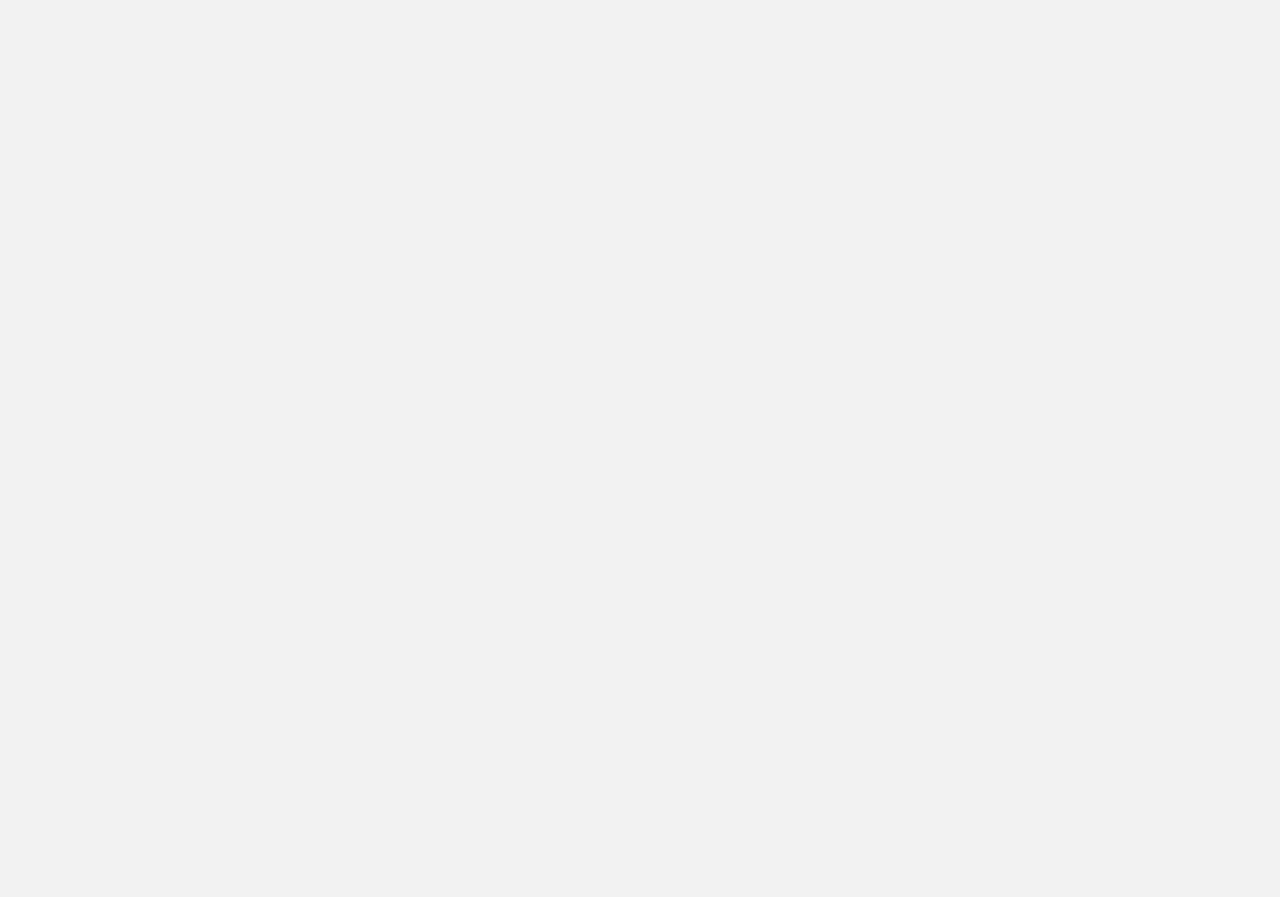 scroll, scrollTop: 0, scrollLeft: 0, axis: both 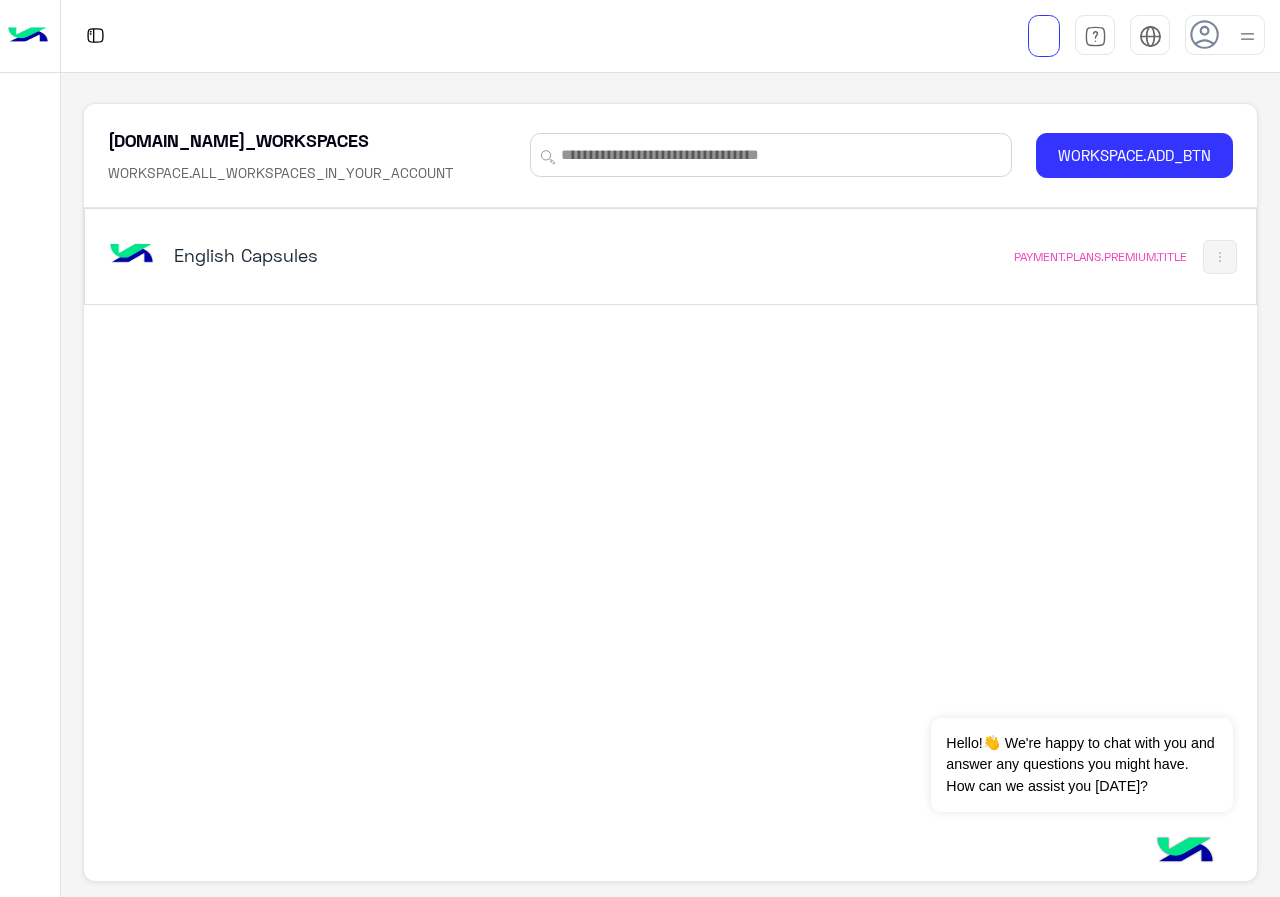 click on "English Capsules" at bounding box center (378, 255) 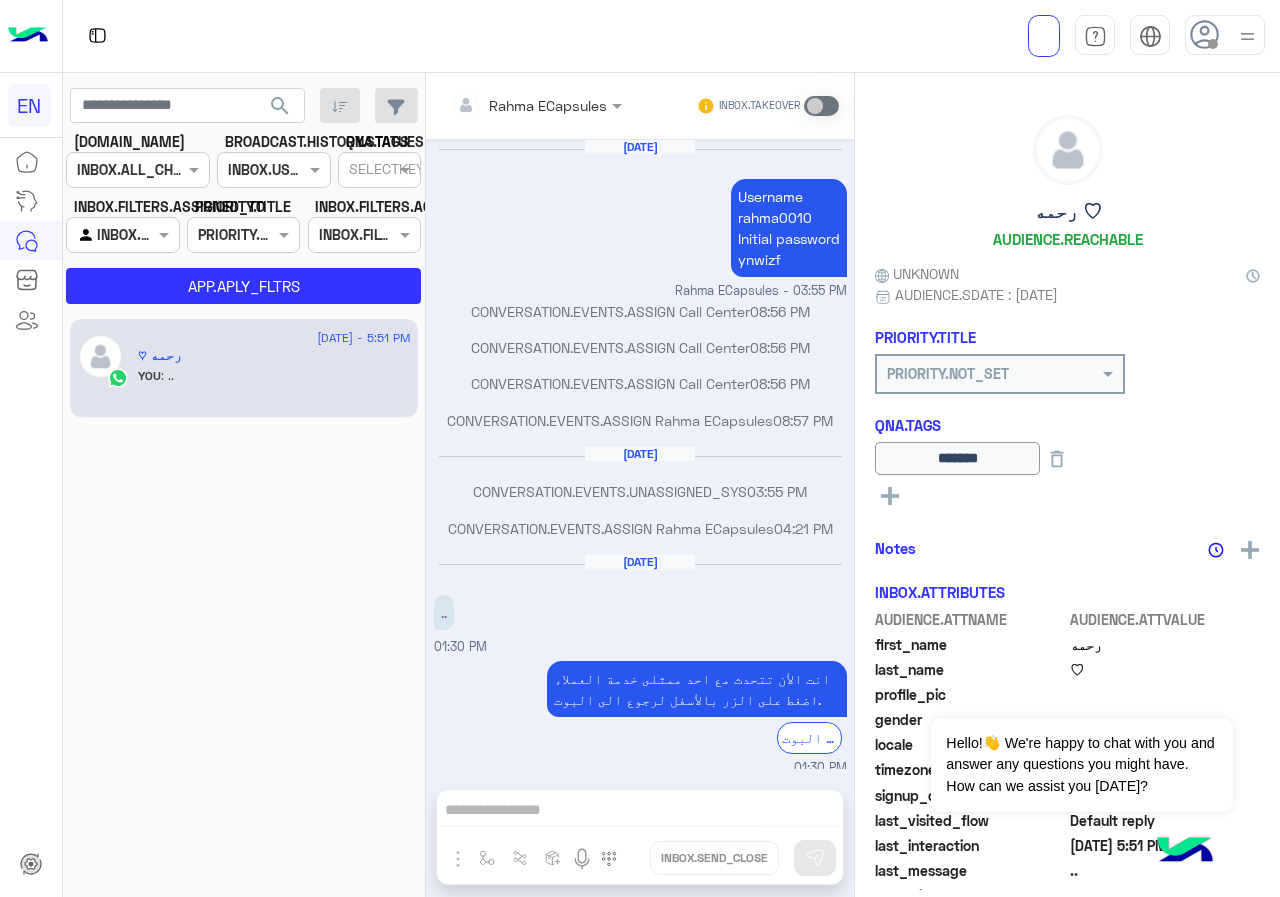 scroll, scrollTop: 655, scrollLeft: 0, axis: vertical 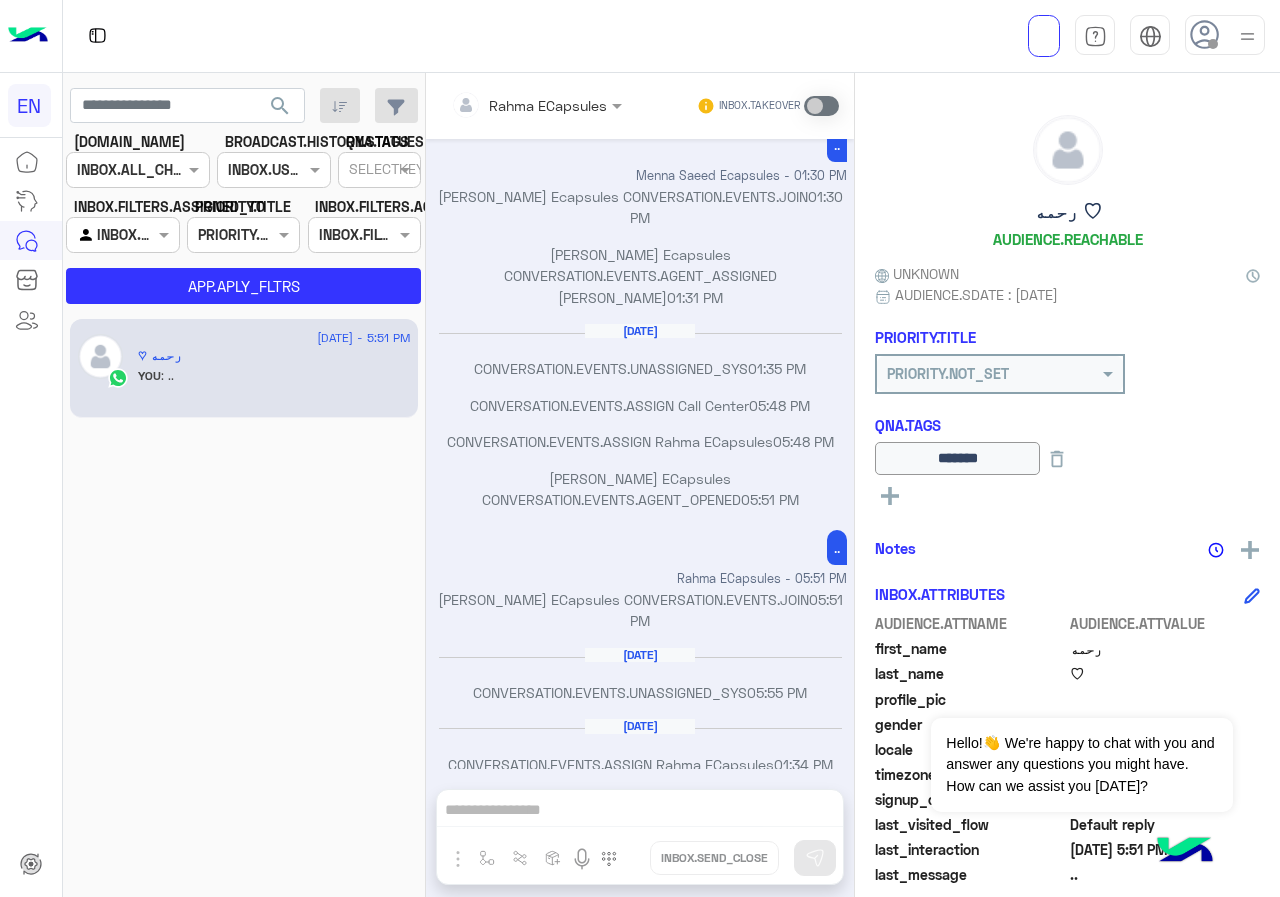 click on "CHANNELS INBOX.ALL_CHANNELS_FILTER" at bounding box center [138, 170] 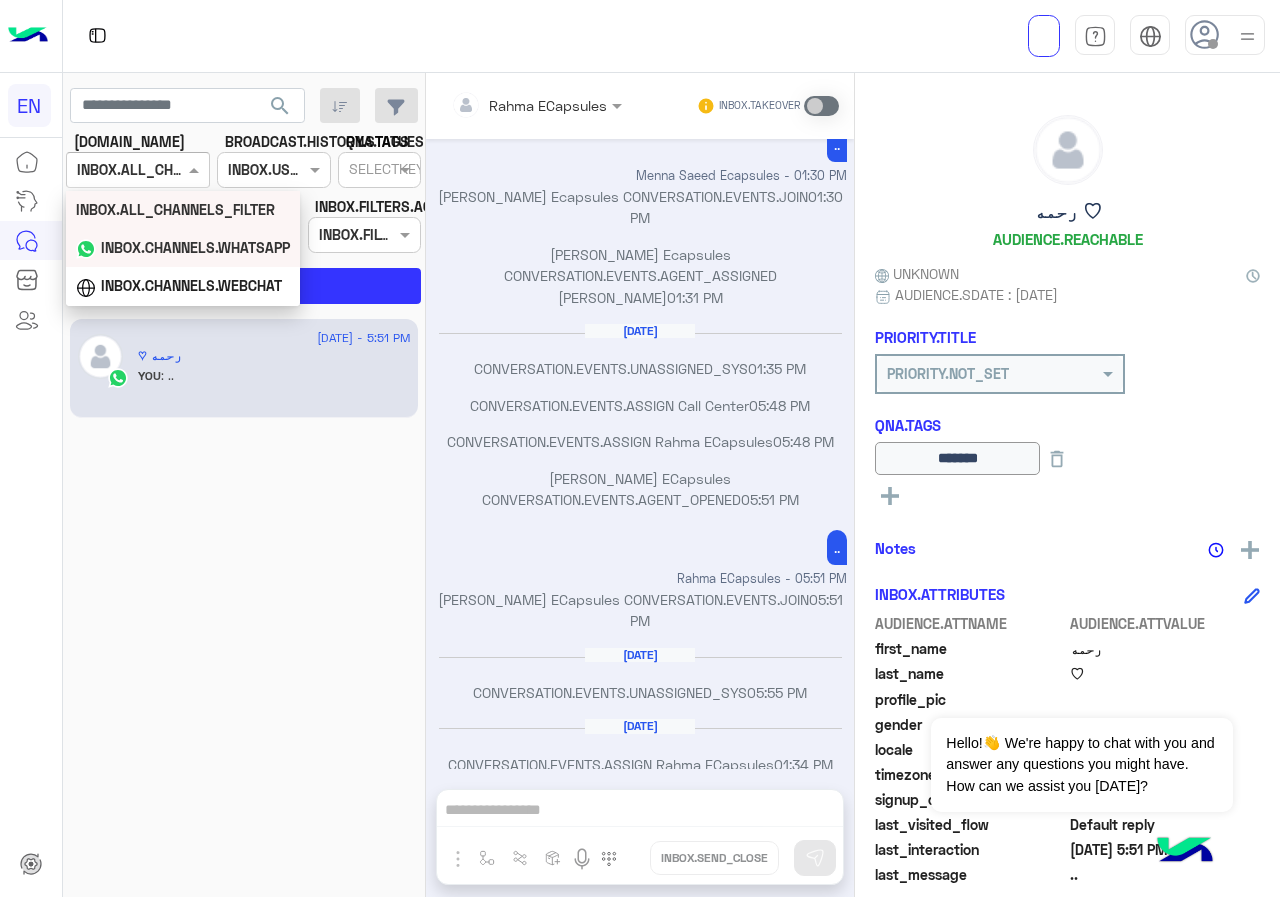 click on "INBOX.CHANNELS.WHATSAPP" at bounding box center (195, 247) 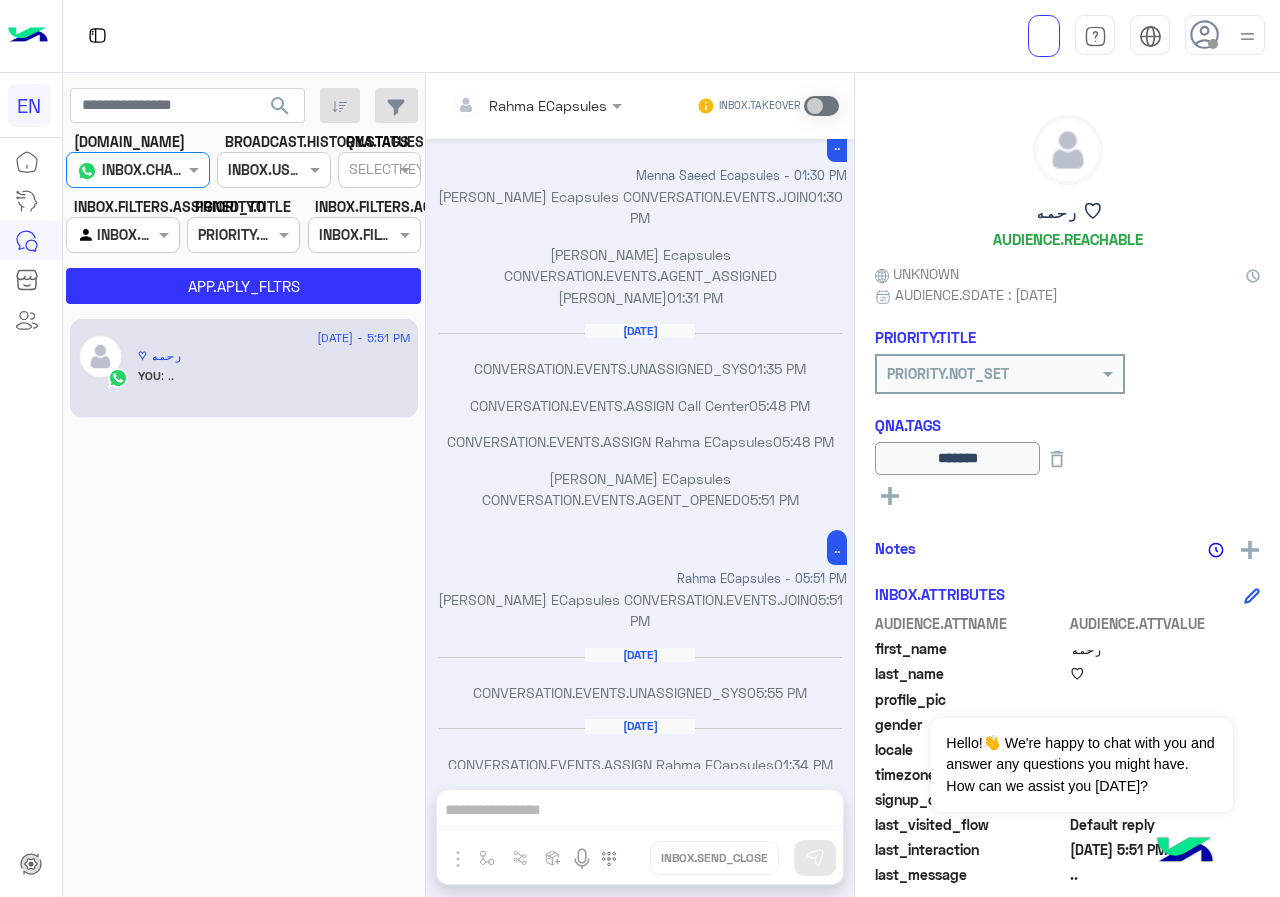 click on "23 April - 5:51 PM  رحمه ♡   YOU  : .." 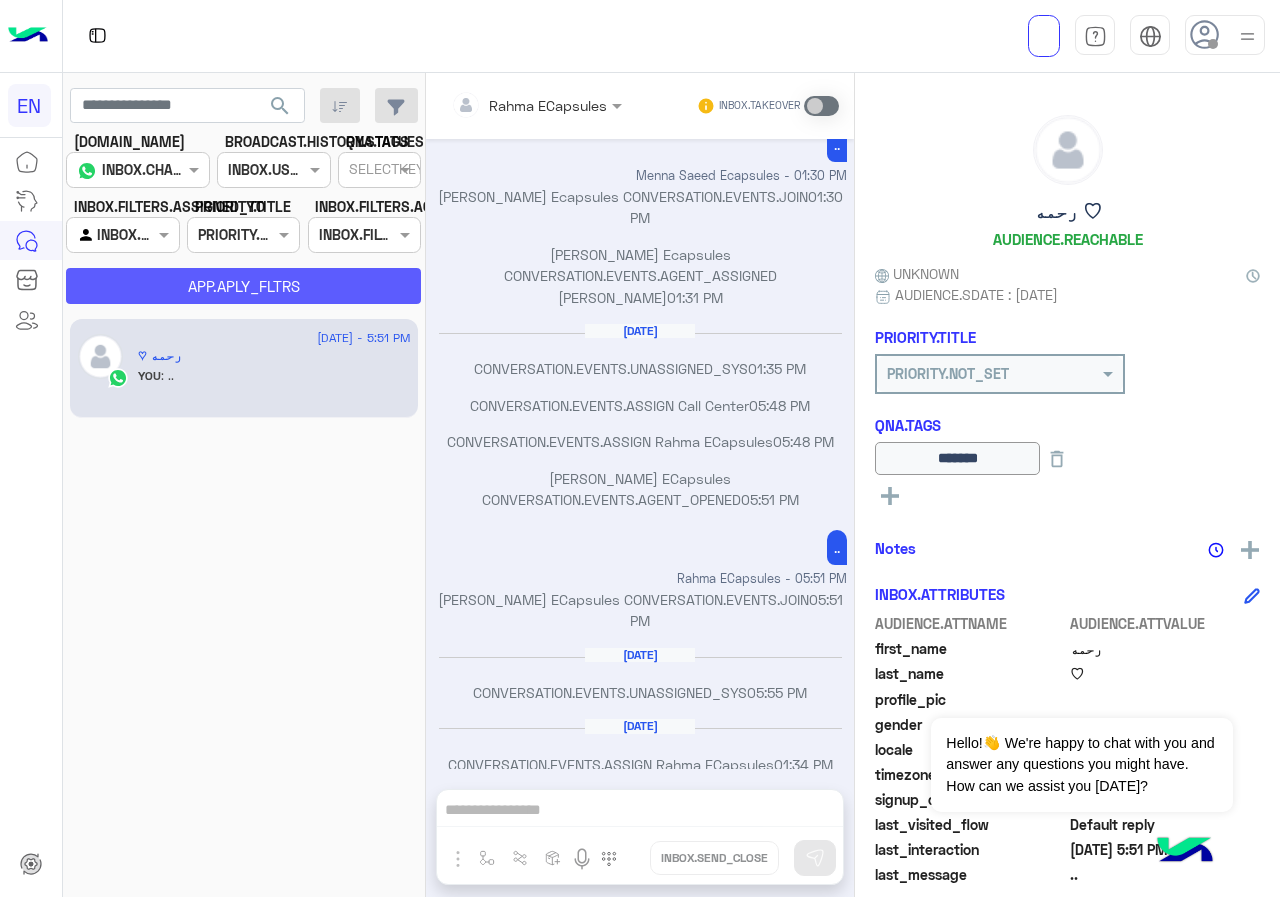 click on "APP.APLY_FLTRS" 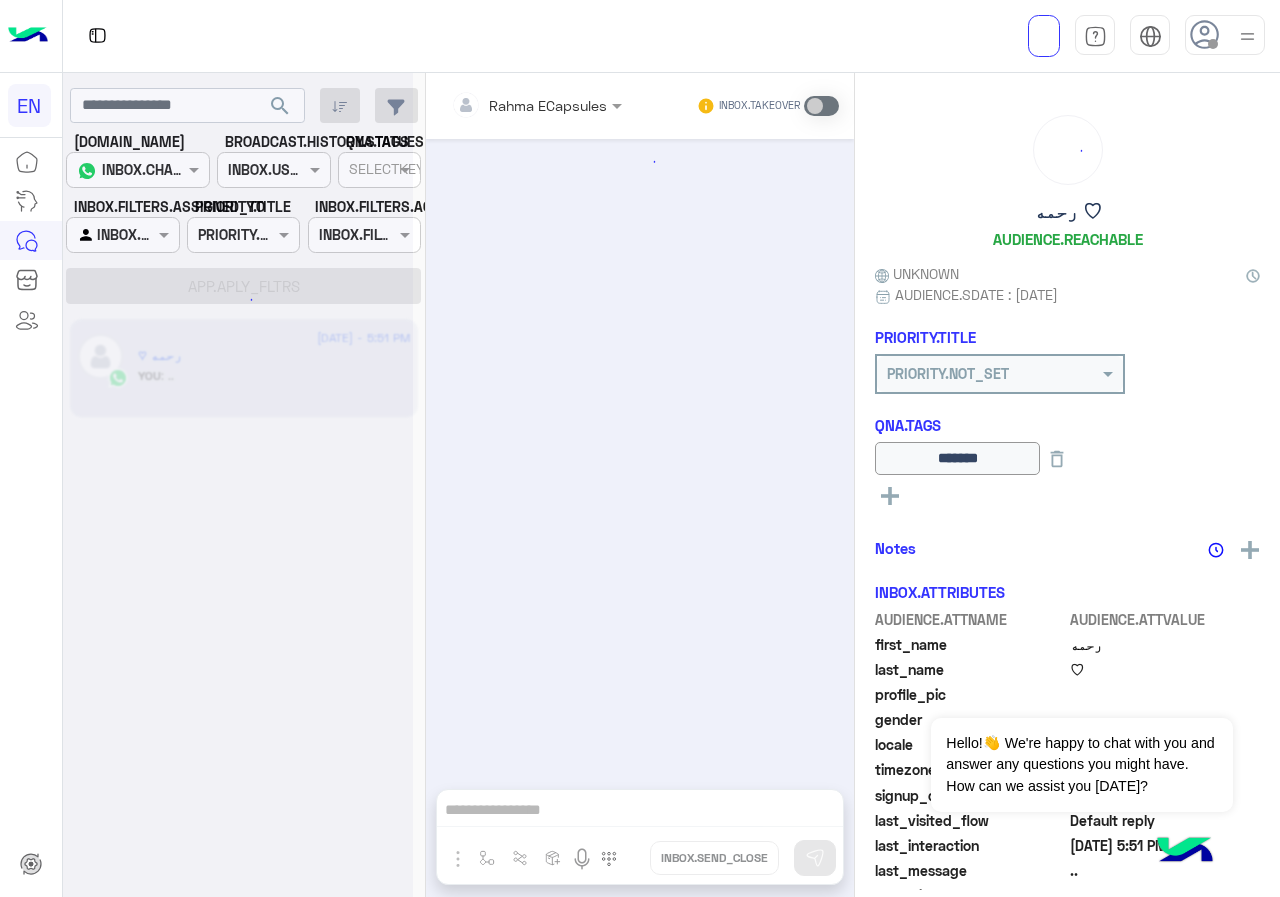 scroll, scrollTop: 655, scrollLeft: 0, axis: vertical 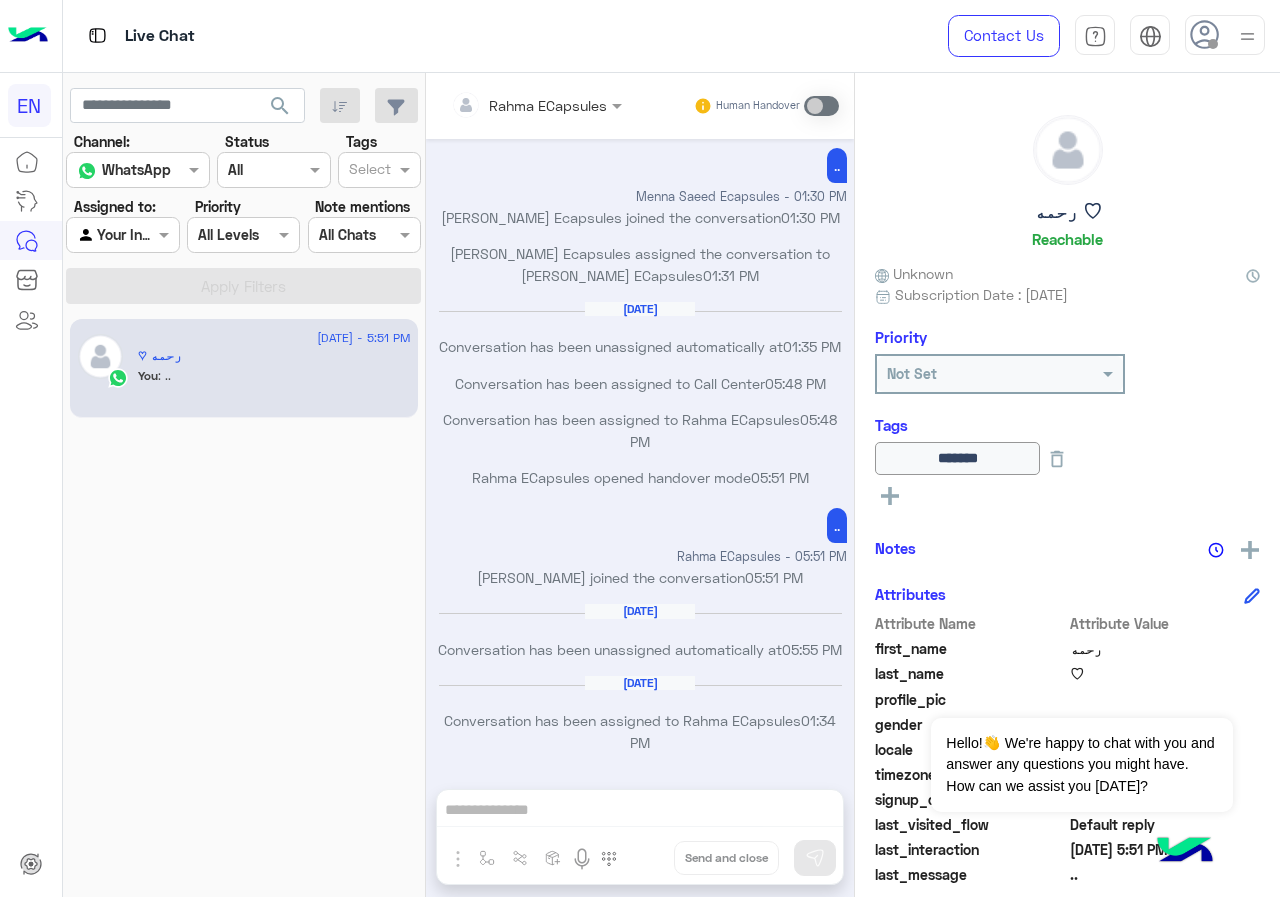 click at bounding box center [100, 235] 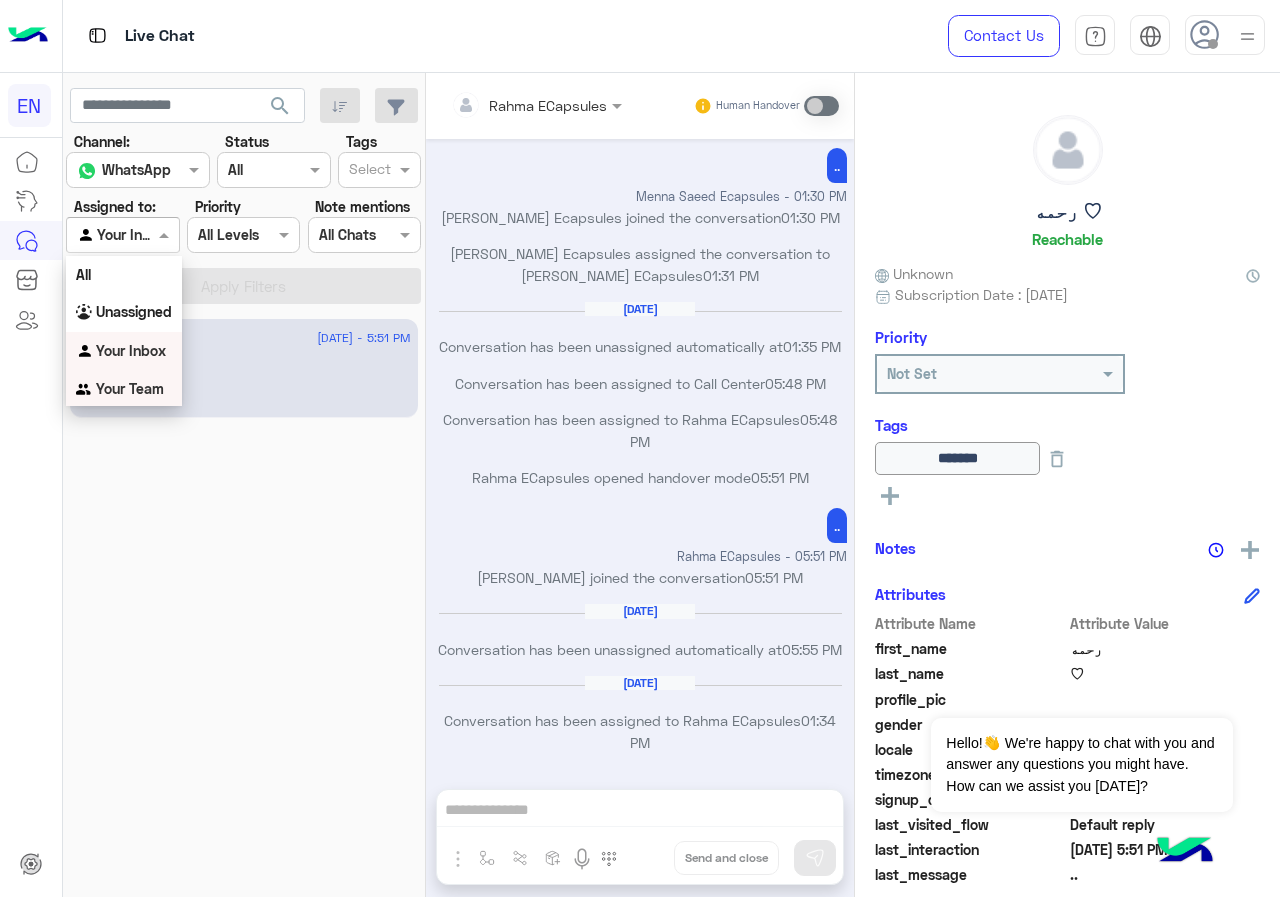 click on "Your Team" at bounding box center [130, 388] 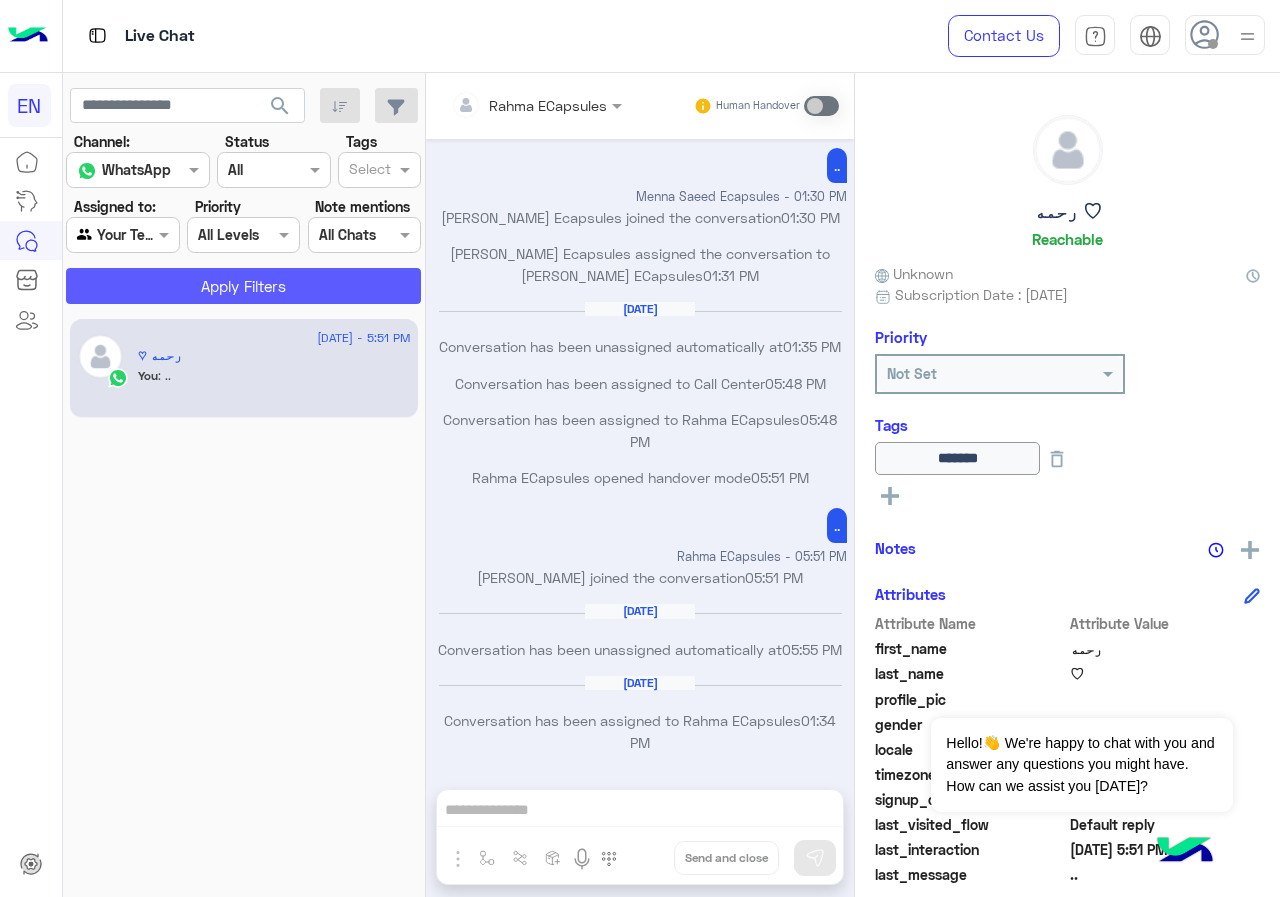 click on "Apply Filters" 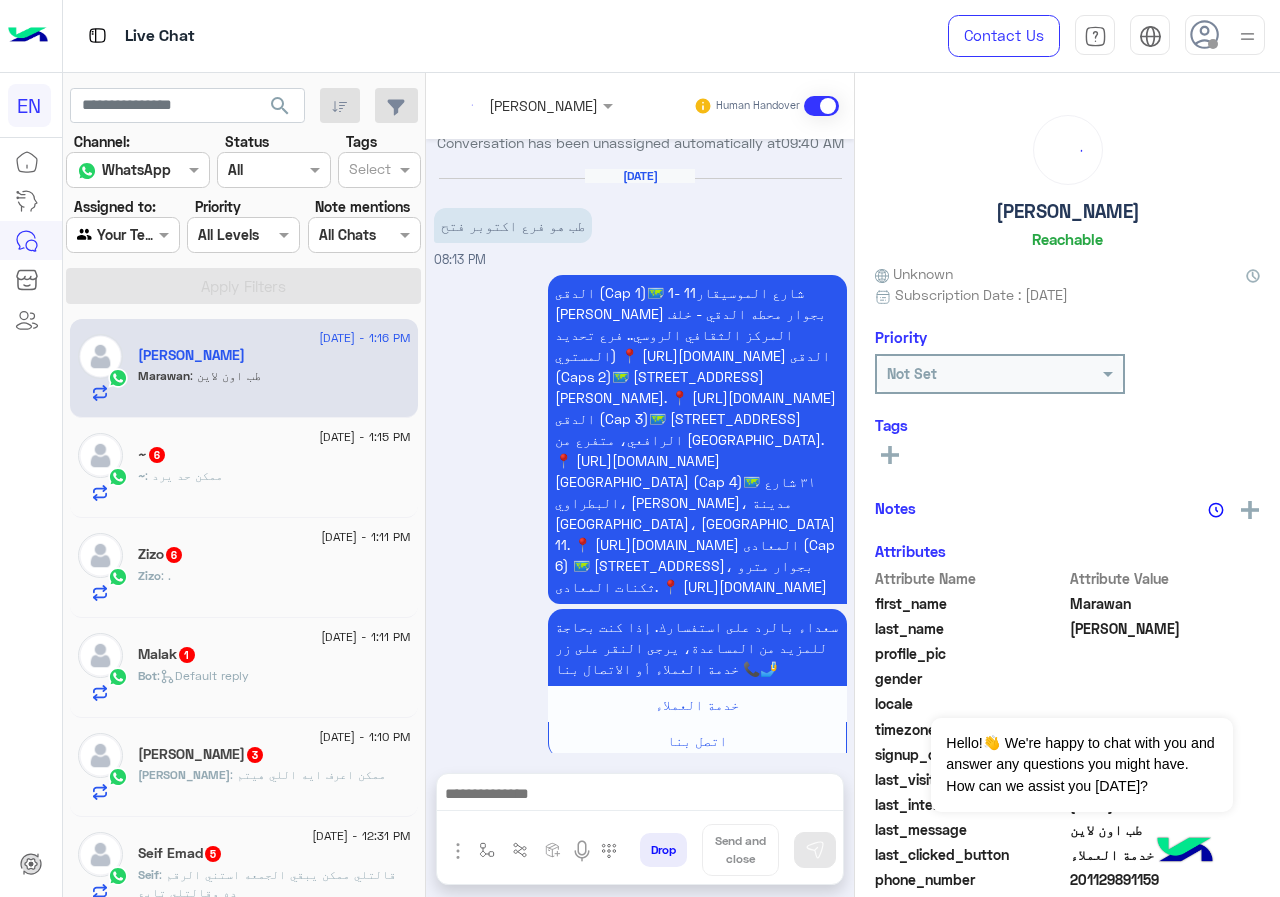 scroll, scrollTop: 1301, scrollLeft: 0, axis: vertical 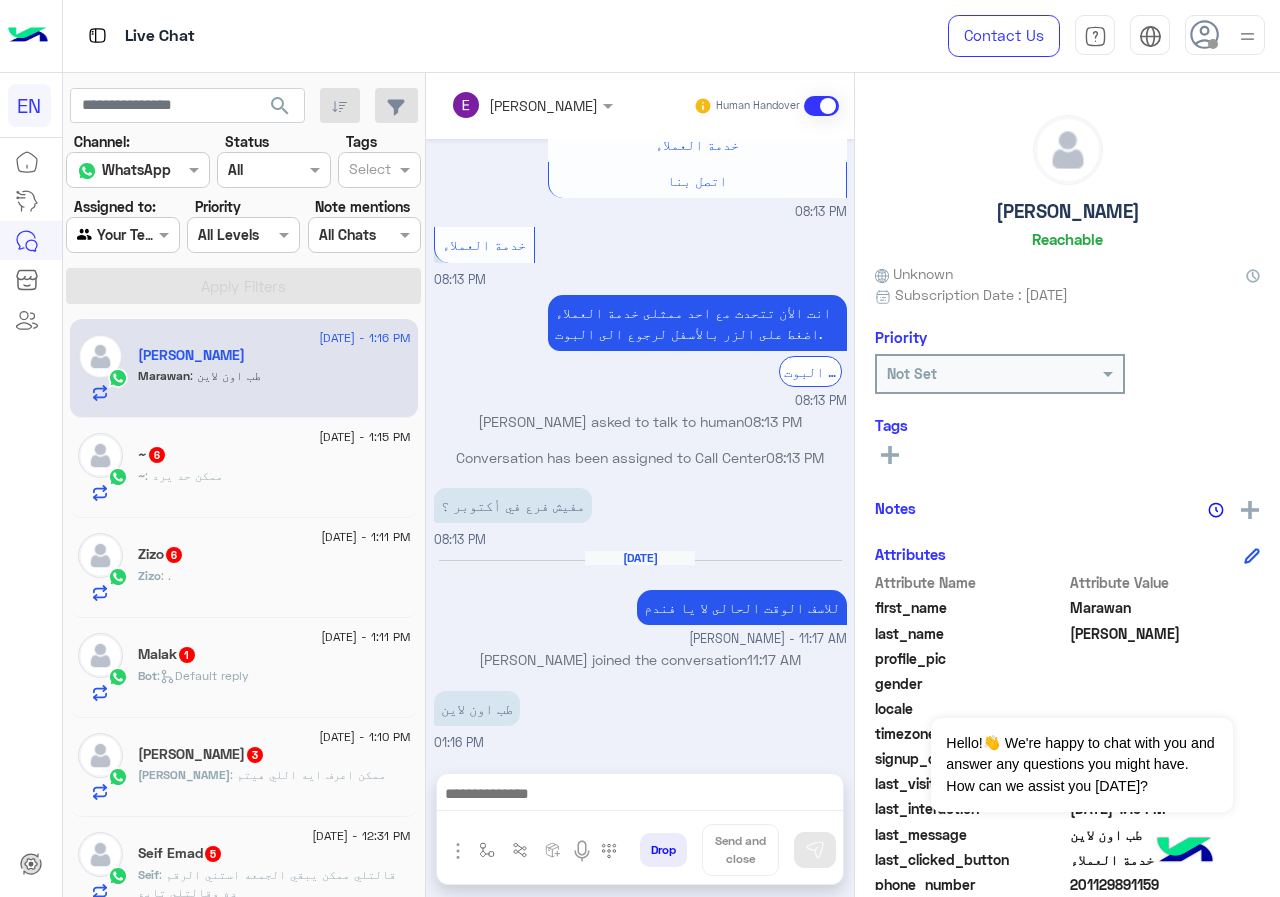 click at bounding box center (122, 234) 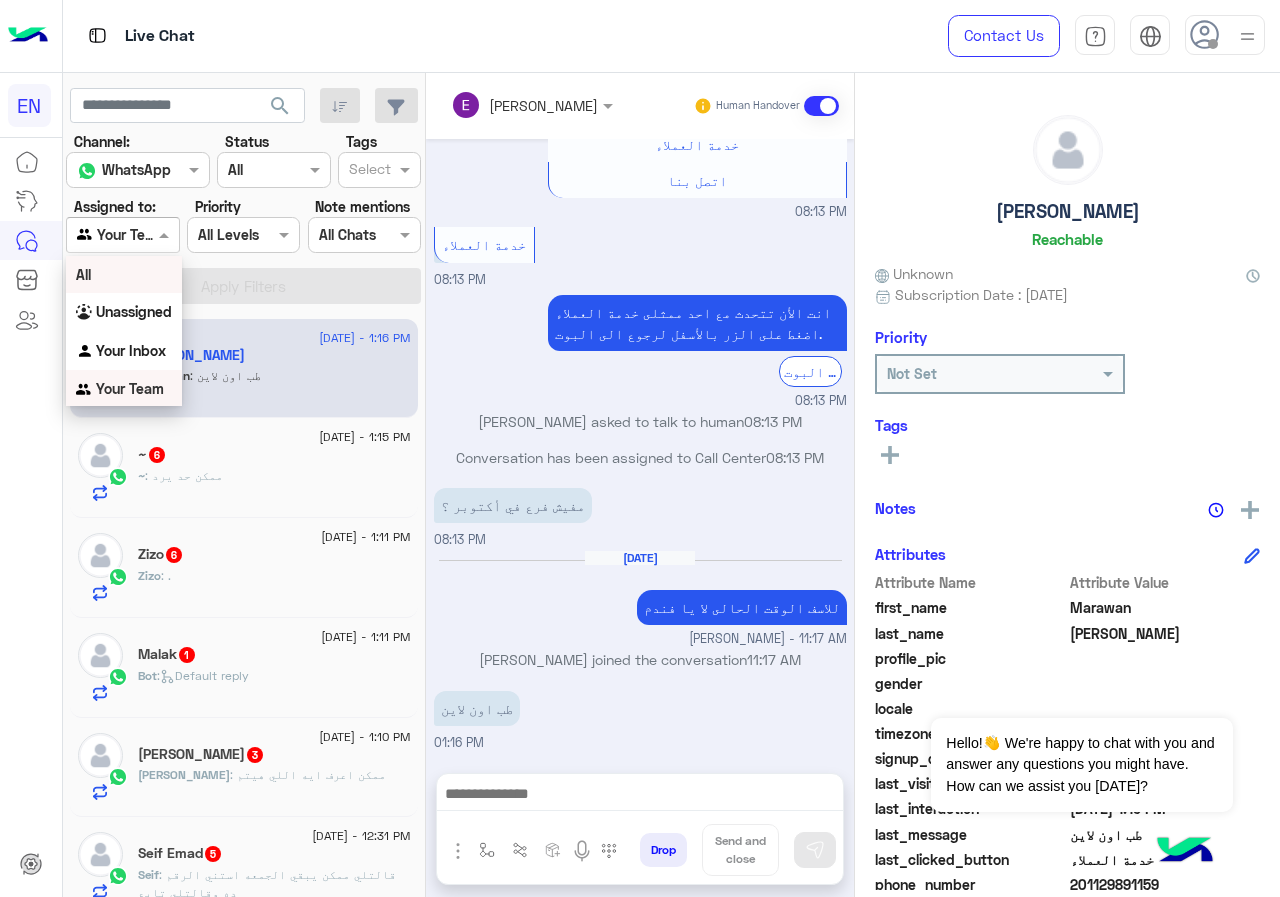 scroll, scrollTop: 3, scrollLeft: 0, axis: vertical 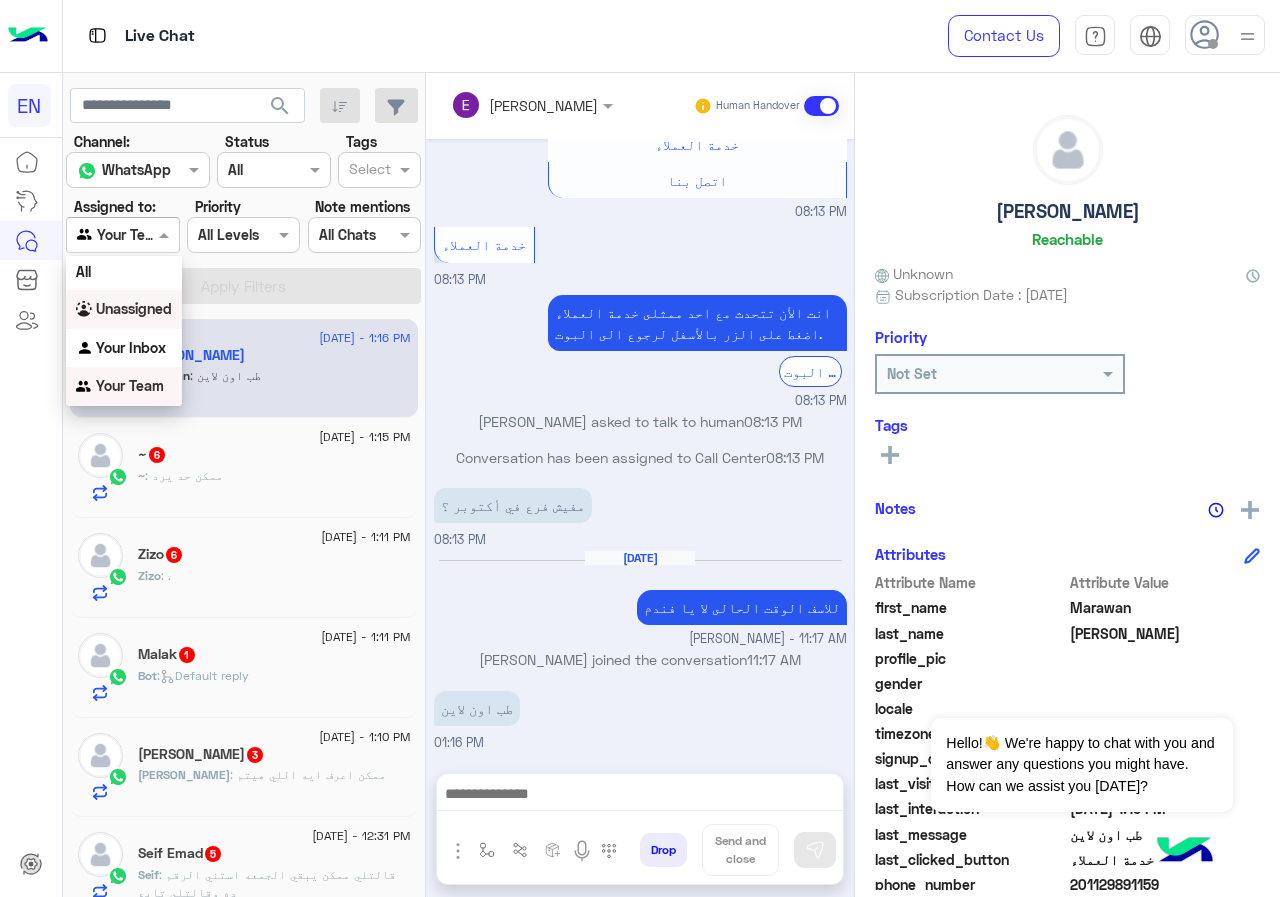 click on "Unassigned" at bounding box center [134, 308] 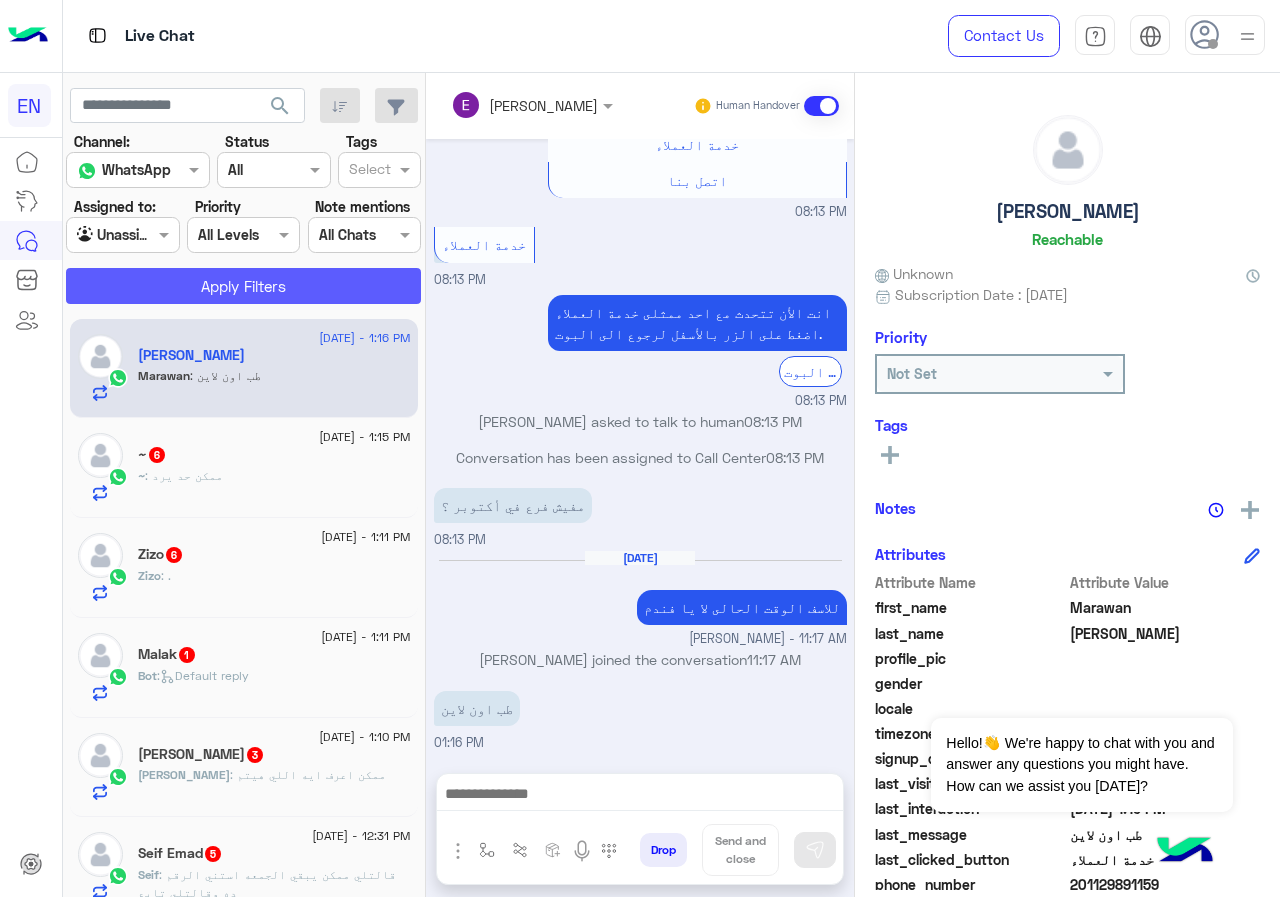 click on "Apply Filters" 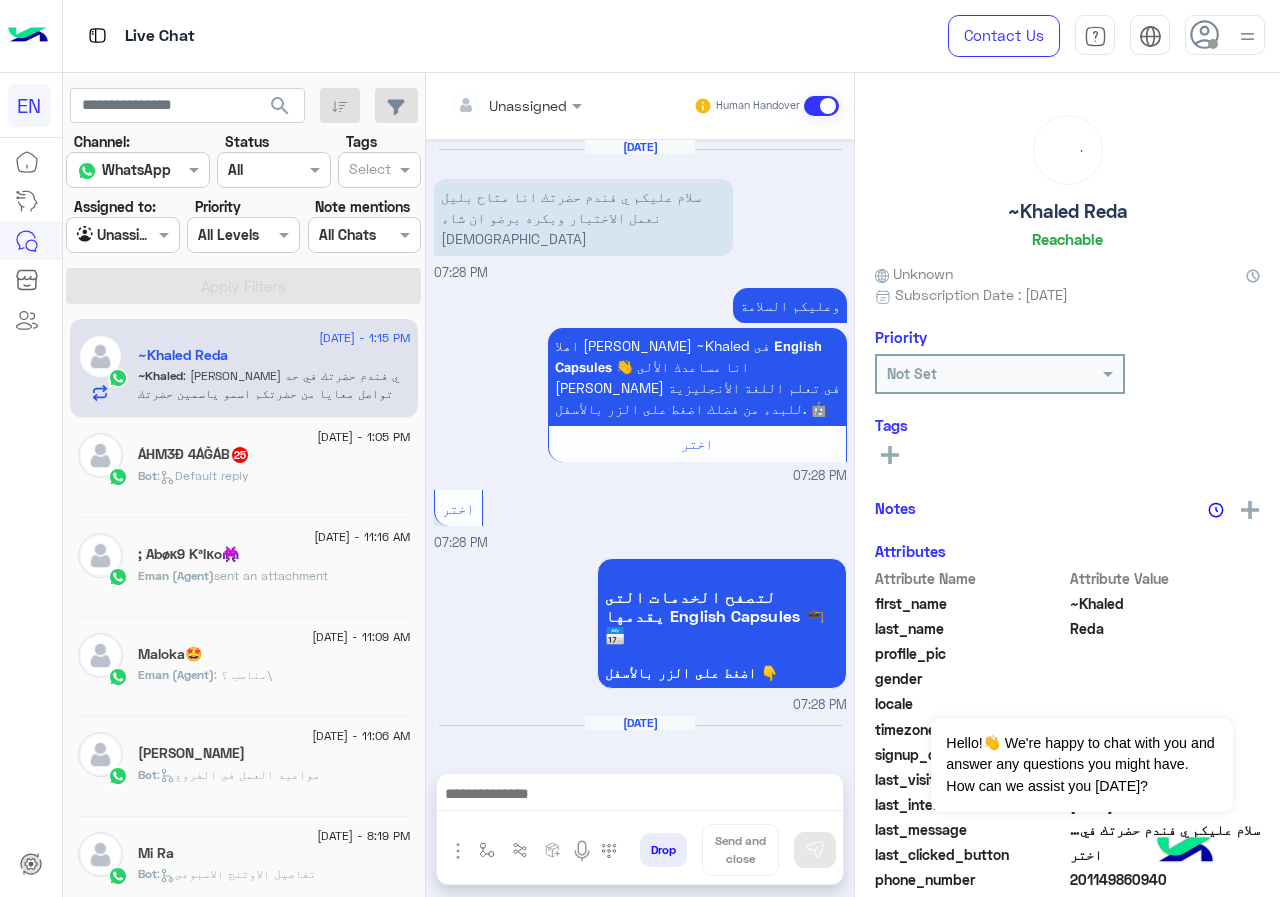 scroll, scrollTop: 1354, scrollLeft: 0, axis: vertical 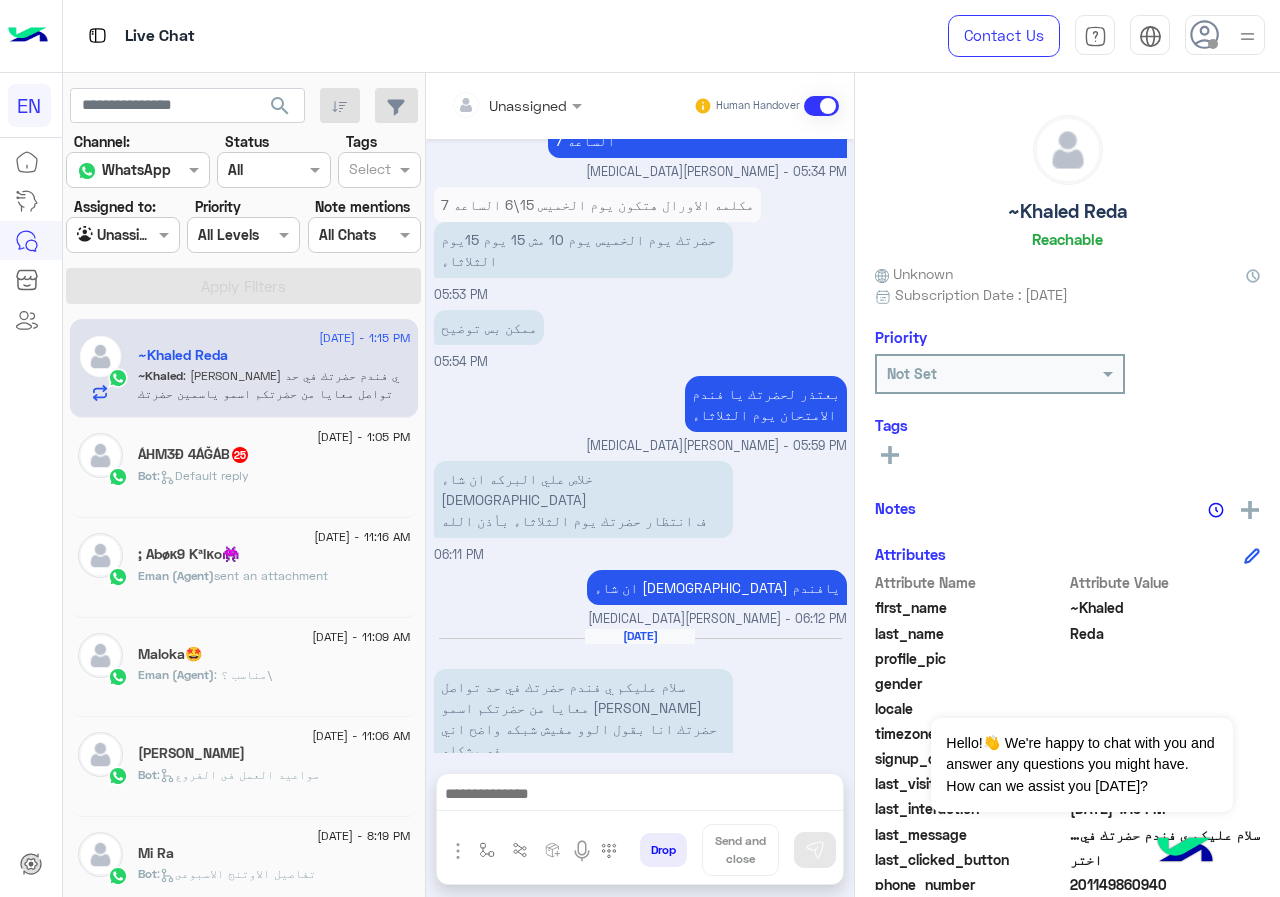 click at bounding box center (122, 234) 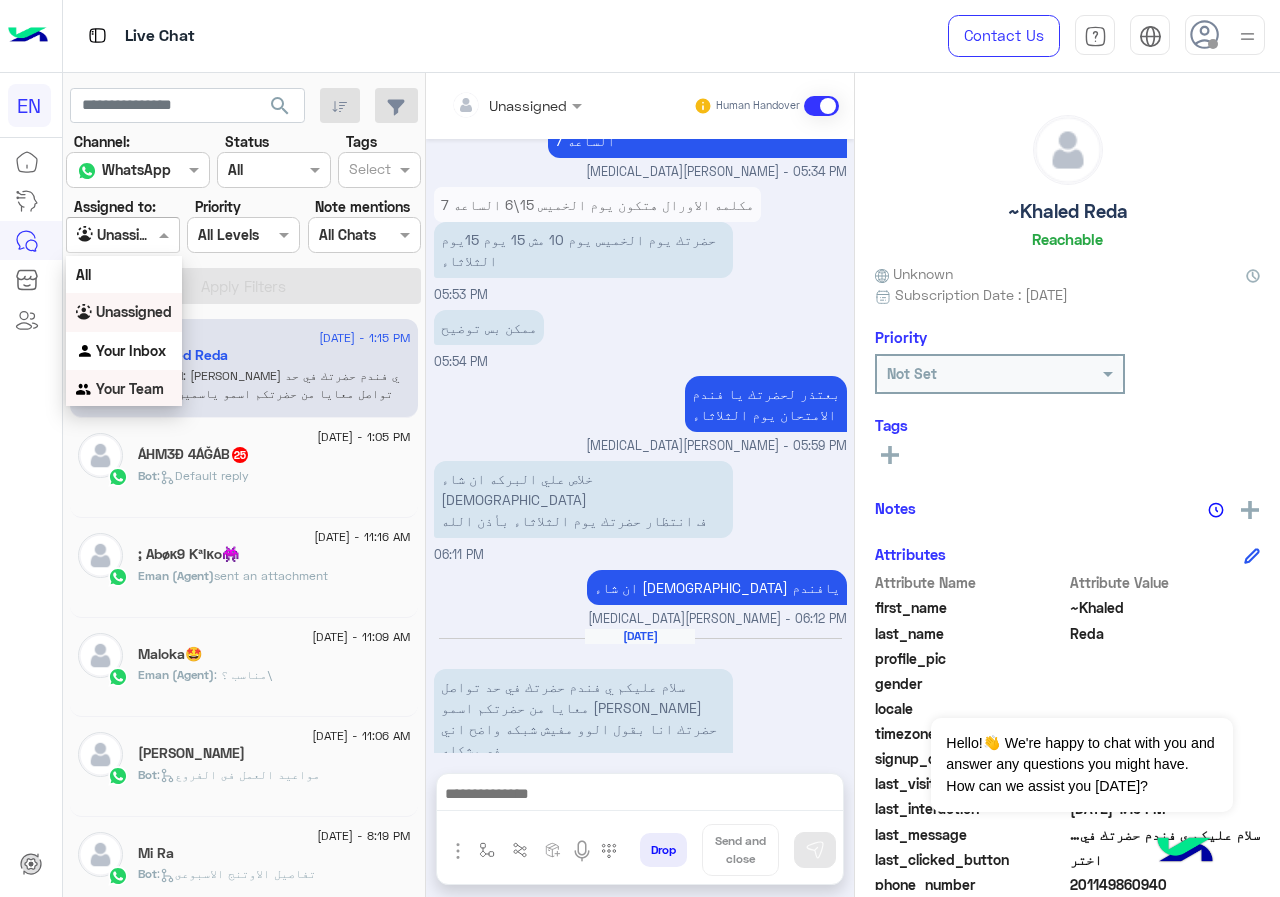 click on "Your Team" at bounding box center (130, 388) 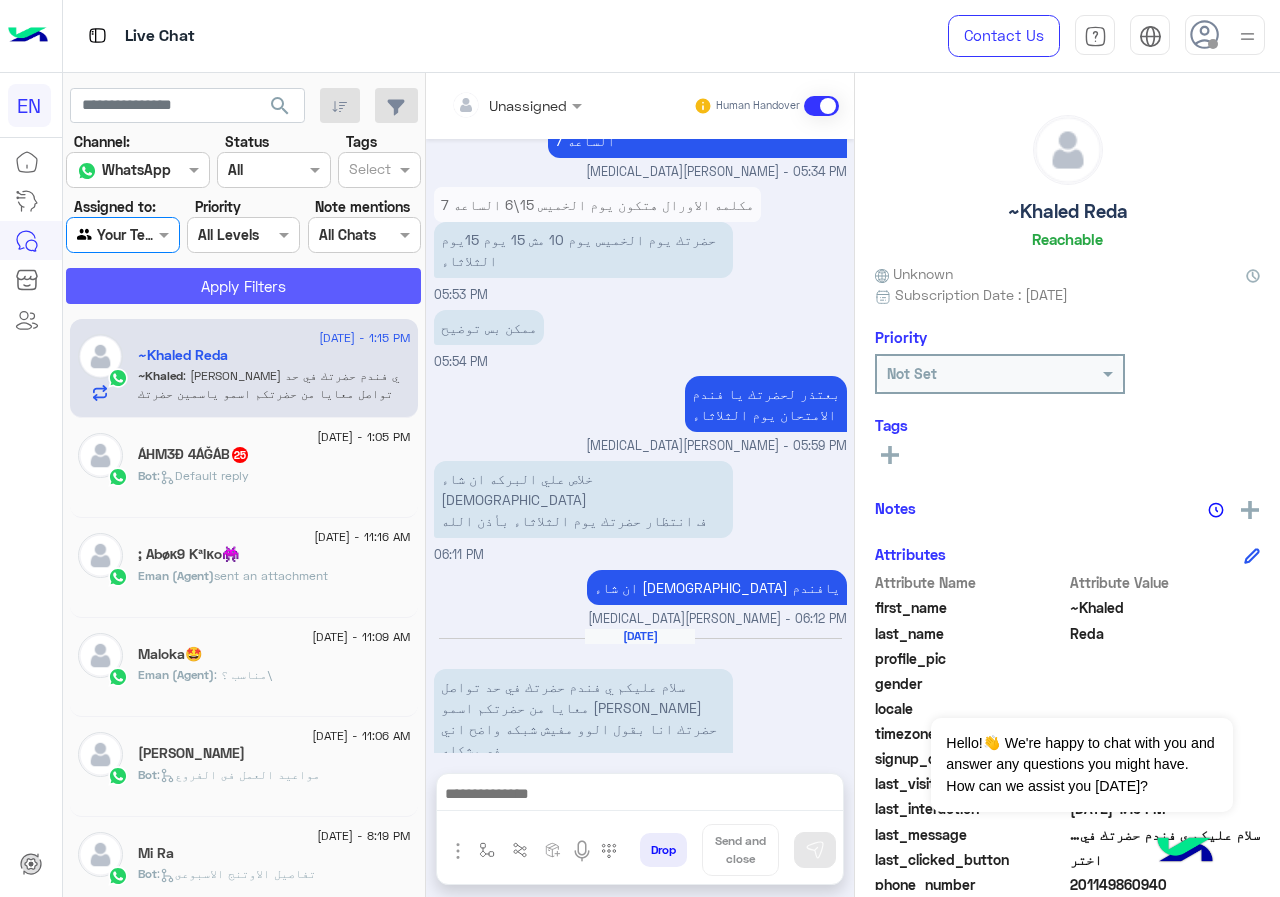click on "Apply Filters" 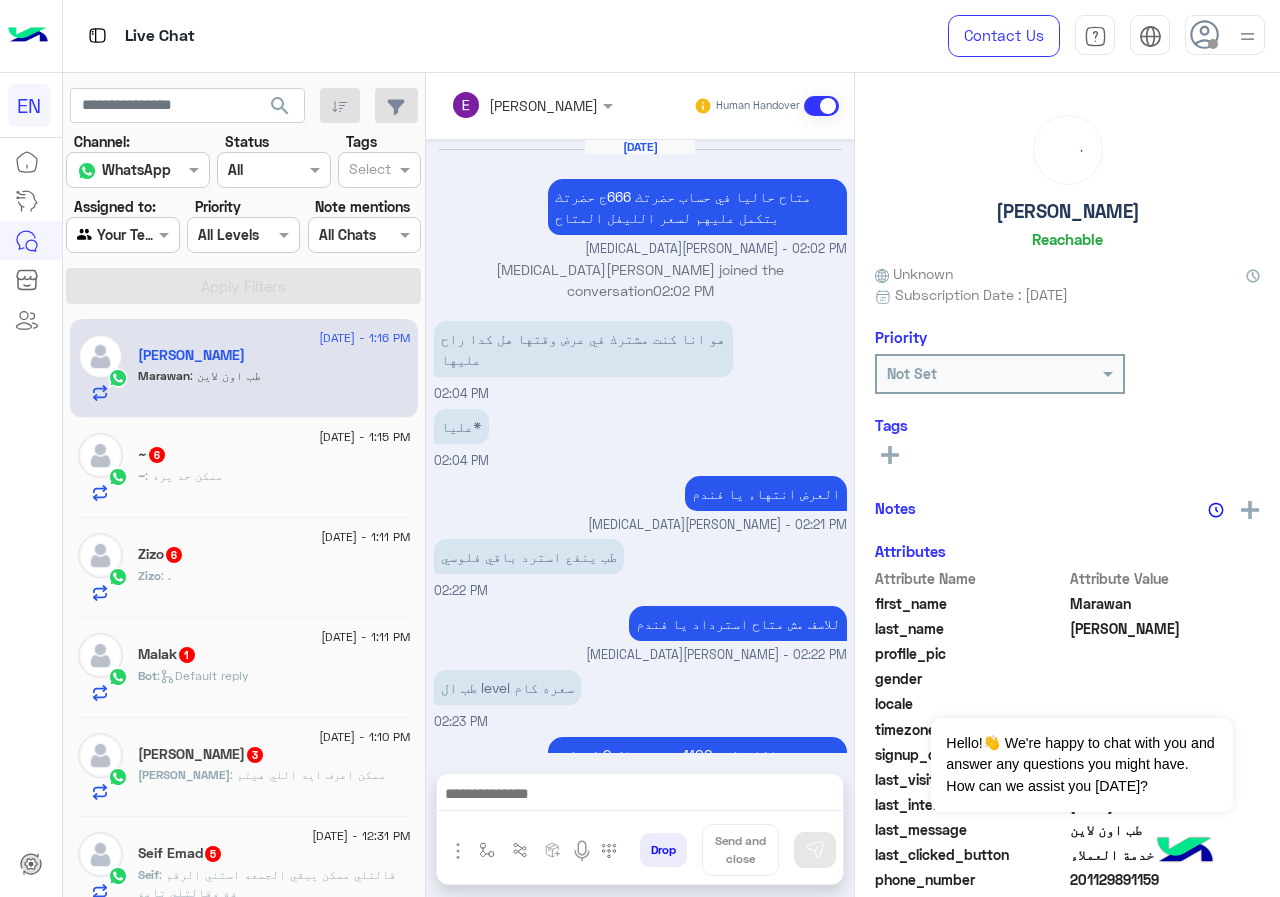 scroll, scrollTop: 1301, scrollLeft: 0, axis: vertical 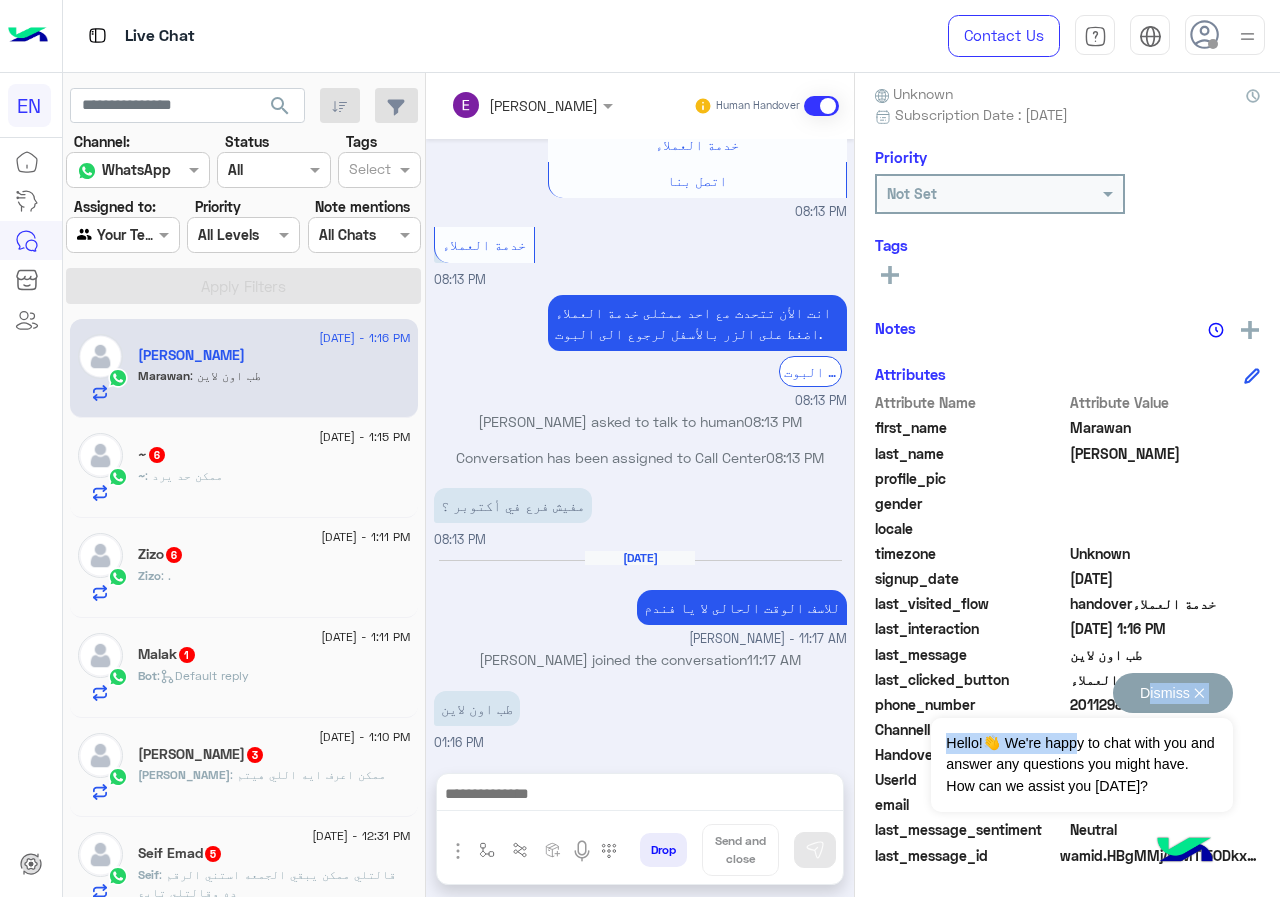 drag, startPoint x: 1074, startPoint y: 699, endPoint x: 1151, endPoint y: 701, distance: 77.02597 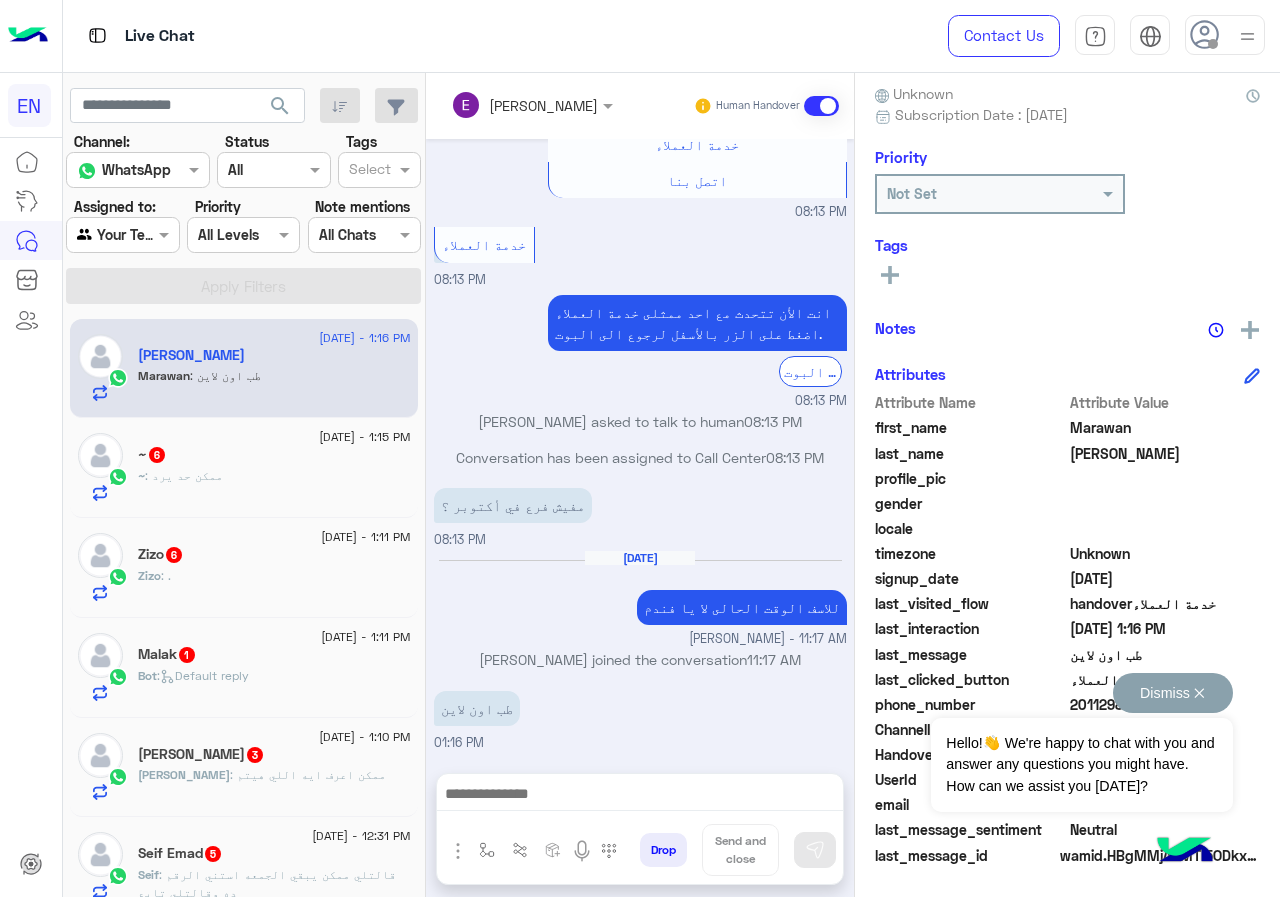 click on "Dismiss ✕ Hello!👋 We're happy to chat with you and answer any questions you might have. How can we assist you today?" at bounding box center [1081, 742] 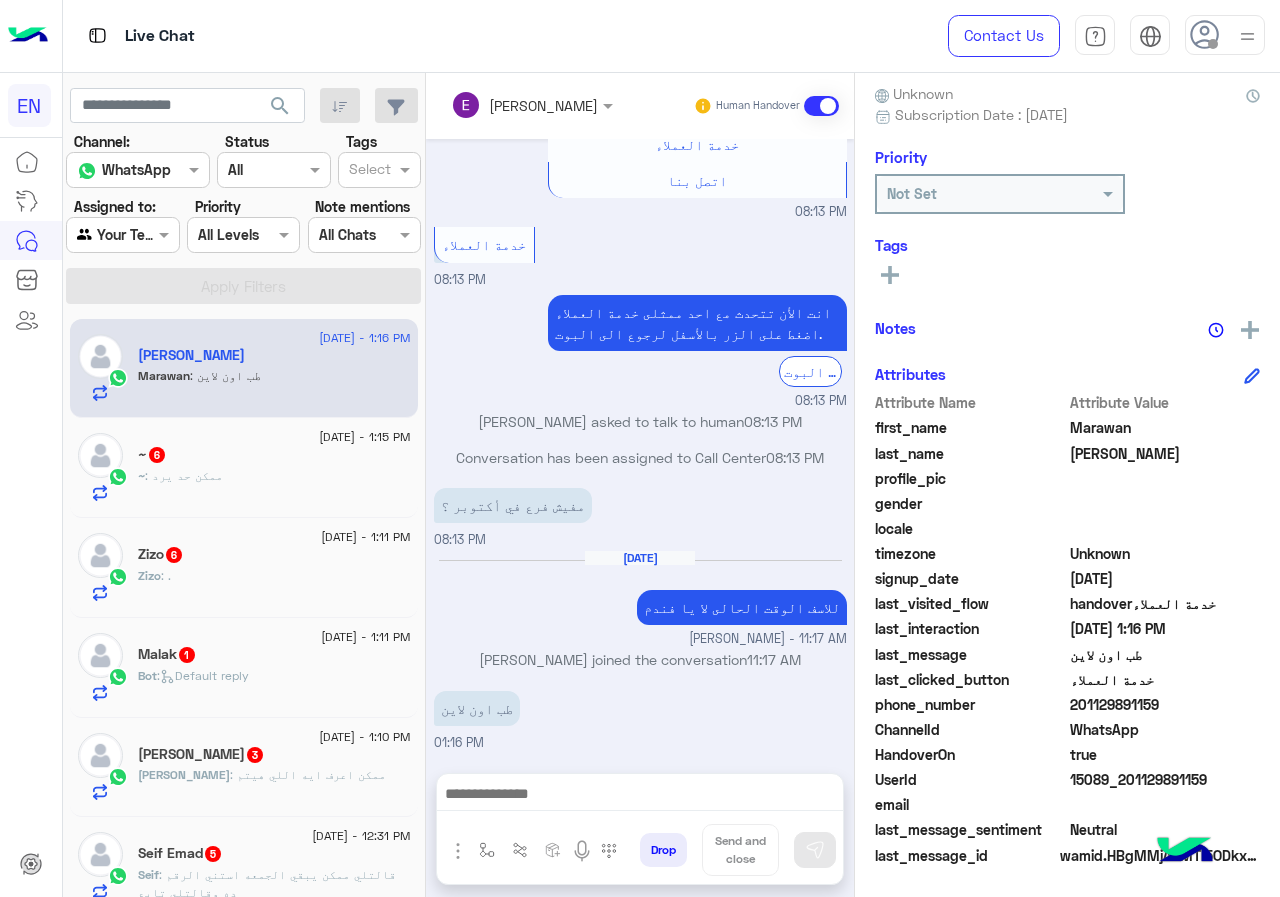 drag, startPoint x: 1073, startPoint y: 708, endPoint x: 1170, endPoint y: 708, distance: 97 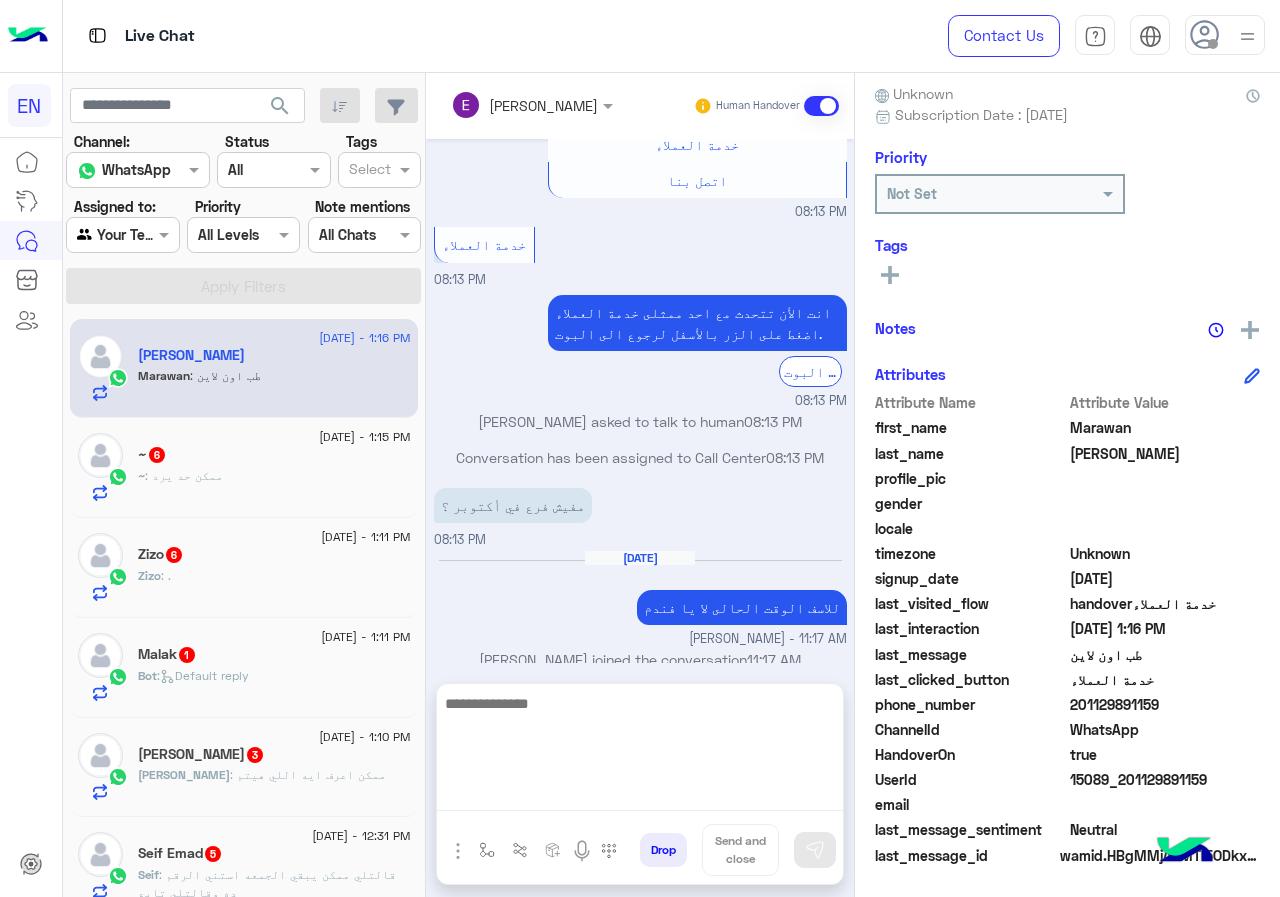 click at bounding box center [640, 751] 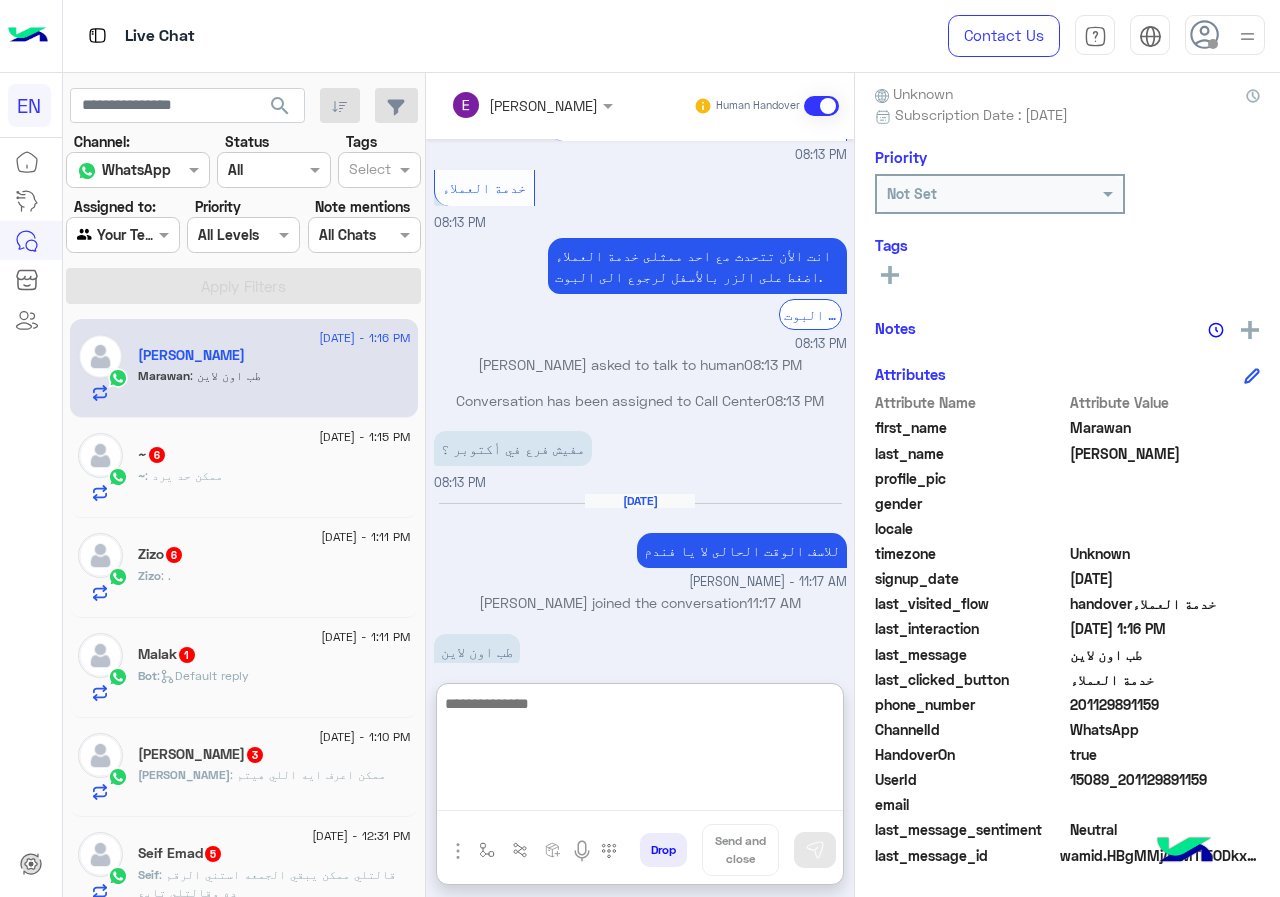 scroll, scrollTop: 1390, scrollLeft: 0, axis: vertical 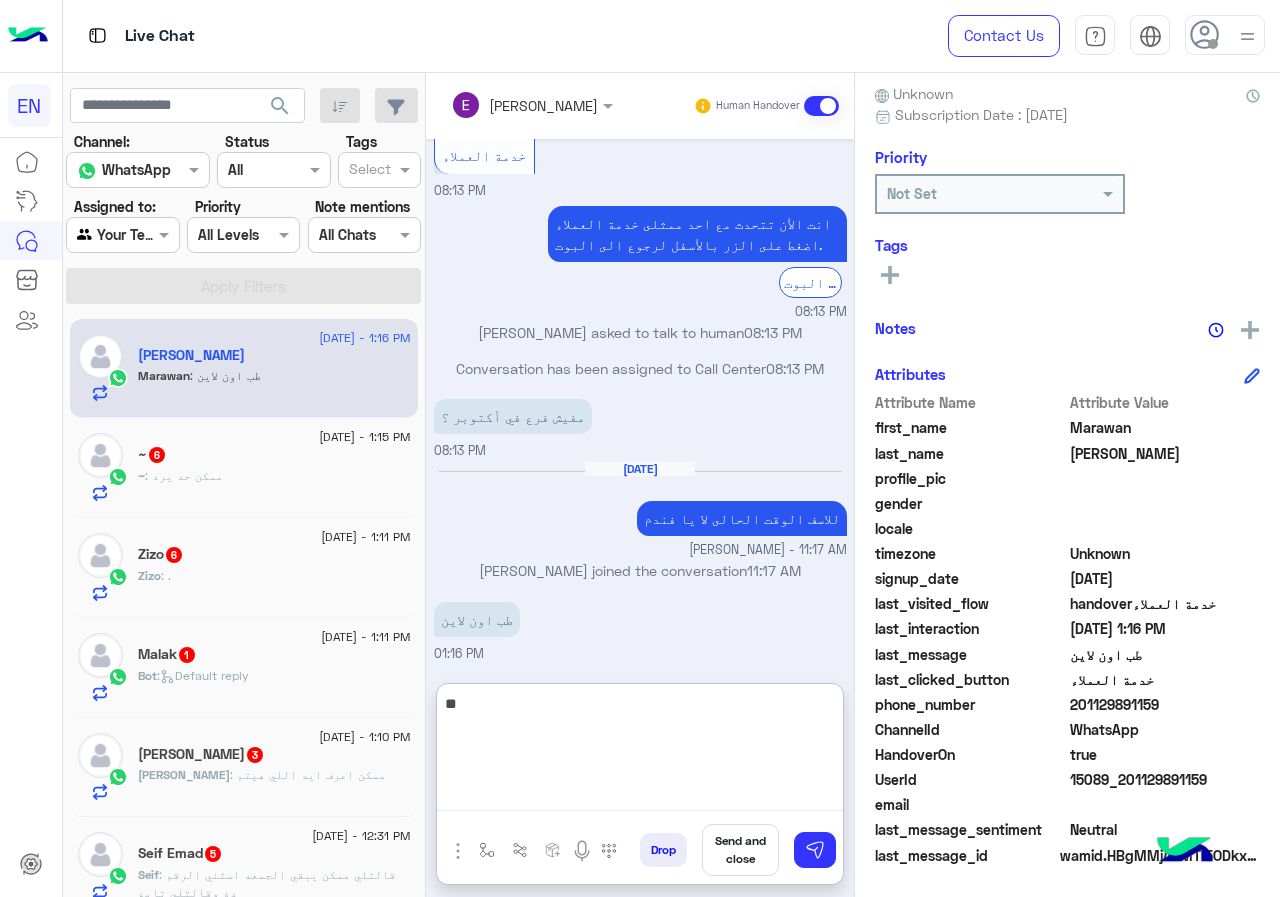 type on "*" 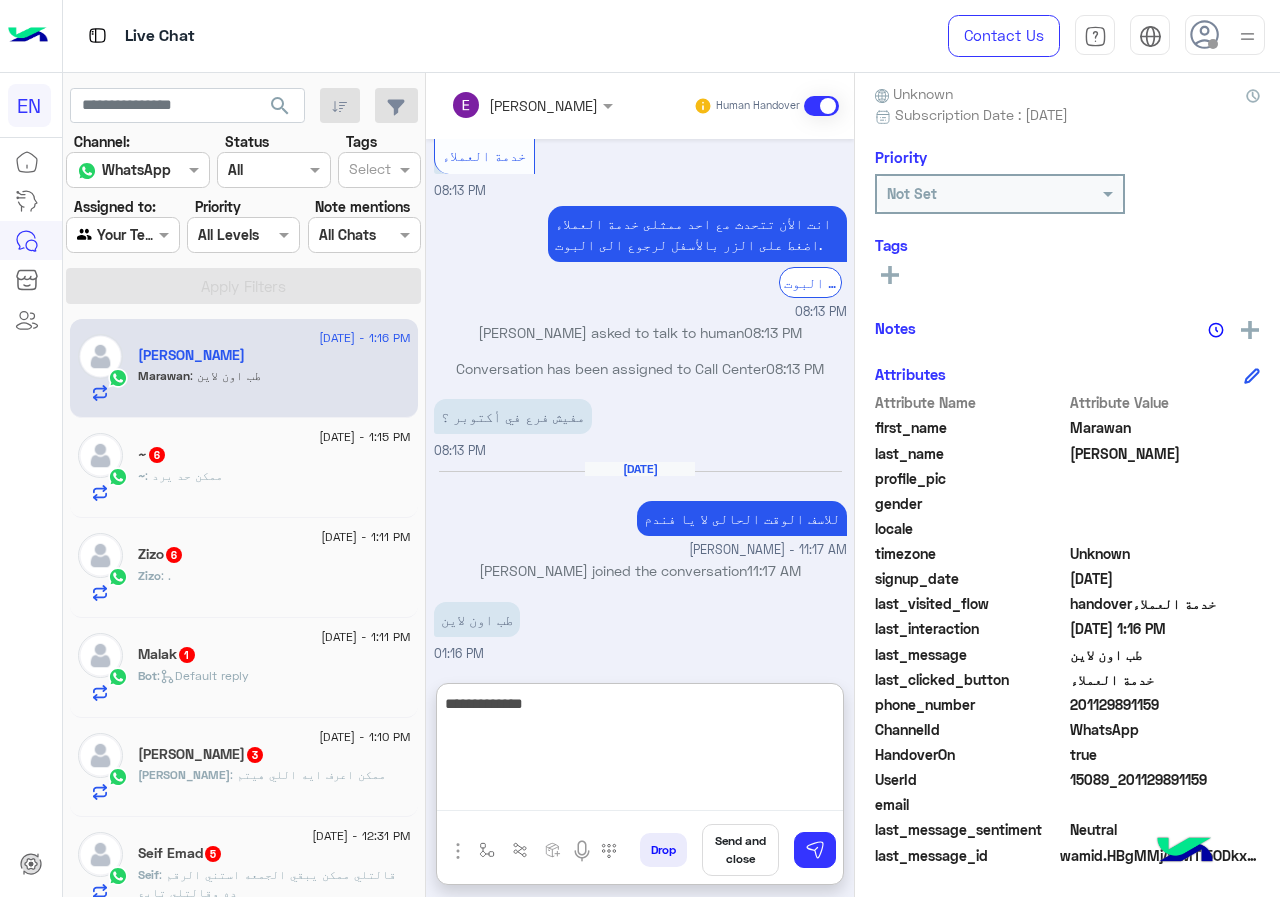 type on "**********" 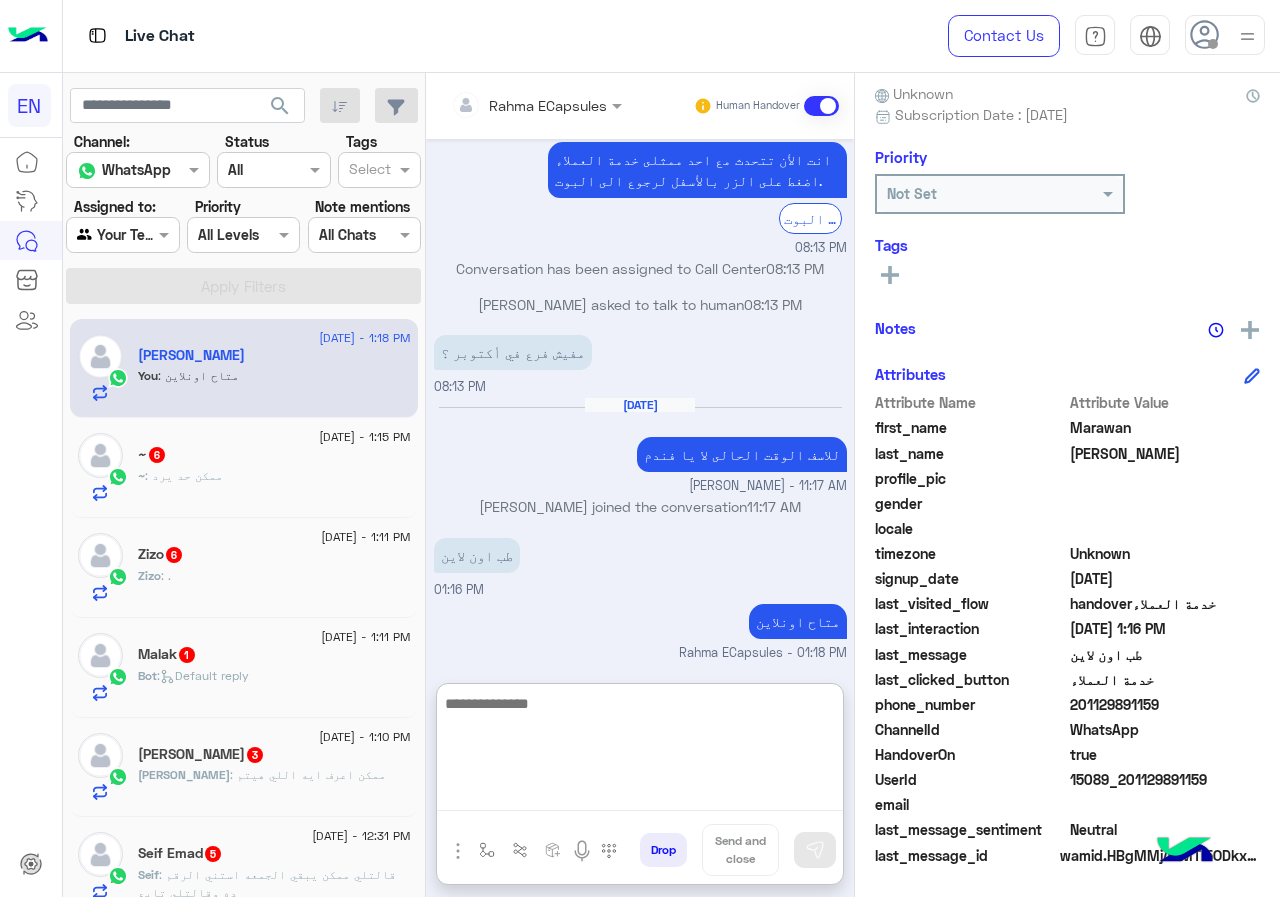 scroll, scrollTop: 1491, scrollLeft: 0, axis: vertical 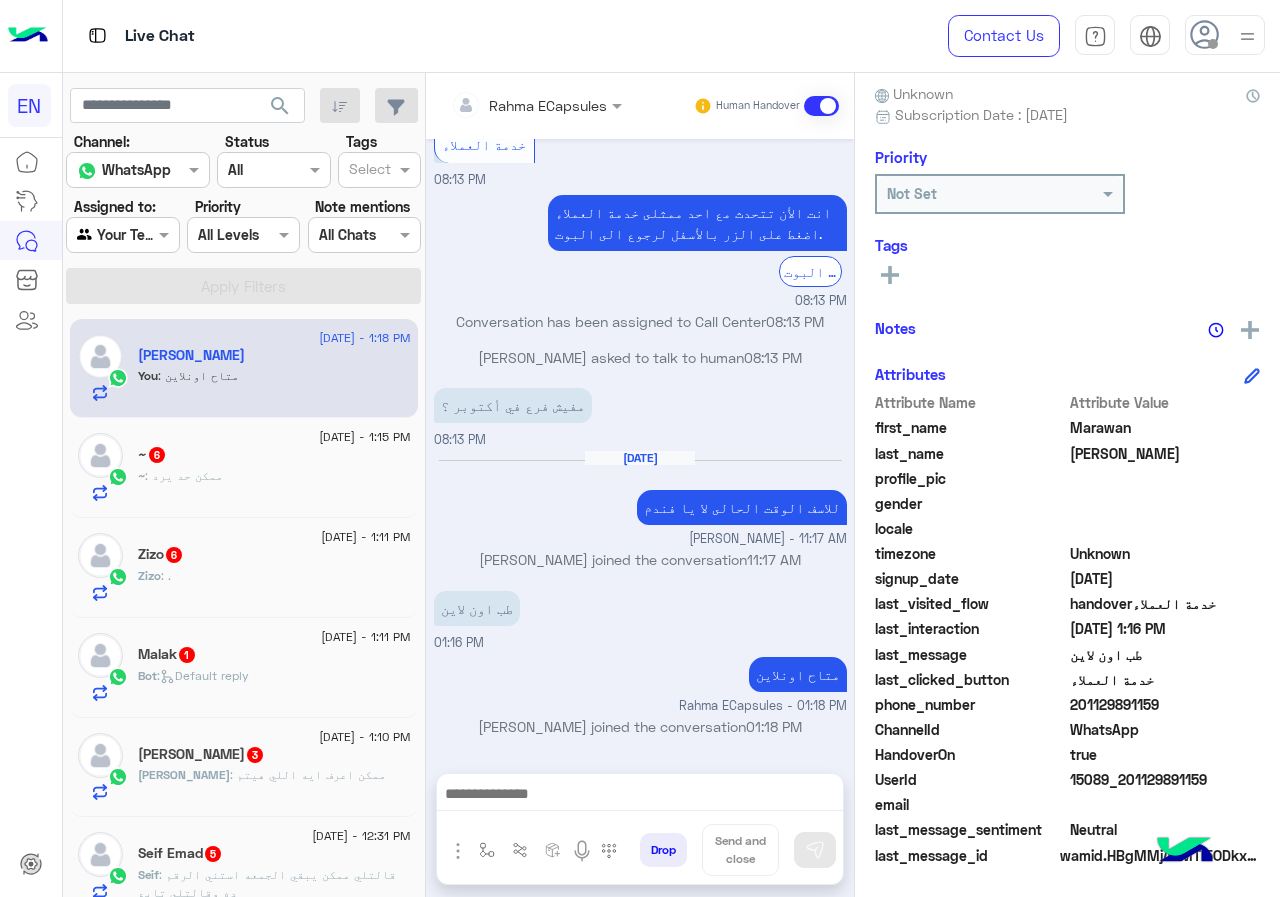 click on "~ : ممكن حد يرد" 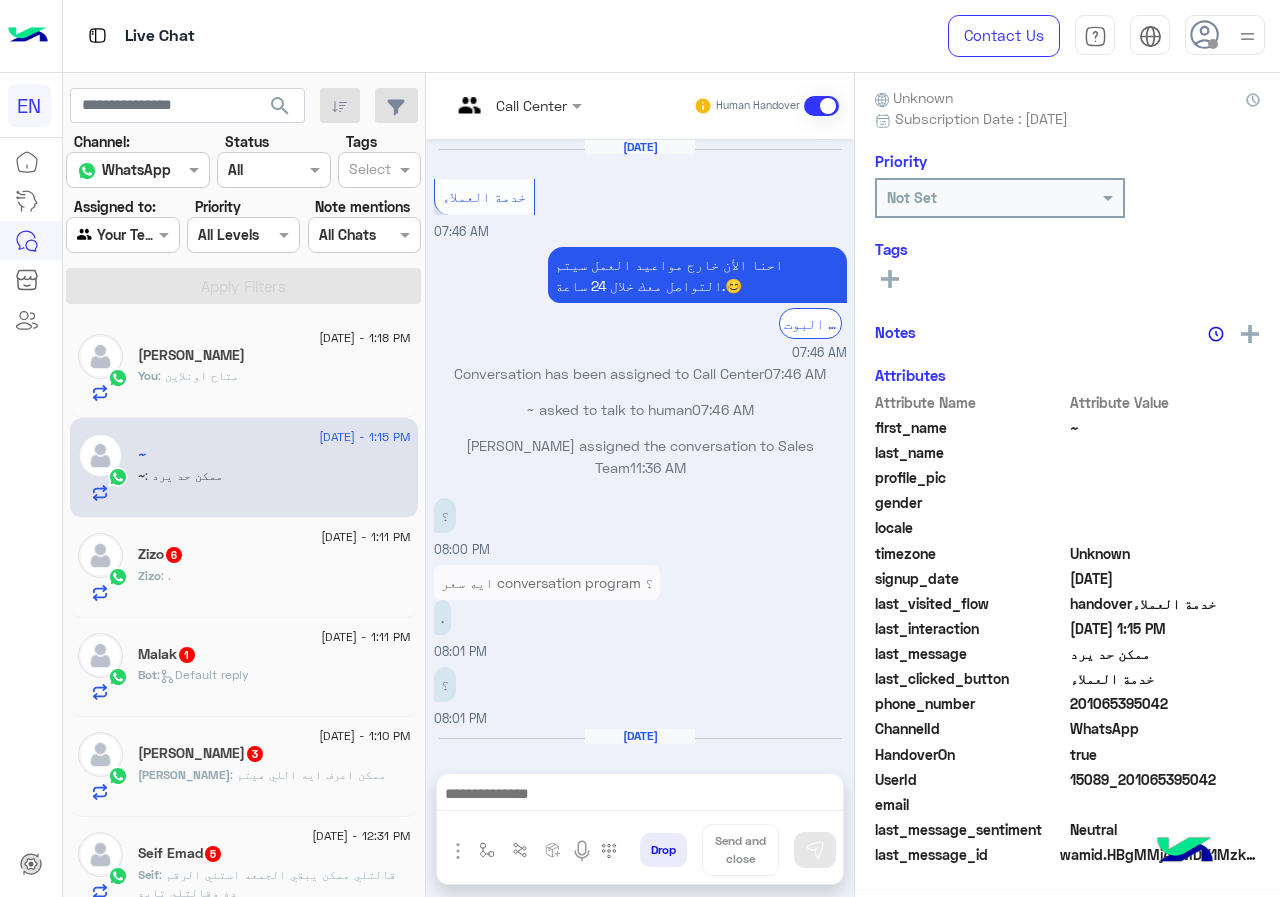 scroll, scrollTop: 176, scrollLeft: 0, axis: vertical 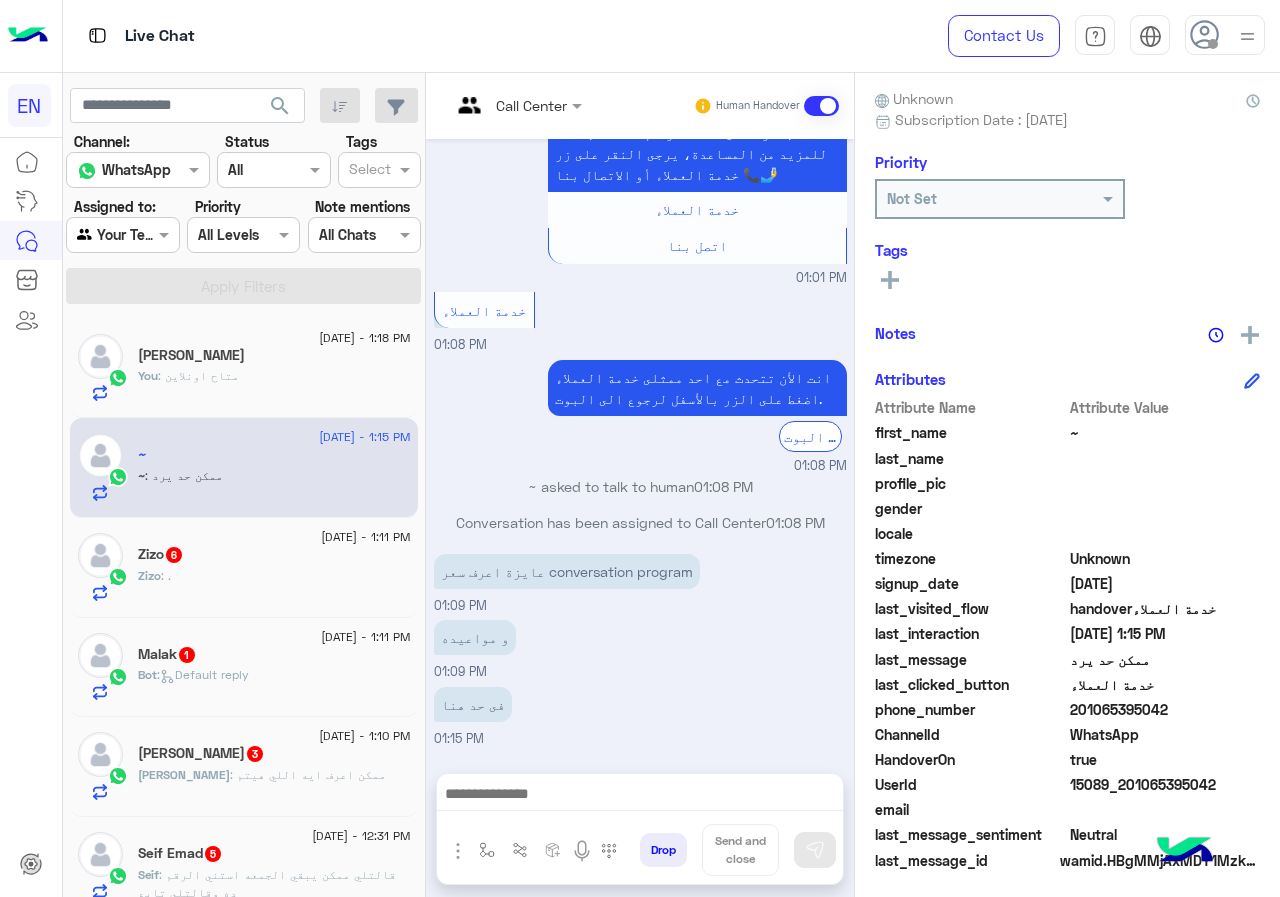 drag, startPoint x: 1076, startPoint y: 703, endPoint x: 1182, endPoint y: 718, distance: 107.05606 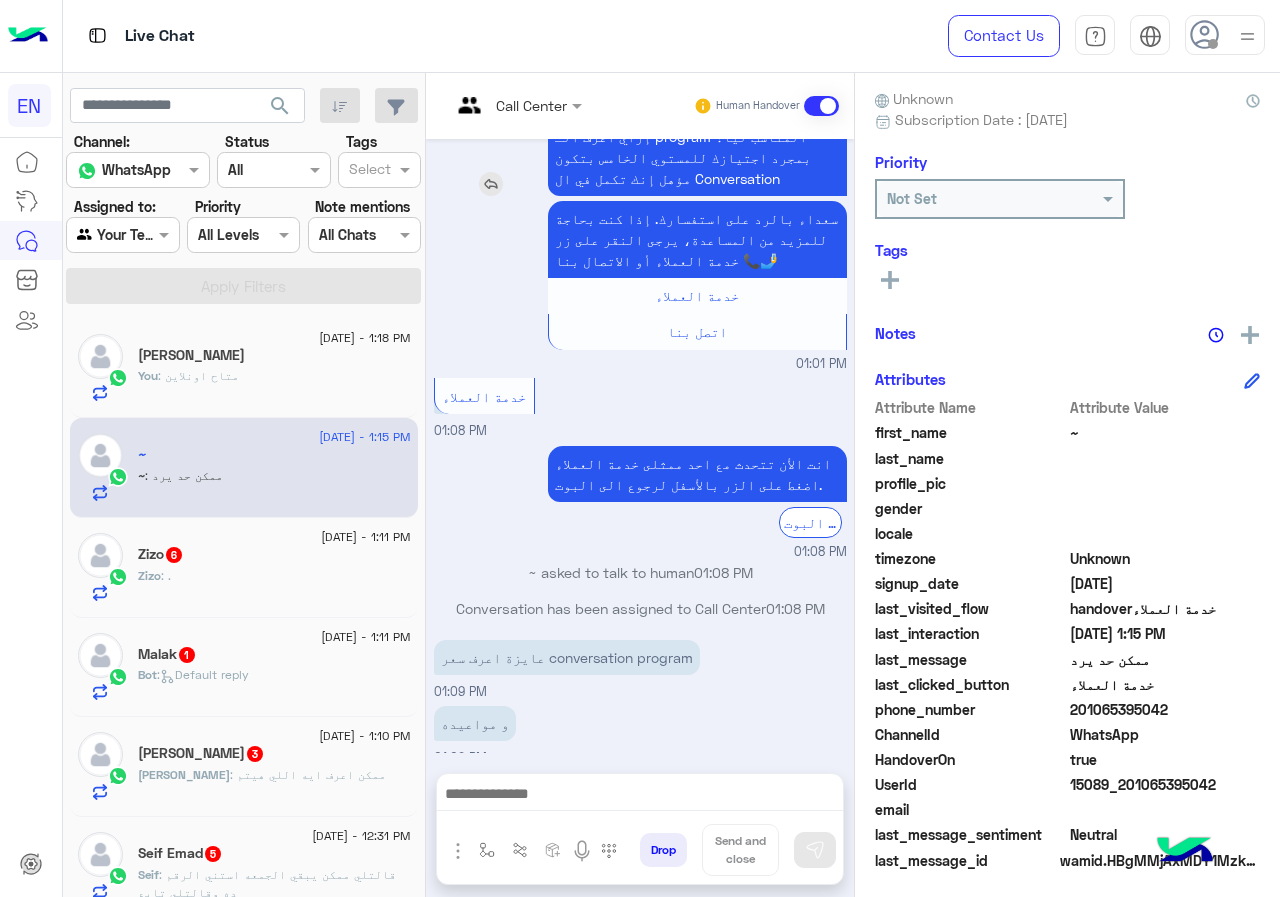 scroll, scrollTop: 1464, scrollLeft: 0, axis: vertical 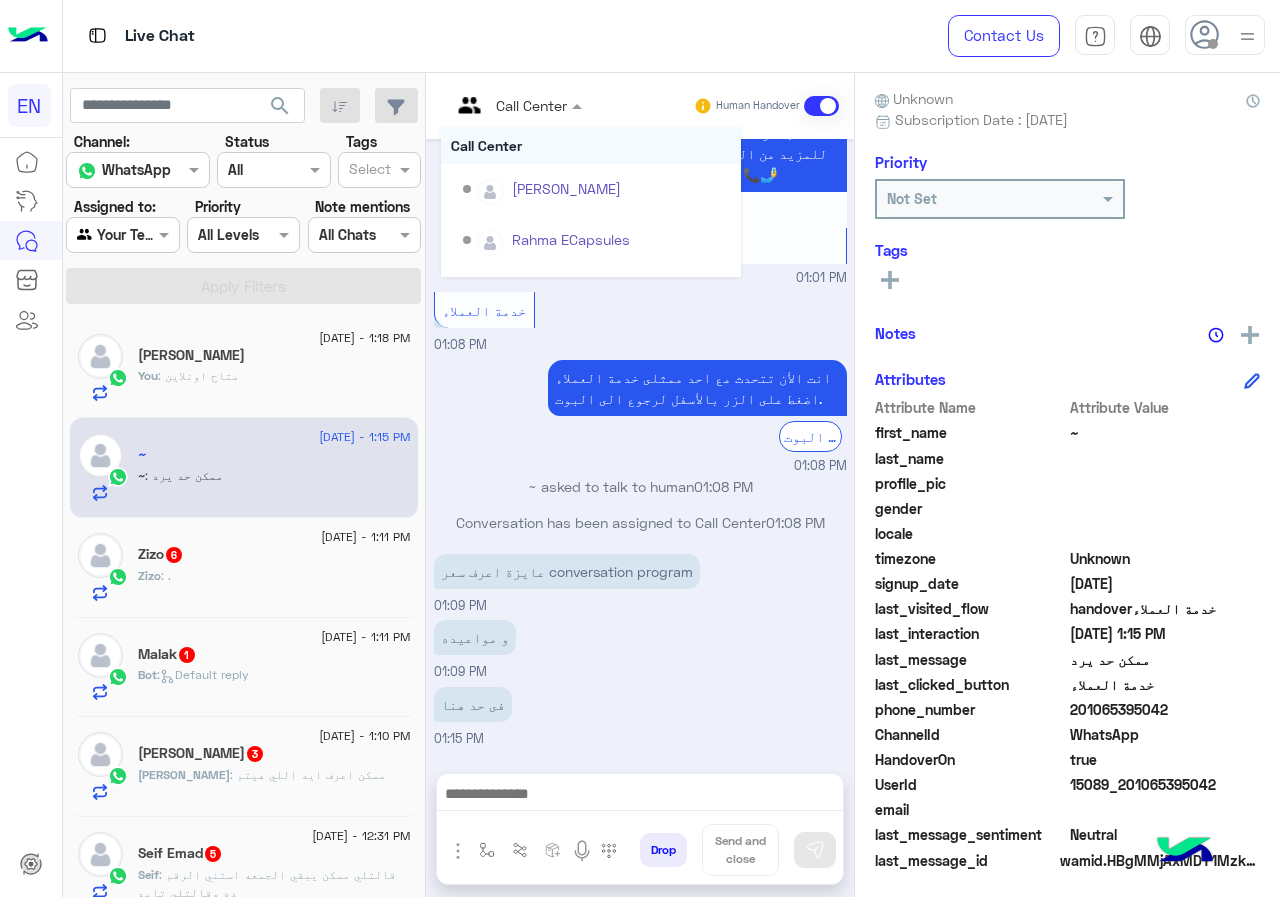 click at bounding box center (516, 104) 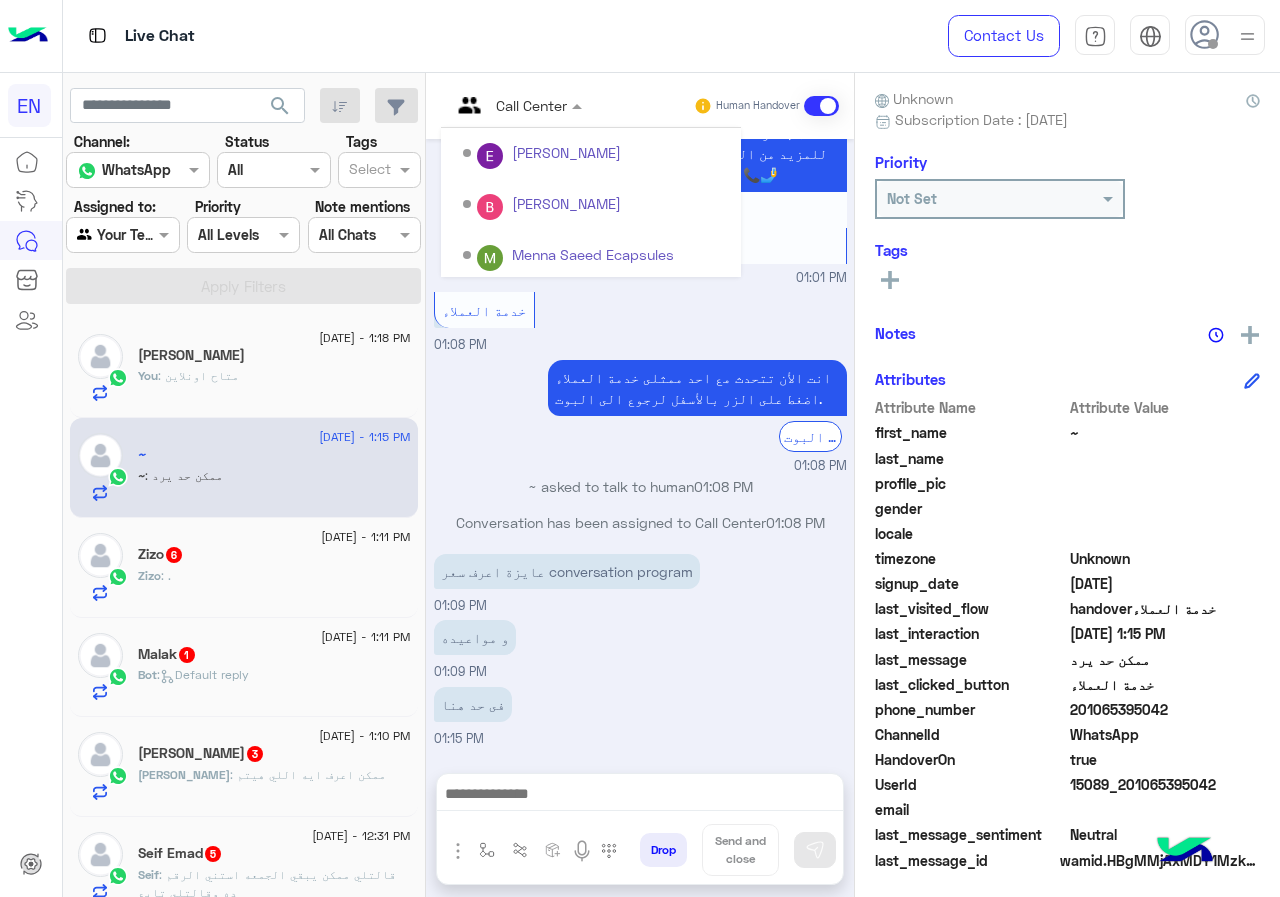 scroll, scrollTop: 332, scrollLeft: 0, axis: vertical 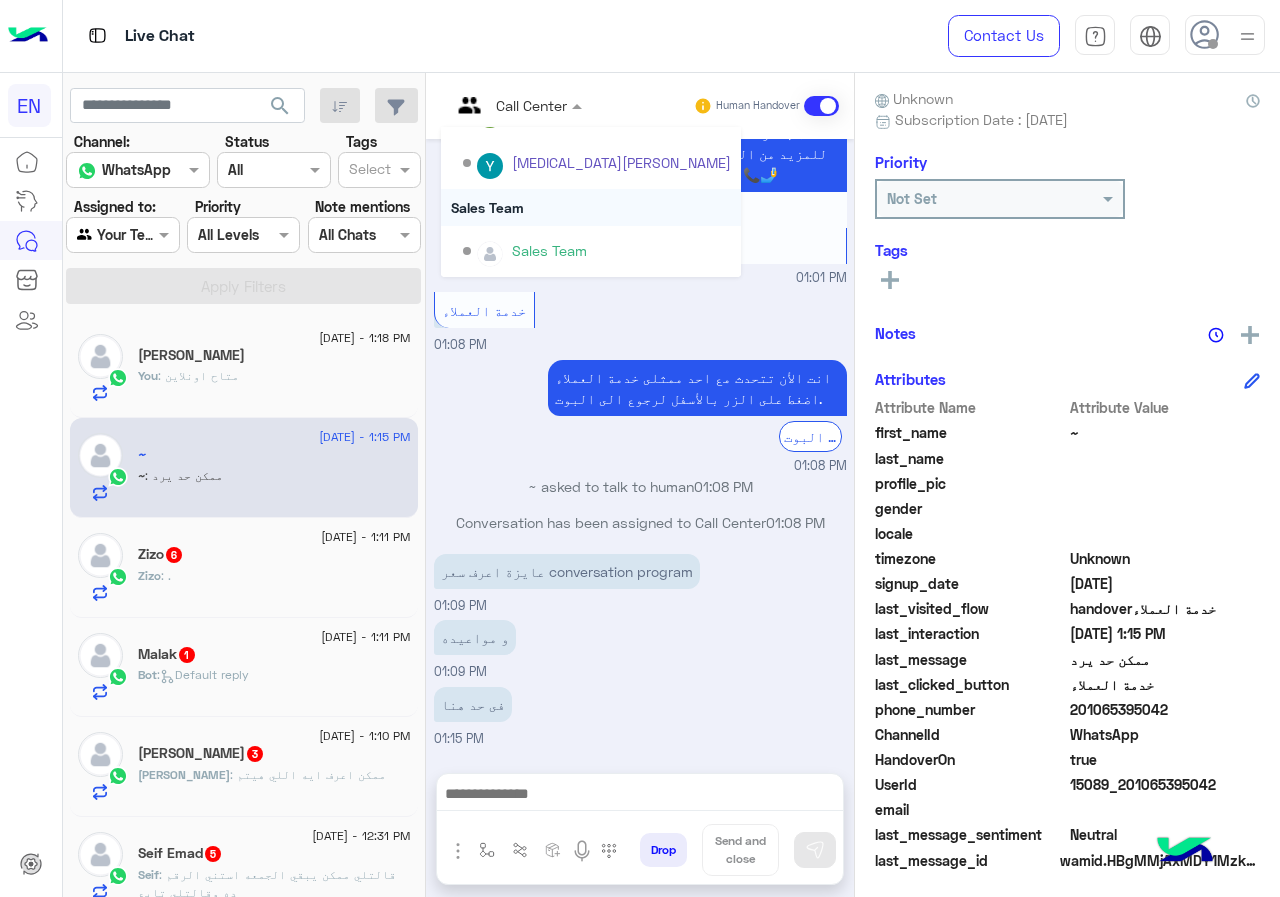 click on "Sales Team" at bounding box center (591, 207) 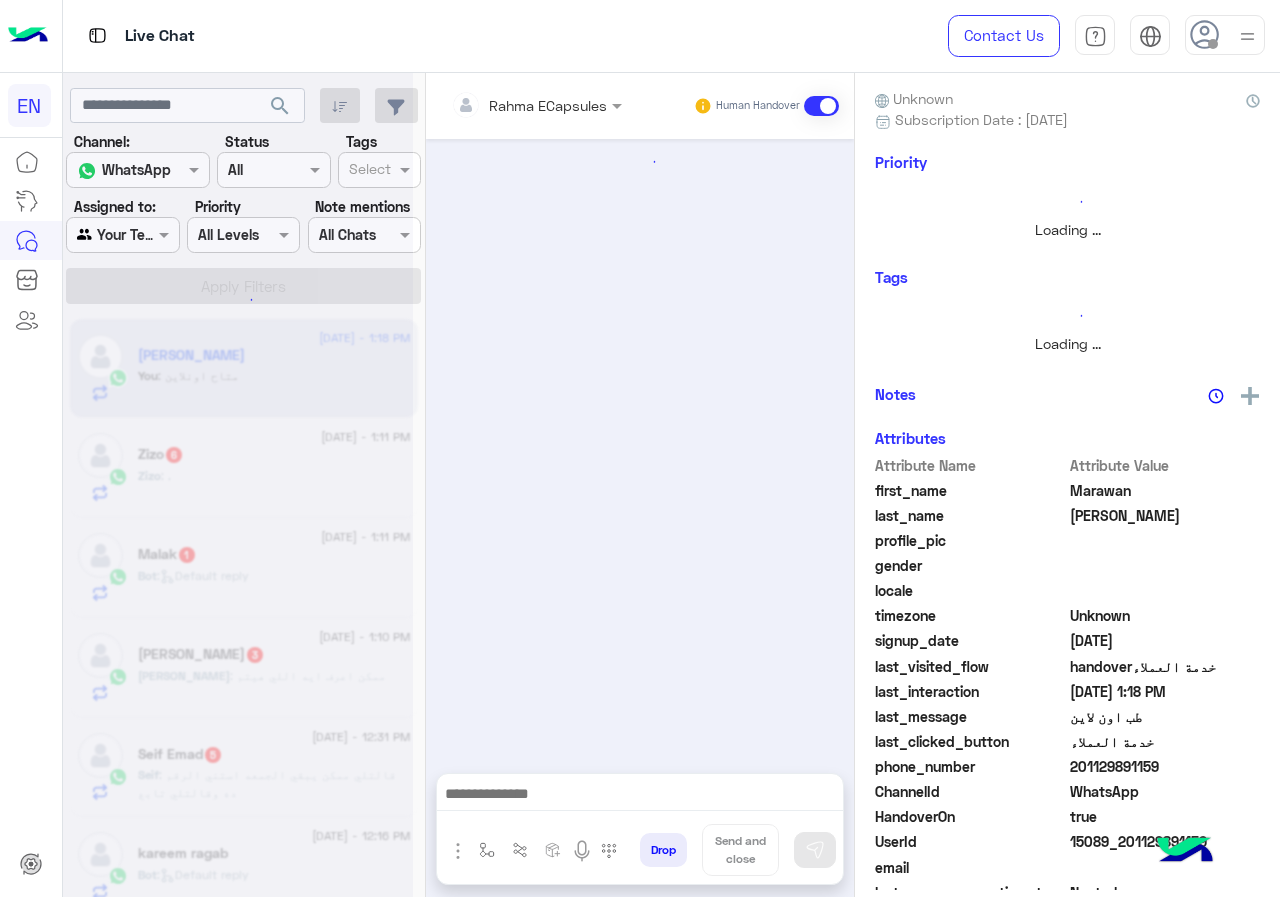 scroll, scrollTop: 0, scrollLeft: 0, axis: both 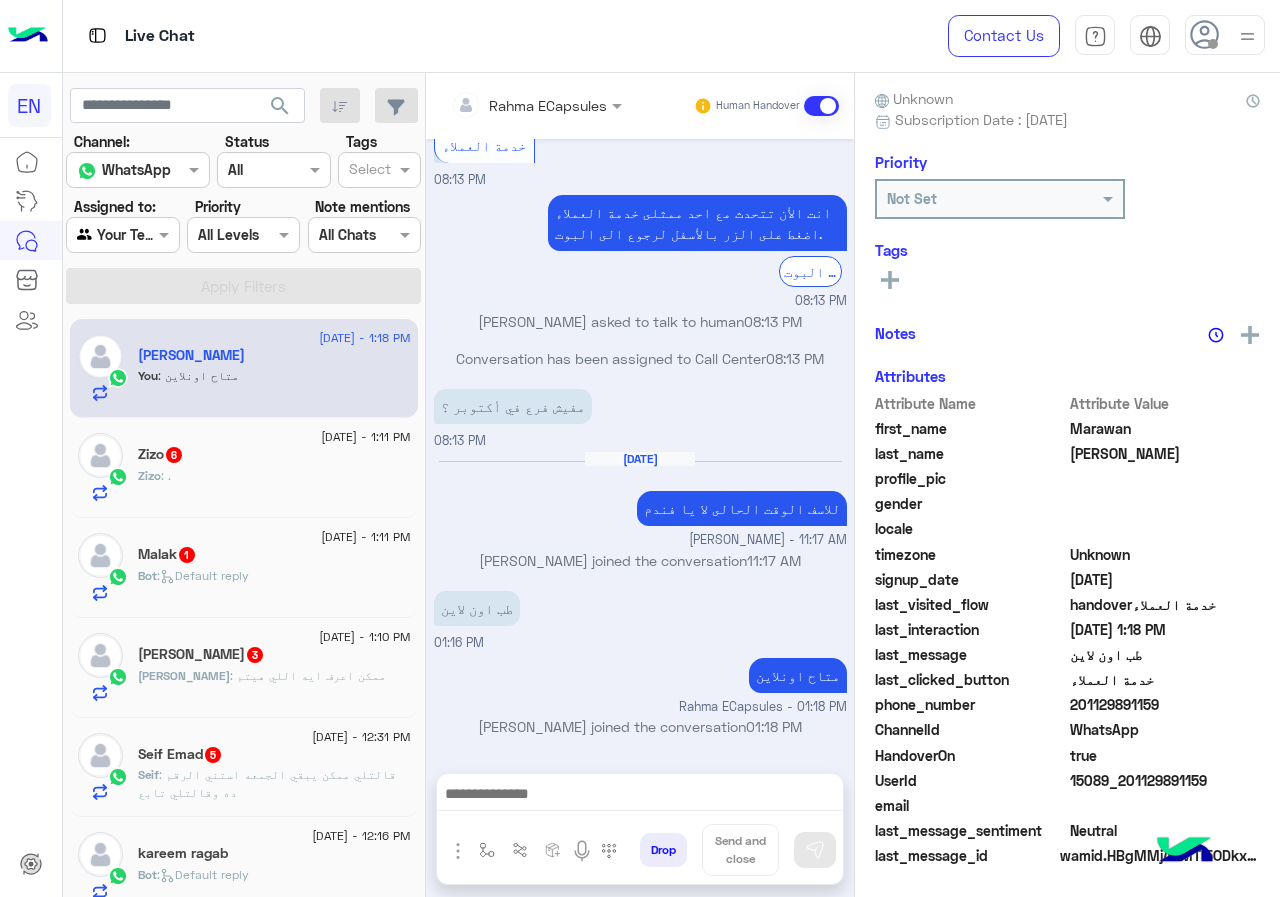 click on "Zizo : ." 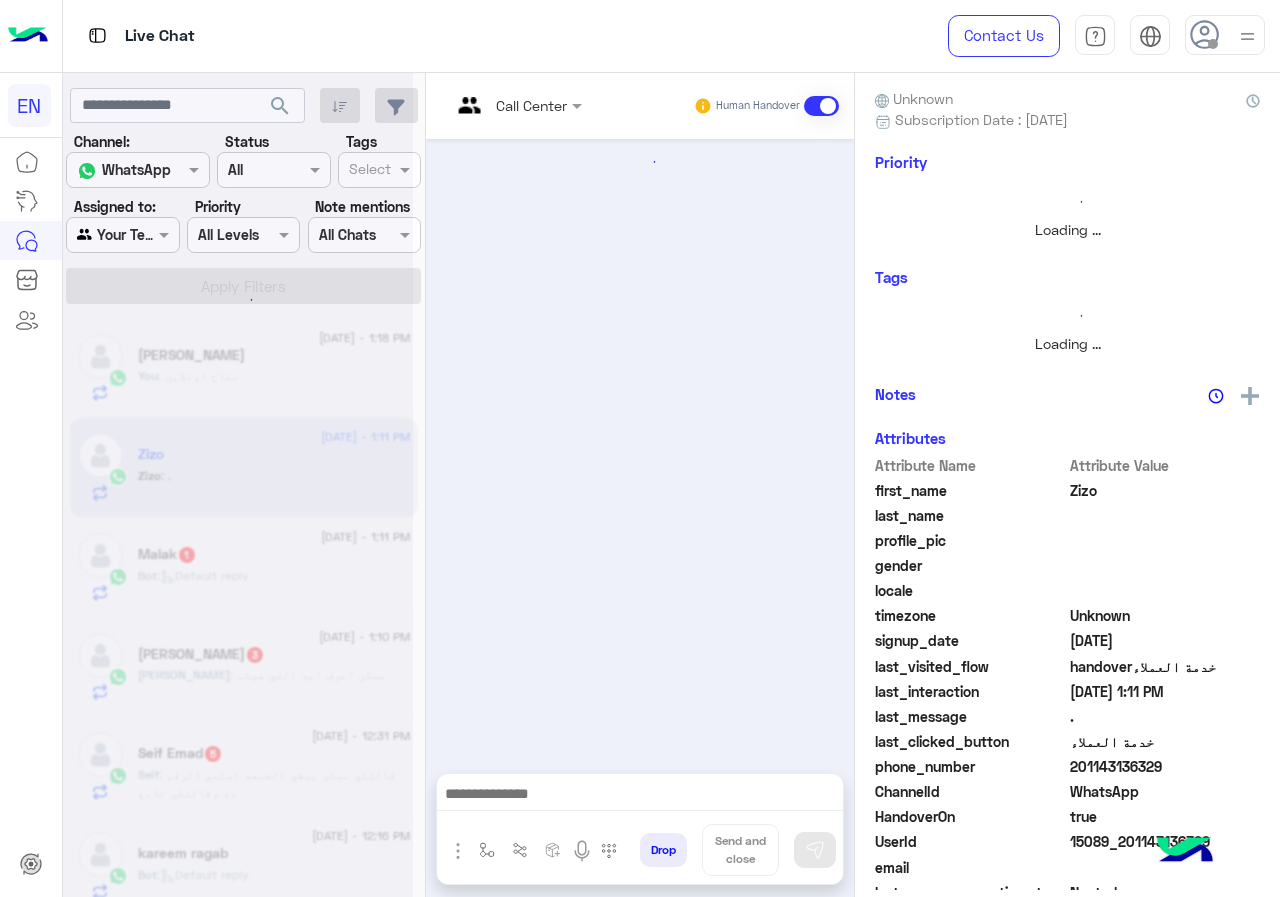 scroll, scrollTop: 0, scrollLeft: 0, axis: both 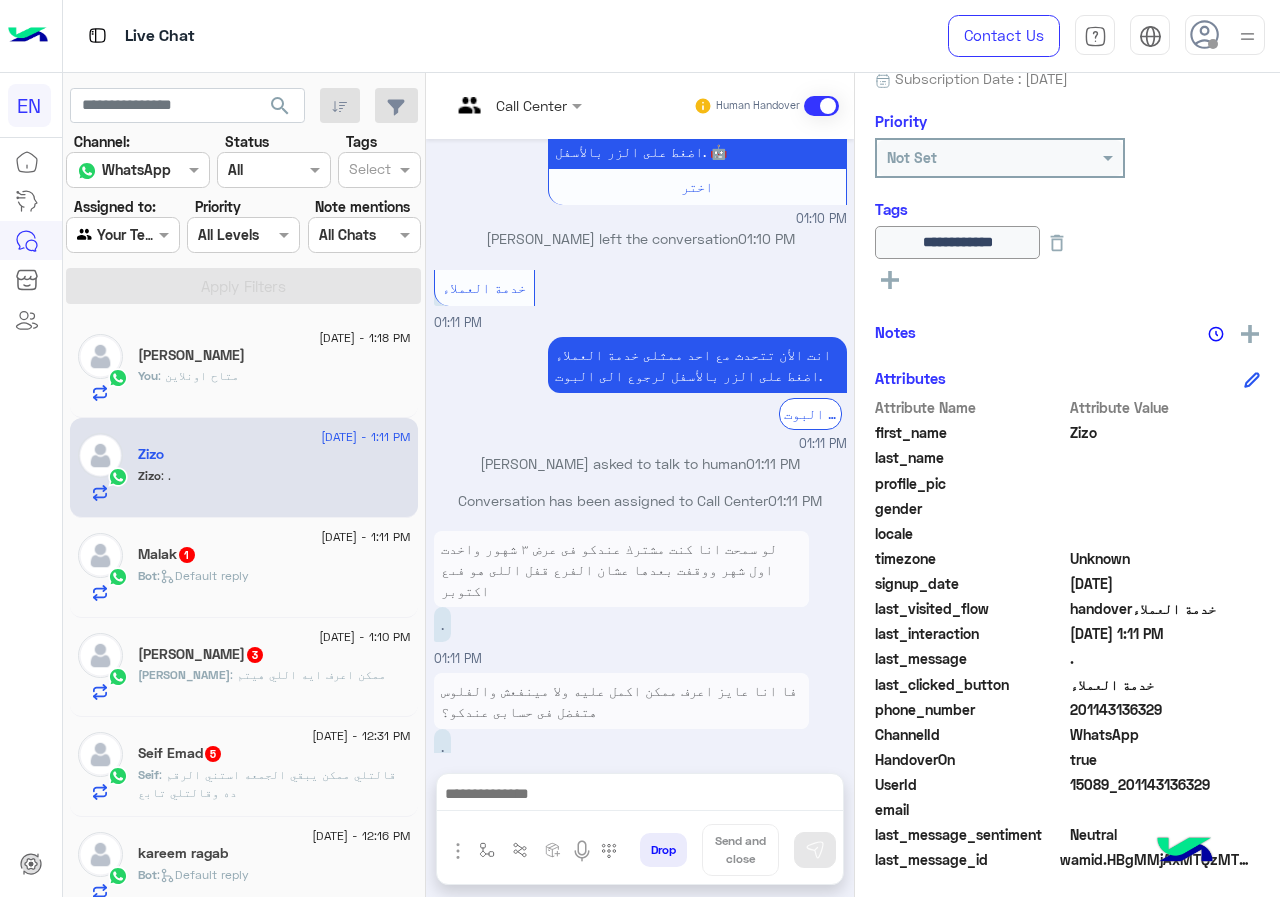 drag, startPoint x: 1071, startPoint y: 707, endPoint x: 1172, endPoint y: 707, distance: 101 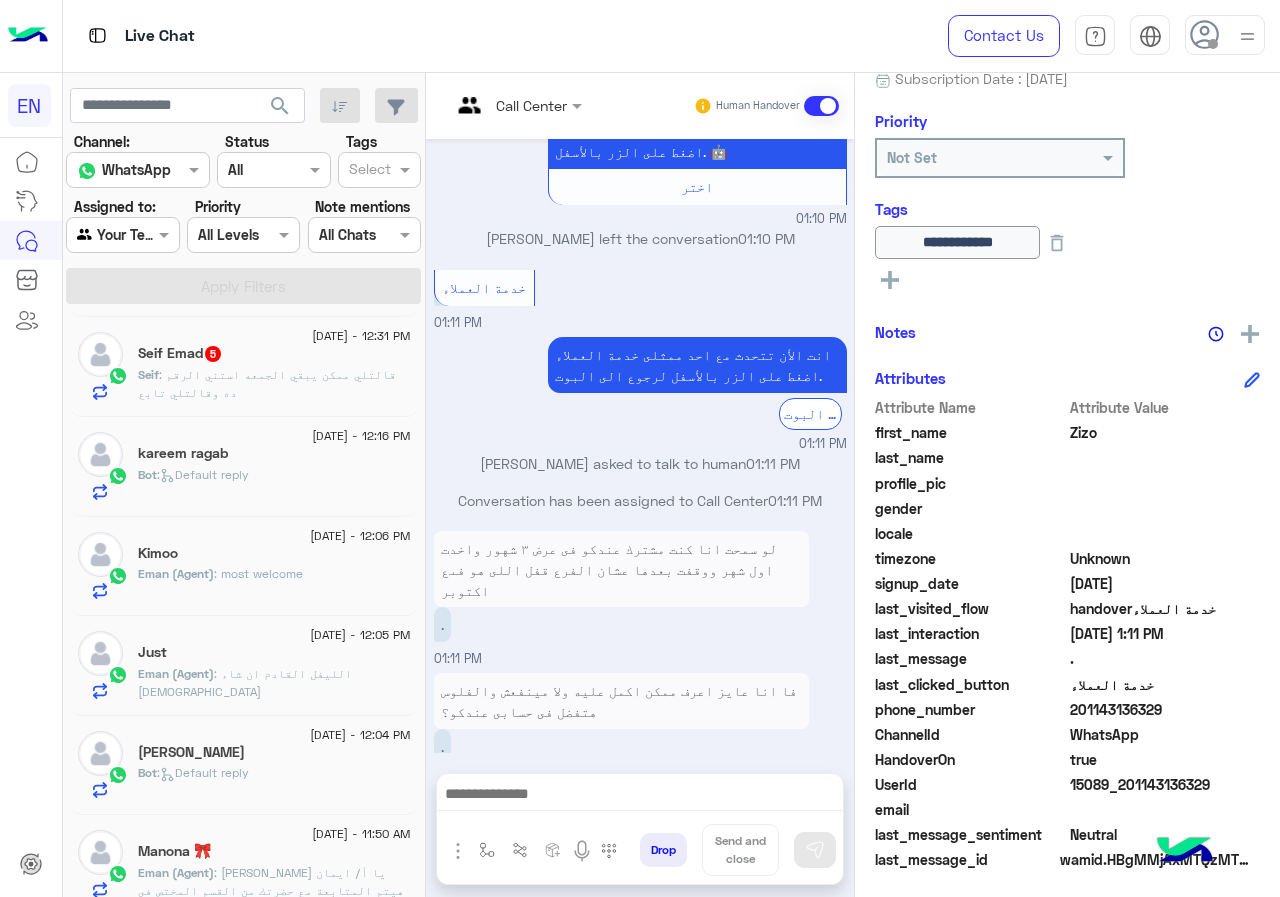 scroll, scrollTop: 0, scrollLeft: 0, axis: both 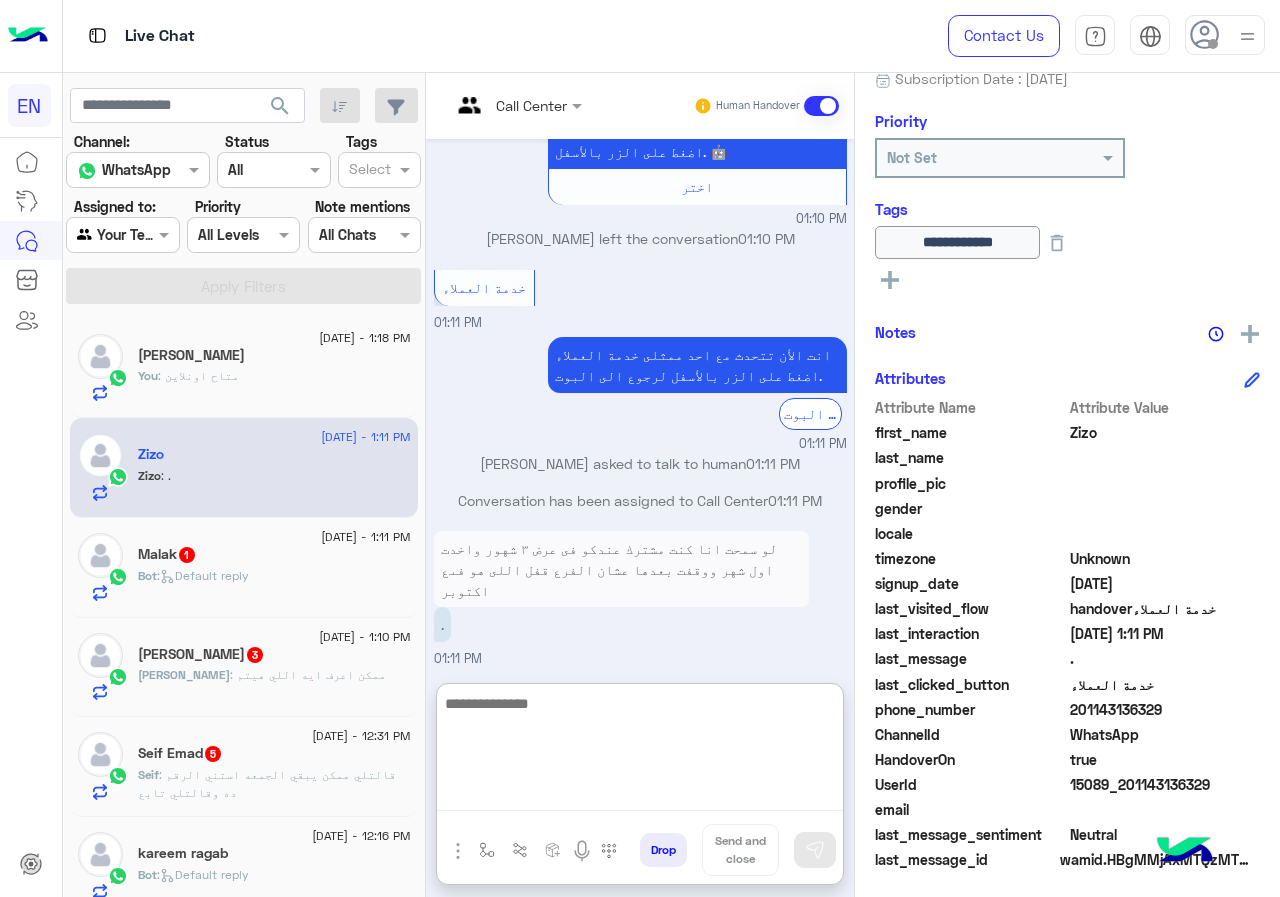 click at bounding box center (640, 751) 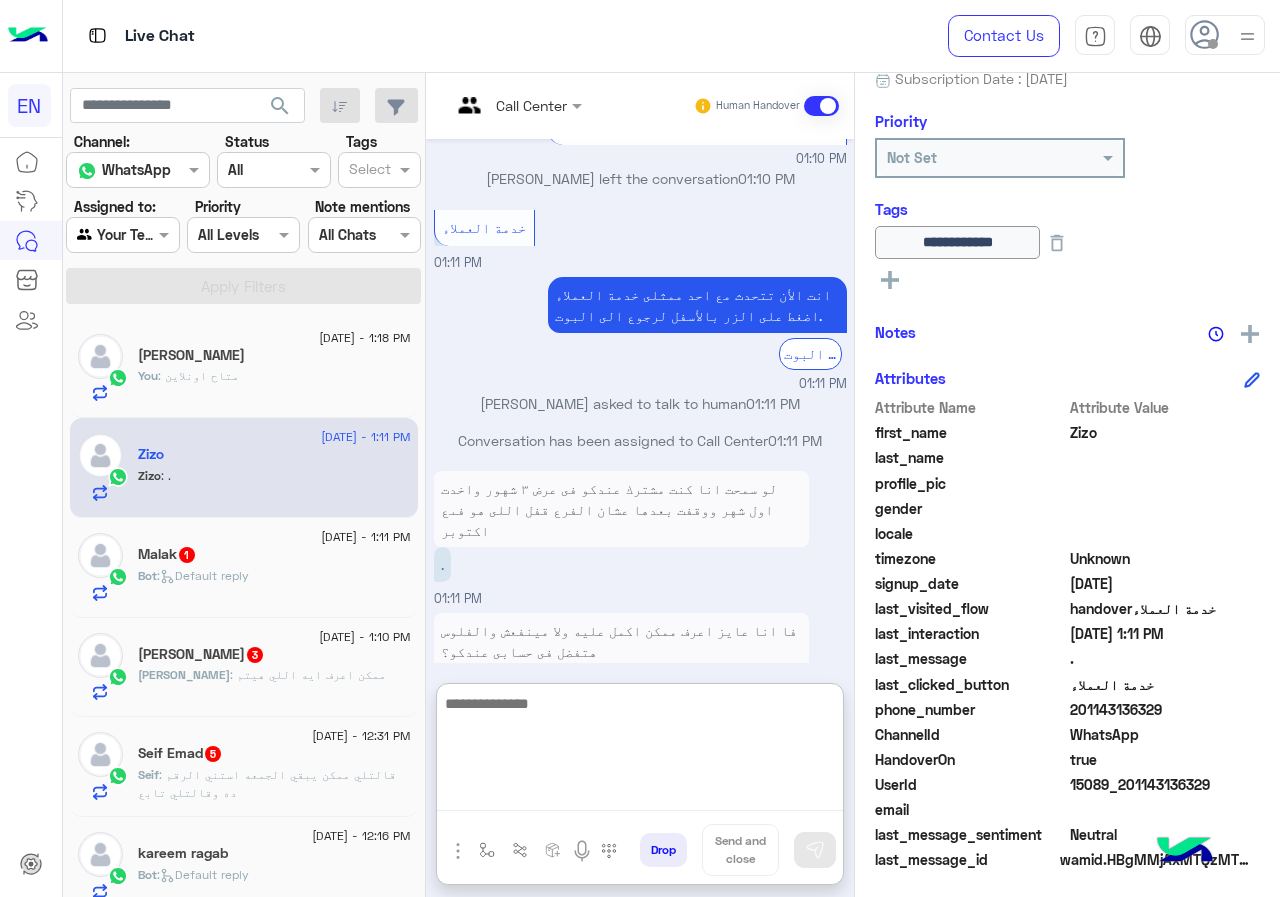 scroll, scrollTop: 1478, scrollLeft: 0, axis: vertical 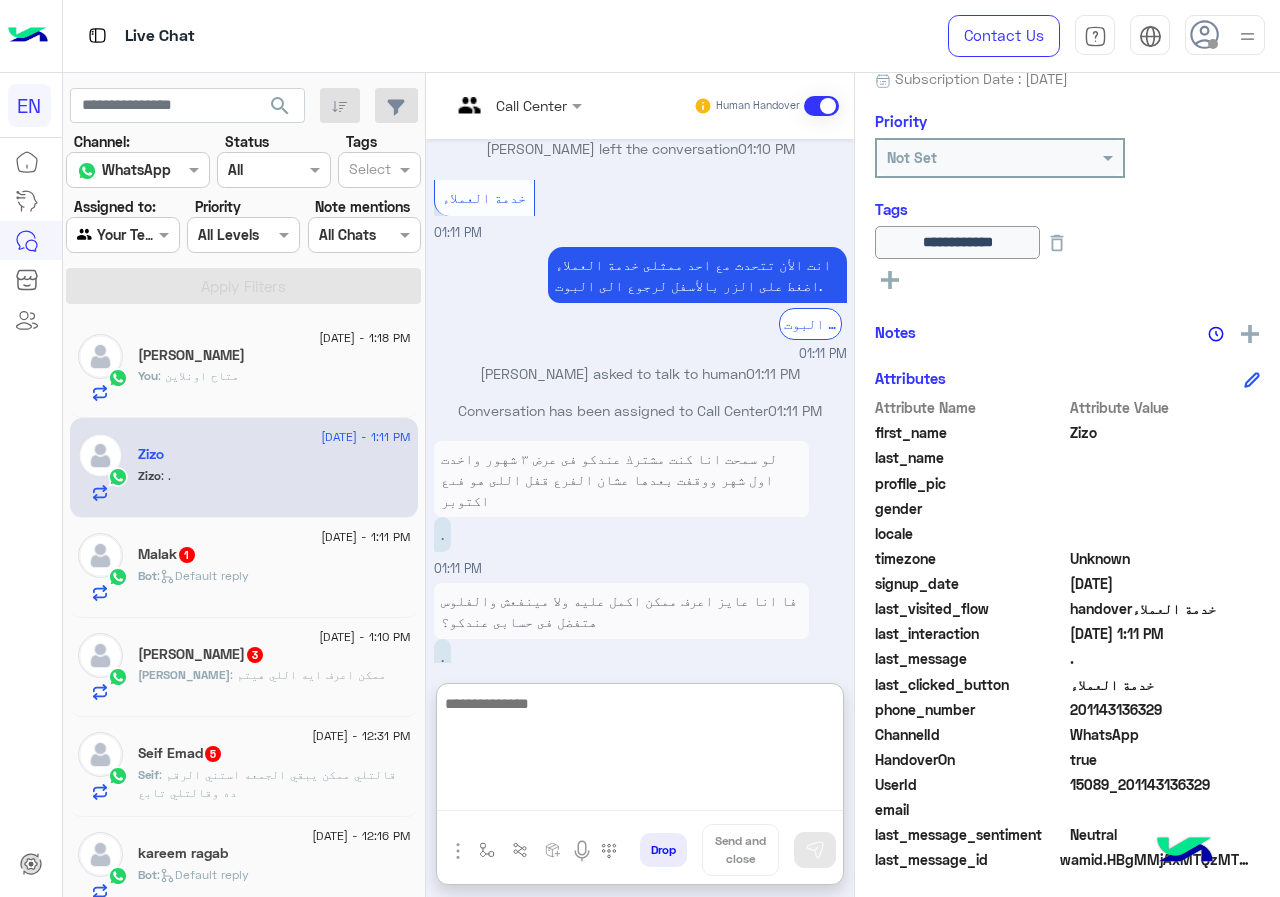 click at bounding box center (640, 751) 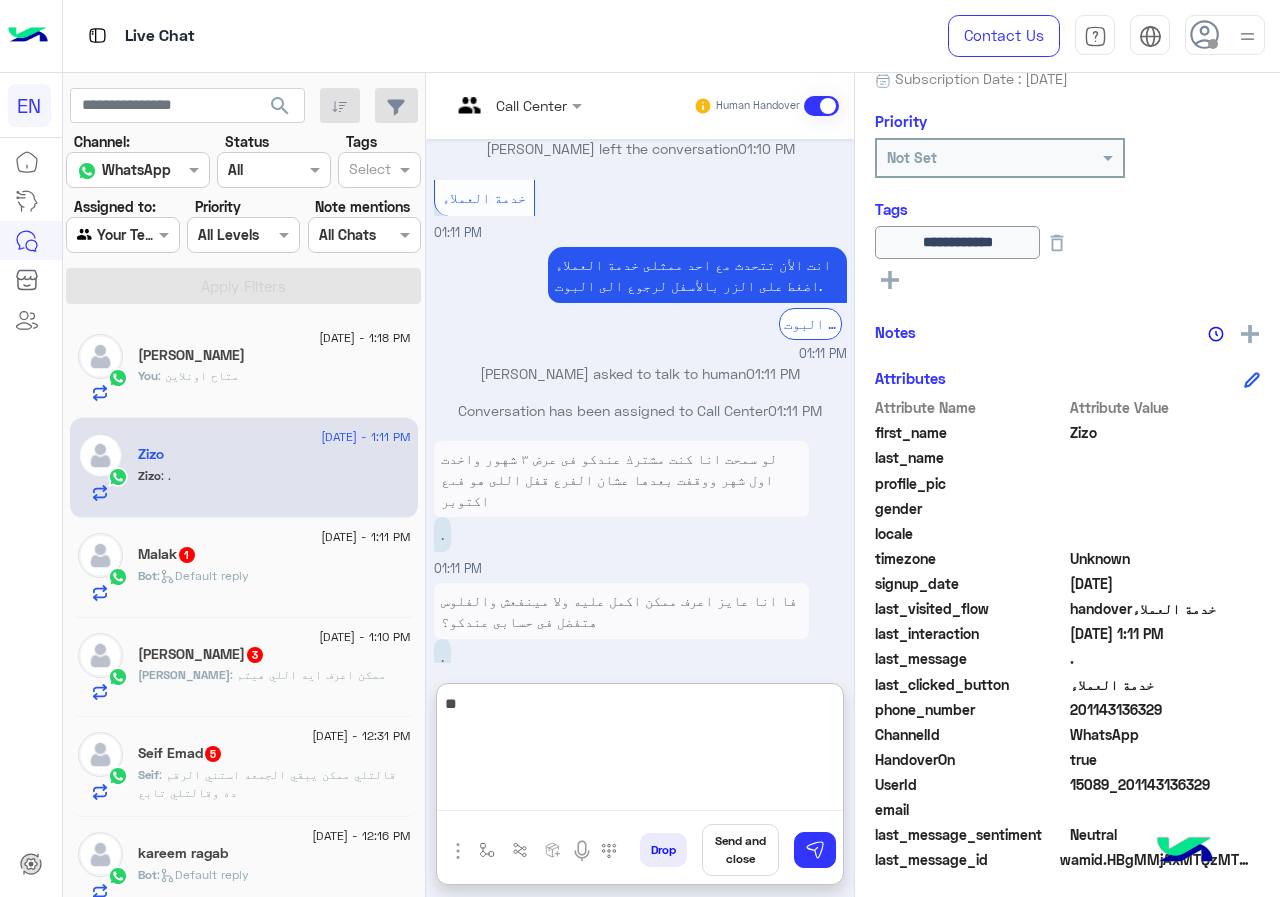 type on "*" 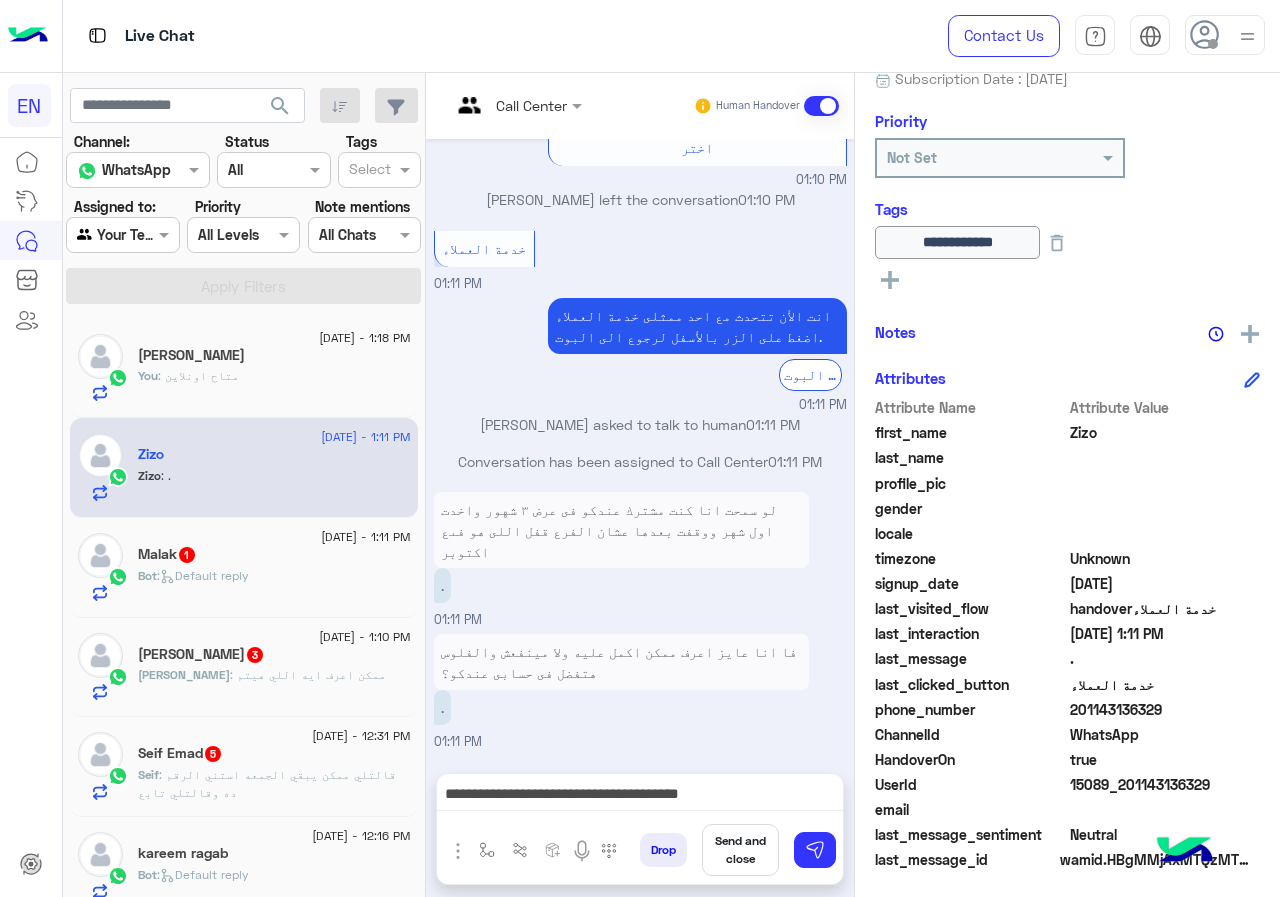 scroll, scrollTop: 1388, scrollLeft: 0, axis: vertical 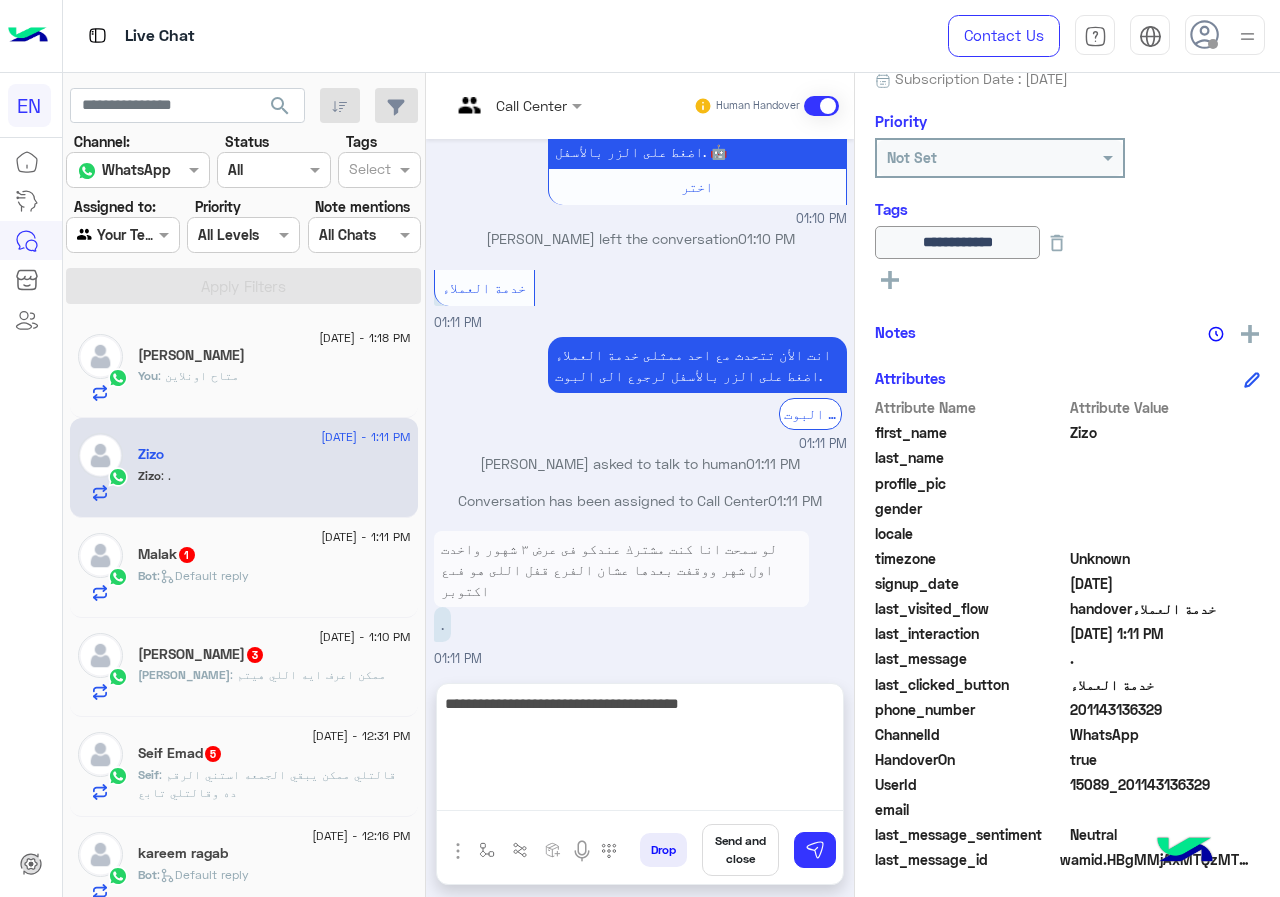 click on "**********" at bounding box center [640, 751] 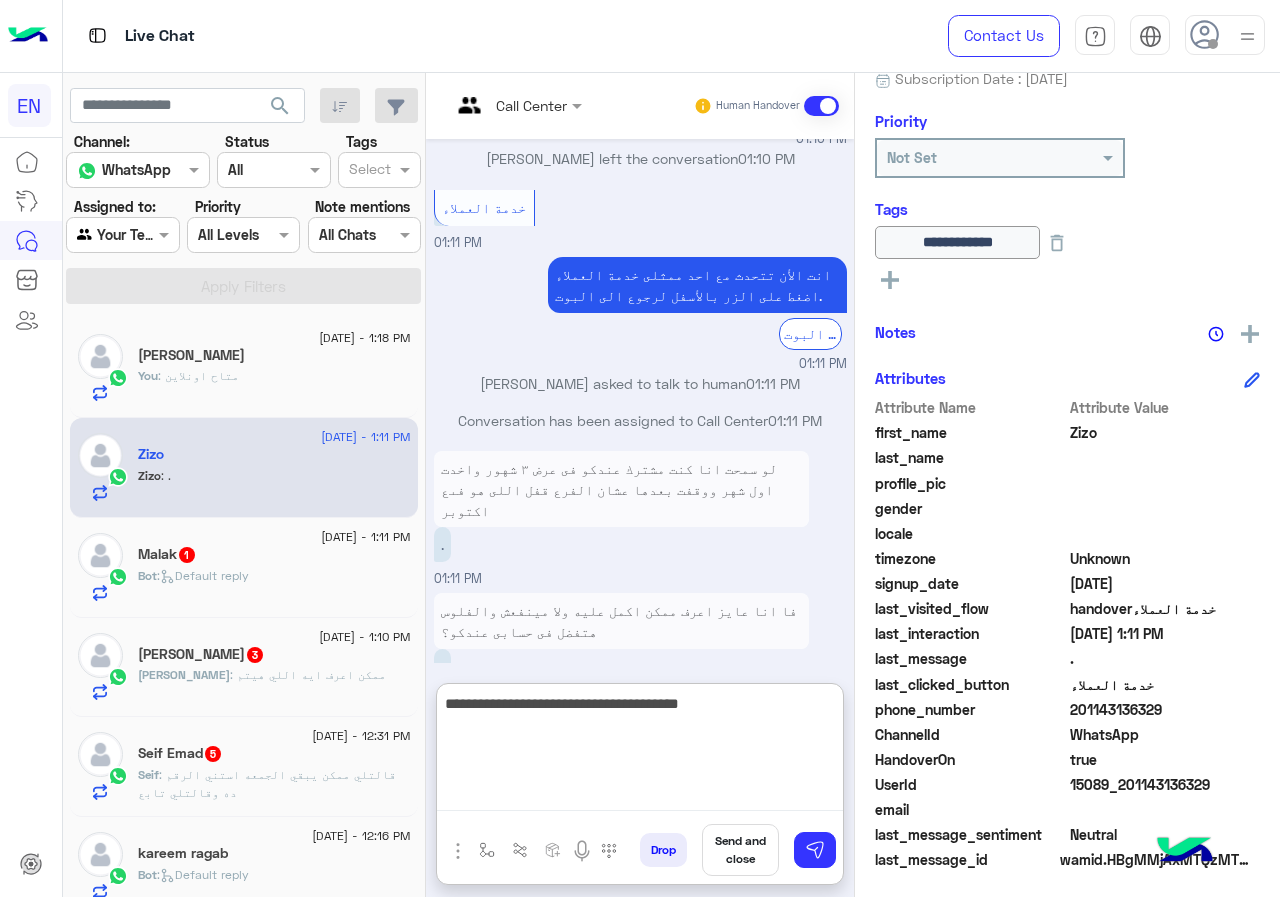 scroll, scrollTop: 1478, scrollLeft: 0, axis: vertical 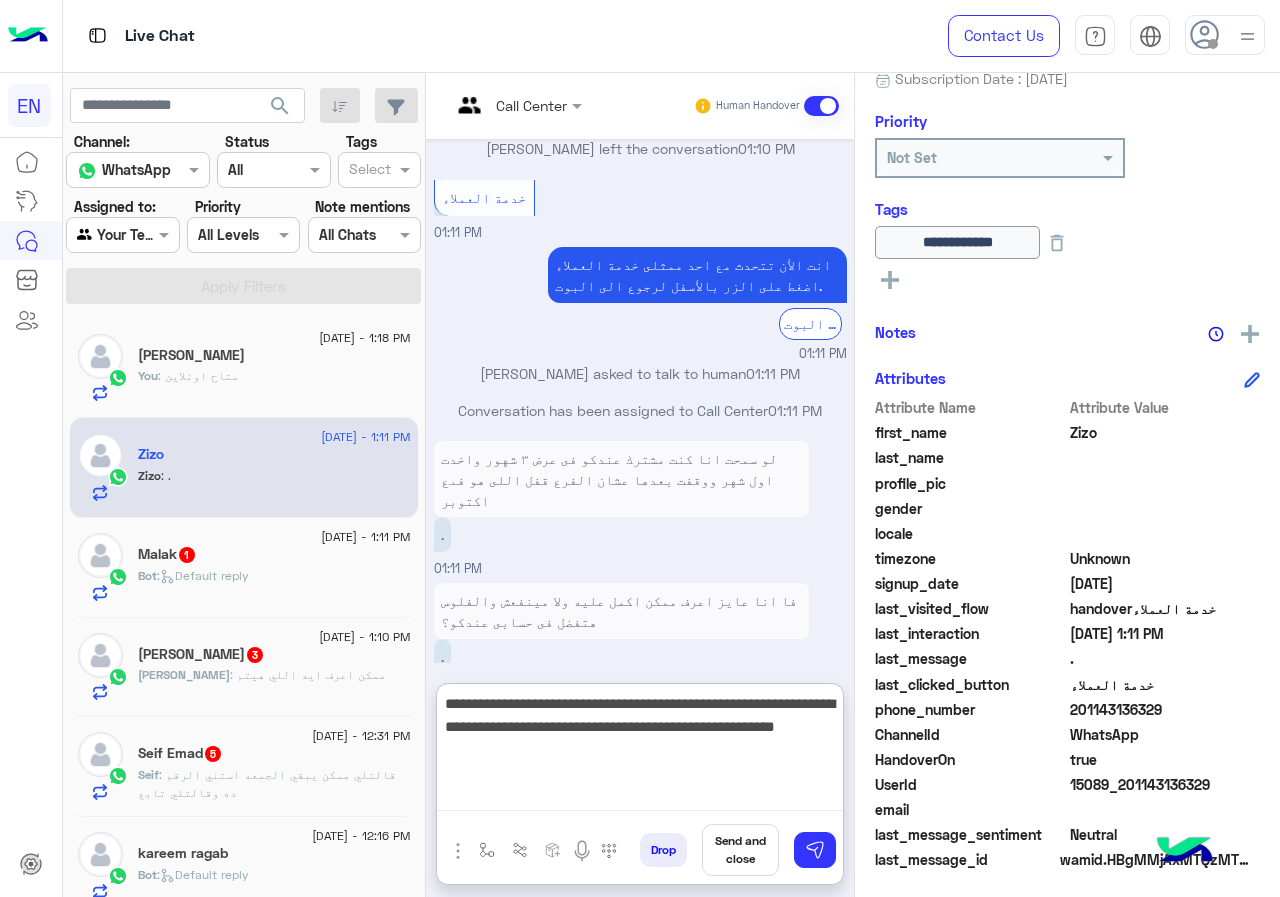 type on "**********" 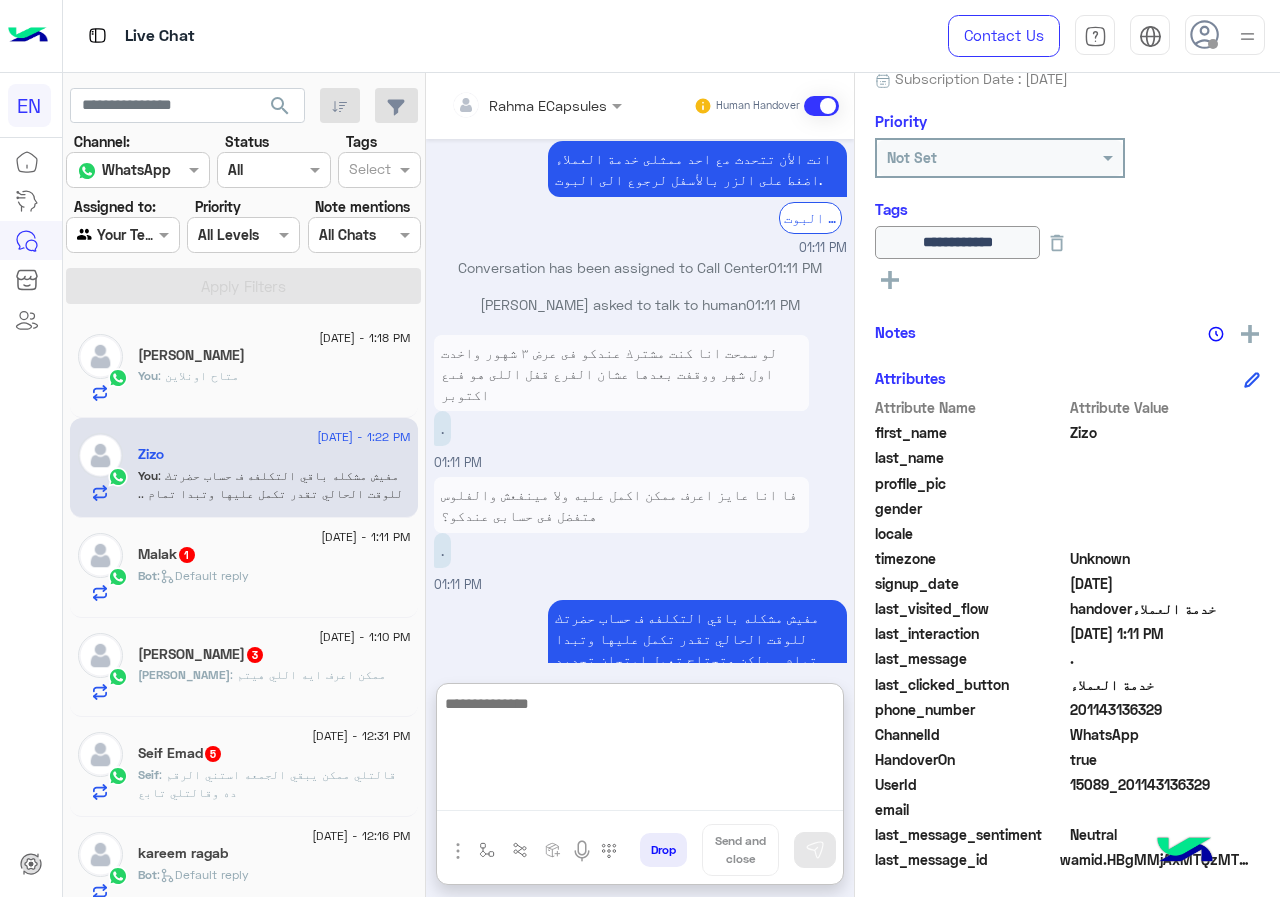 scroll, scrollTop: 1620, scrollLeft: 0, axis: vertical 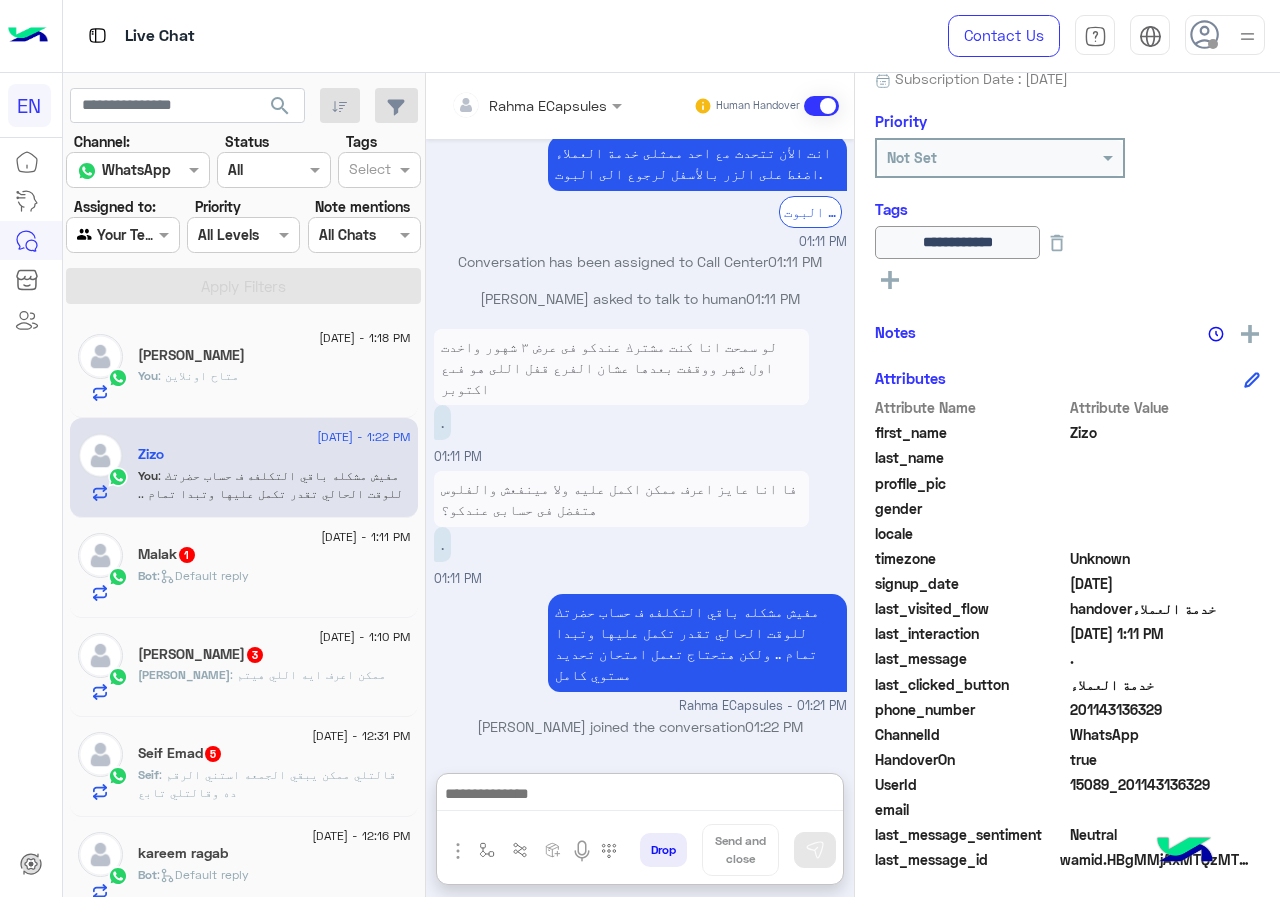 click on ":   Default reply" 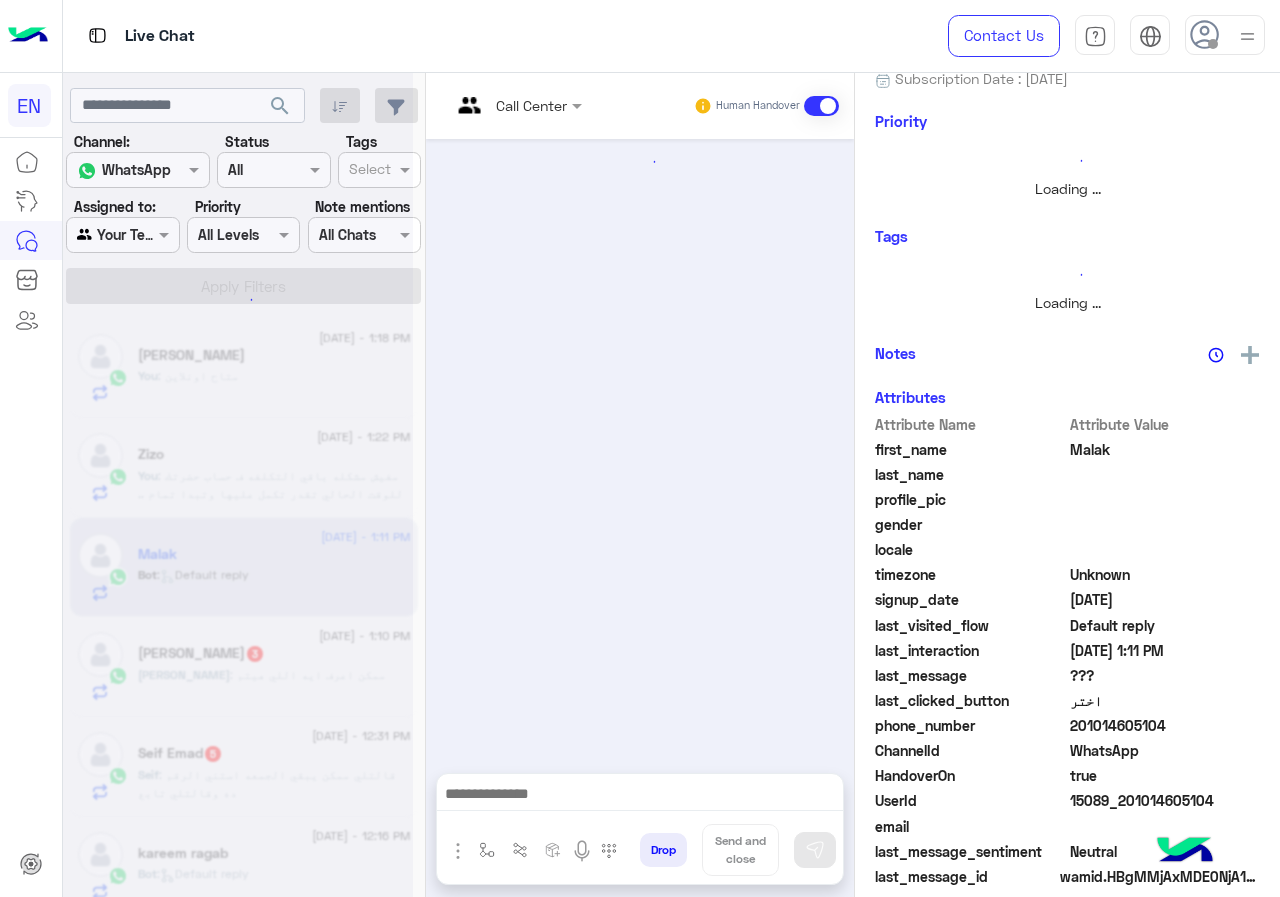 scroll, scrollTop: 0, scrollLeft: 0, axis: both 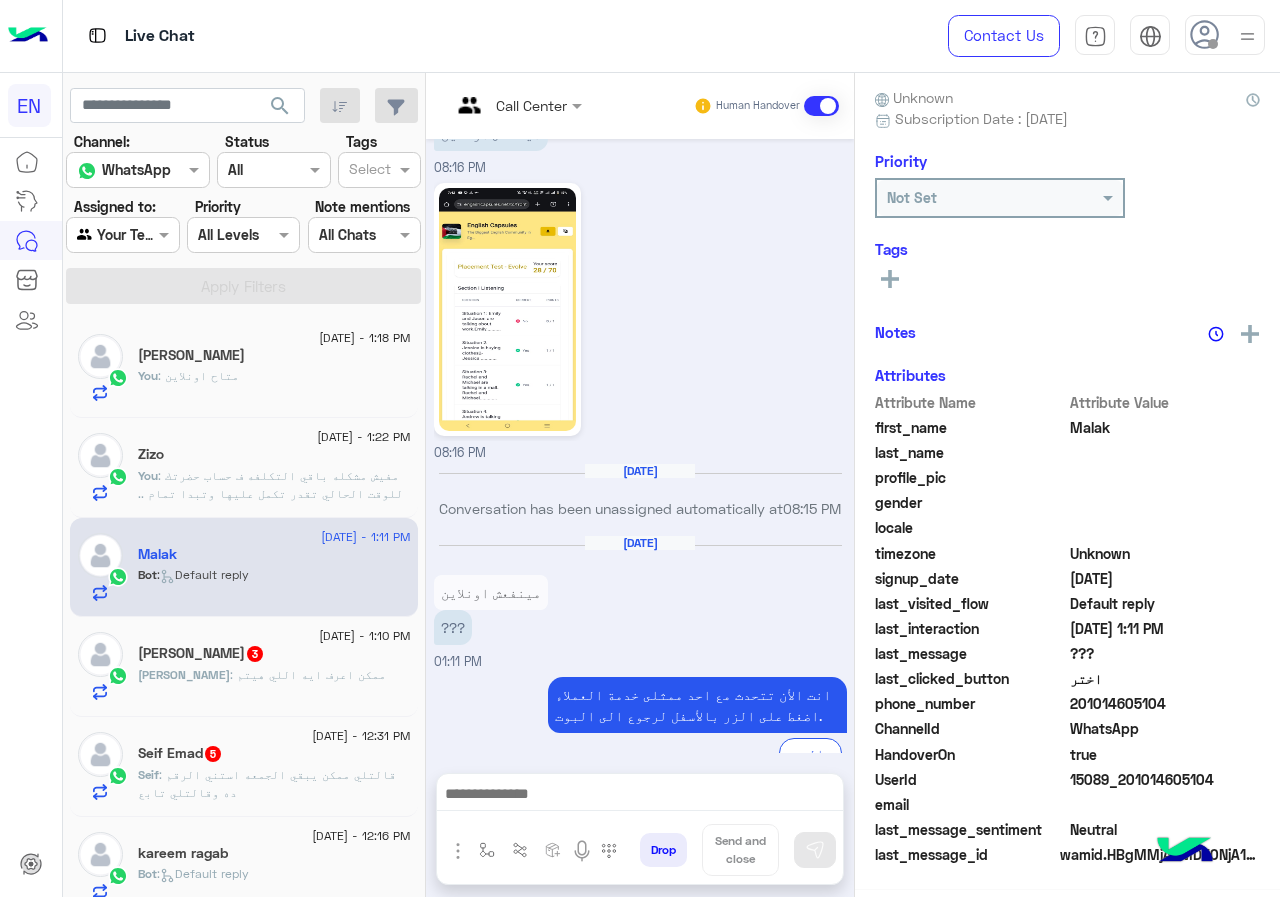 drag, startPoint x: 1076, startPoint y: 699, endPoint x: 1259, endPoint y: 709, distance: 183.27303 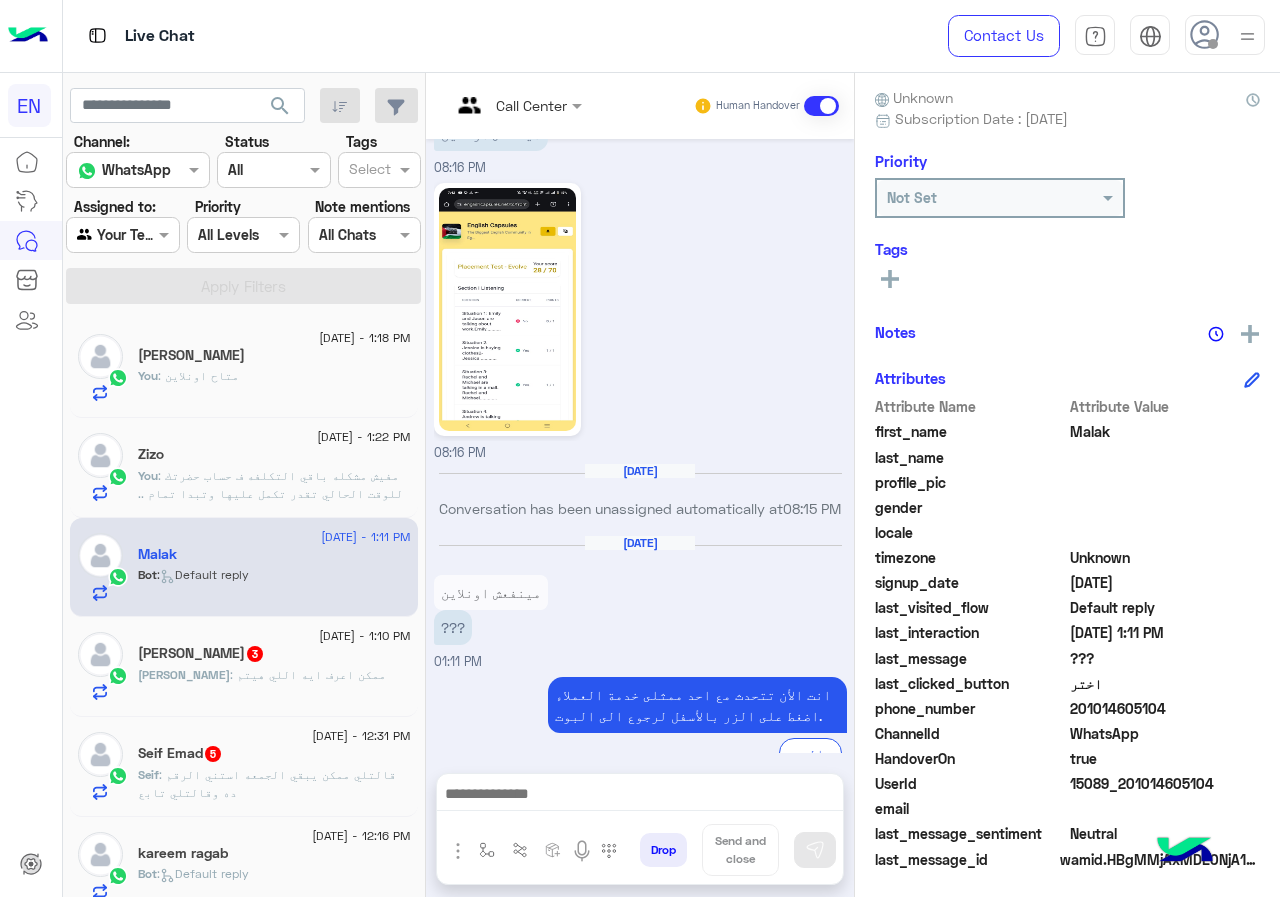 scroll, scrollTop: 180, scrollLeft: 0, axis: vertical 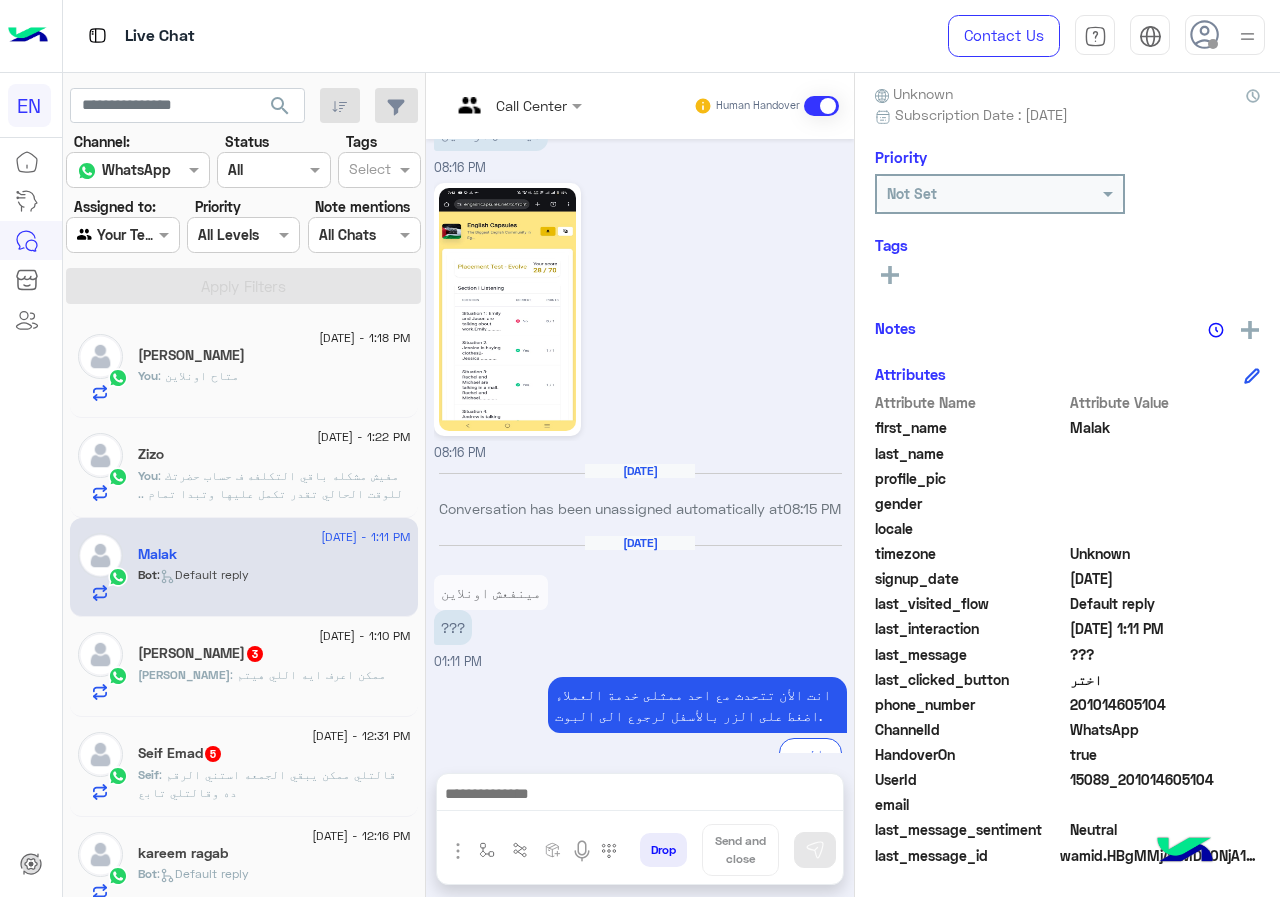 copy on "01014605104" 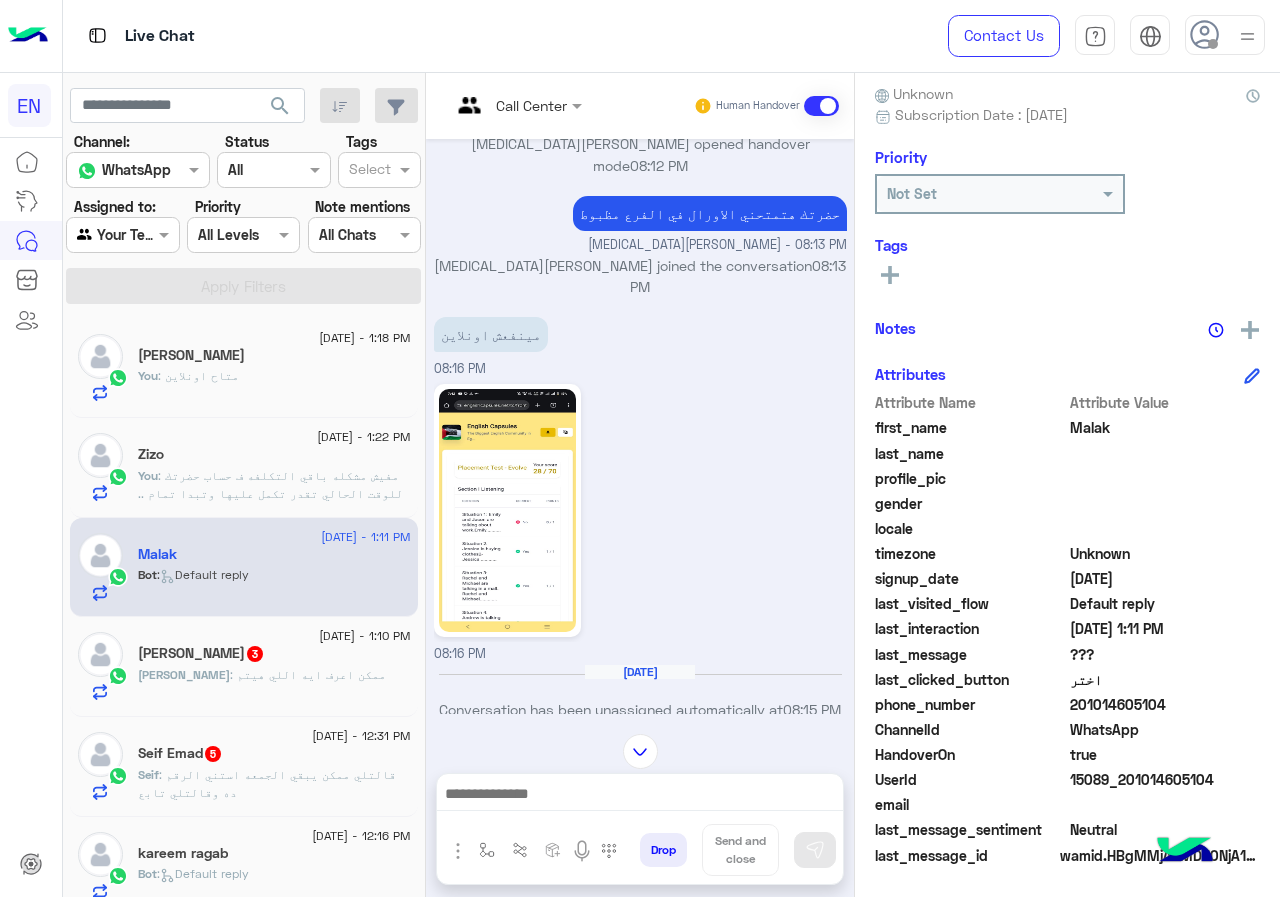 scroll, scrollTop: 1321, scrollLeft: 0, axis: vertical 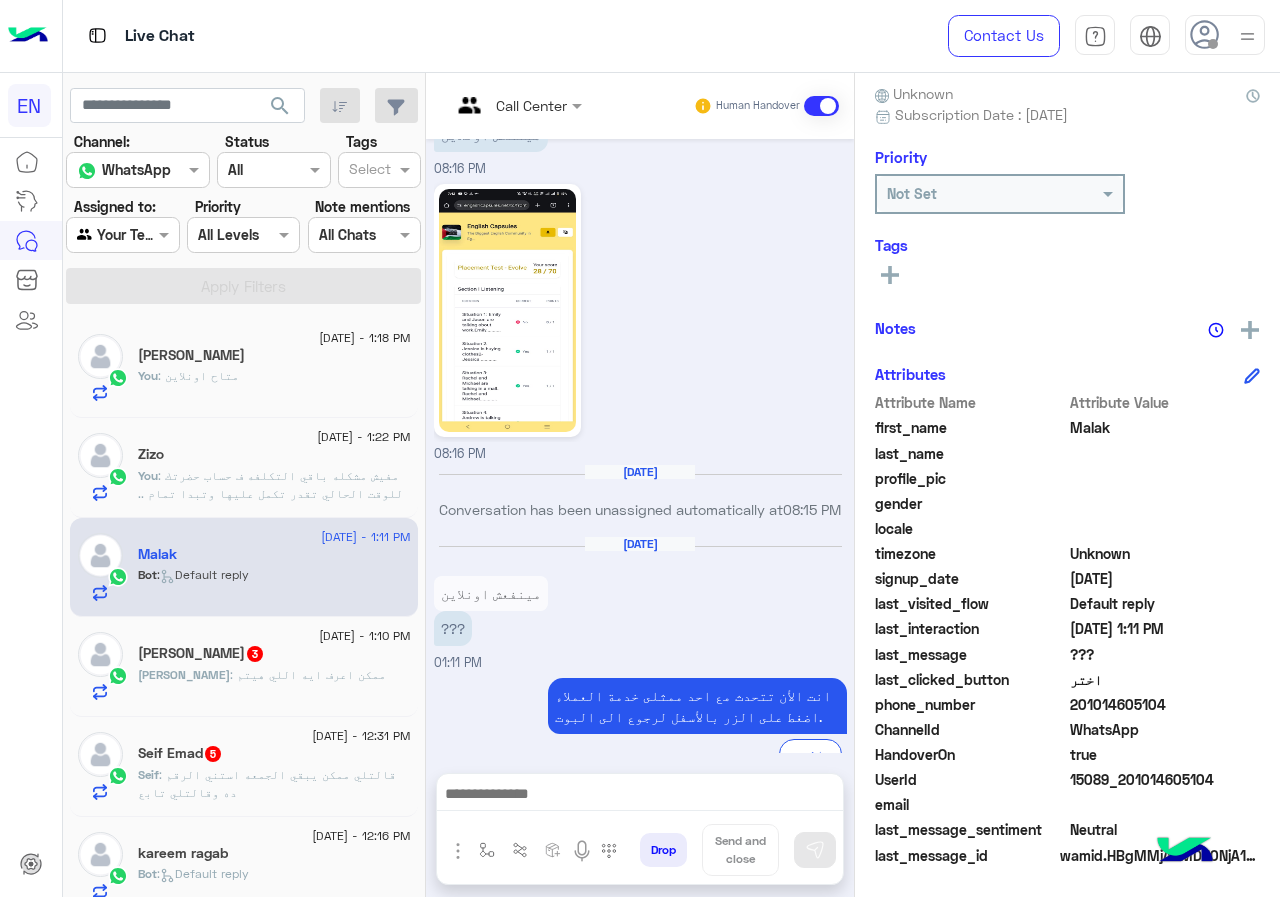 click at bounding box center [640, 799] 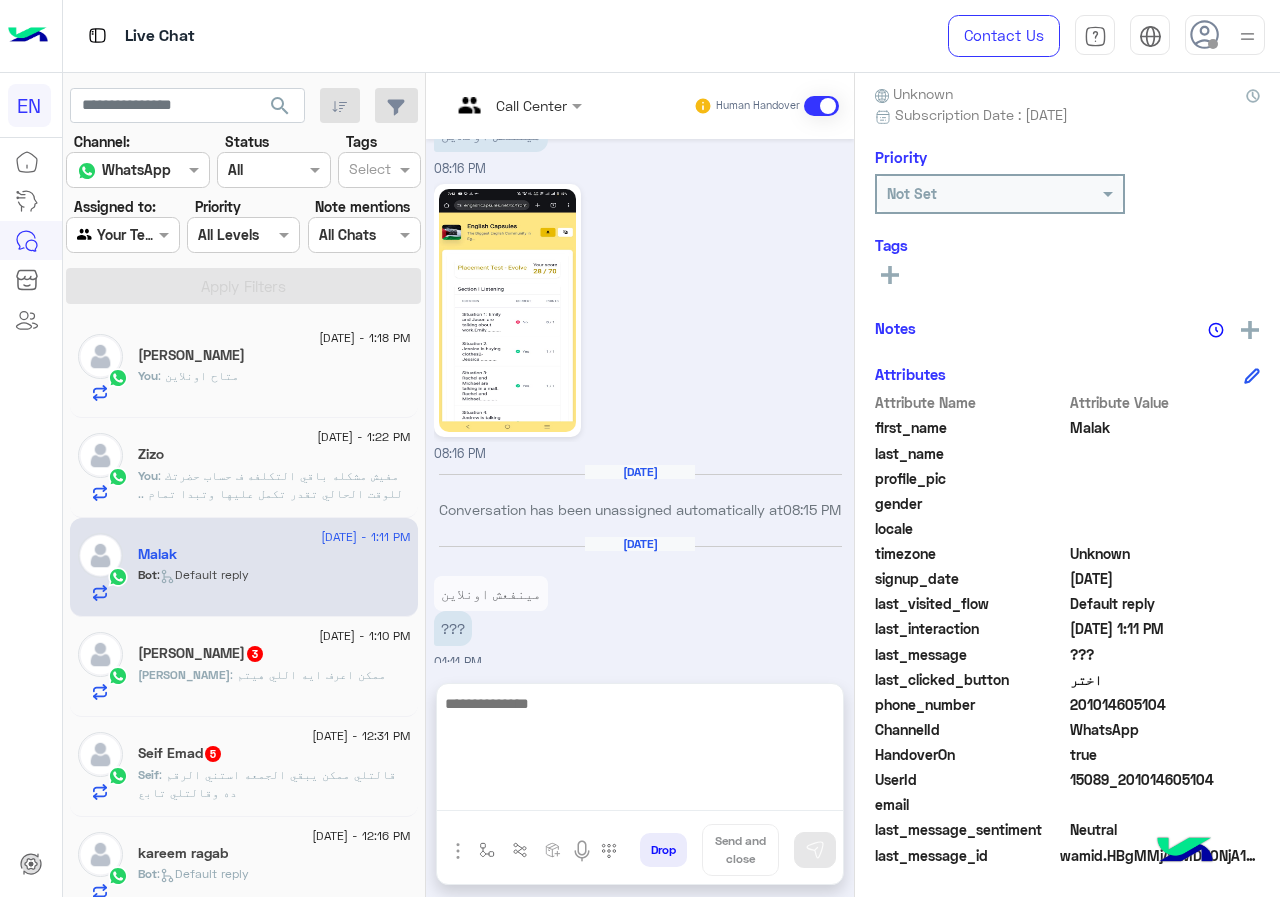 click at bounding box center [640, 751] 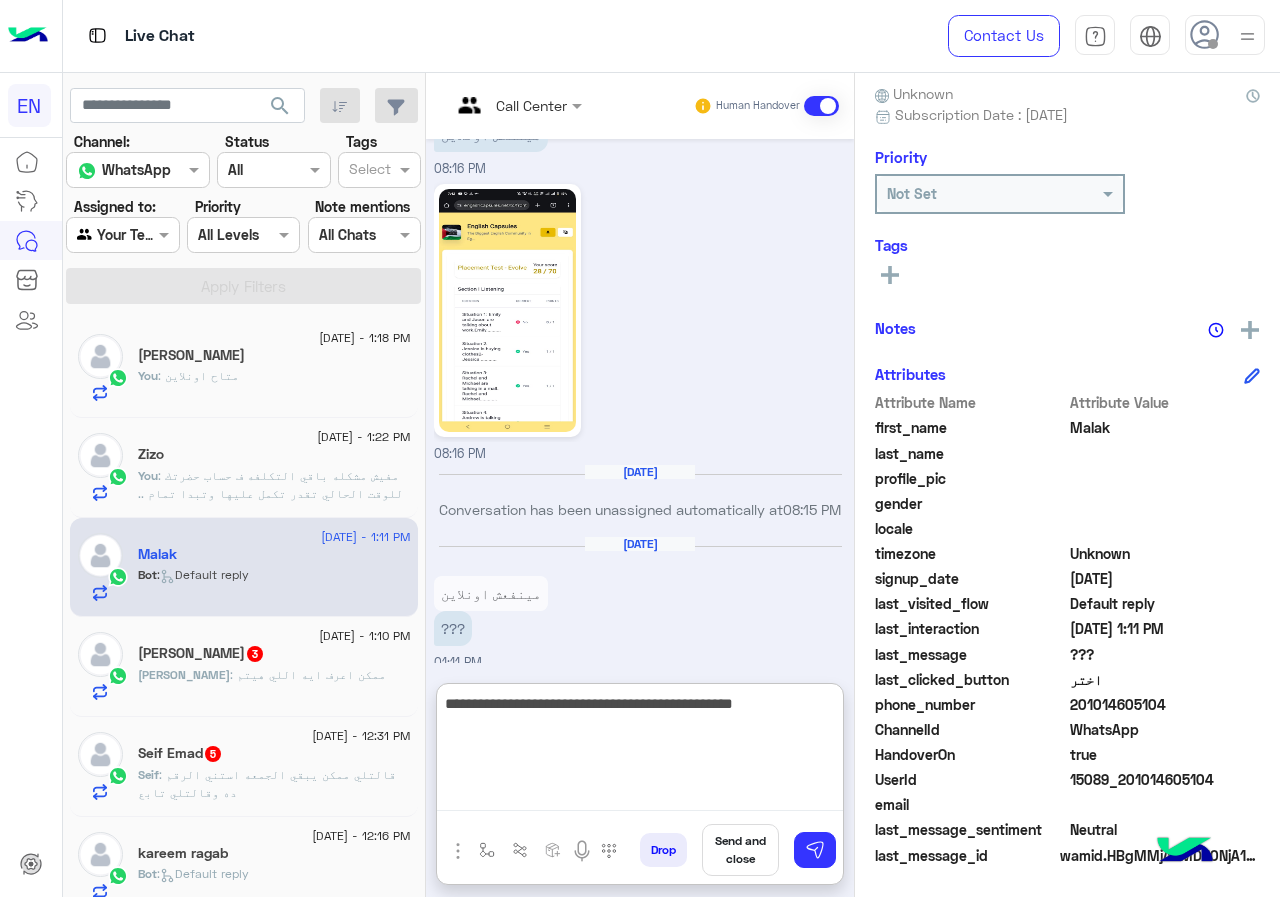 type on "**********" 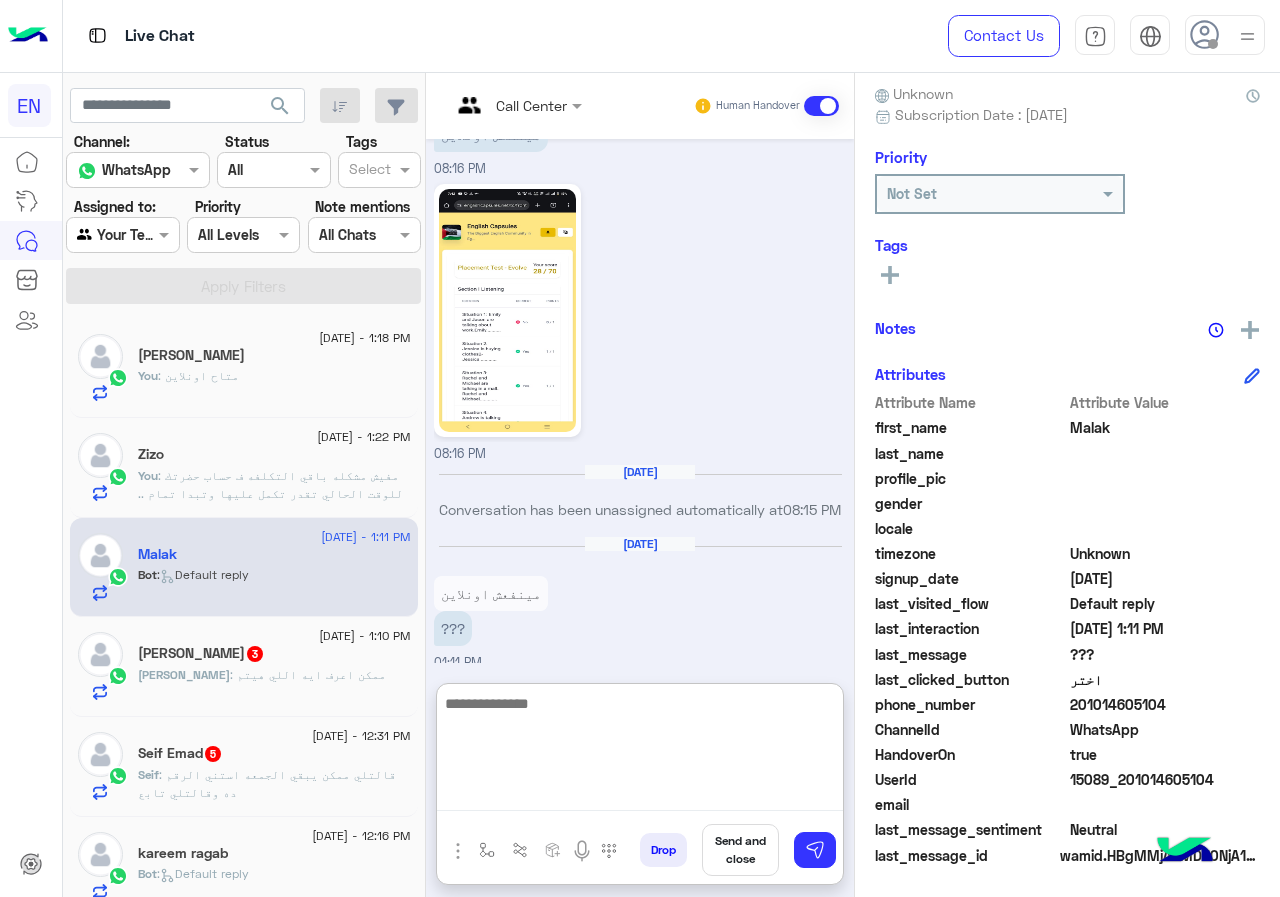 scroll, scrollTop: 1497, scrollLeft: 0, axis: vertical 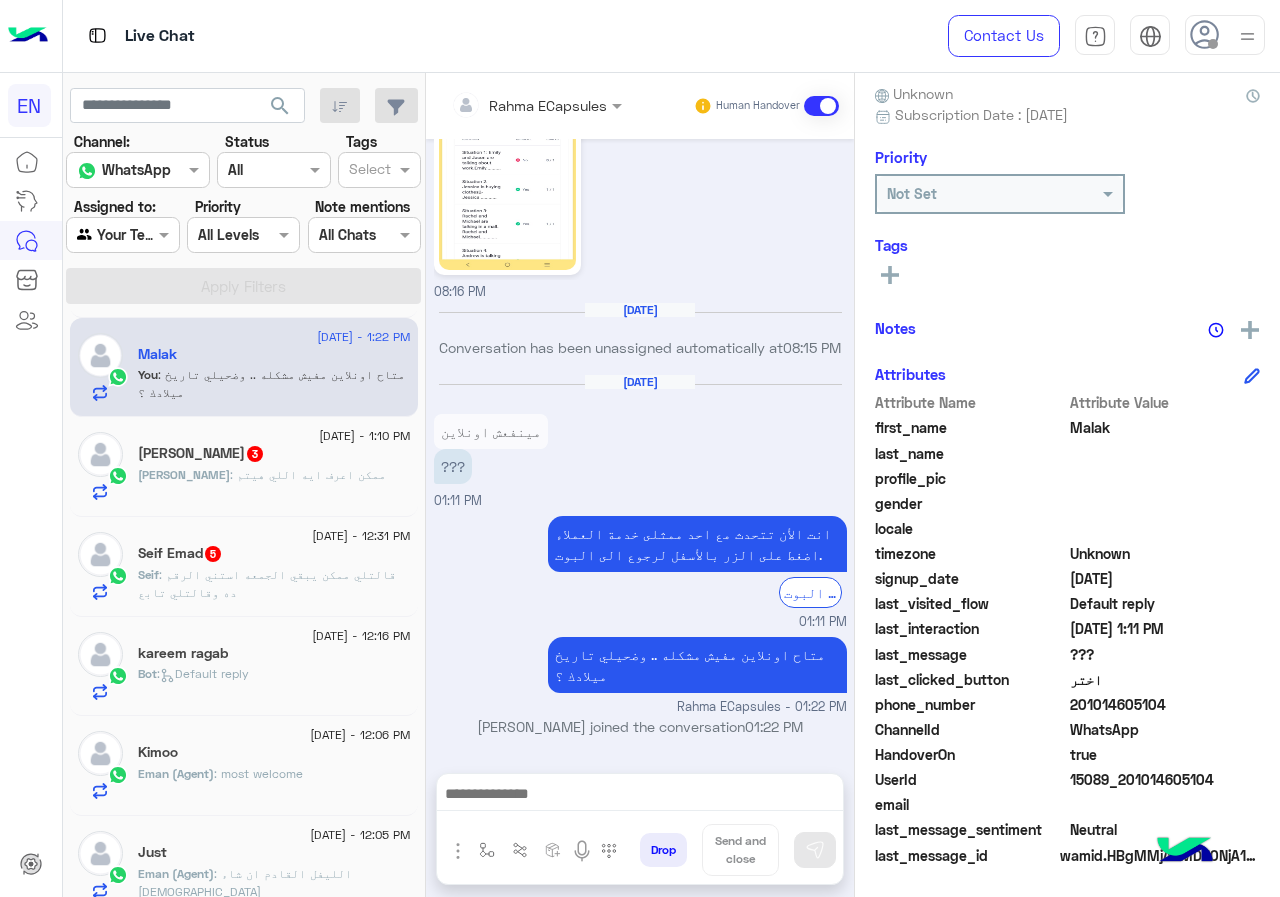 click on "Mahmoud : ممكن اعرف ايه اللي هيتم" 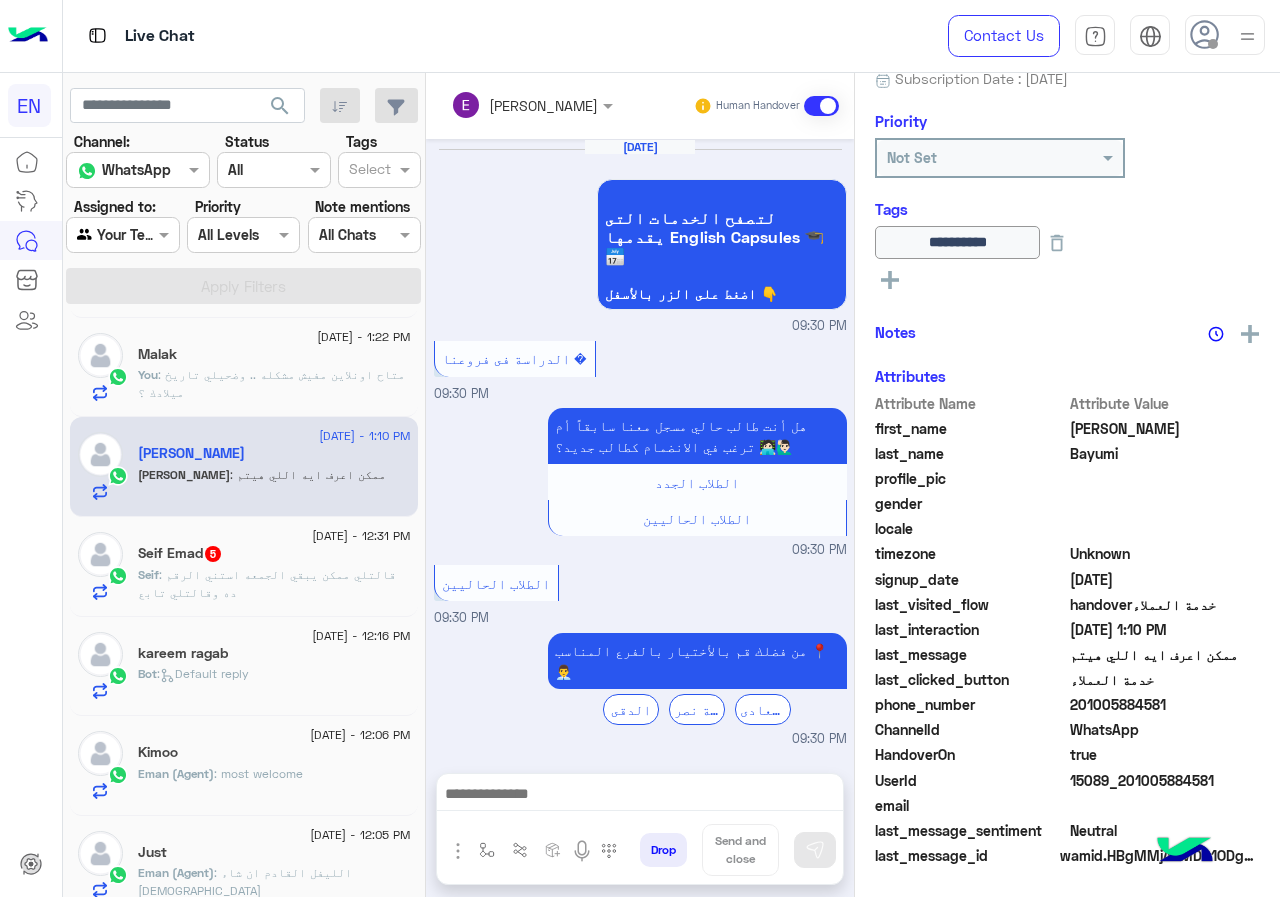 scroll, scrollTop: 216, scrollLeft: 0, axis: vertical 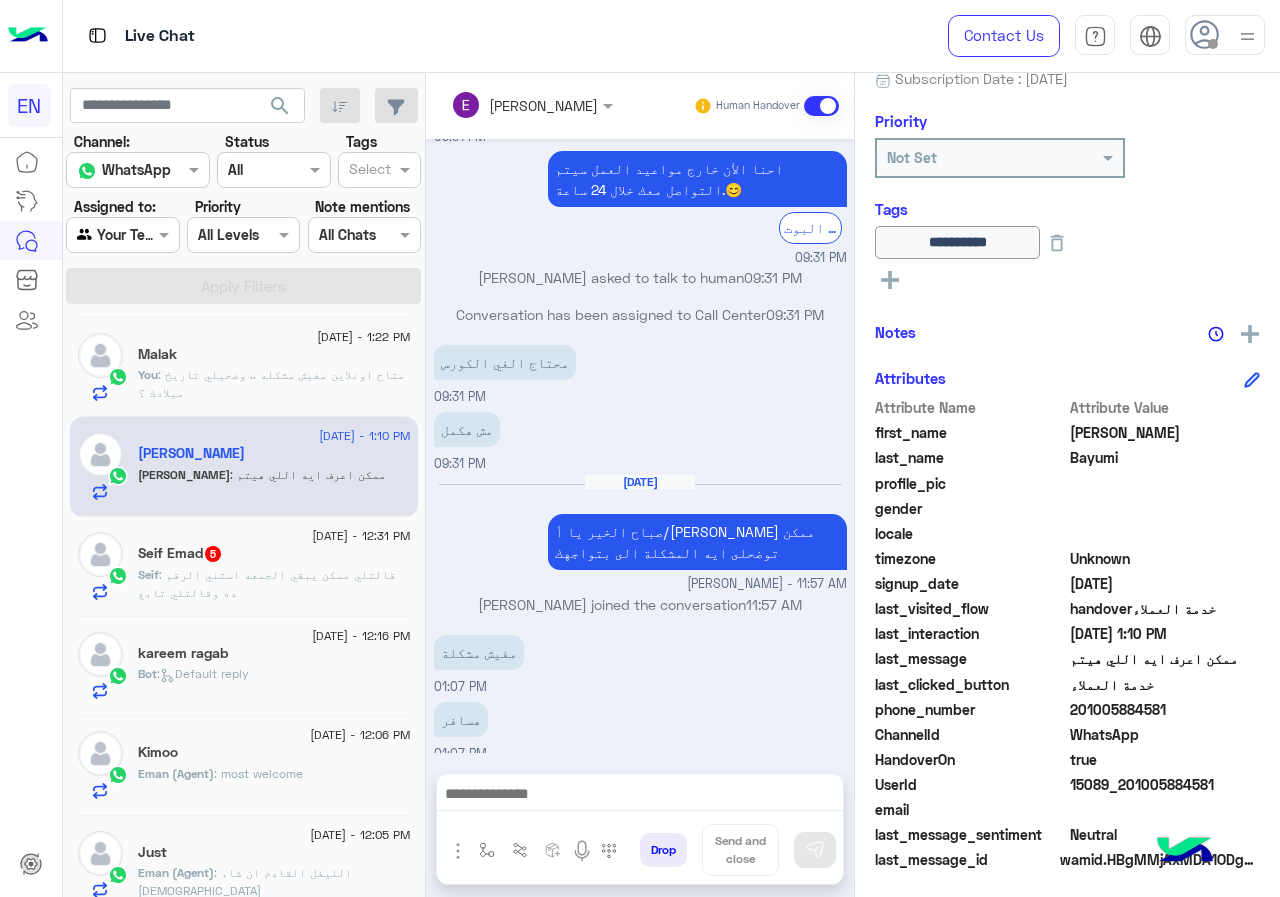 drag, startPoint x: 1077, startPoint y: 712, endPoint x: 1179, endPoint y: 714, distance: 102.01961 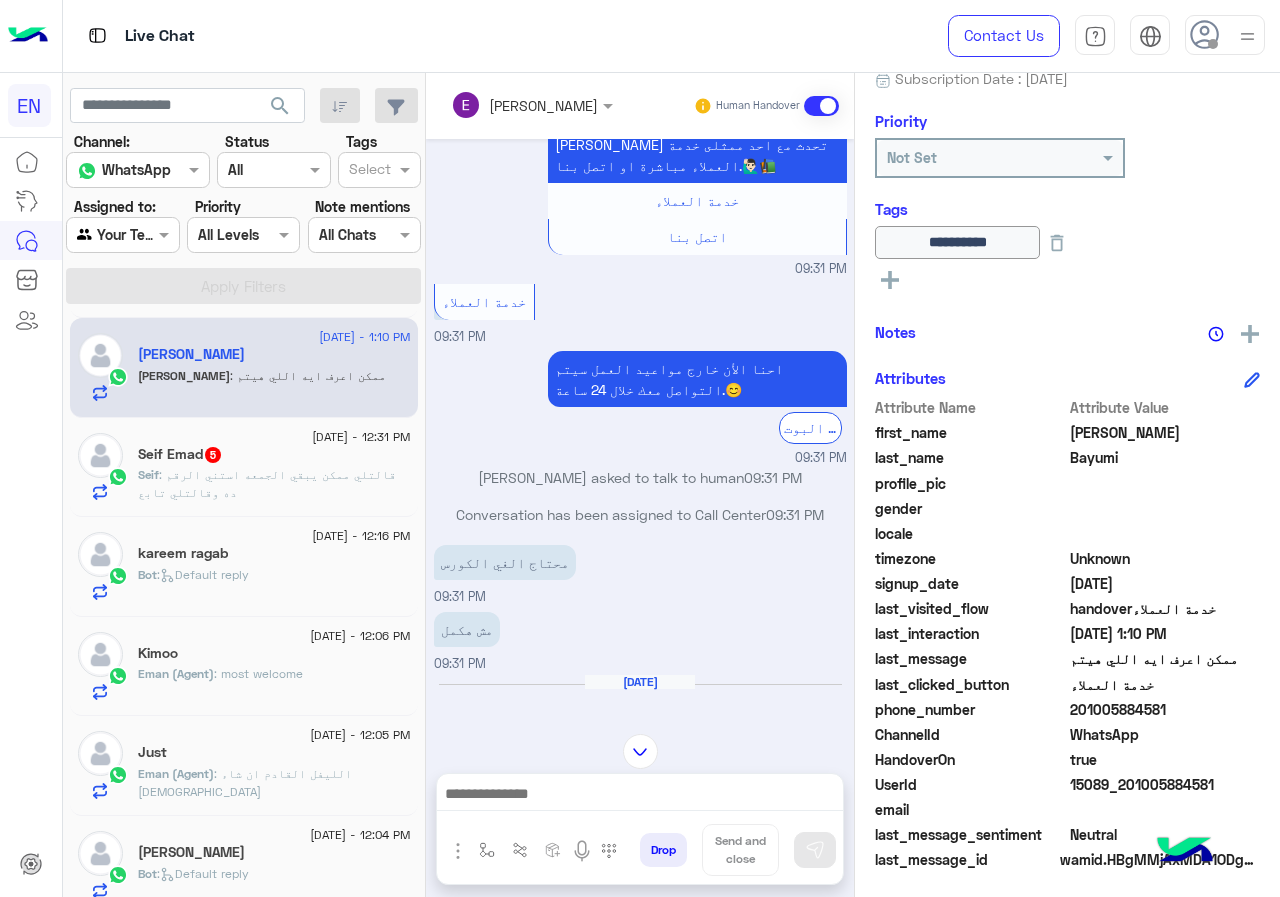 scroll, scrollTop: 1147, scrollLeft: 0, axis: vertical 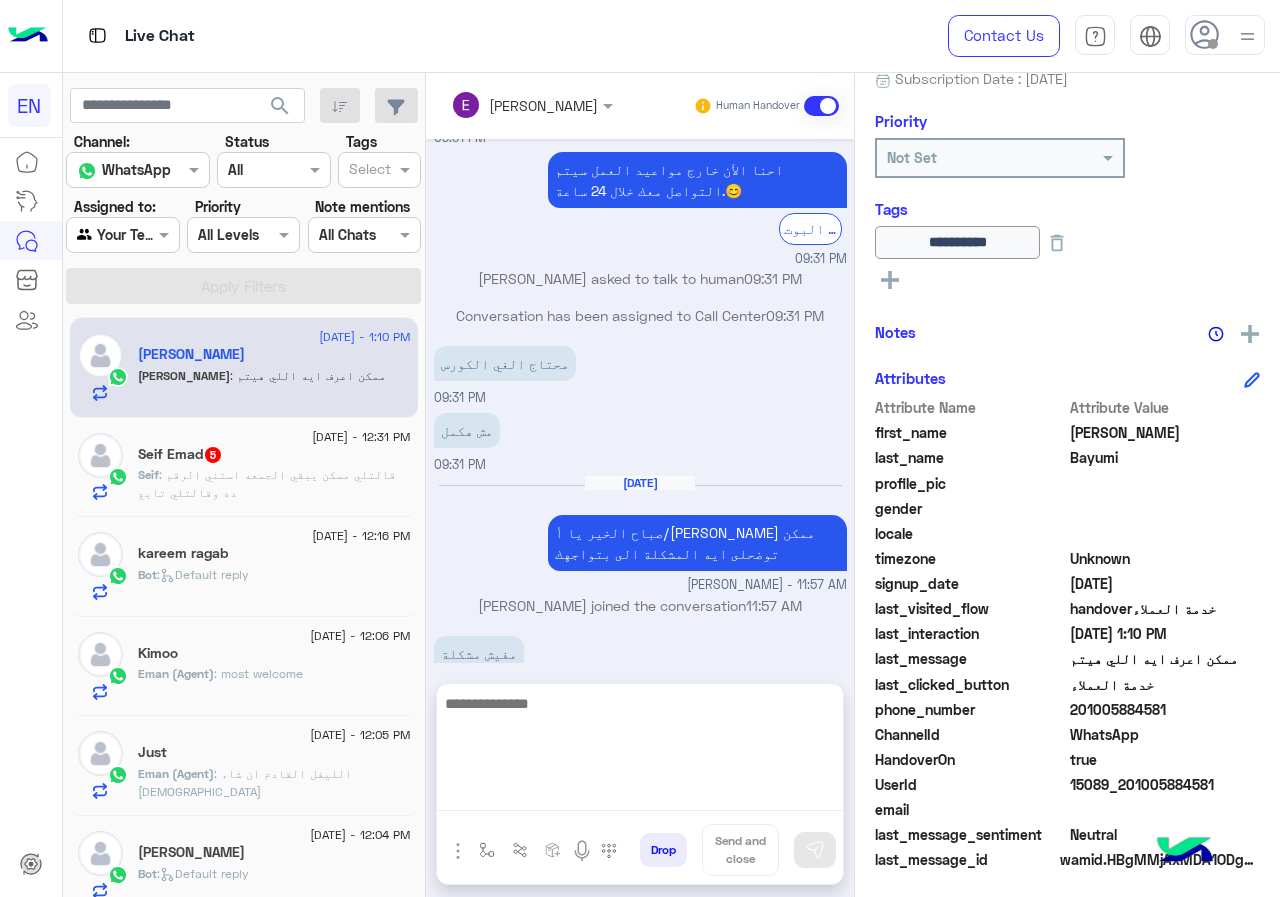 click at bounding box center (640, 751) 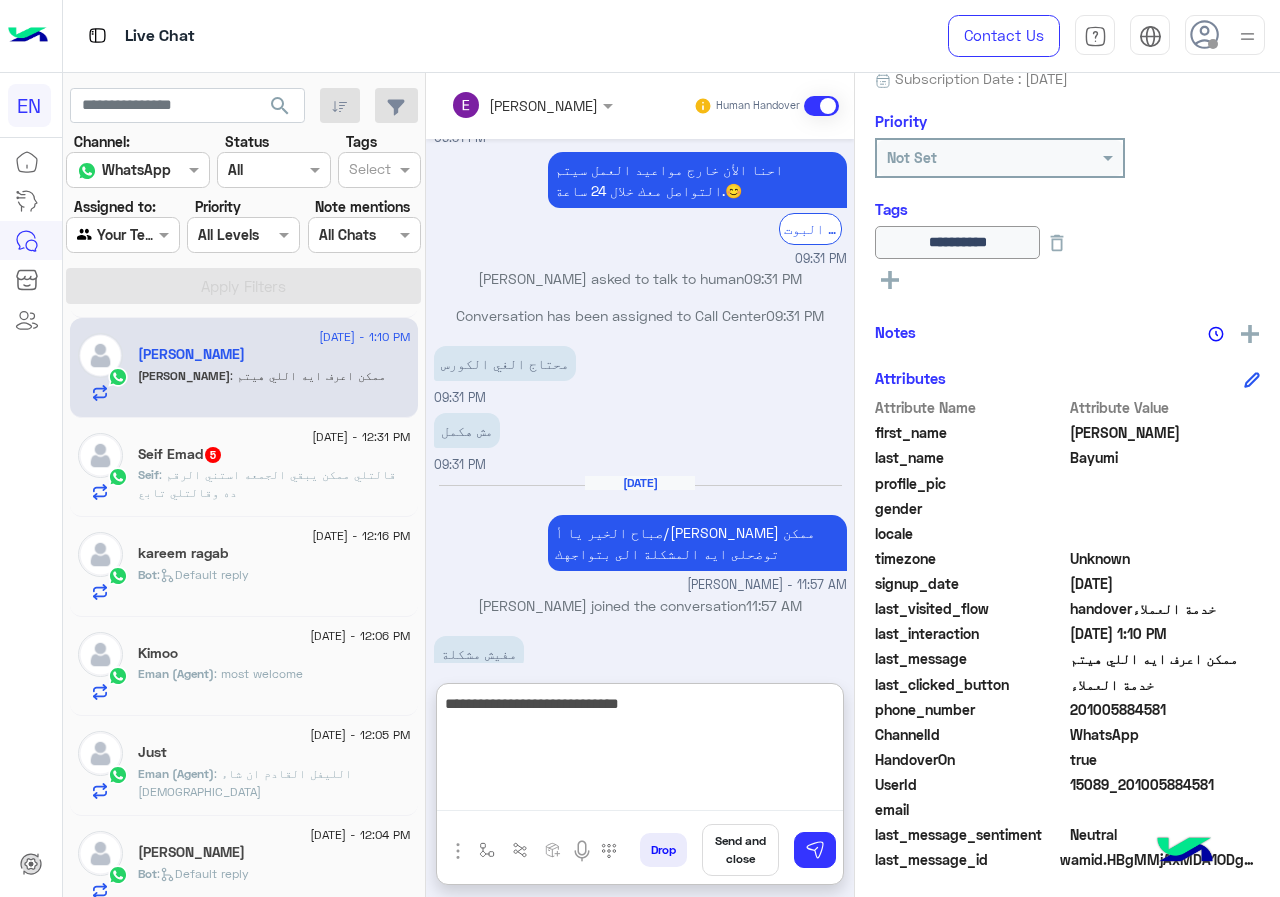 type on "**********" 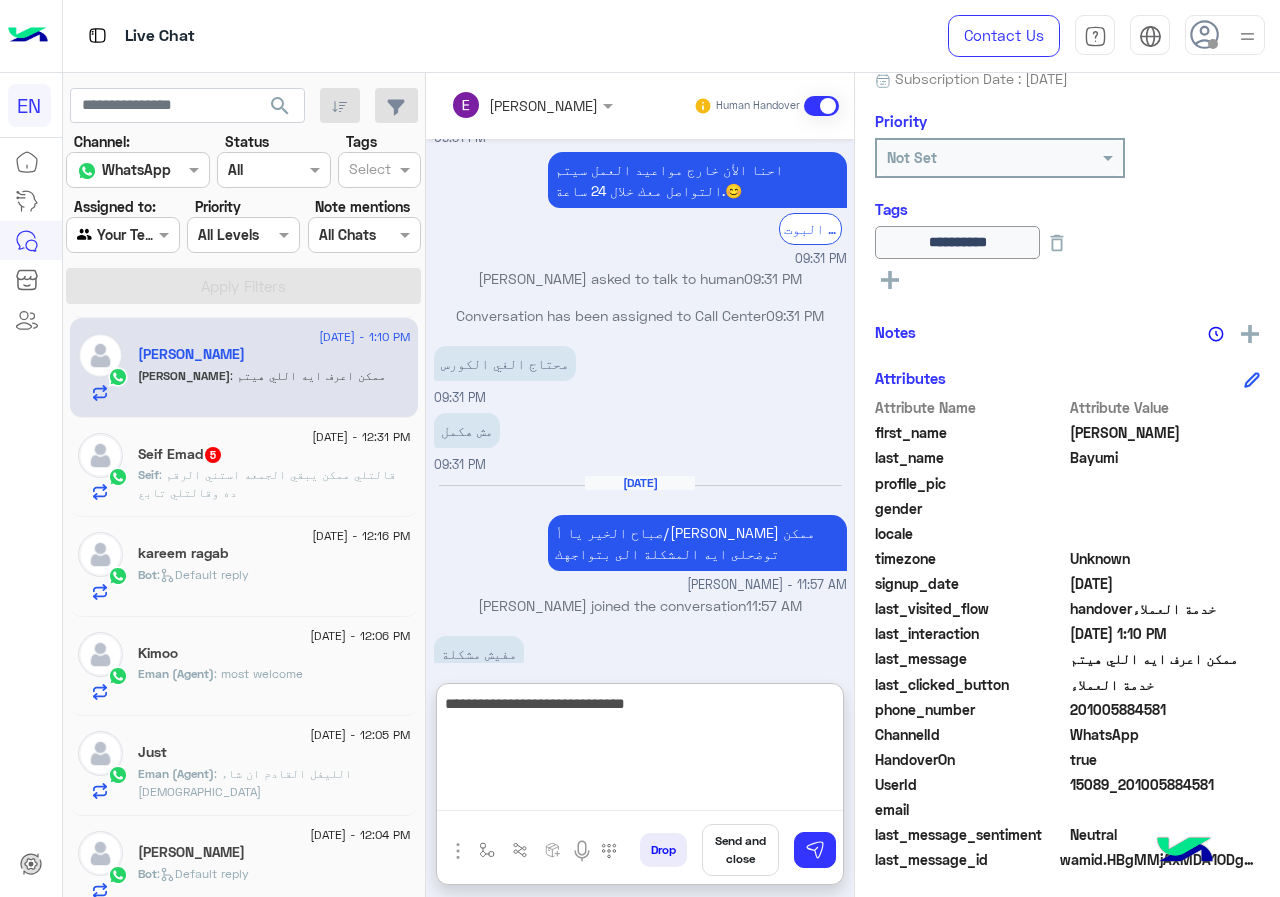 type 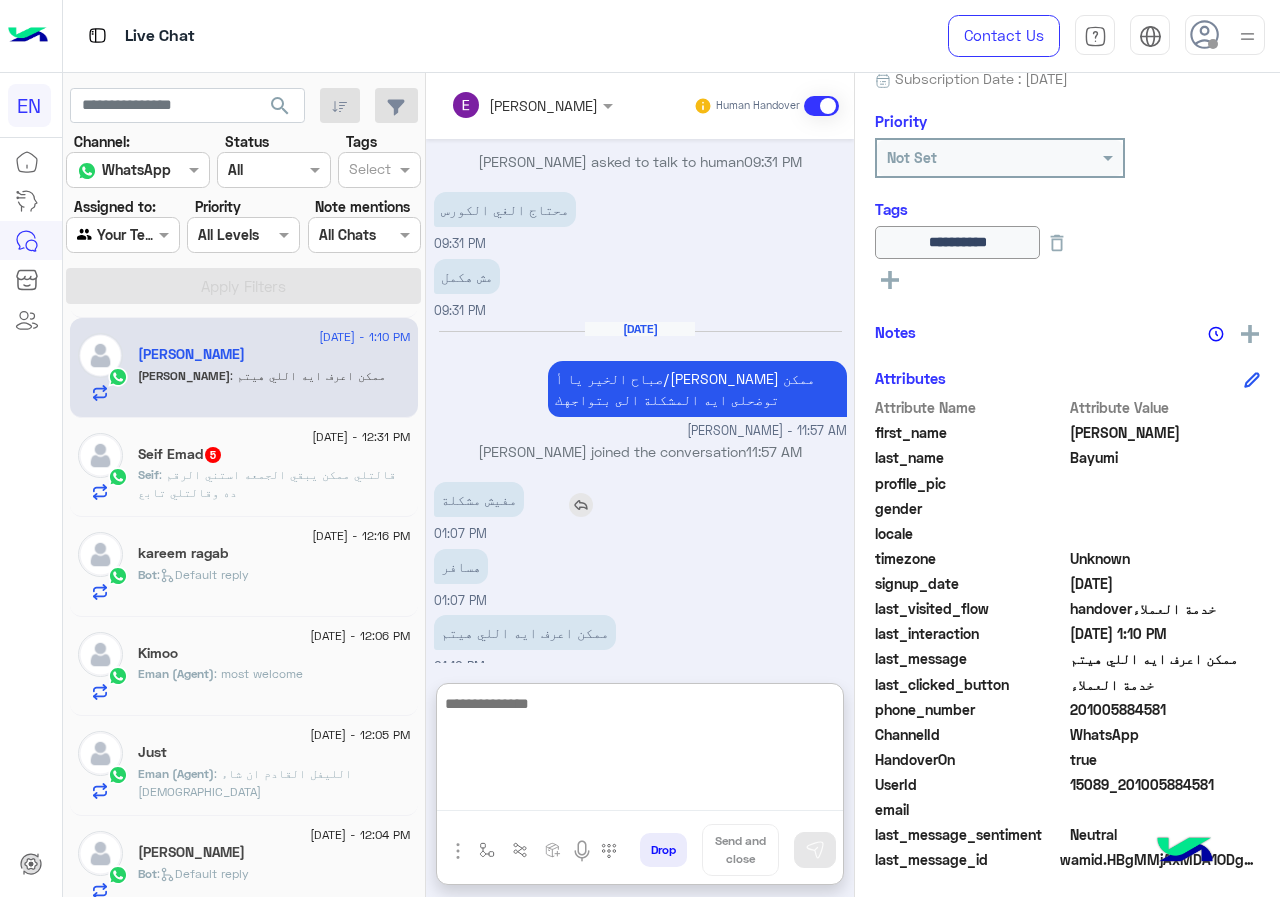 scroll, scrollTop: 1338, scrollLeft: 0, axis: vertical 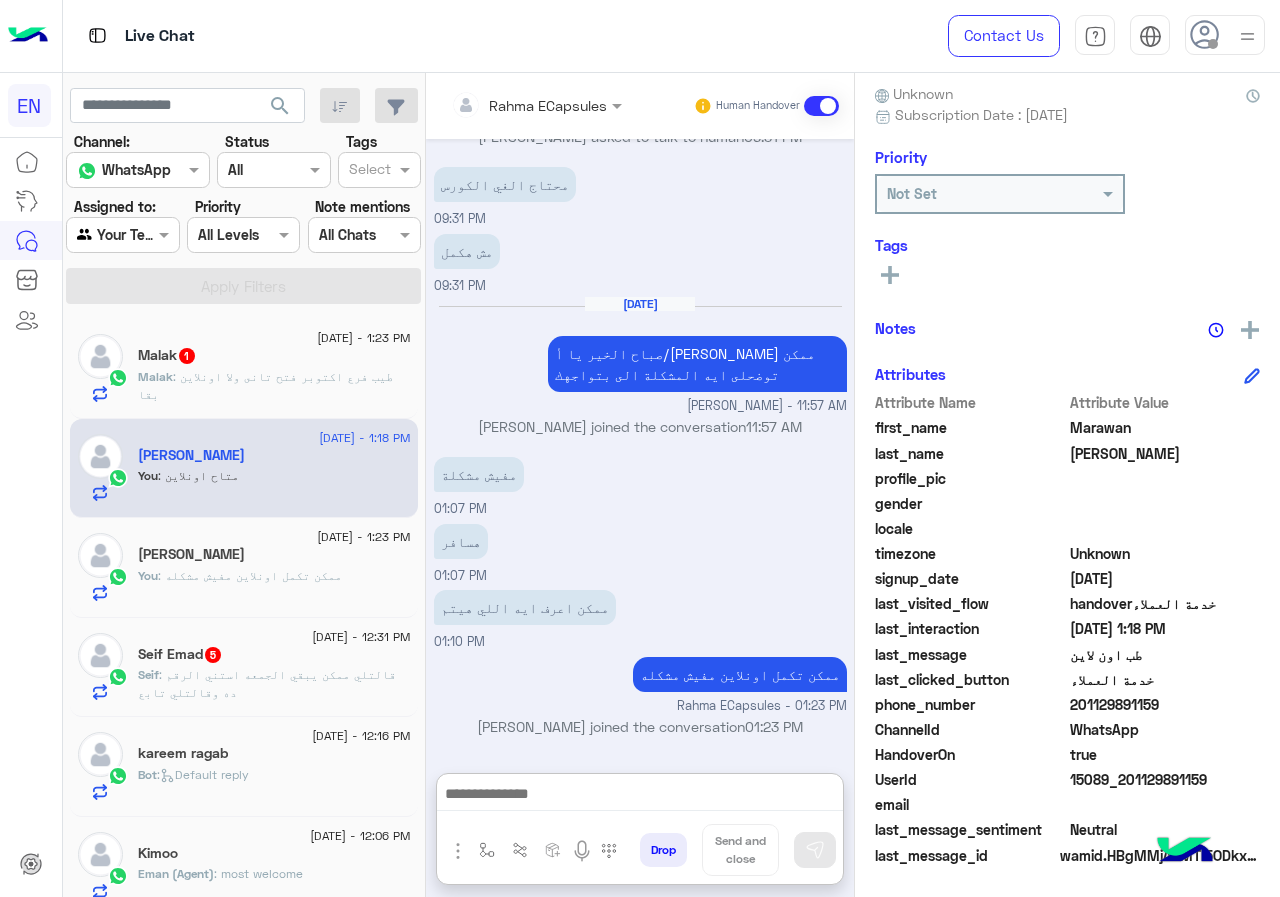 click on ": طيب فرع اكتوبر فتح تانى ولا اونلاين بقا" 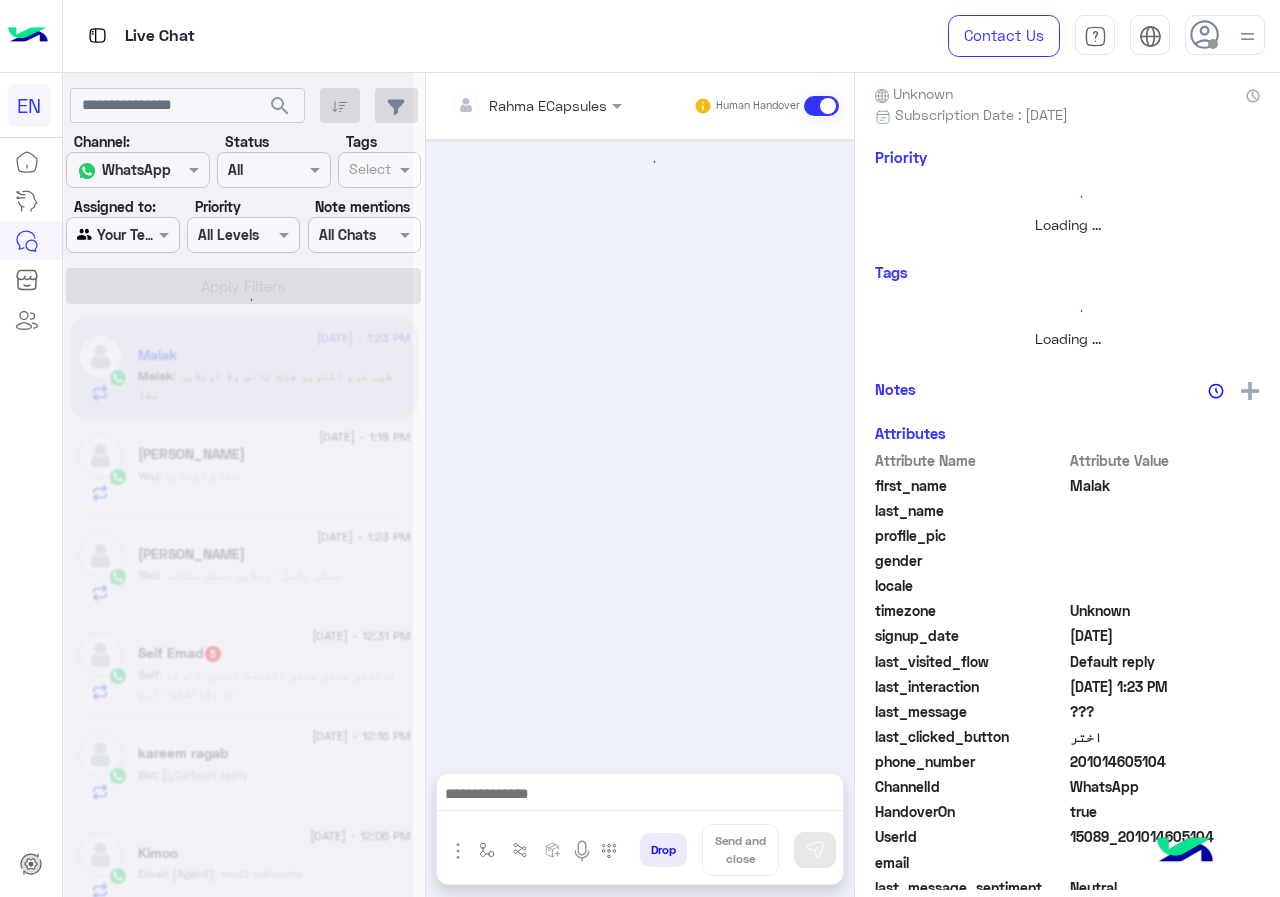 scroll, scrollTop: 0, scrollLeft: 0, axis: both 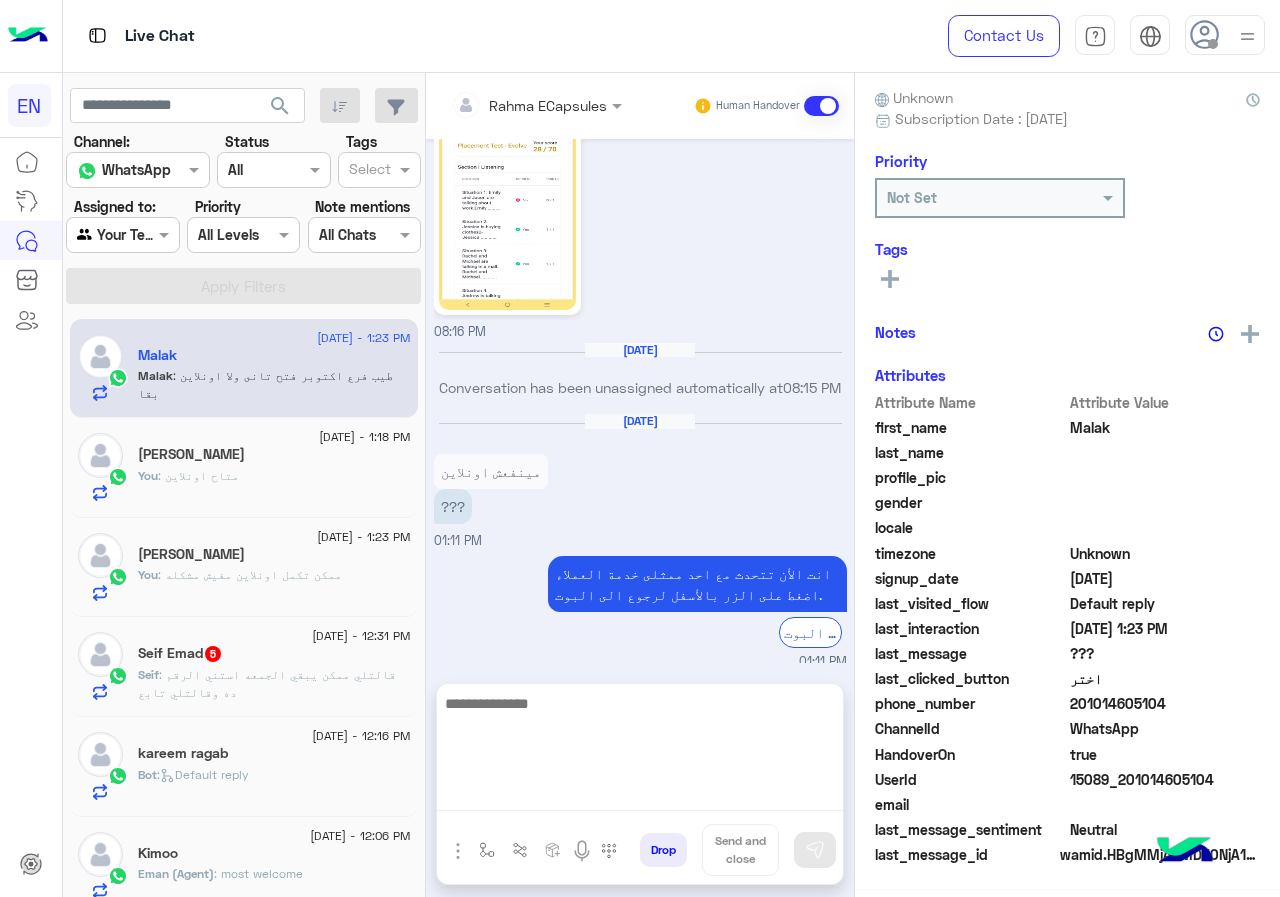 click at bounding box center (640, 751) 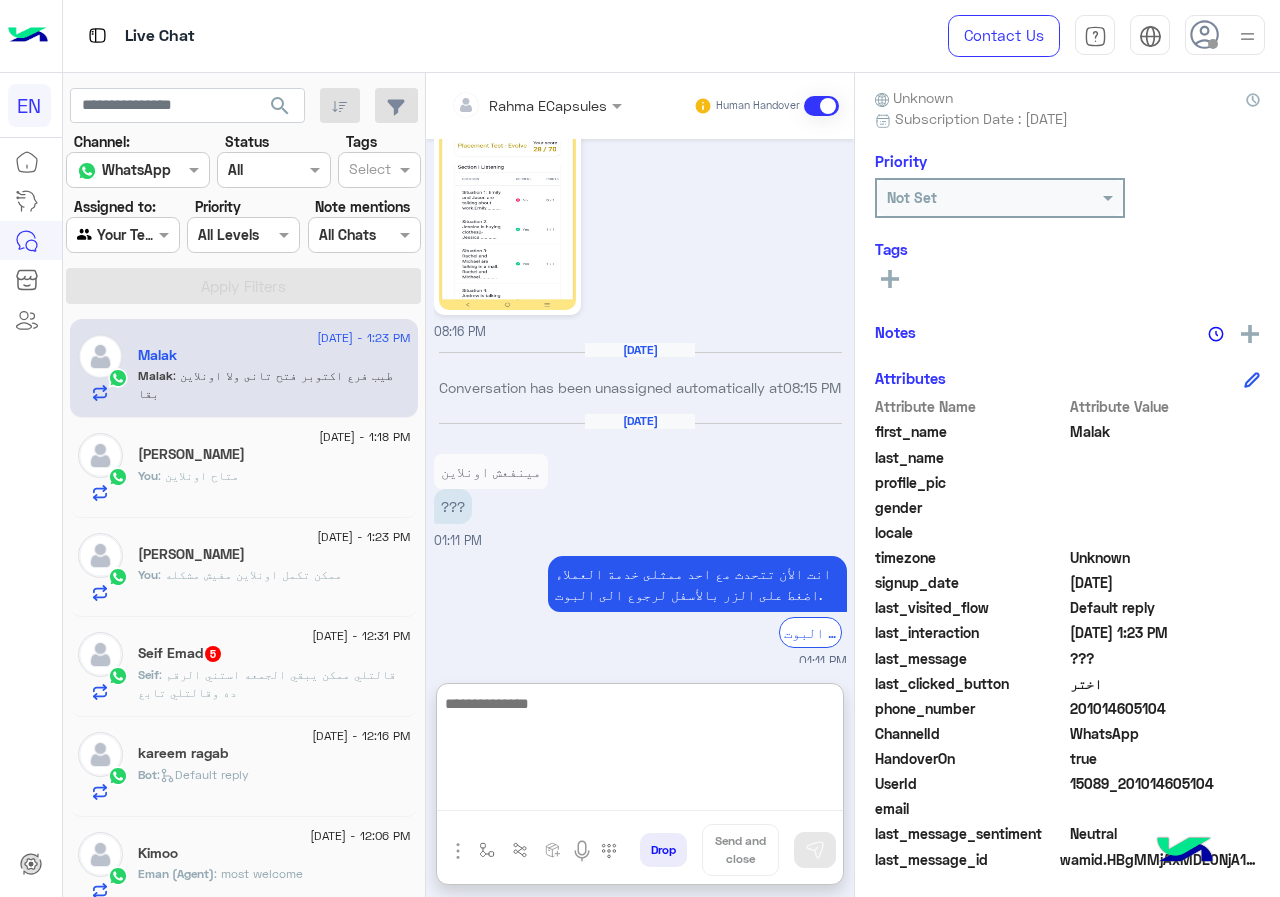 scroll, scrollTop: 180, scrollLeft: 0, axis: vertical 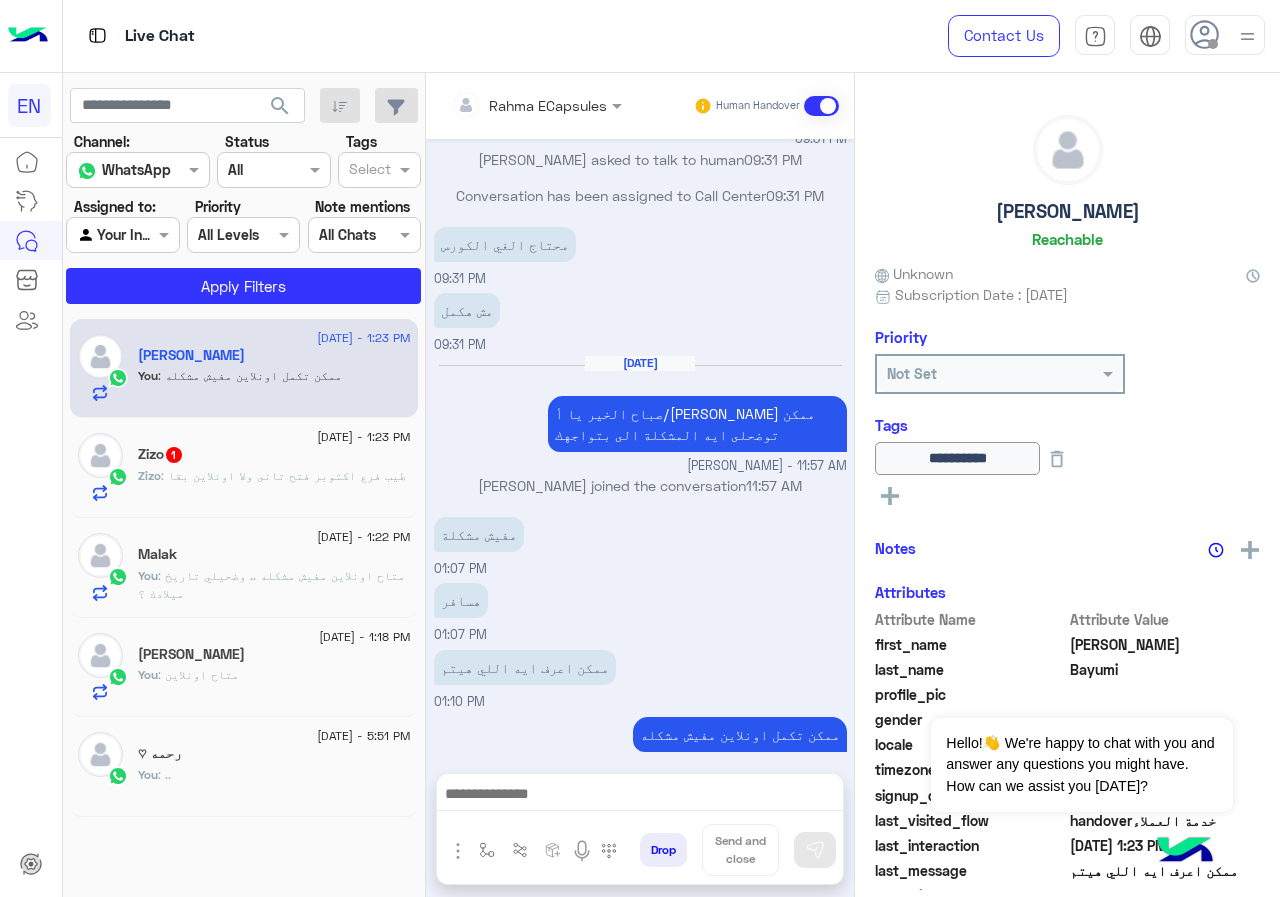 click at bounding box center (509, 105) 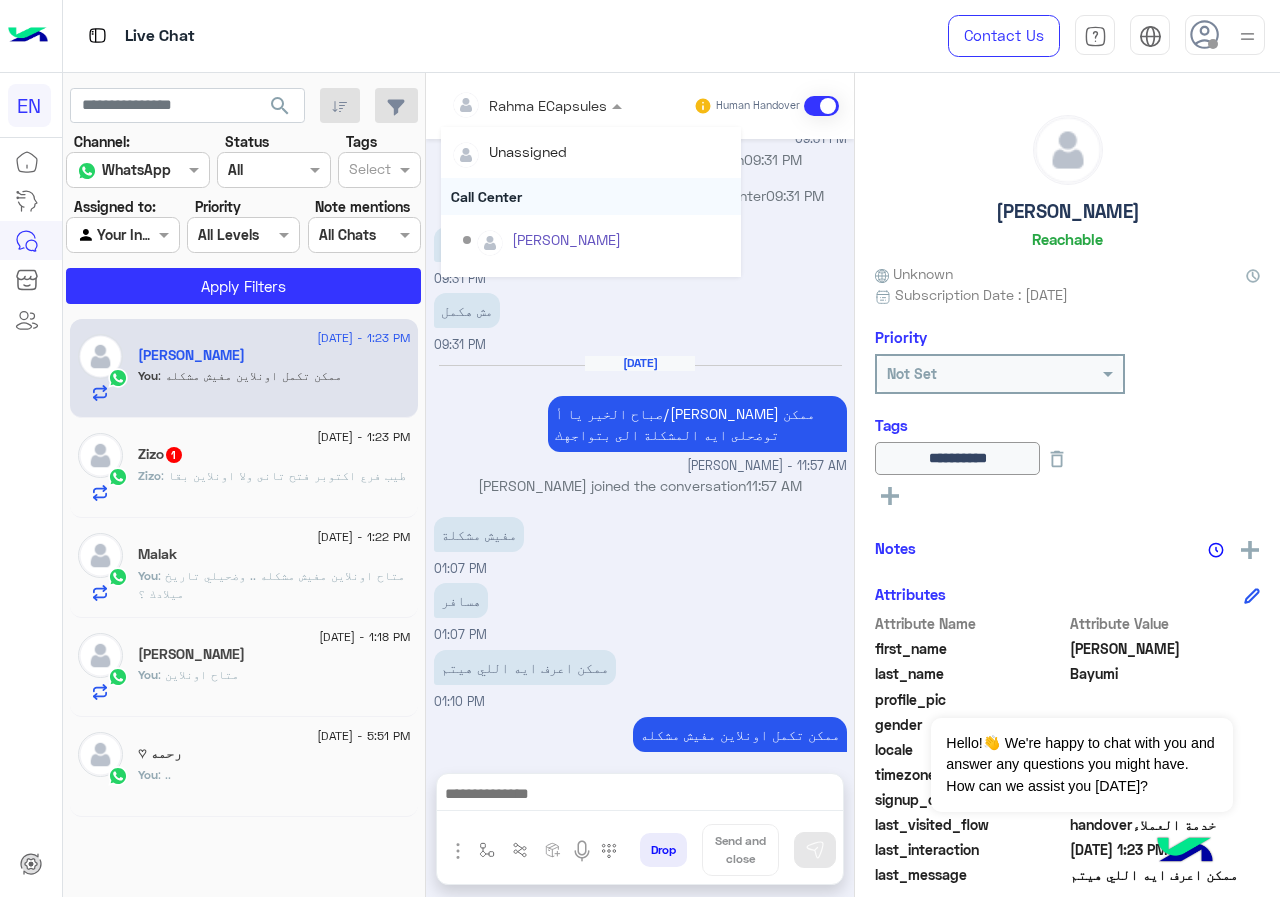 click on "Call Center" at bounding box center [591, 196] 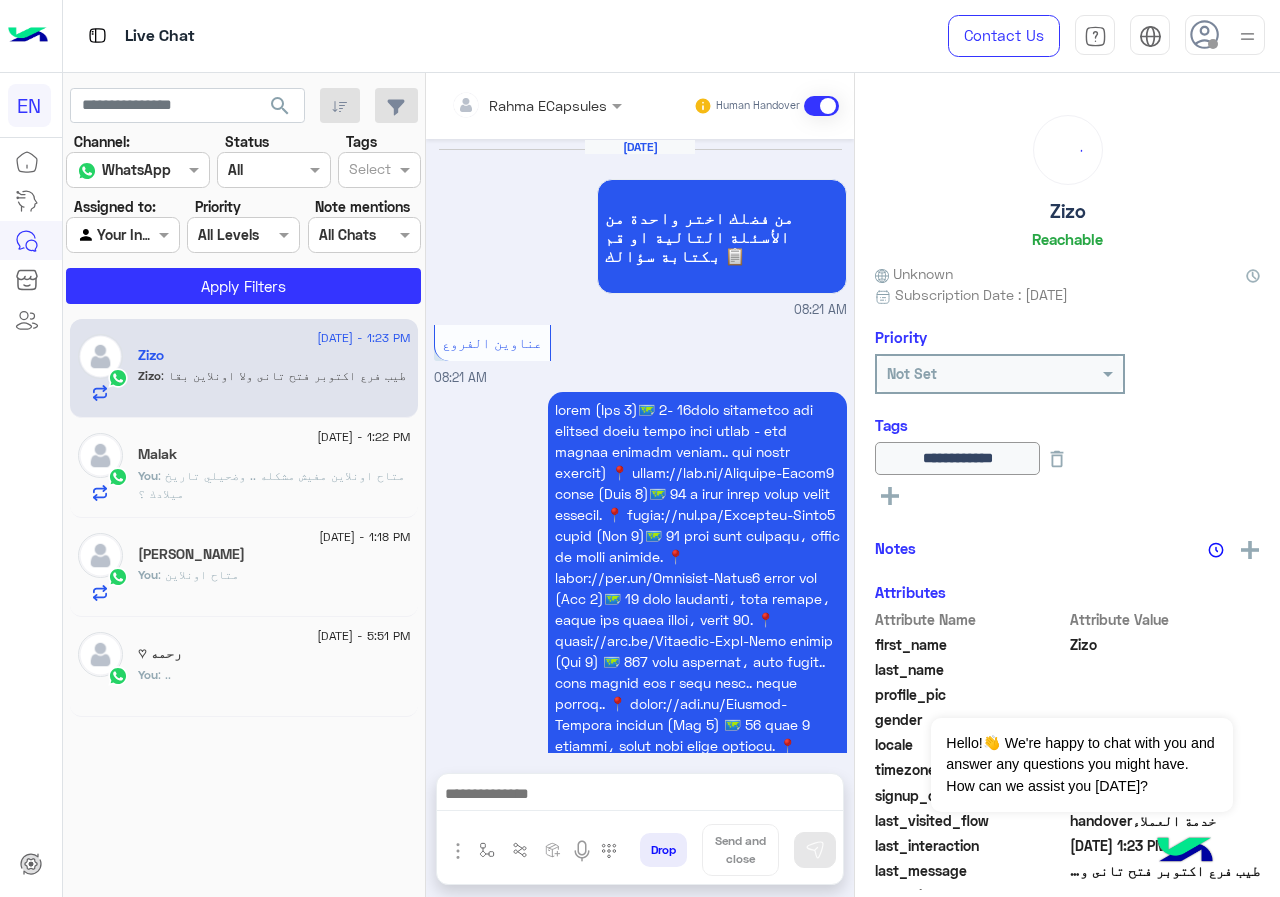 scroll, scrollTop: 1593, scrollLeft: 0, axis: vertical 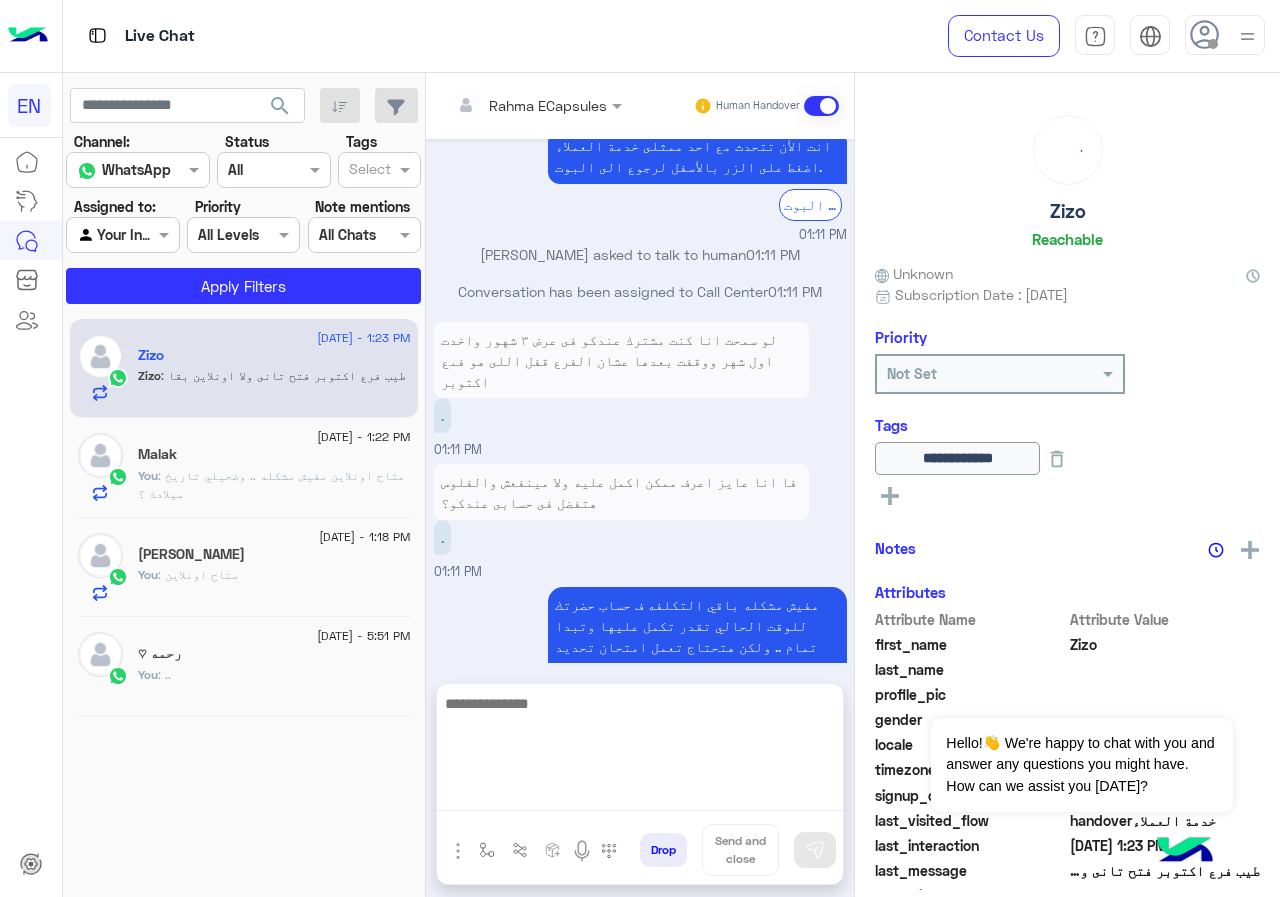 click at bounding box center (640, 751) 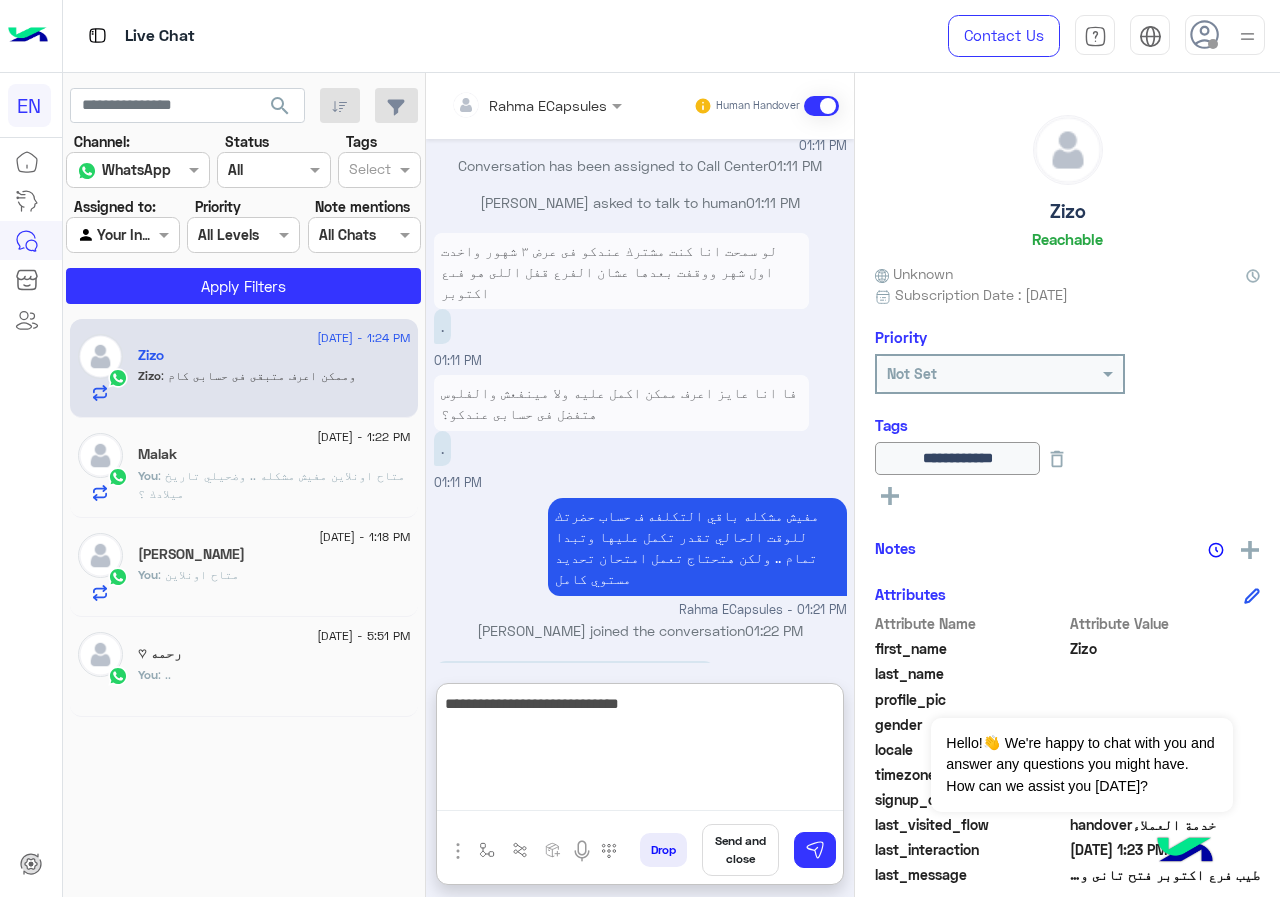 scroll, scrollTop: 1749, scrollLeft: 0, axis: vertical 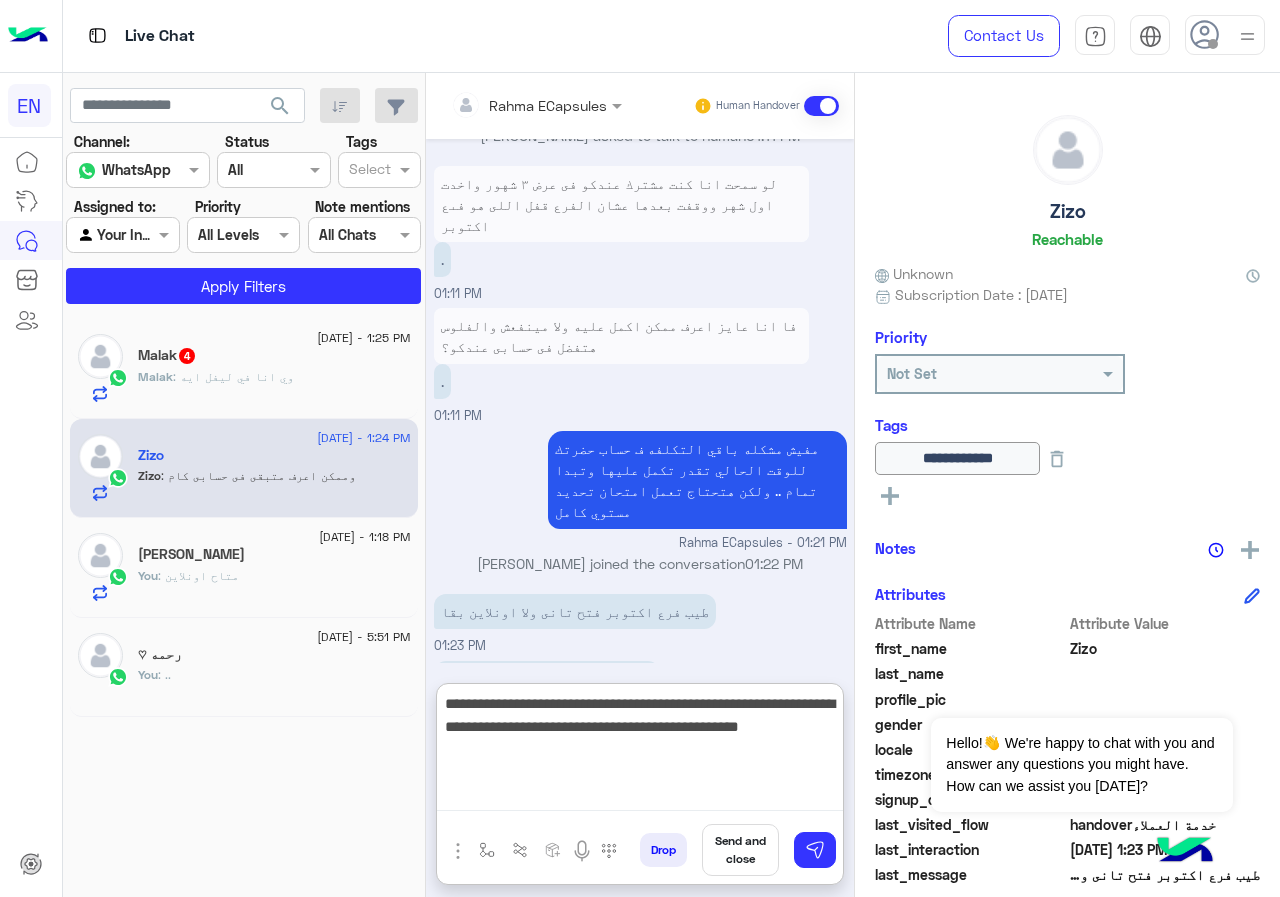 type on "**********" 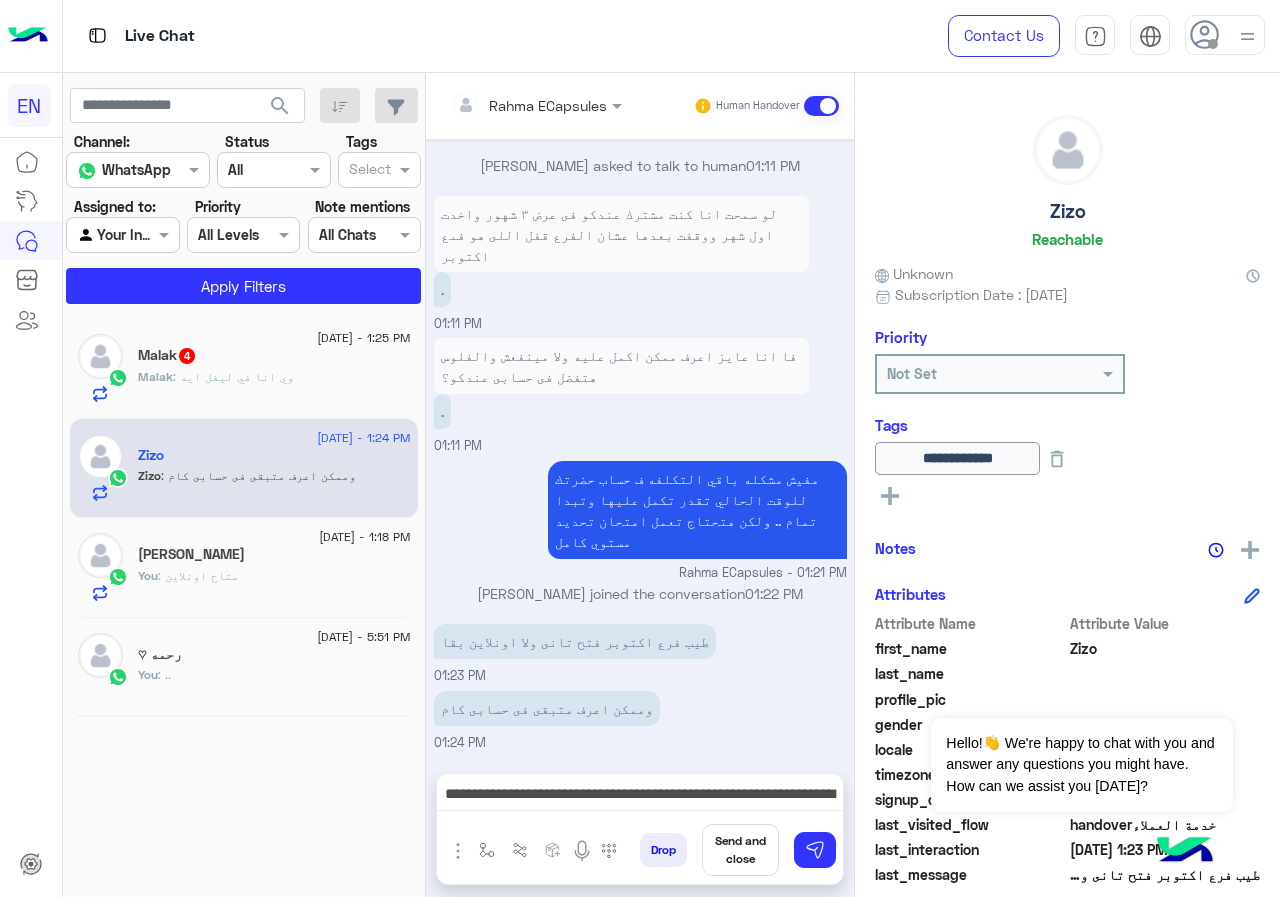 click on "Malak : وي انا في ليفل ايه" 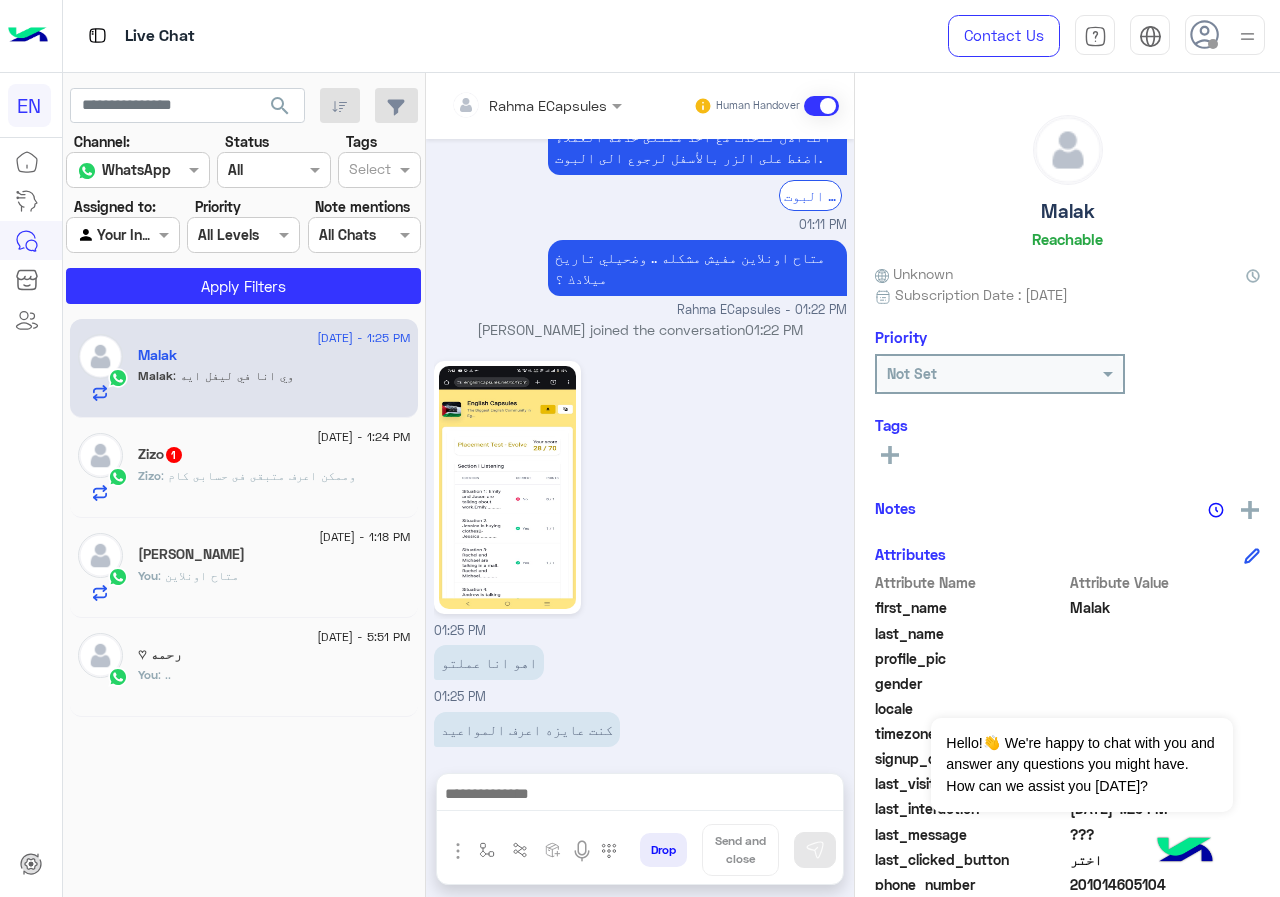 scroll, scrollTop: 1464, scrollLeft: 0, axis: vertical 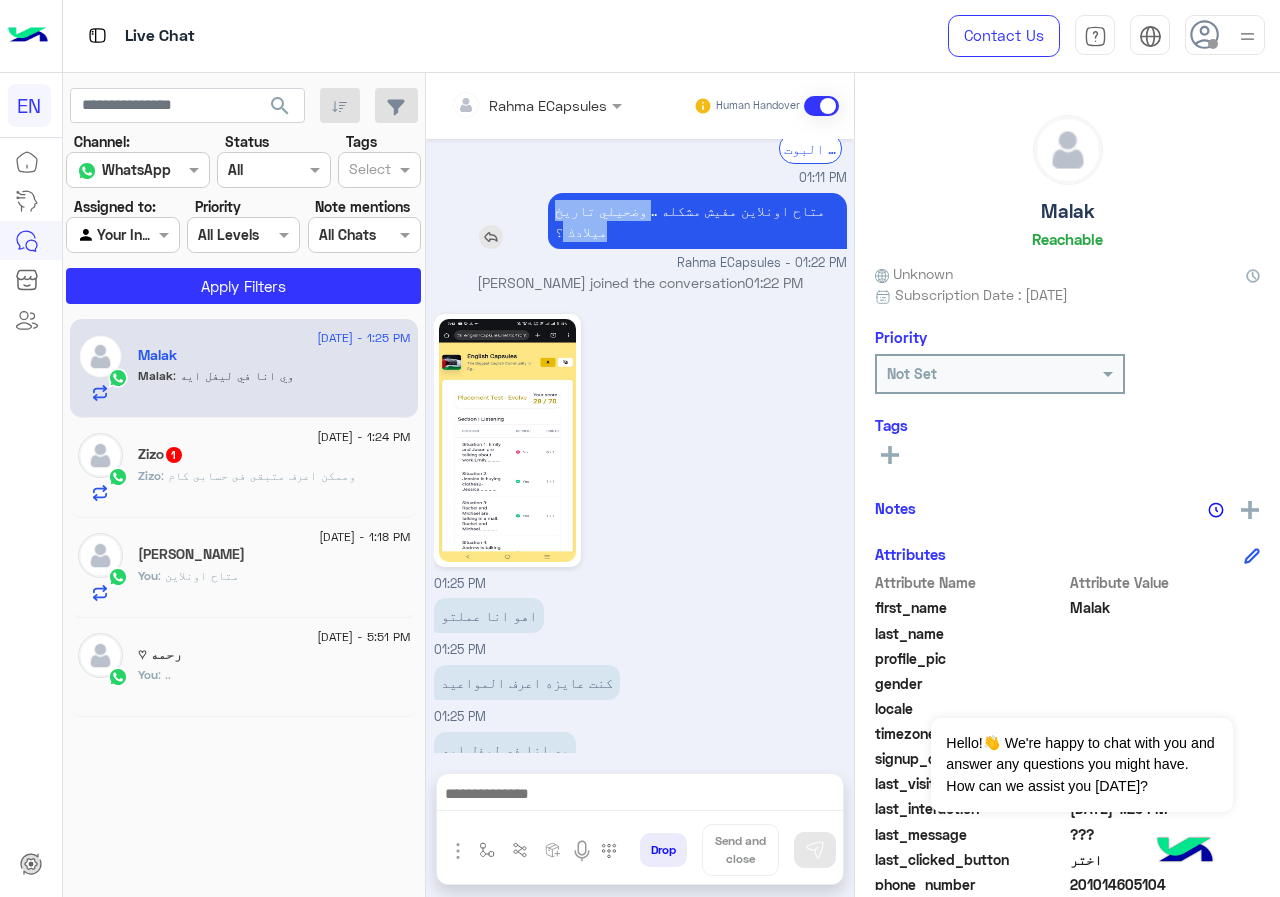 drag, startPoint x: 634, startPoint y: 170, endPoint x: 560, endPoint y: 198, distance: 79.12016 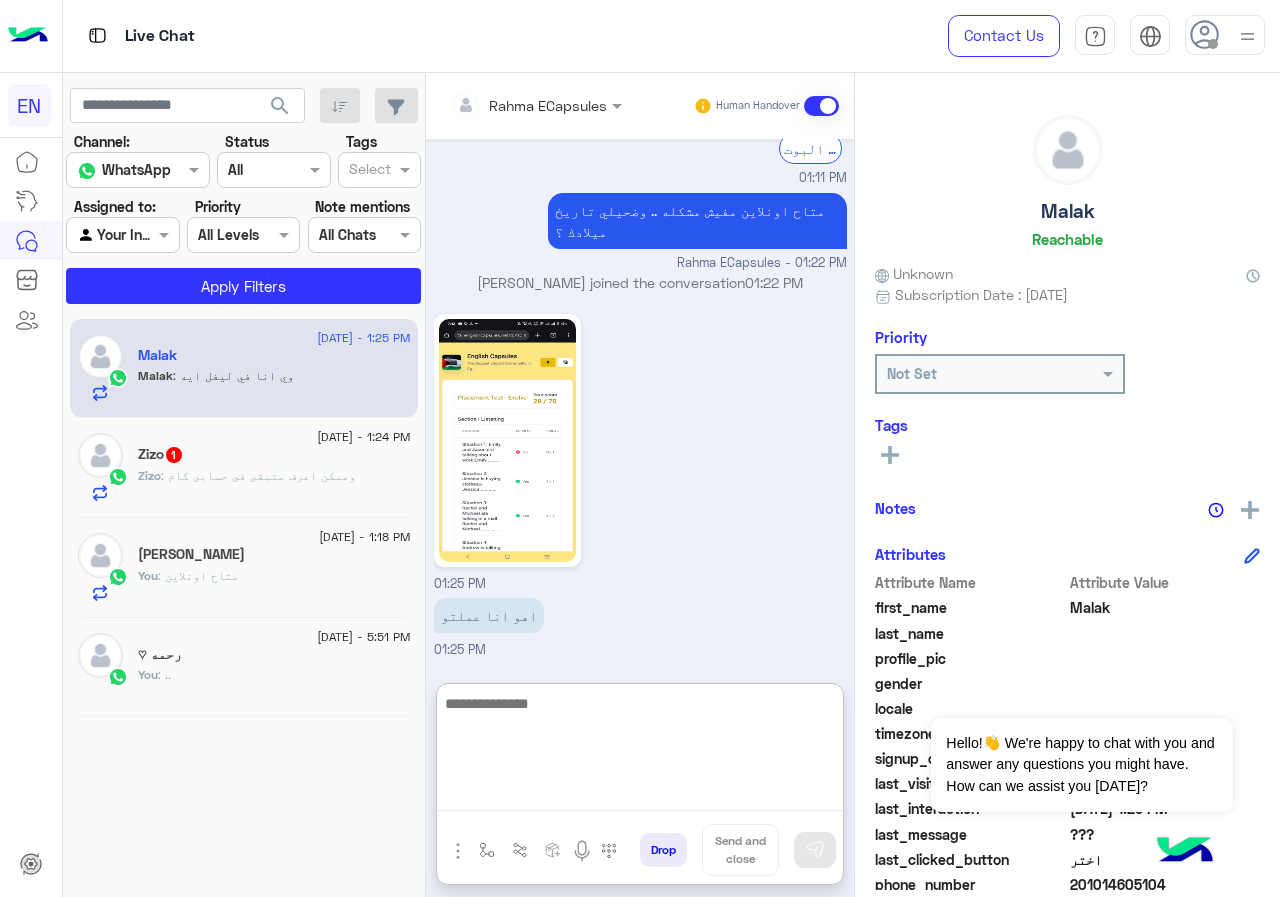 paste on "**********" 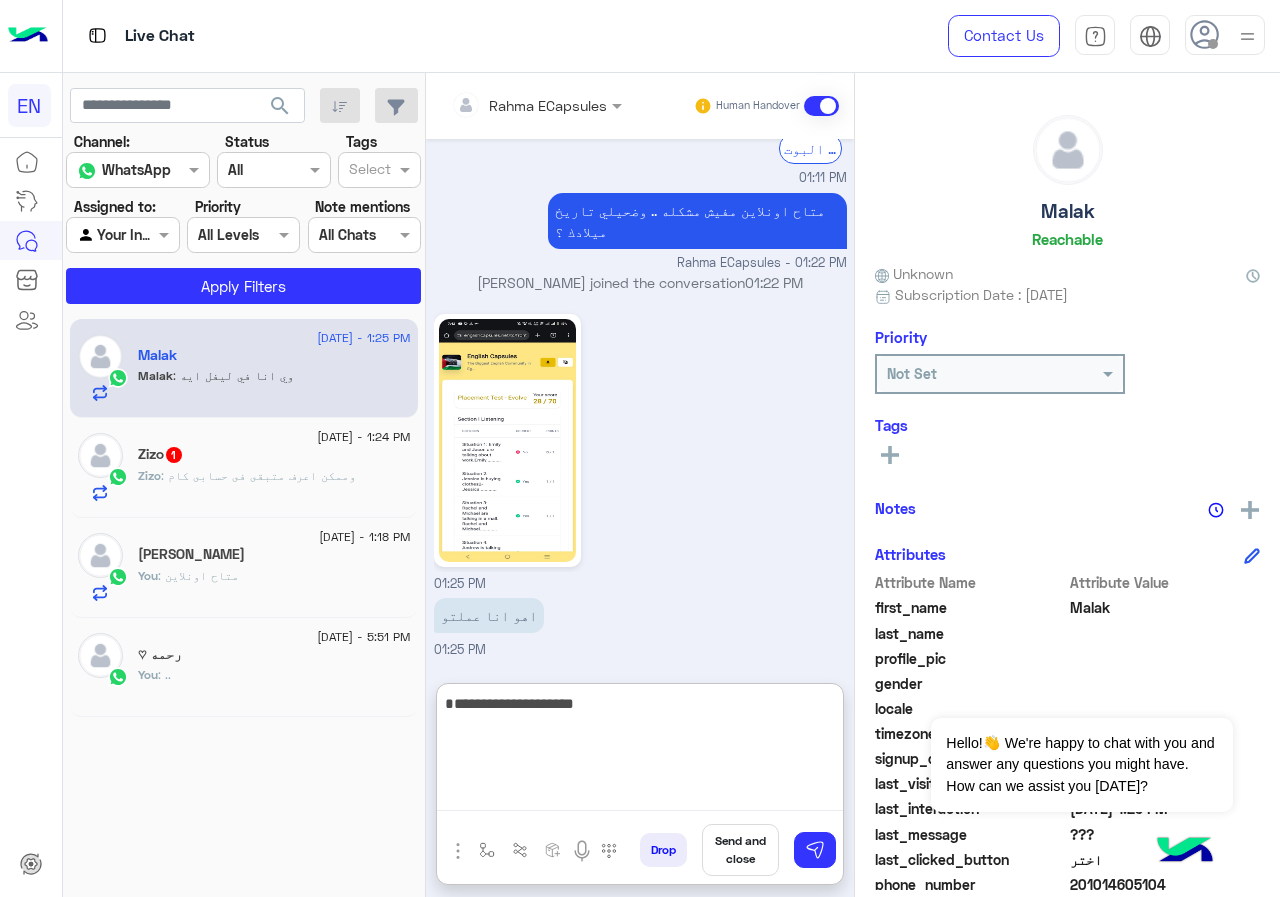 type on "**********" 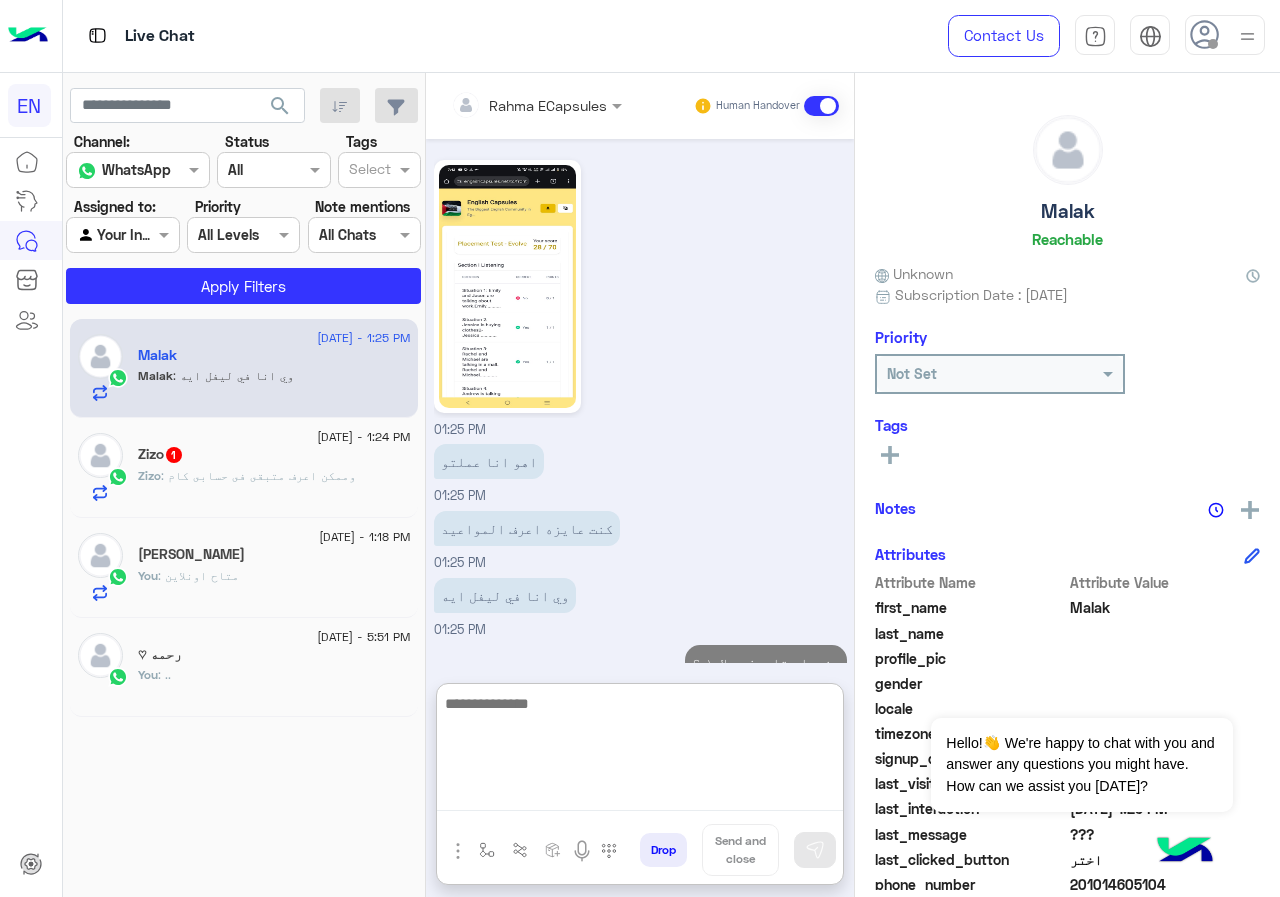 scroll, scrollTop: 1318, scrollLeft: 0, axis: vertical 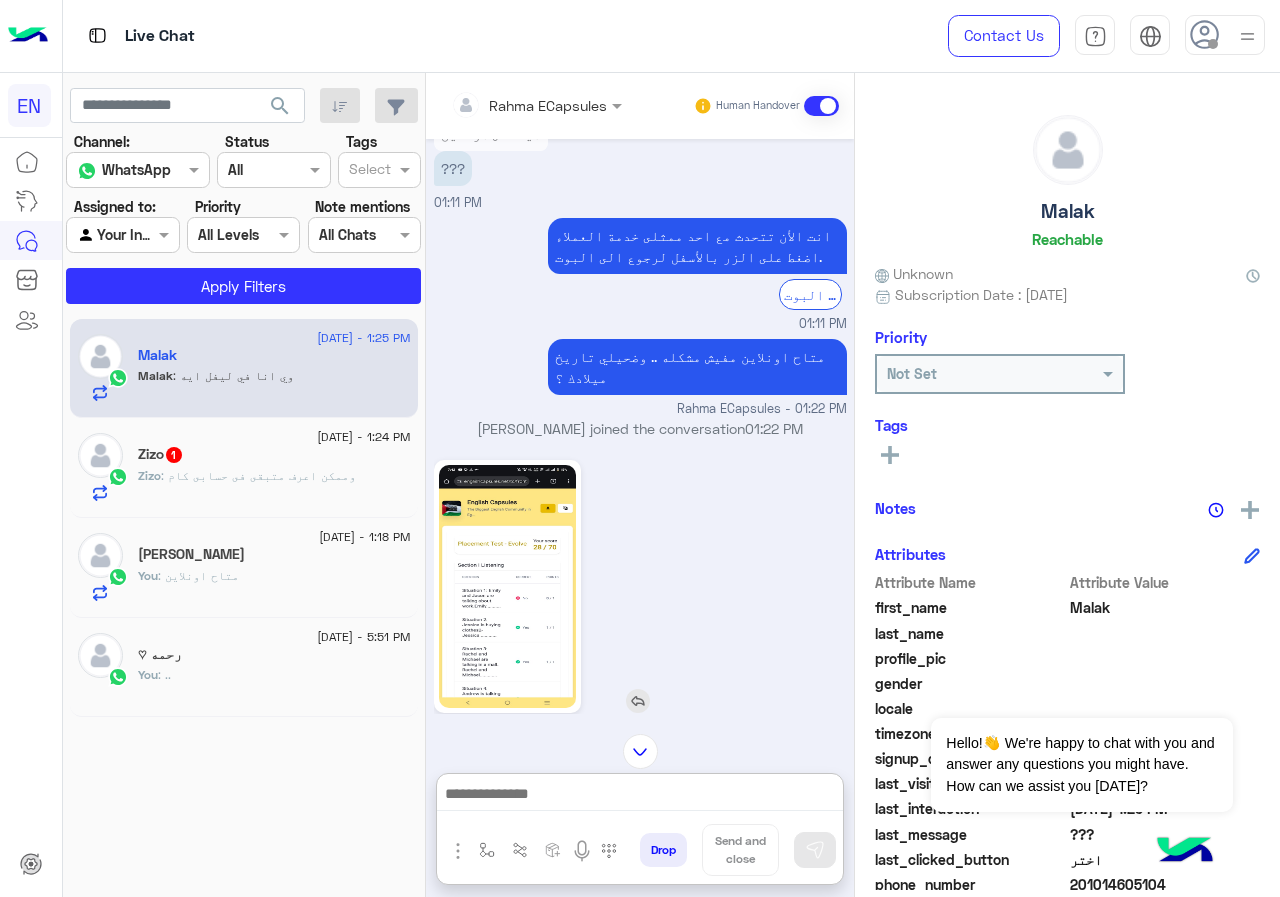 click 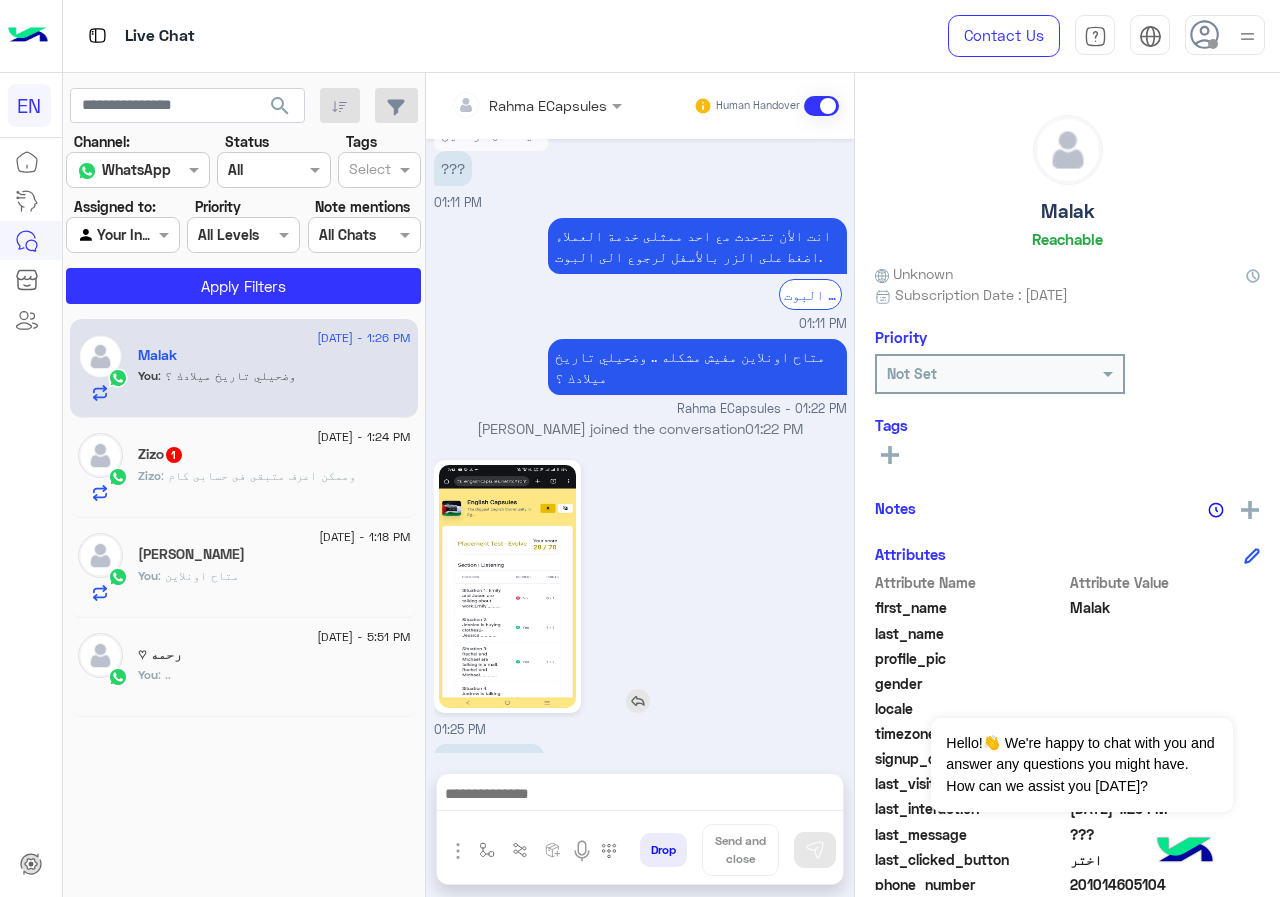 scroll, scrollTop: 1528, scrollLeft: 0, axis: vertical 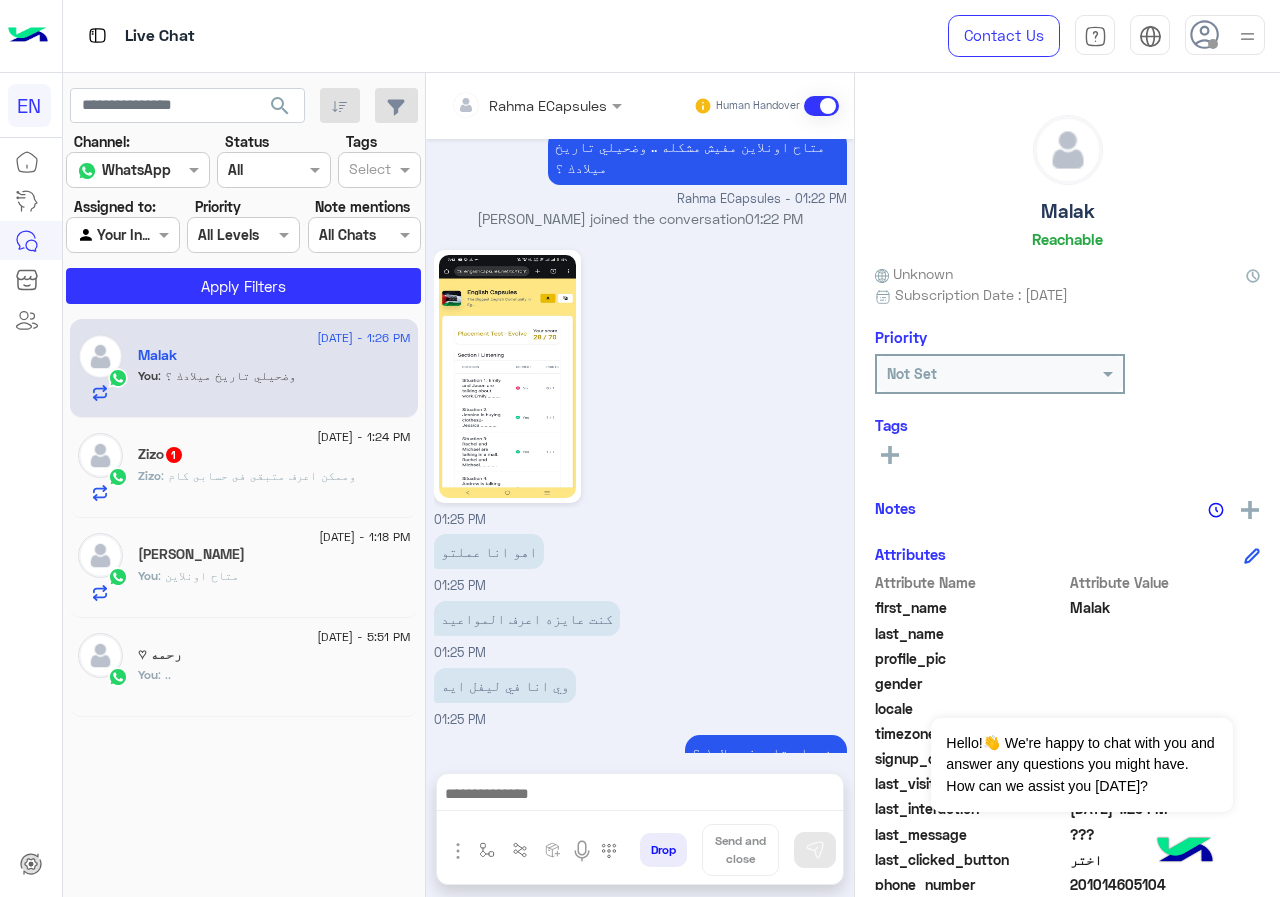 click on "[DATE] - 1:24 PM" 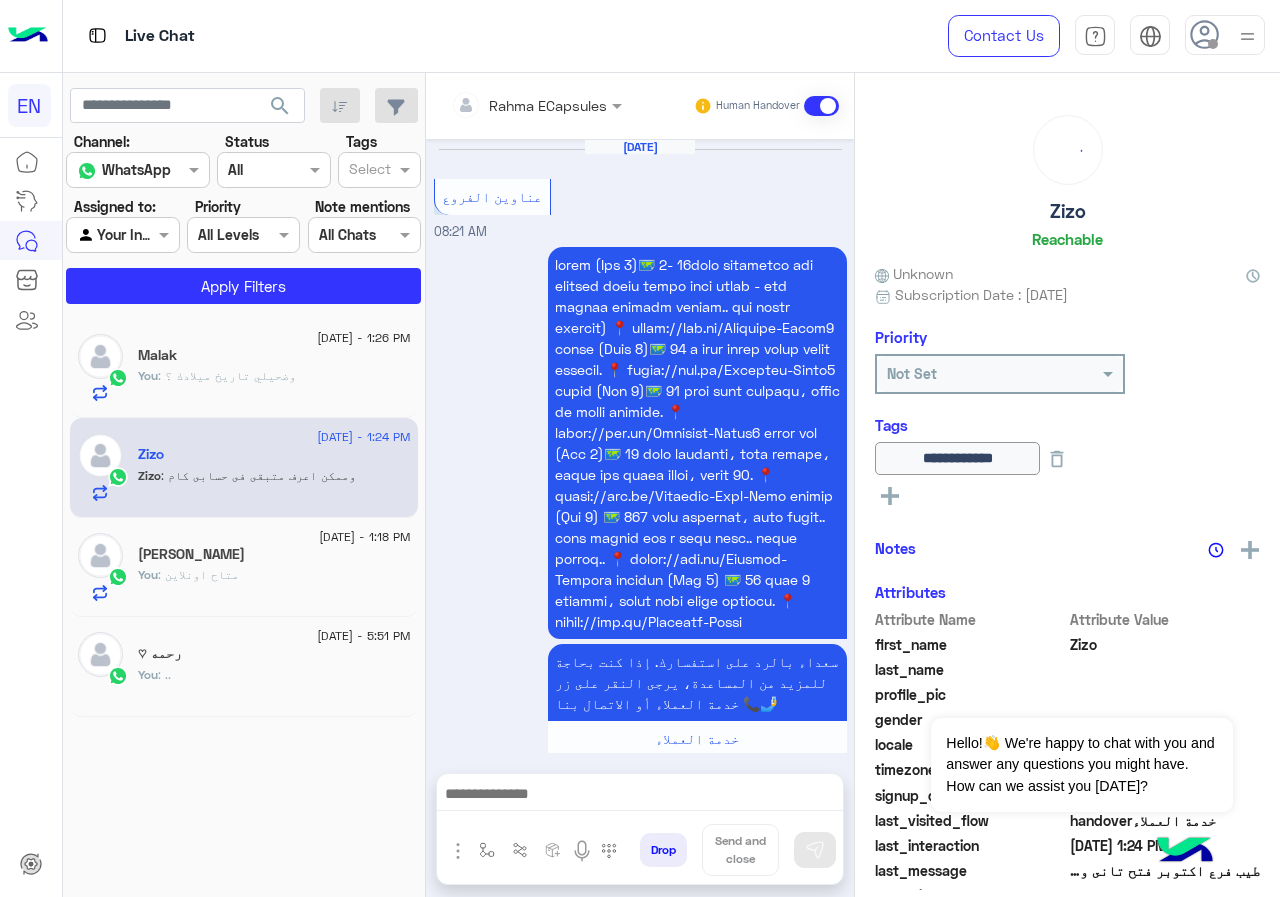 scroll, scrollTop: 1554, scrollLeft: 0, axis: vertical 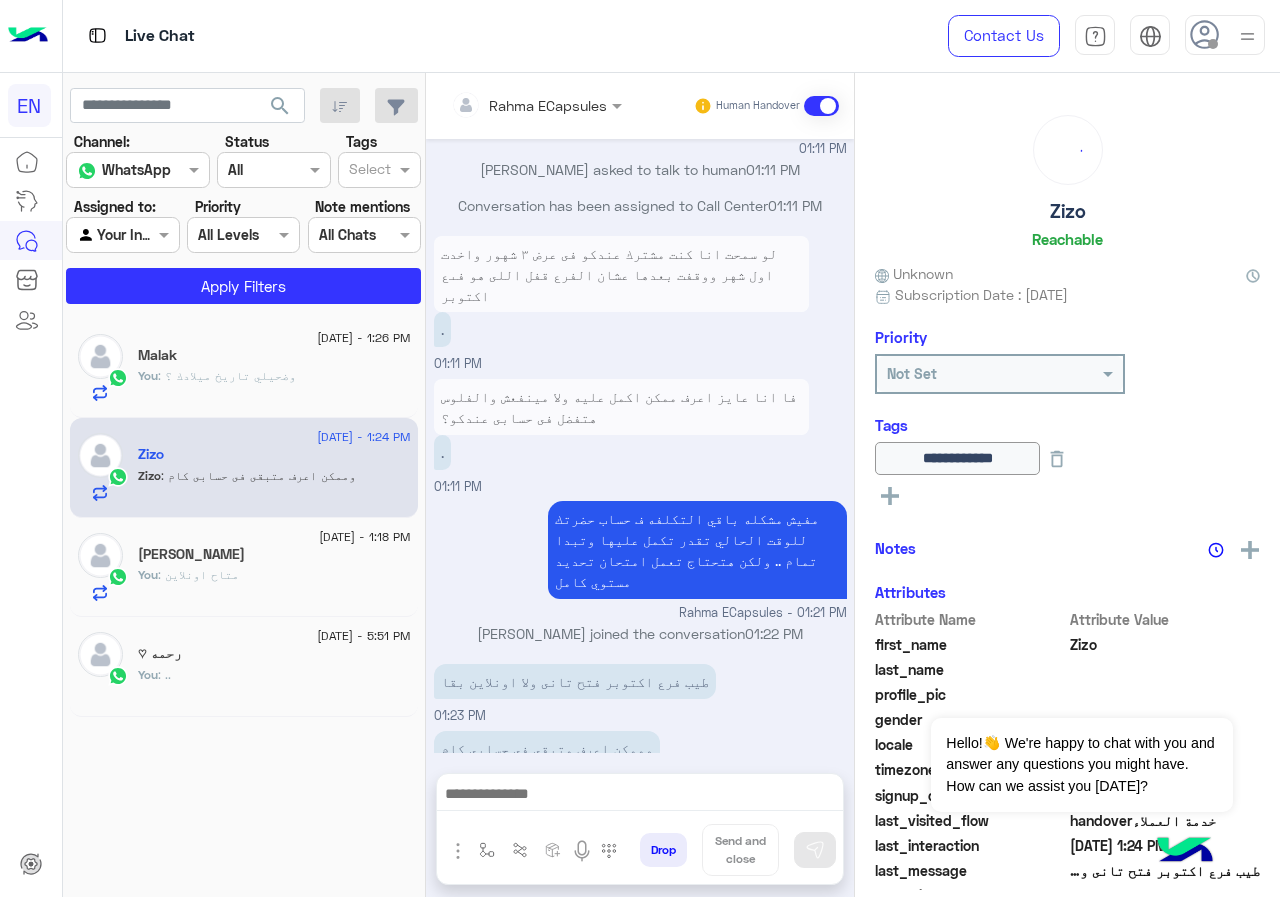 click on ":  وضحيلي تاريخ ميلادك ؟" 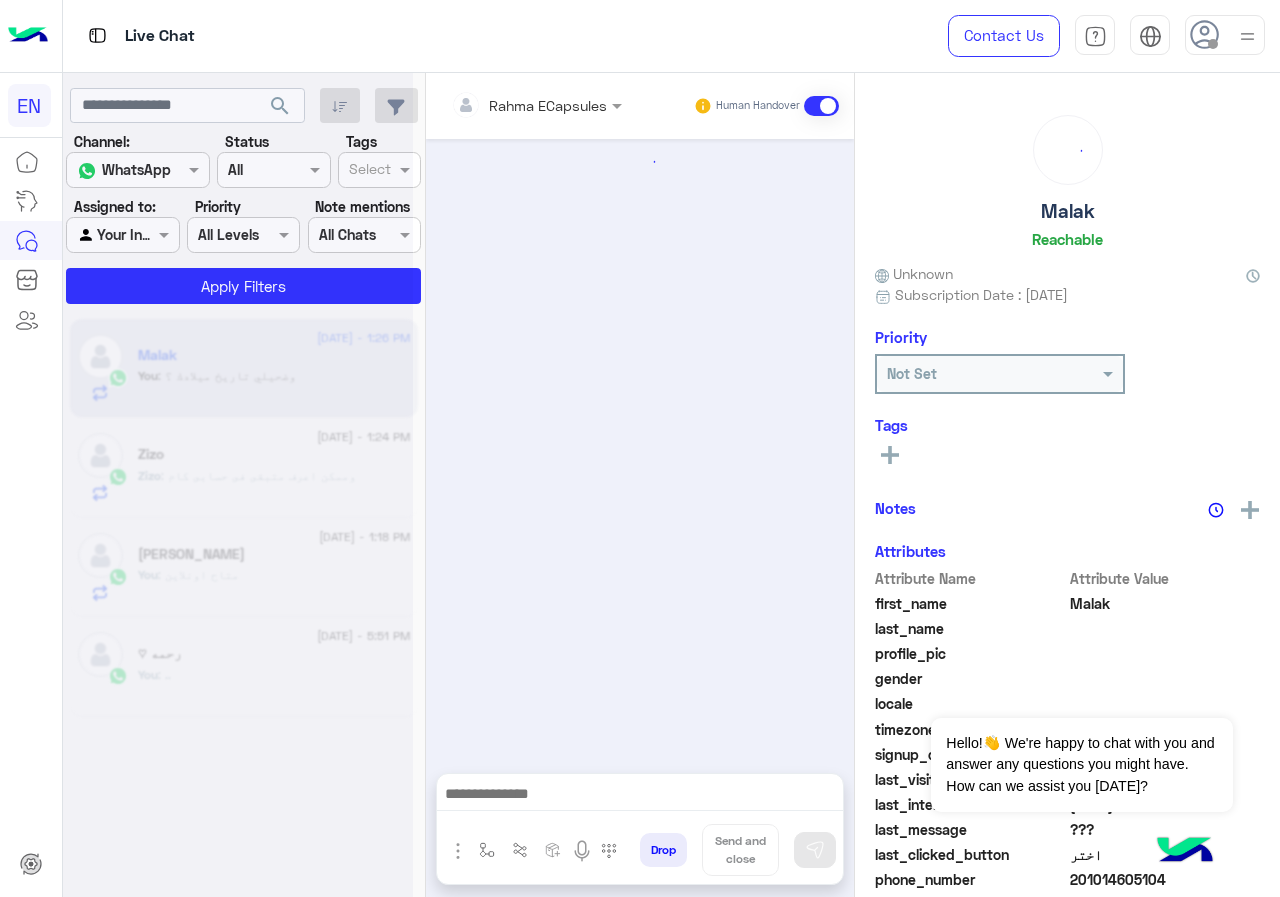 scroll, scrollTop: 1407, scrollLeft: 0, axis: vertical 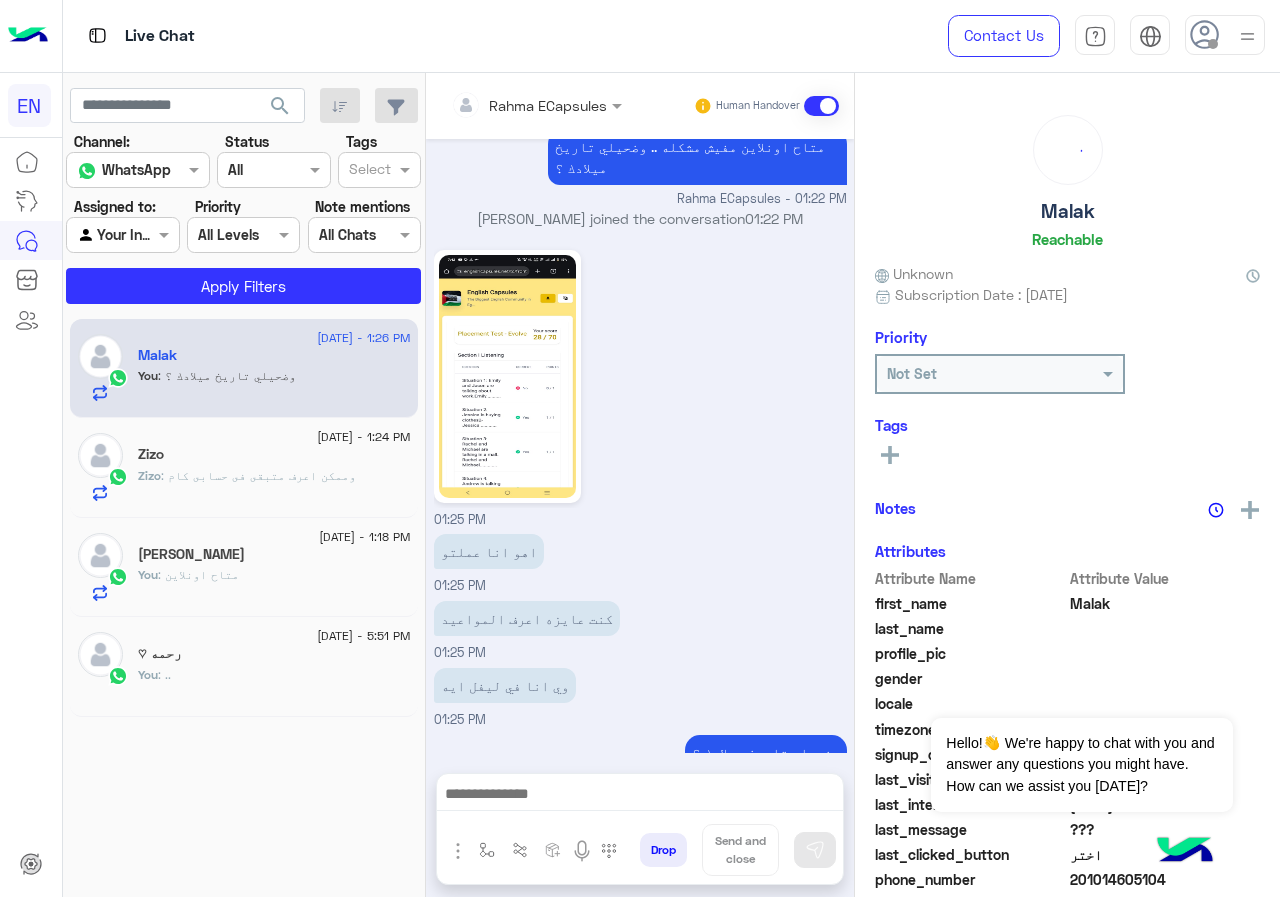 click on "Rahma ECapsules" at bounding box center (529, 105) 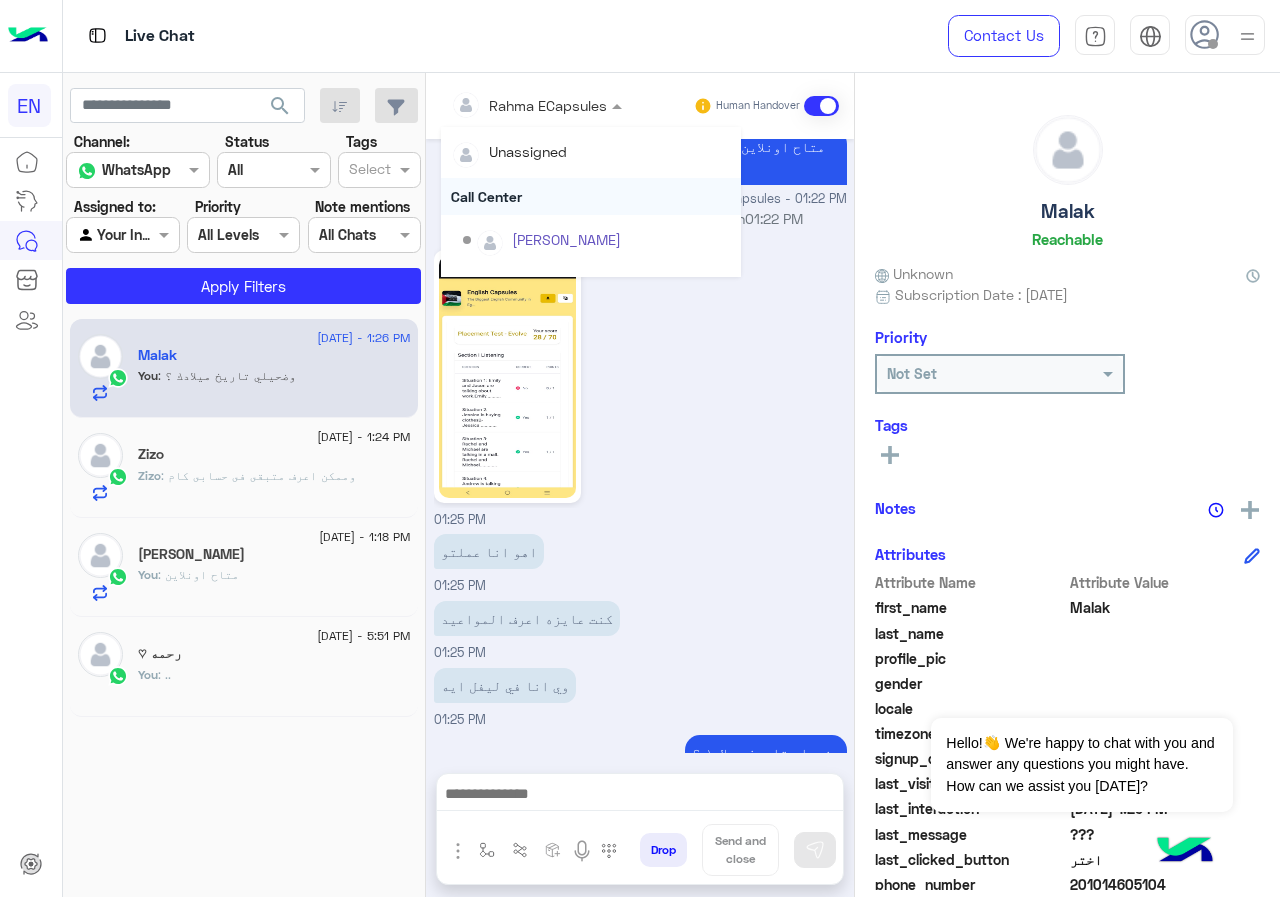 click on "Call Center" at bounding box center (591, 196) 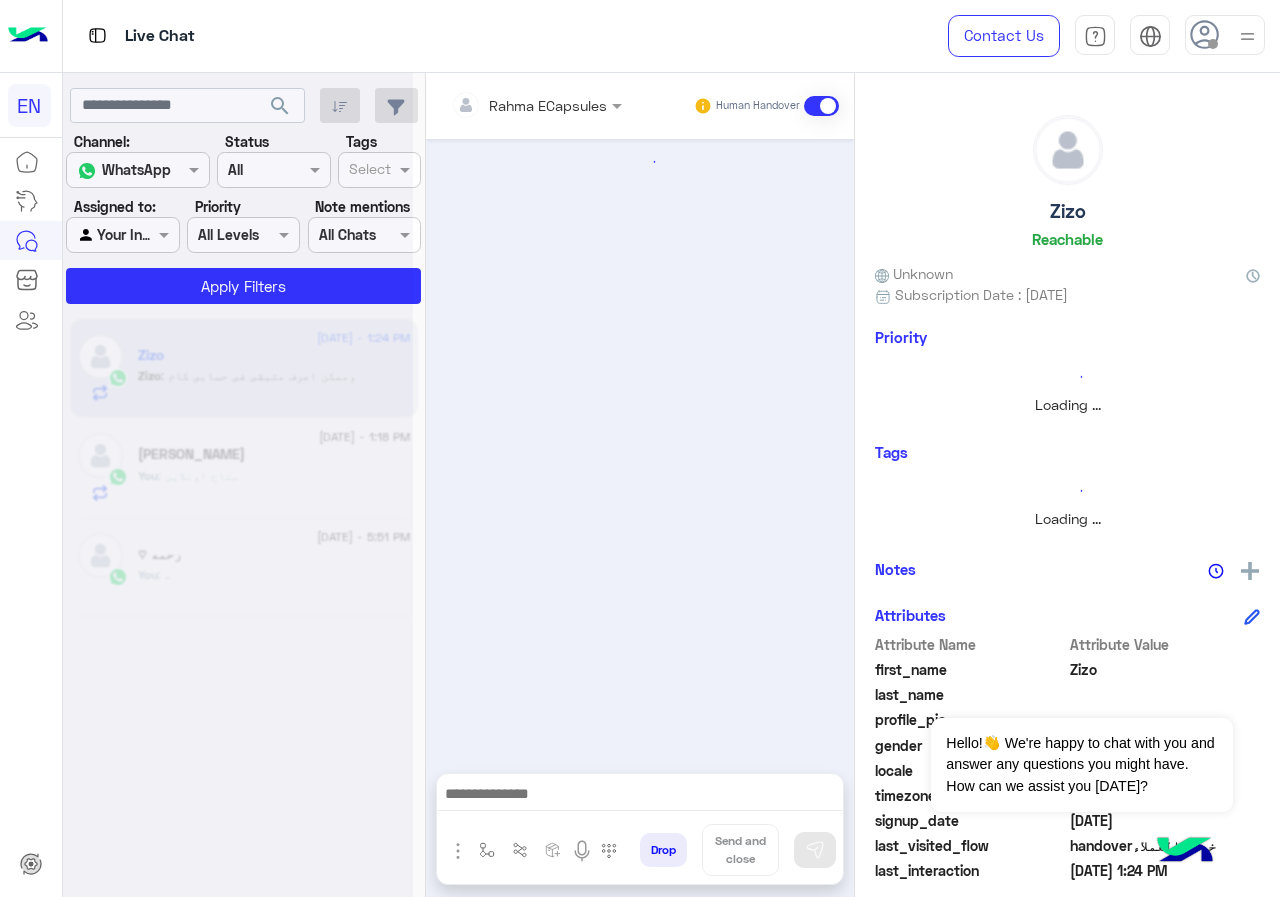 scroll, scrollTop: 1554, scrollLeft: 0, axis: vertical 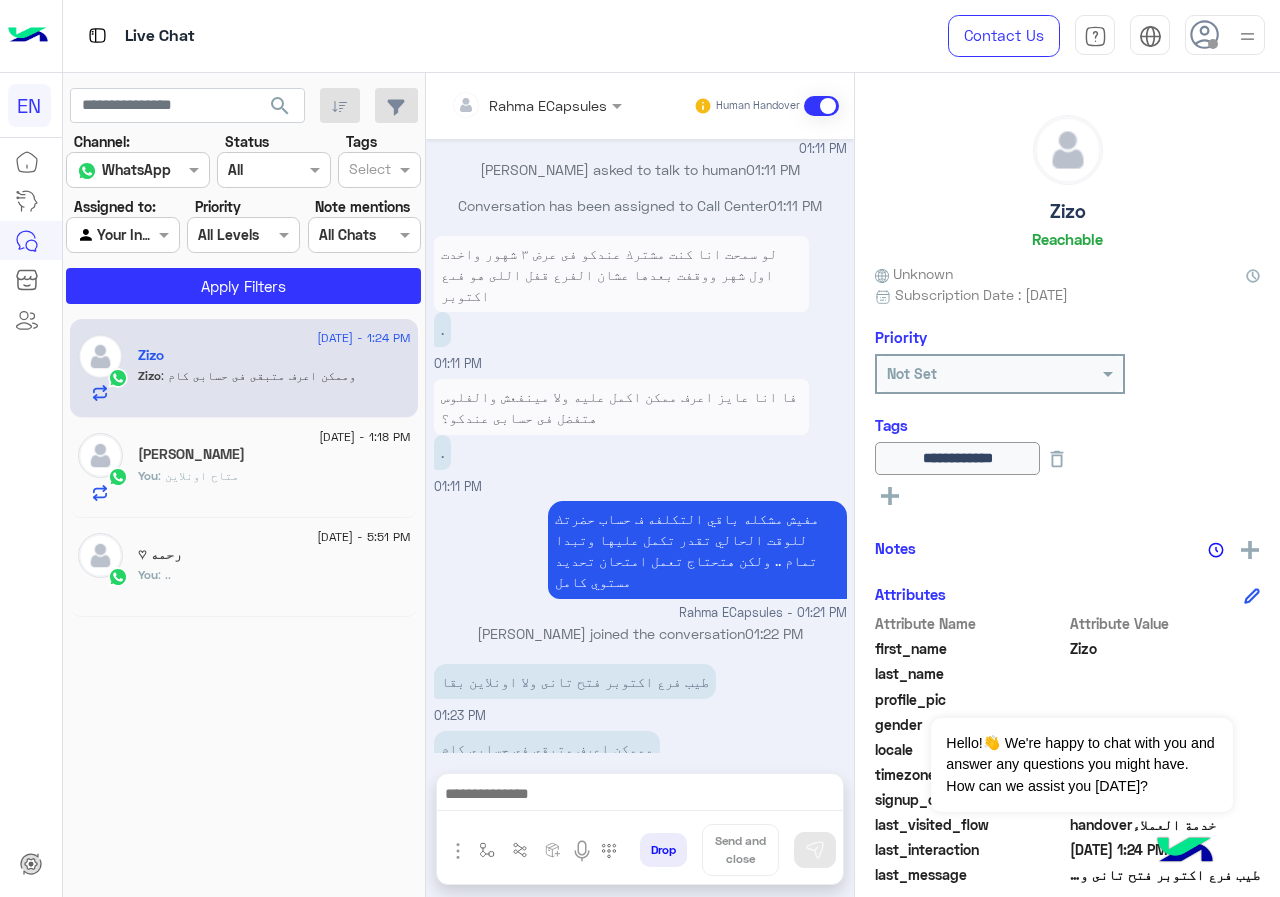 click on "You  : متاح اونلاين" 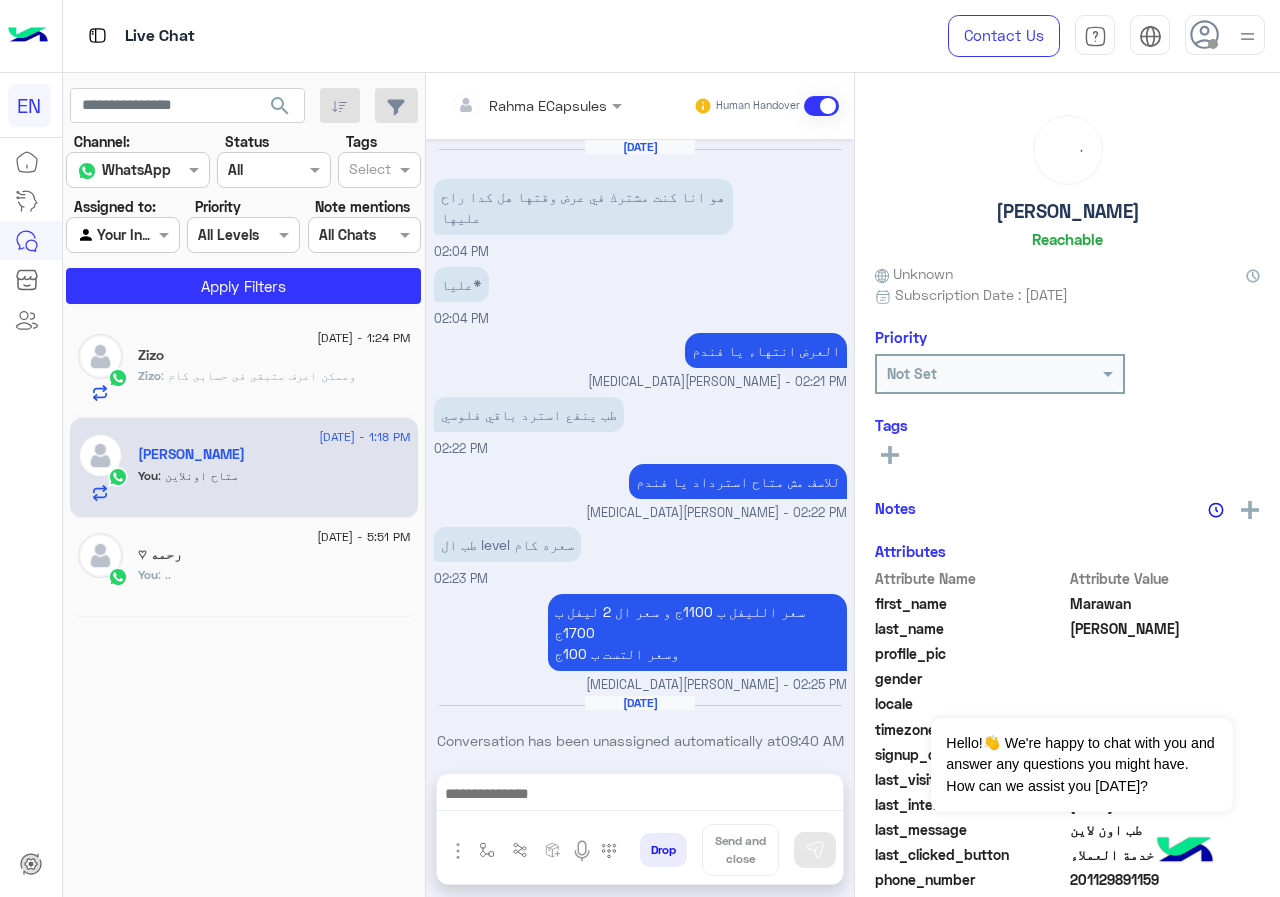 scroll, scrollTop: 1280, scrollLeft: 0, axis: vertical 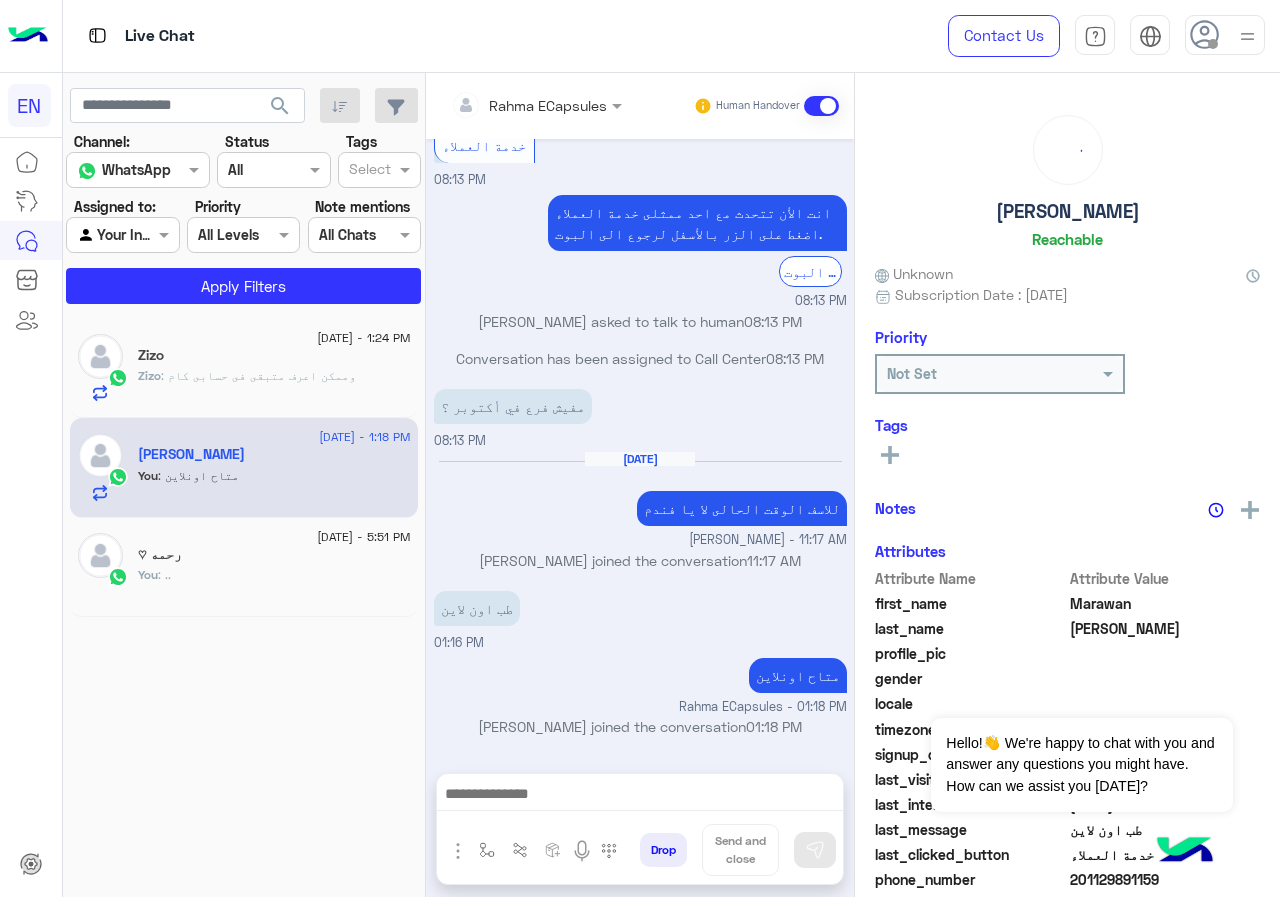 click at bounding box center (536, 104) 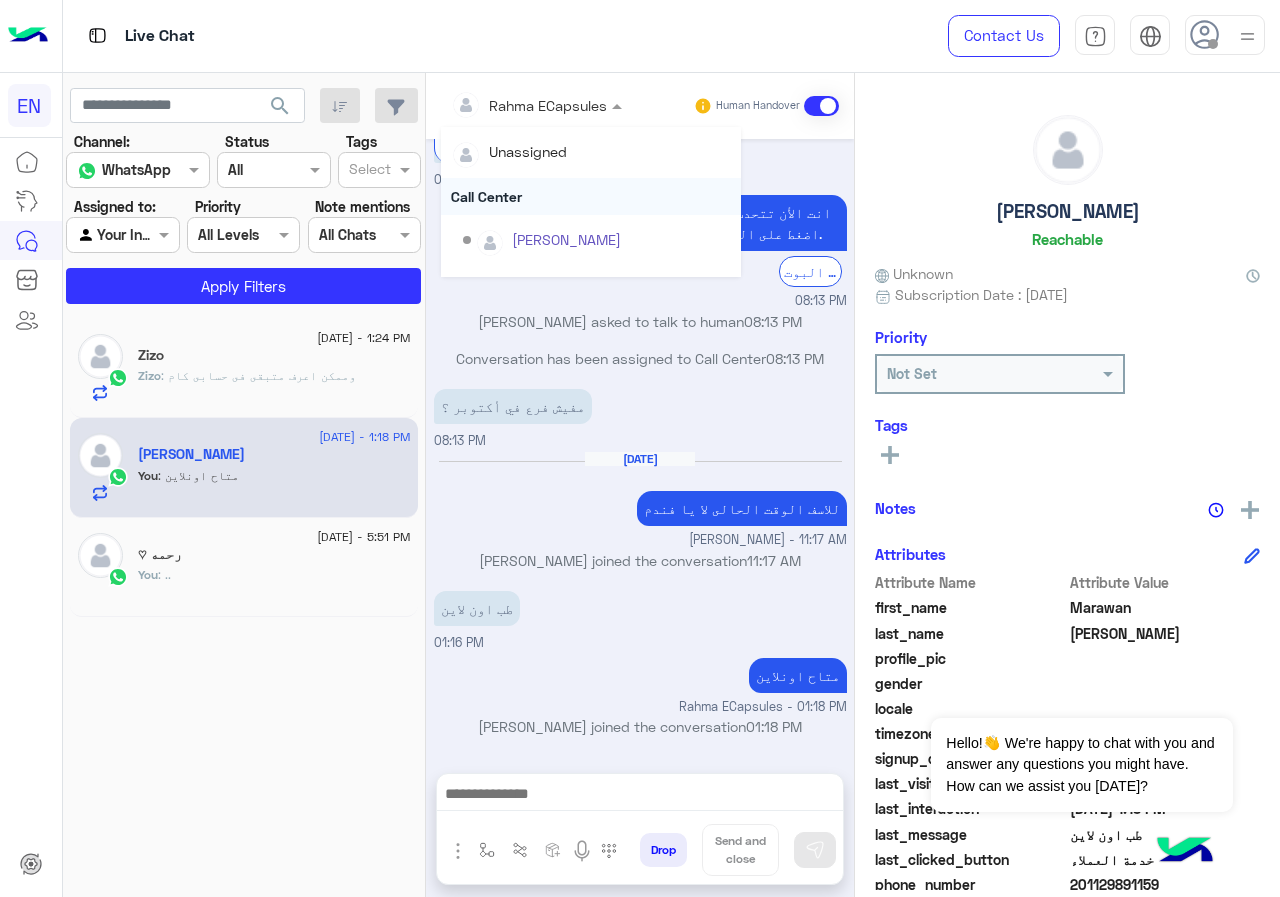 click on "Call Center" at bounding box center (591, 196) 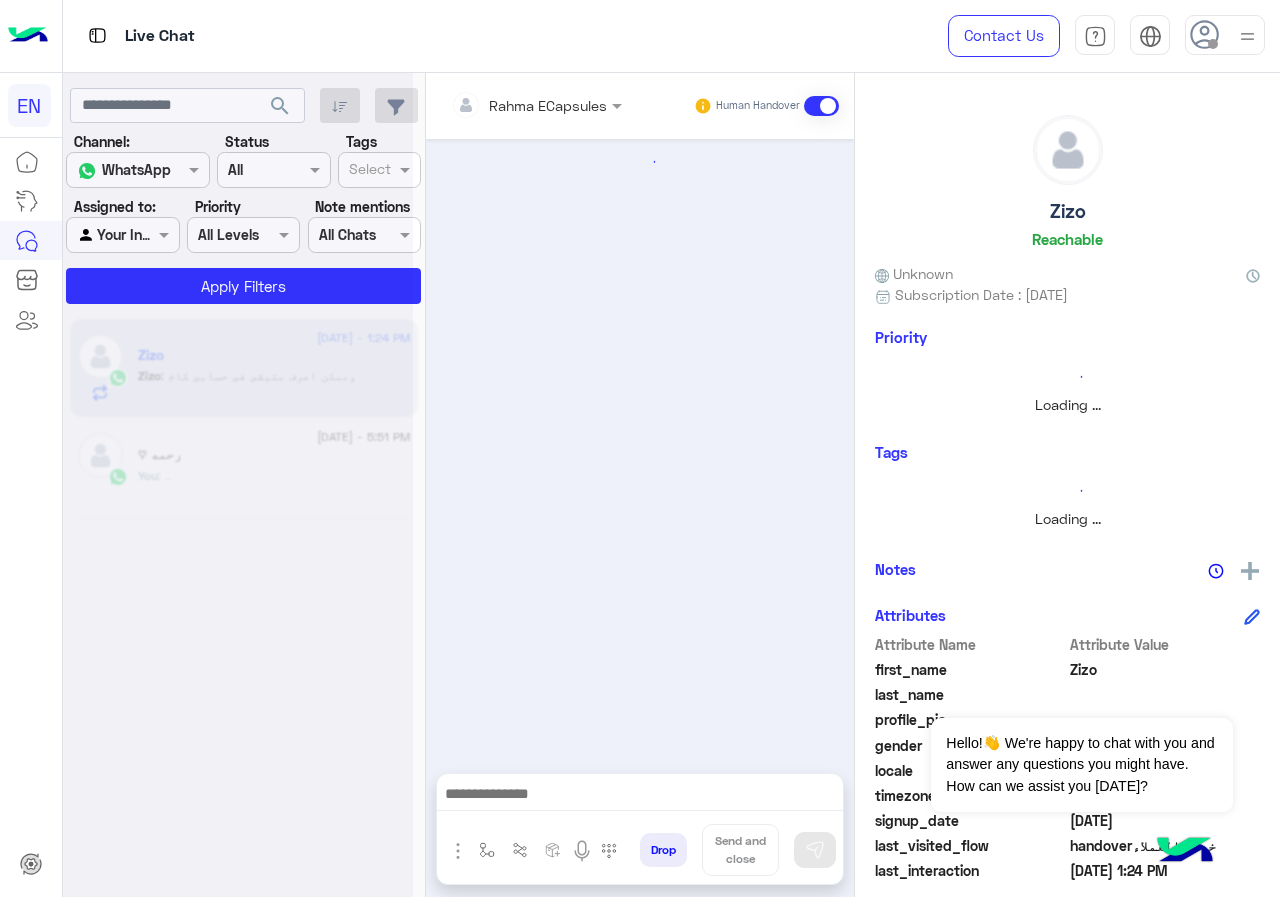 scroll, scrollTop: 1554, scrollLeft: 0, axis: vertical 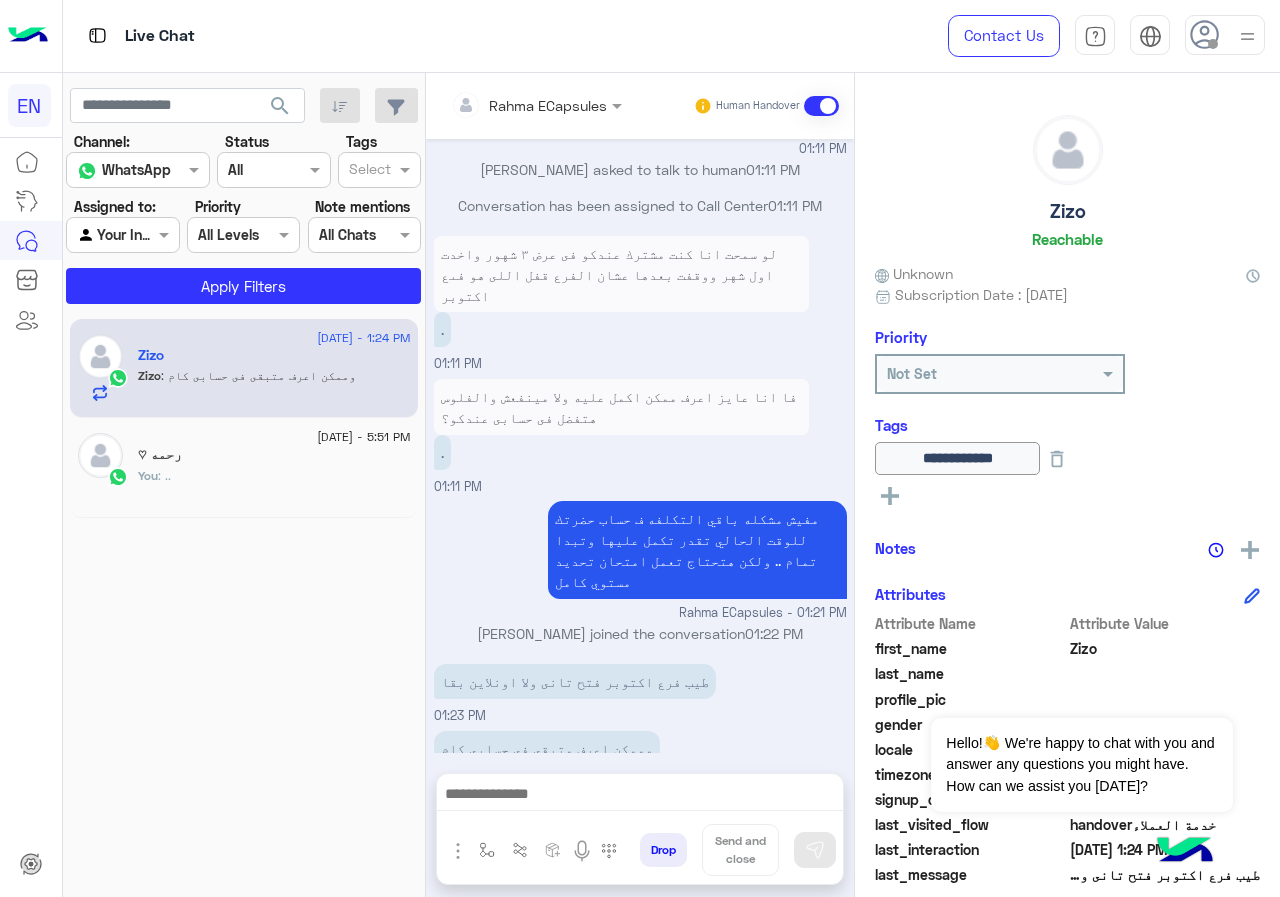 click on "Rahma ECapsules" at bounding box center (548, 105) 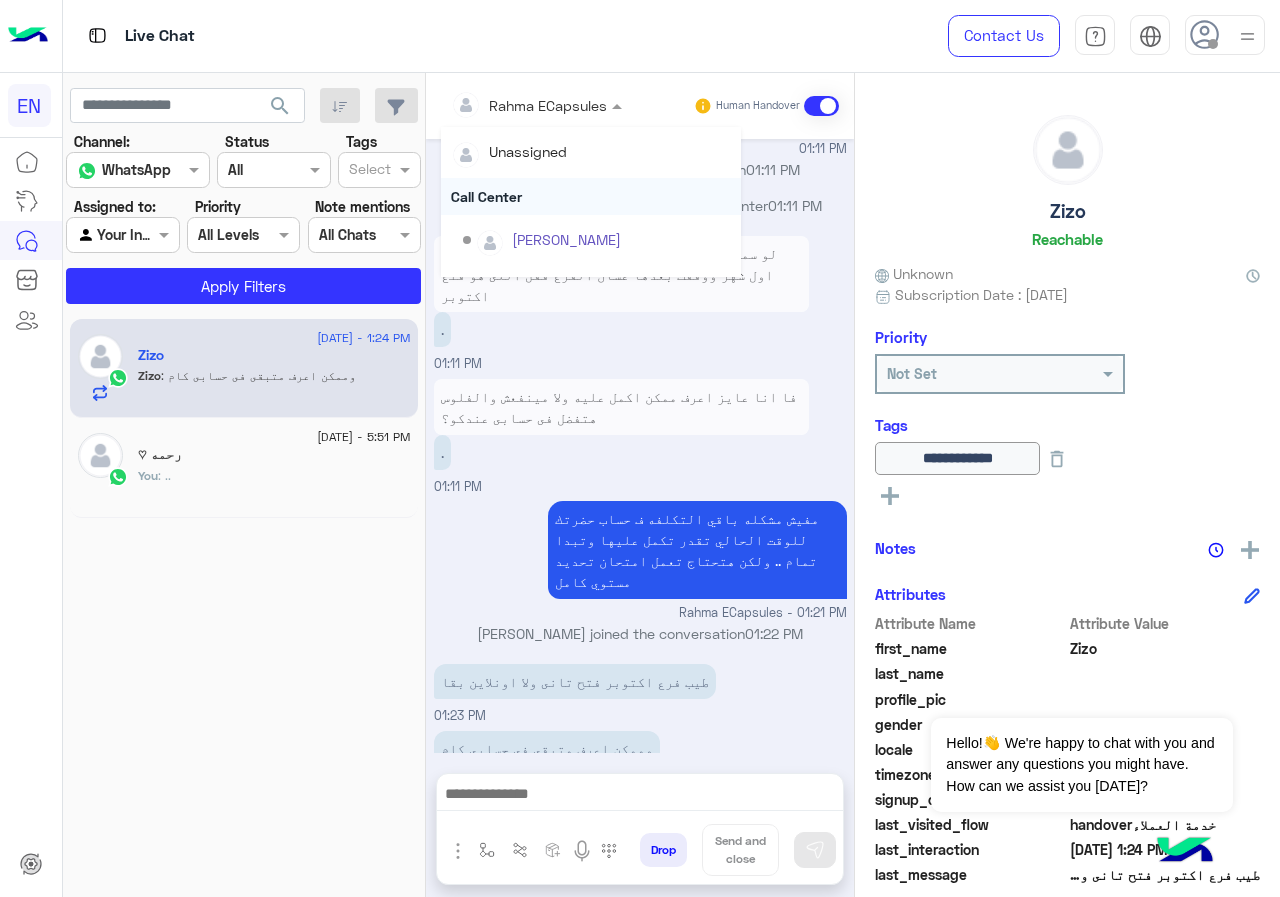 click on "Call Center" at bounding box center [591, 196] 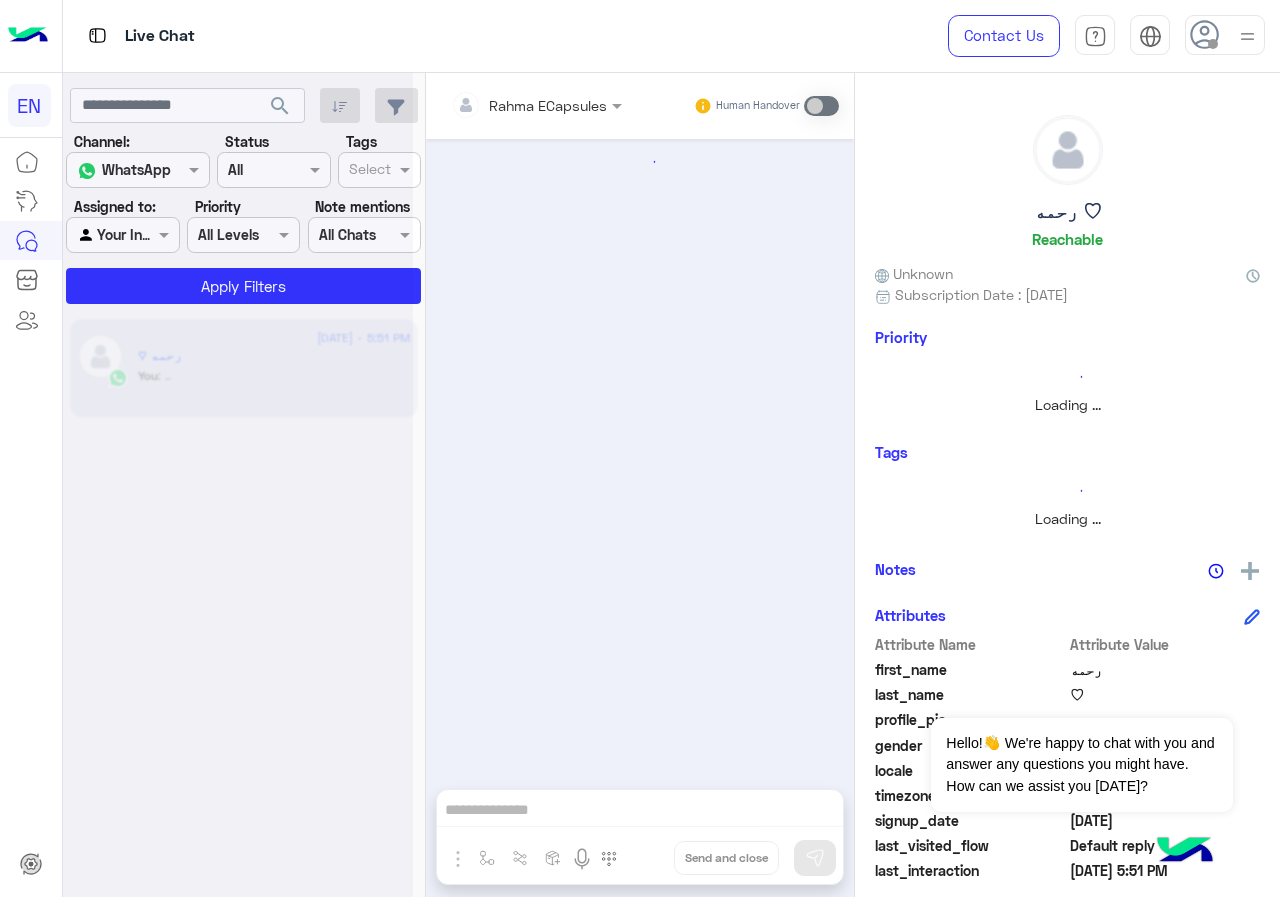 scroll, scrollTop: 0, scrollLeft: 0, axis: both 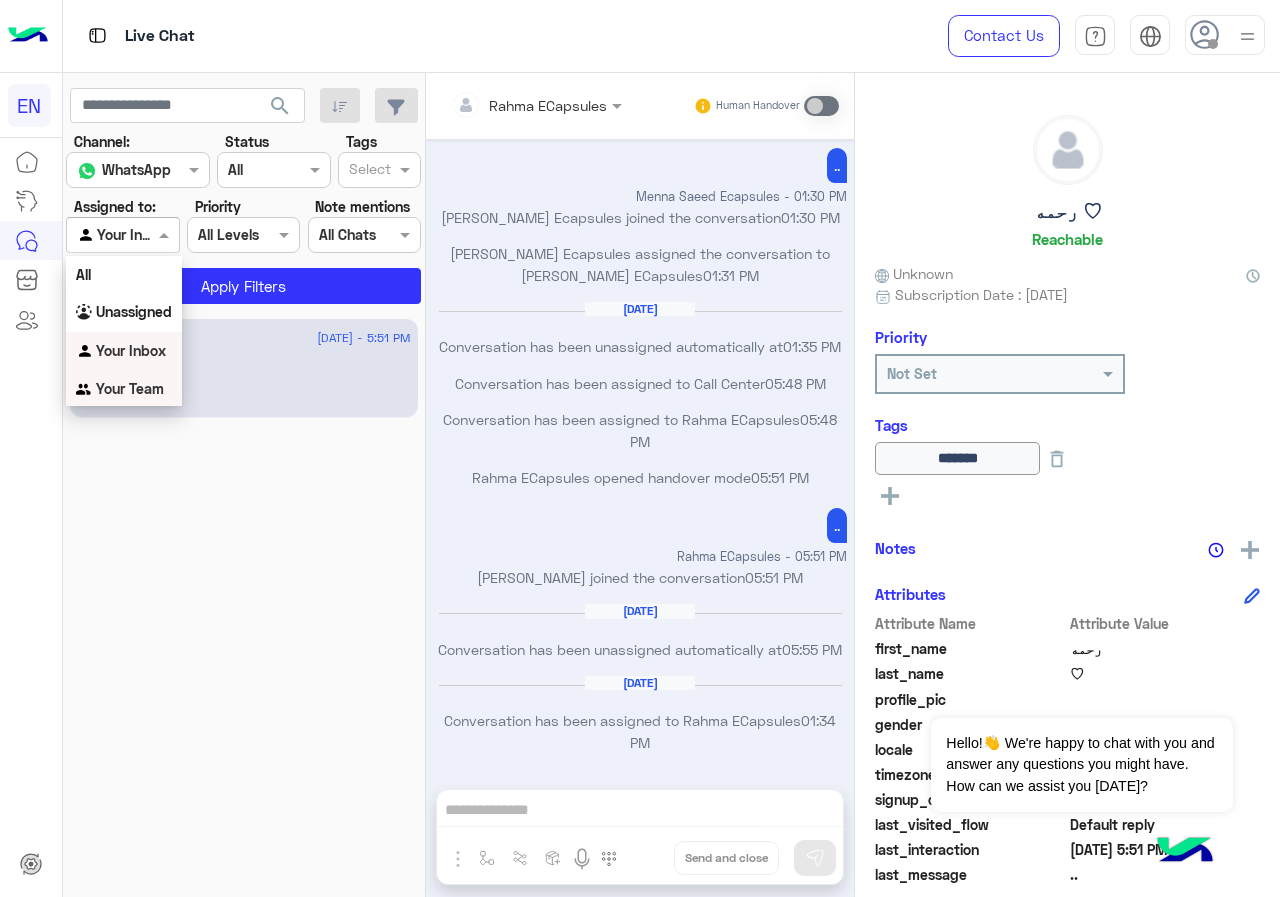 click on "[DATE] - 5:51 PM  رحمه ♡   You  : .." 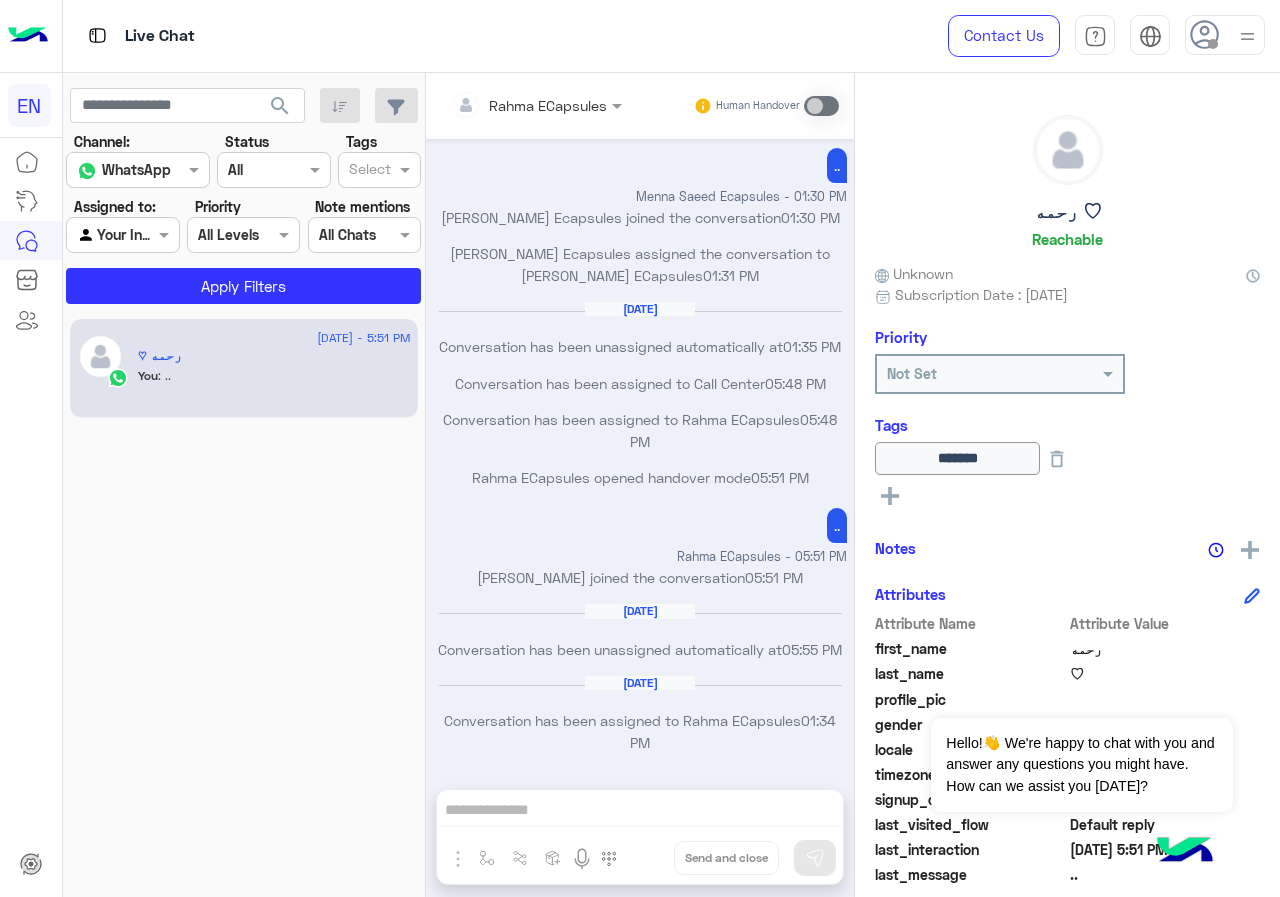 click at bounding box center [122, 234] 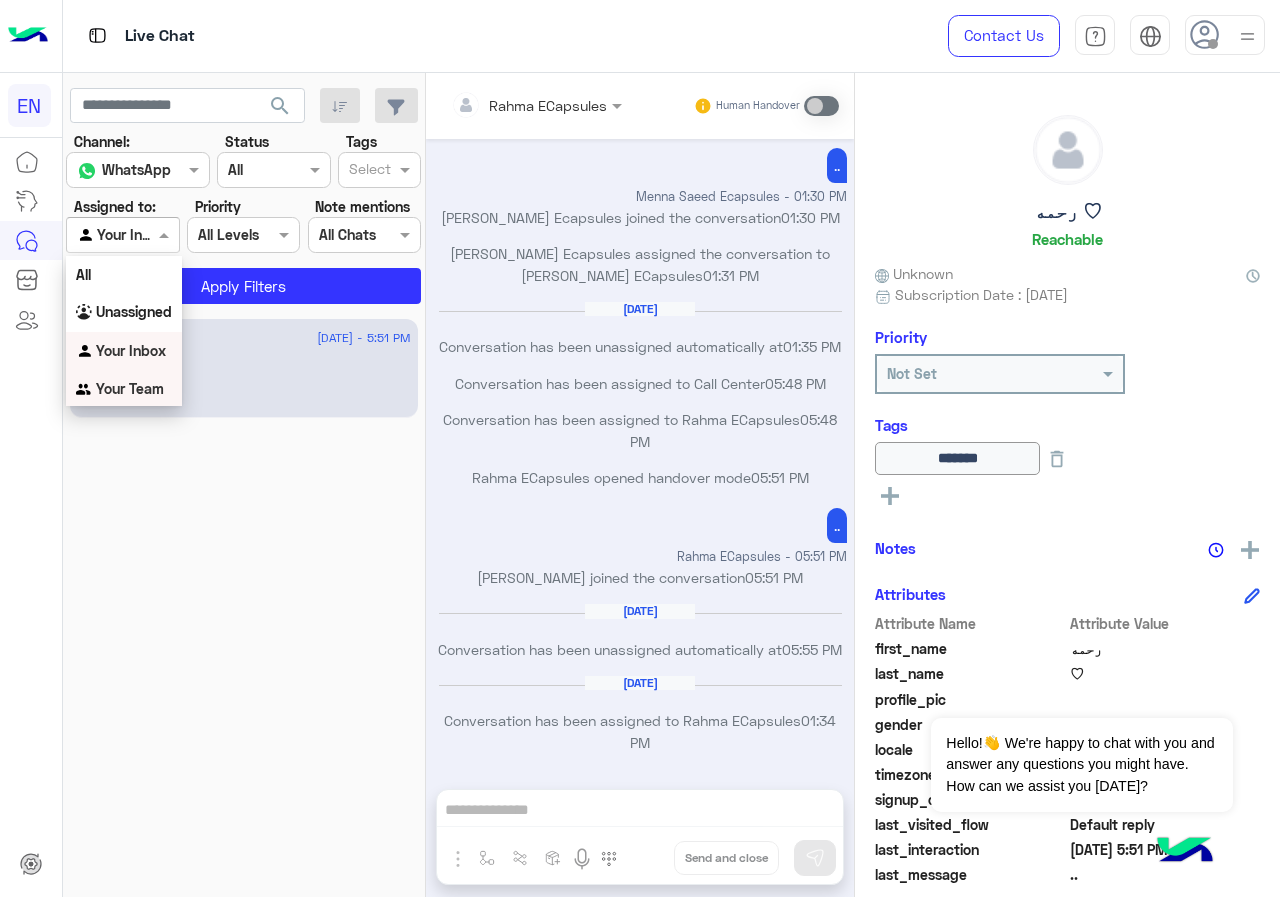 click on "Your Team" at bounding box center (130, 388) 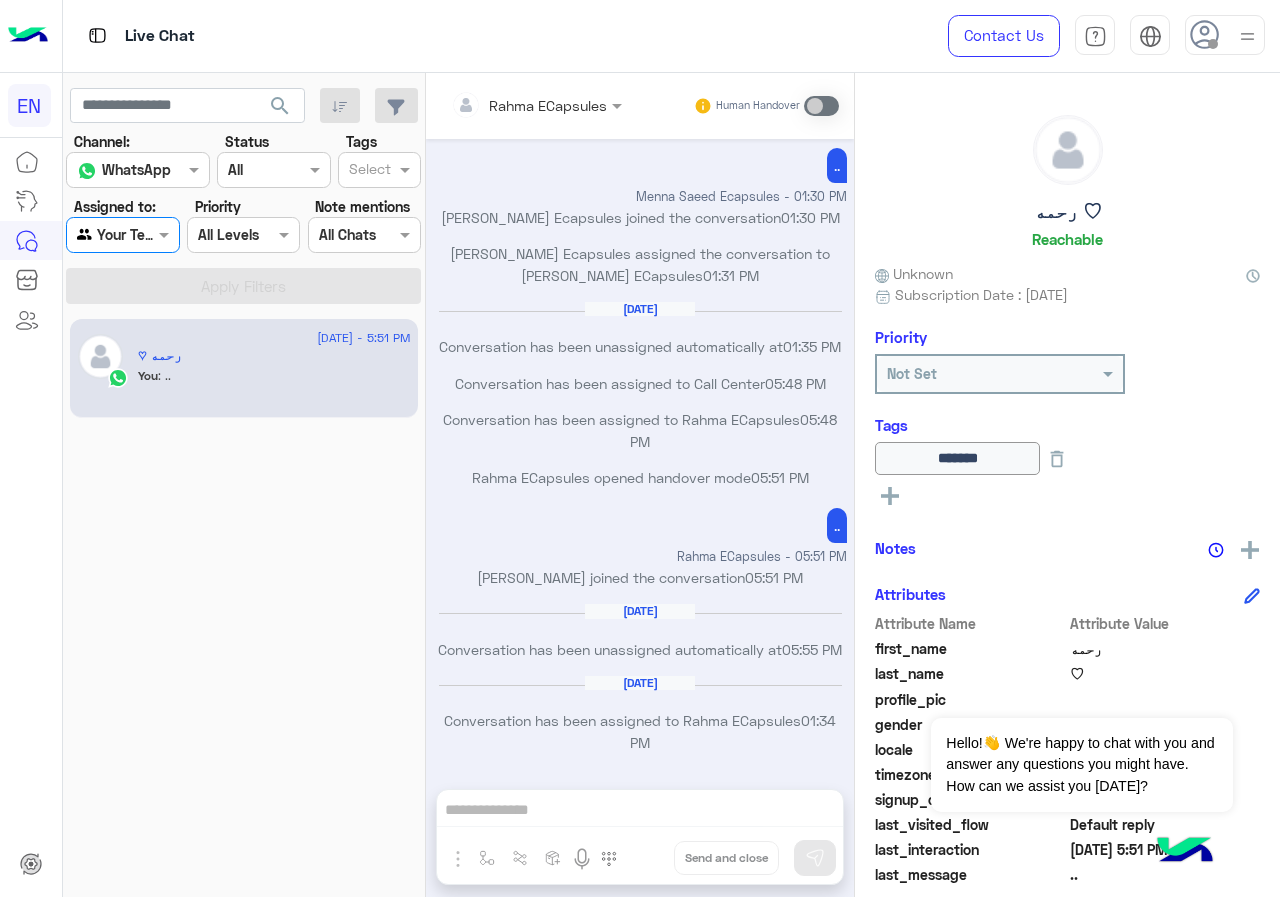 click on "search Channel: Channel WhatsApp Status Channel All Tags Select Assigned to: Agent Filter Your Team Priority All Levels All Levels Note mentions Select All Chats Apply Filters" 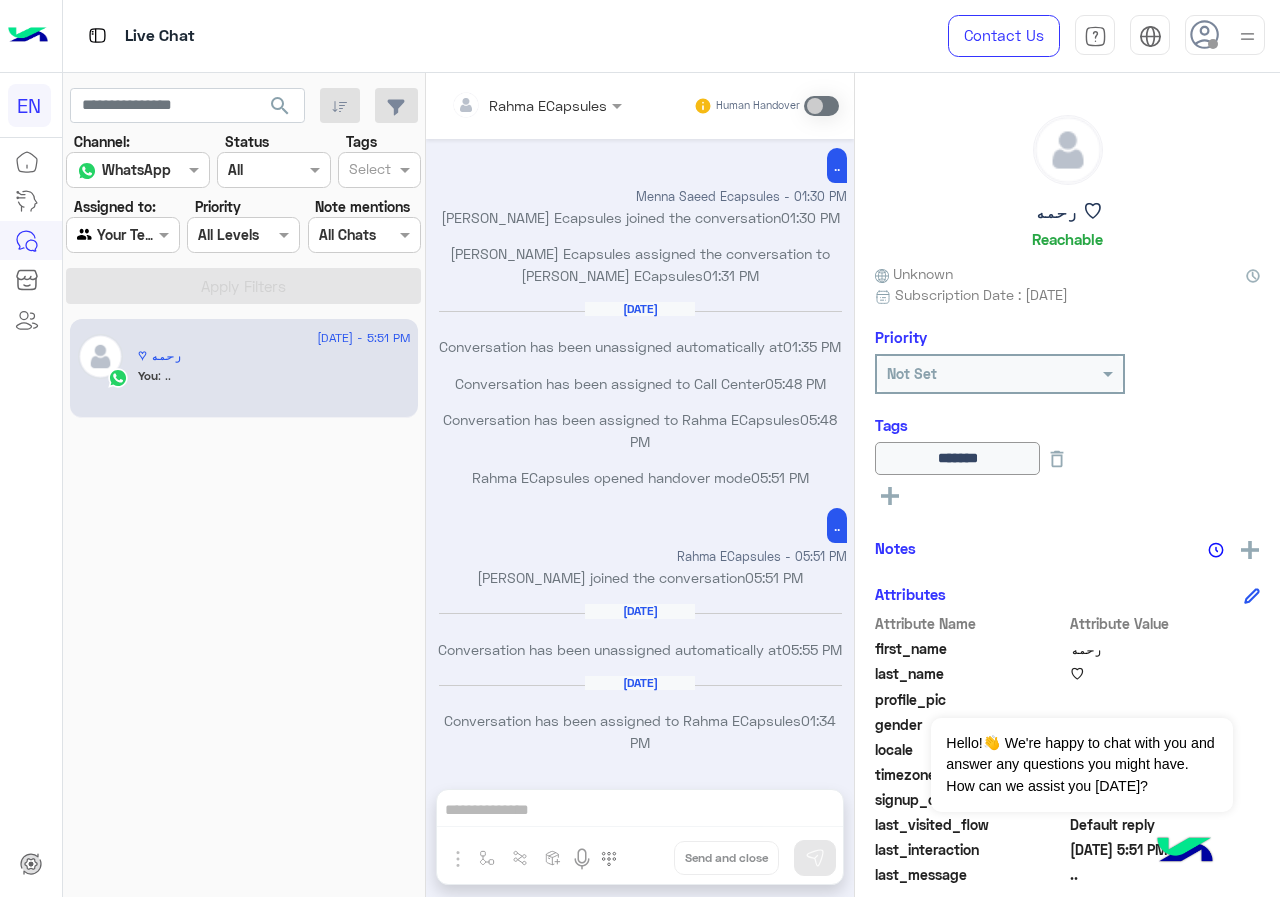 click on "search" 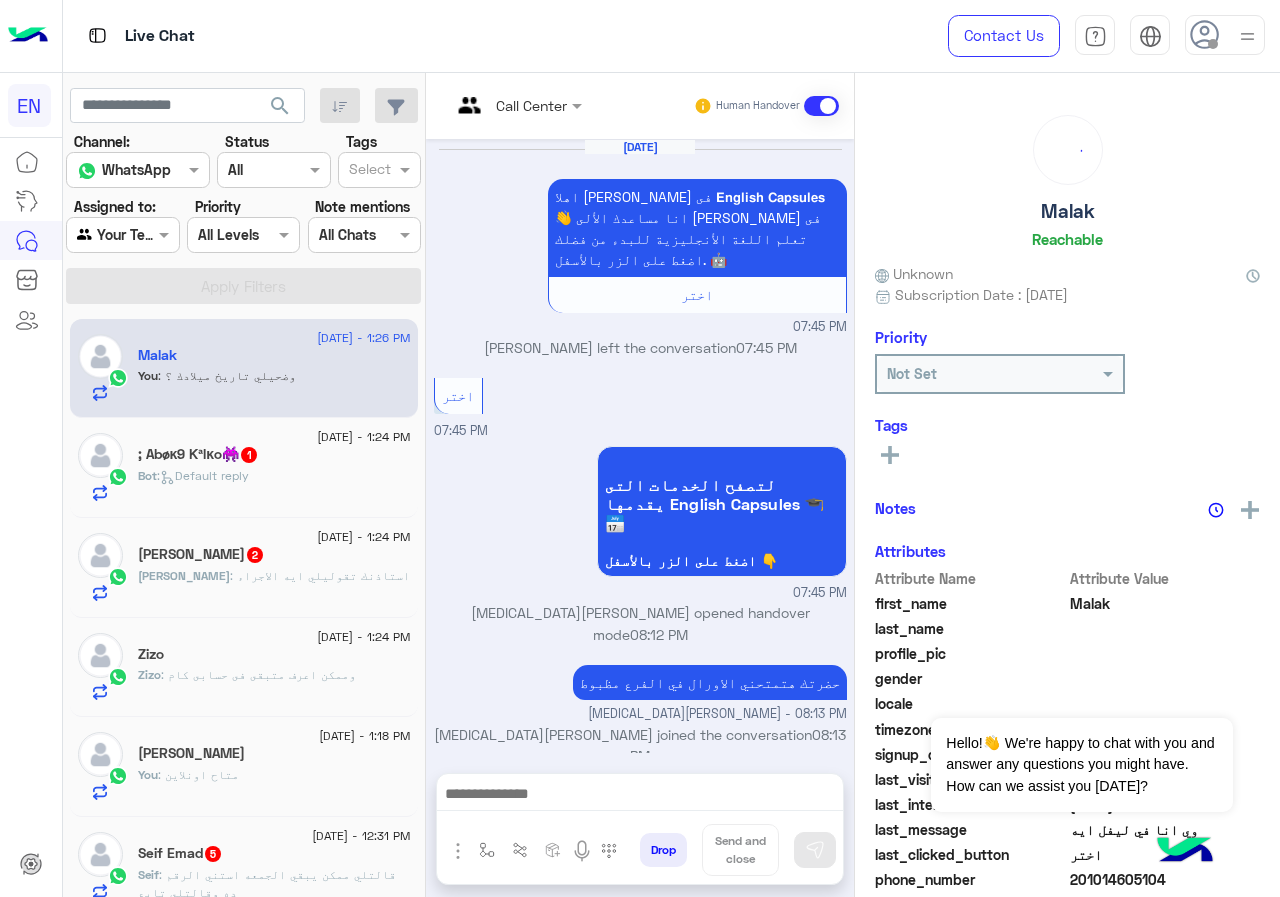 scroll, scrollTop: 1376, scrollLeft: 0, axis: vertical 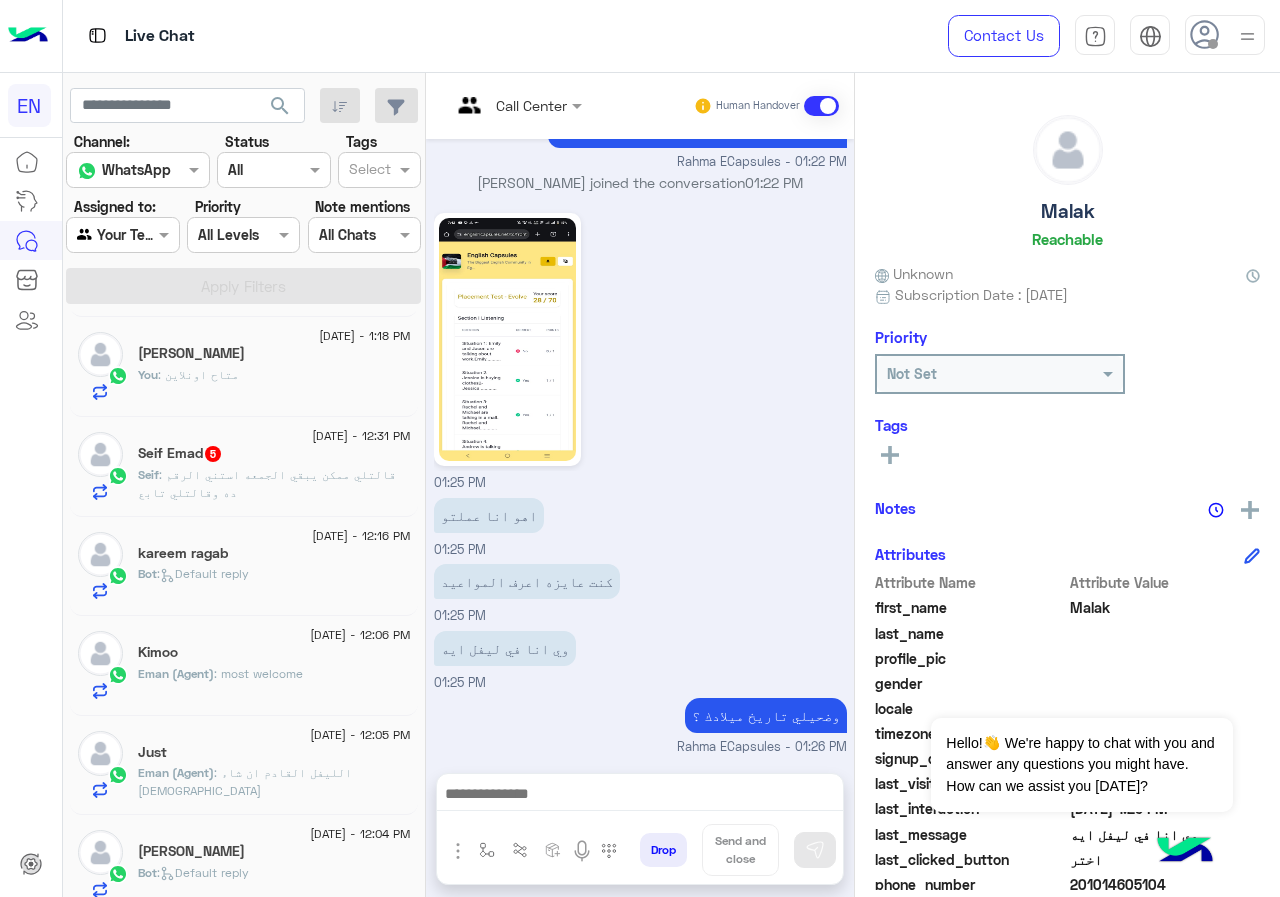 click on "Bot :   Default reply" 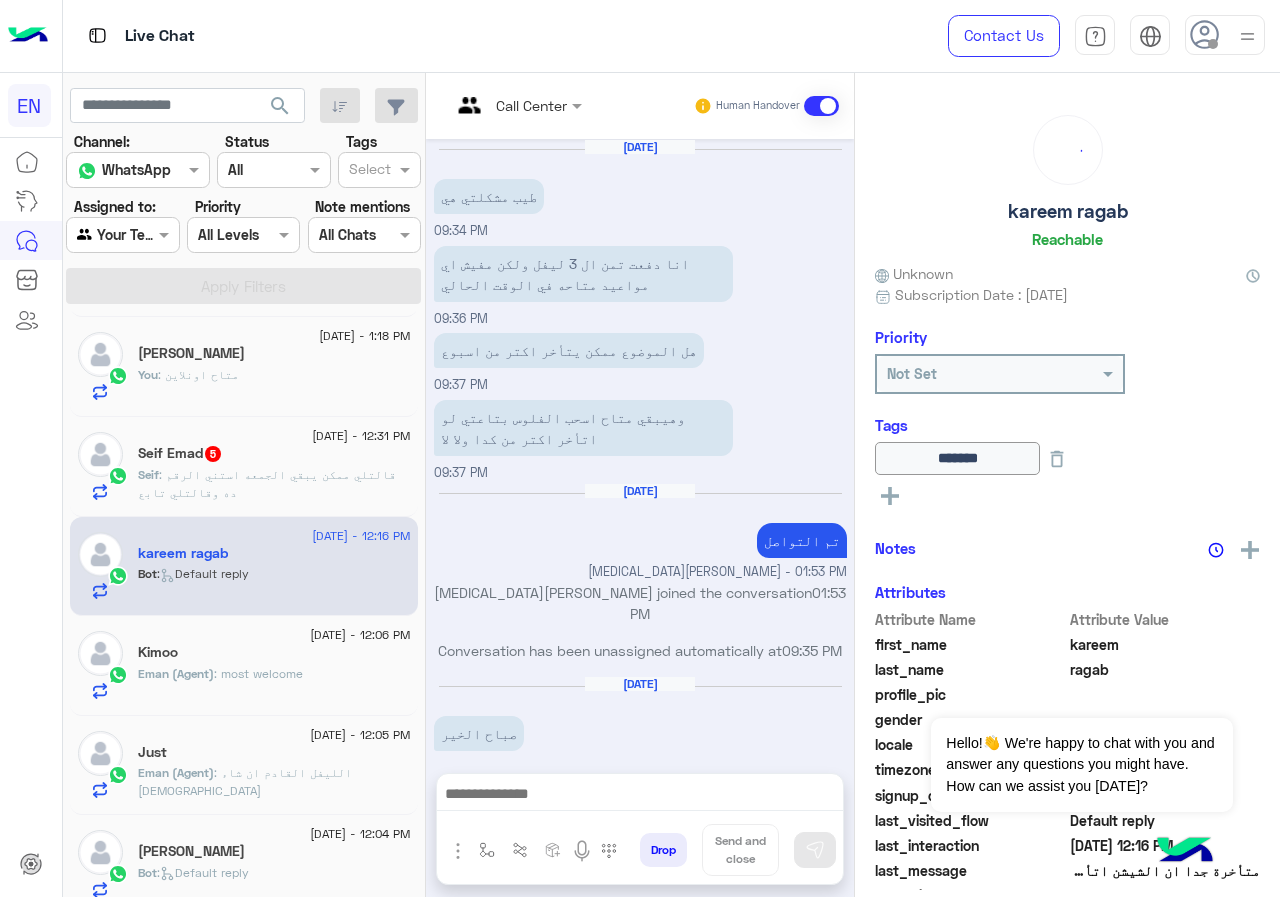 scroll, scrollTop: 1076, scrollLeft: 0, axis: vertical 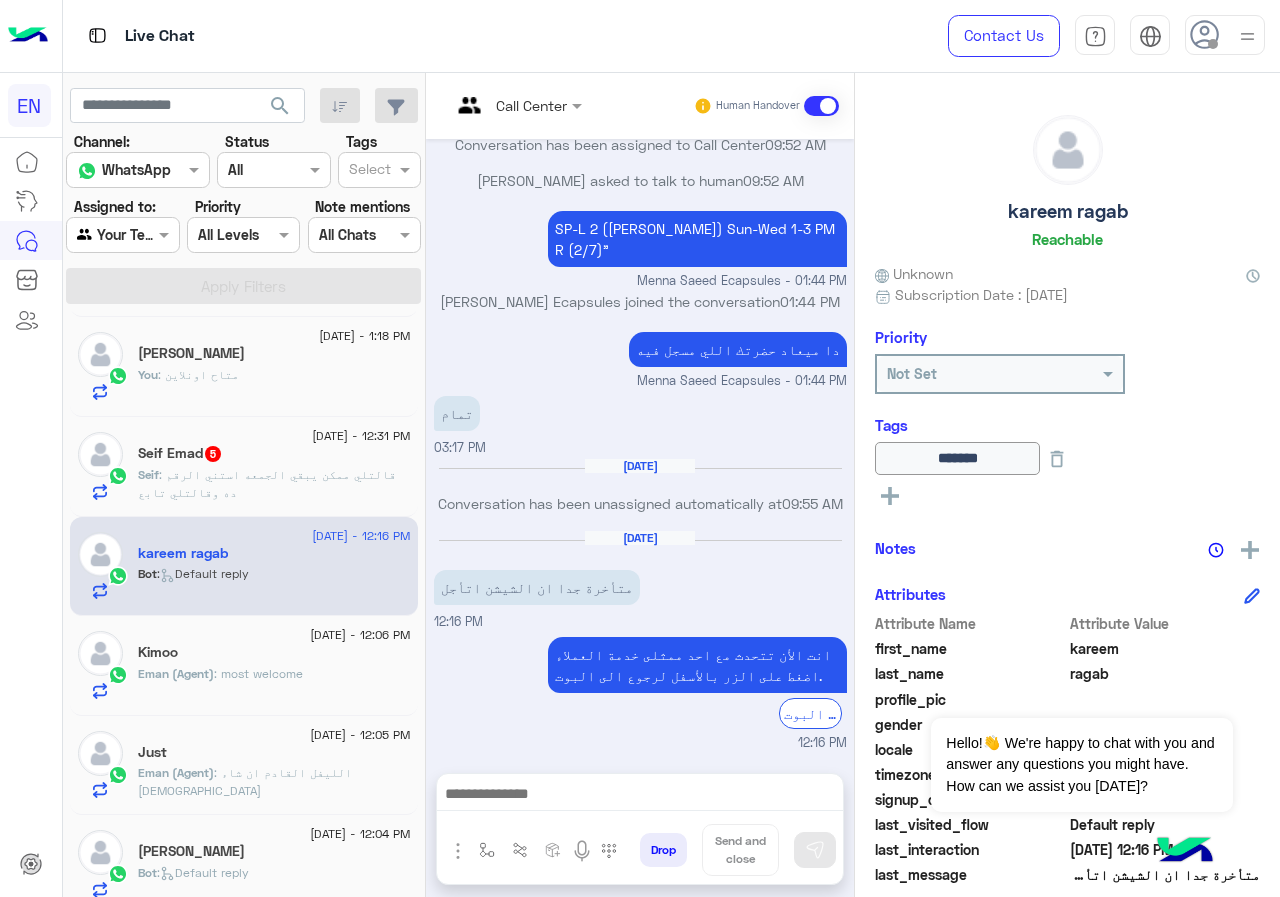 click on "[DATE] - 12:06 PM" 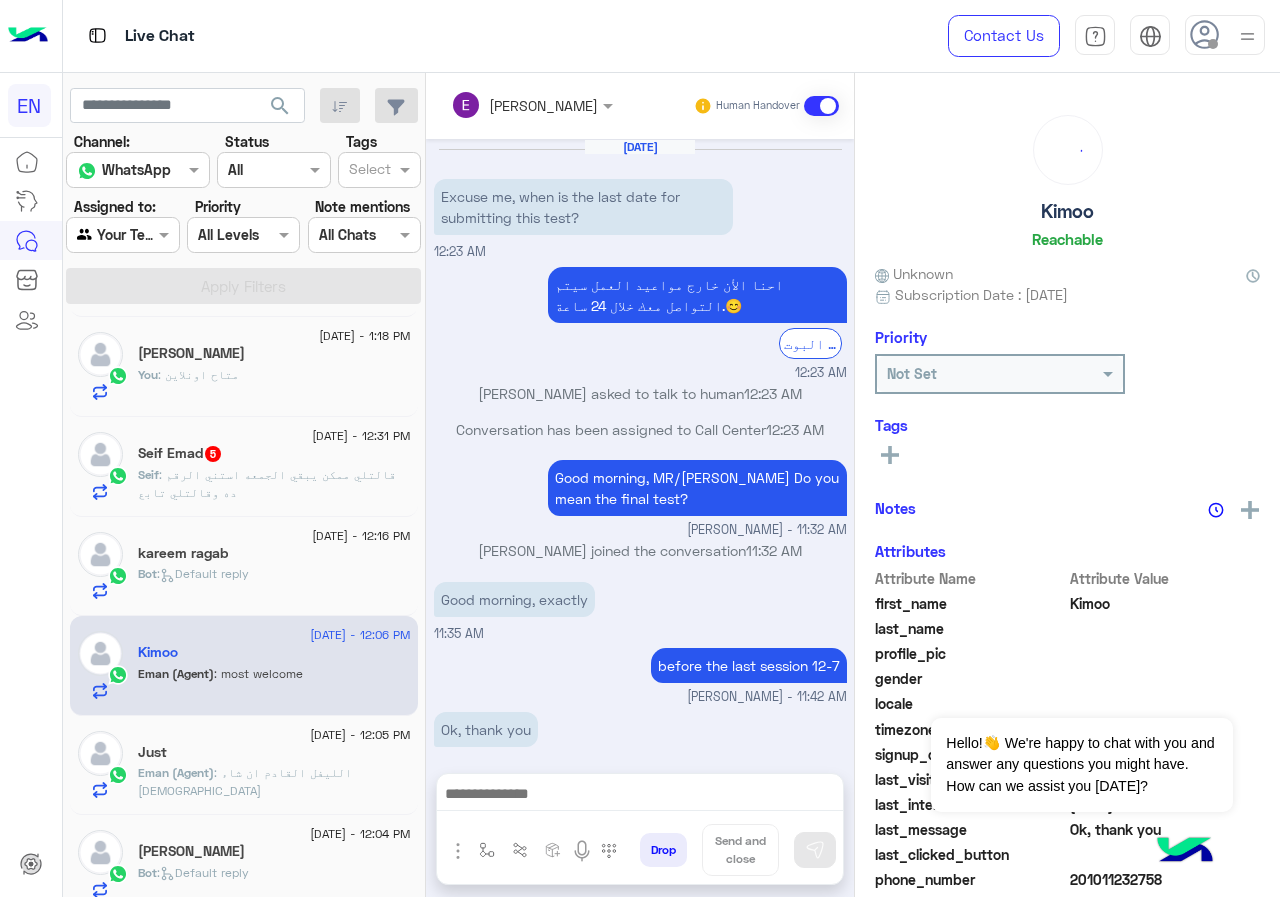 scroll, scrollTop: 85, scrollLeft: 0, axis: vertical 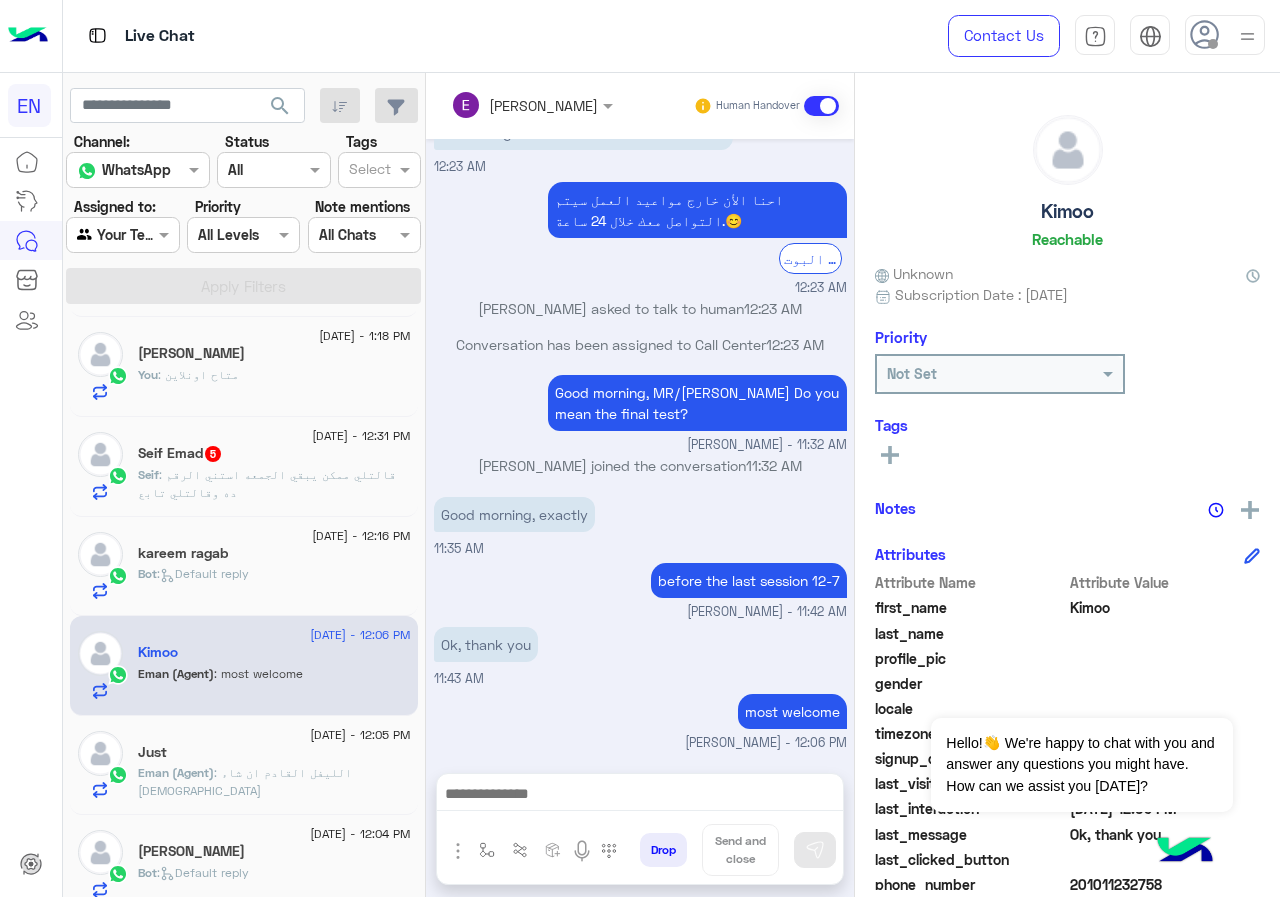 click on "Bot :   Default reply" 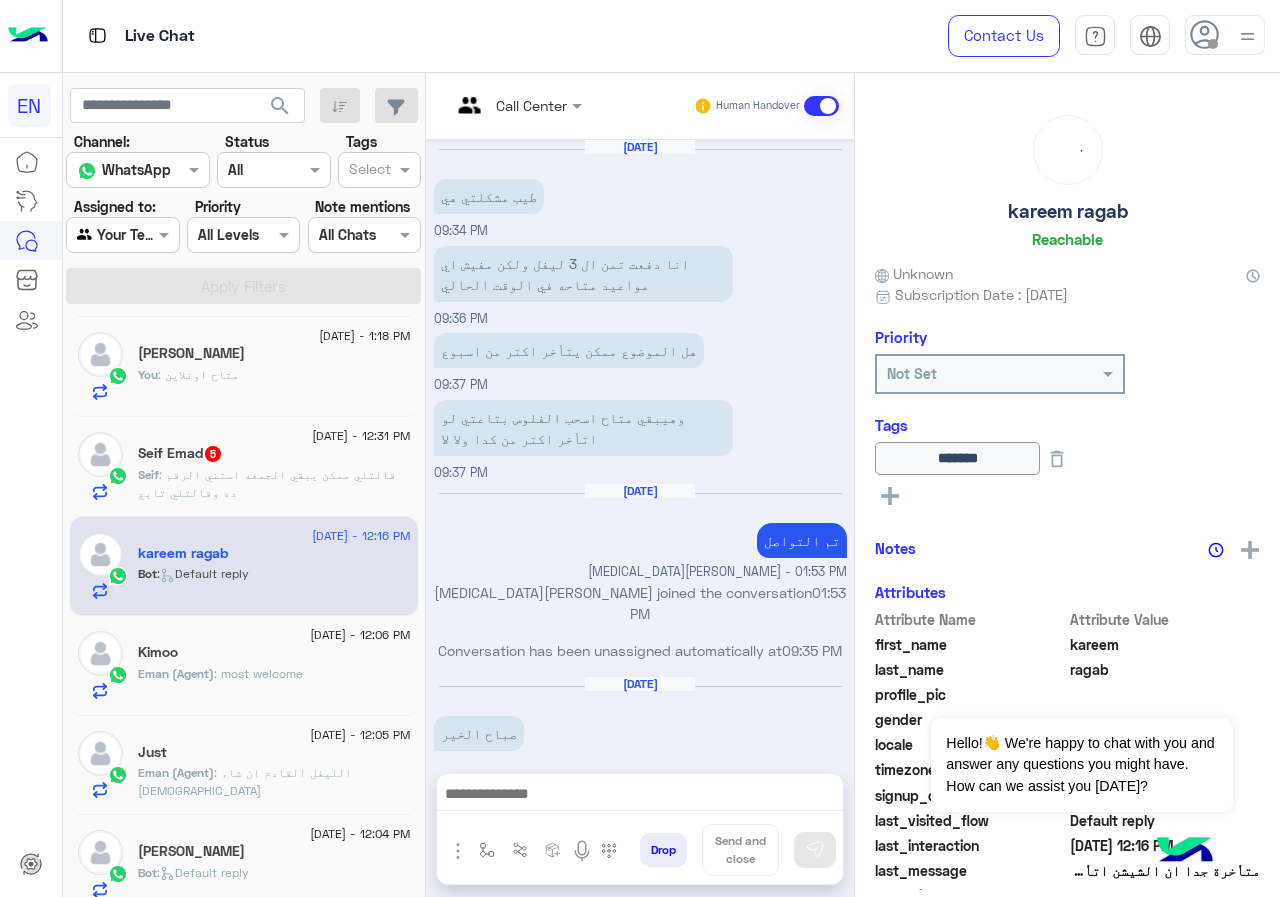 scroll, scrollTop: 1076, scrollLeft: 0, axis: vertical 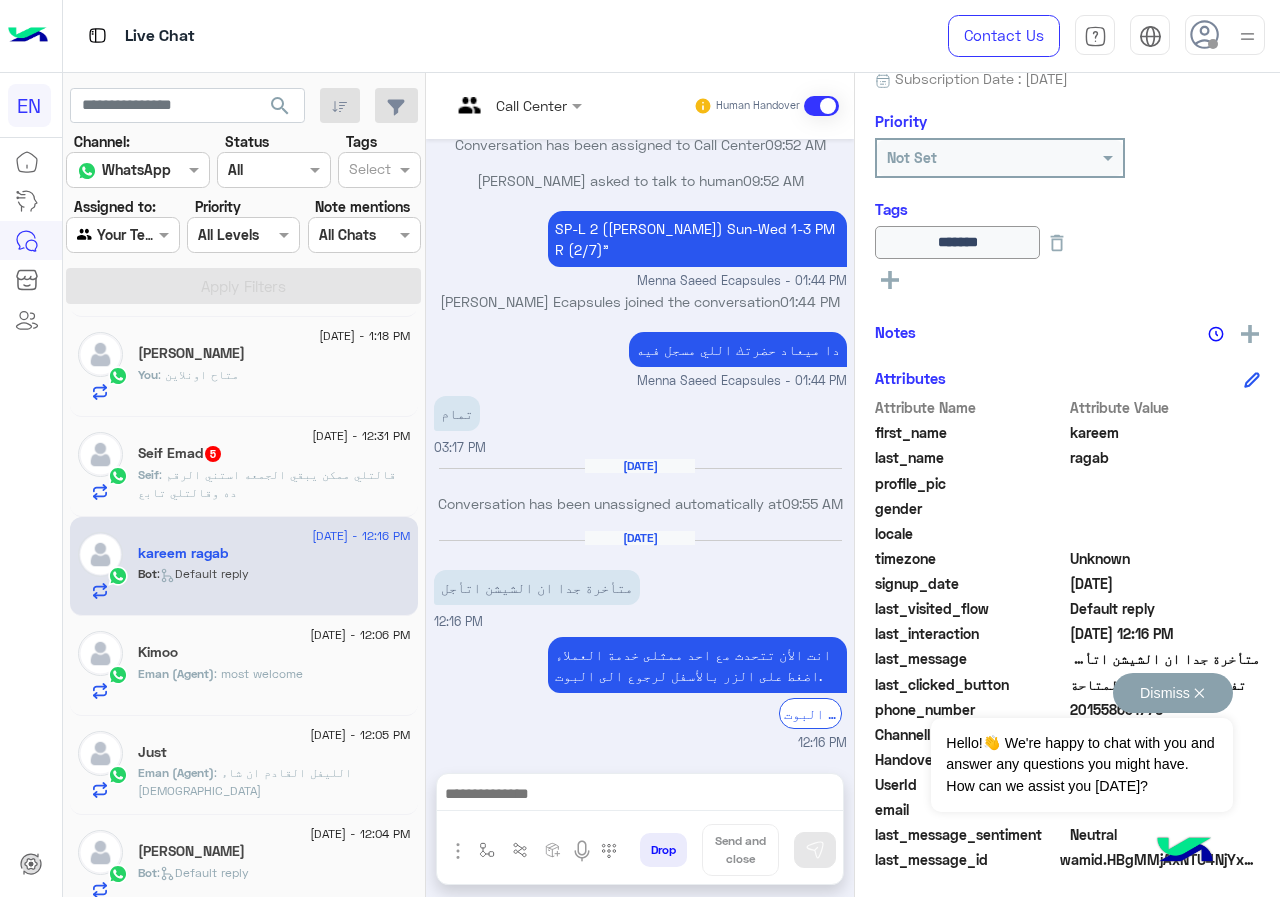 click on "Dismiss ✕" at bounding box center (1173, 693) 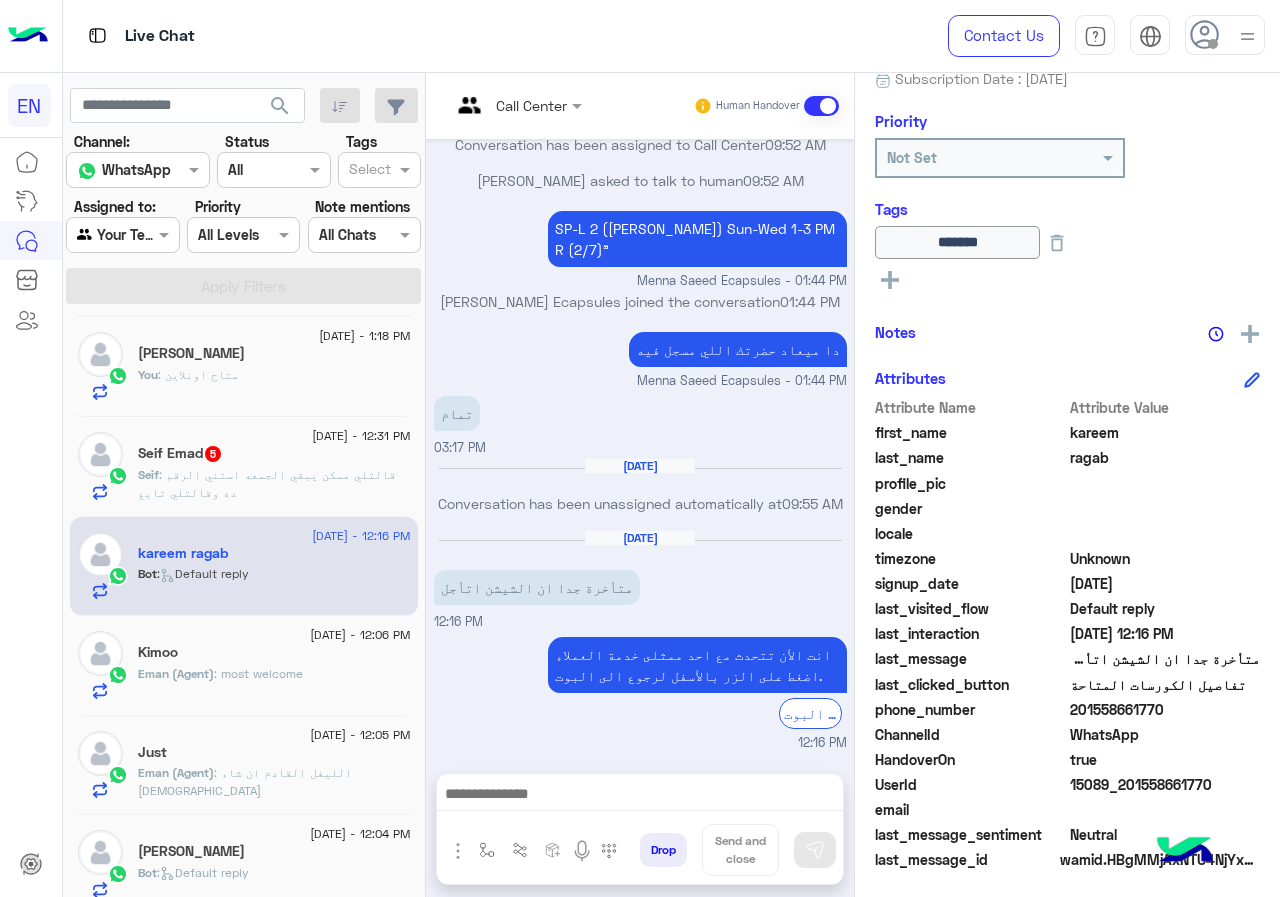 drag, startPoint x: 1075, startPoint y: 711, endPoint x: 1180, endPoint y: 709, distance: 105.01904 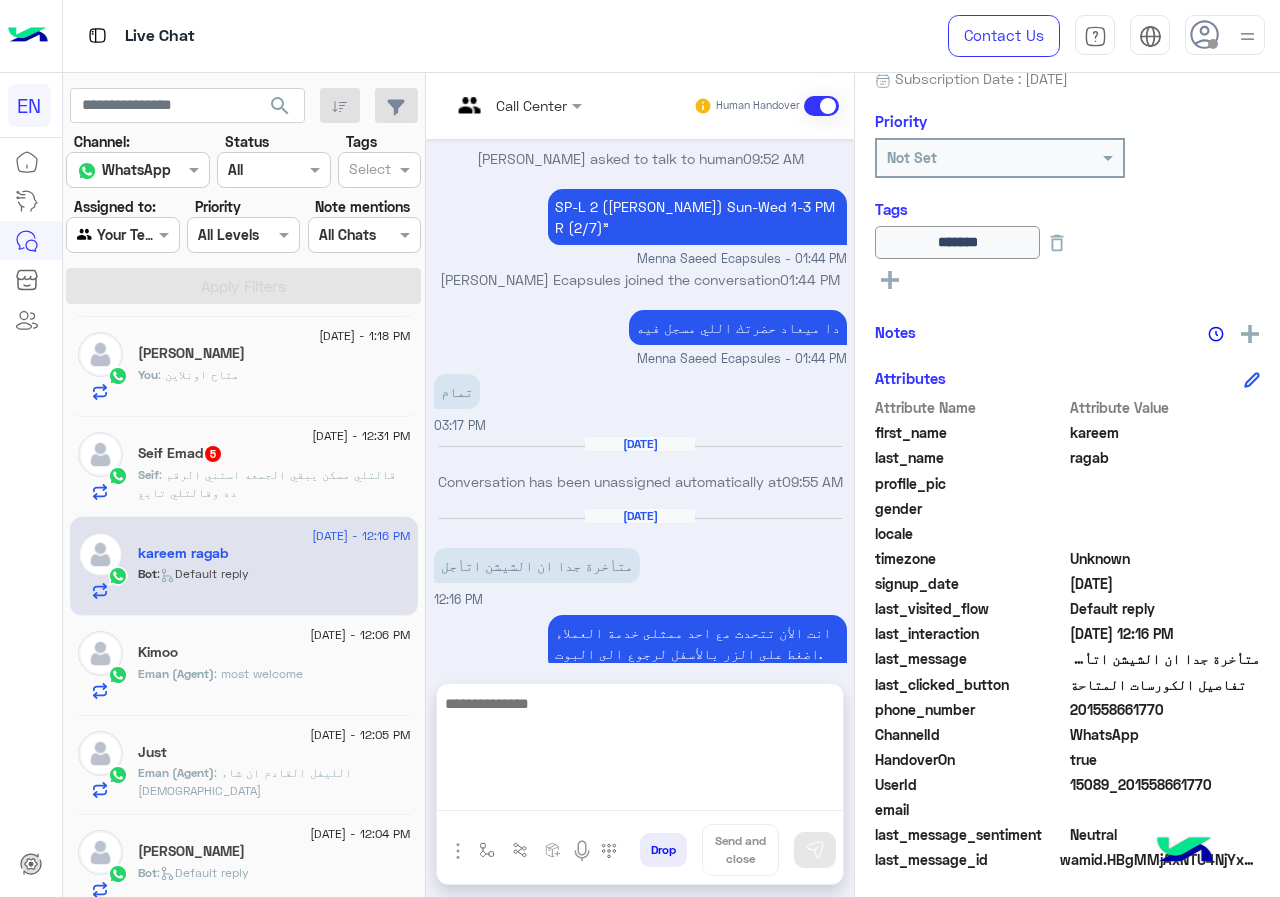 click at bounding box center [640, 751] 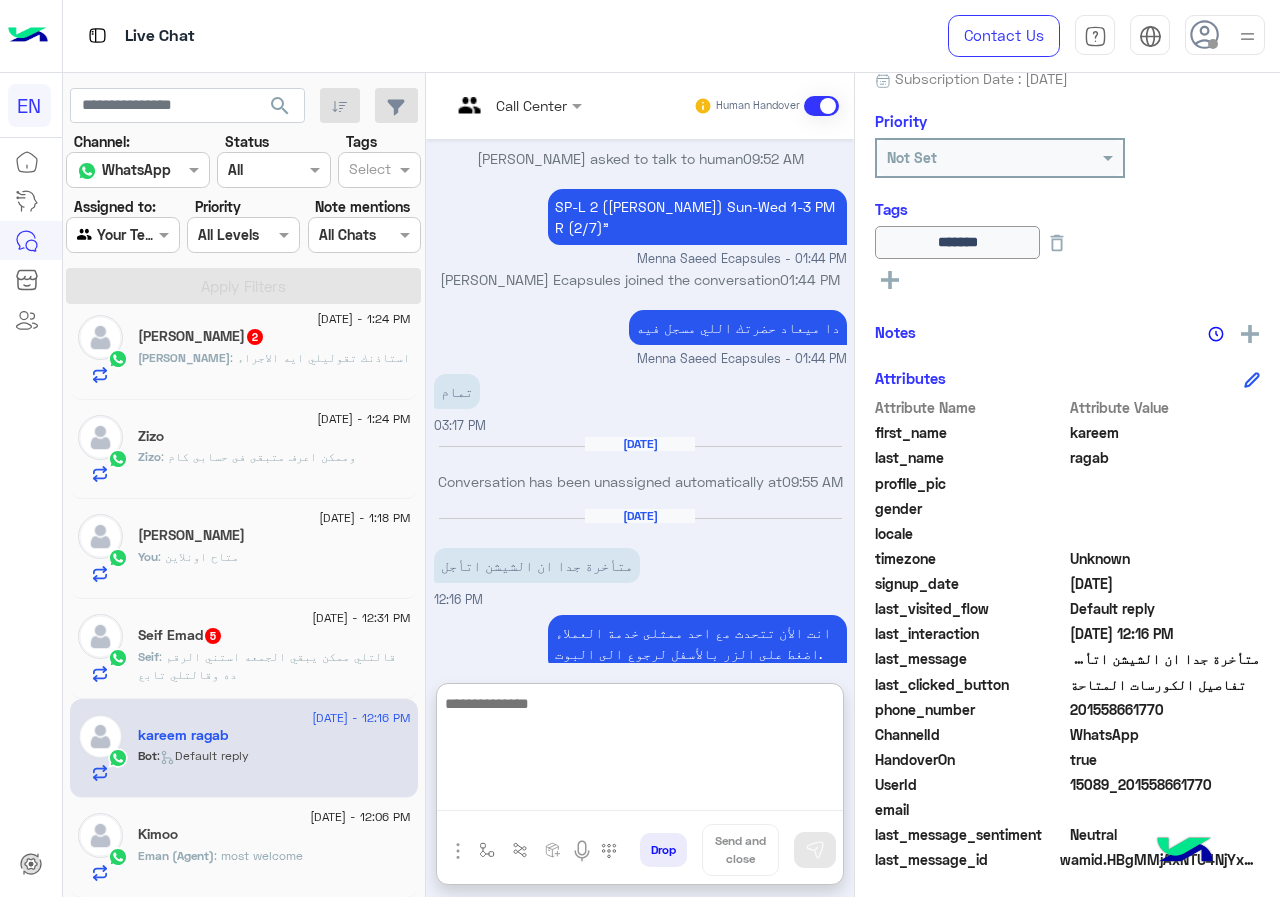 scroll, scrollTop: 0, scrollLeft: 0, axis: both 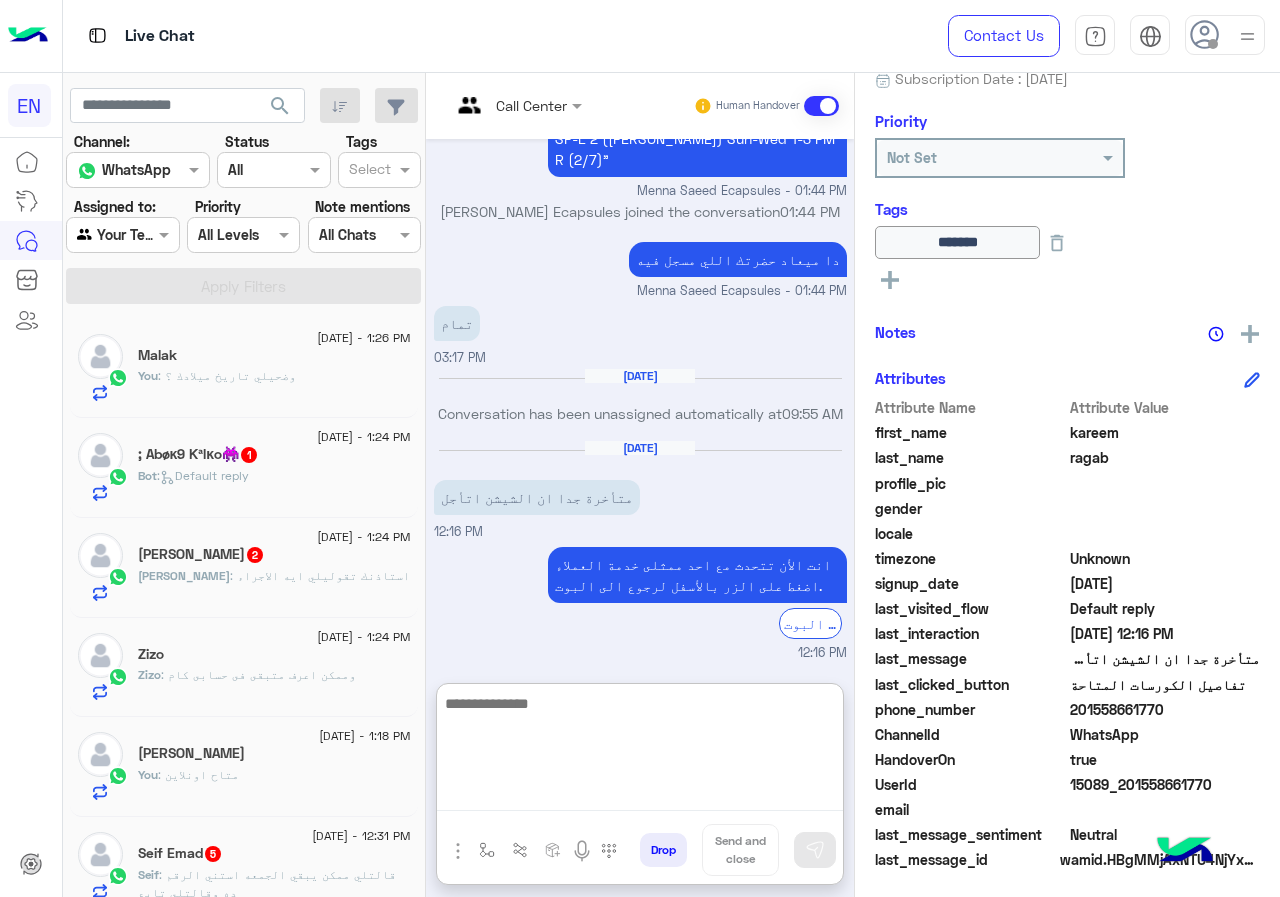 click at bounding box center [640, 751] 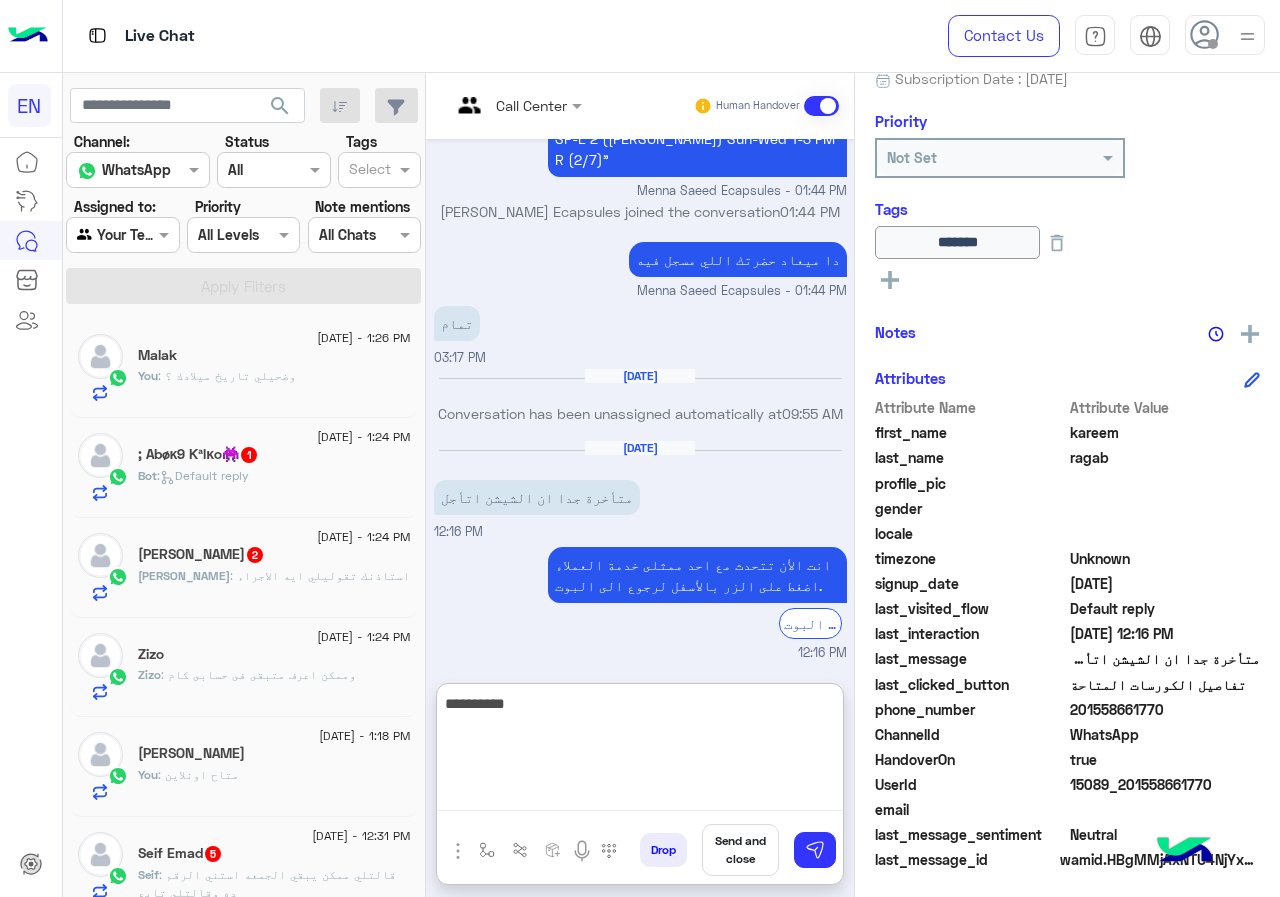 type on "**********" 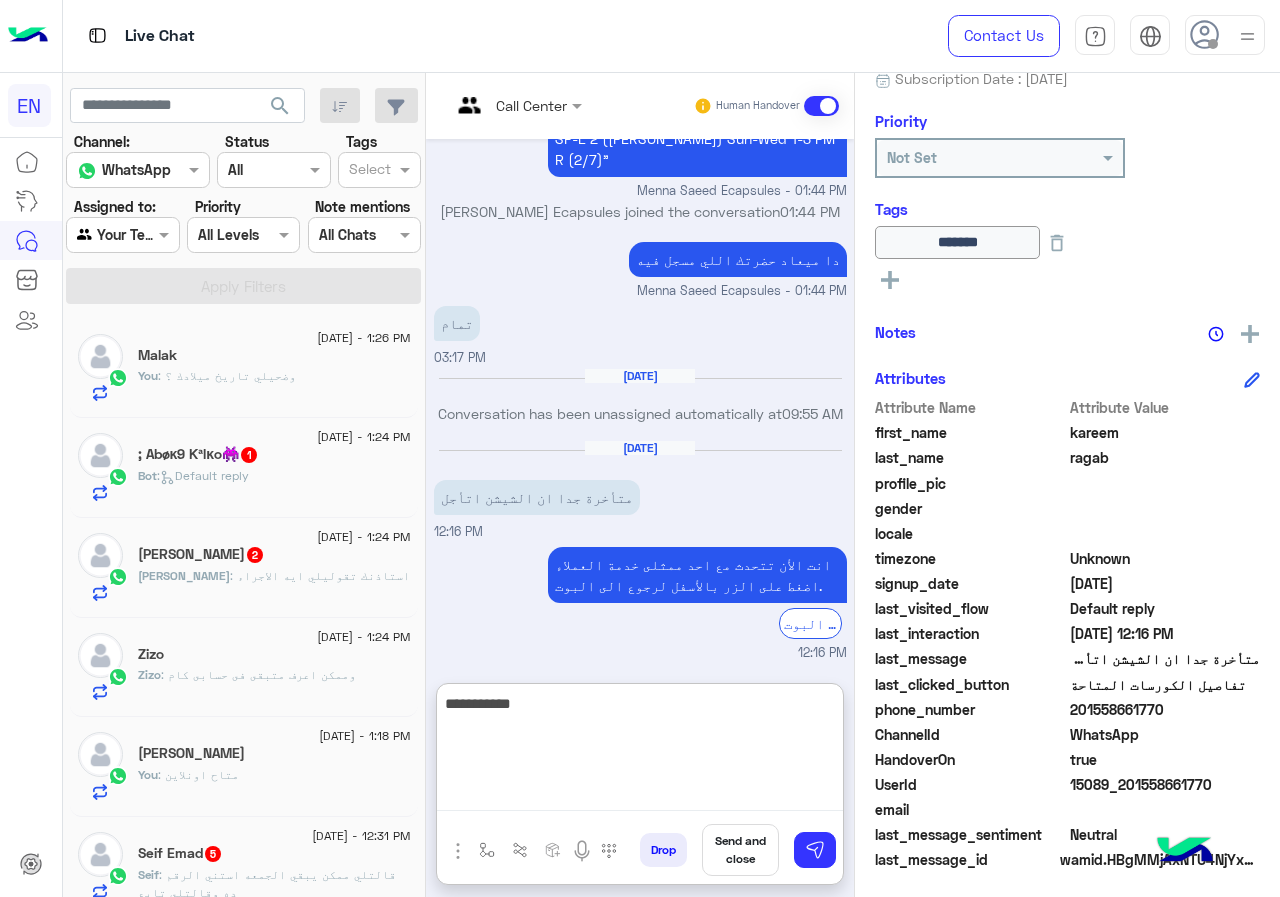 type 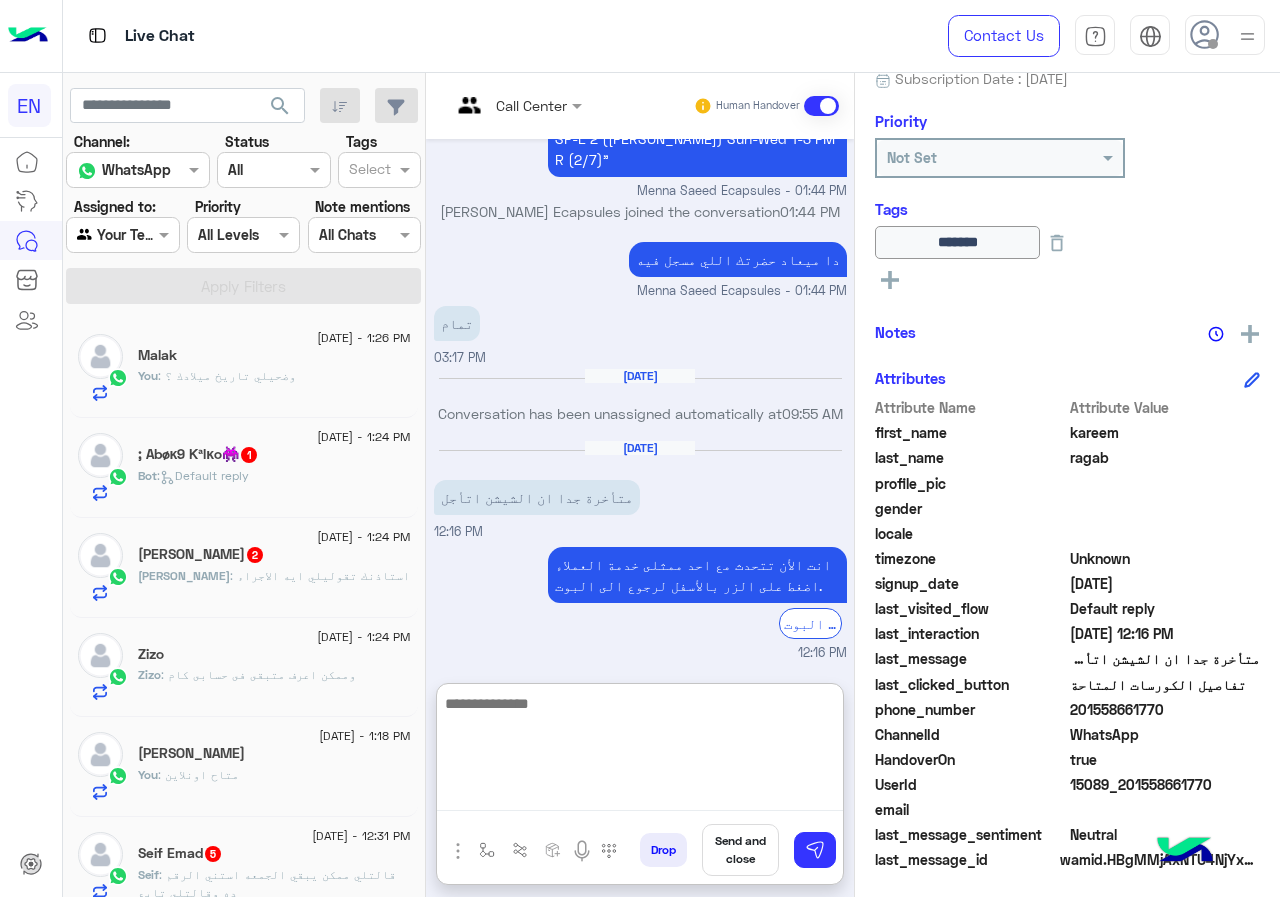 scroll, scrollTop: 1229, scrollLeft: 0, axis: vertical 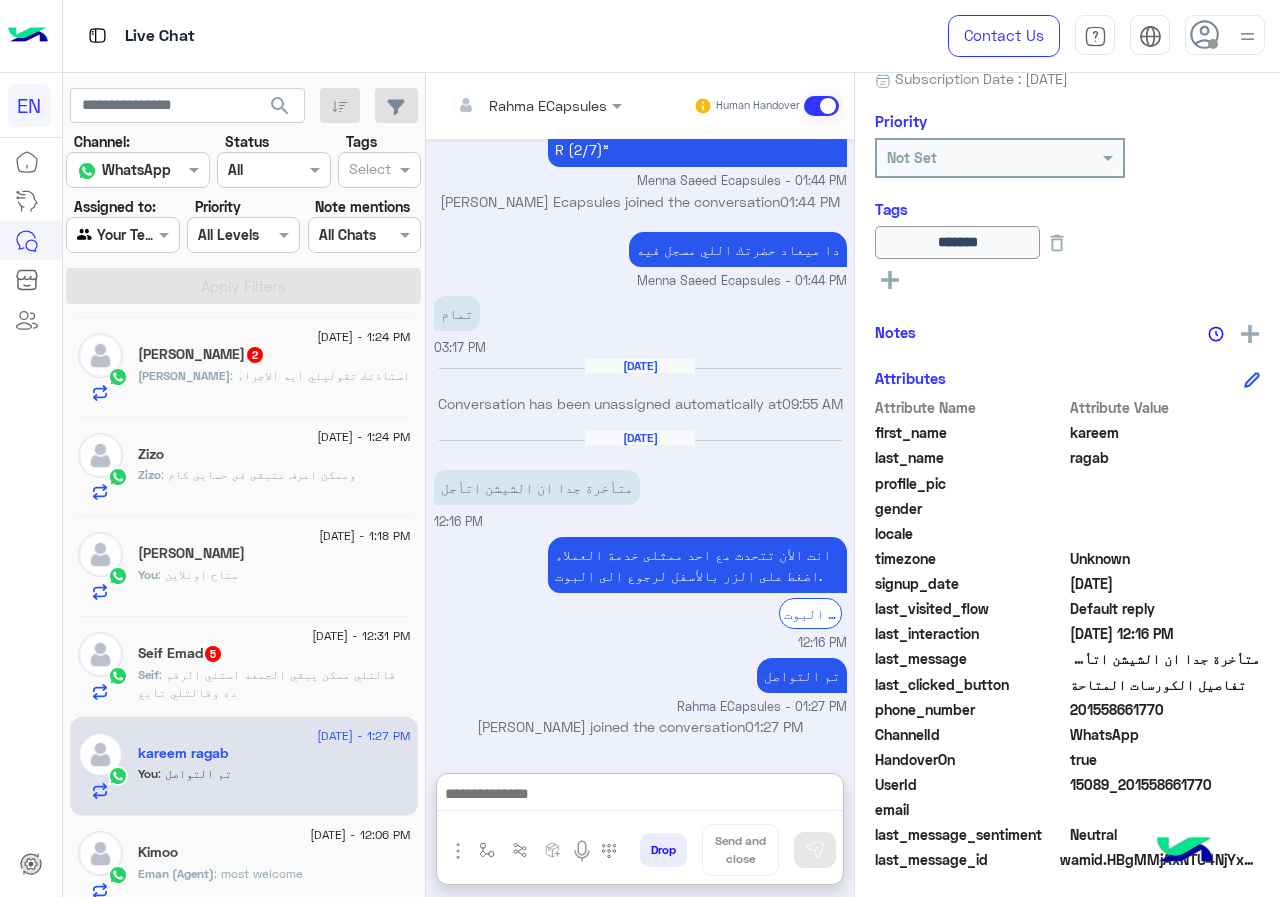 click on "Seif Emad  5" 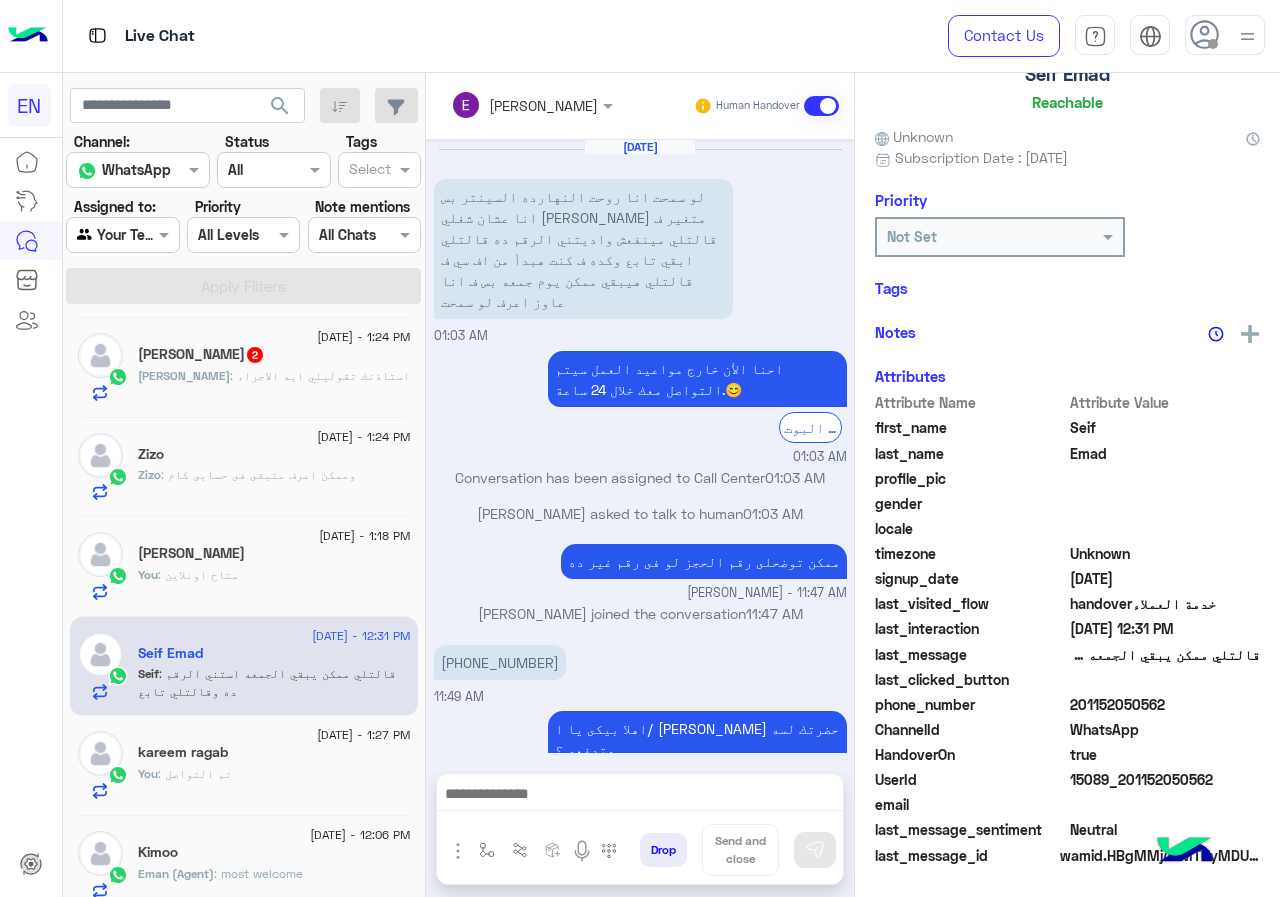 scroll, scrollTop: 137, scrollLeft: 0, axis: vertical 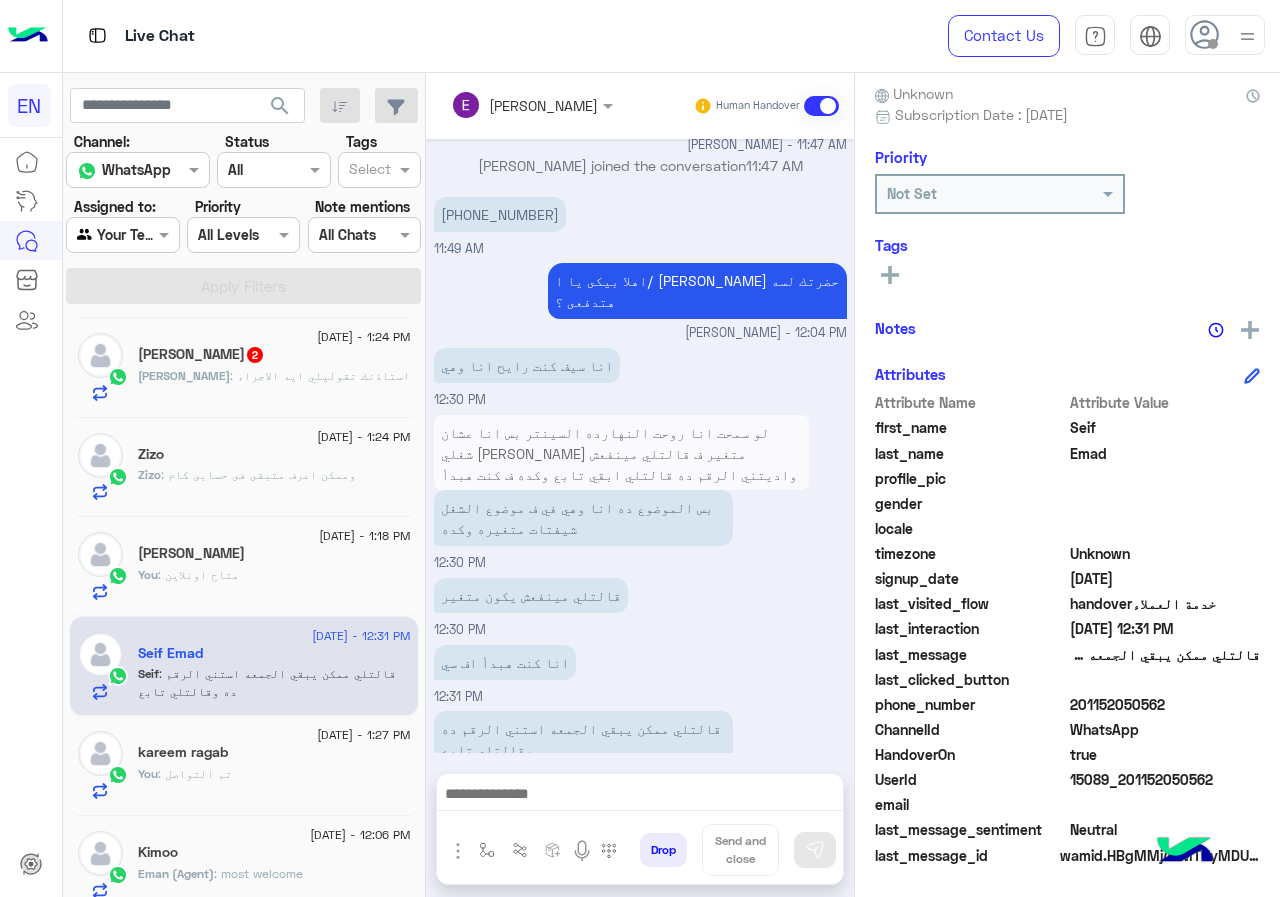 drag, startPoint x: 1073, startPoint y: 707, endPoint x: 1195, endPoint y: 749, distance: 129.02713 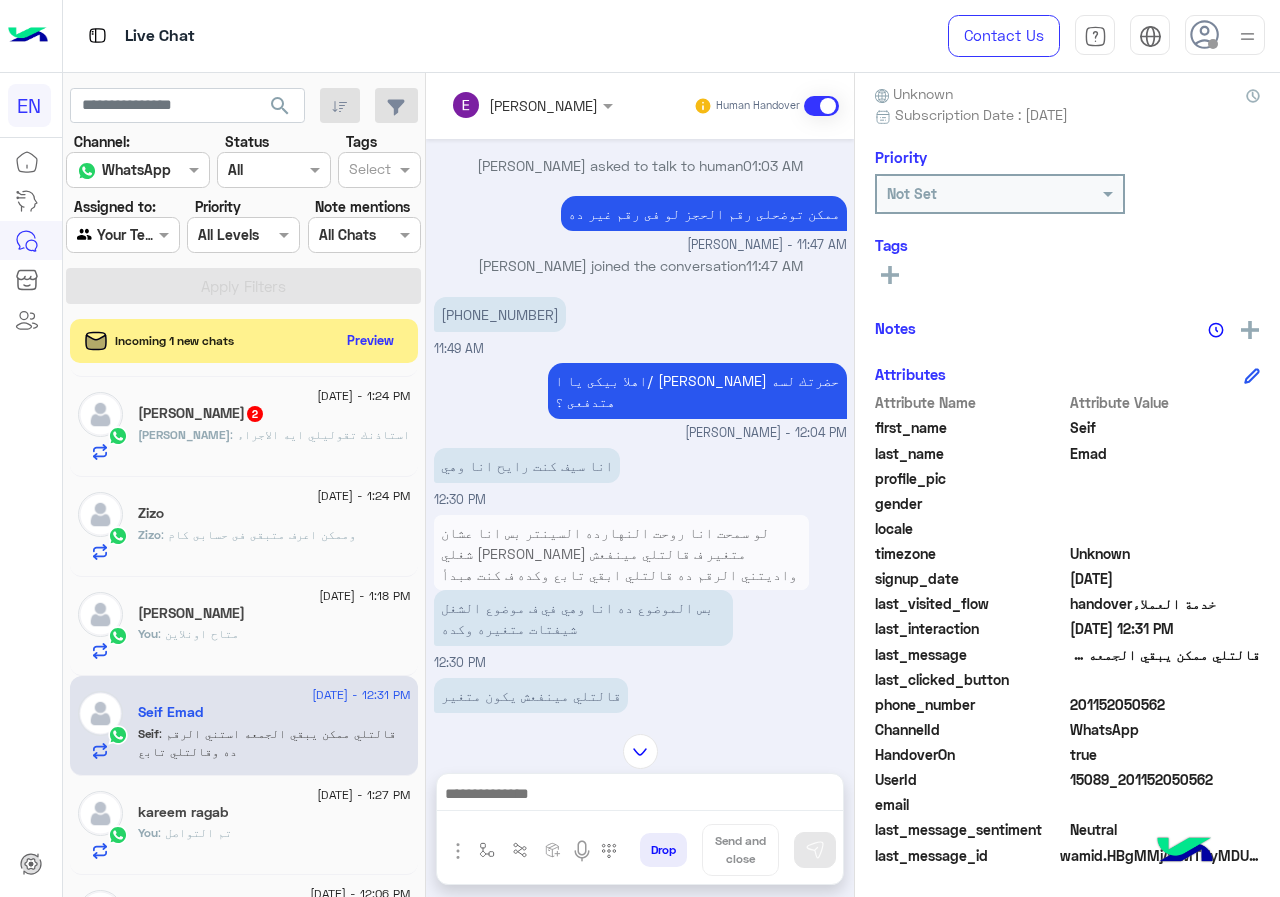 scroll, scrollTop: 447, scrollLeft: 0, axis: vertical 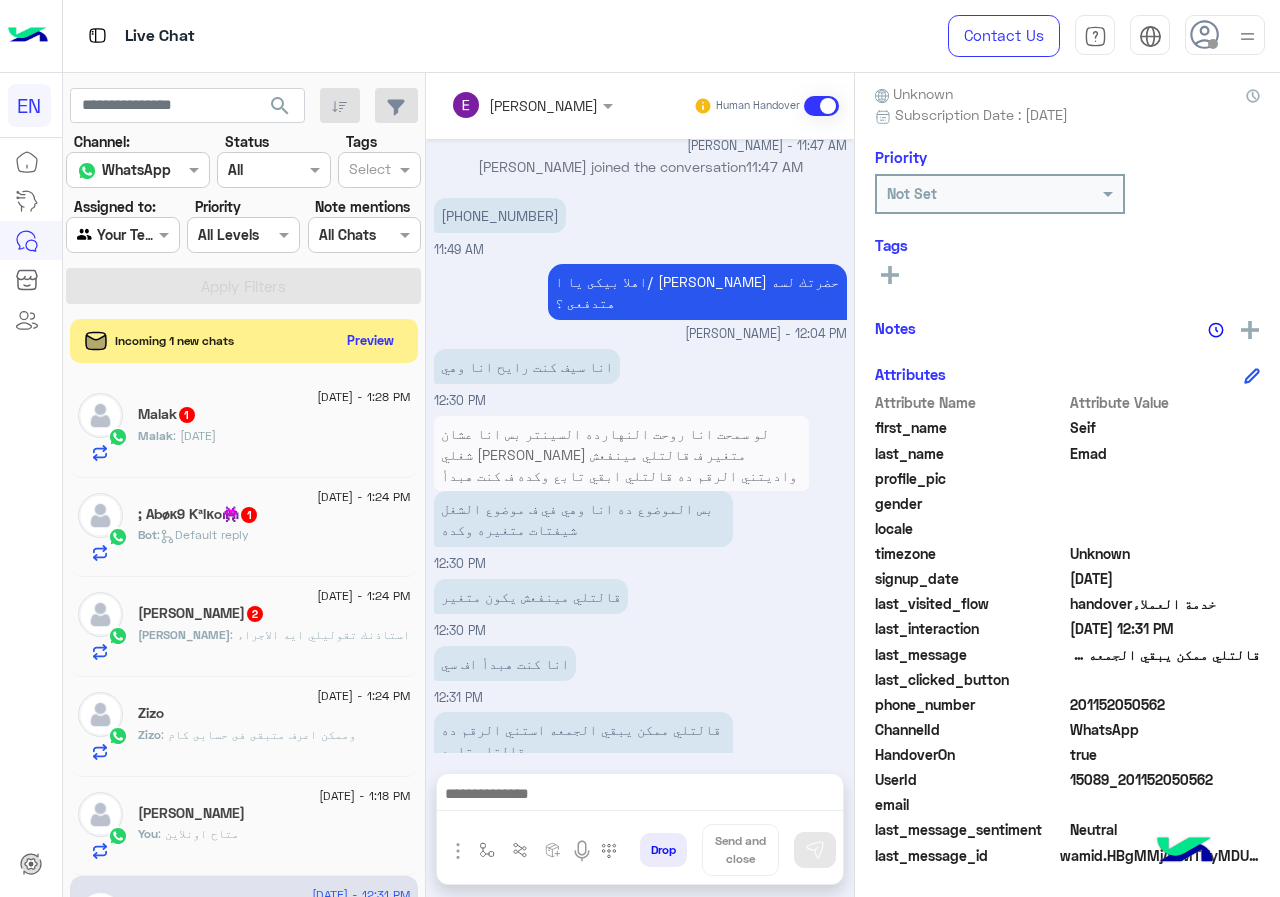 click on "Malak   1" 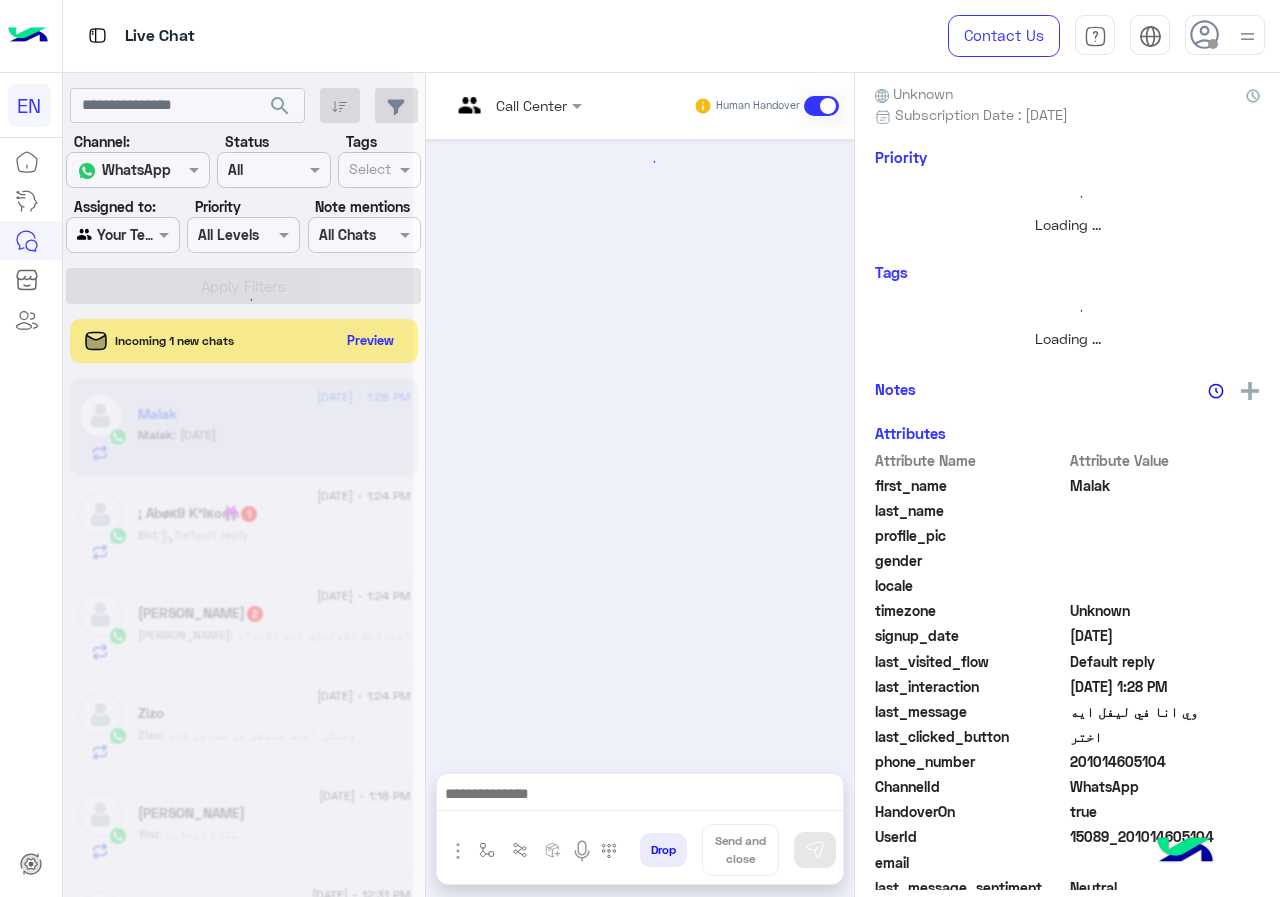 scroll, scrollTop: 216, scrollLeft: 0, axis: vertical 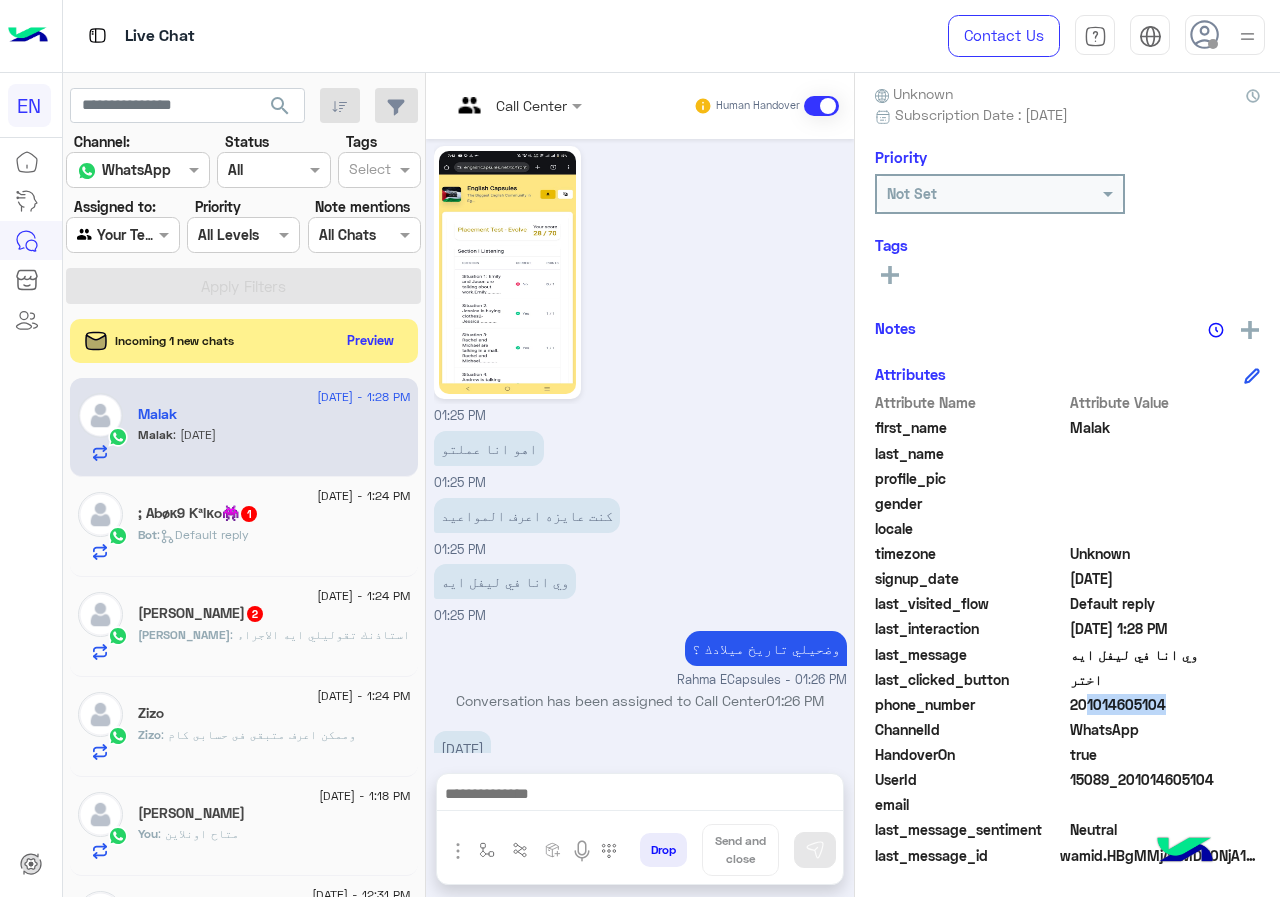 drag, startPoint x: 1071, startPoint y: 704, endPoint x: 1155, endPoint y: 703, distance: 84.00595 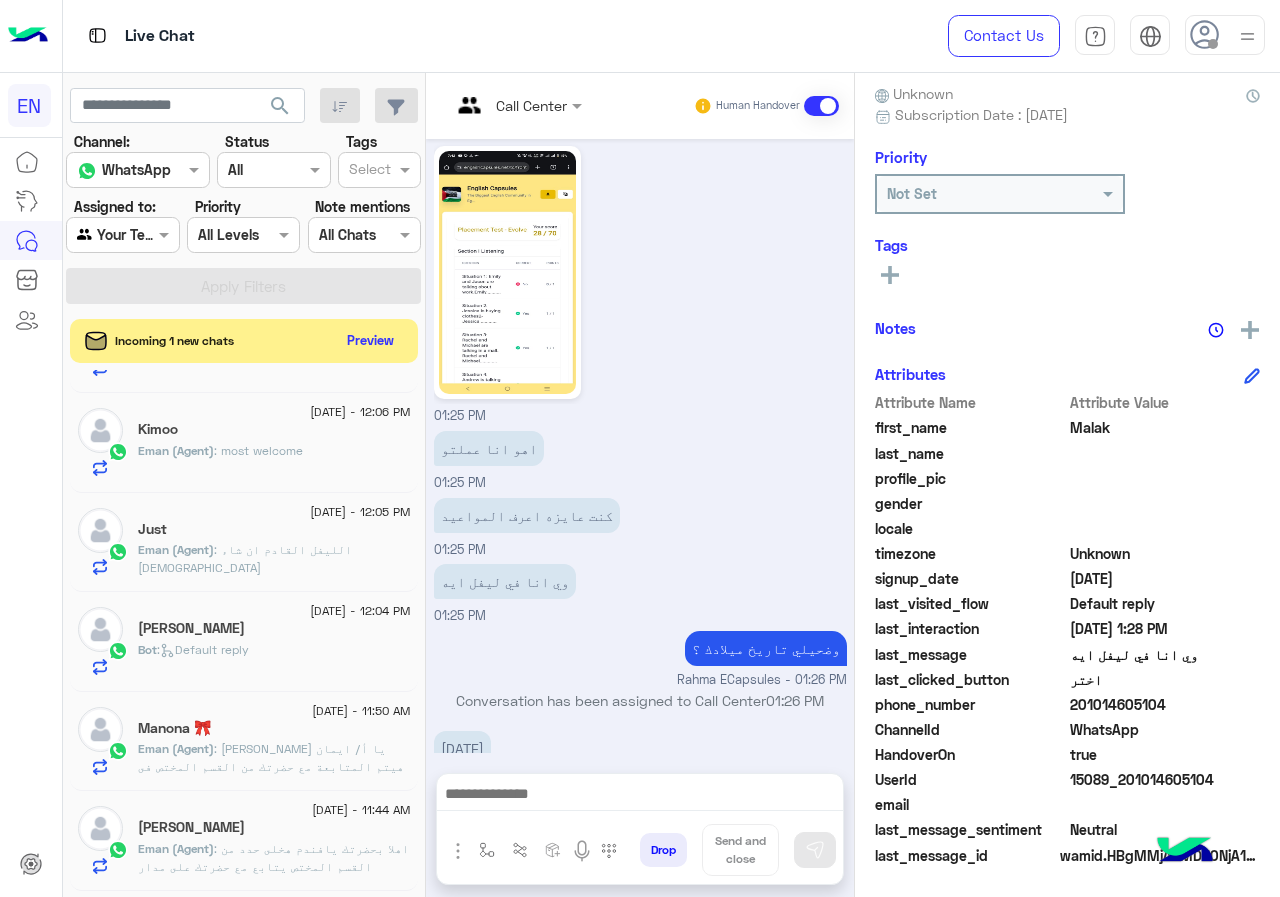 scroll, scrollTop: 800, scrollLeft: 0, axis: vertical 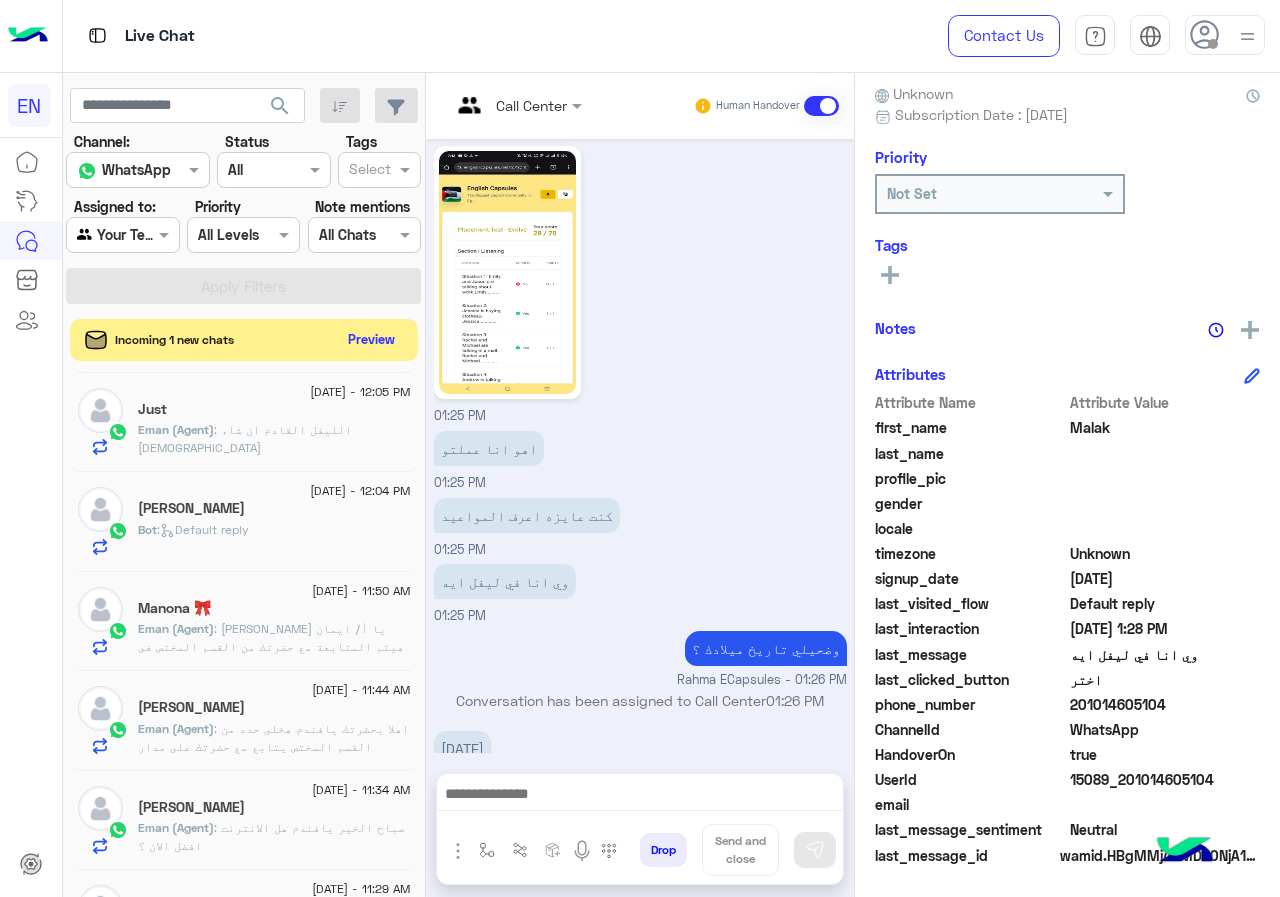 click on "Preview" 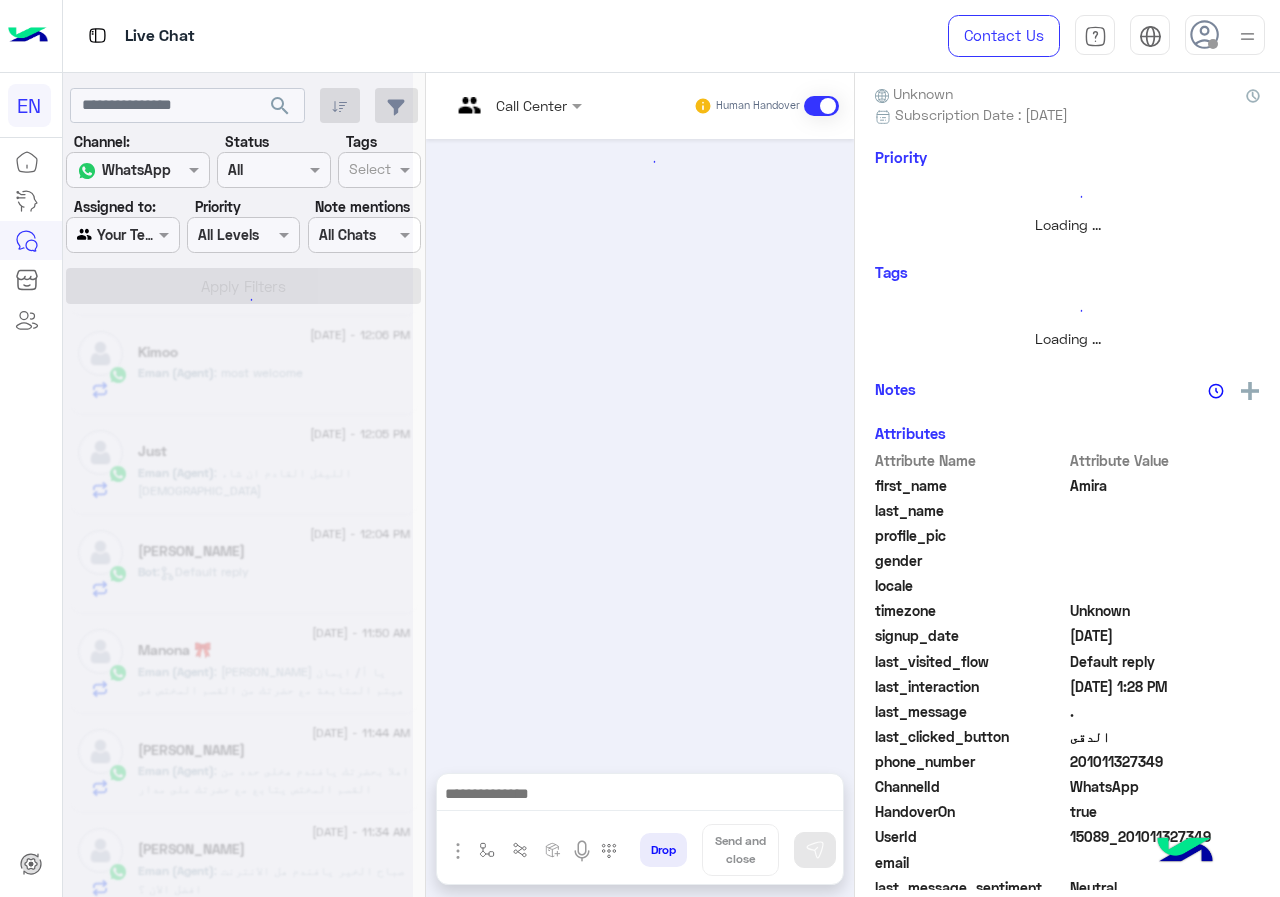 scroll, scrollTop: 991, scrollLeft: 0, axis: vertical 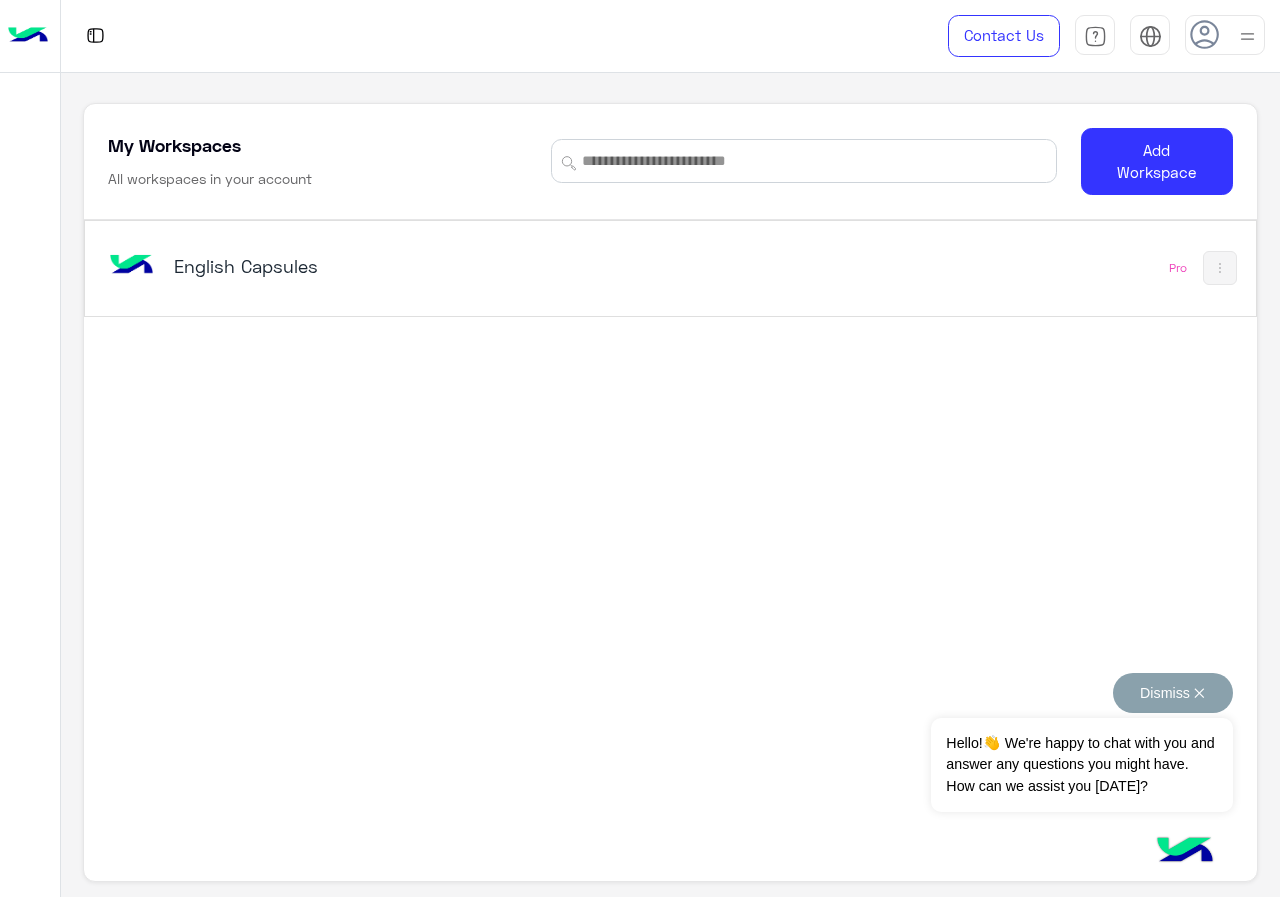 click on "Dismiss ✕" at bounding box center [1173, 693] 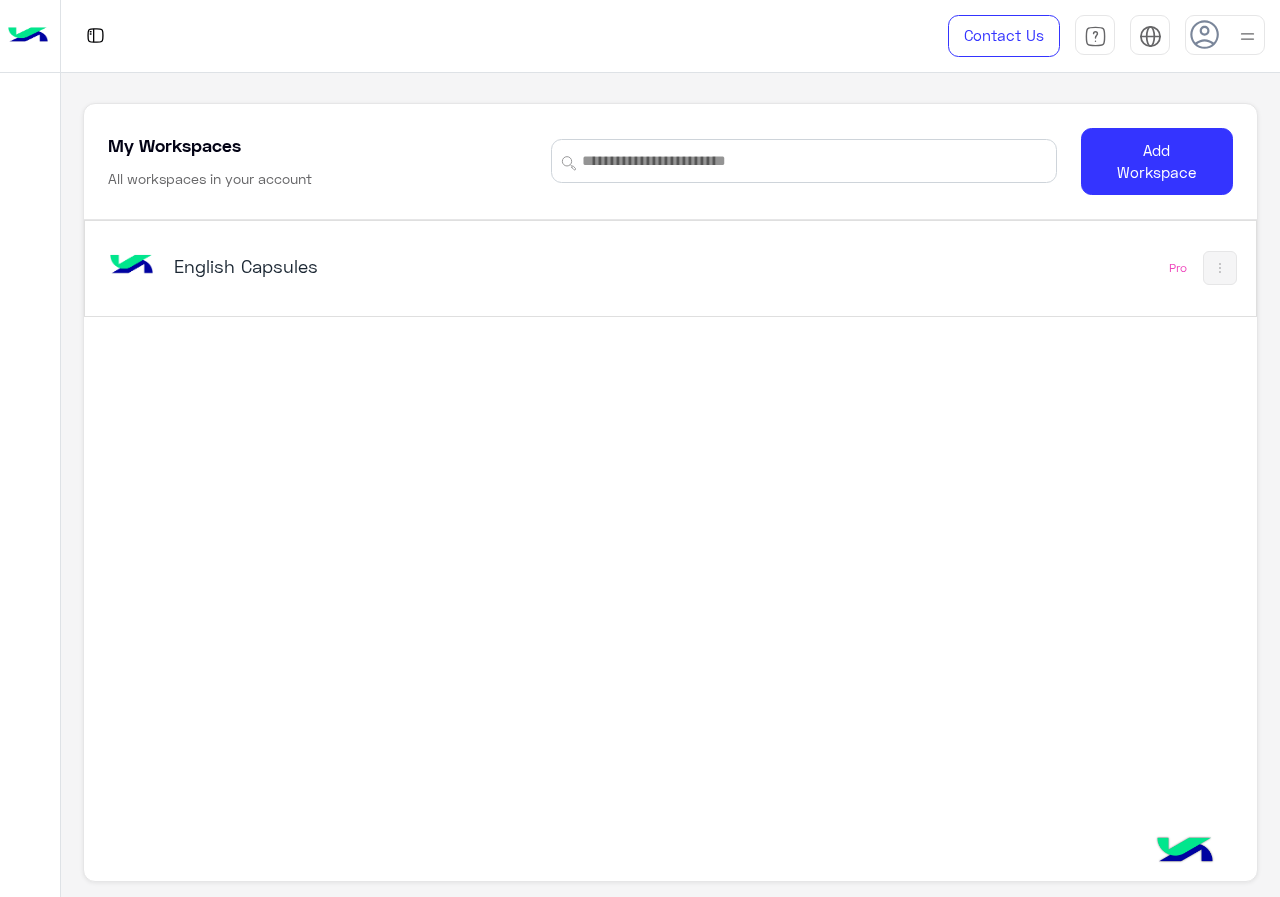 click on "English Capsules" at bounding box center (378, 266) 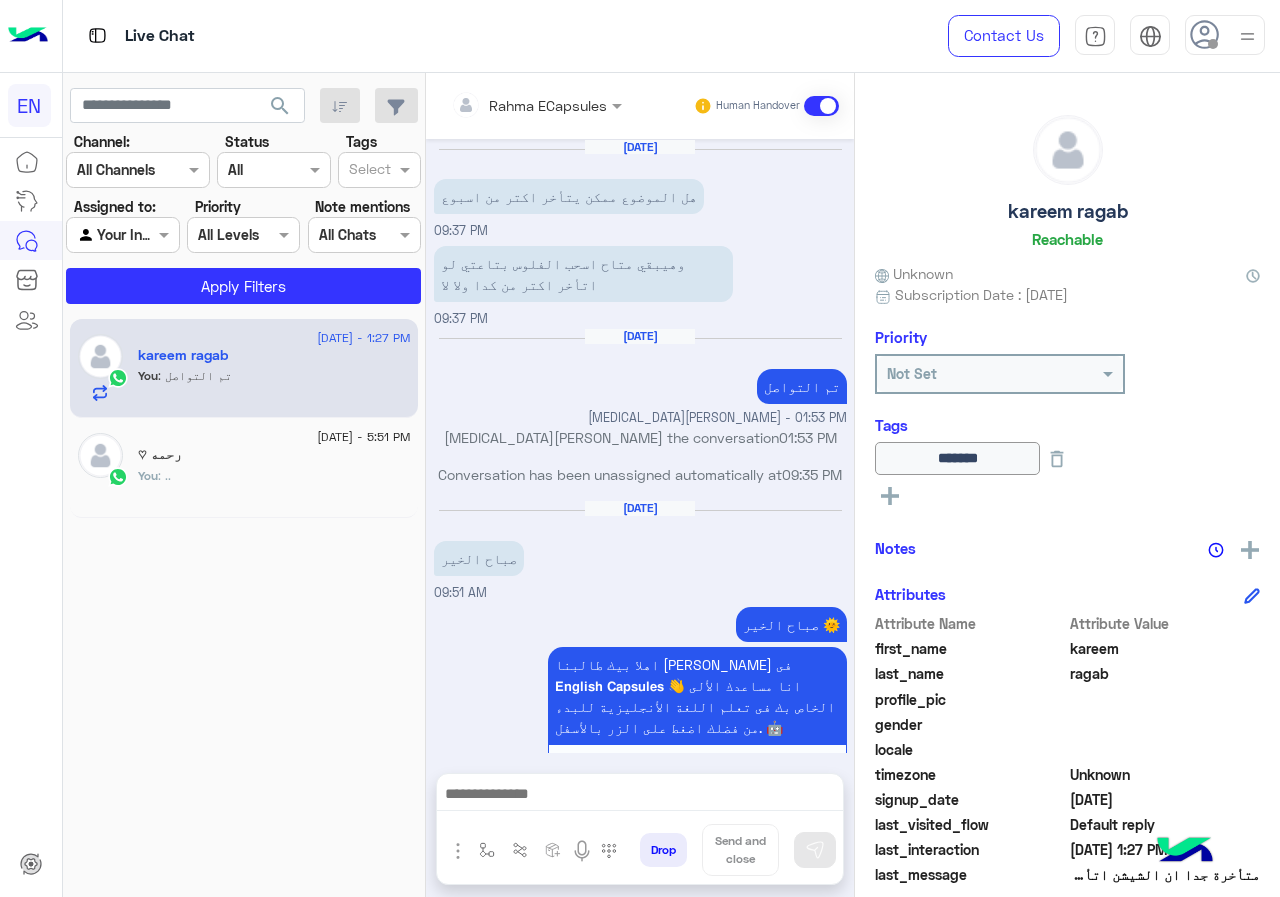 scroll, scrollTop: 1021, scrollLeft: 0, axis: vertical 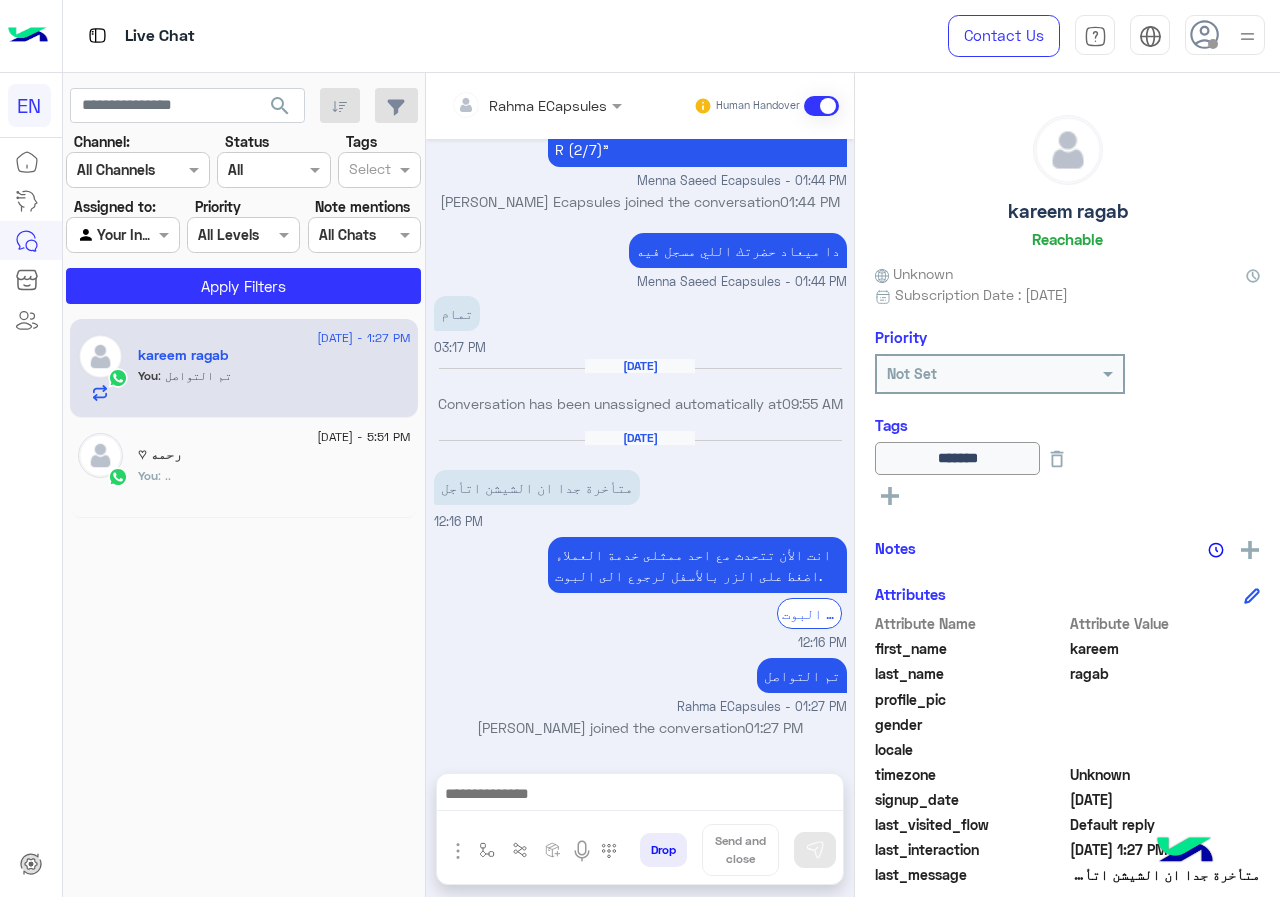 click at bounding box center [509, 105] 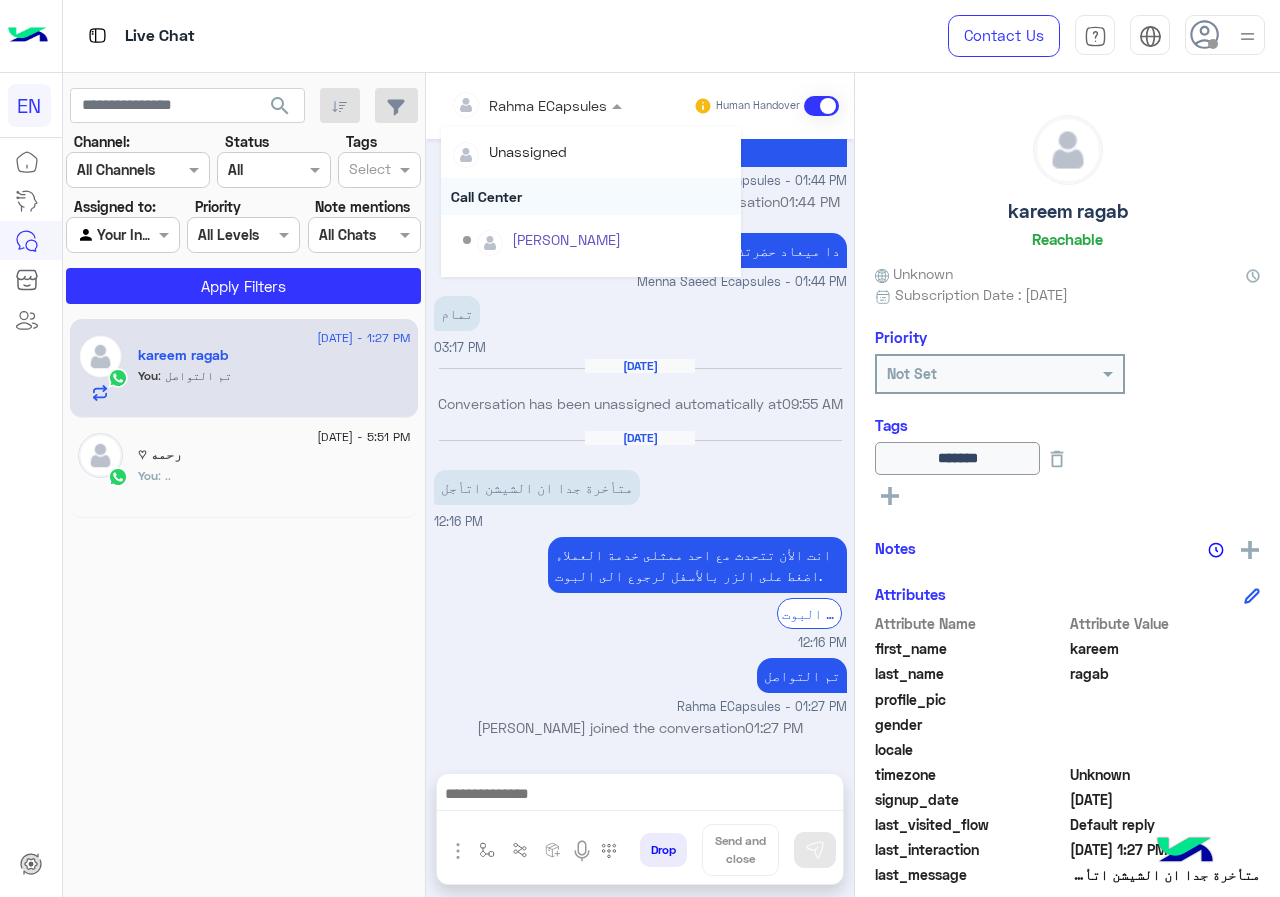 click on "Call Center" at bounding box center [591, 196] 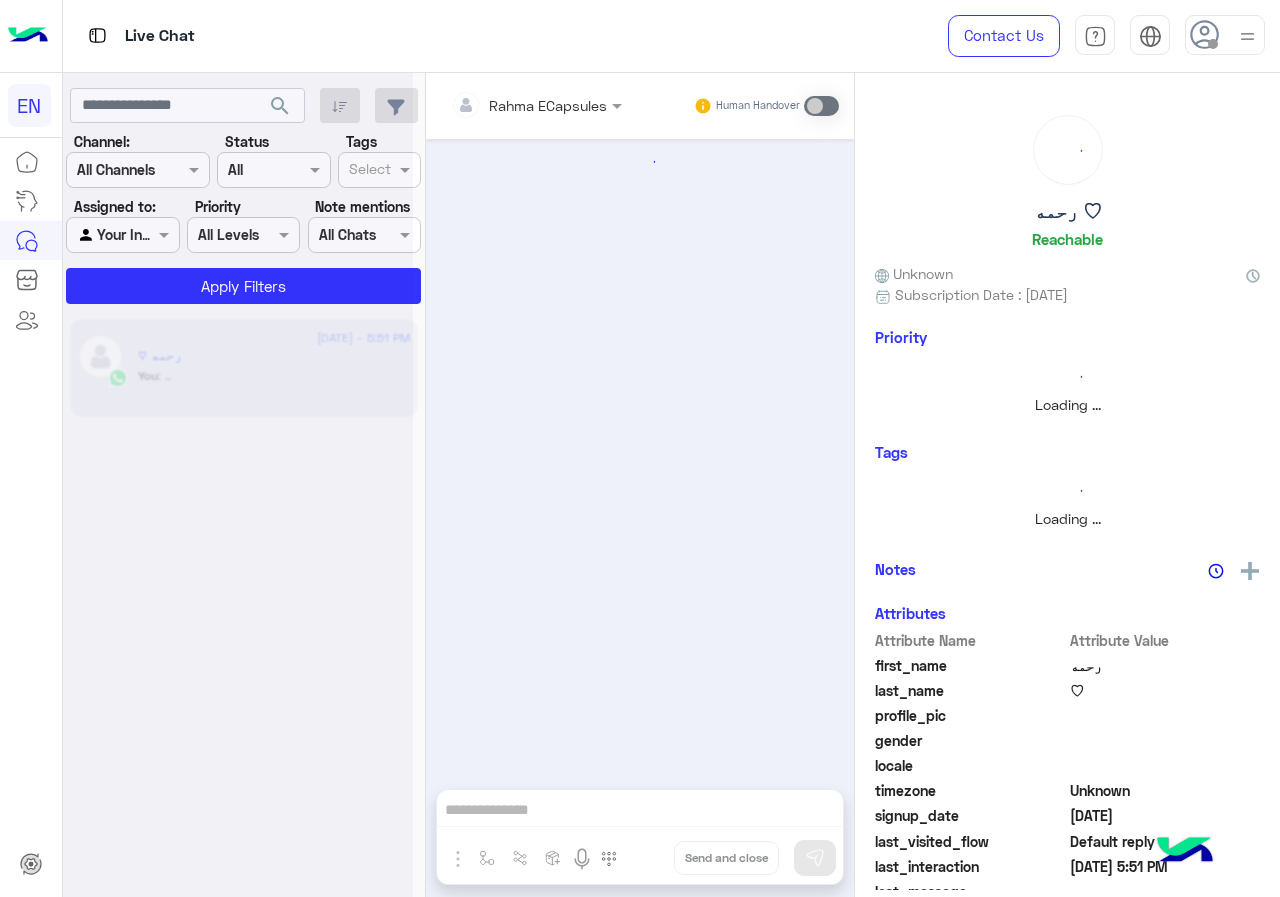 scroll, scrollTop: 0, scrollLeft: 0, axis: both 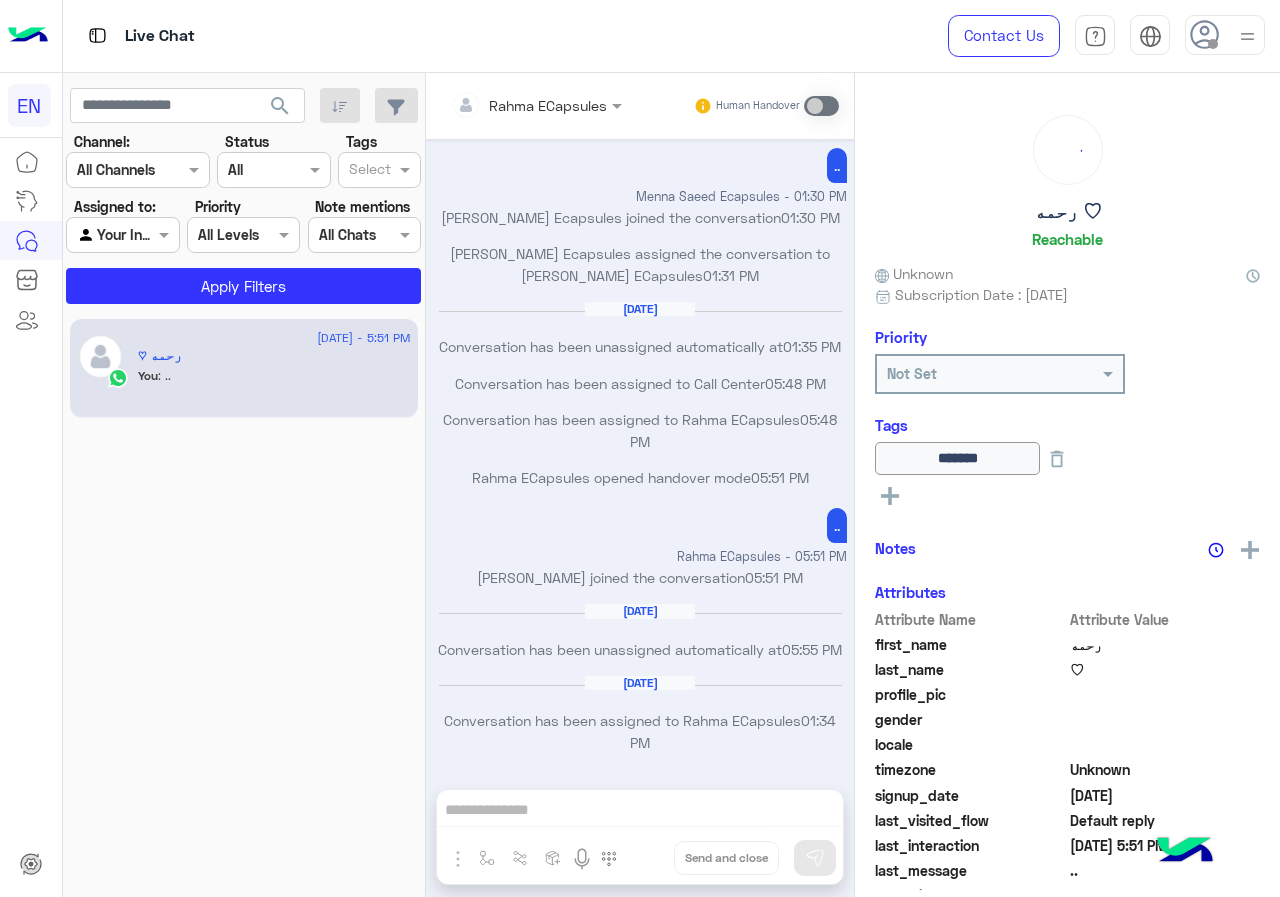 click at bounding box center (138, 169) 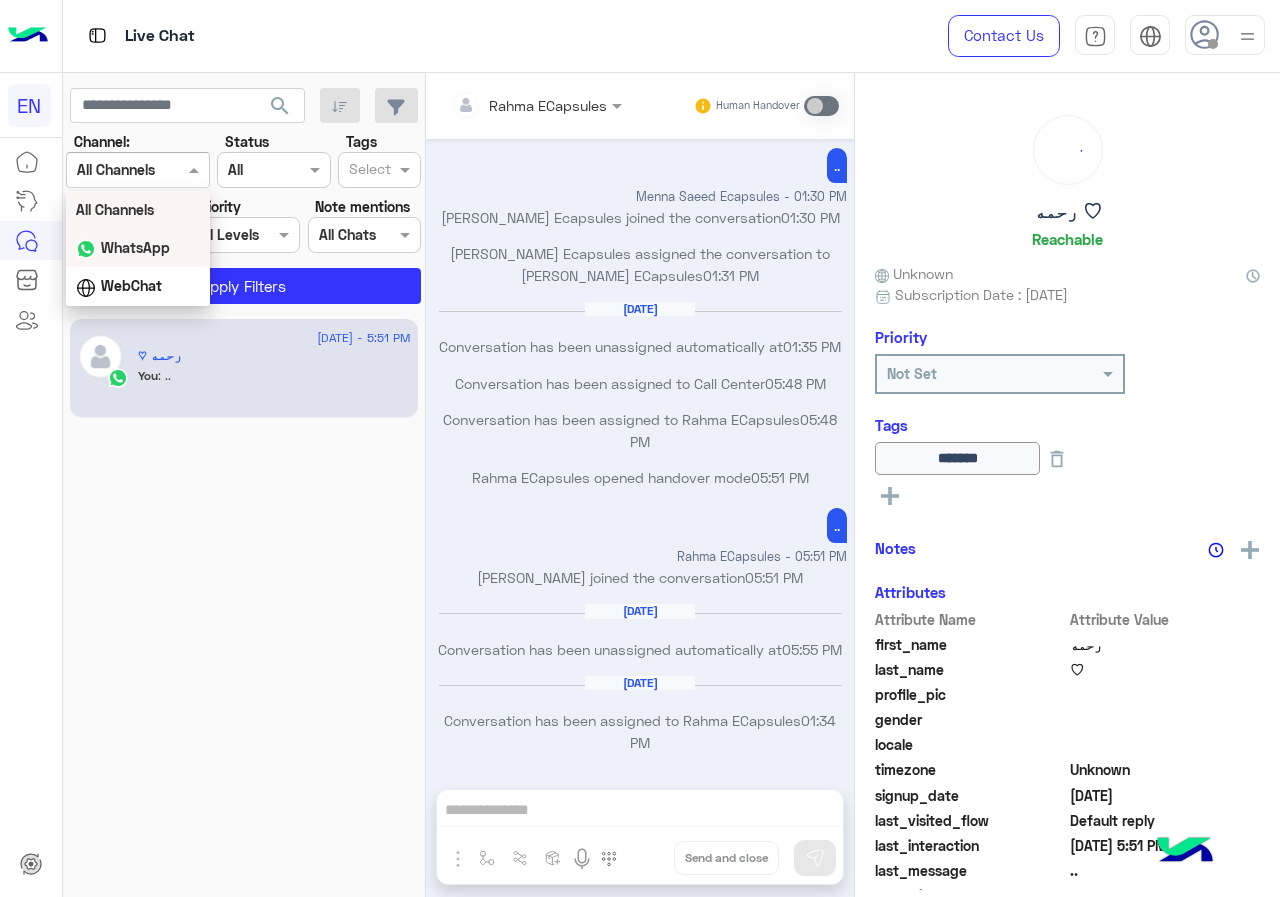 click on "WhatsApp" at bounding box center [135, 247] 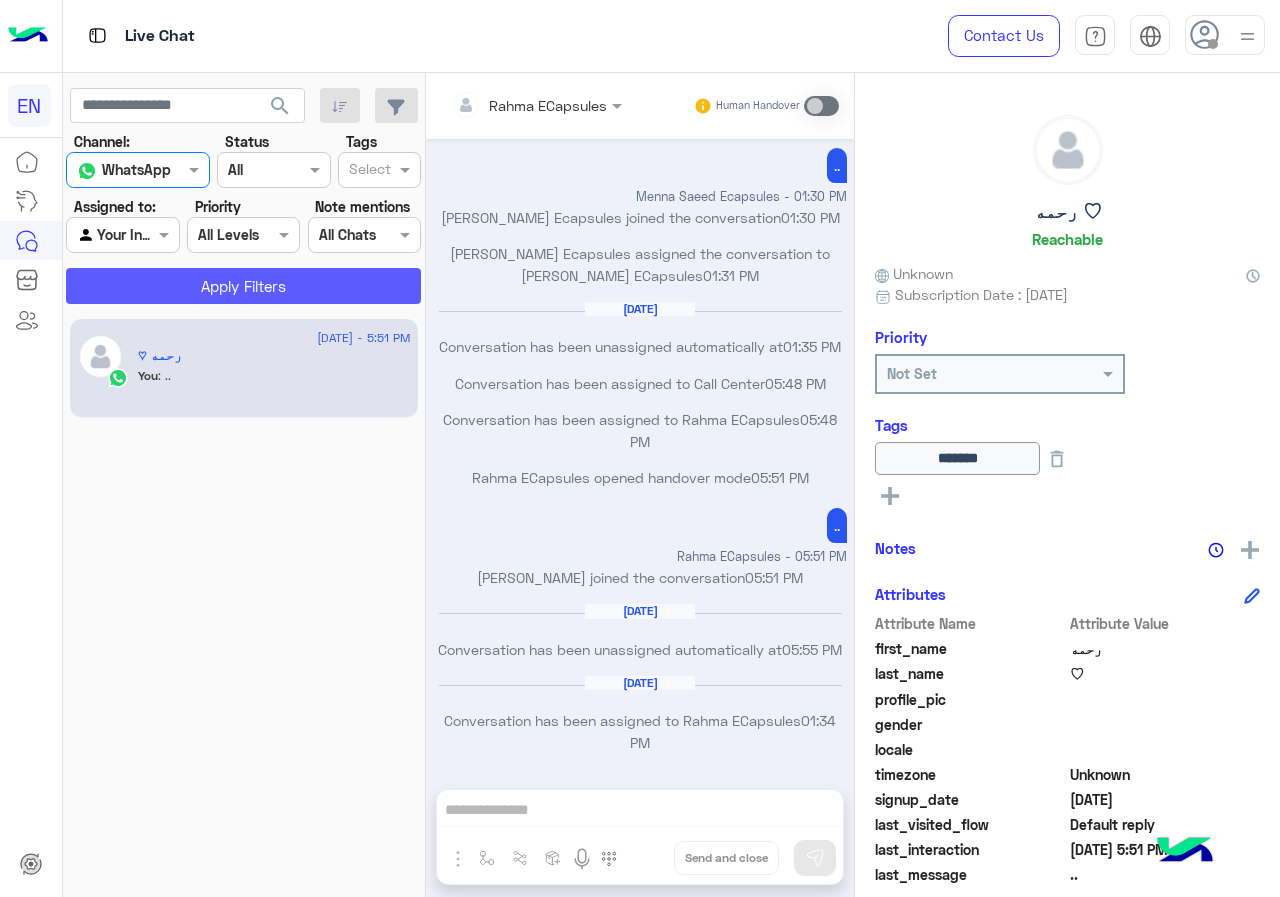 click on "Apply Filters" 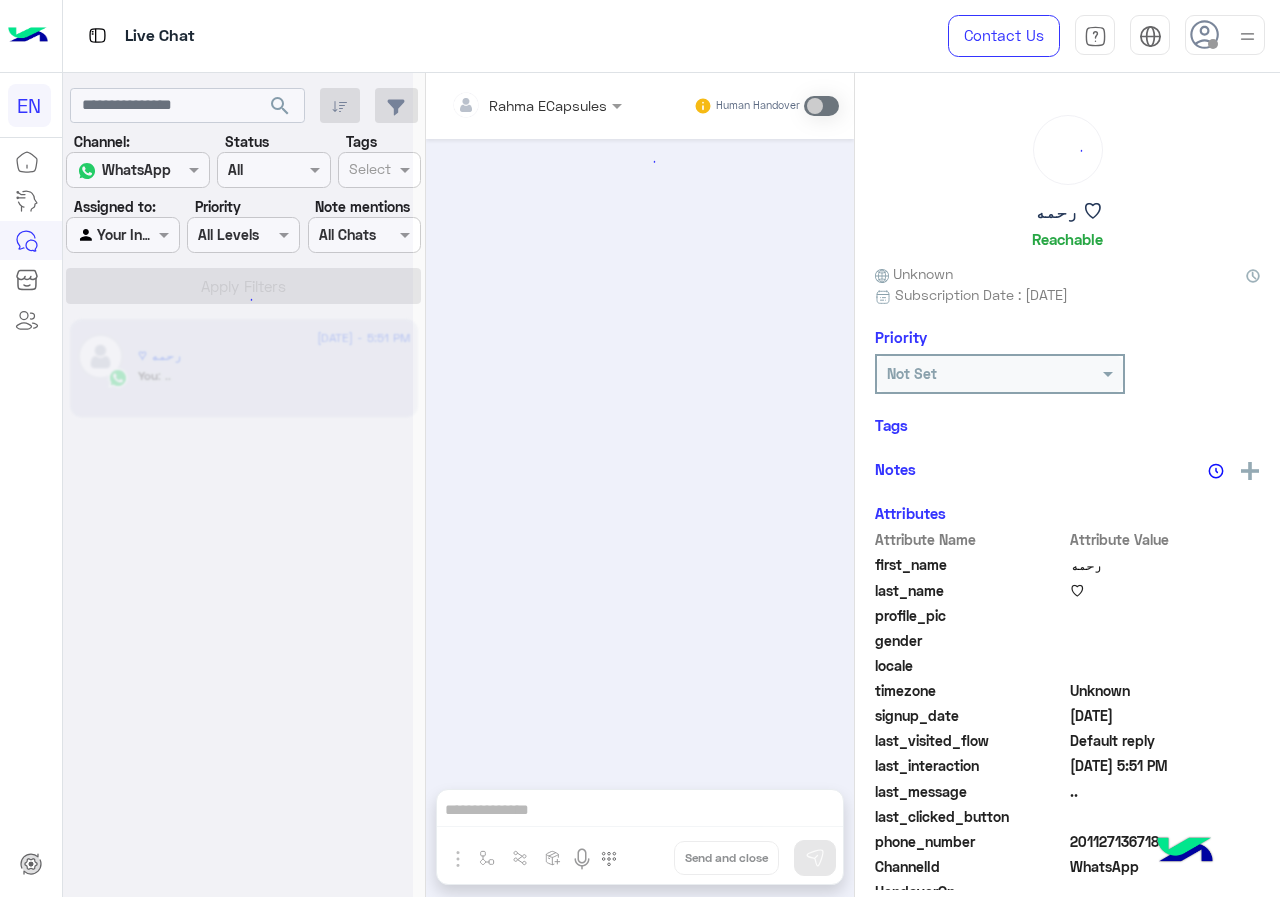 scroll, scrollTop: 741, scrollLeft: 0, axis: vertical 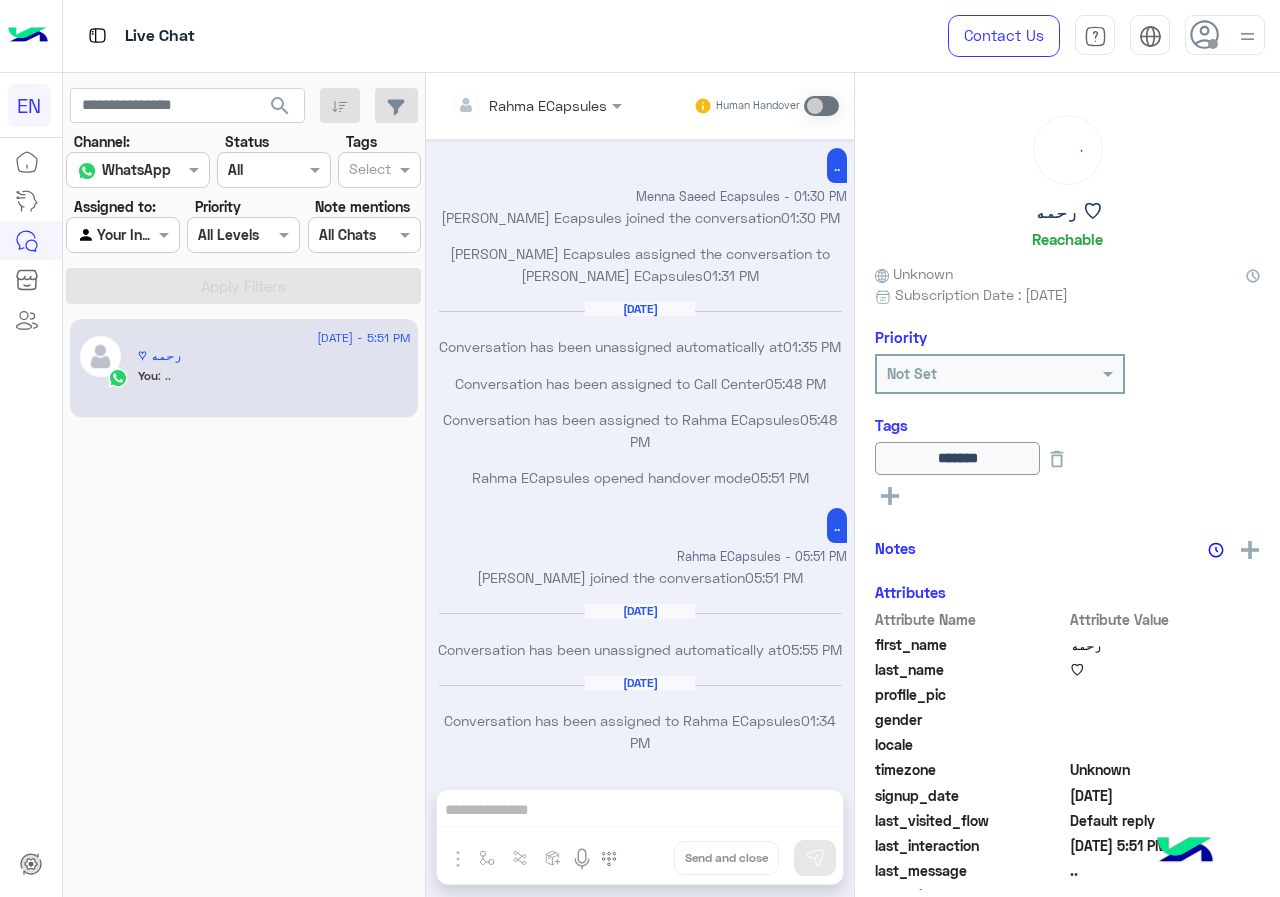 click at bounding box center [122, 234] 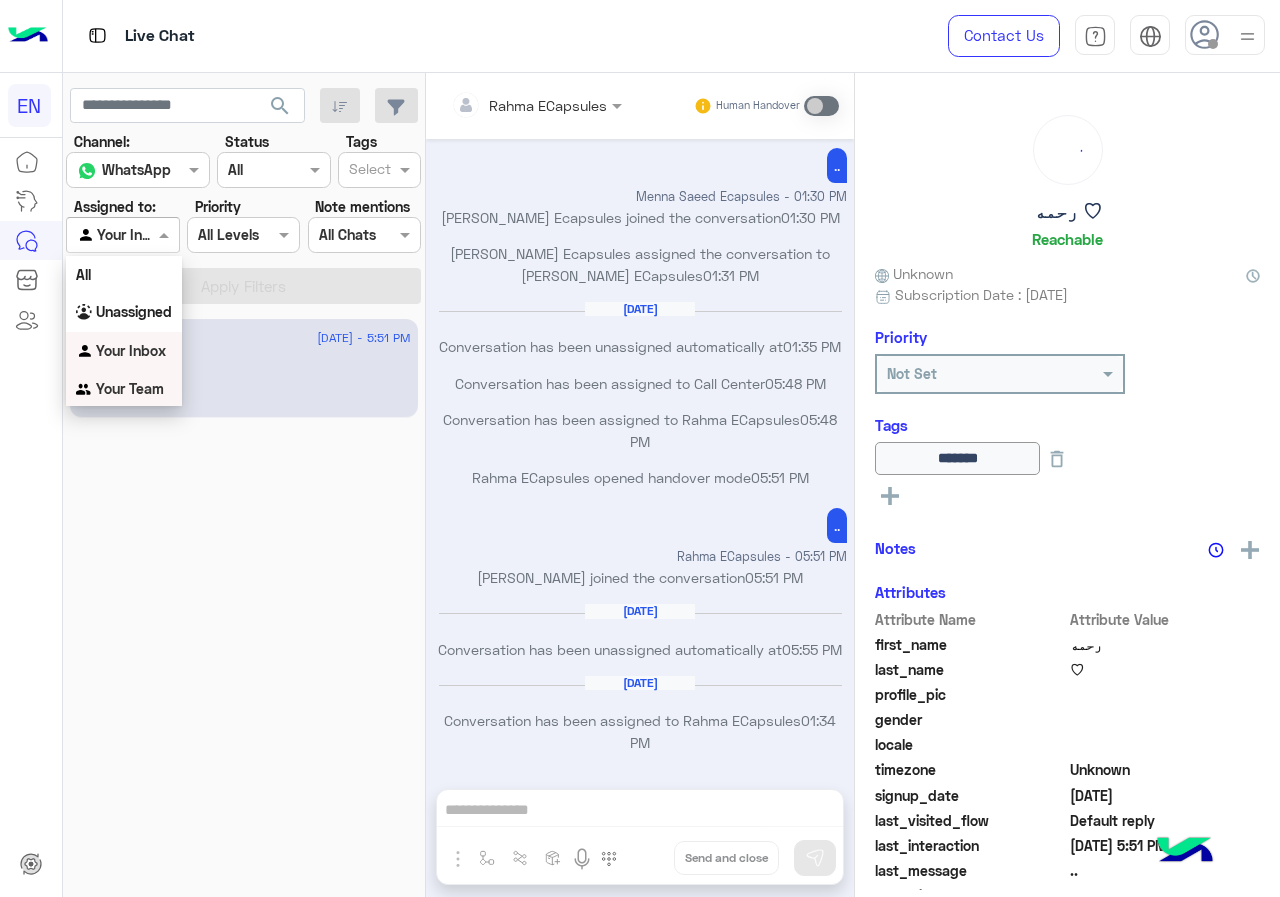click on "Your Team" at bounding box center [124, 389] 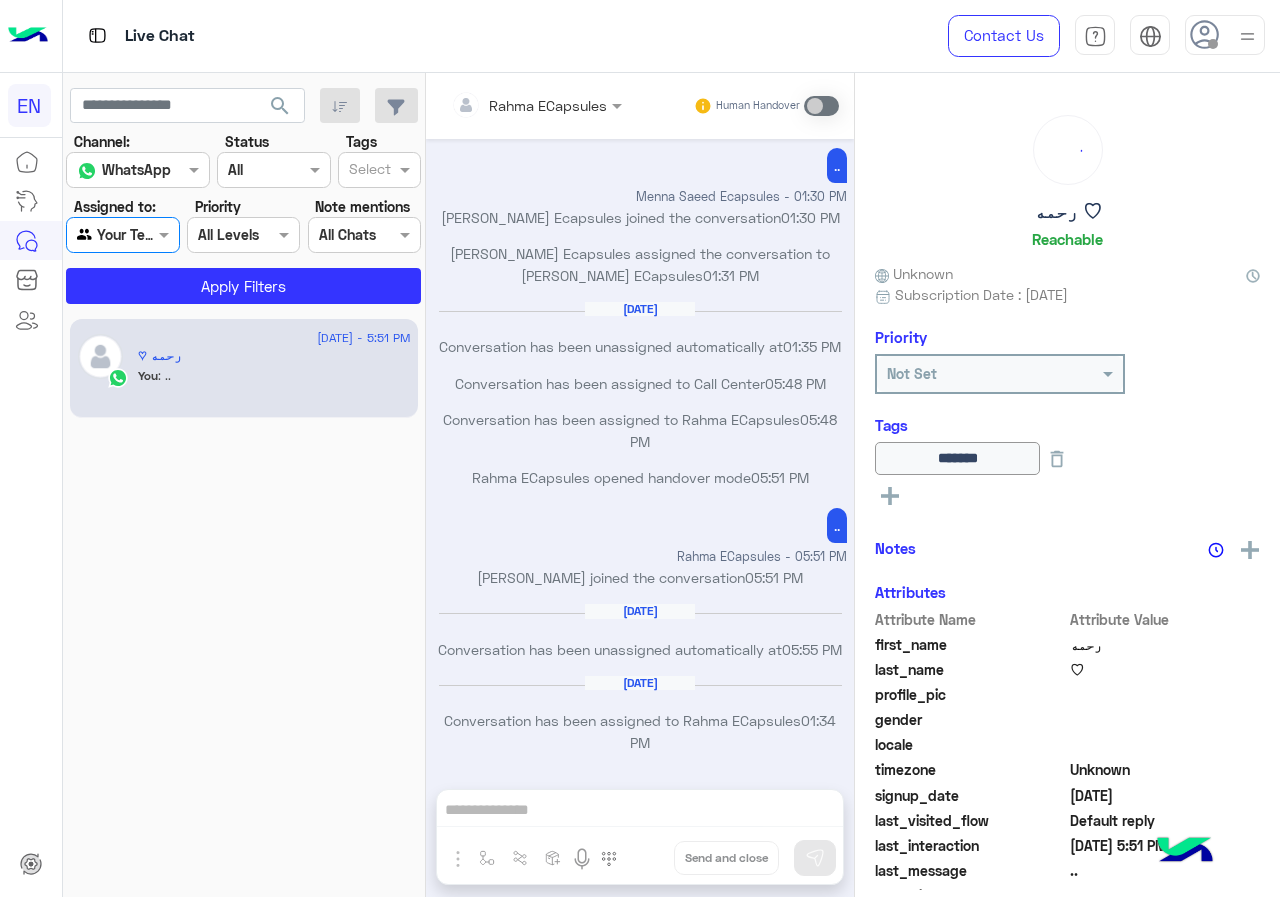 click on "[DATE] - 5:51 PM  رحمه ♡   You  : .." 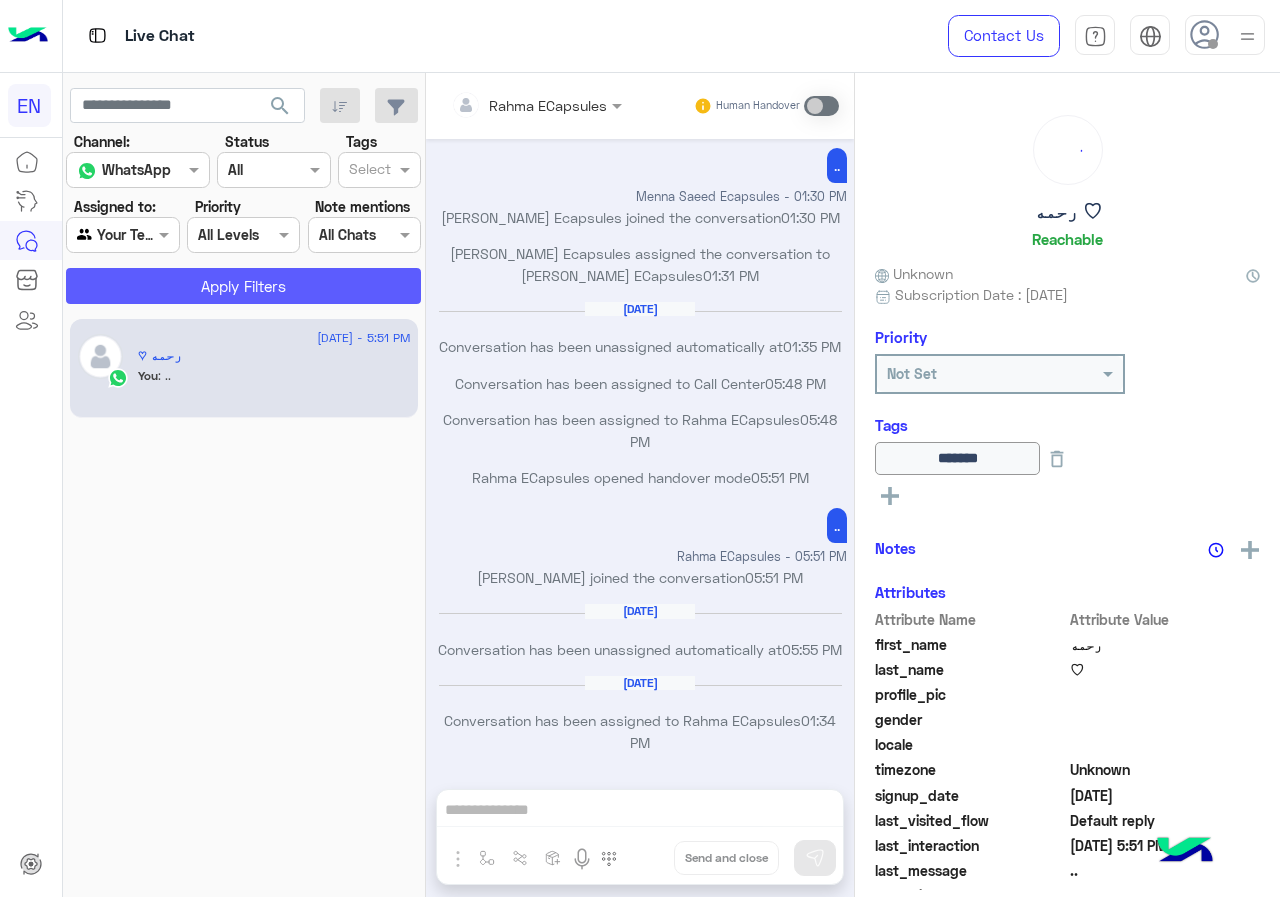 click on "Apply Filters" 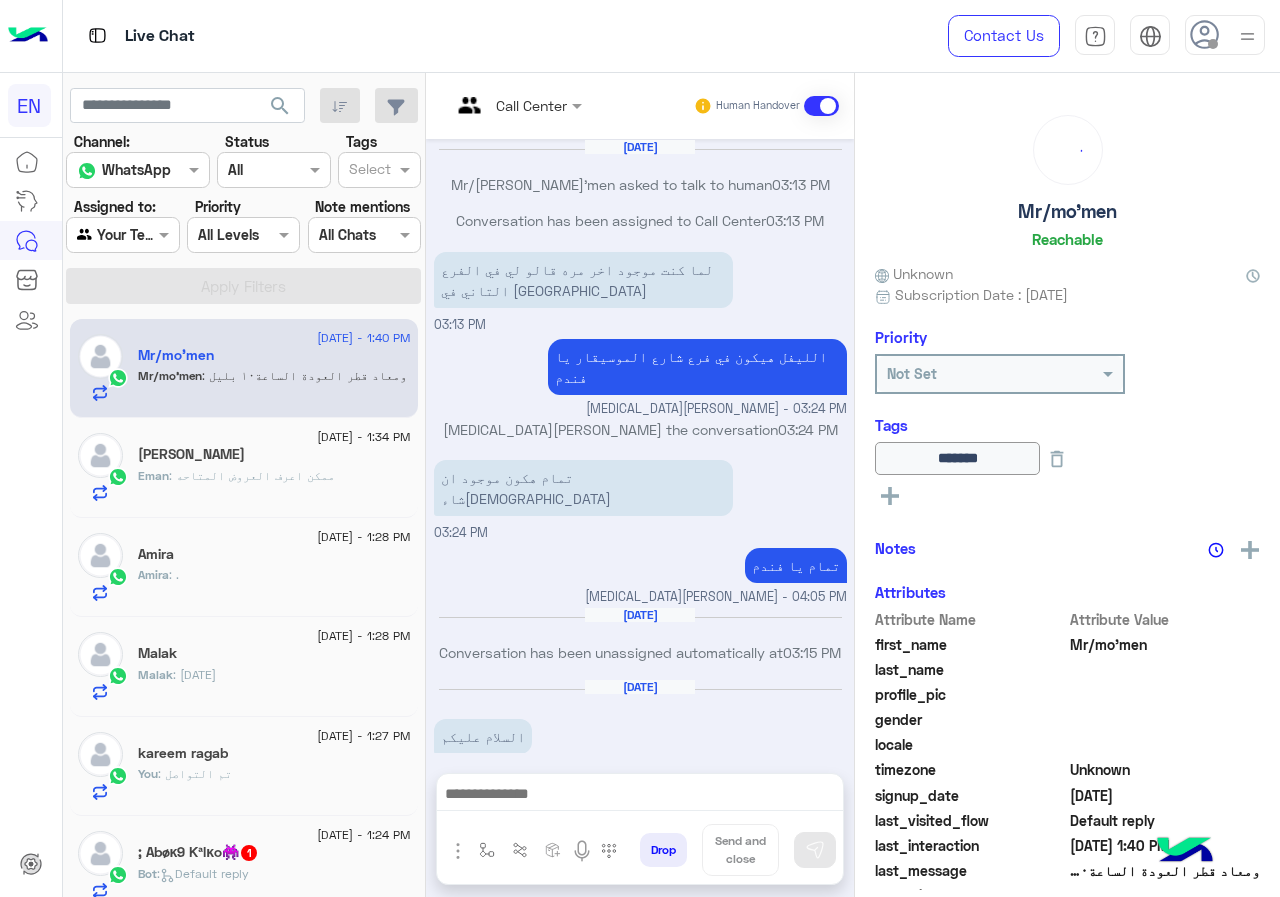 scroll, scrollTop: 934, scrollLeft: 0, axis: vertical 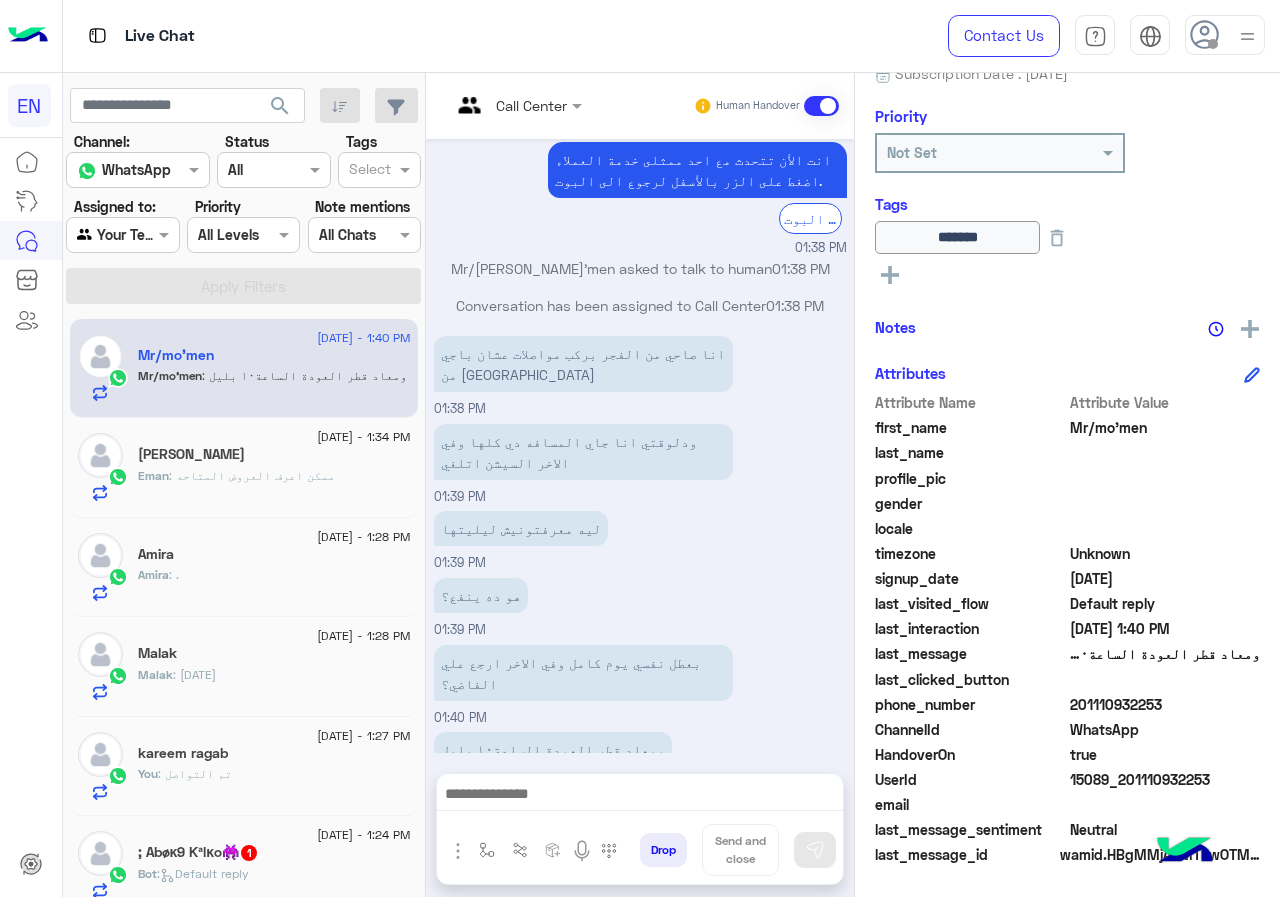 drag, startPoint x: 1073, startPoint y: 702, endPoint x: 1159, endPoint y: 695, distance: 86.28442 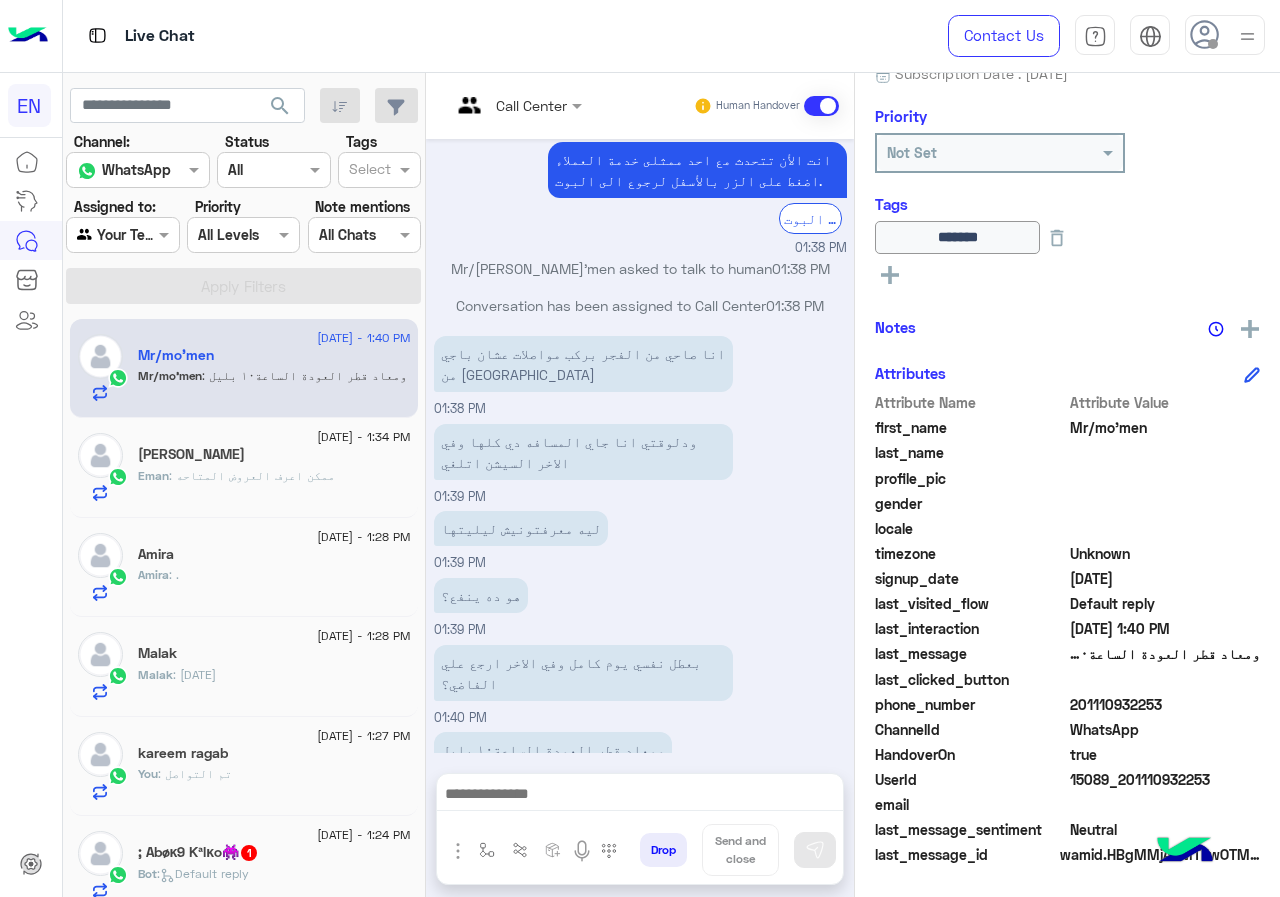click on ": ممكن اعرف العروض المتاحه" 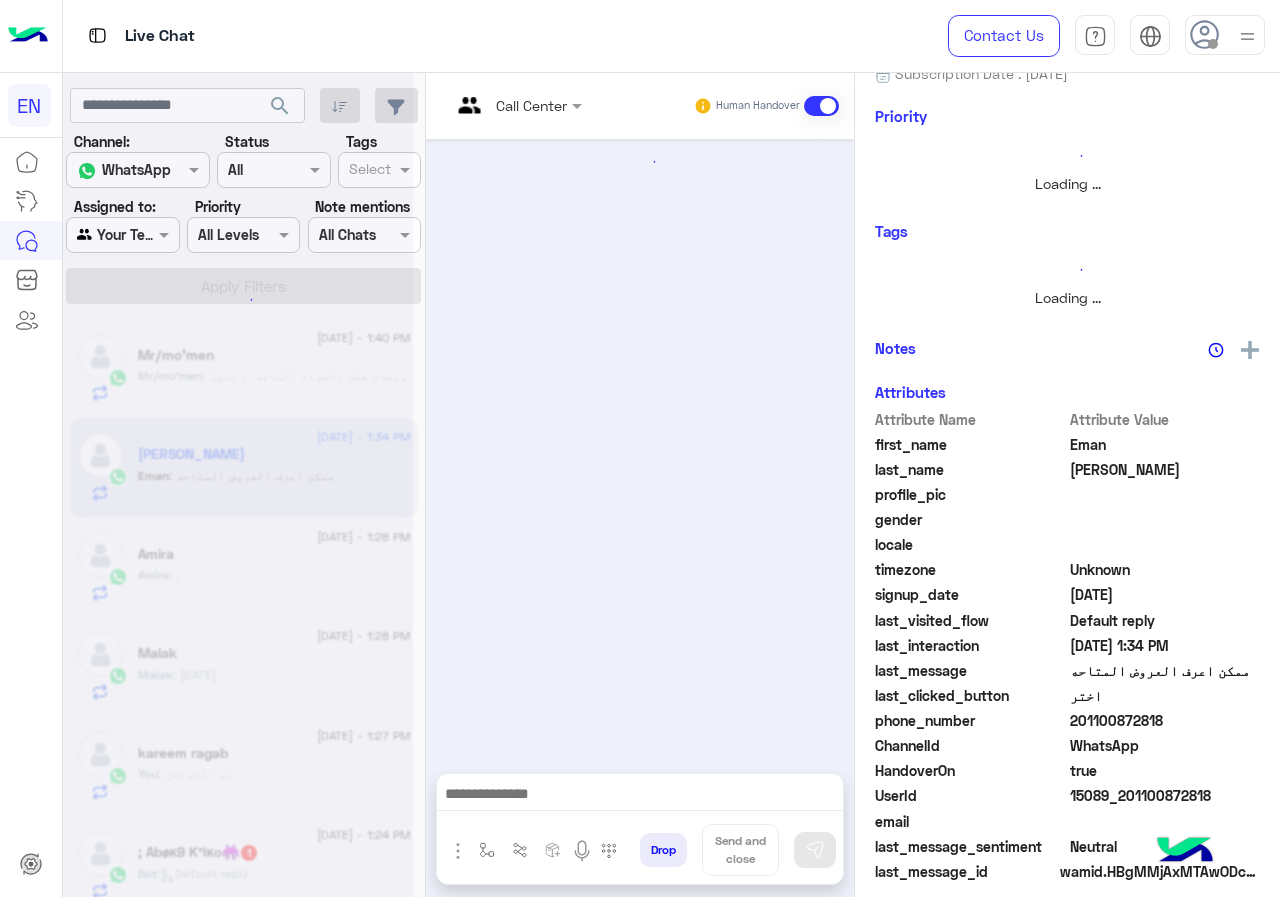 scroll, scrollTop: 0, scrollLeft: 0, axis: both 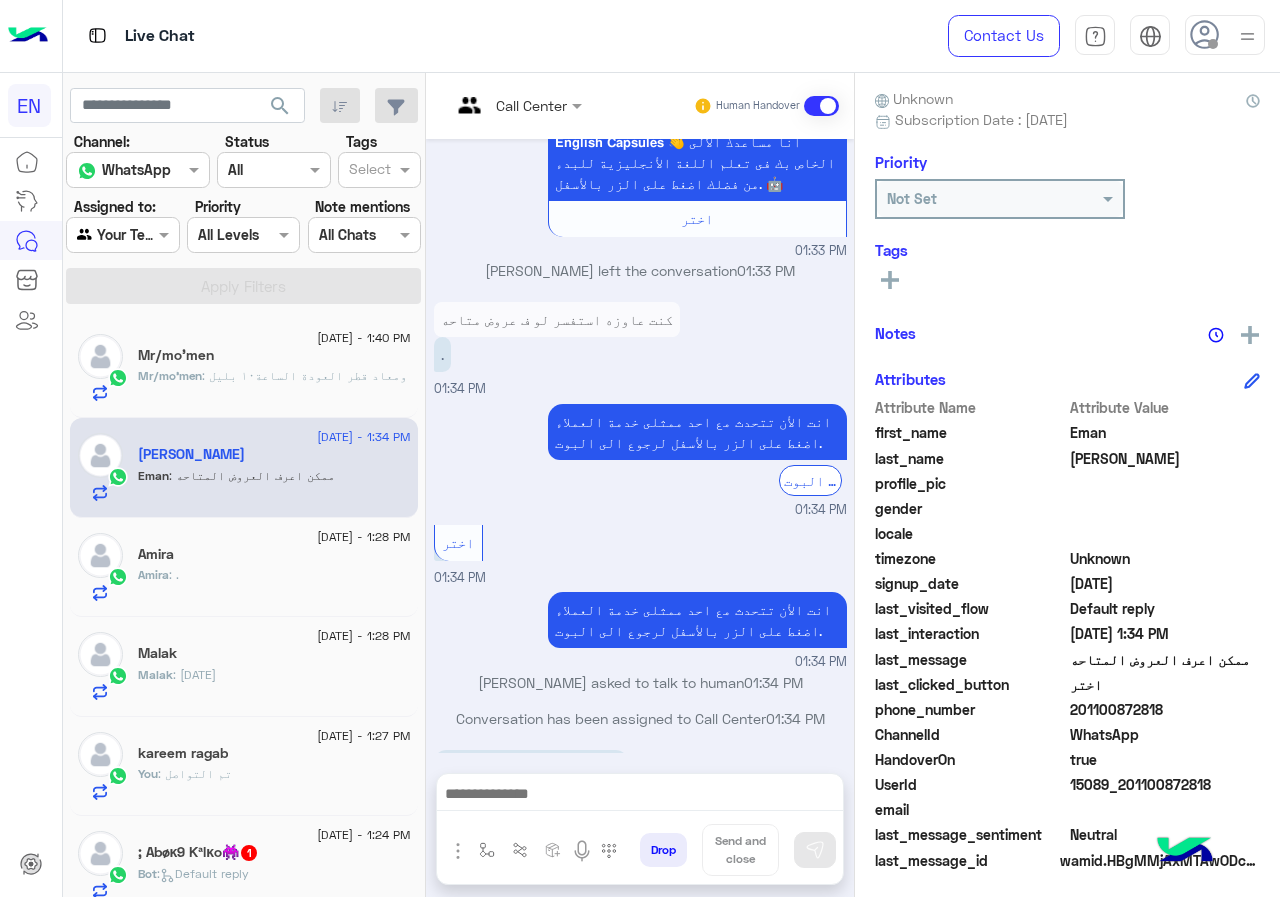 drag, startPoint x: 1094, startPoint y: 699, endPoint x: 1160, endPoint y: 699, distance: 66 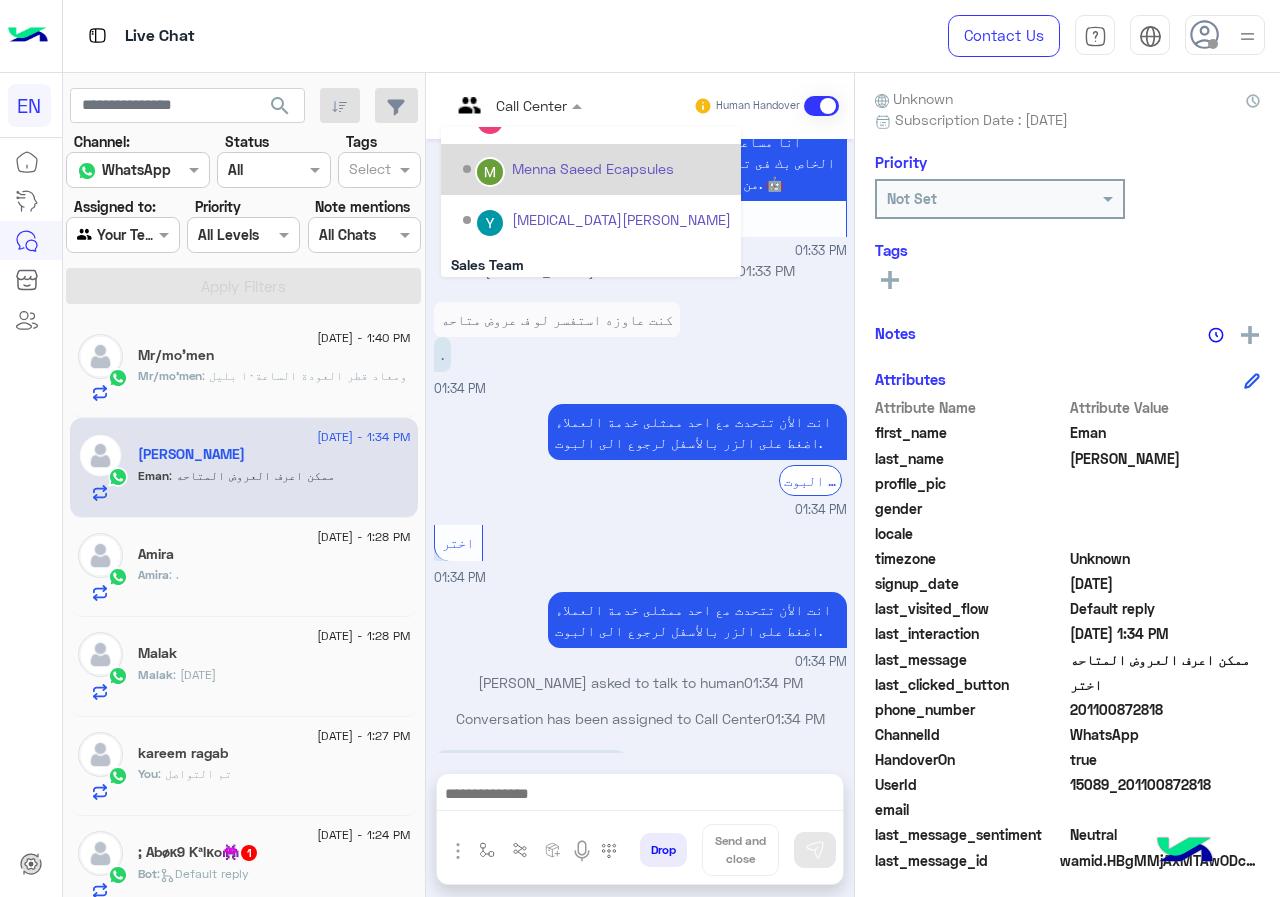 scroll, scrollTop: 332, scrollLeft: 0, axis: vertical 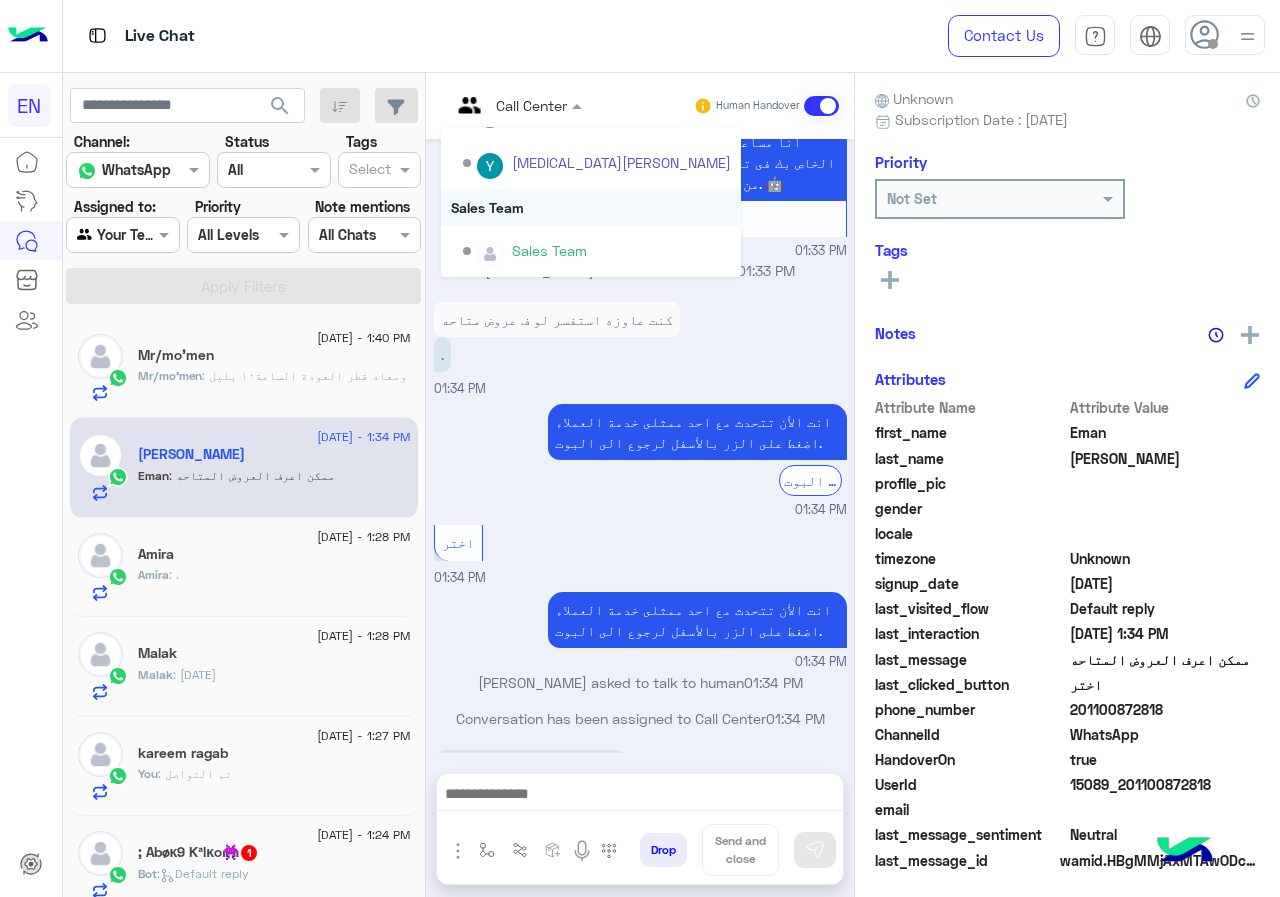 click on "Sales Team" at bounding box center (591, 207) 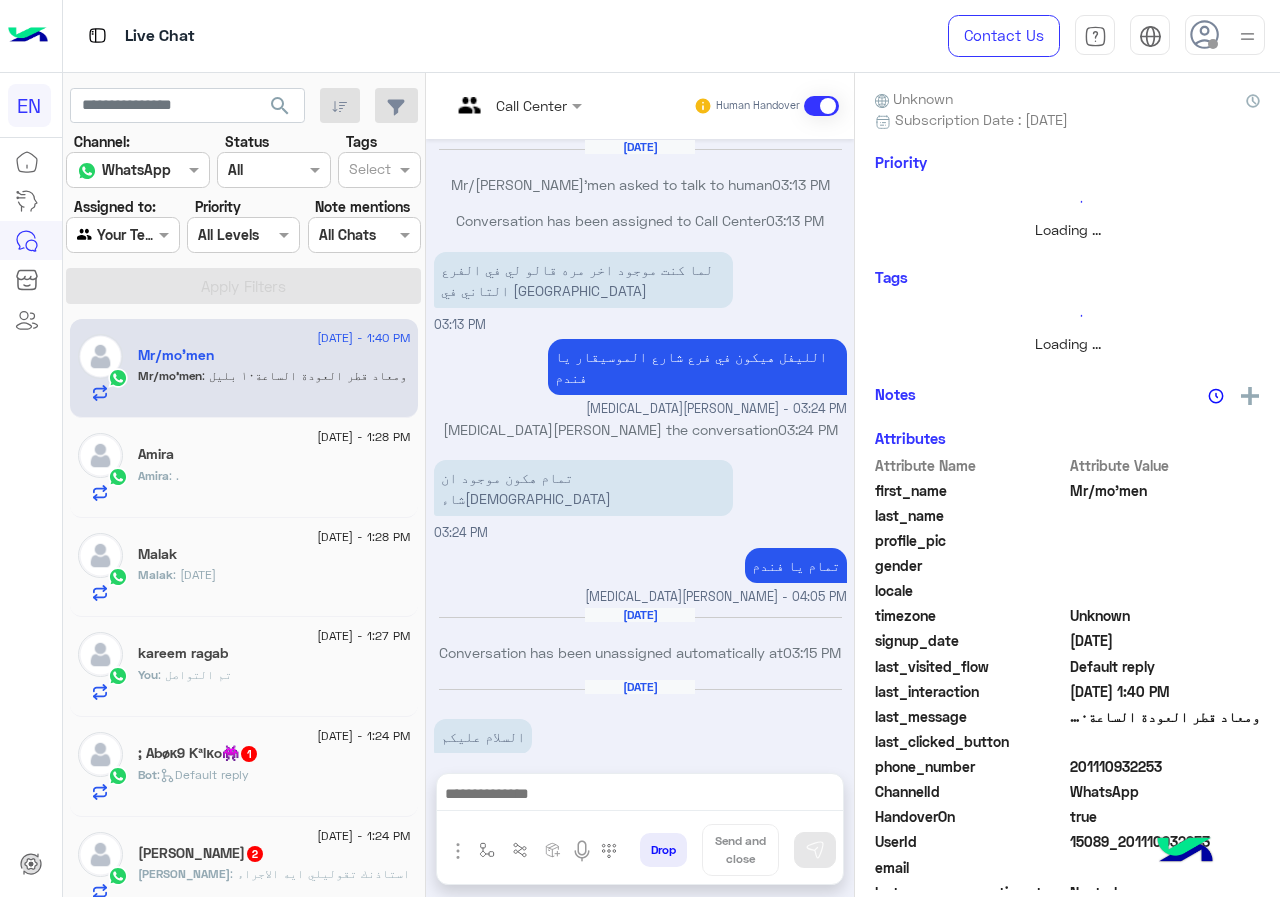 scroll, scrollTop: 934, scrollLeft: 0, axis: vertical 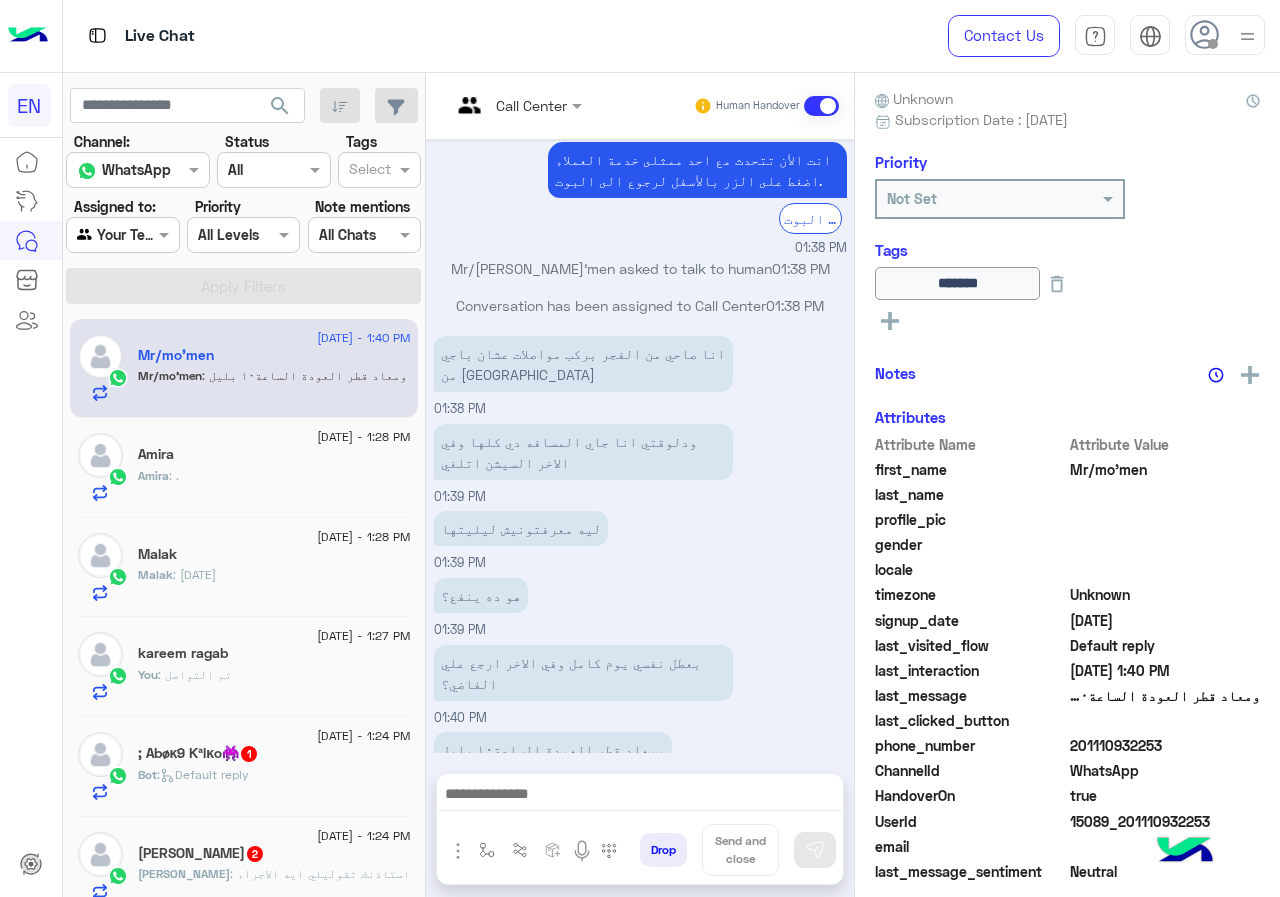 click on "9 July - 1:28 PM" 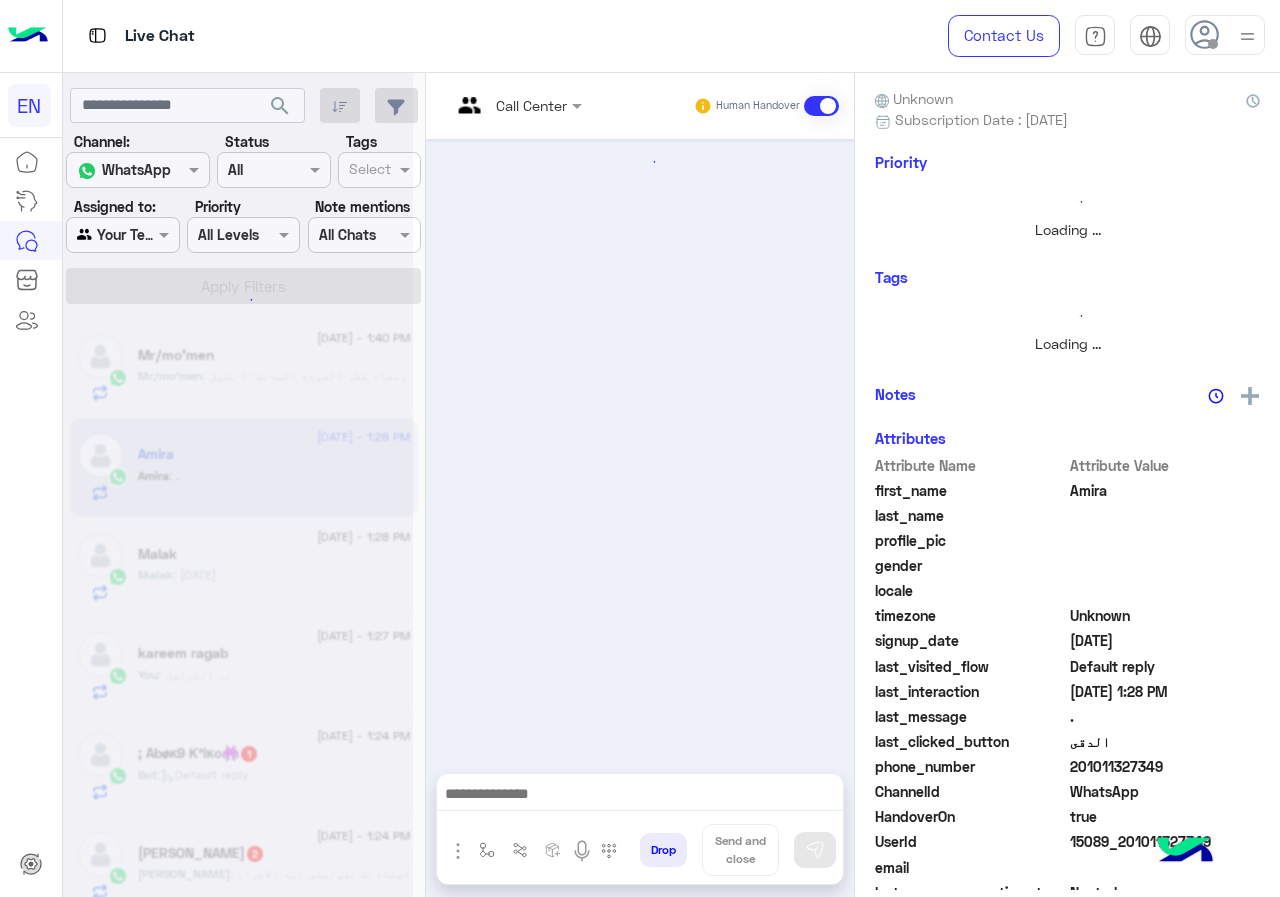 scroll, scrollTop: 0, scrollLeft: 0, axis: both 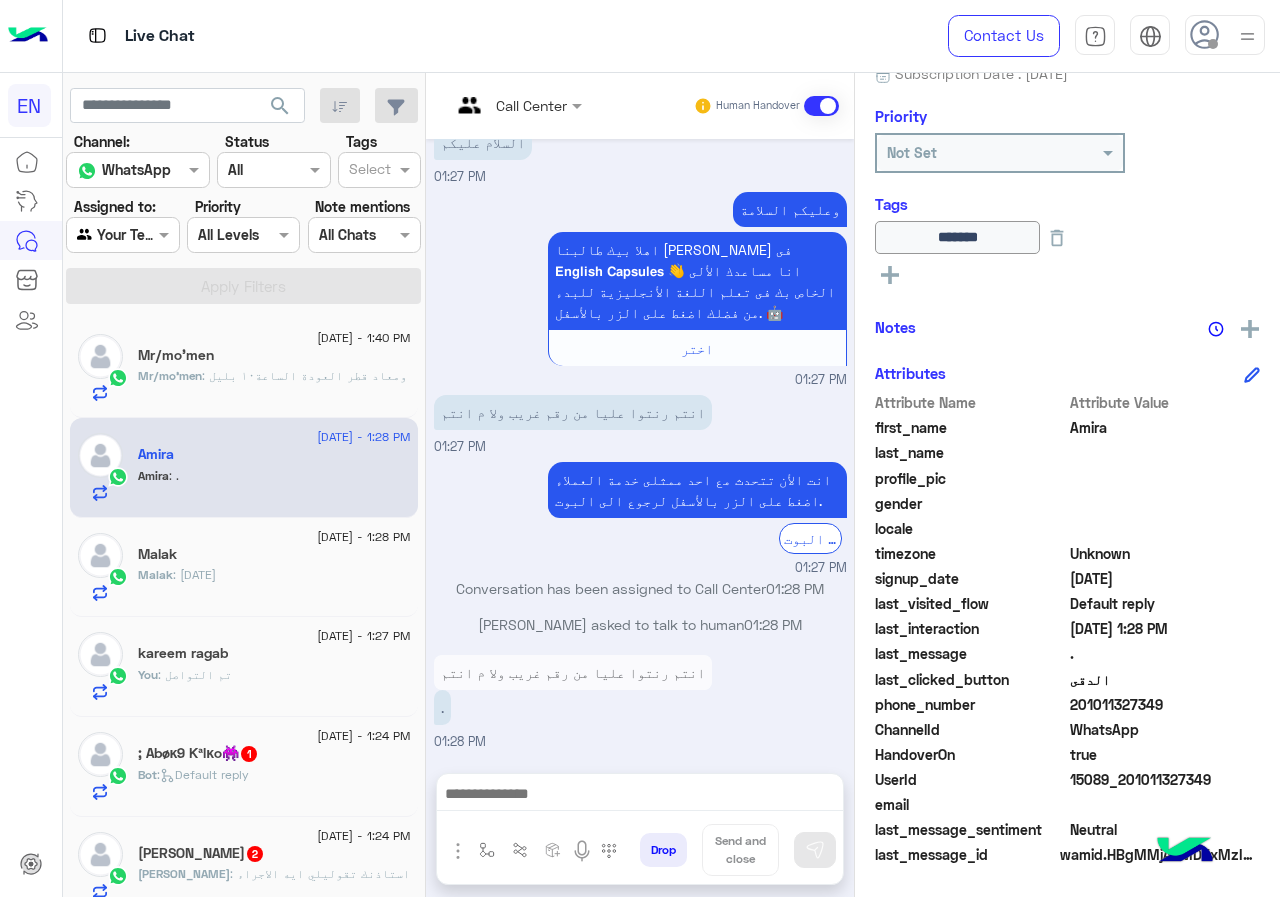 drag, startPoint x: 1078, startPoint y: 702, endPoint x: 1164, endPoint y: 702, distance: 86 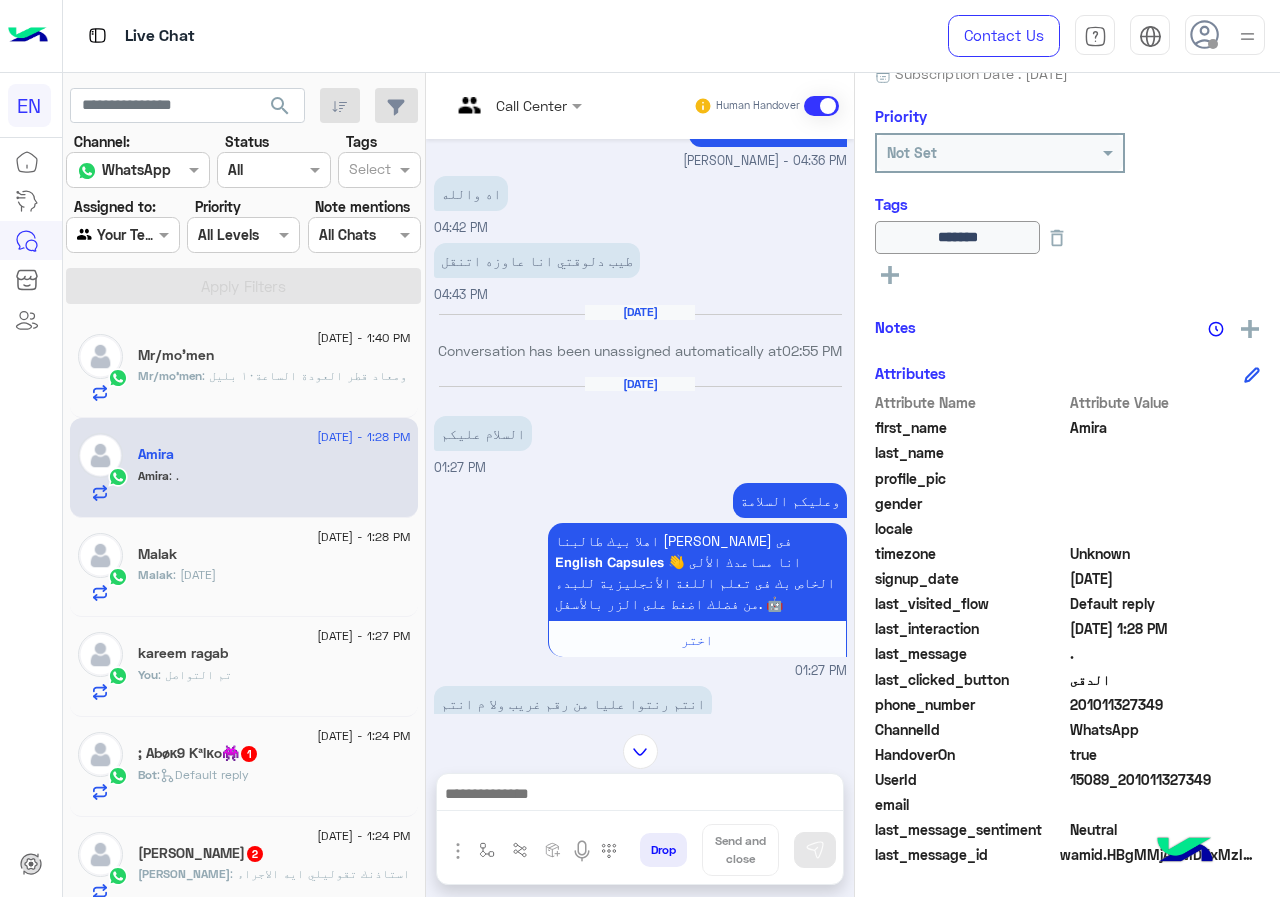 scroll, scrollTop: 591, scrollLeft: 0, axis: vertical 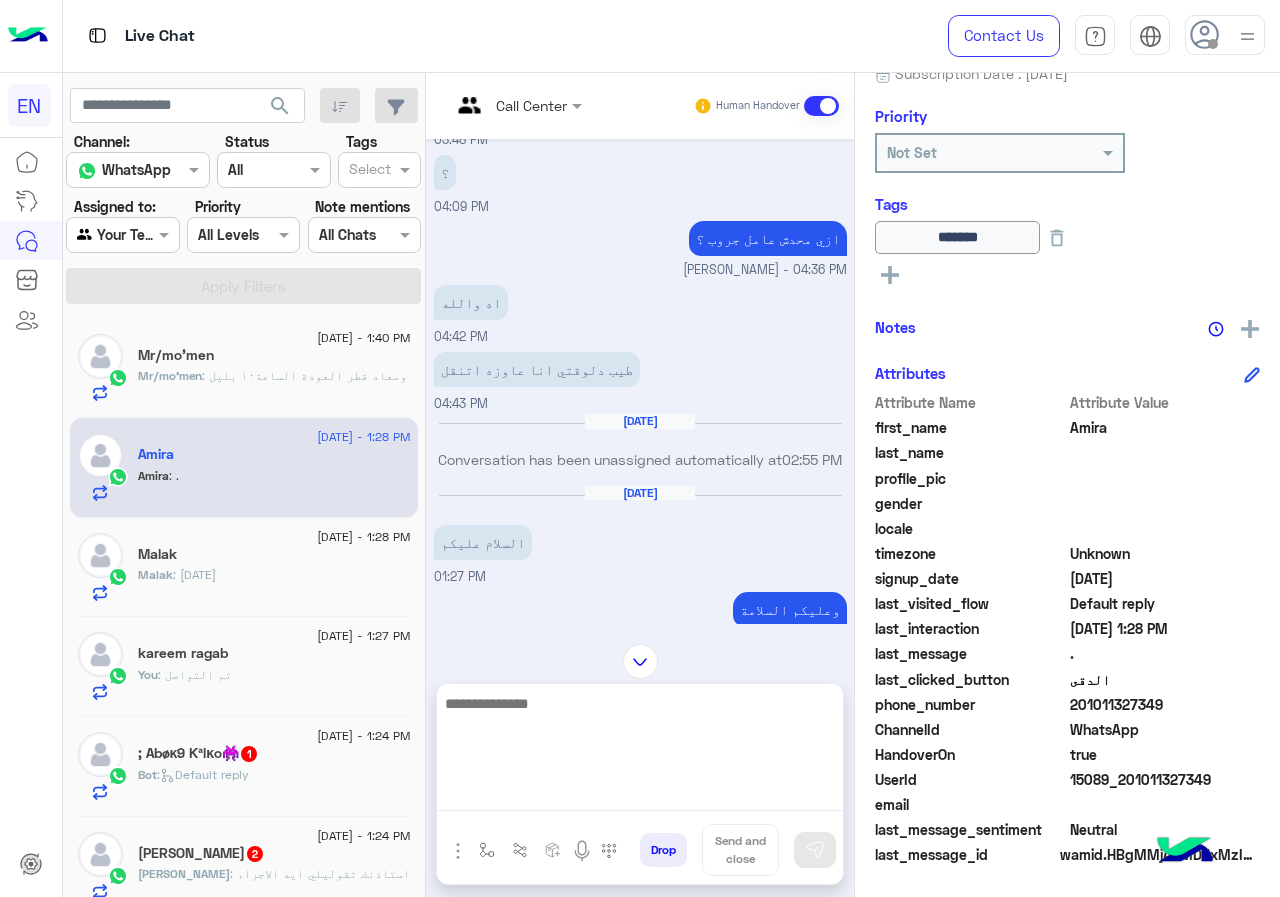 click at bounding box center [640, 751] 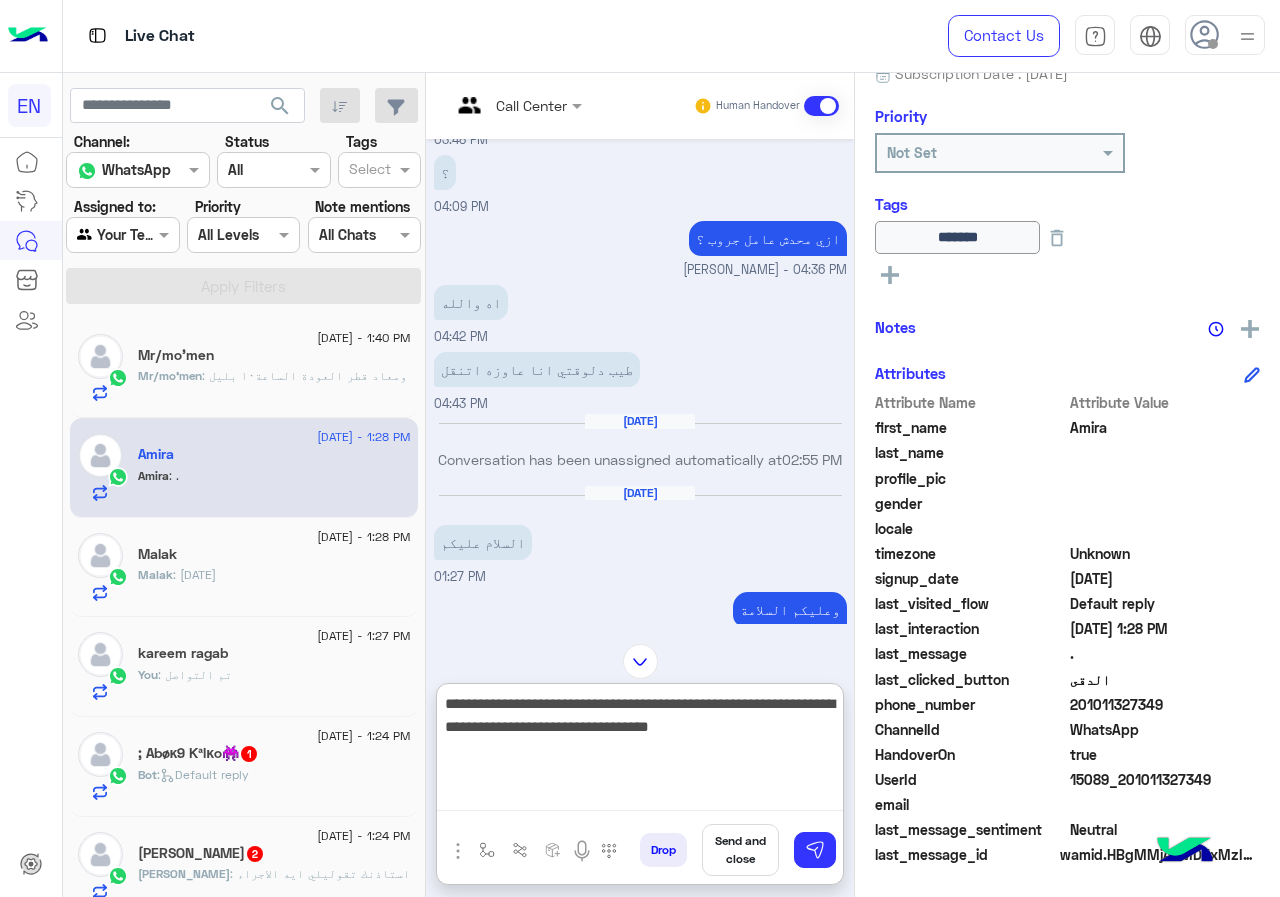 type on "**********" 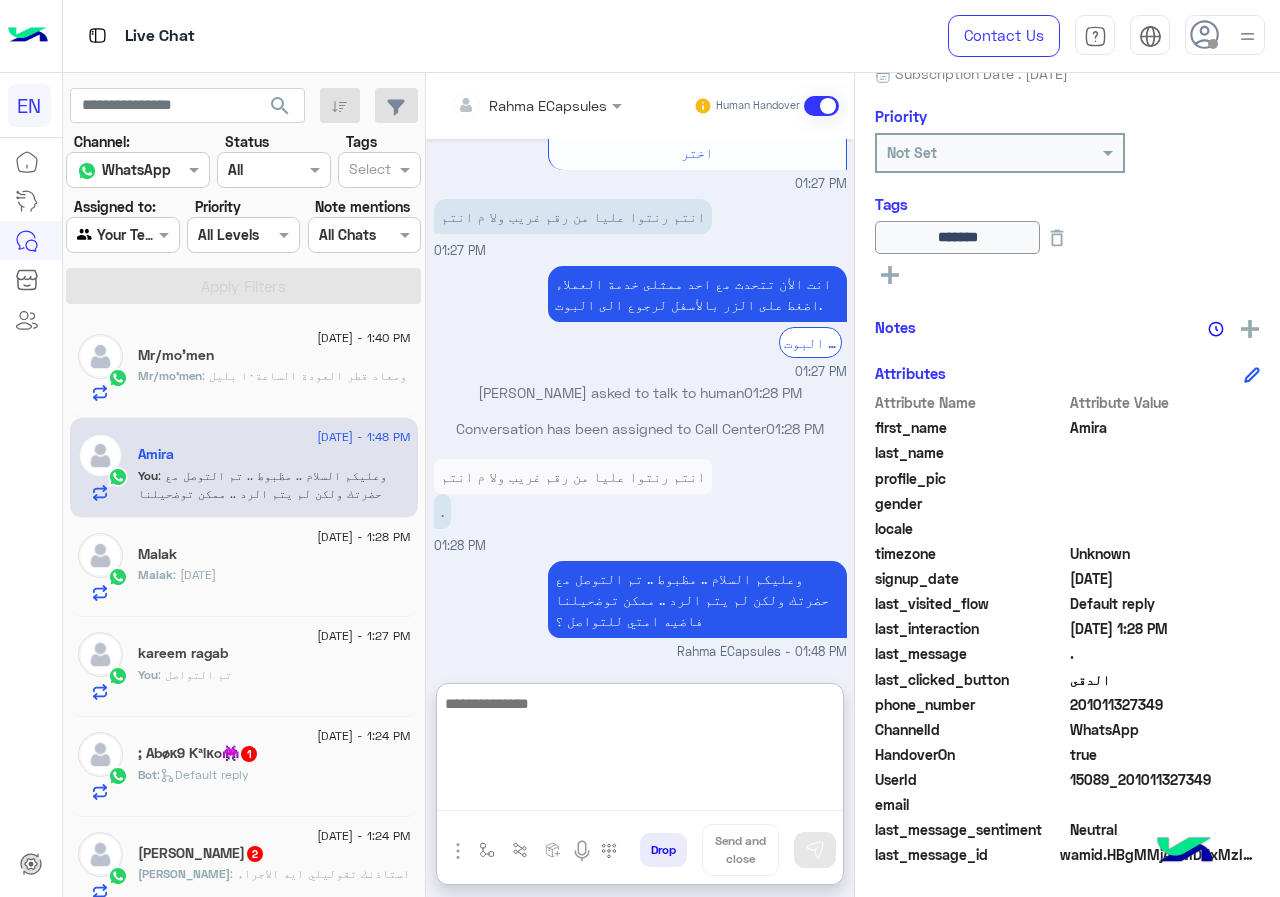 scroll, scrollTop: 1223, scrollLeft: 0, axis: vertical 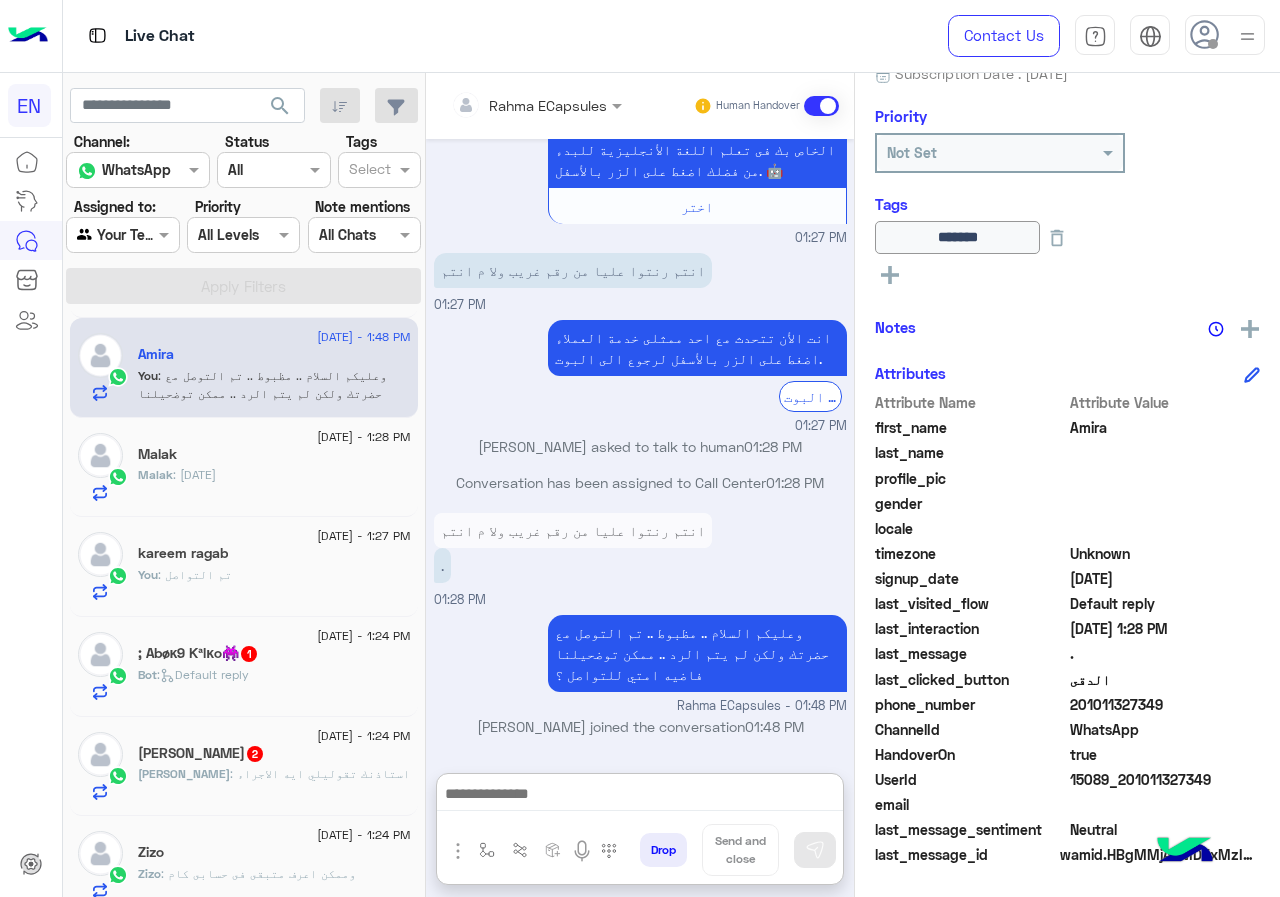 click on "Malak : 25/6/2009" 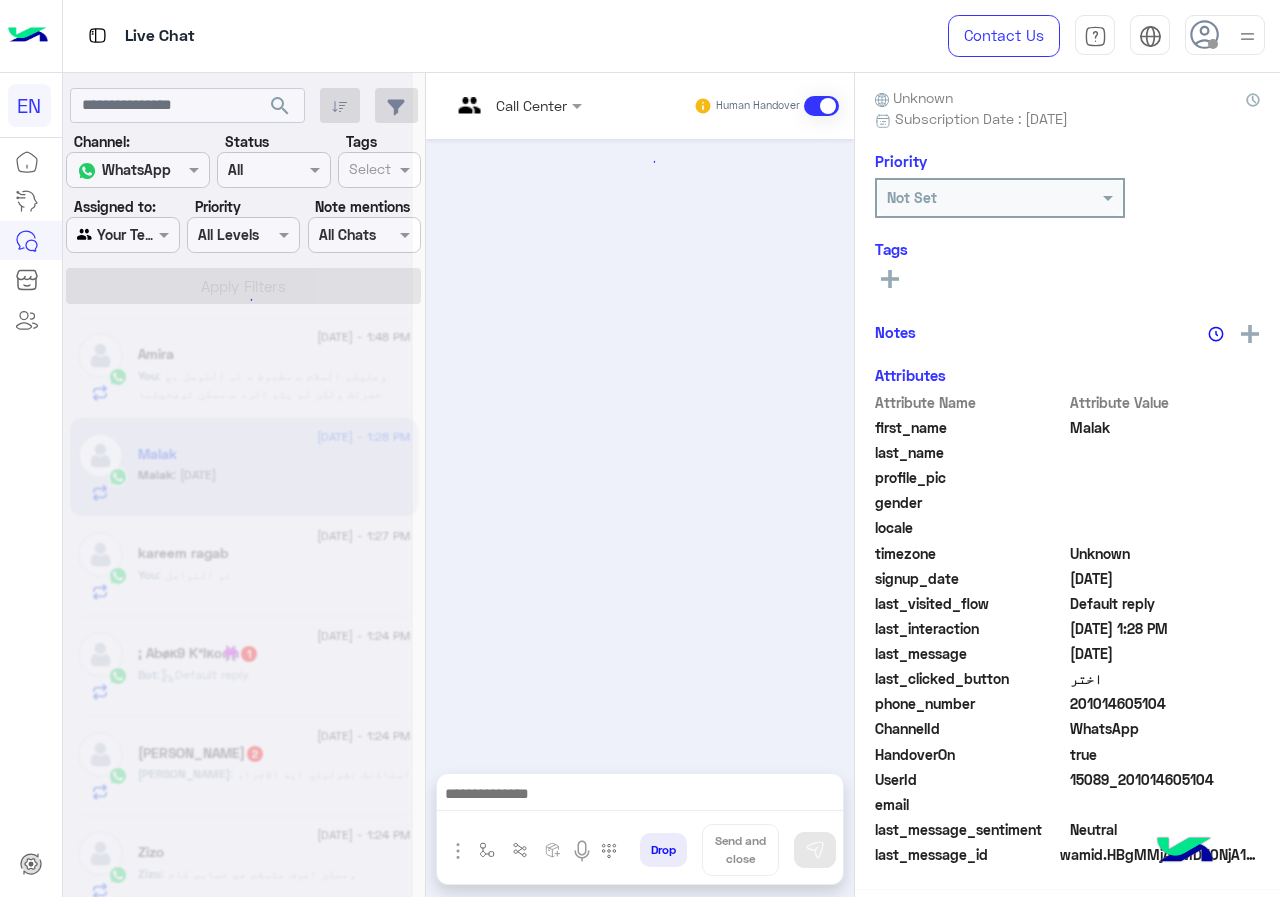 scroll, scrollTop: 175, scrollLeft: 0, axis: vertical 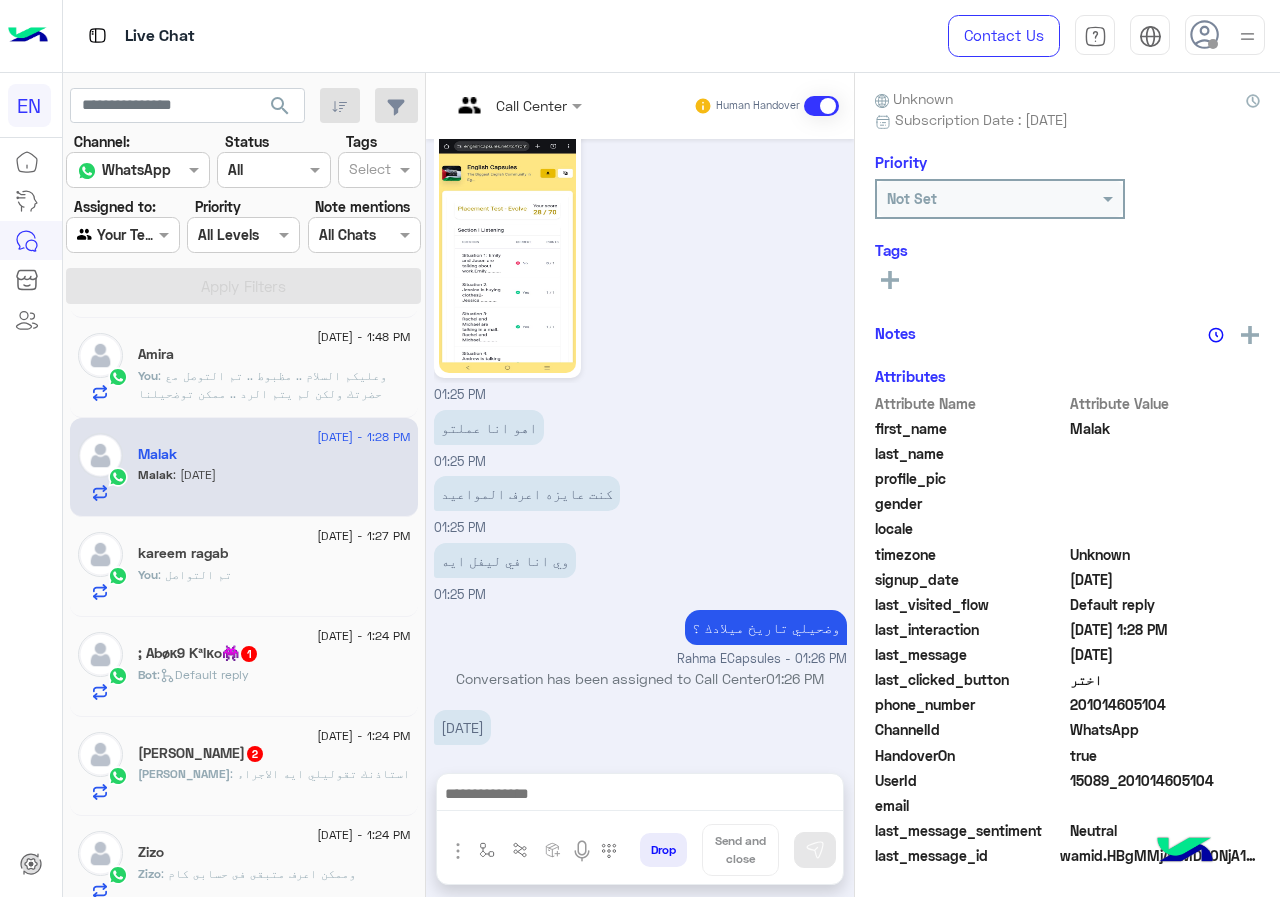 drag, startPoint x: 1074, startPoint y: 702, endPoint x: 1251, endPoint y: 702, distance: 177 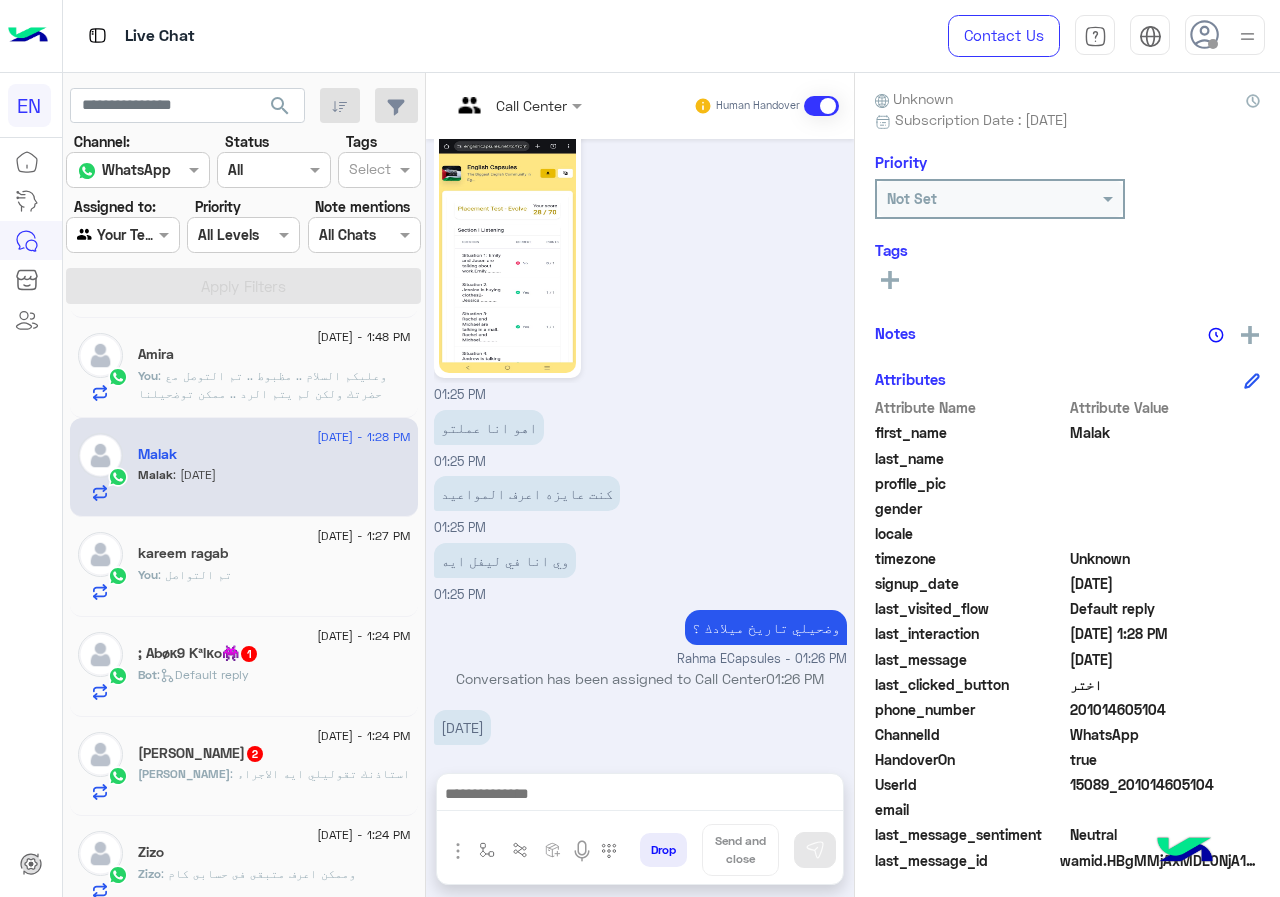 copy on "01014605104" 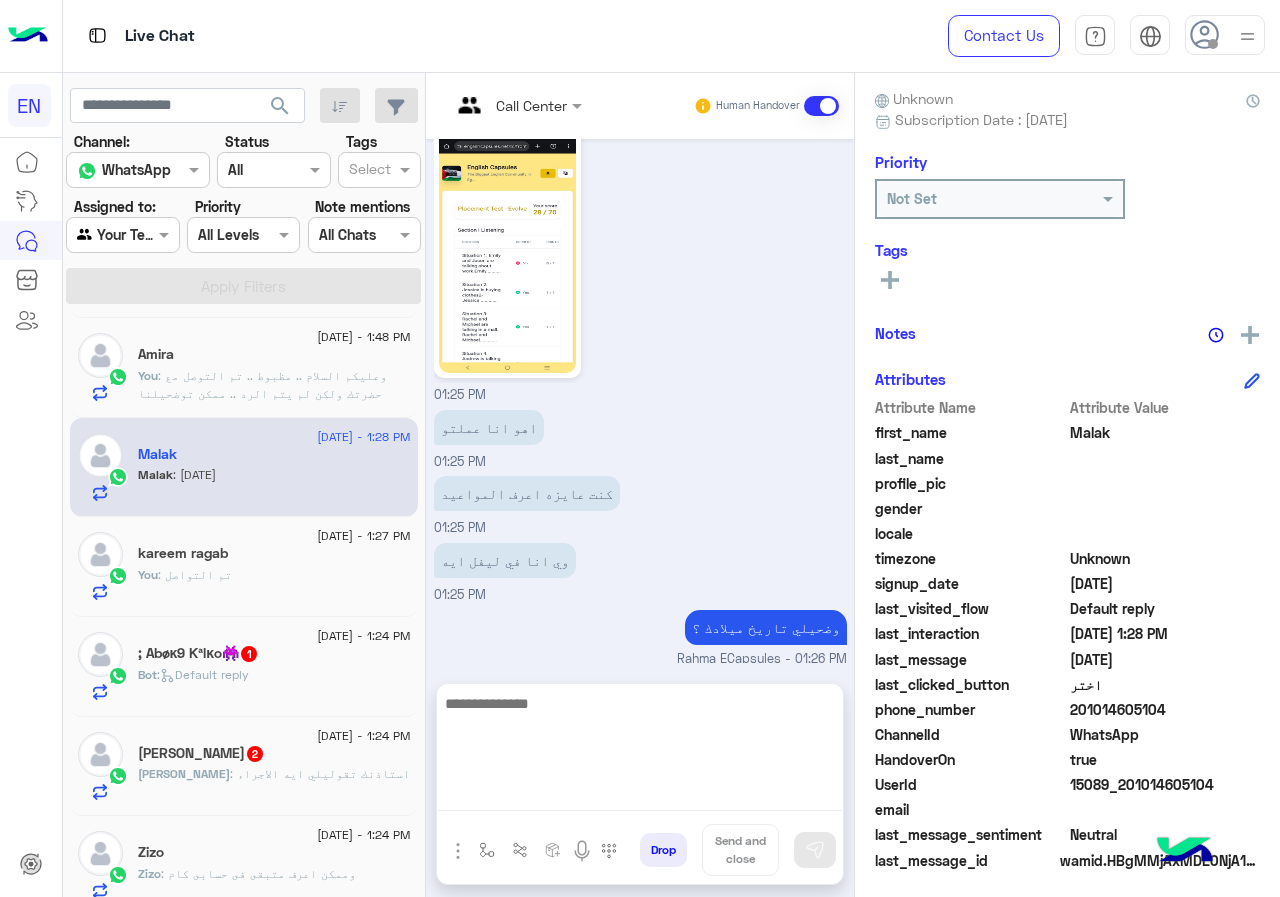 click at bounding box center (640, 751) 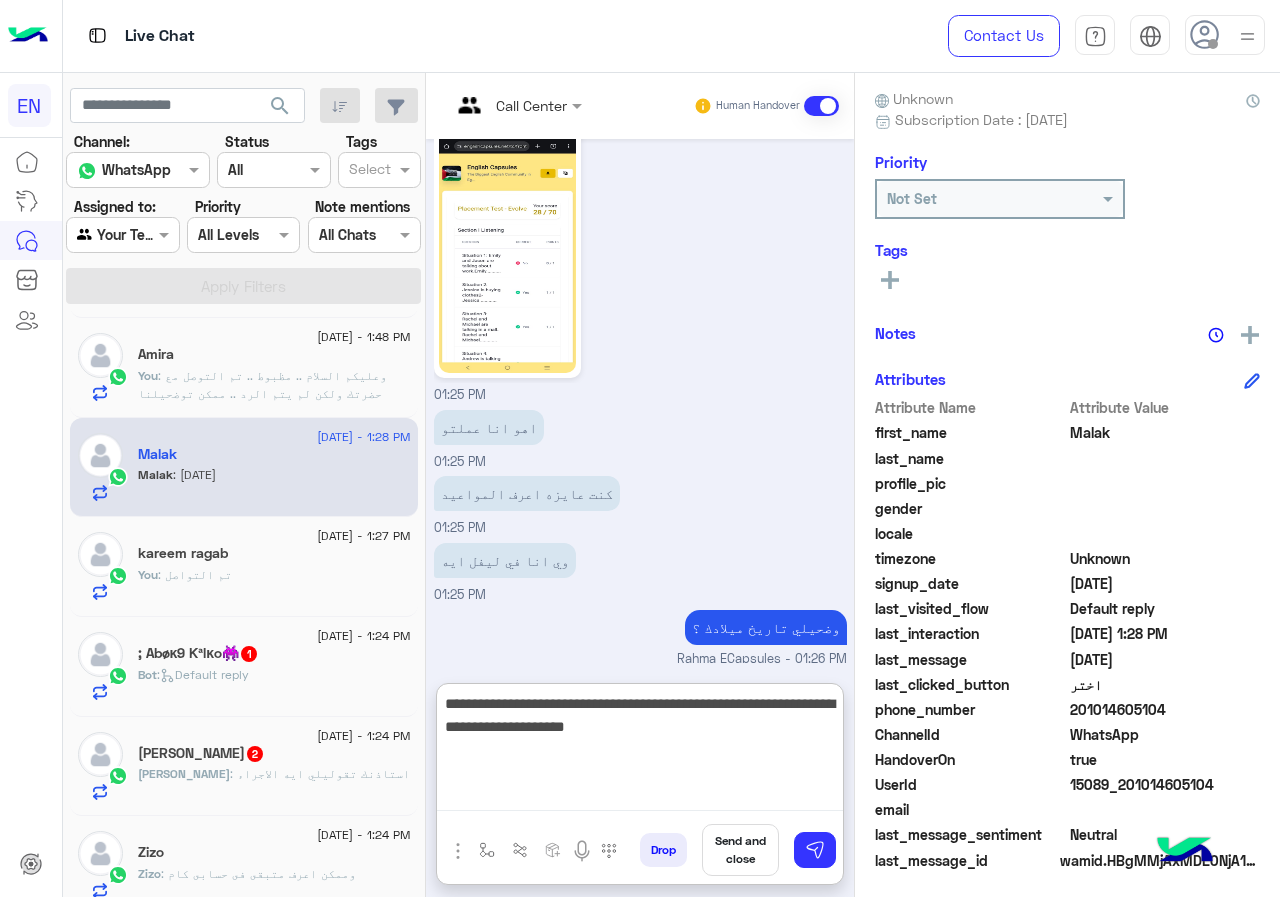 type on "**********" 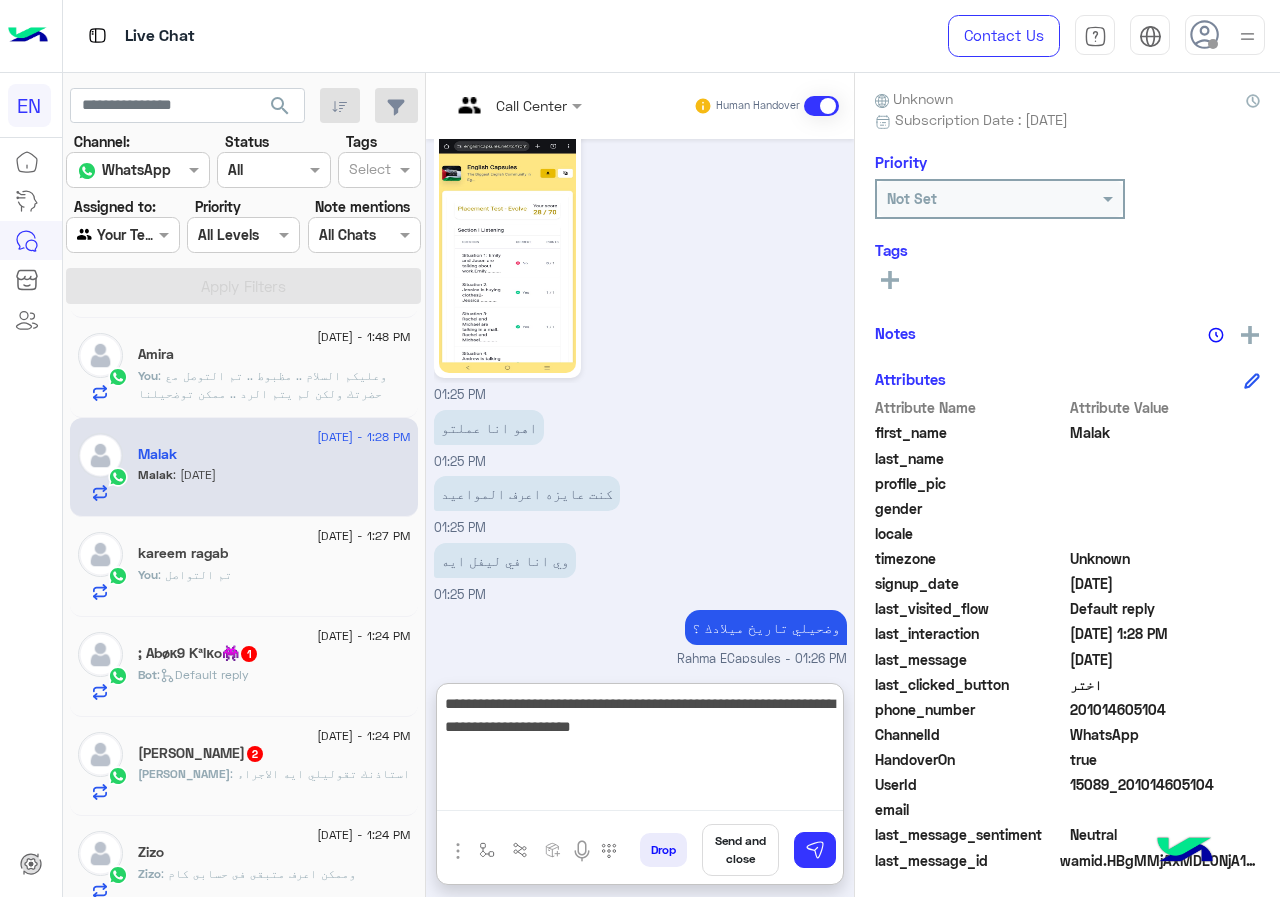 click on "**********" at bounding box center (640, 751) 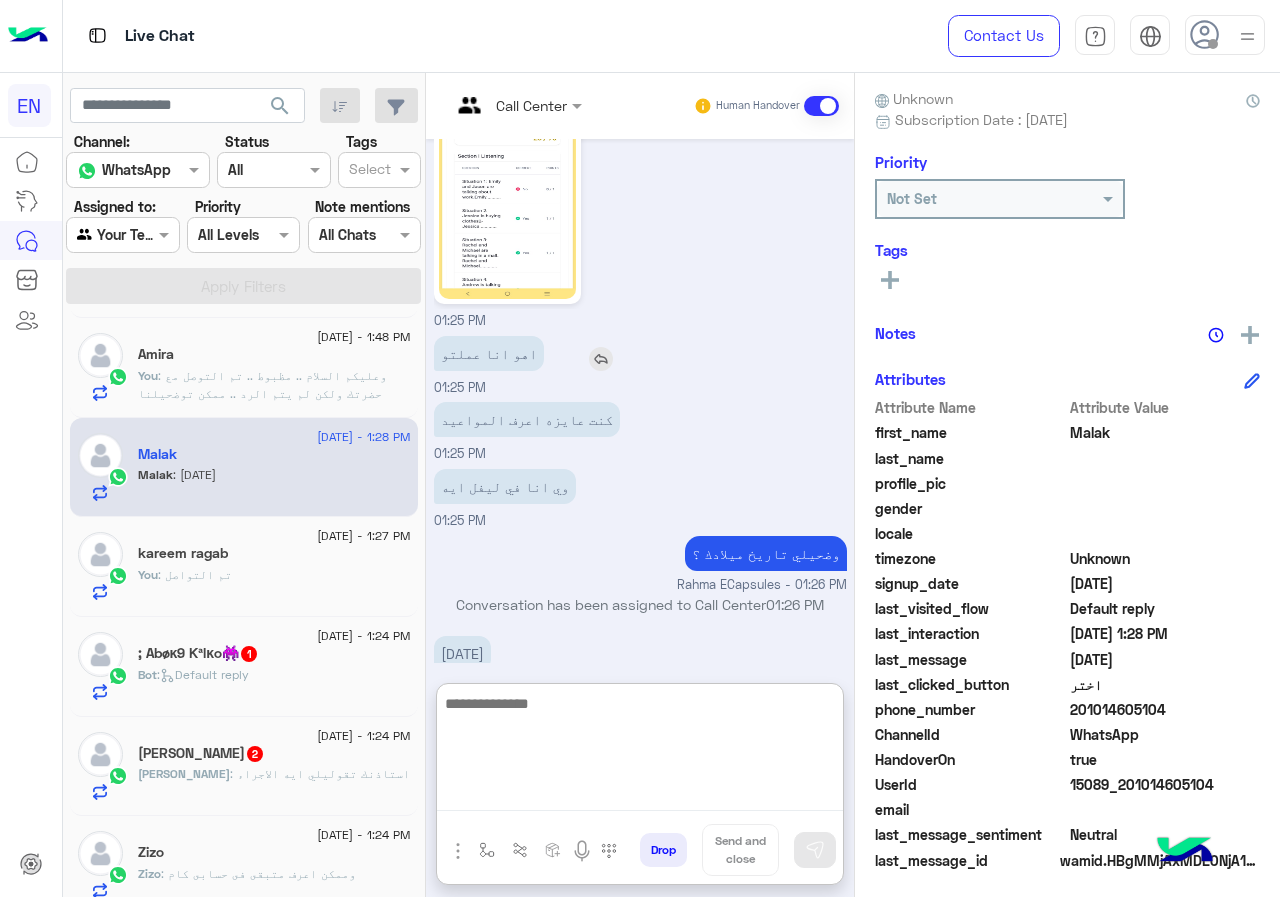scroll, scrollTop: 1370, scrollLeft: 0, axis: vertical 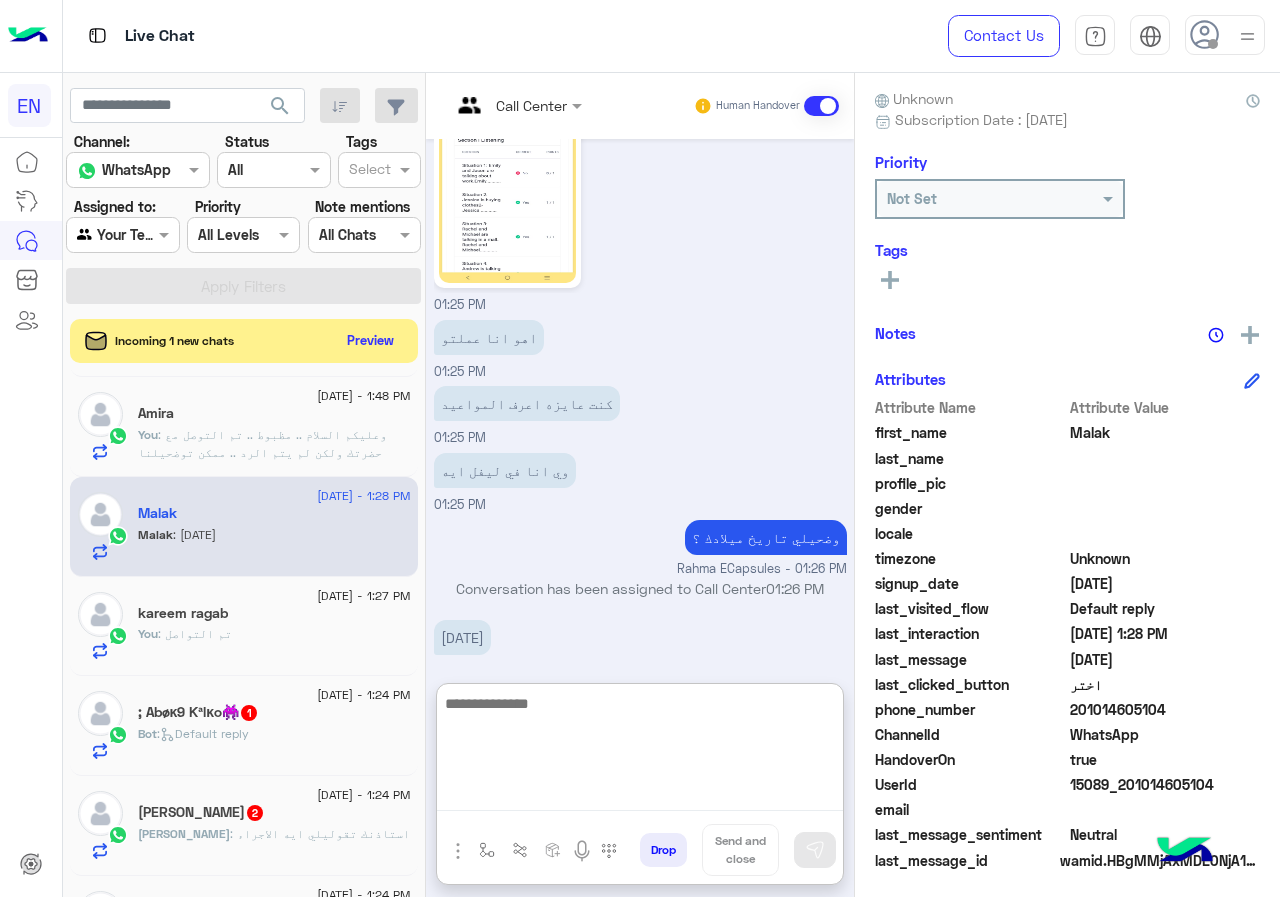 click at bounding box center [640, 751] 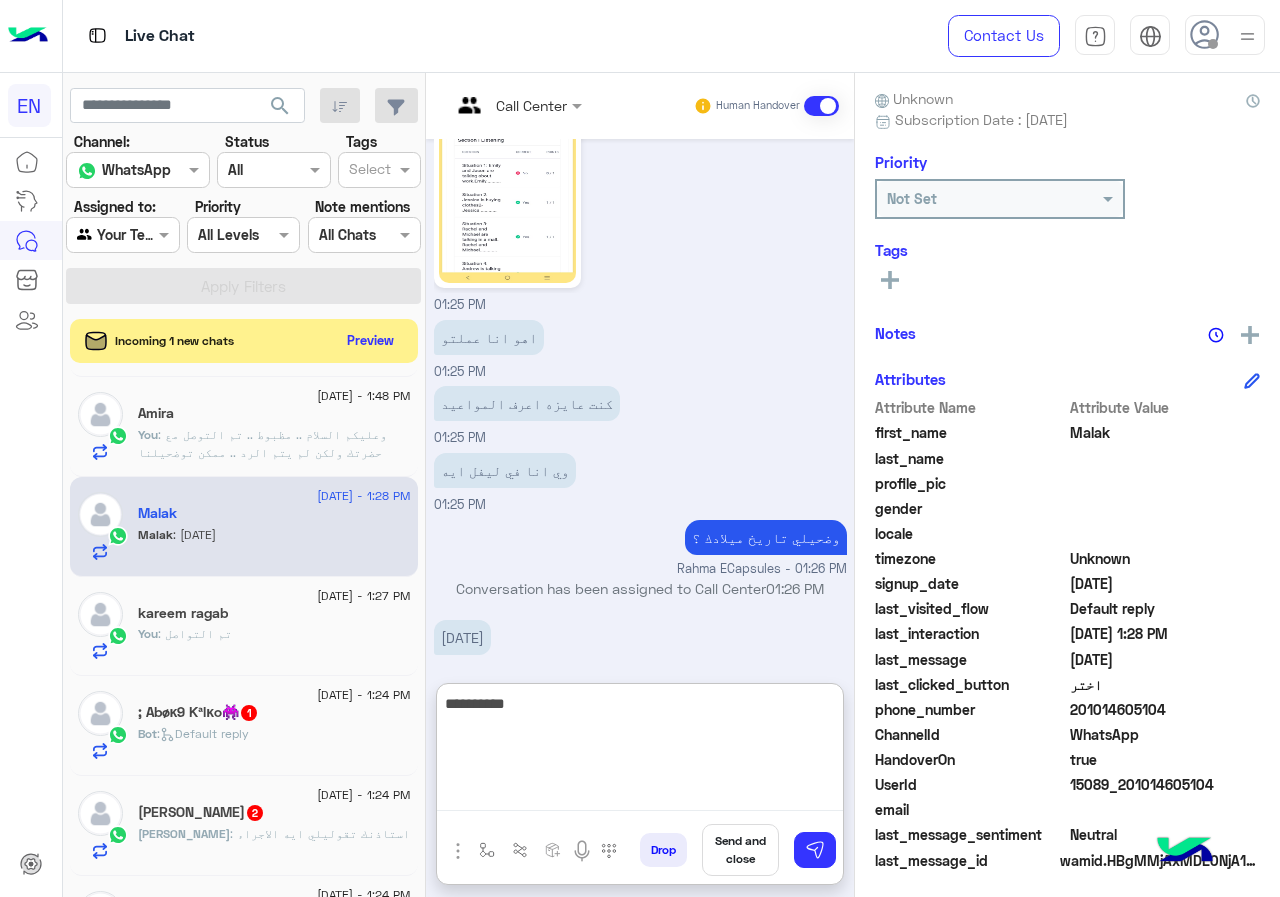 type on "**********" 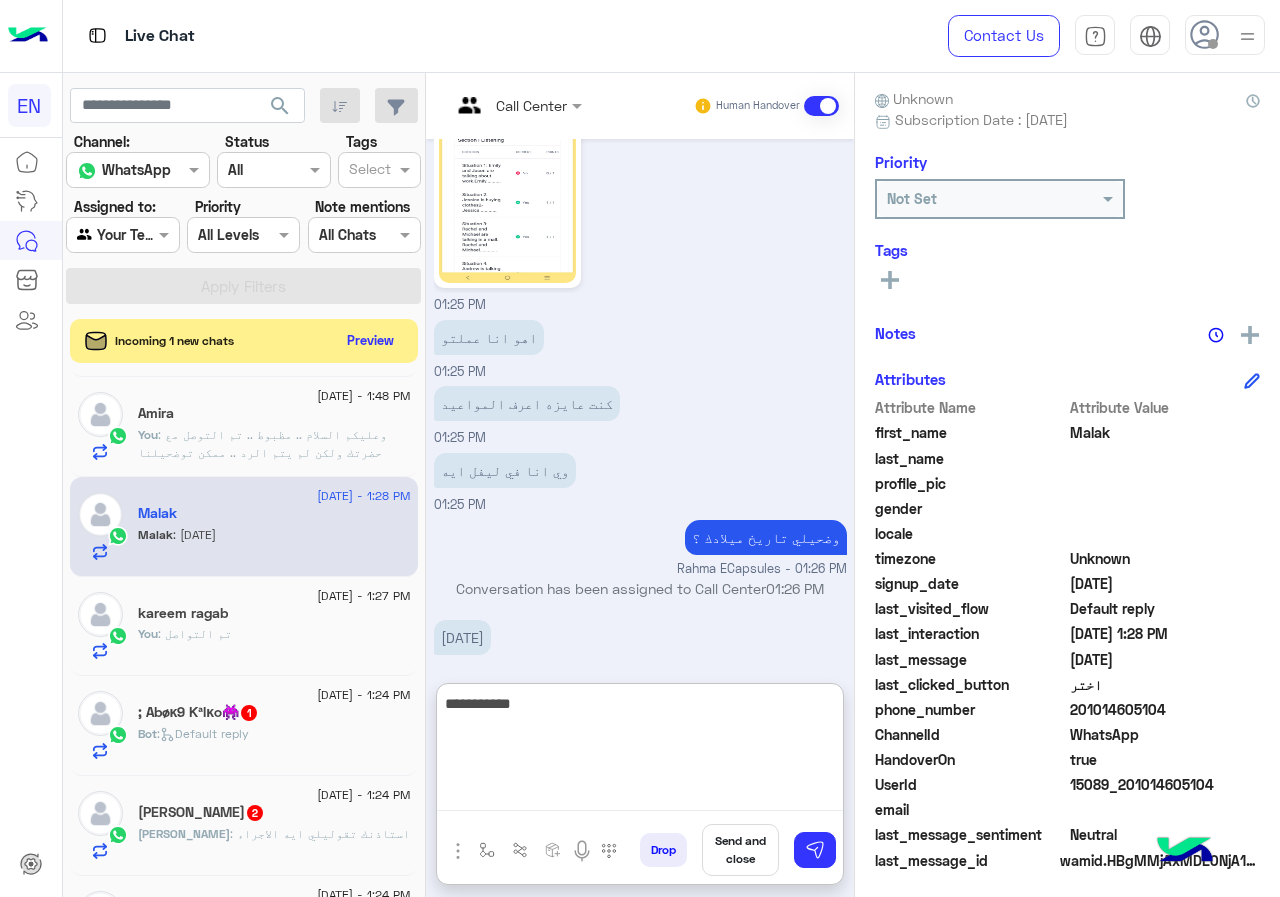 type 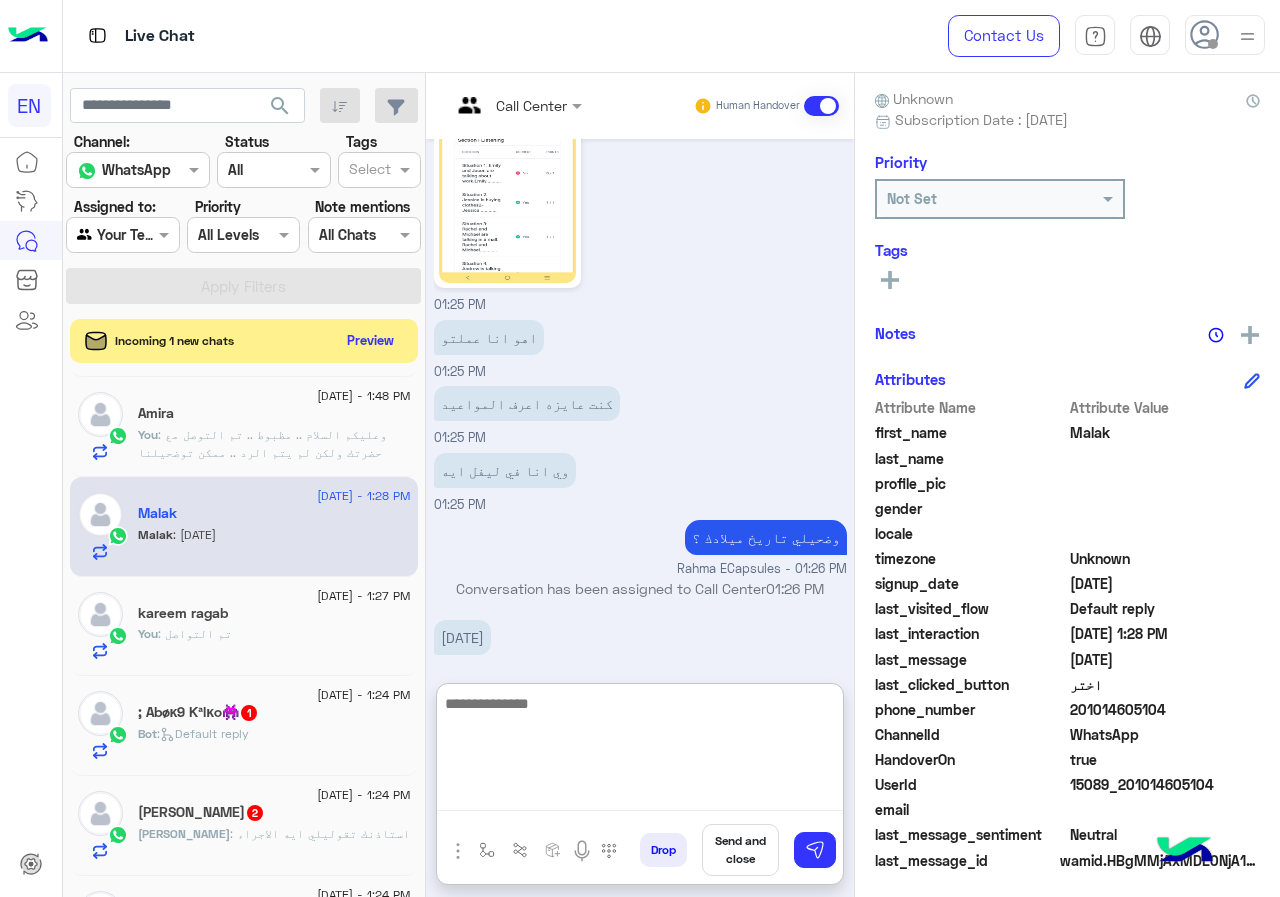 scroll, scrollTop: 1434, scrollLeft: 0, axis: vertical 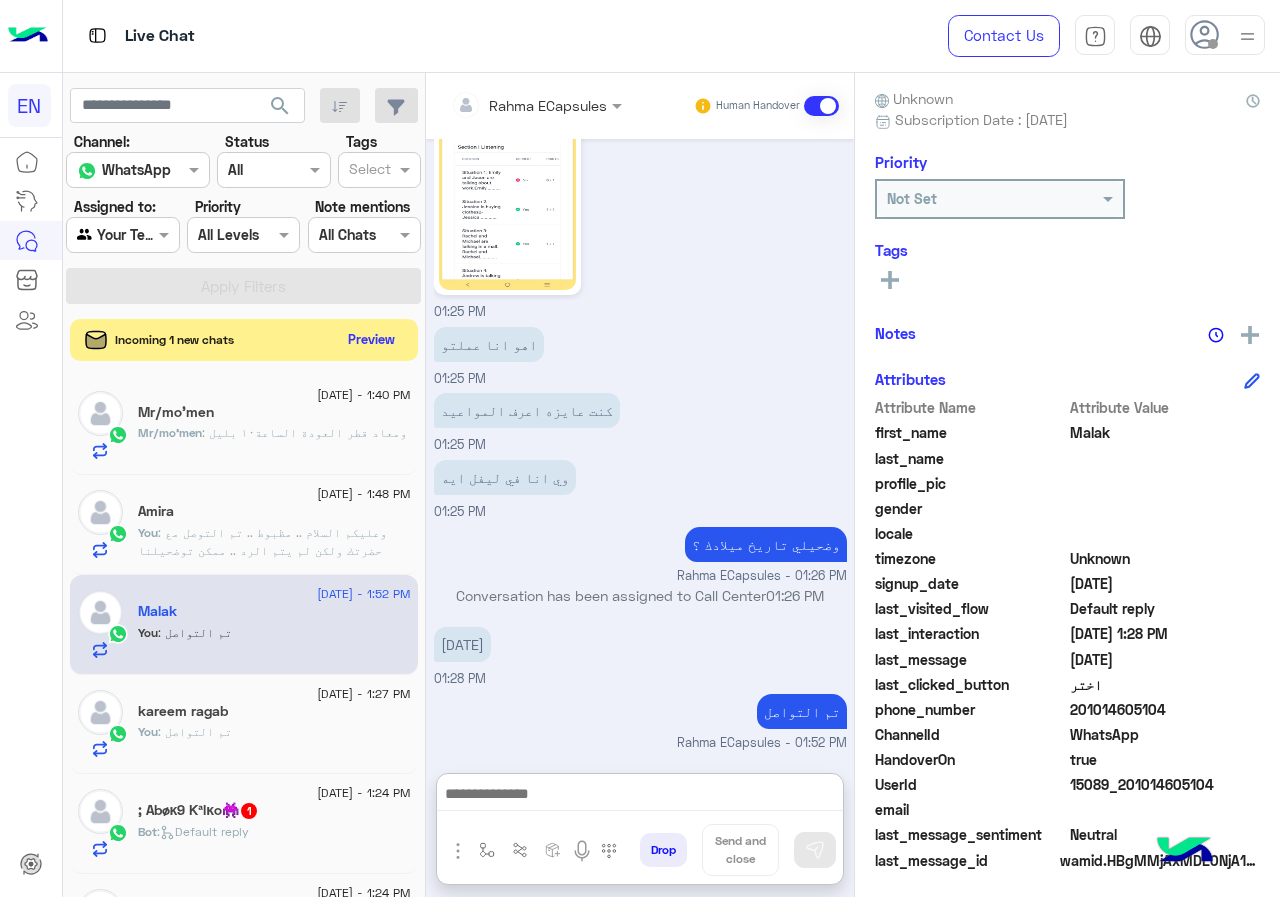 click on "Preview" 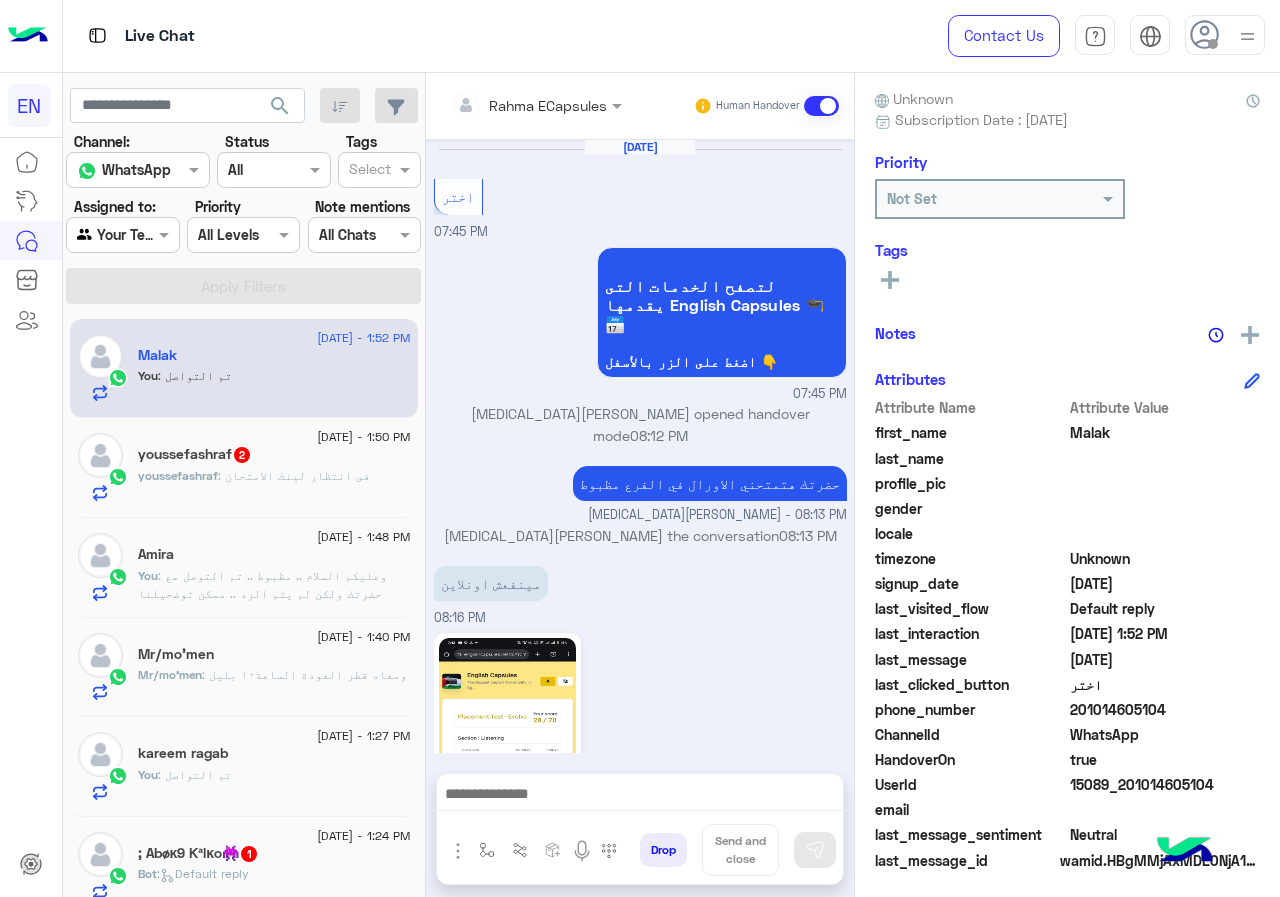 scroll, scrollTop: 1307, scrollLeft: 0, axis: vertical 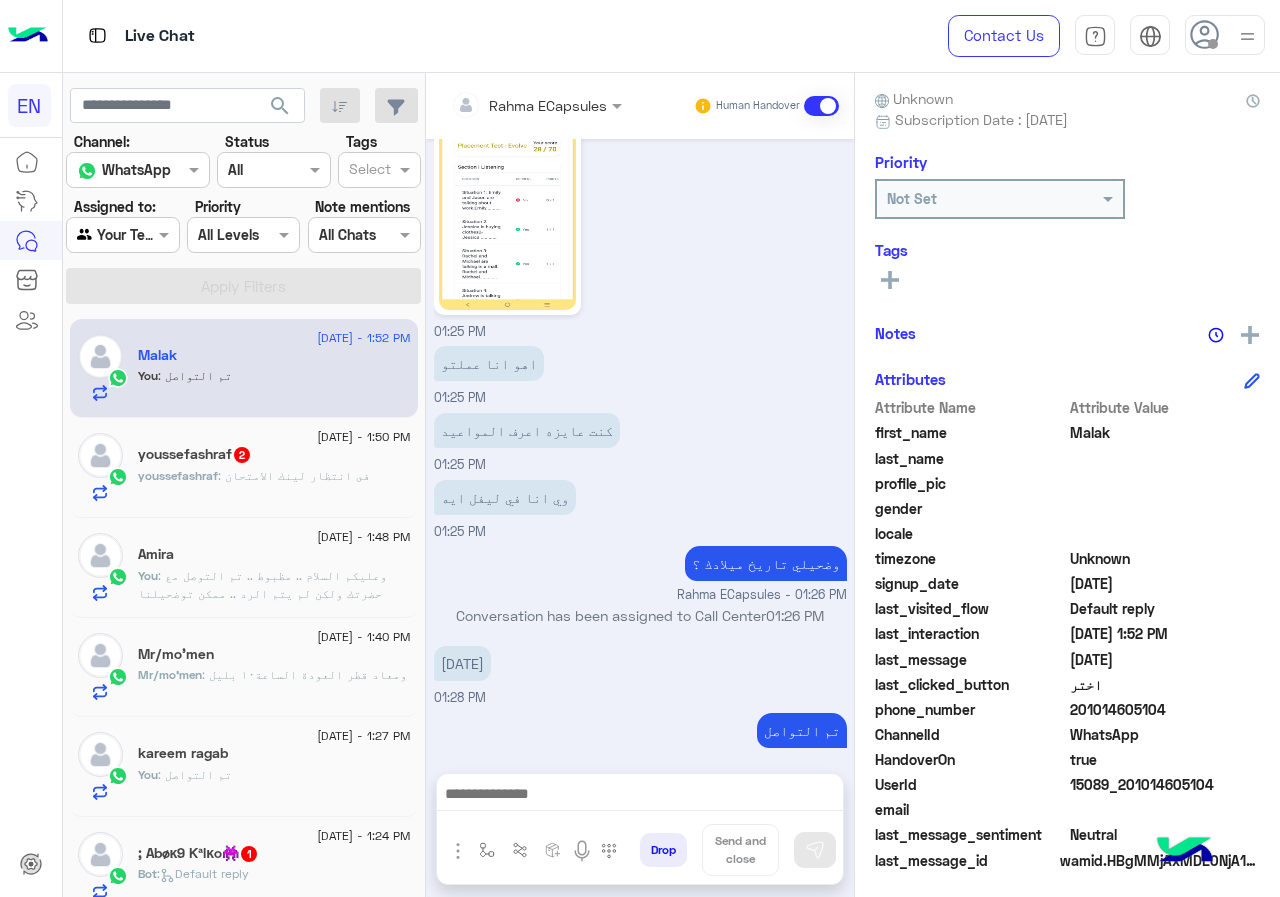 click on ": فى انتظار لينك الامتحان" 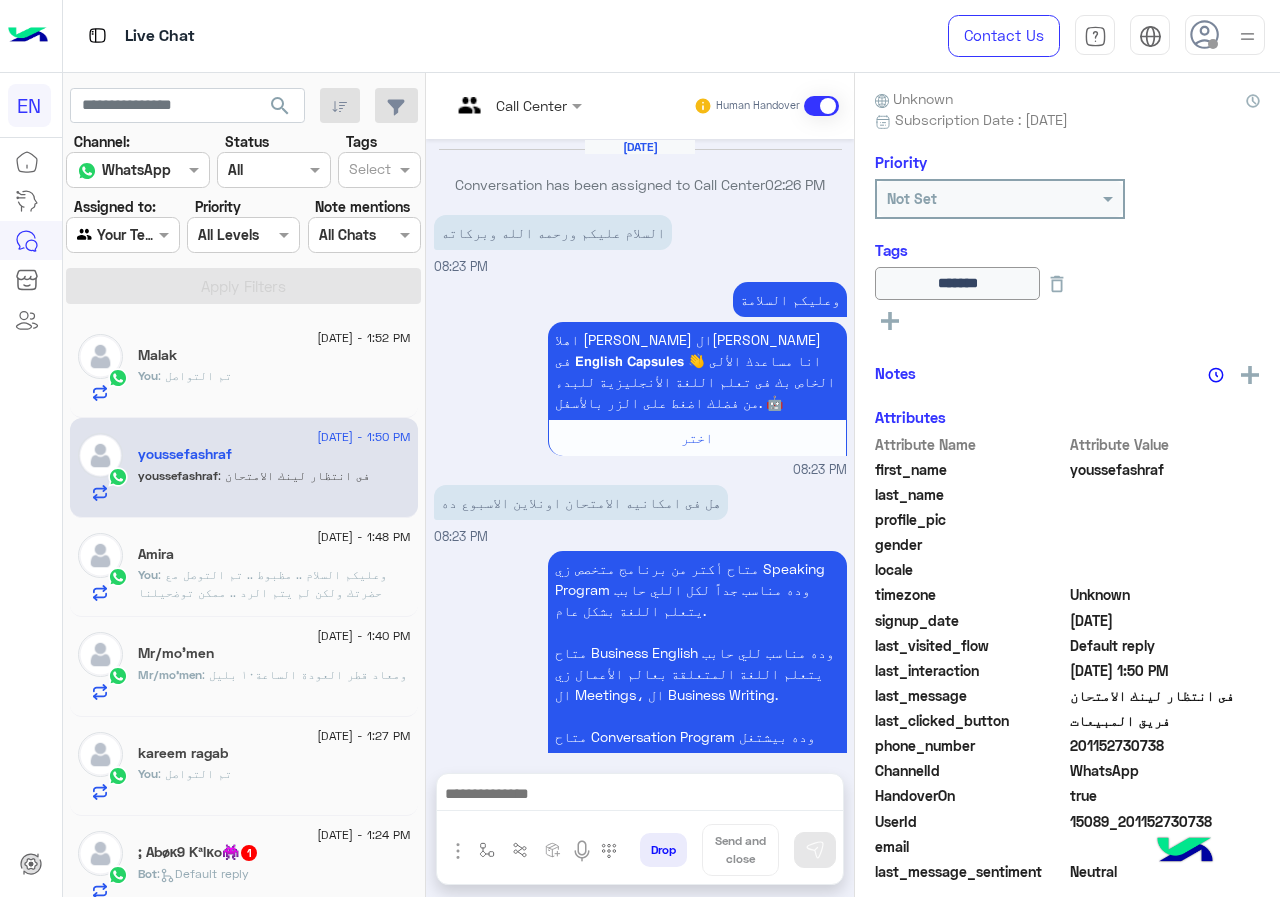 scroll, scrollTop: 2187, scrollLeft: 0, axis: vertical 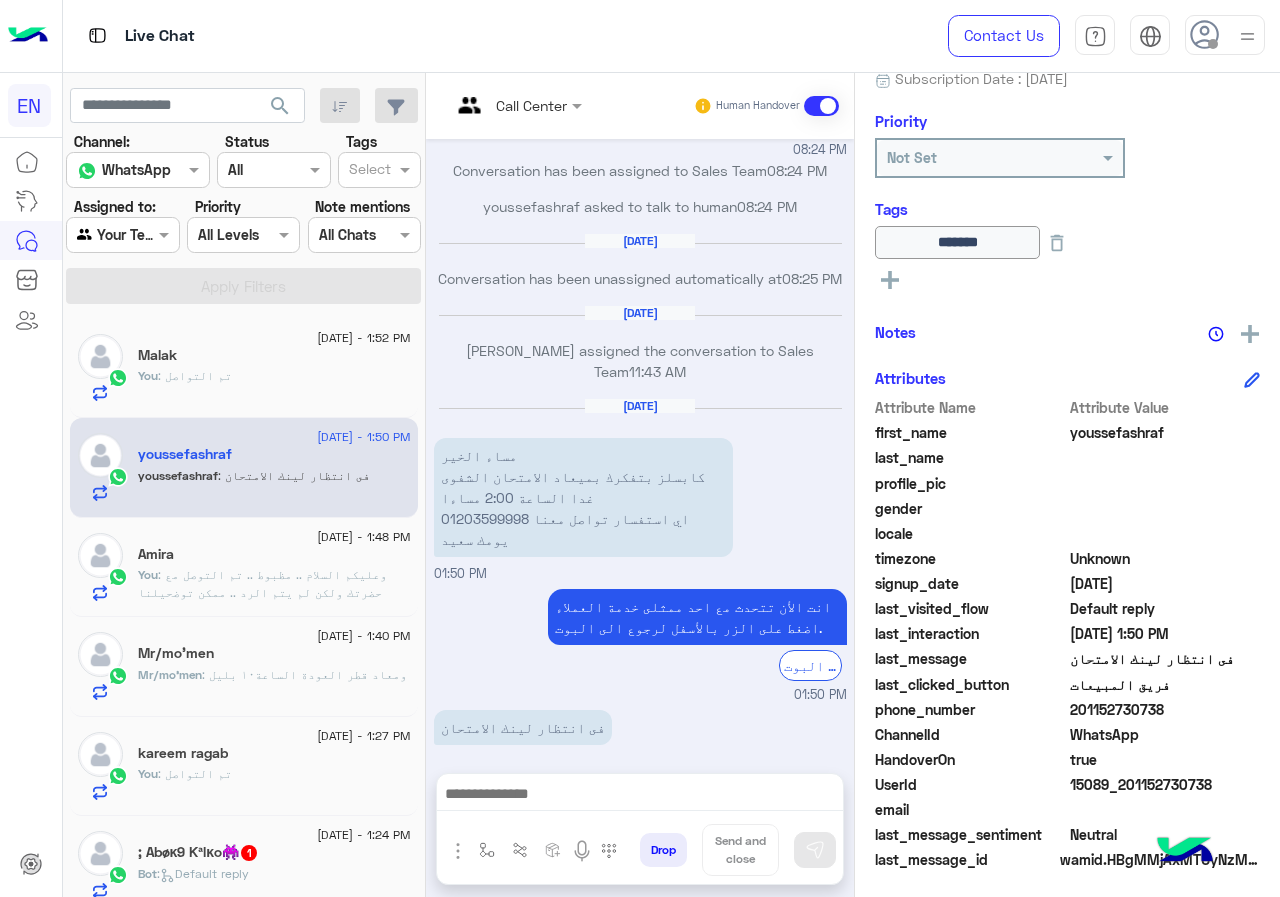 drag, startPoint x: 1070, startPoint y: 714, endPoint x: 1197, endPoint y: 710, distance: 127.06297 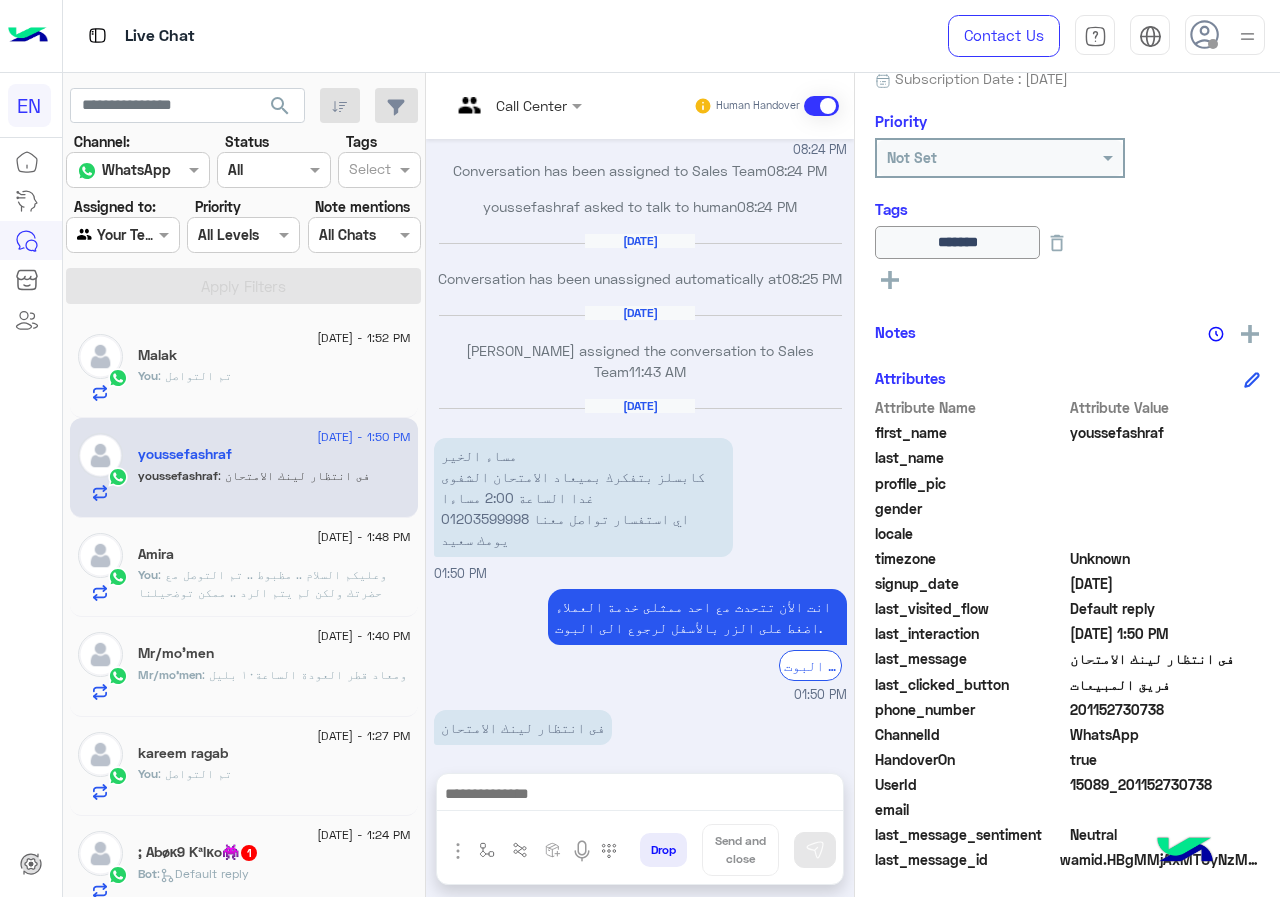 copy on "01152730738" 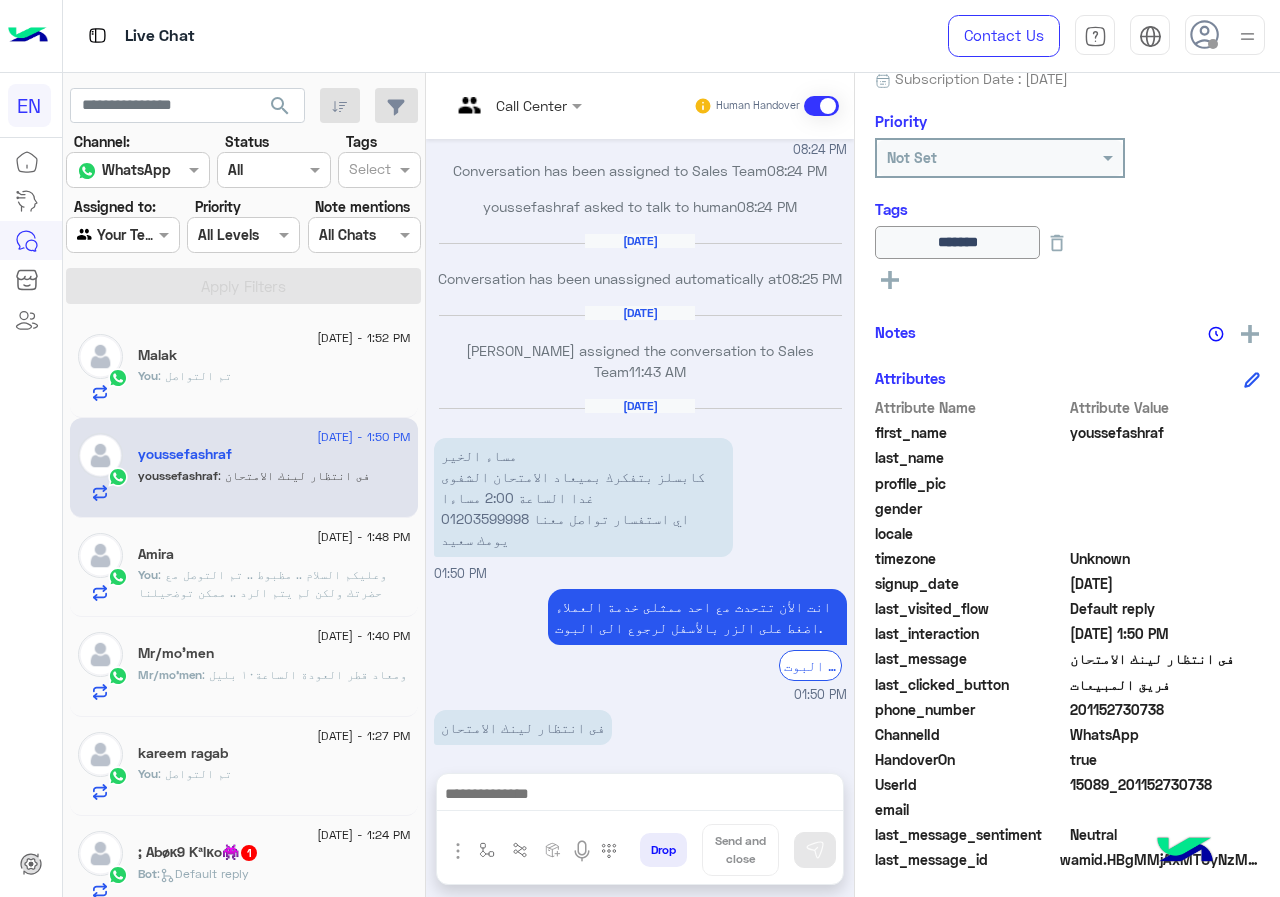 copy on "01152730738" 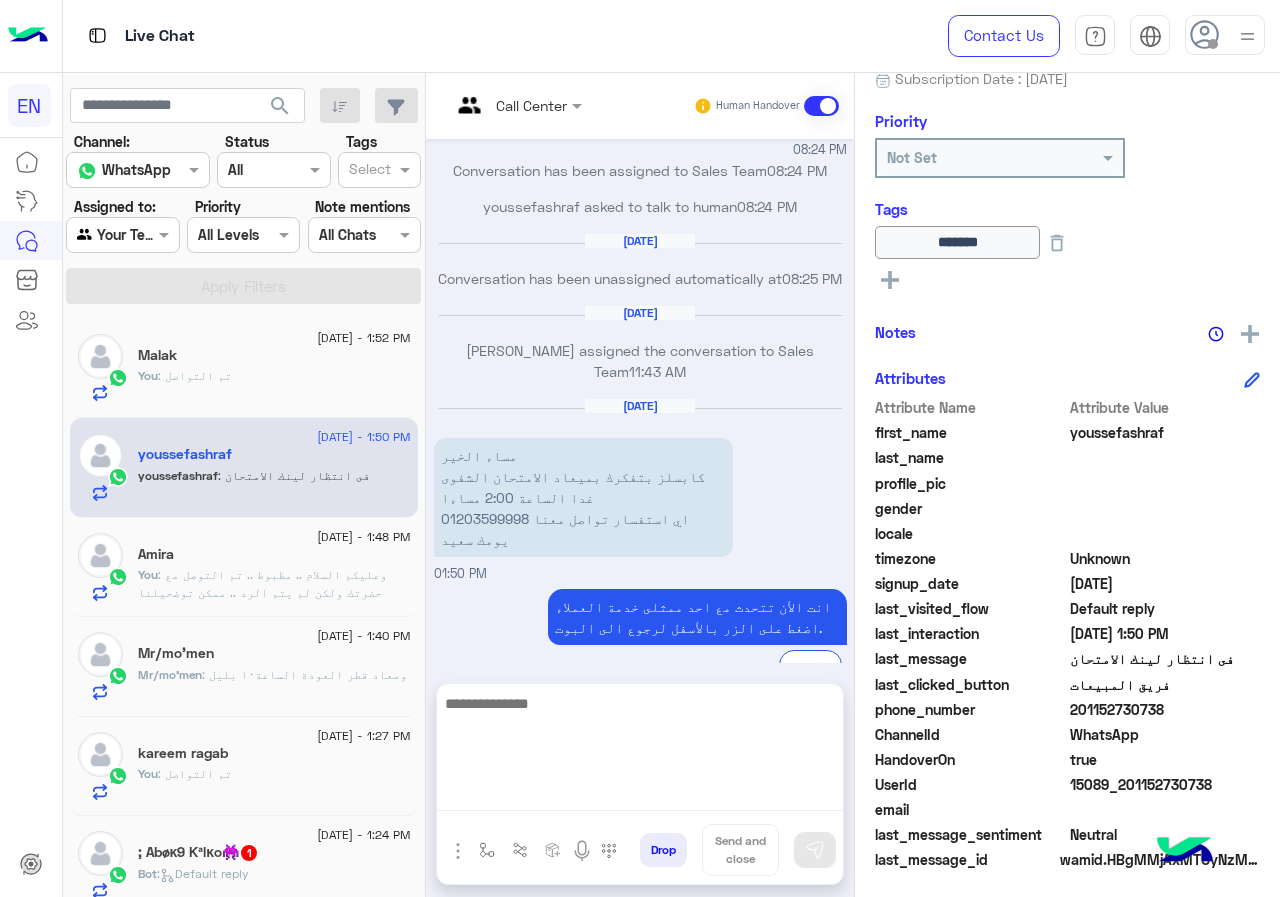 click at bounding box center [640, 751] 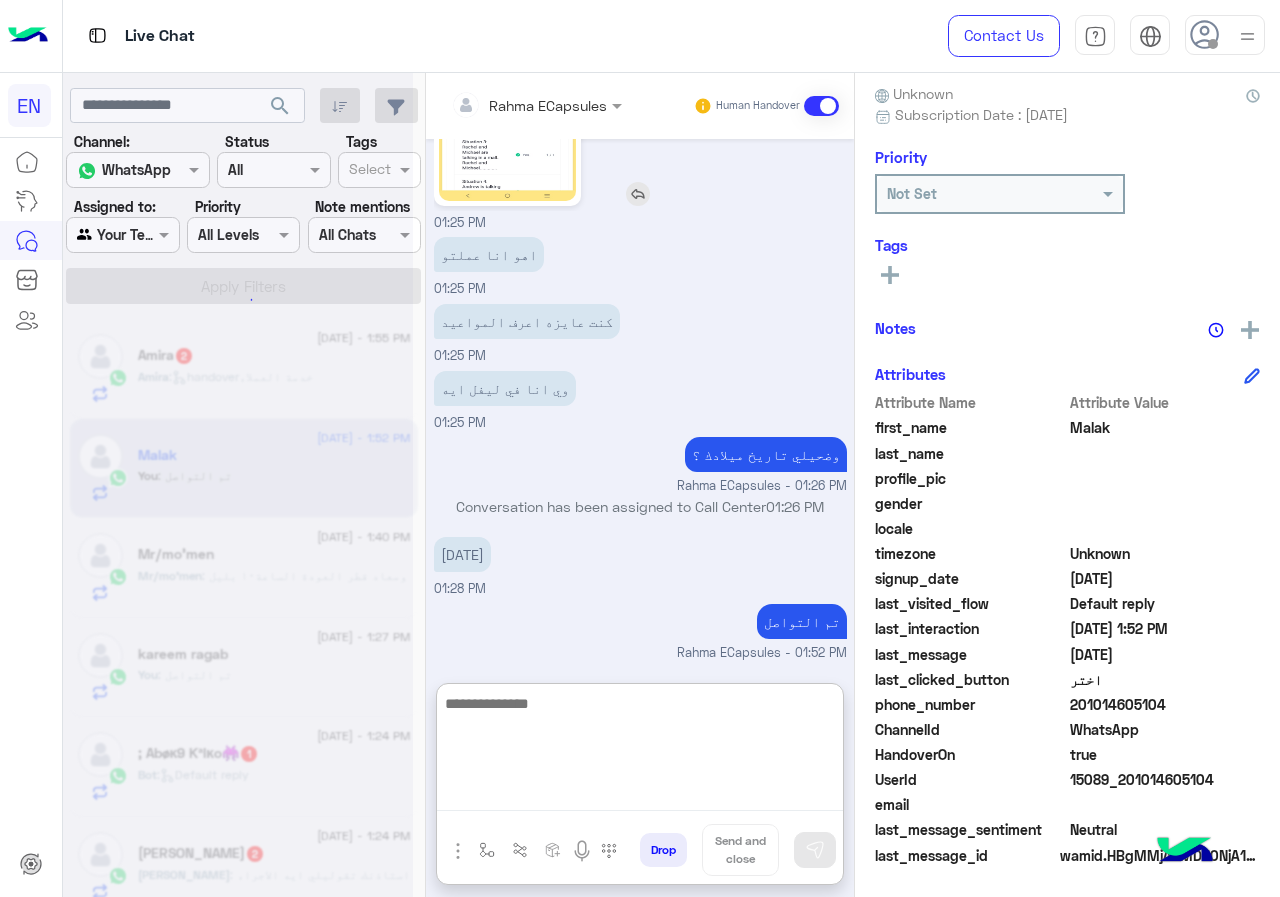 scroll, scrollTop: 1356, scrollLeft: 0, axis: vertical 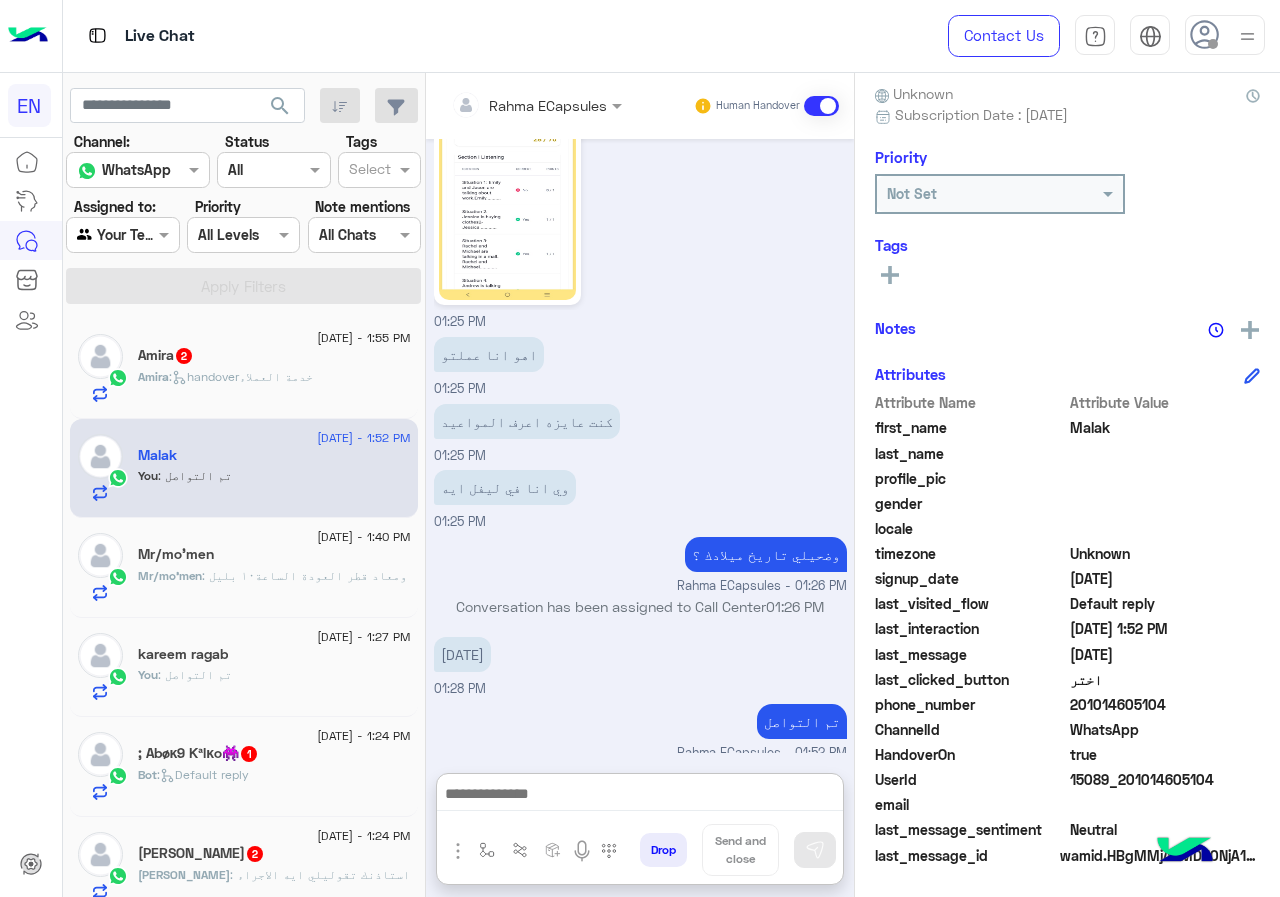 click on "Mr/mo’men : ومعاد قطر العودة الساعة١٠ بليل" 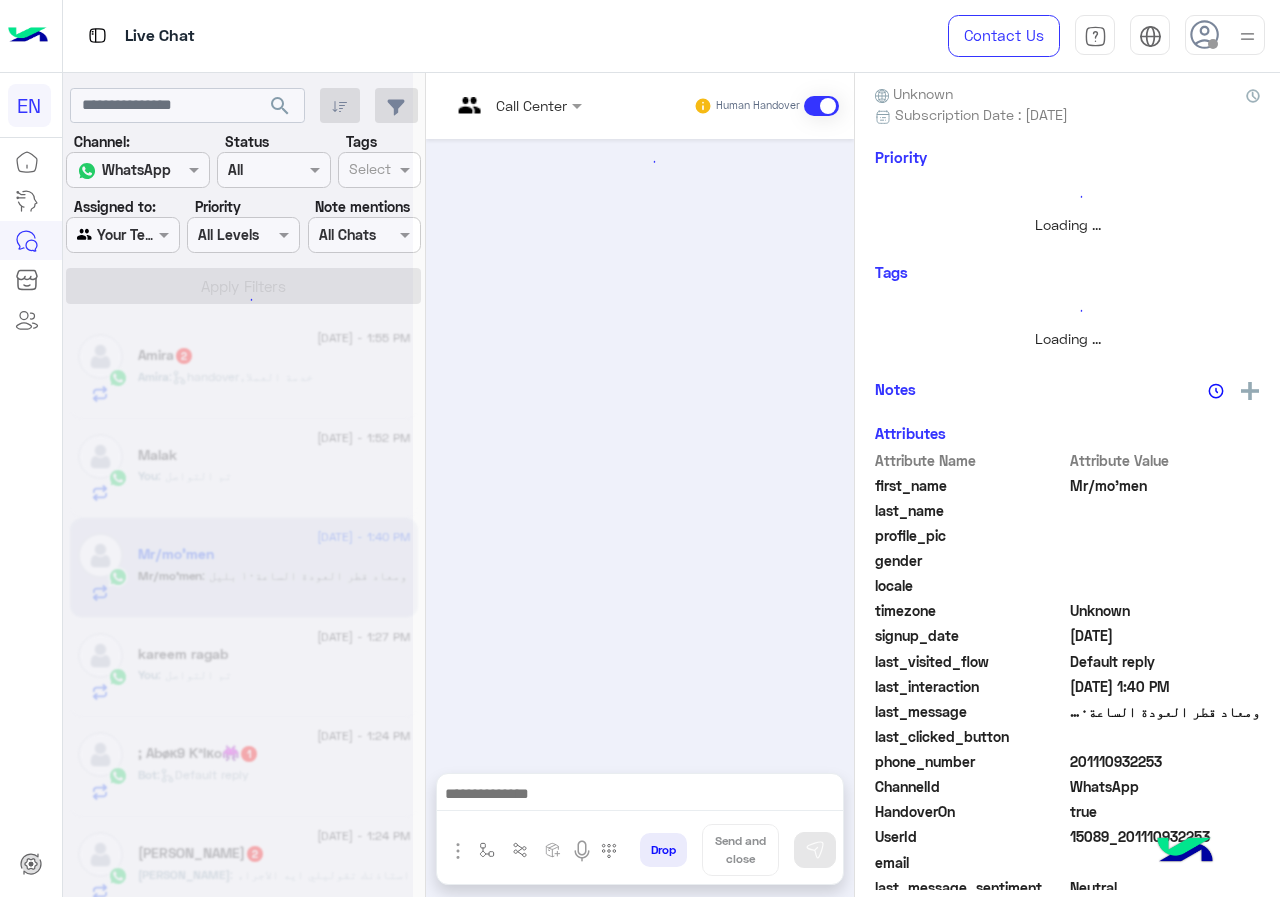 scroll, scrollTop: 216, scrollLeft: 0, axis: vertical 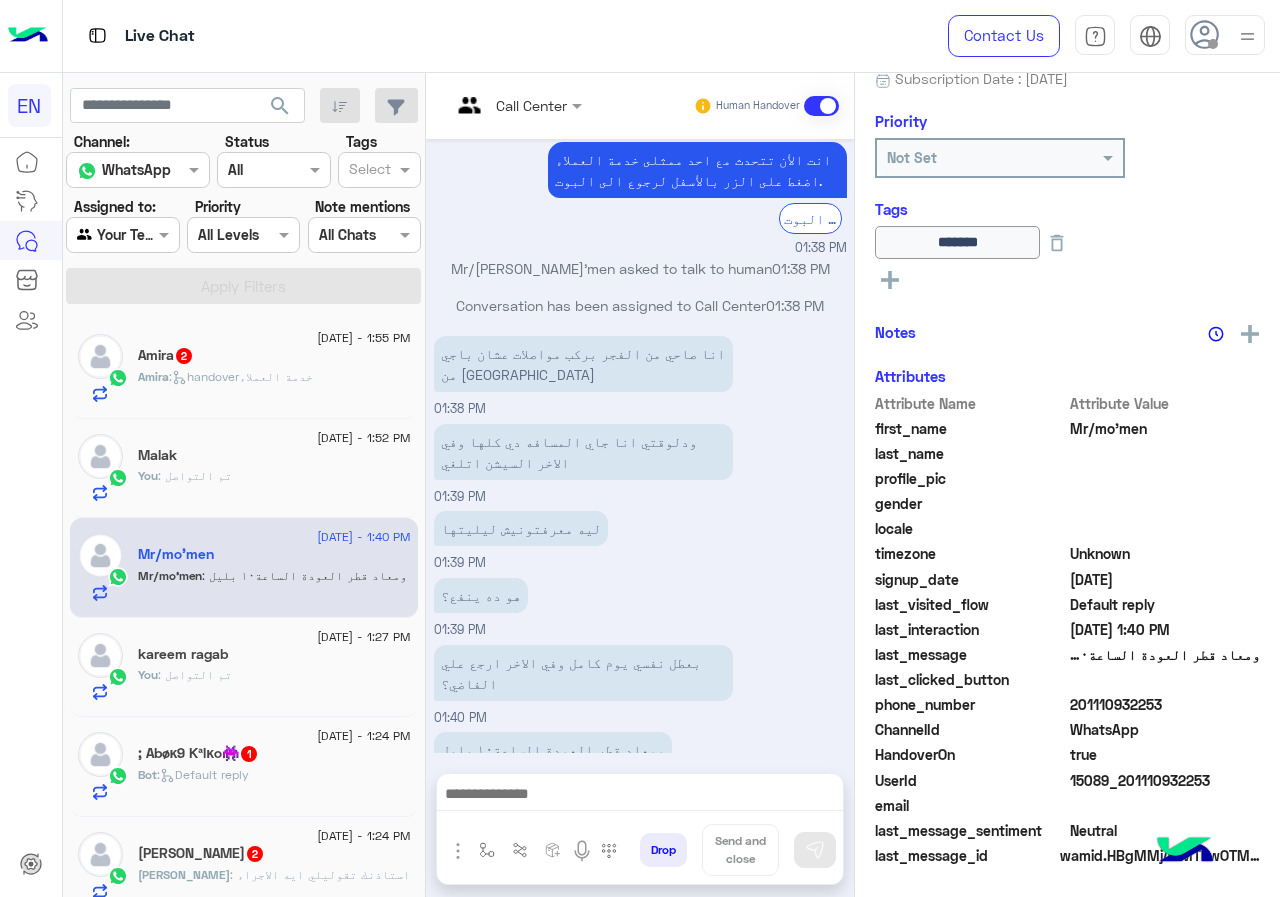 click on "Amira   2" 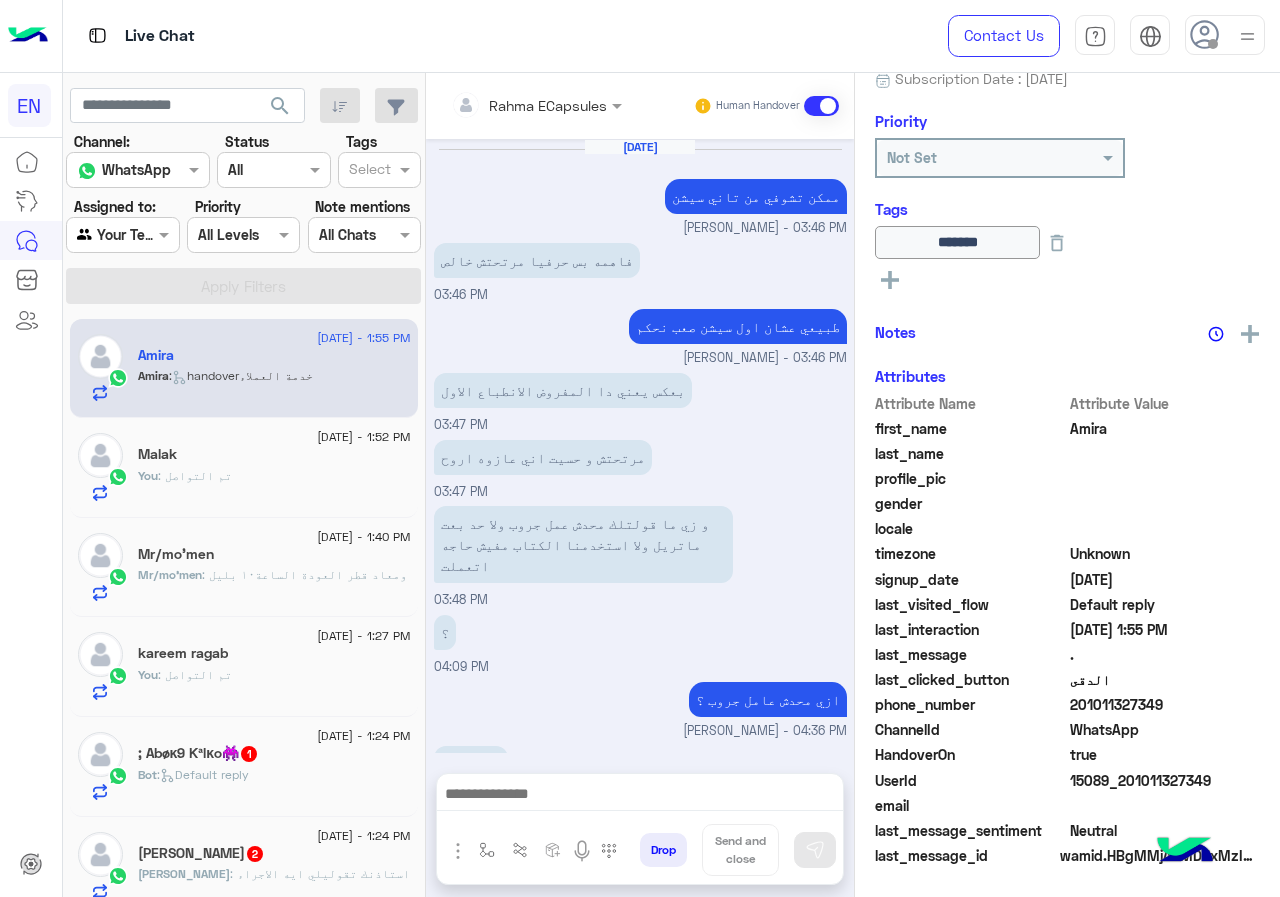 scroll, scrollTop: 1003, scrollLeft: 0, axis: vertical 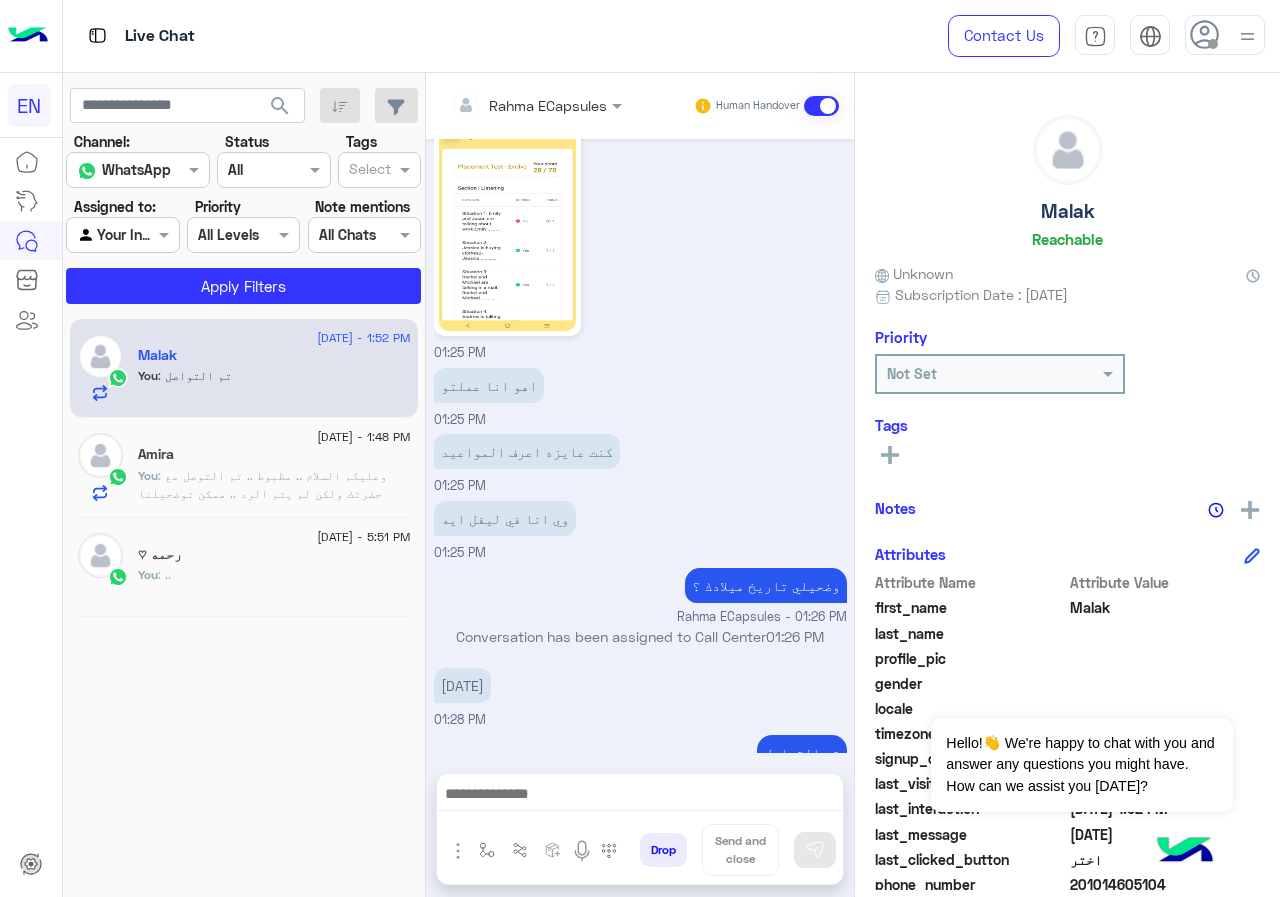 click at bounding box center (509, 105) 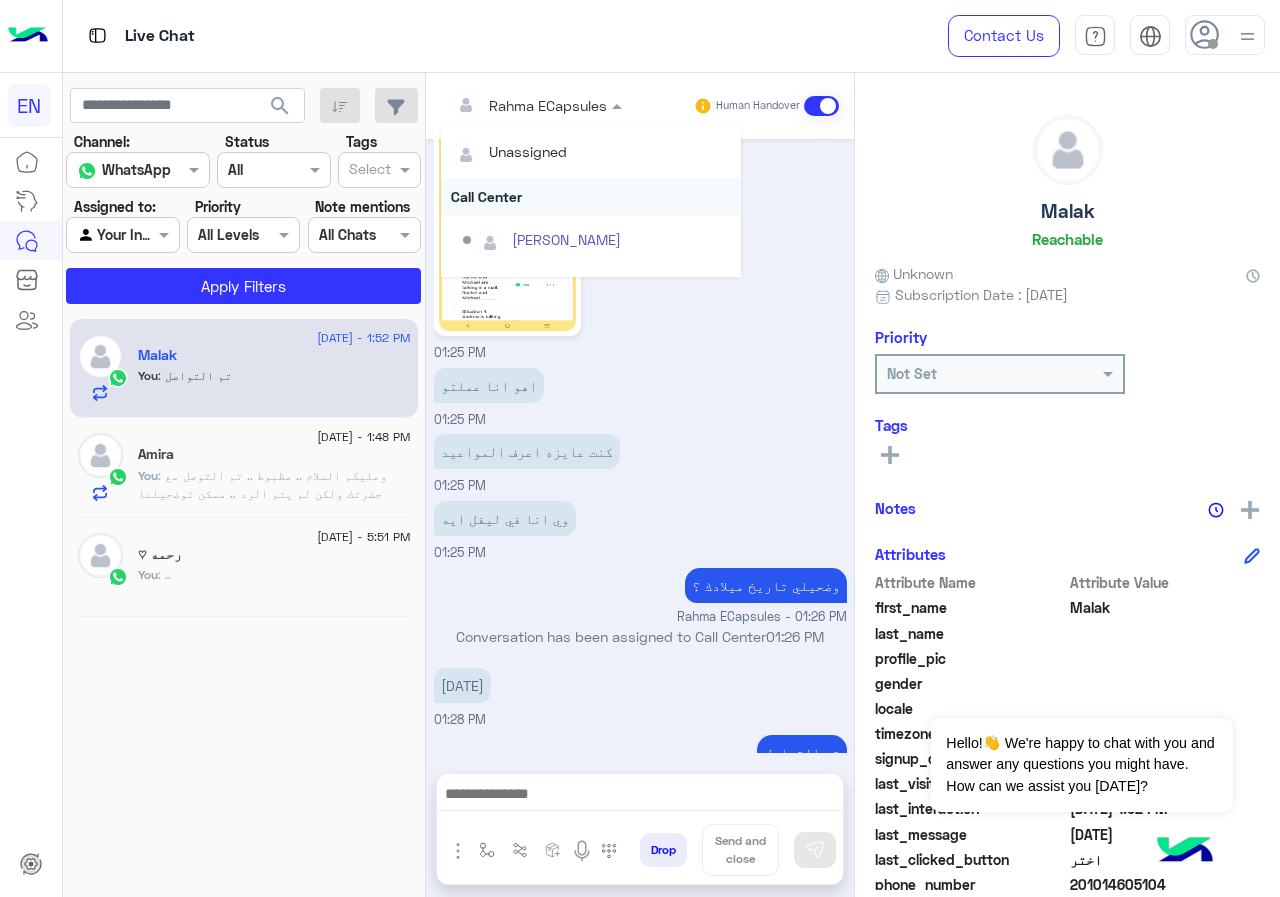 click on "Call Center" at bounding box center [591, 196] 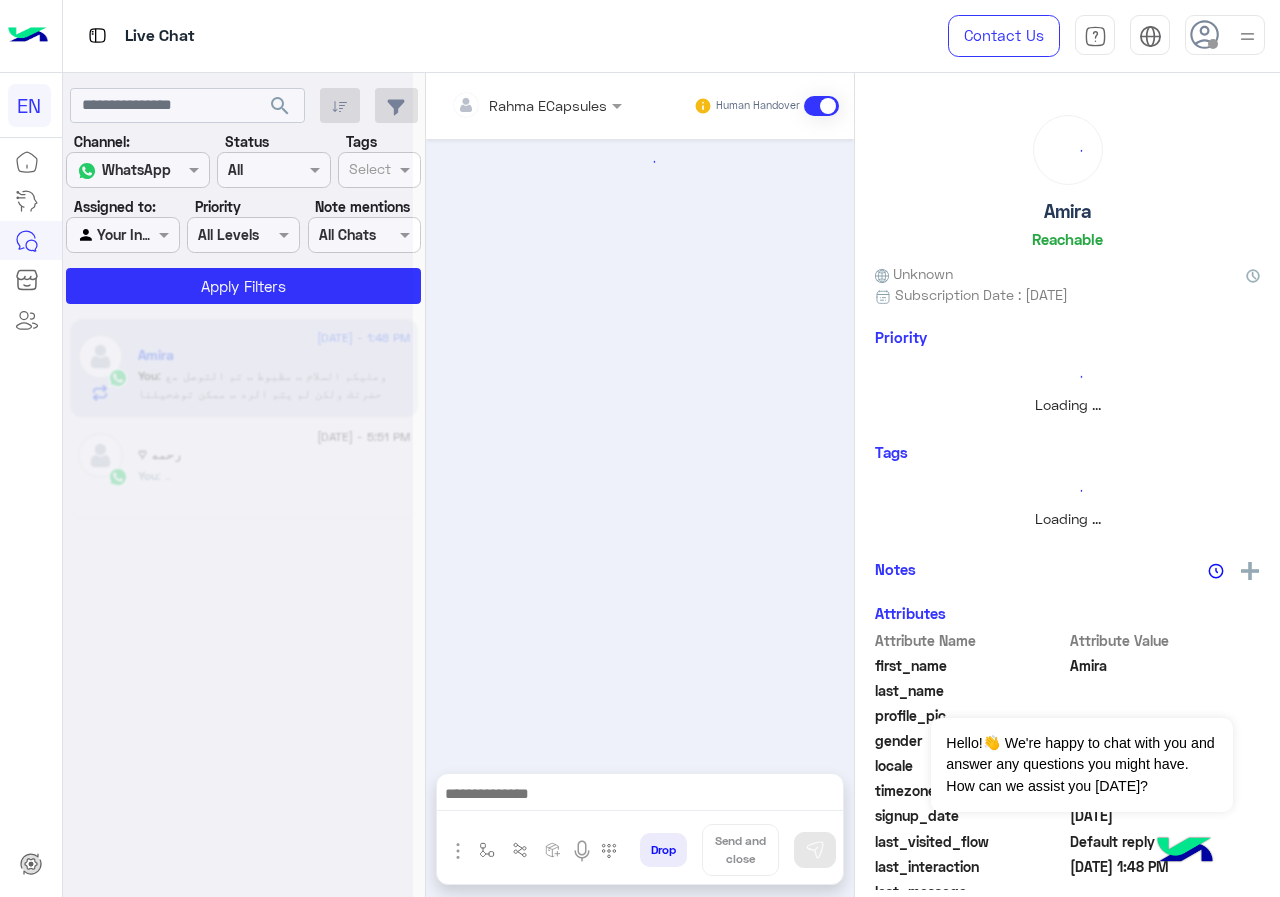 scroll, scrollTop: 0, scrollLeft: 0, axis: both 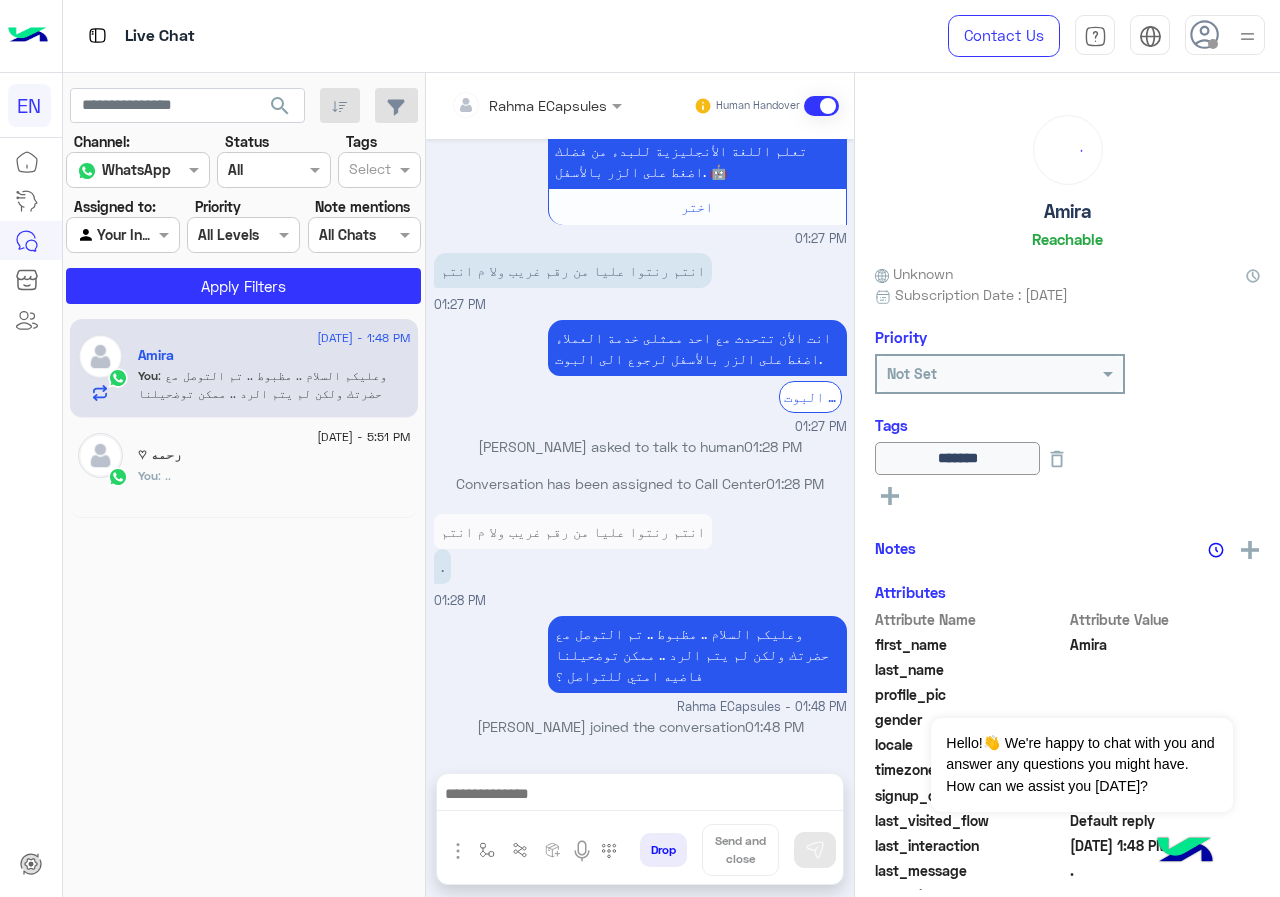 click at bounding box center (509, 105) 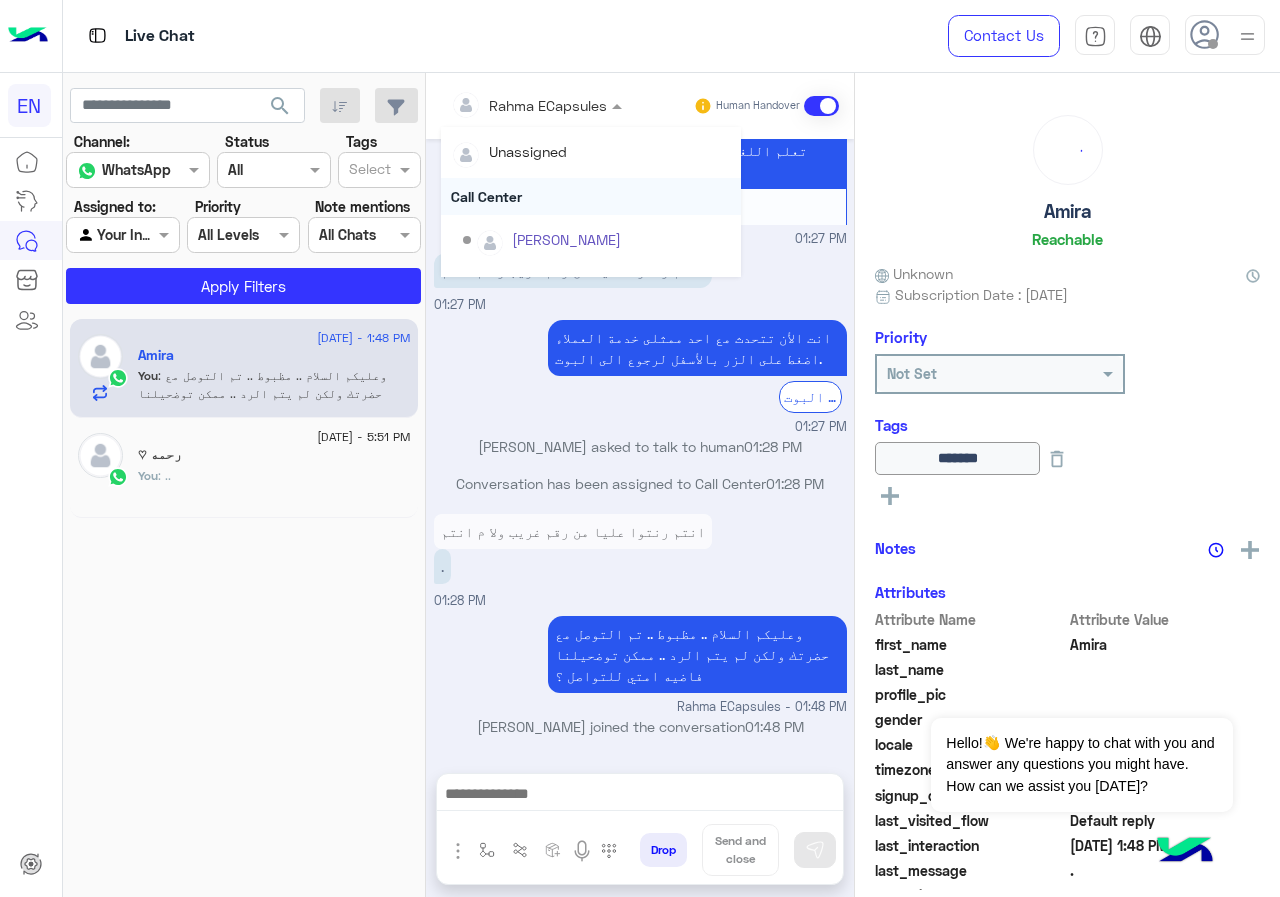 click on "Call Center" at bounding box center [591, 196] 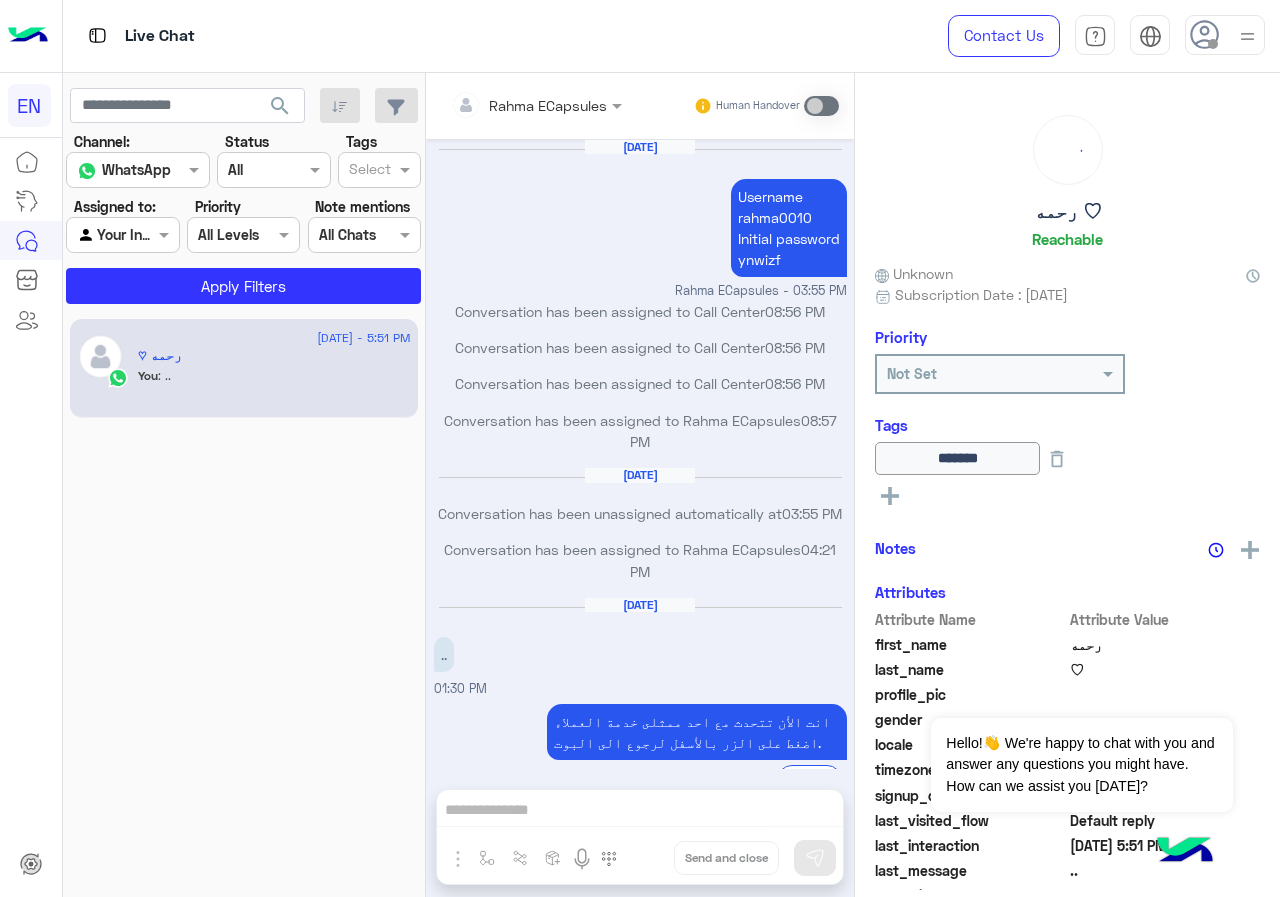 scroll, scrollTop: 741, scrollLeft: 0, axis: vertical 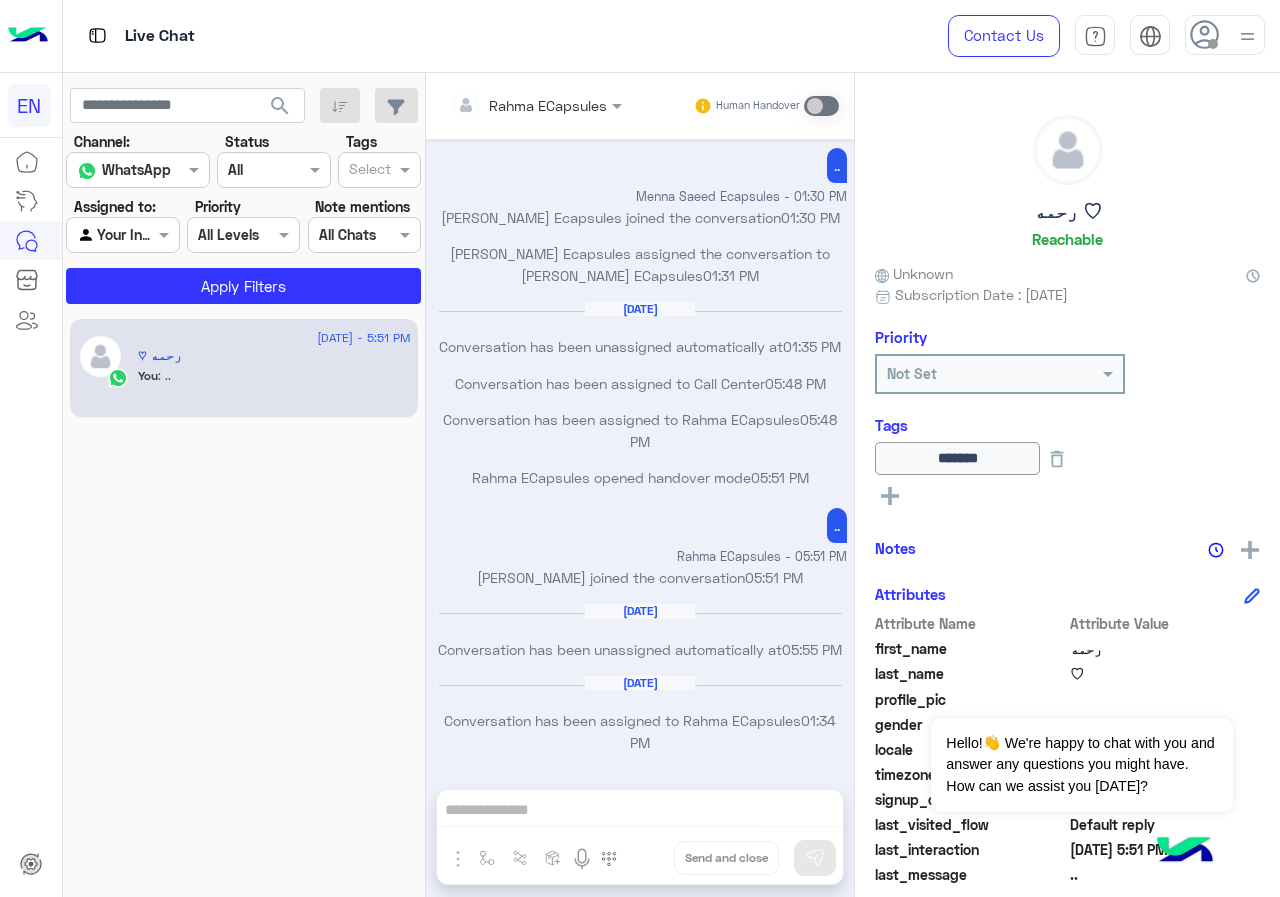 click at bounding box center (122, 234) 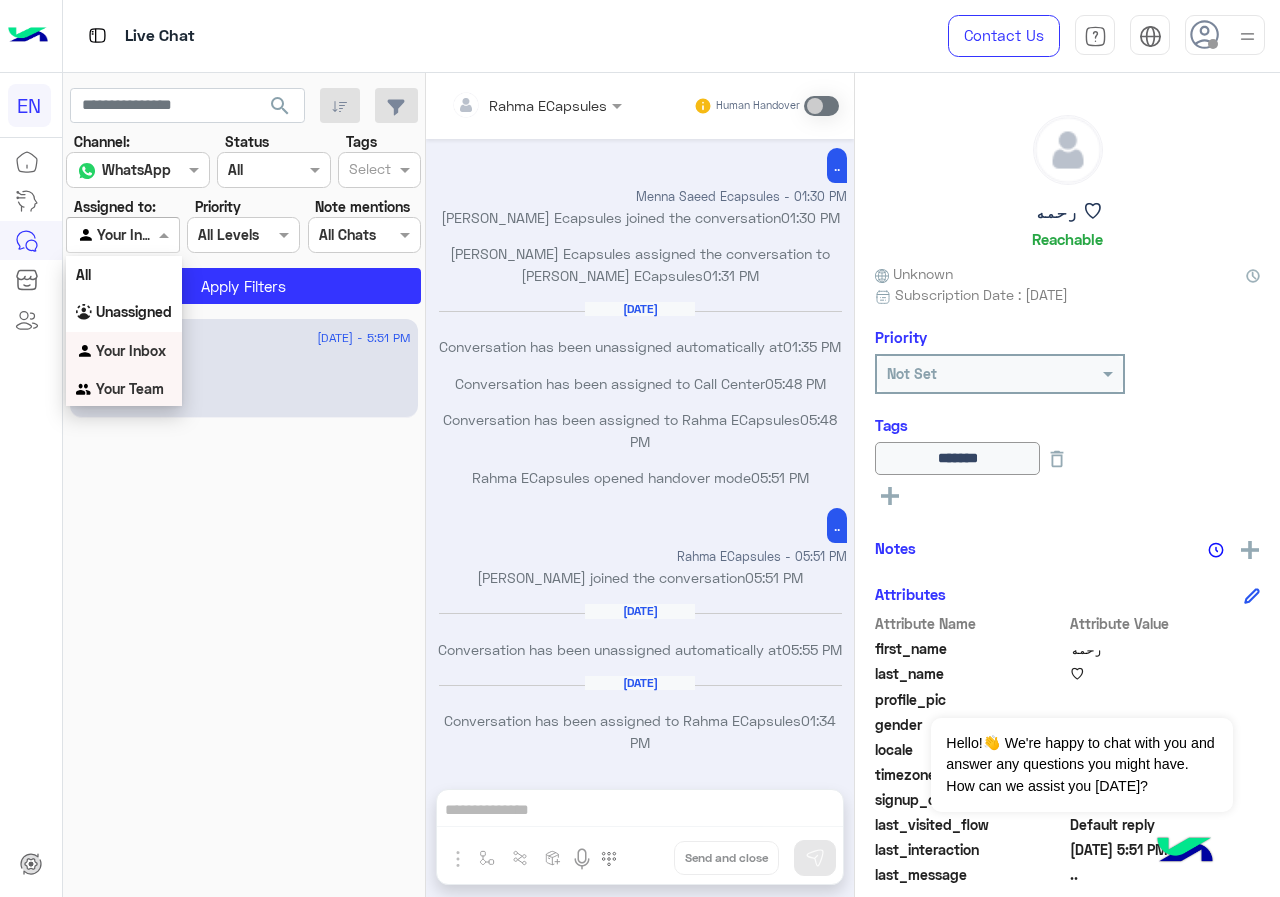 click on "Your Team" at bounding box center (130, 388) 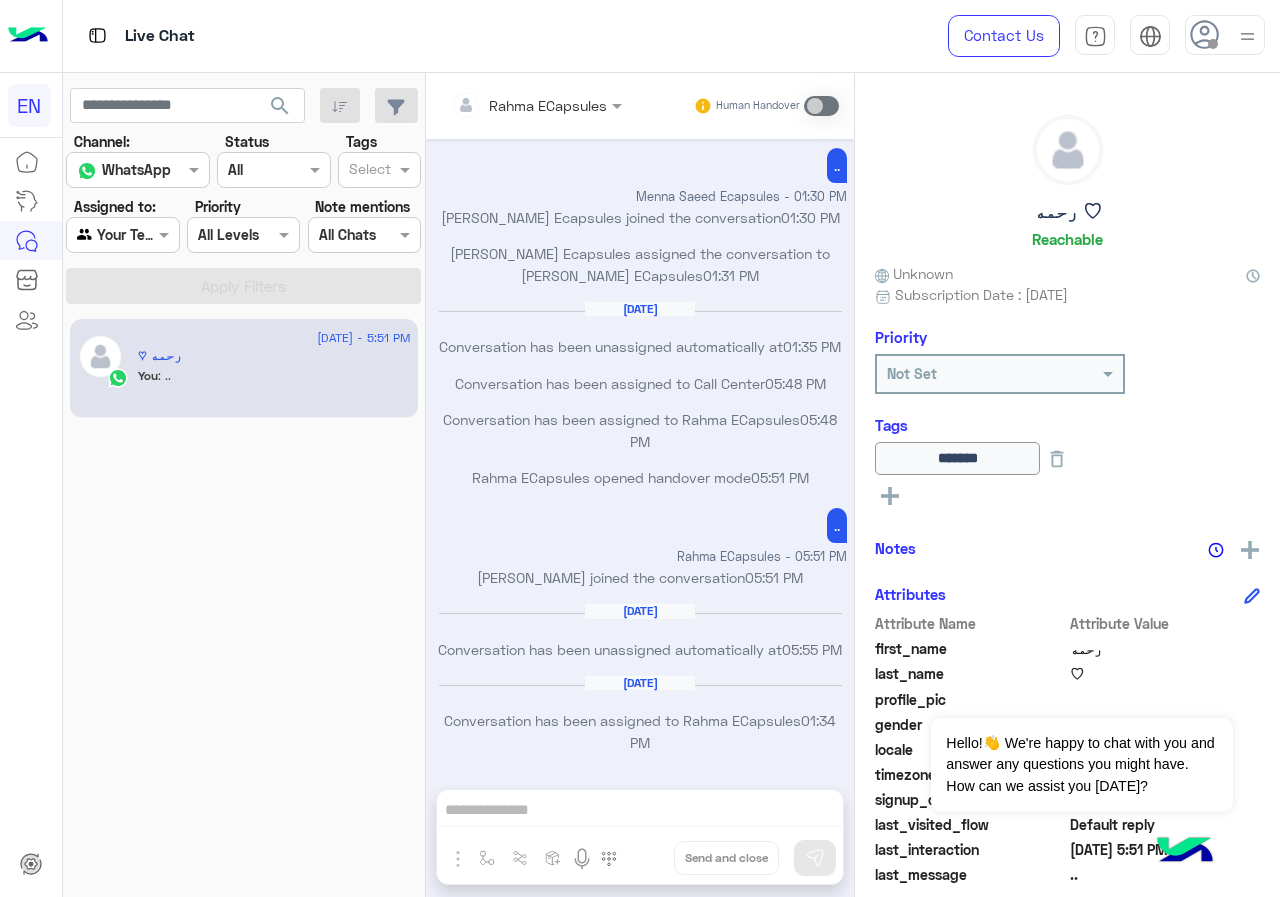 click on "[DATE] - 5:51 PM  رحمه ♡   You  : .." 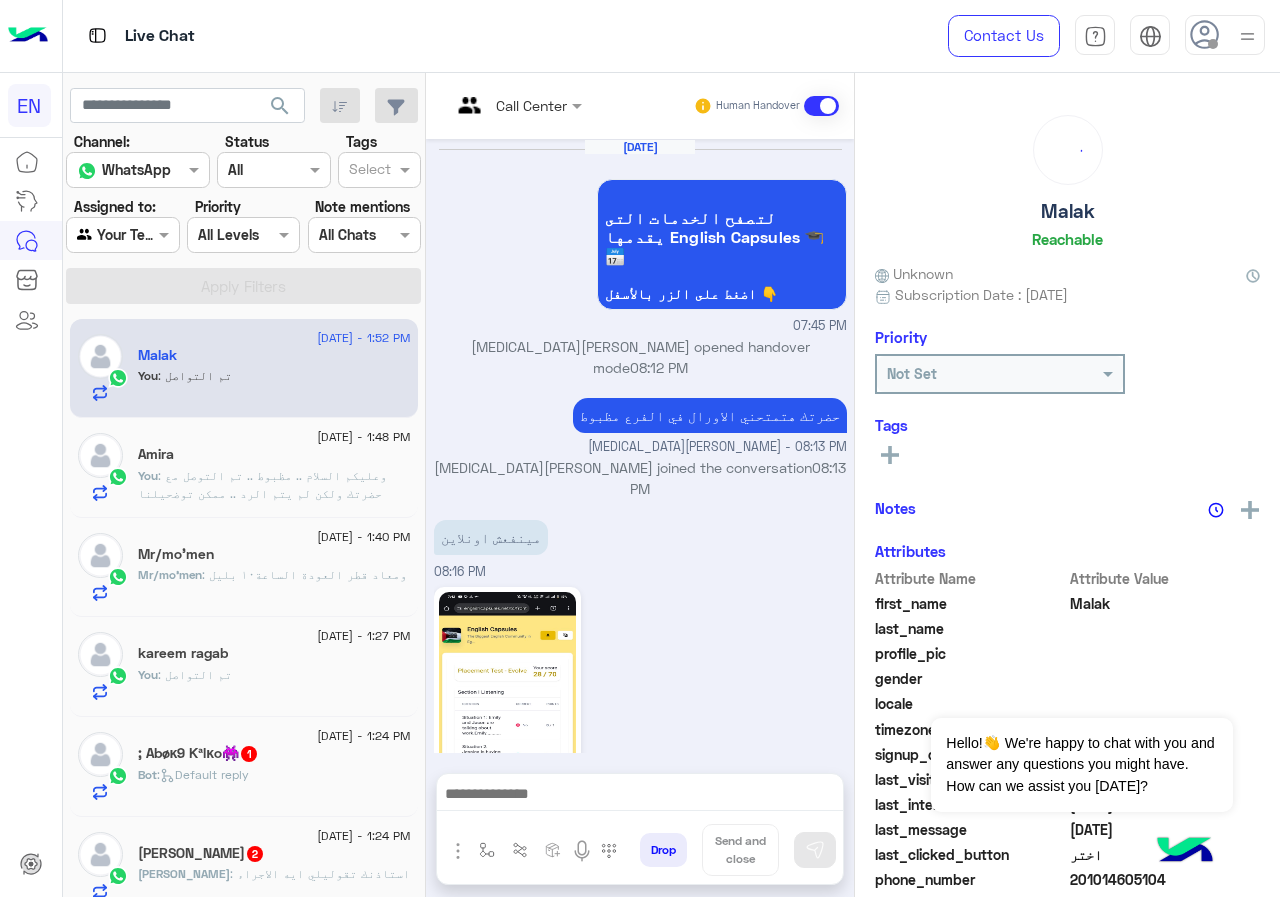 scroll, scrollTop: 1276, scrollLeft: 0, axis: vertical 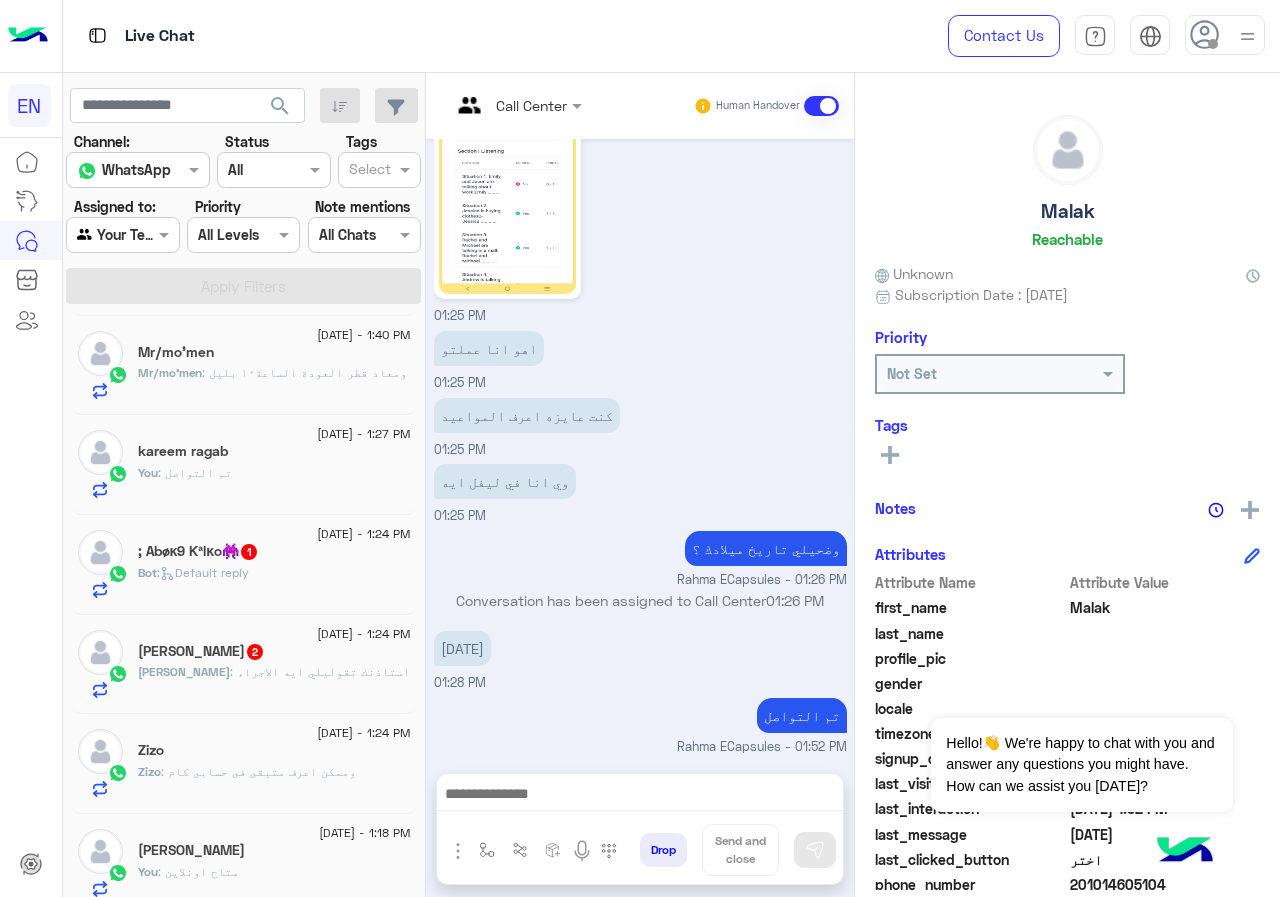 click on ": ومعاد قطر العودة الساعة١٠ بليل" 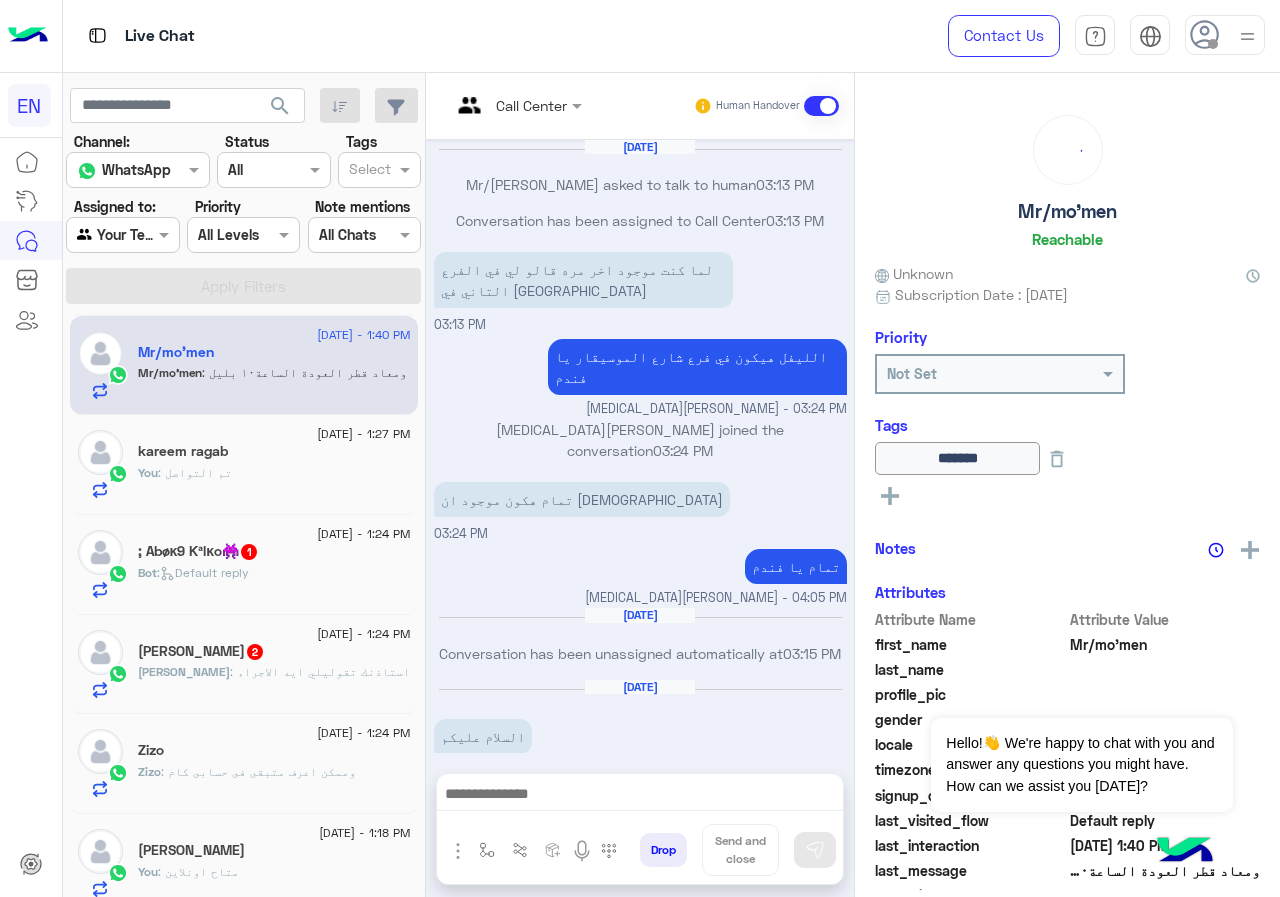 scroll, scrollTop: 934, scrollLeft: 0, axis: vertical 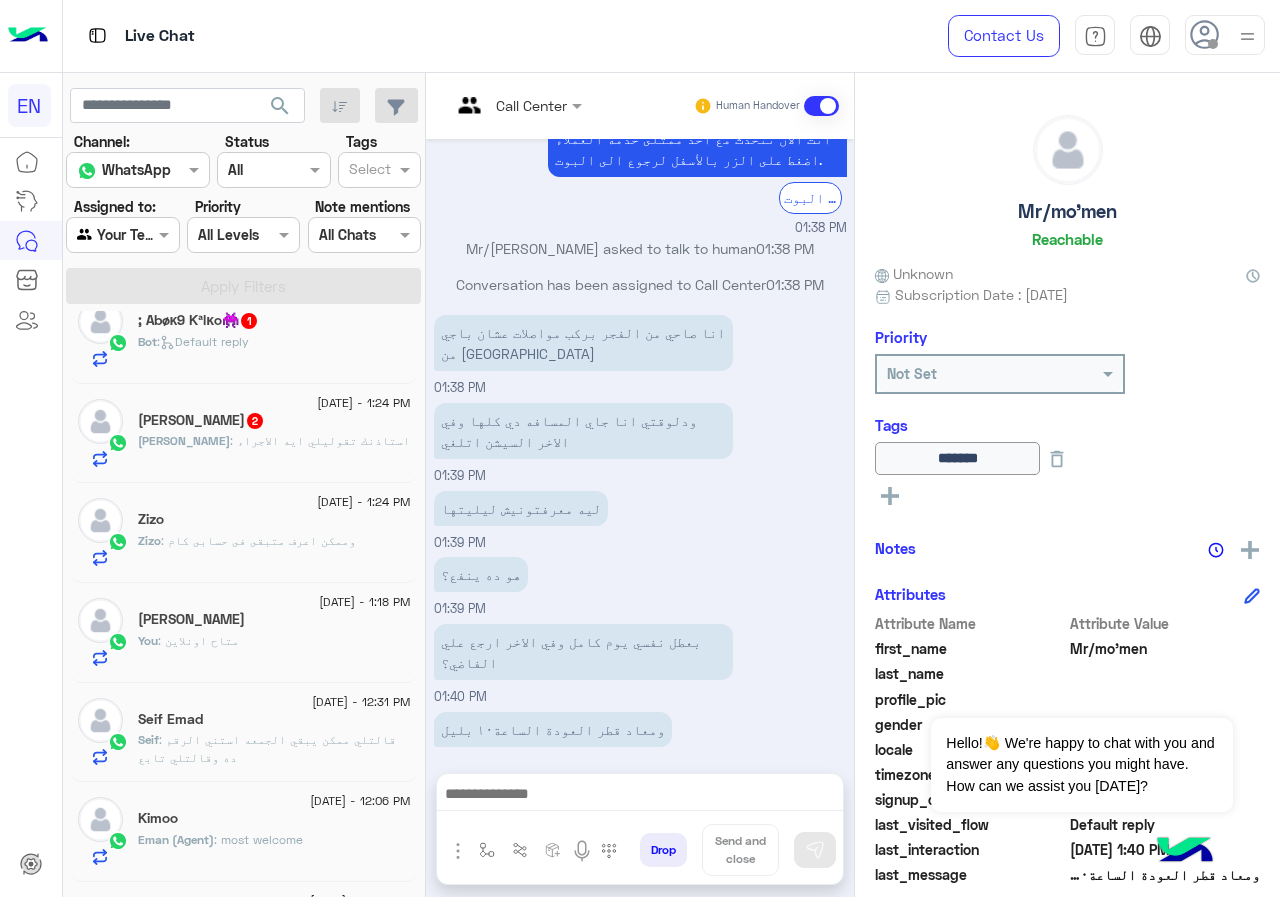 click on "Bot :   Default reply" 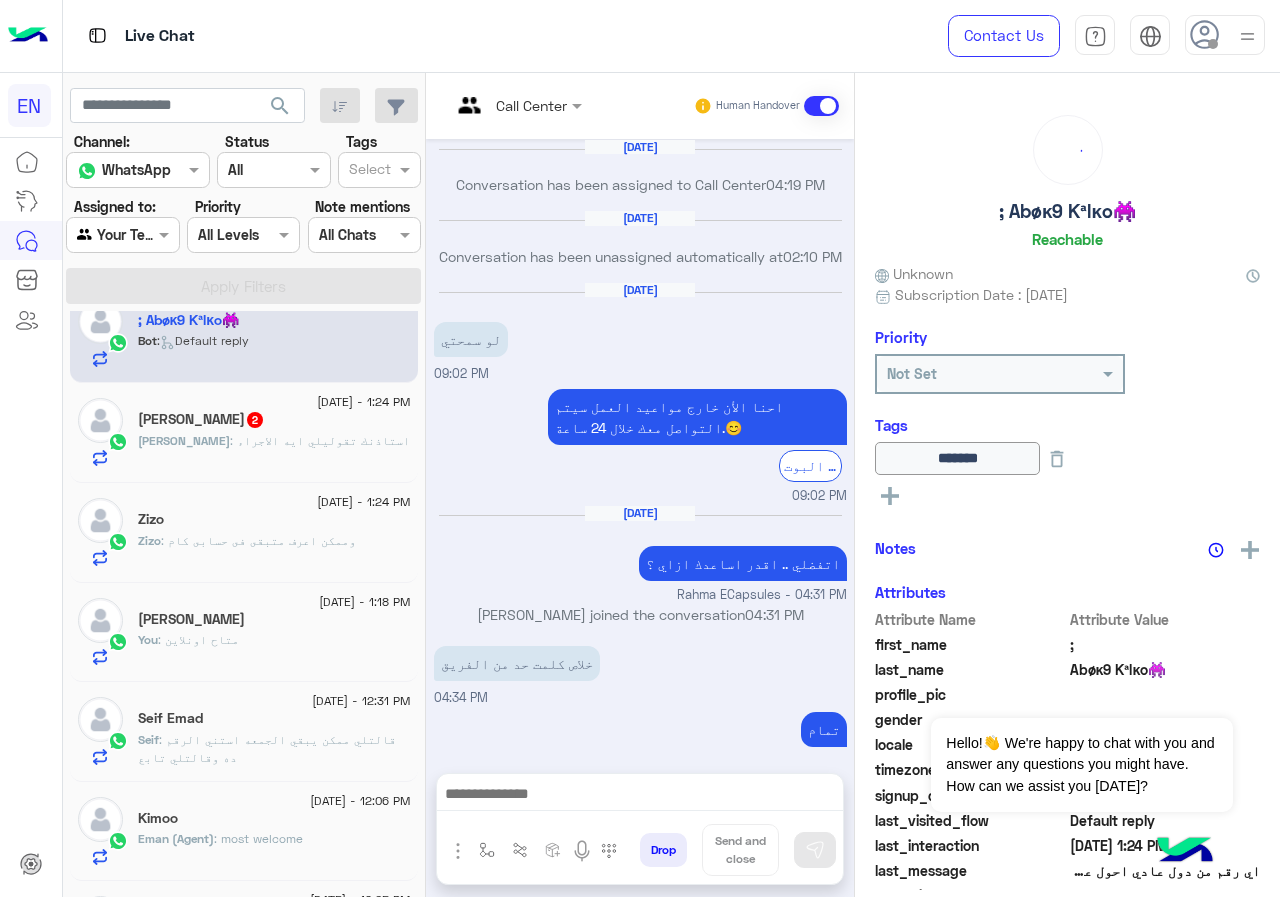 scroll, scrollTop: 1348, scrollLeft: 0, axis: vertical 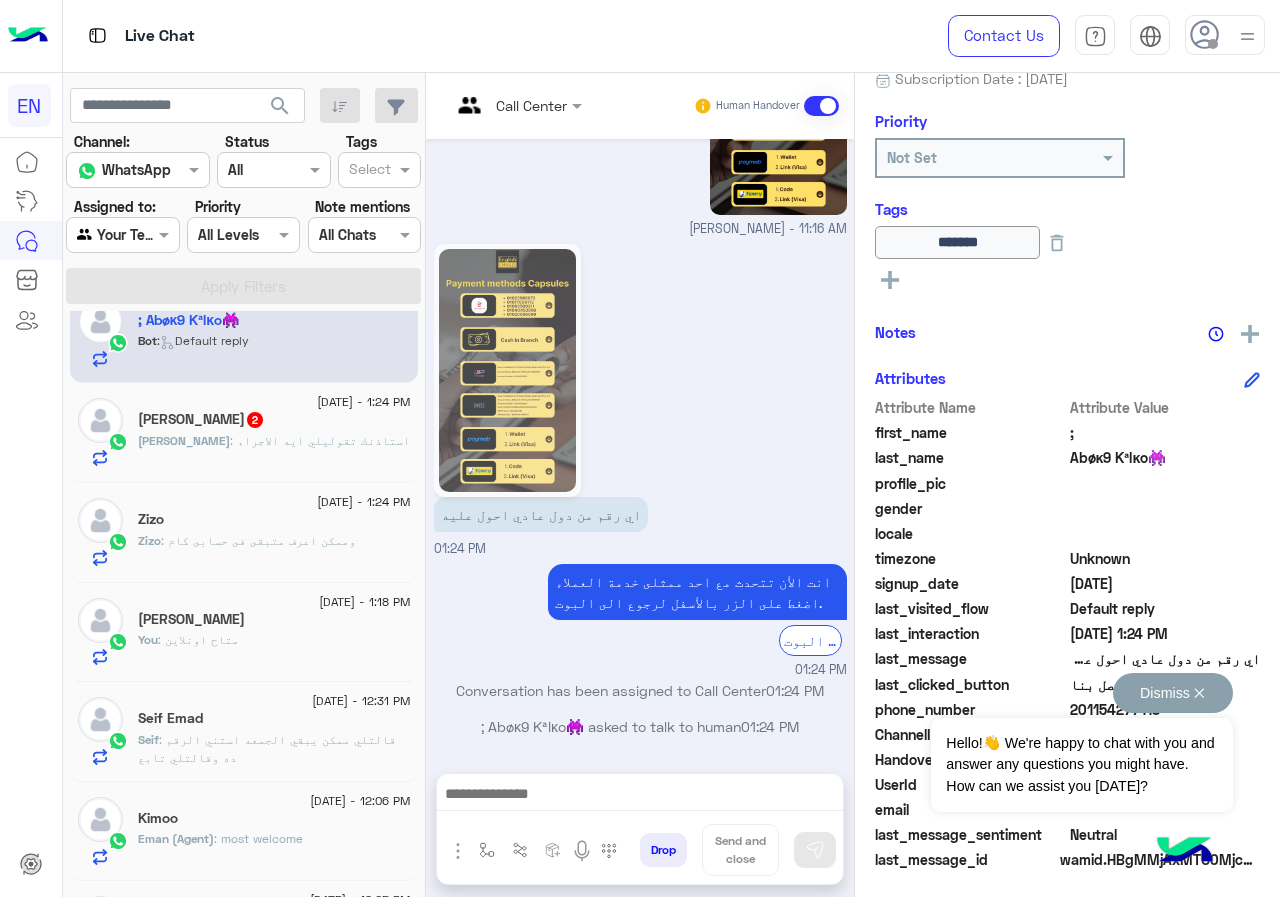 click on "Dismiss ✕" at bounding box center [1173, 693] 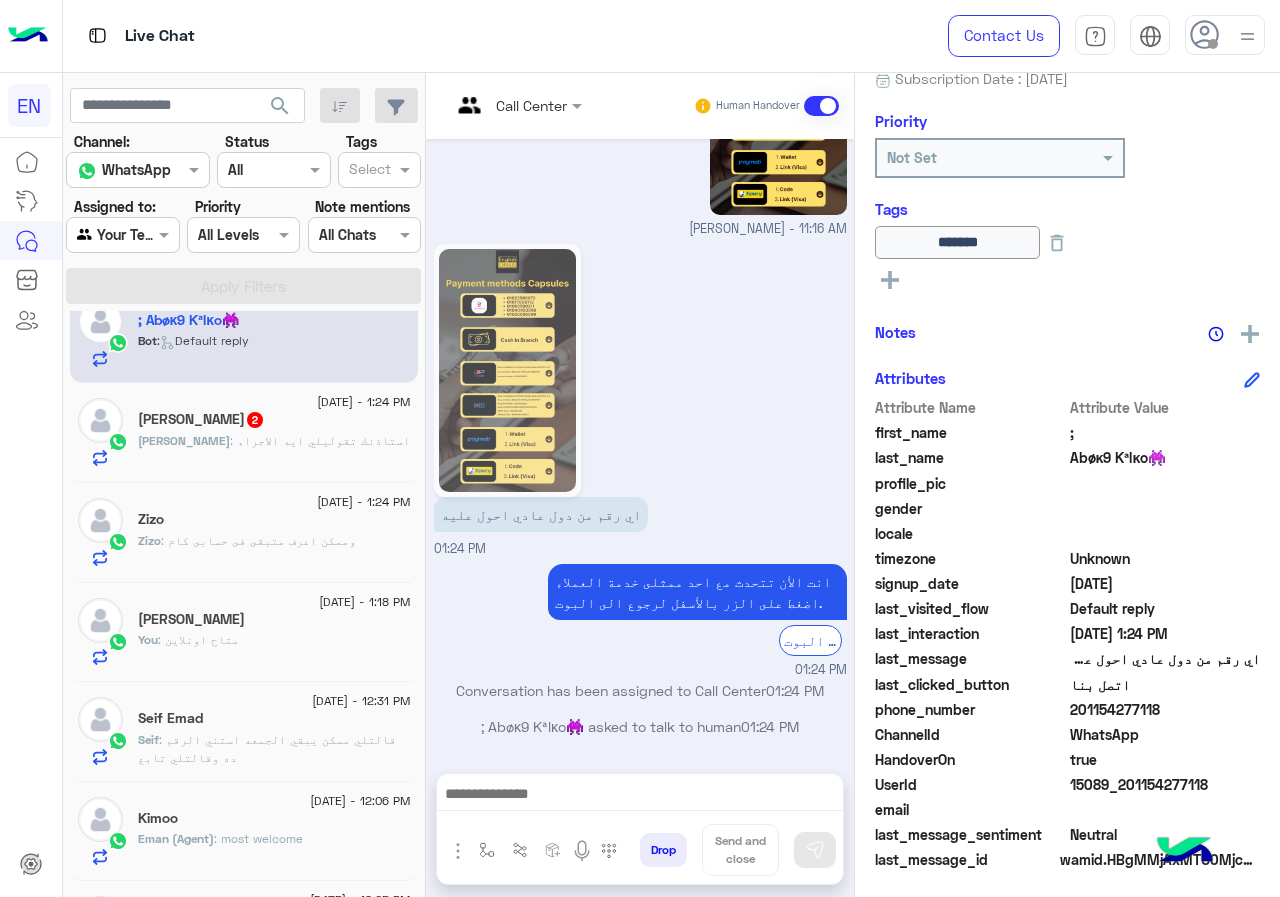 drag, startPoint x: 1076, startPoint y: 708, endPoint x: 1191, endPoint y: 713, distance: 115.10864 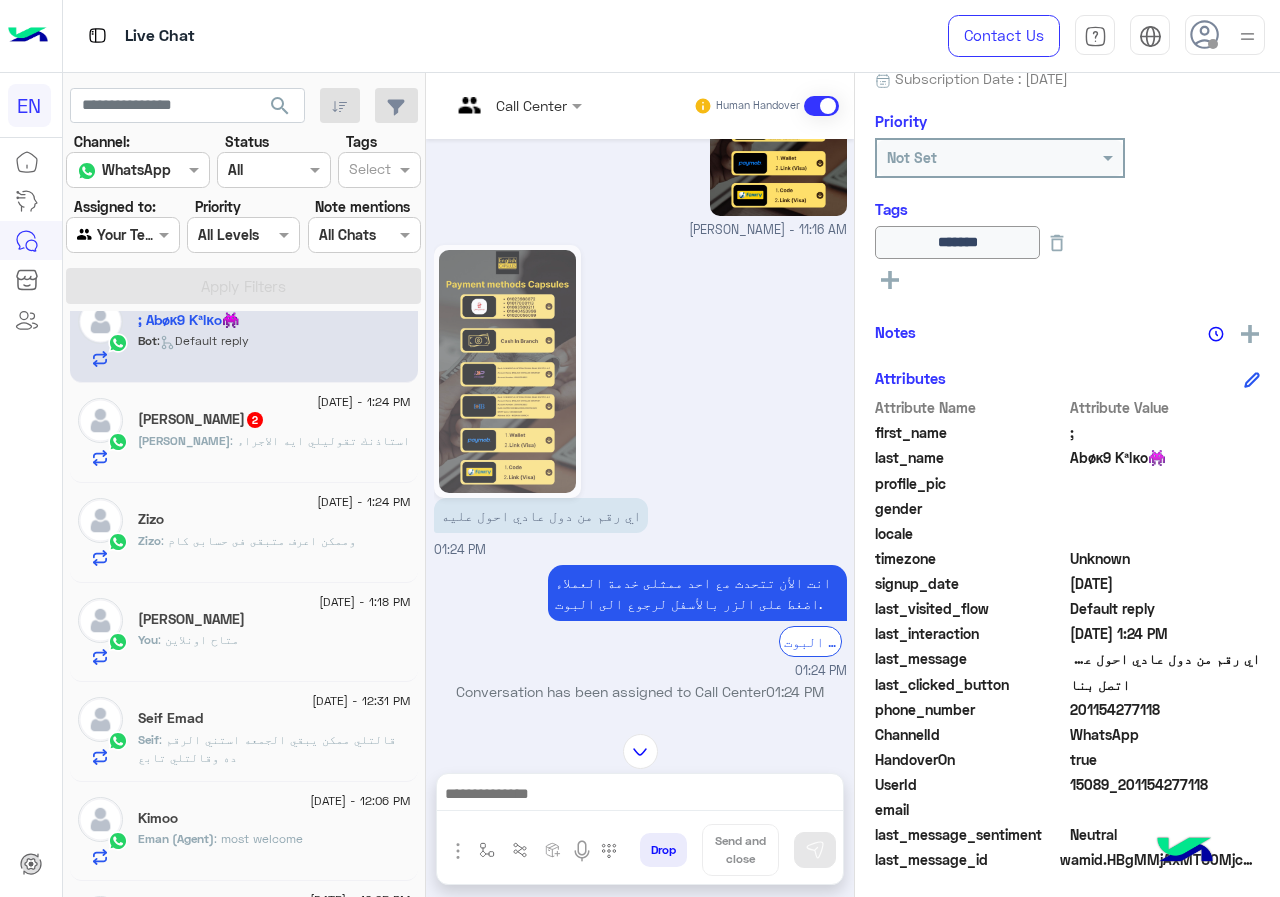 scroll, scrollTop: 1347, scrollLeft: 0, axis: vertical 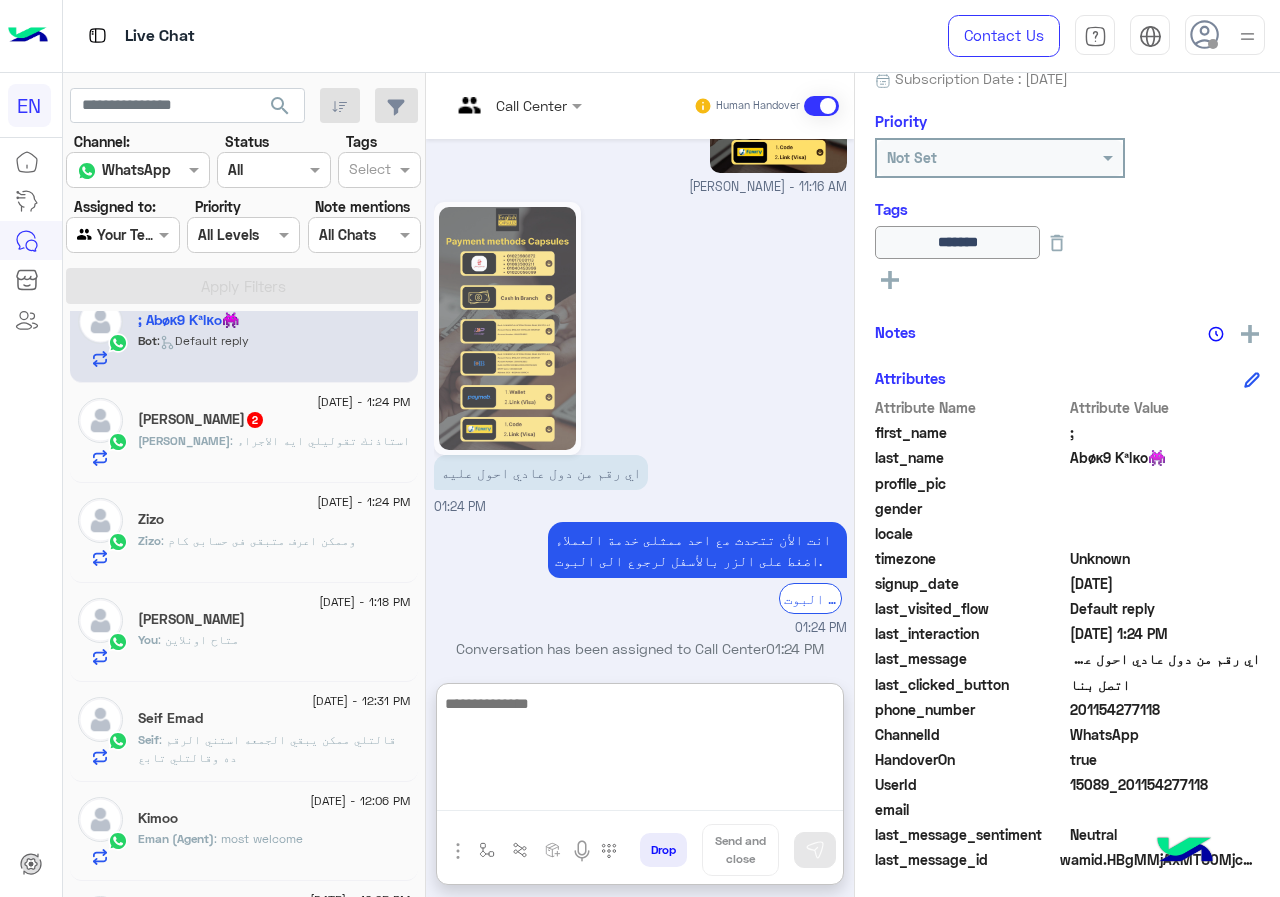 click at bounding box center (640, 751) 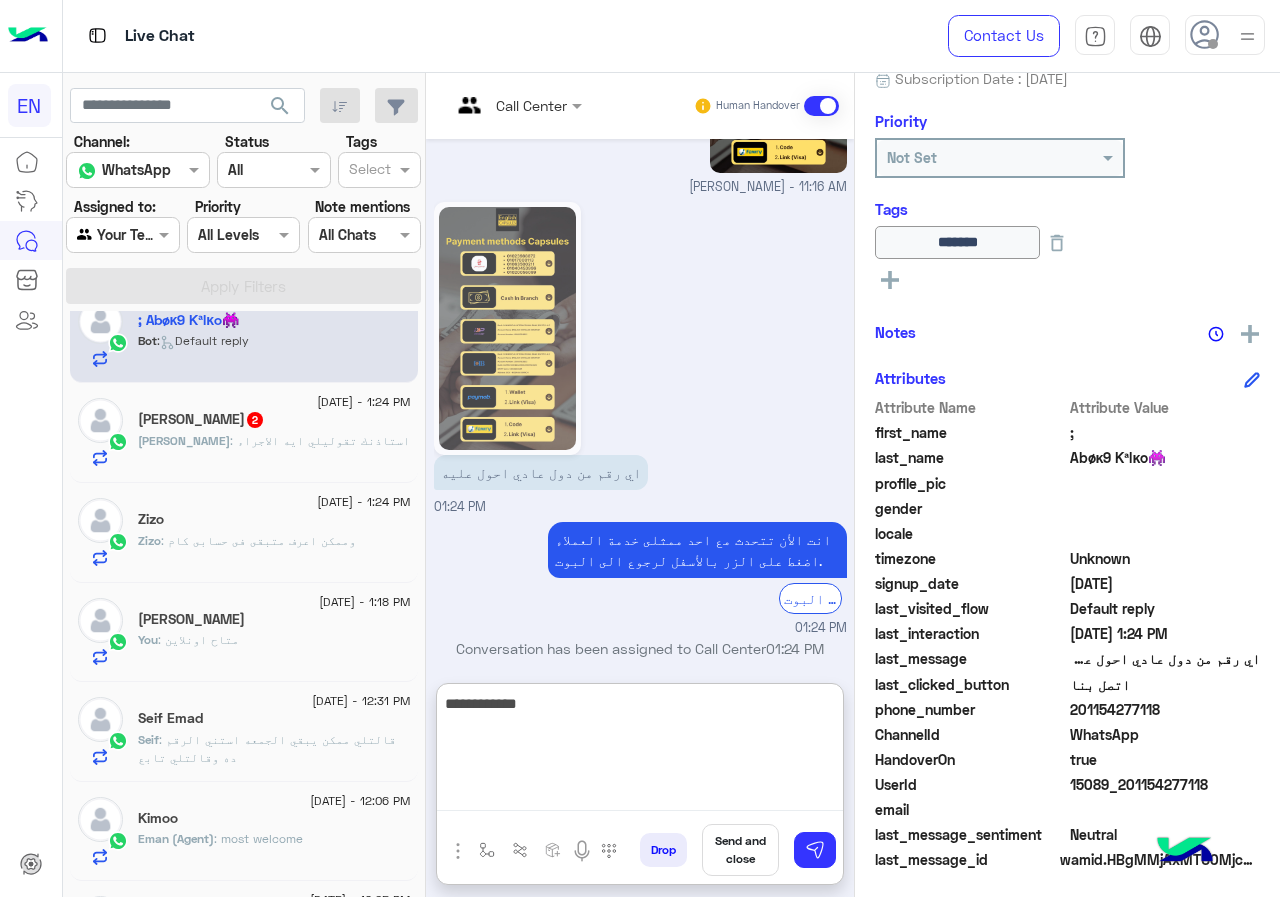 type on "**********" 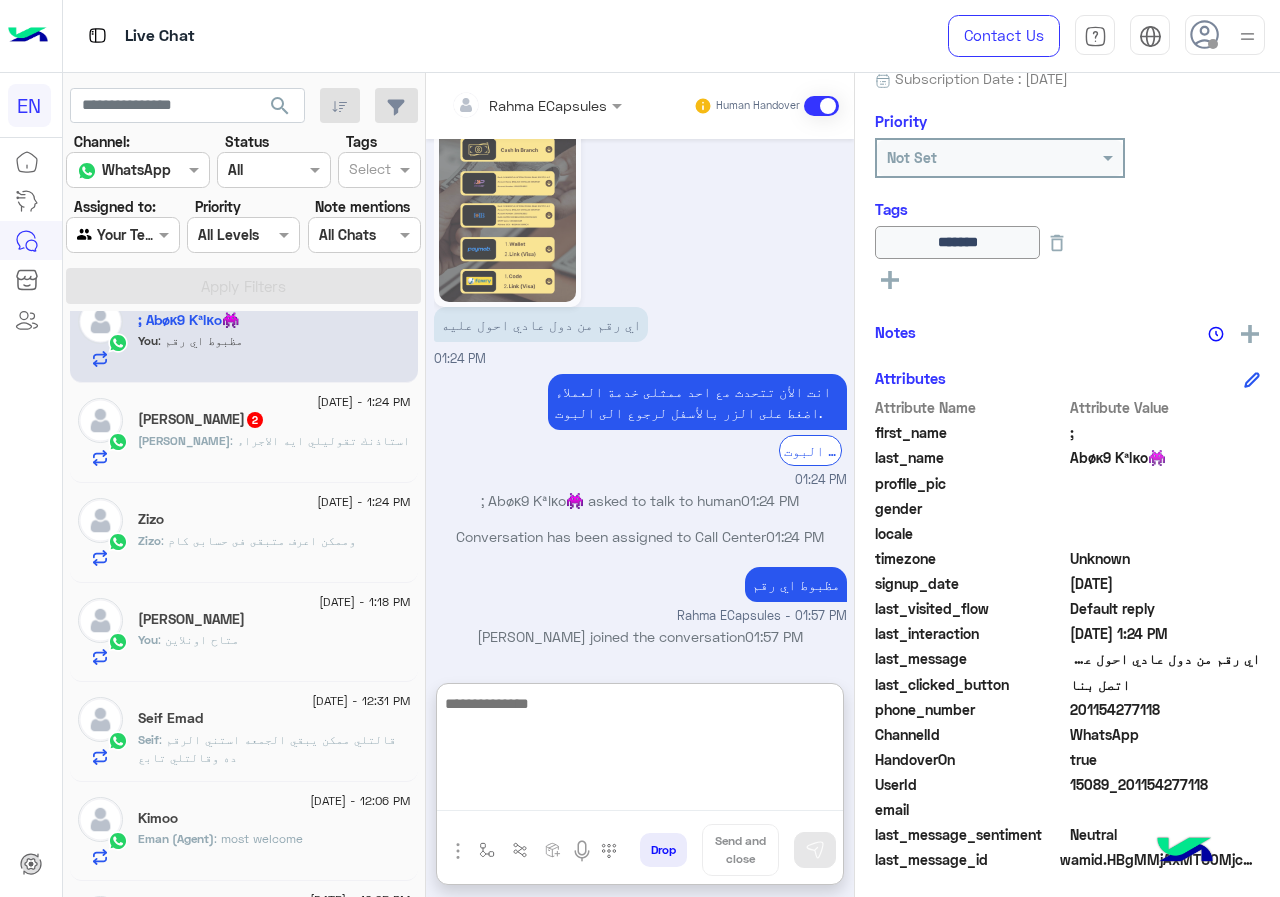 scroll, scrollTop: 1538, scrollLeft: 0, axis: vertical 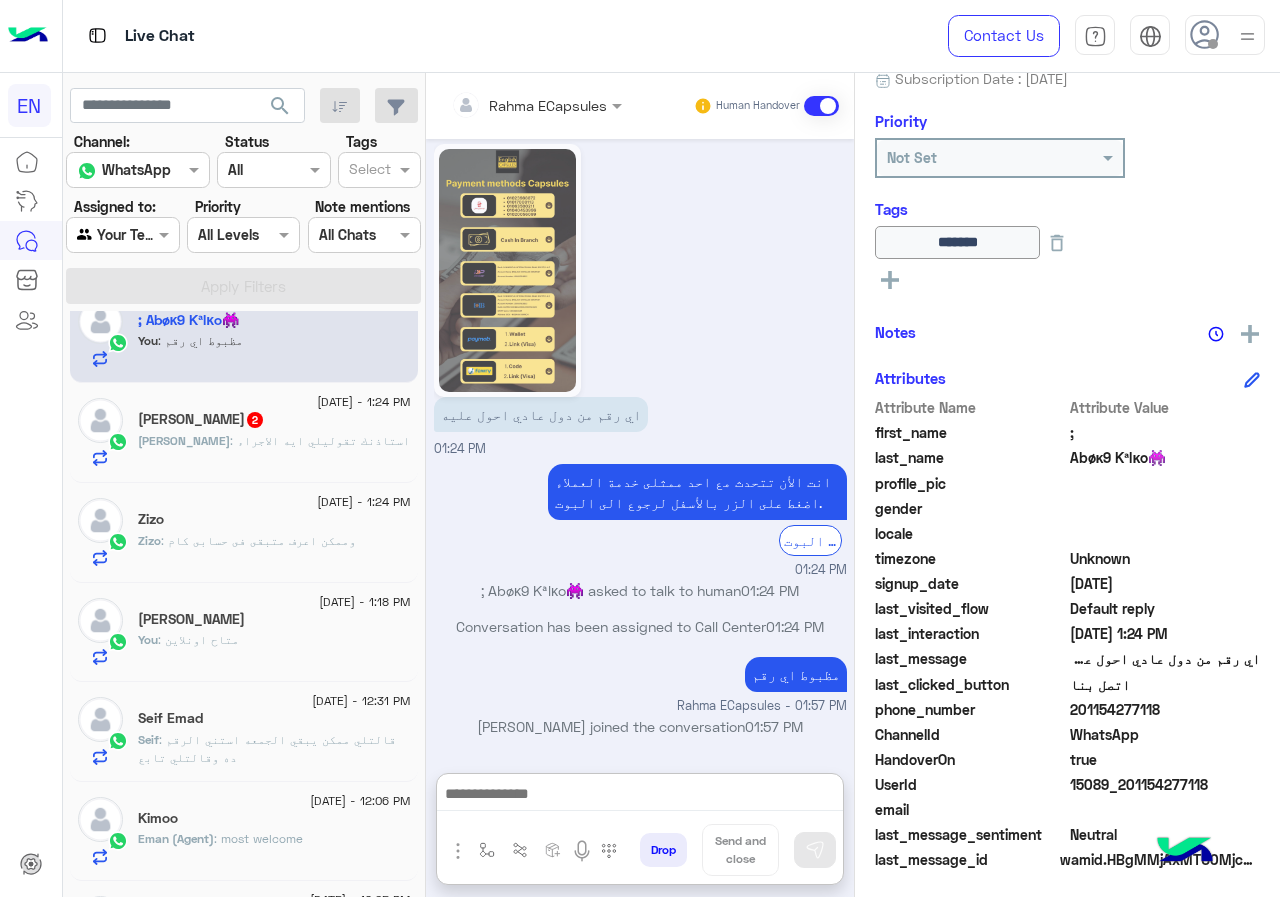 click on "[PERSON_NAME]  2" 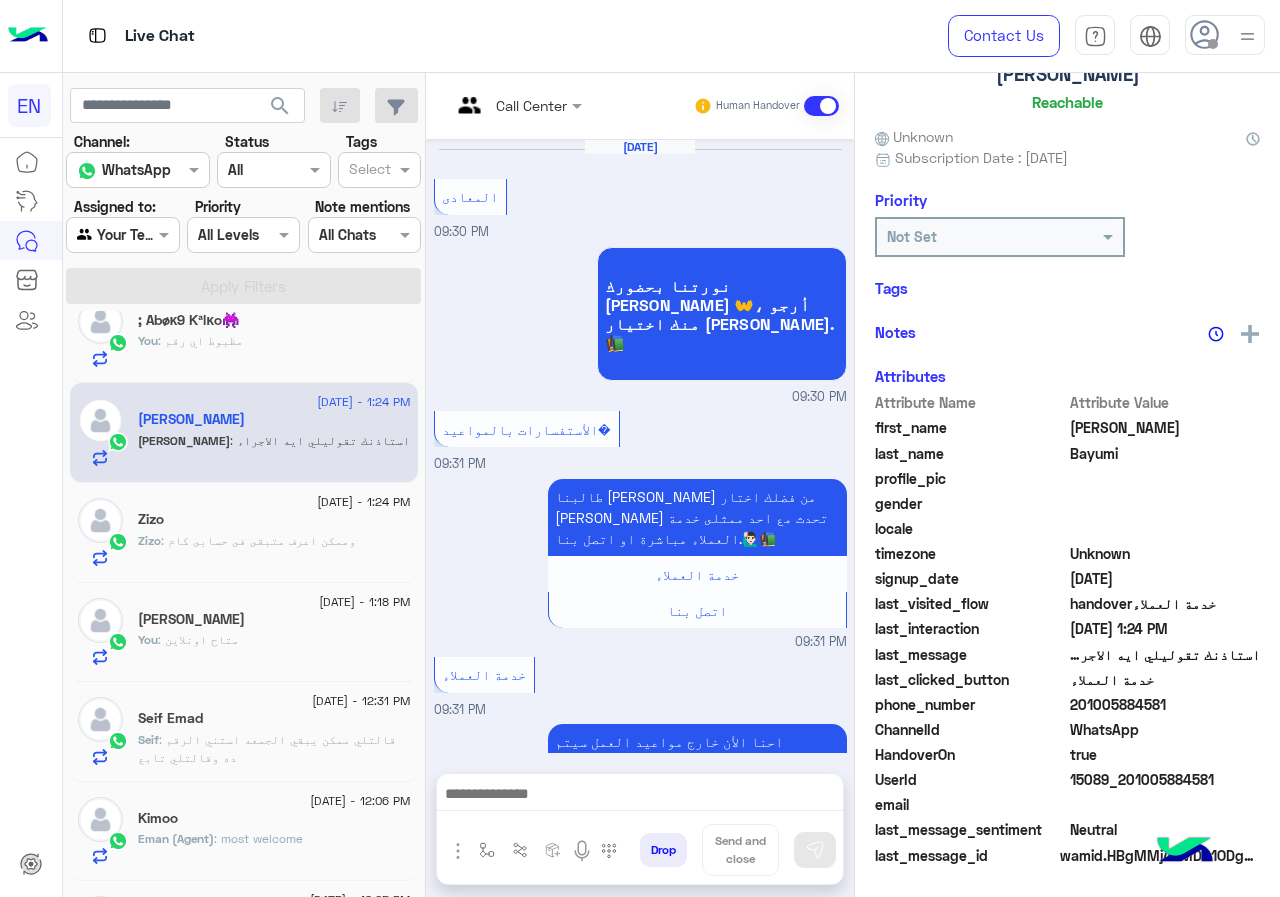 scroll, scrollTop: 137, scrollLeft: 0, axis: vertical 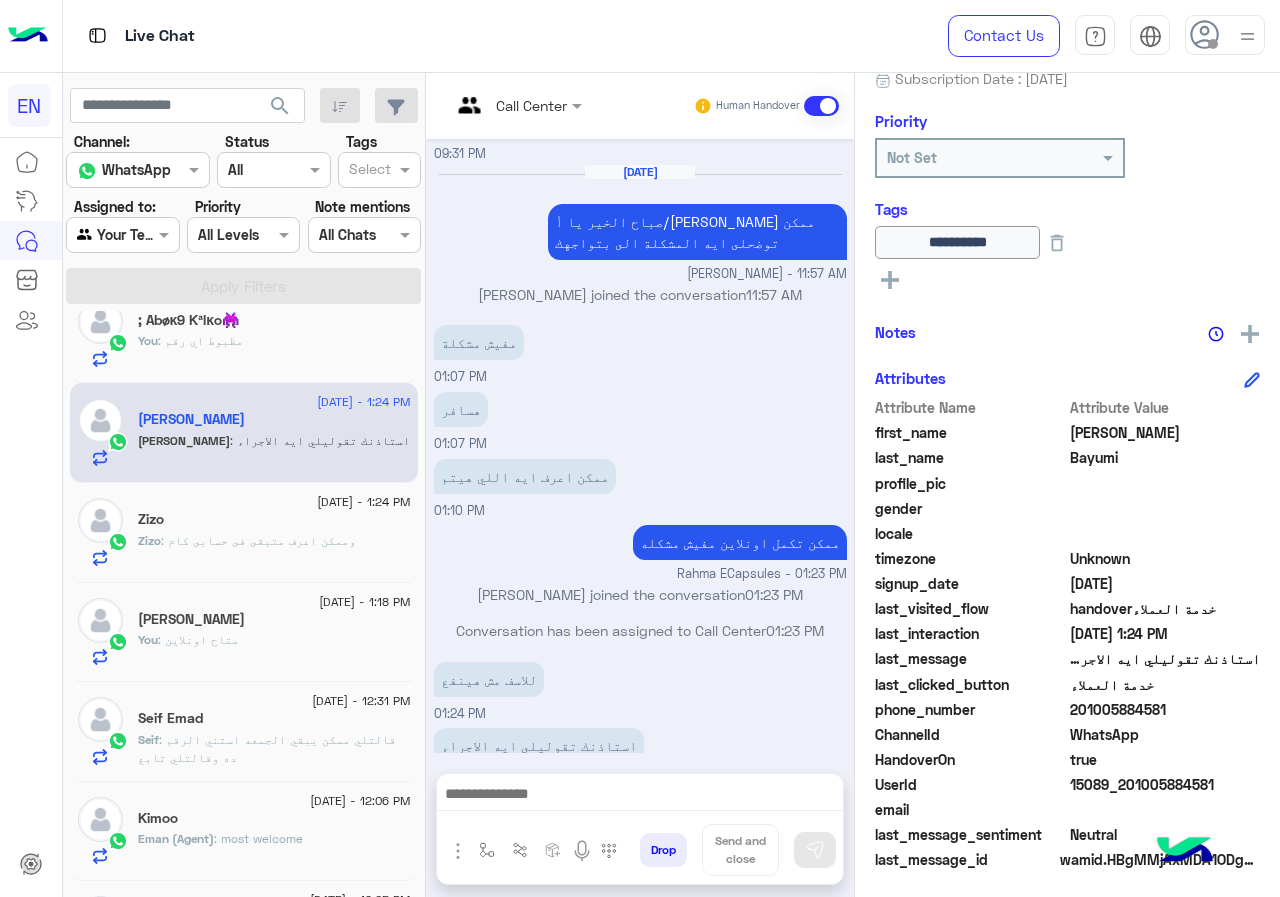 drag, startPoint x: 1073, startPoint y: 705, endPoint x: 1175, endPoint y: 709, distance: 102.0784 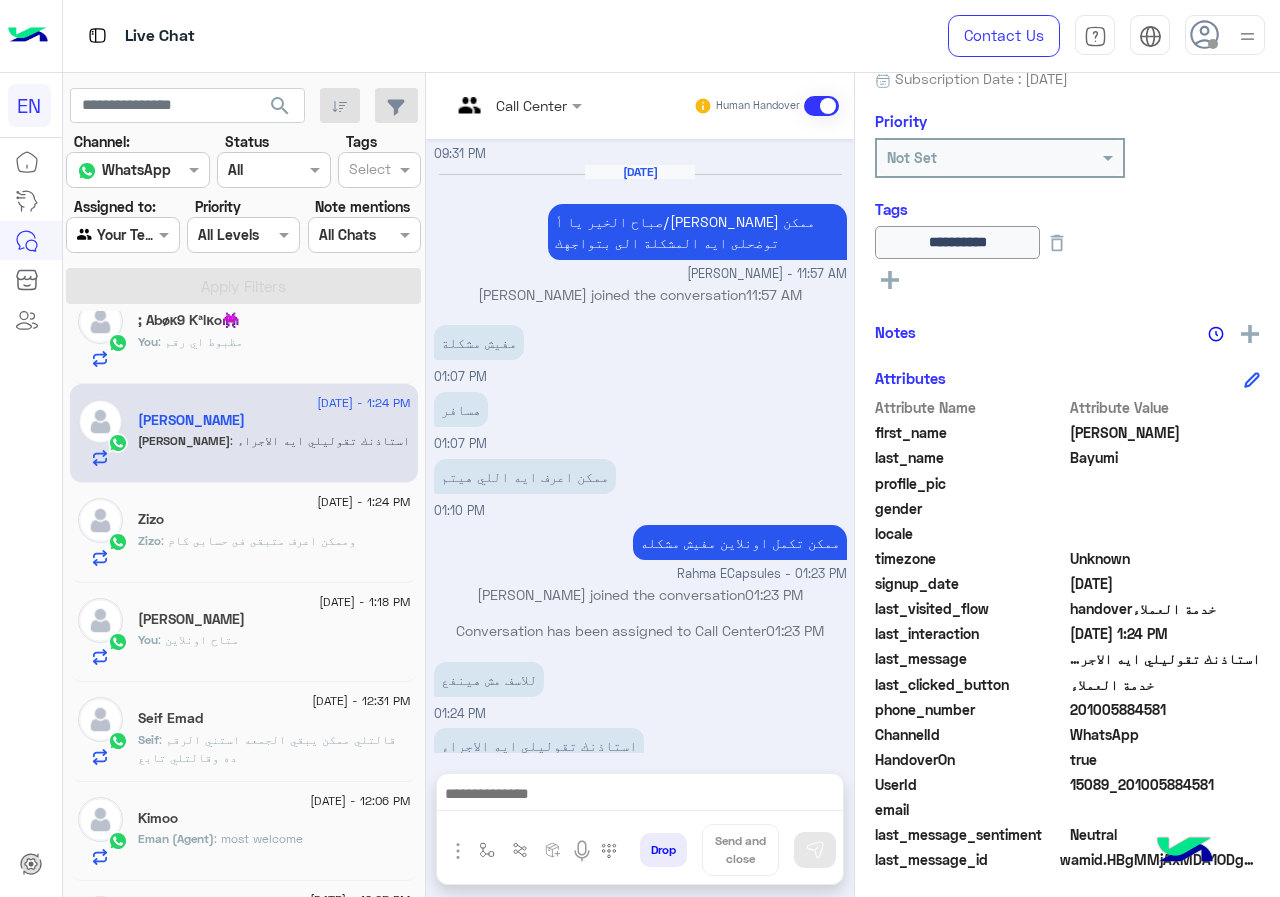 click at bounding box center (640, 799) 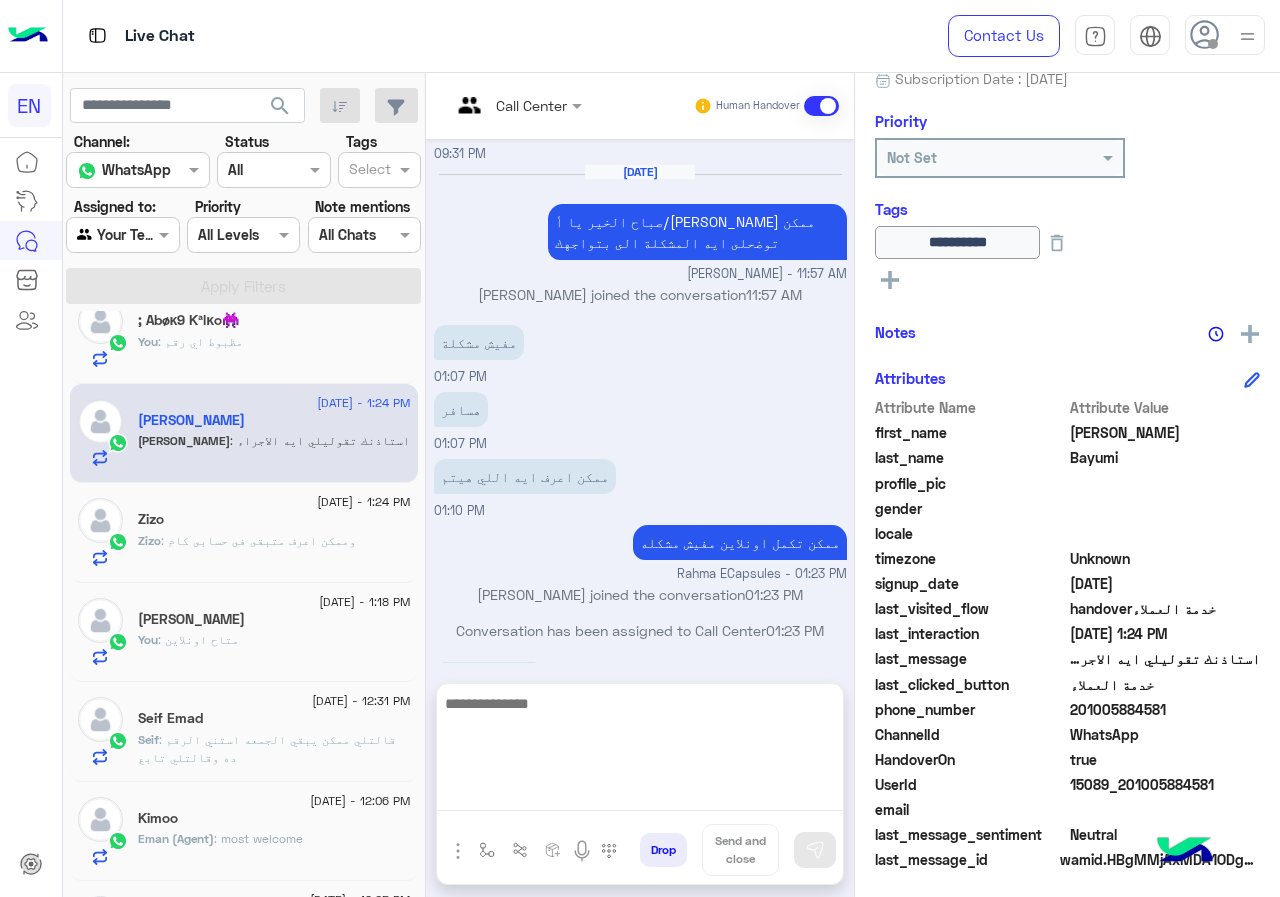 click at bounding box center (640, 751) 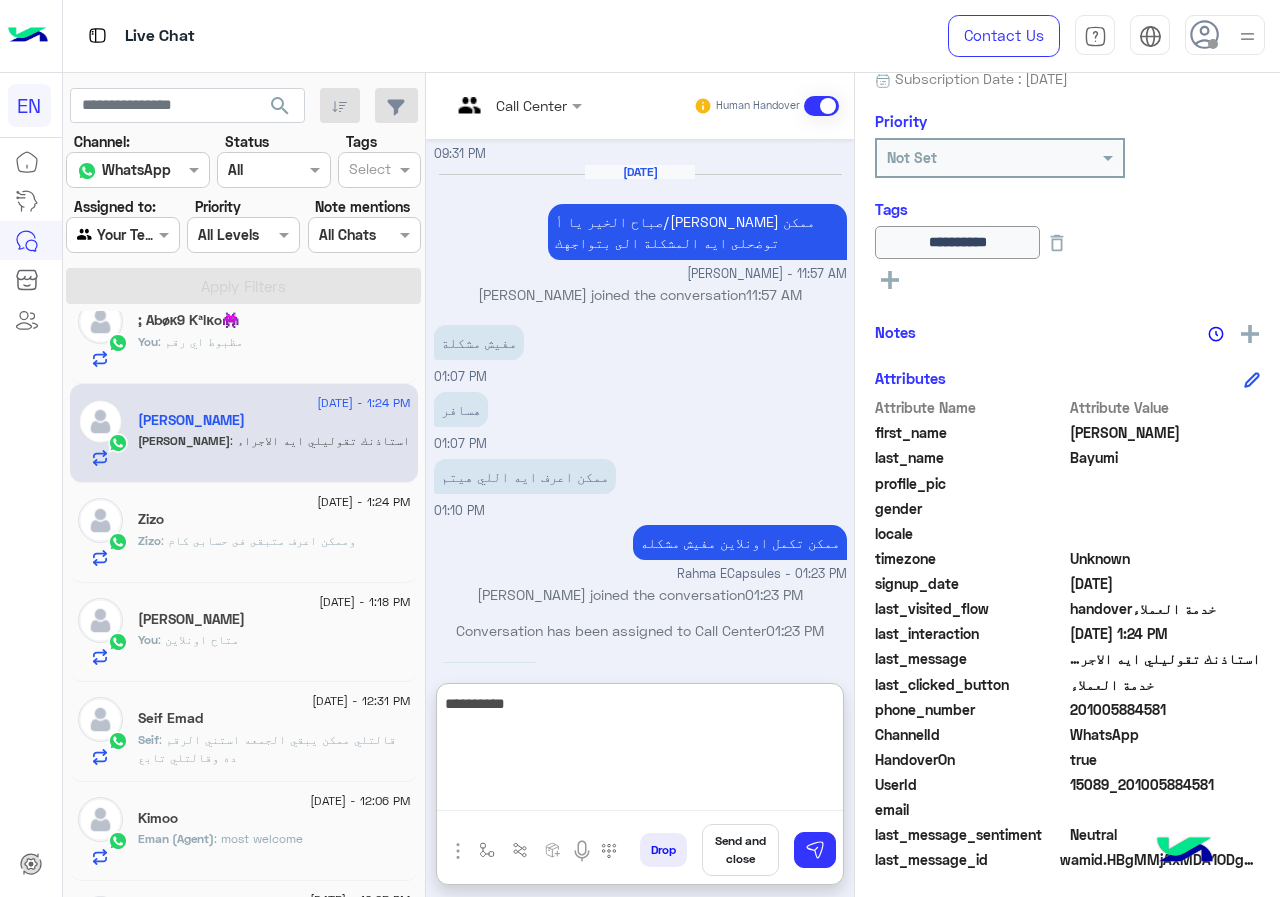 type on "**********" 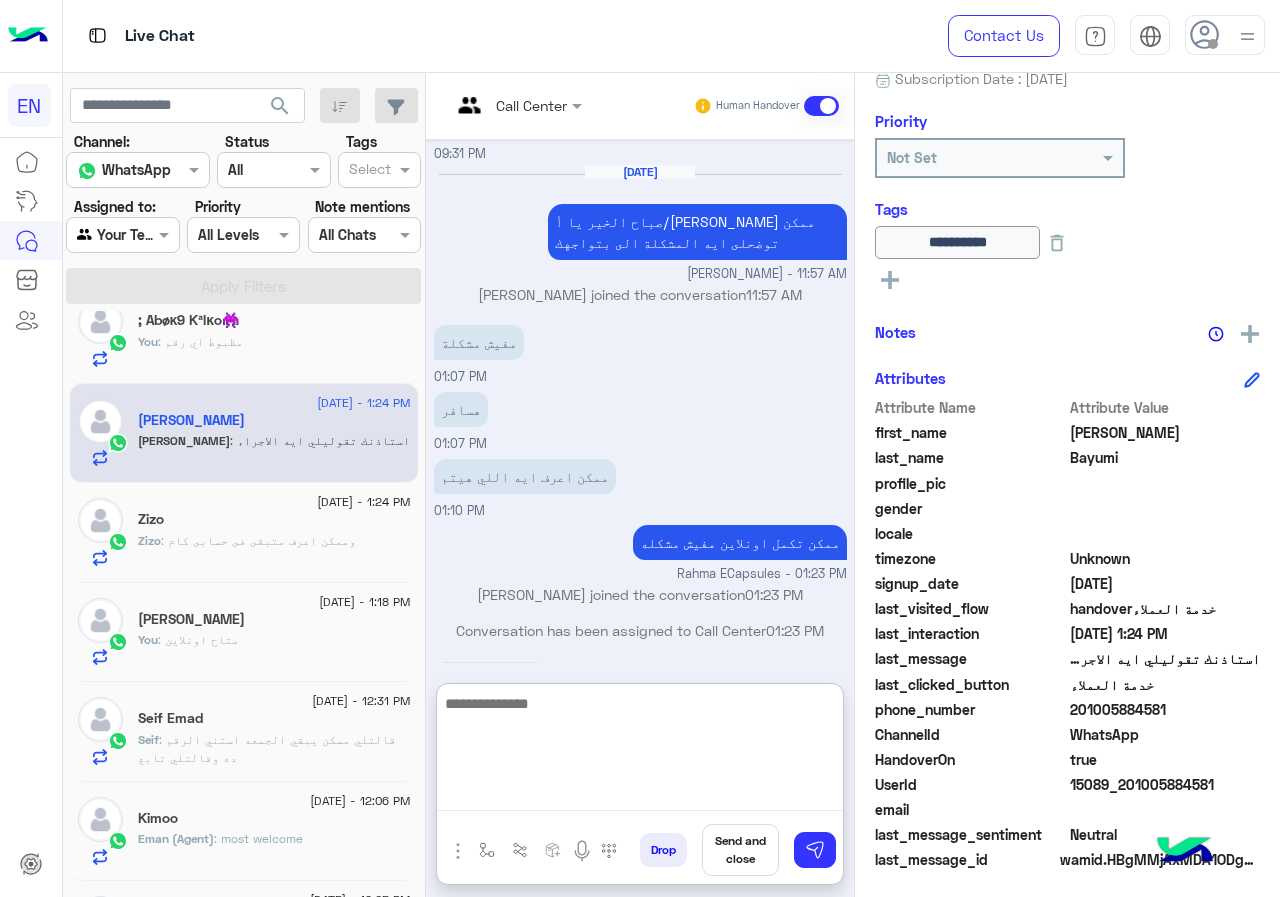 scroll, scrollTop: 1036, scrollLeft: 0, axis: vertical 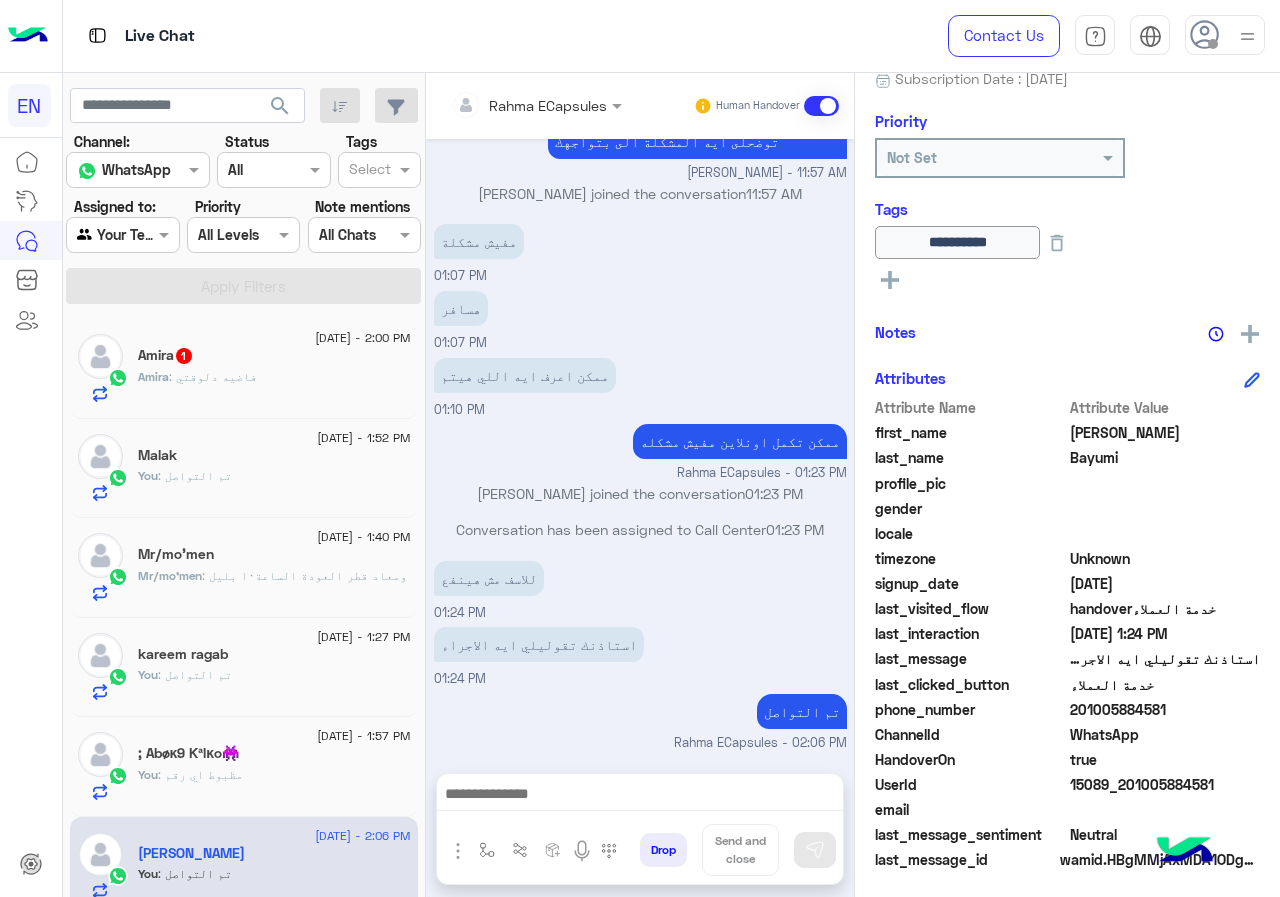 click on "Amira : [PERSON_NAME]" 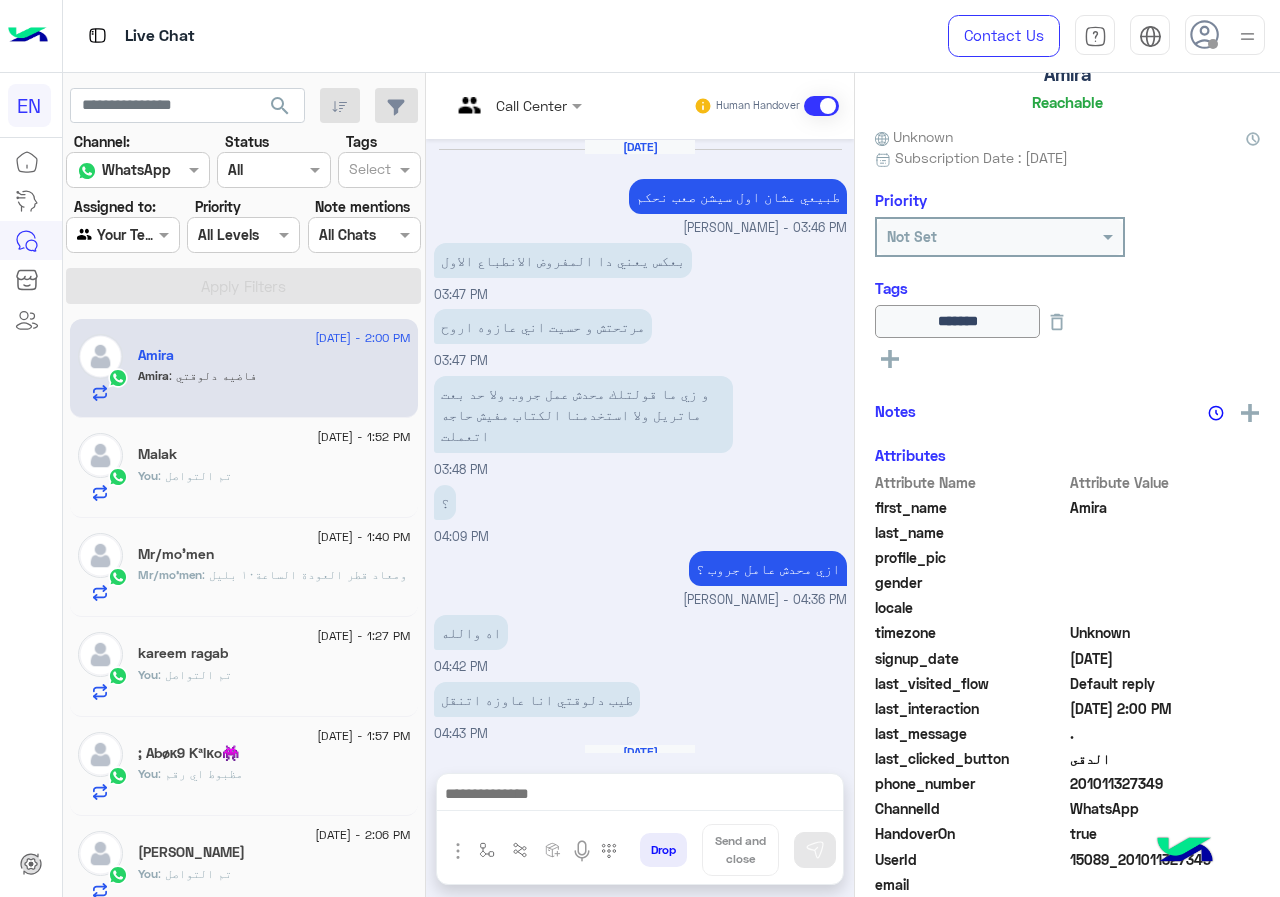 scroll, scrollTop: 216, scrollLeft: 0, axis: vertical 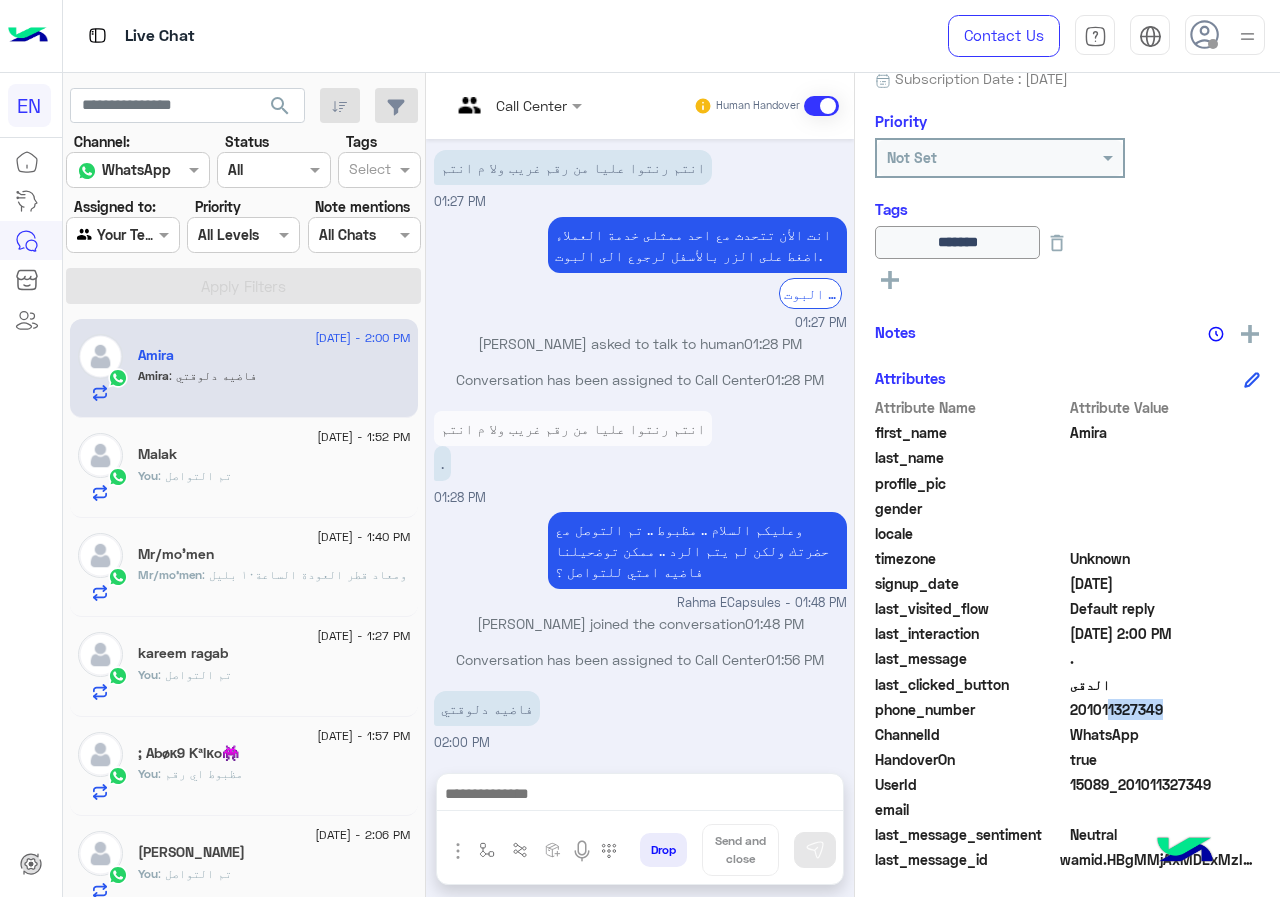 drag, startPoint x: 1141, startPoint y: 712, endPoint x: 1152, endPoint y: 713, distance: 11.045361 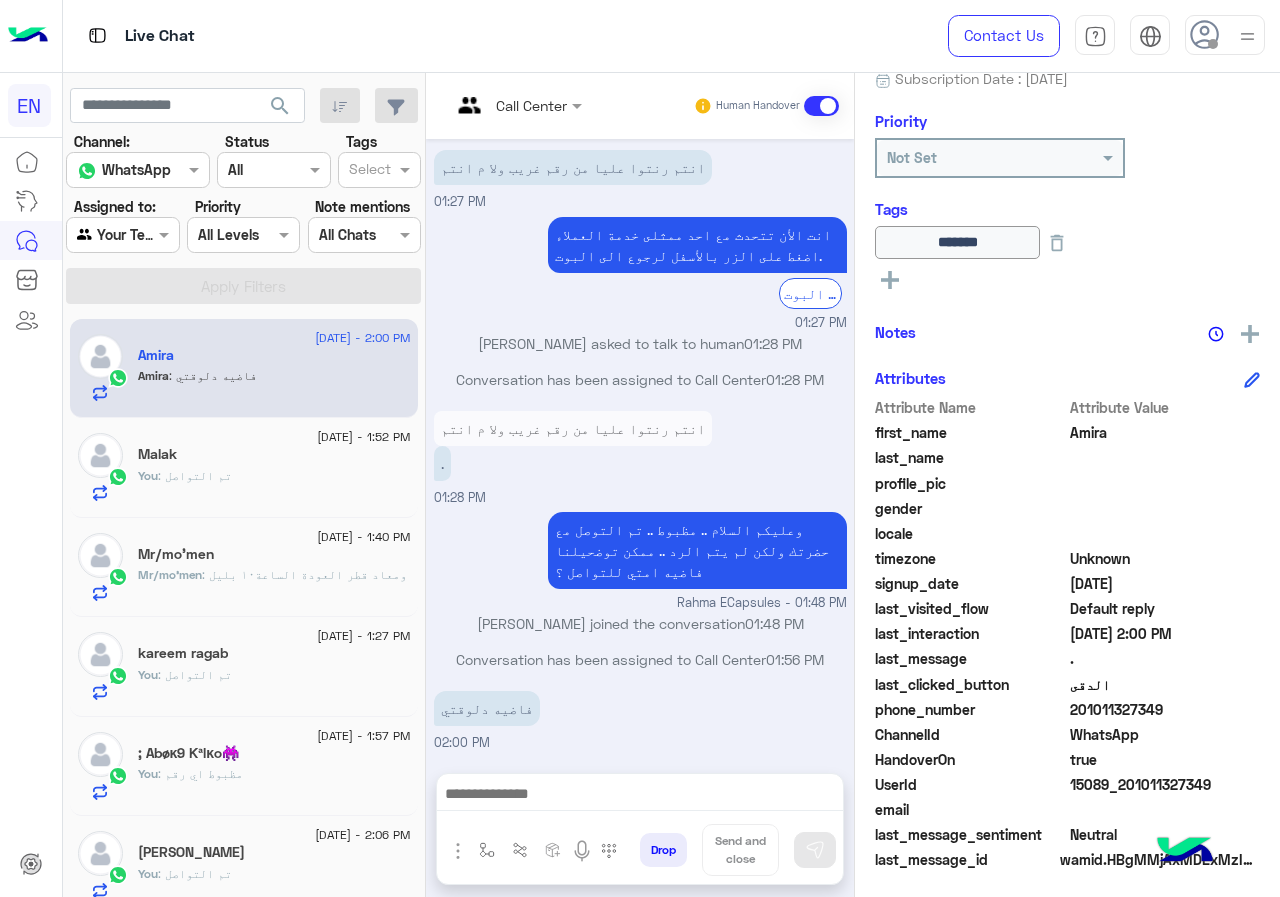 click on "phone_number" 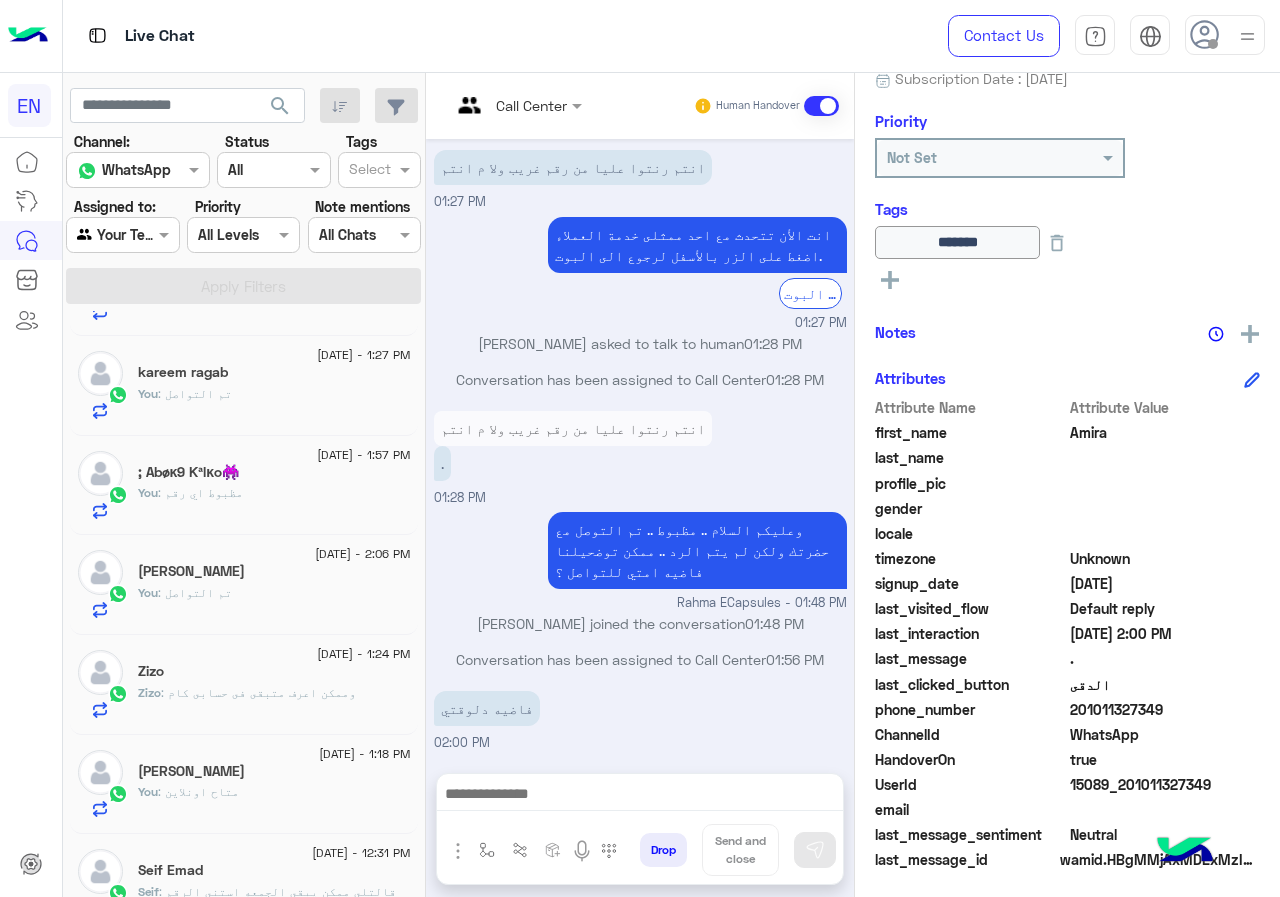 scroll, scrollTop: 0, scrollLeft: 0, axis: both 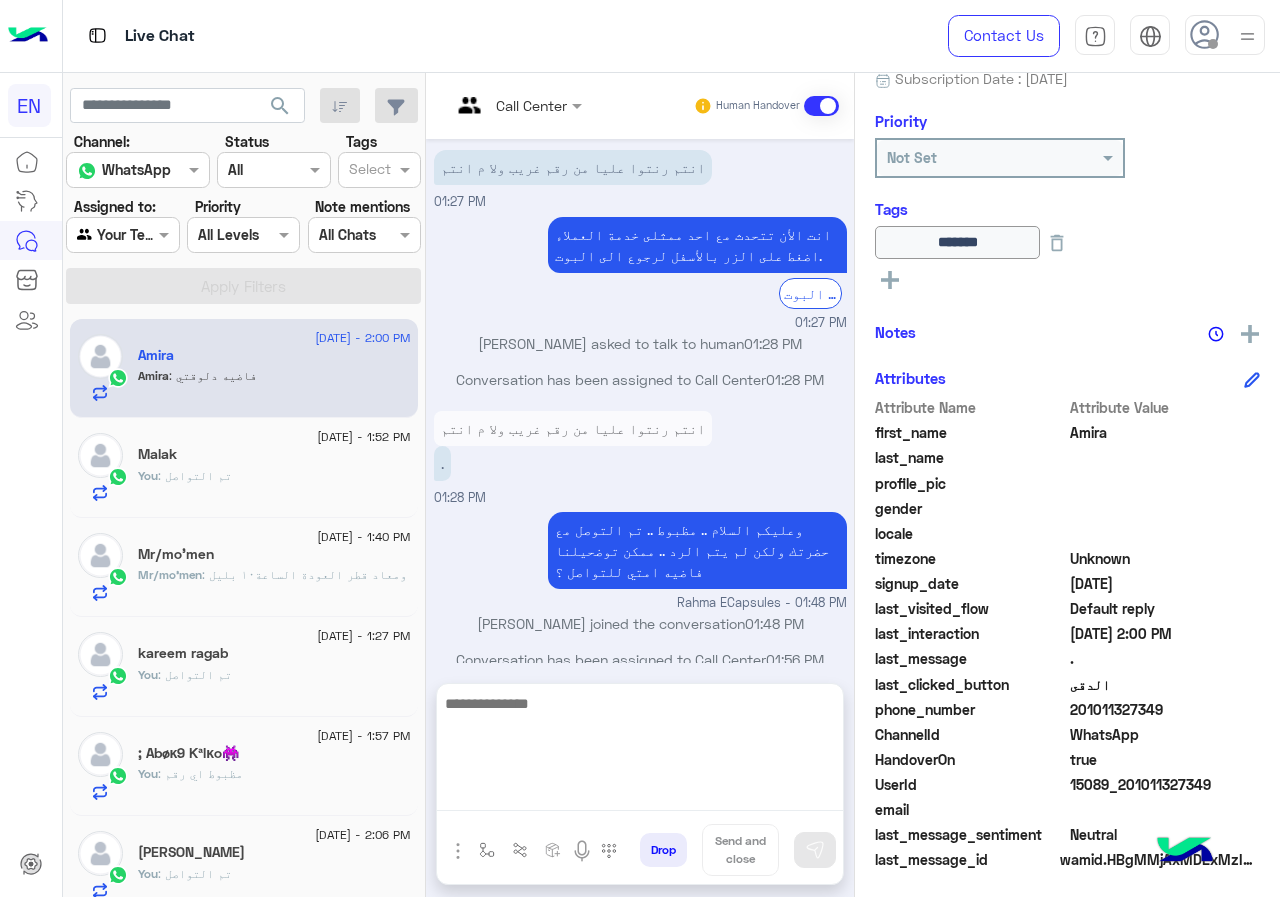 click at bounding box center (640, 751) 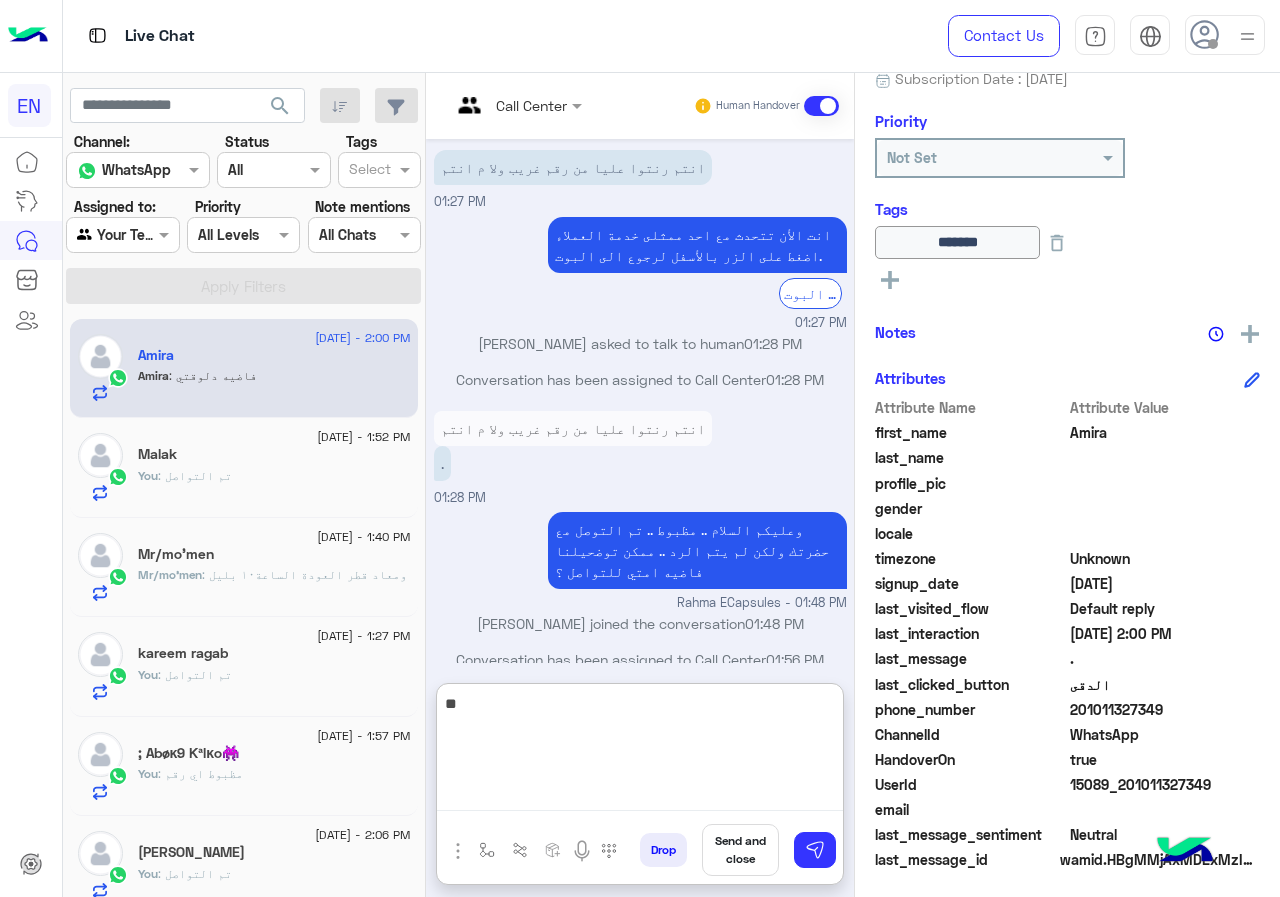 type on "*" 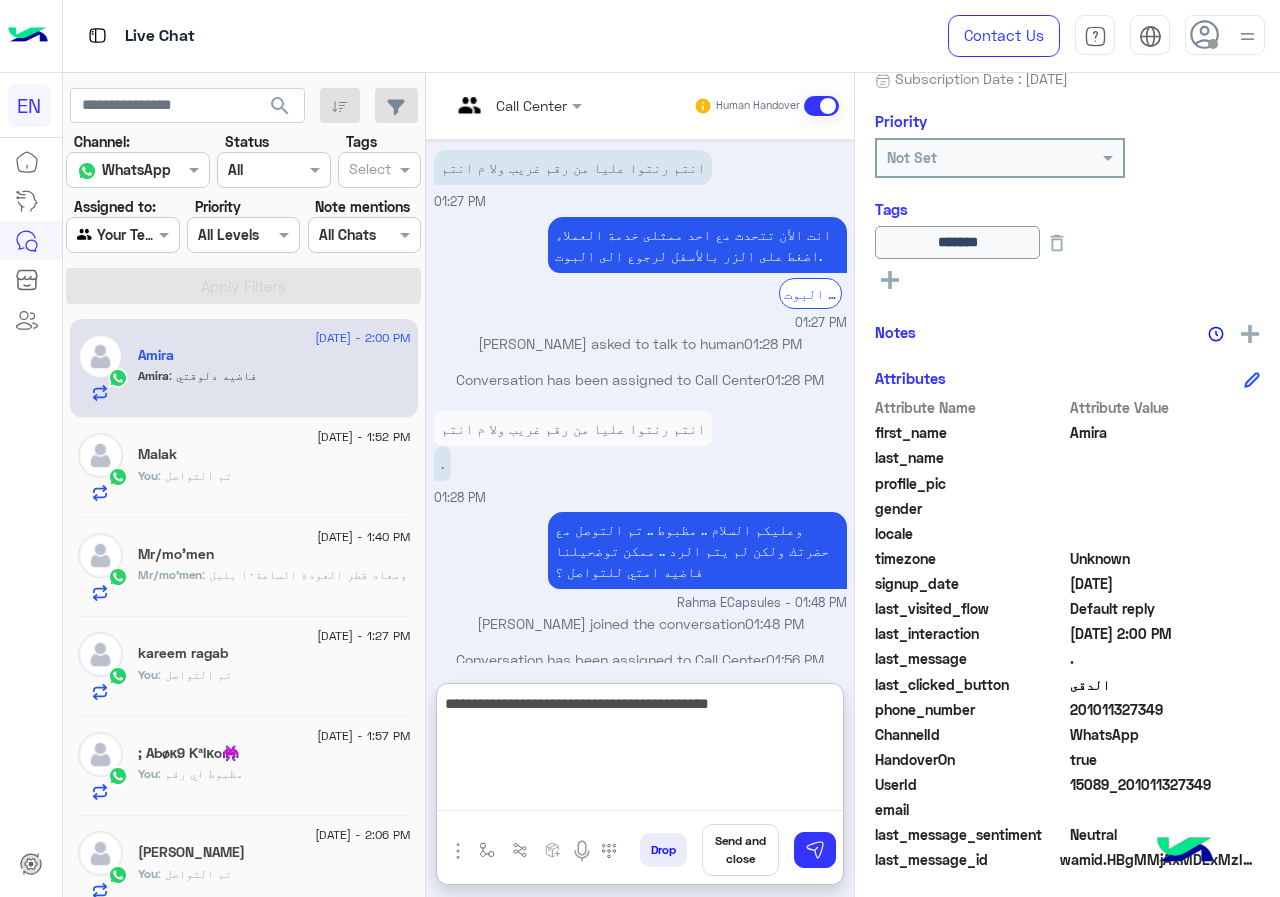 type on "**********" 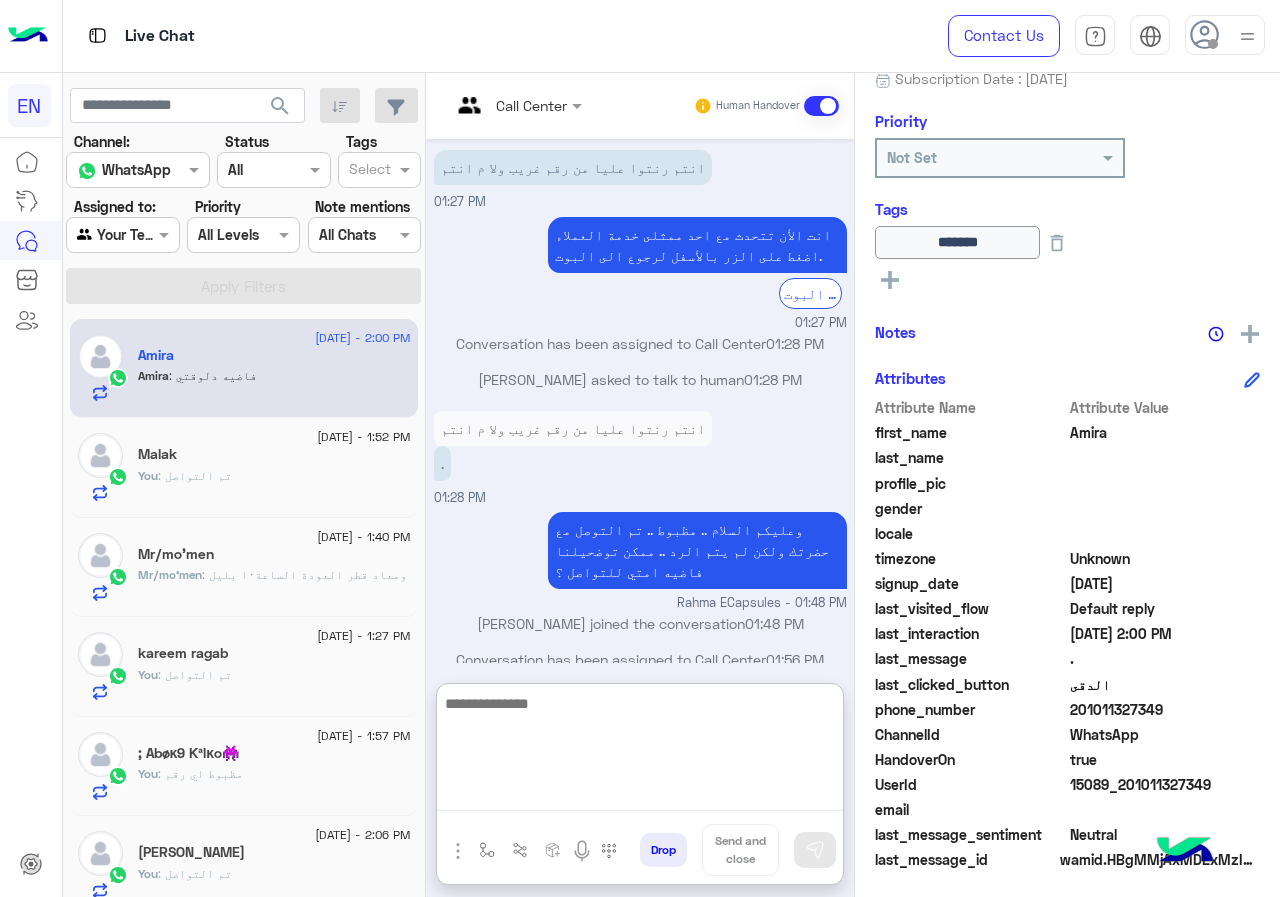 scroll, scrollTop: 1150, scrollLeft: 0, axis: vertical 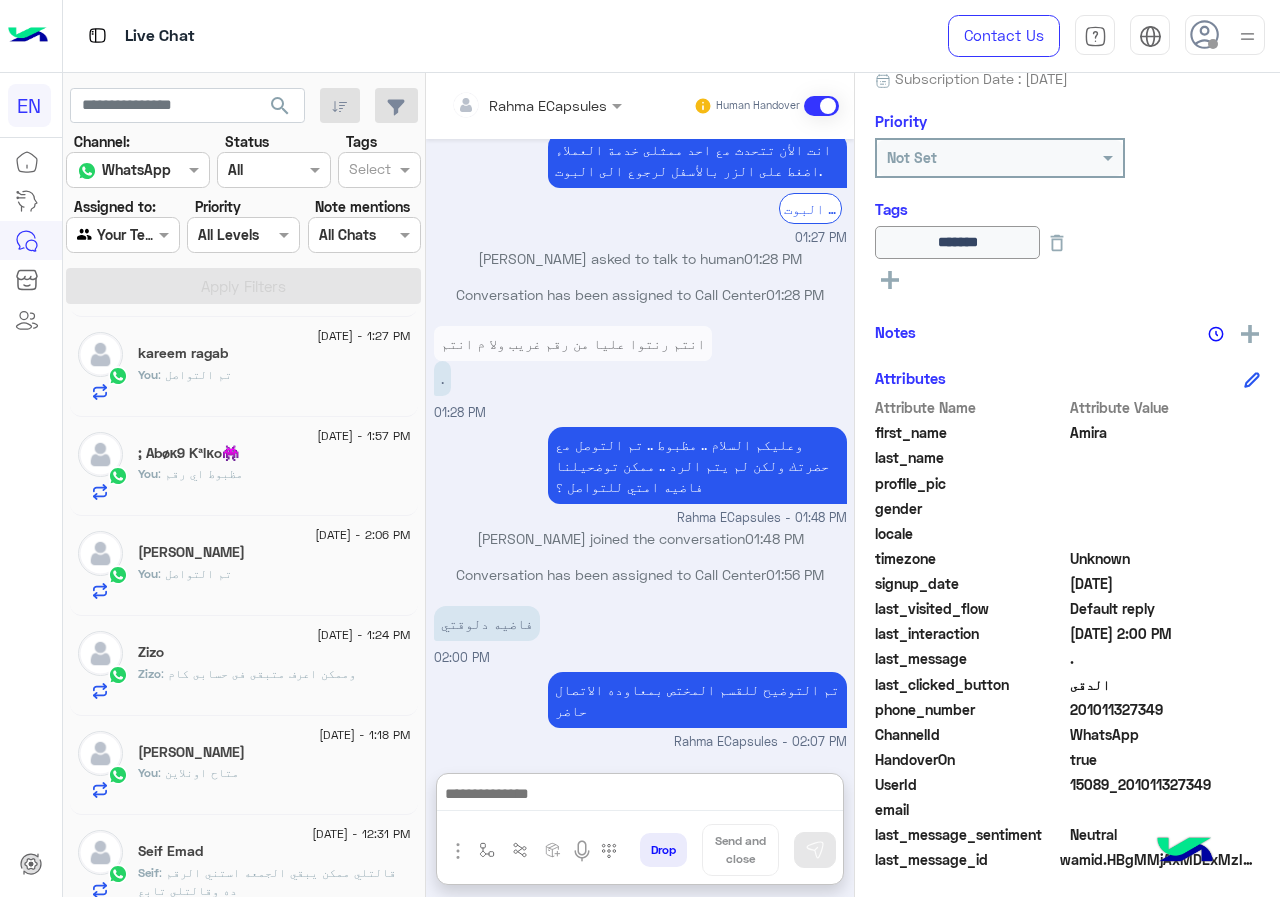 click on "You  : مظبوط اي رقم" 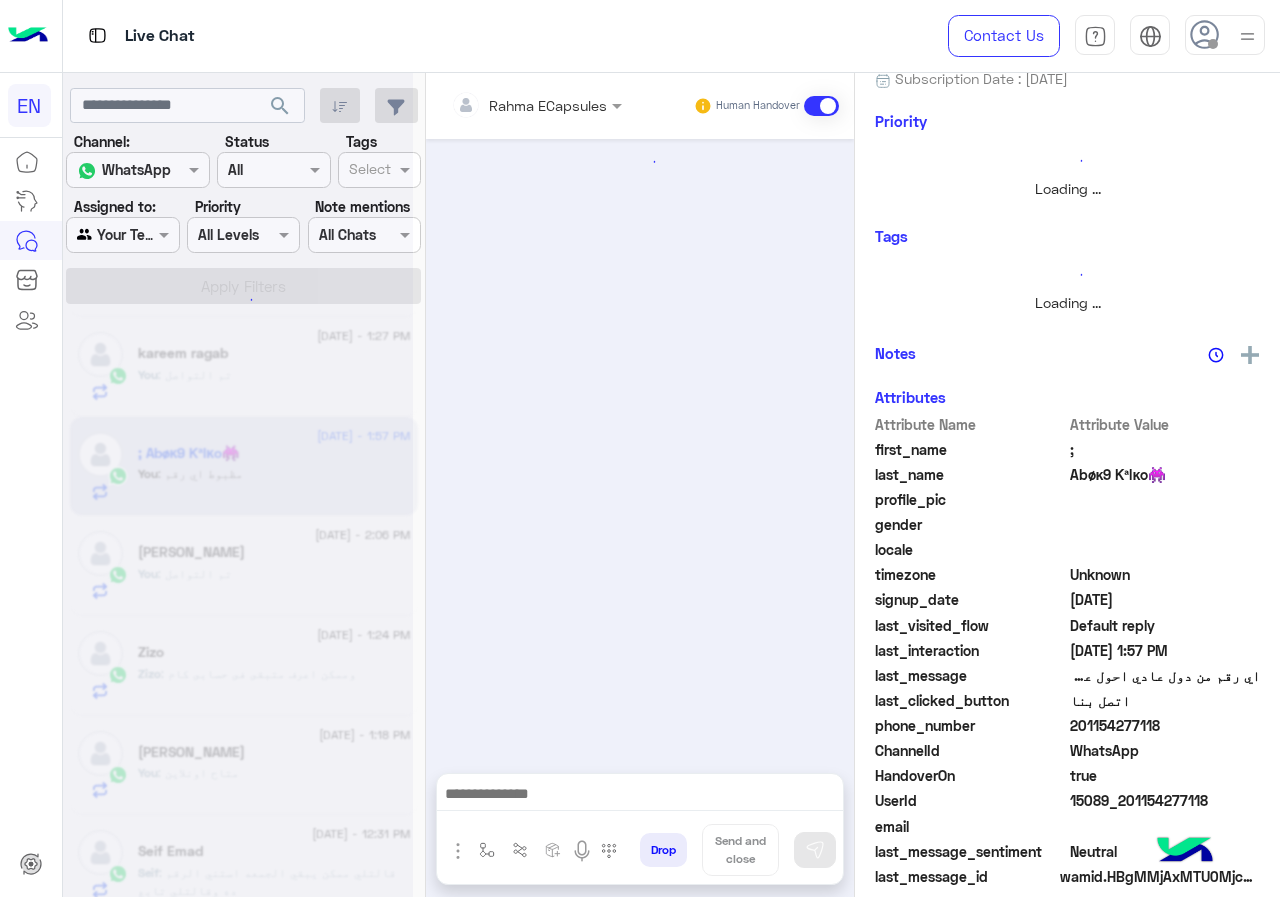 scroll, scrollTop: 0, scrollLeft: 0, axis: both 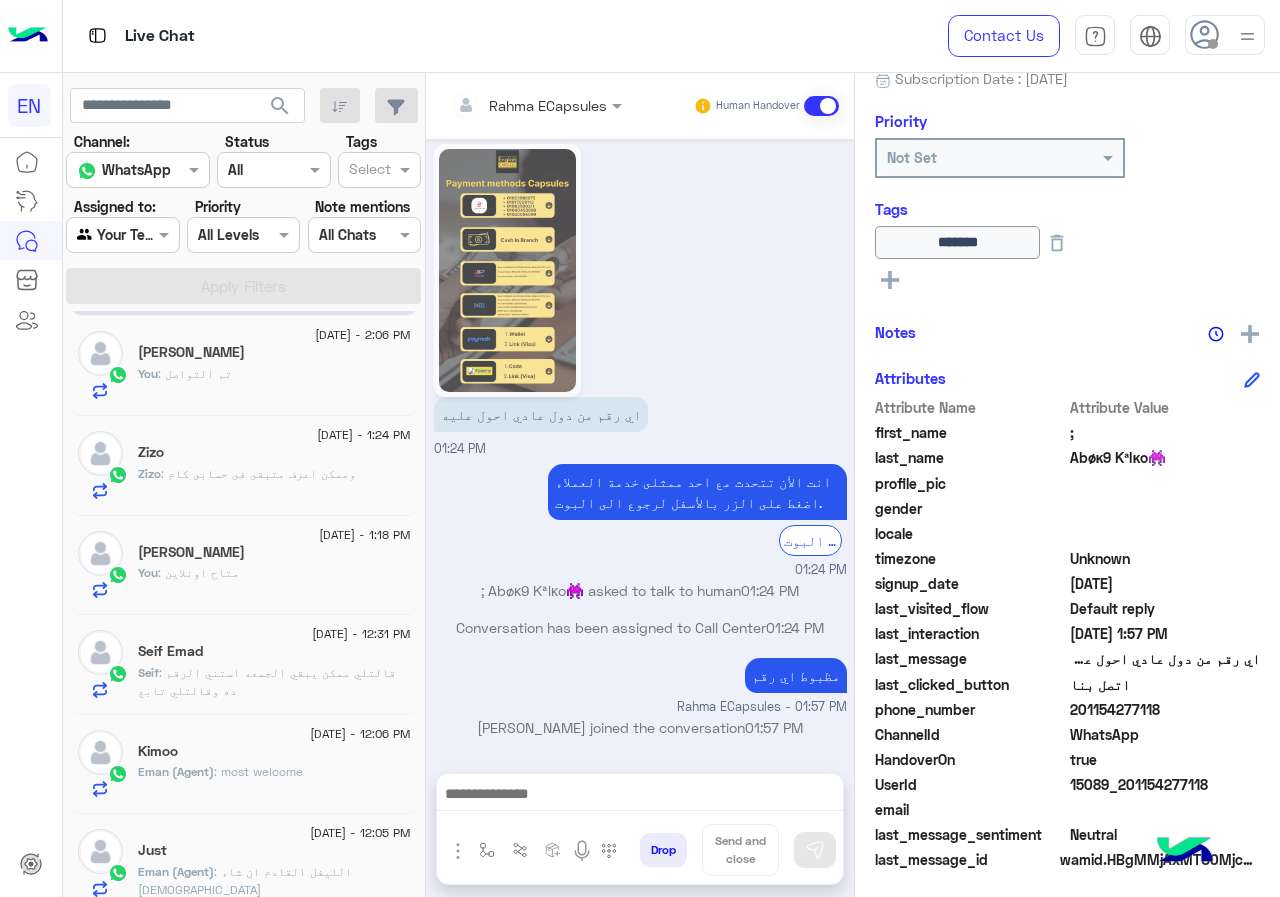 click on ": وممكن اعرف متبقى فى حسابى كام" 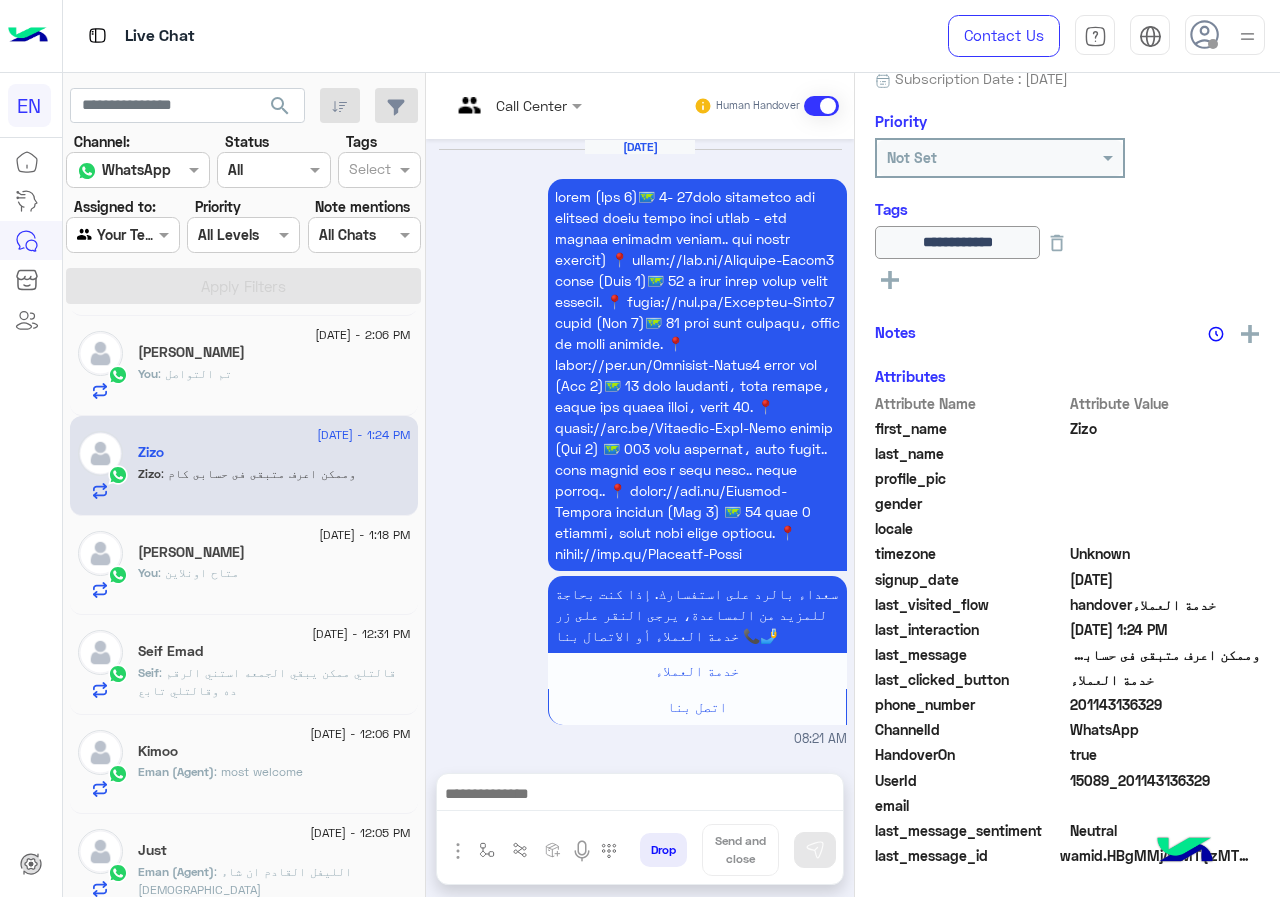 scroll, scrollTop: 1234, scrollLeft: 0, axis: vertical 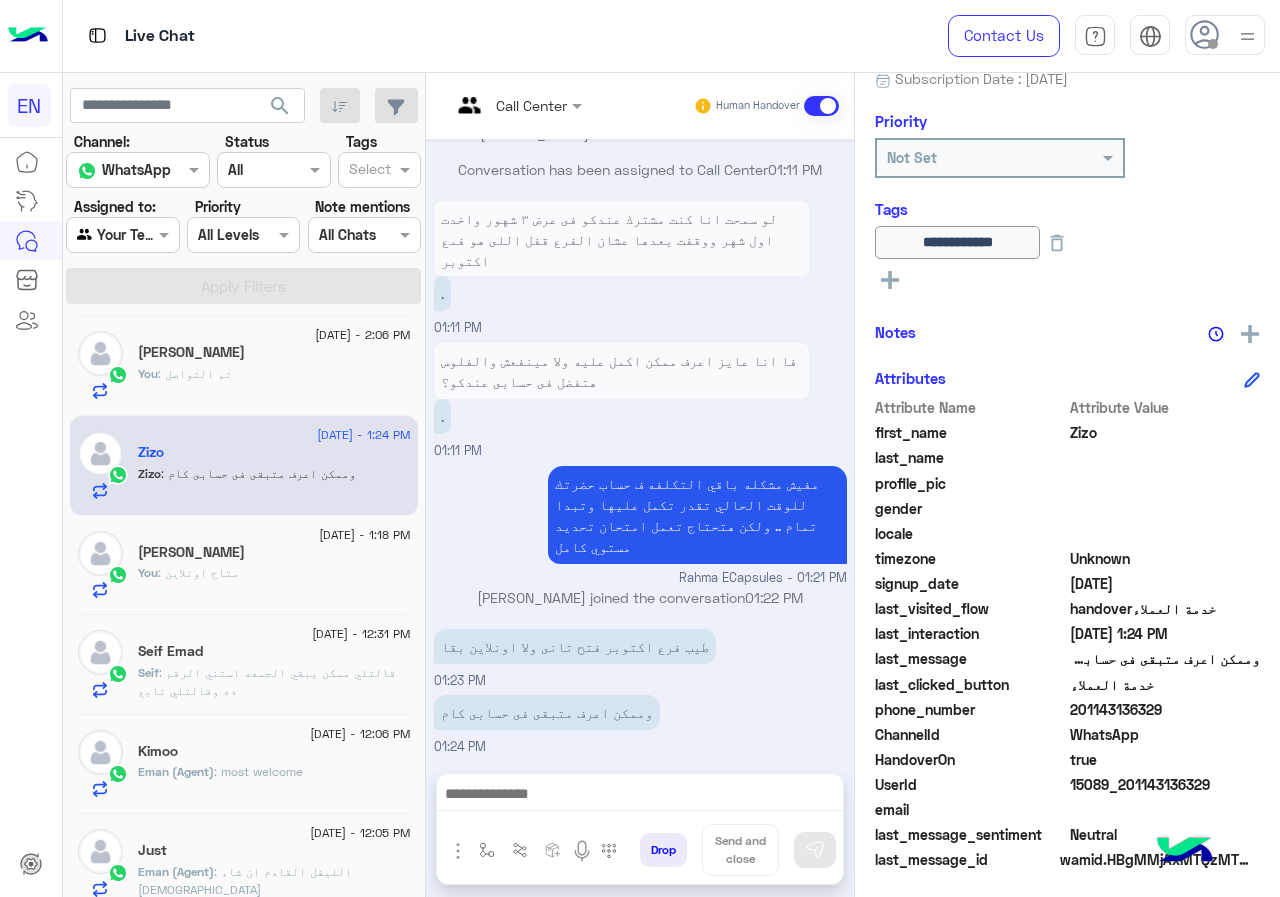 drag, startPoint x: 1074, startPoint y: 709, endPoint x: 1182, endPoint y: 709, distance: 108 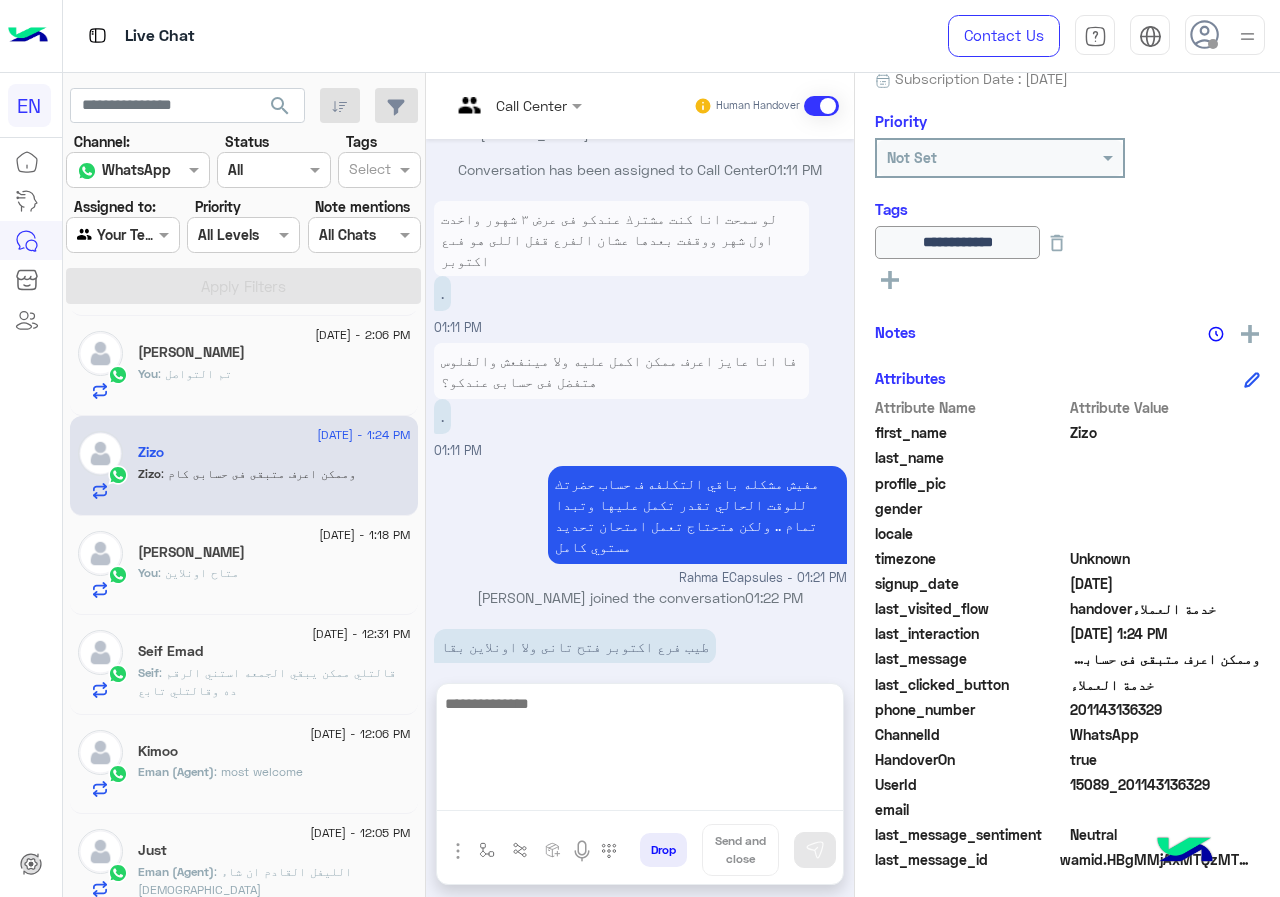 click at bounding box center [640, 751] 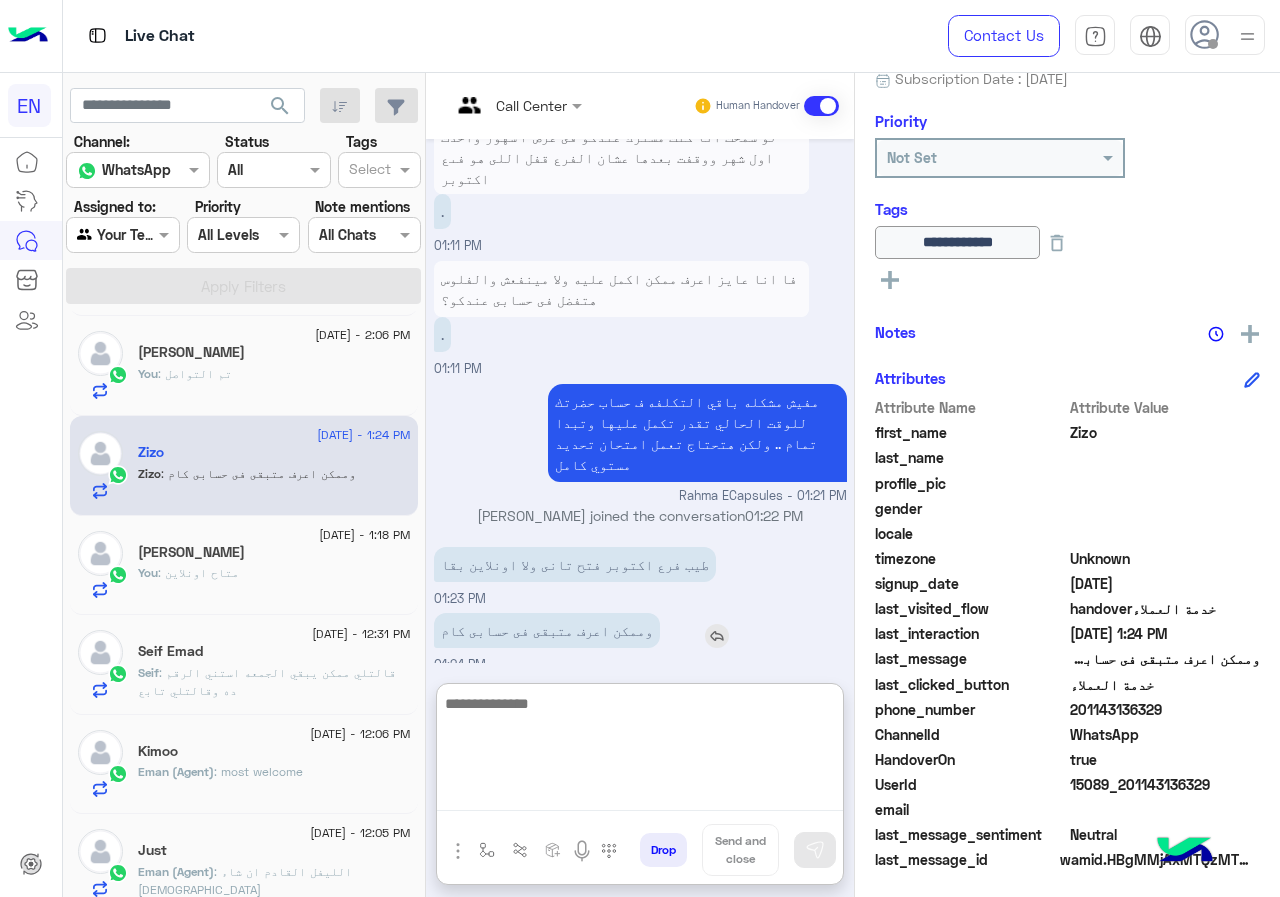 scroll, scrollTop: 1324, scrollLeft: 0, axis: vertical 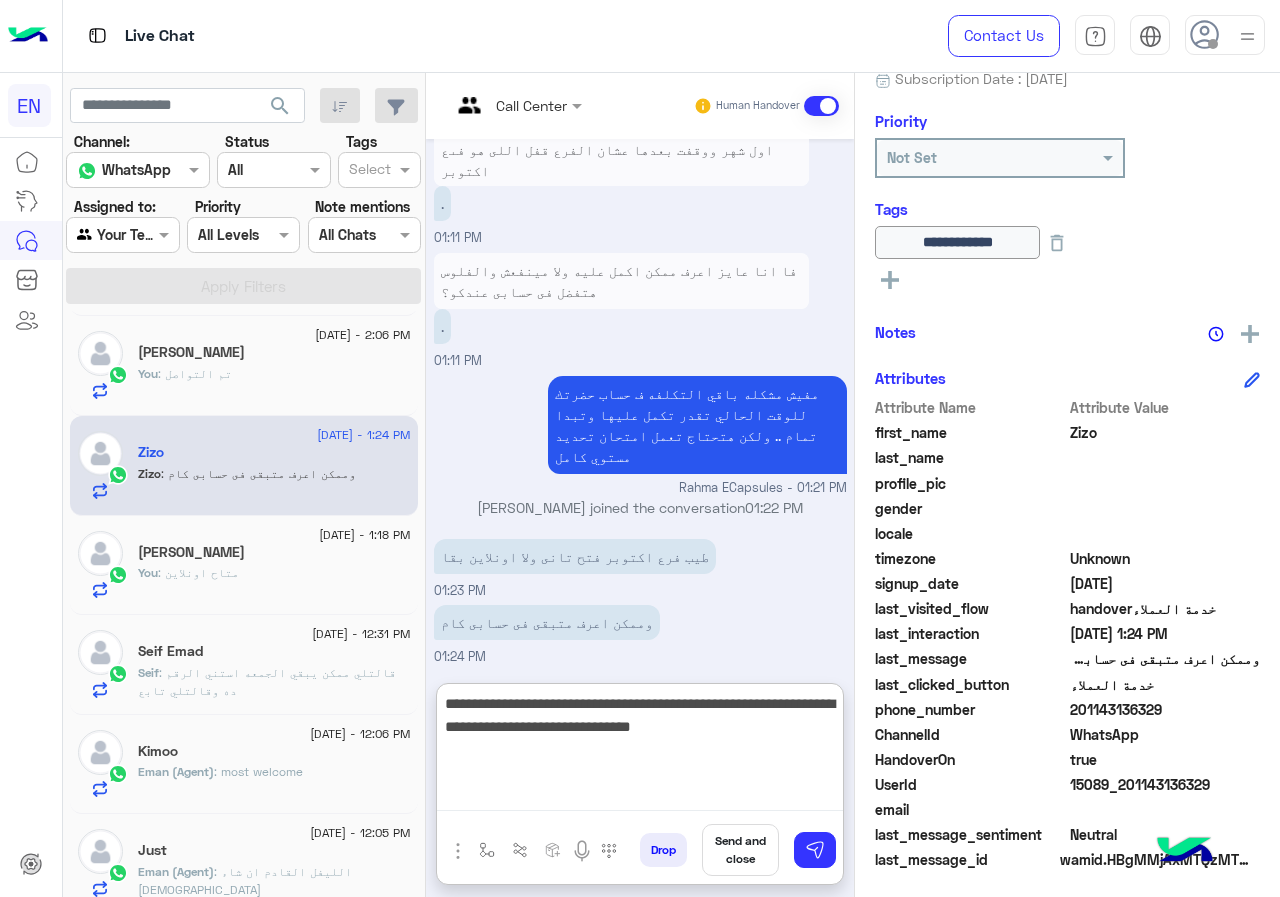 type on "**********" 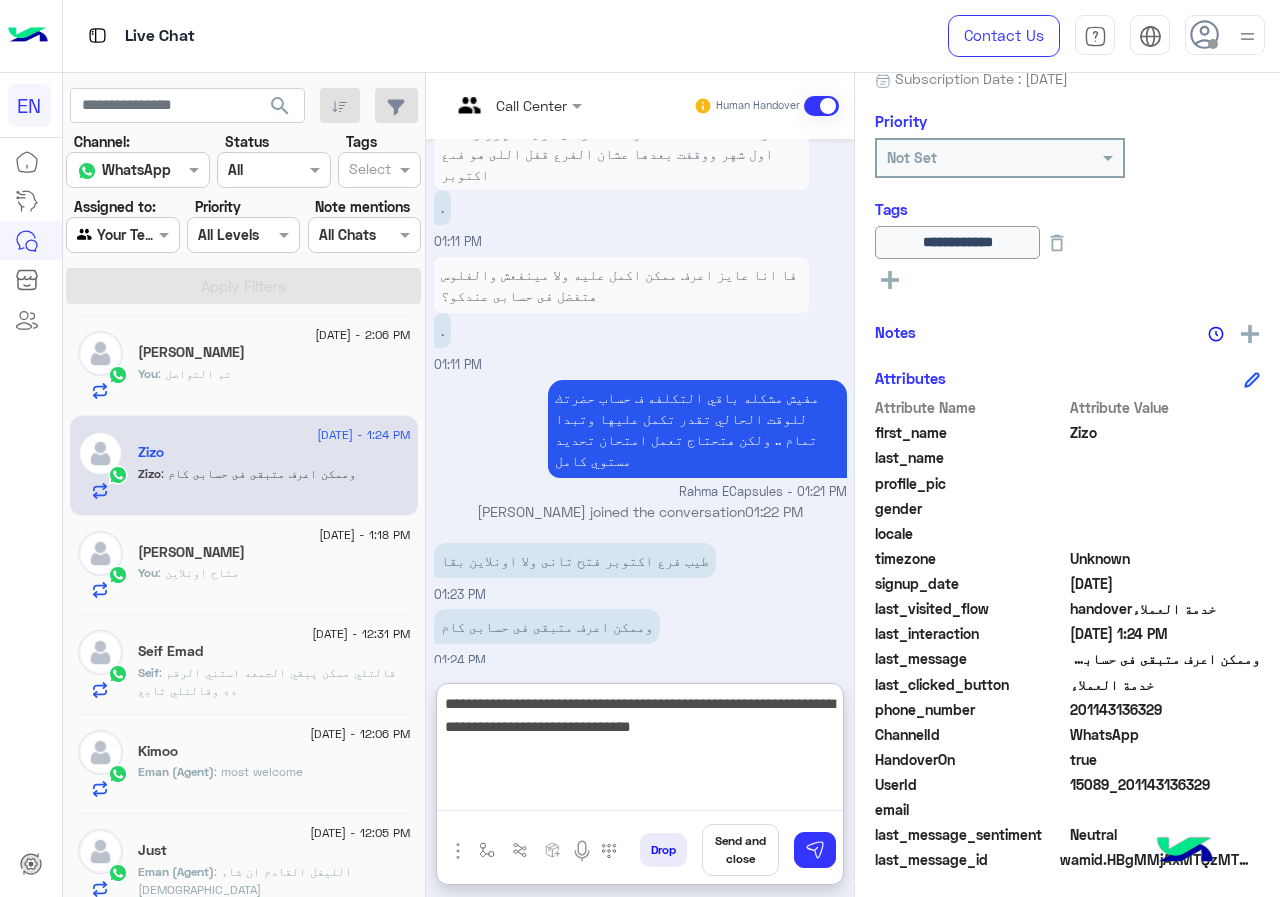 scroll, scrollTop: 1324, scrollLeft: 0, axis: vertical 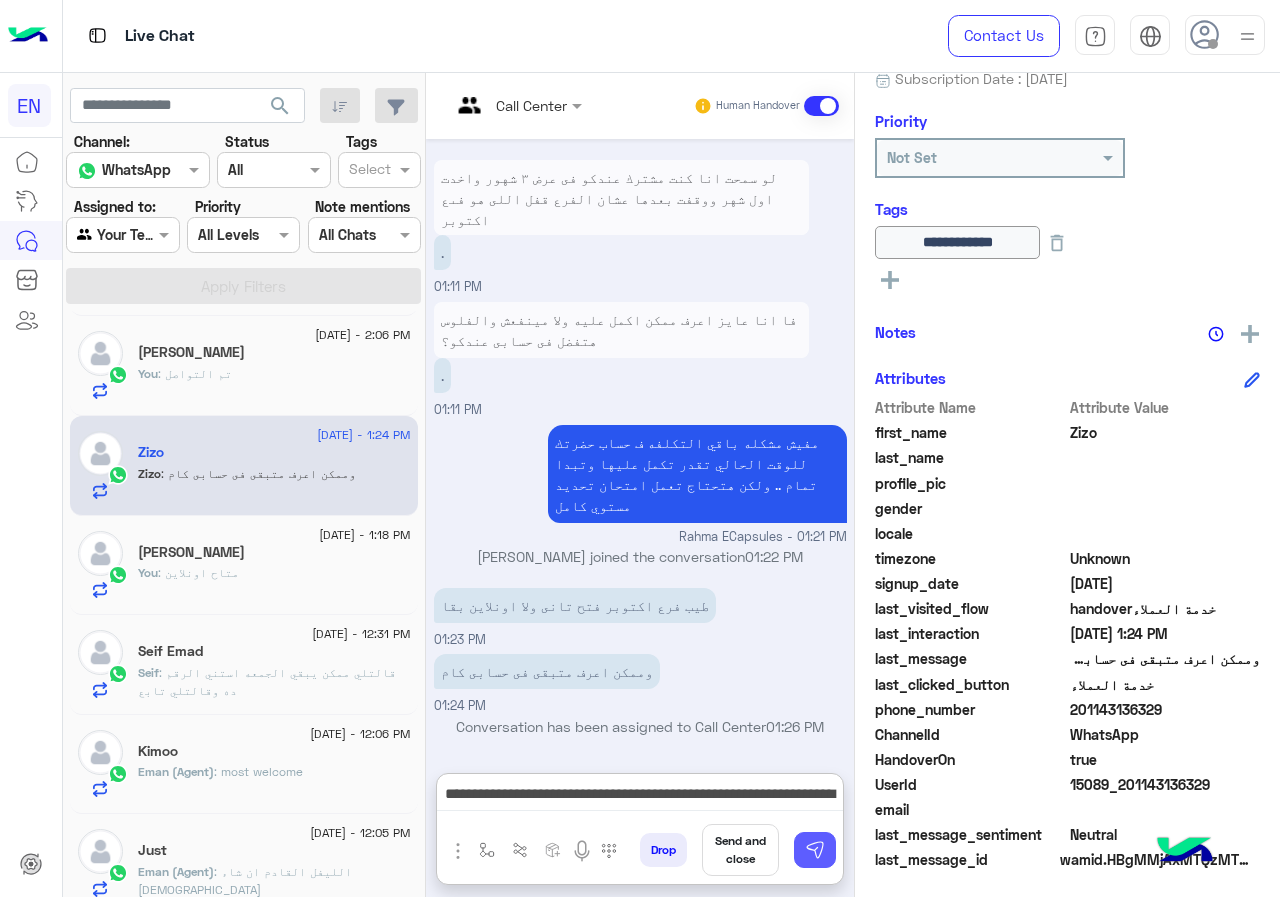 click at bounding box center [815, 850] 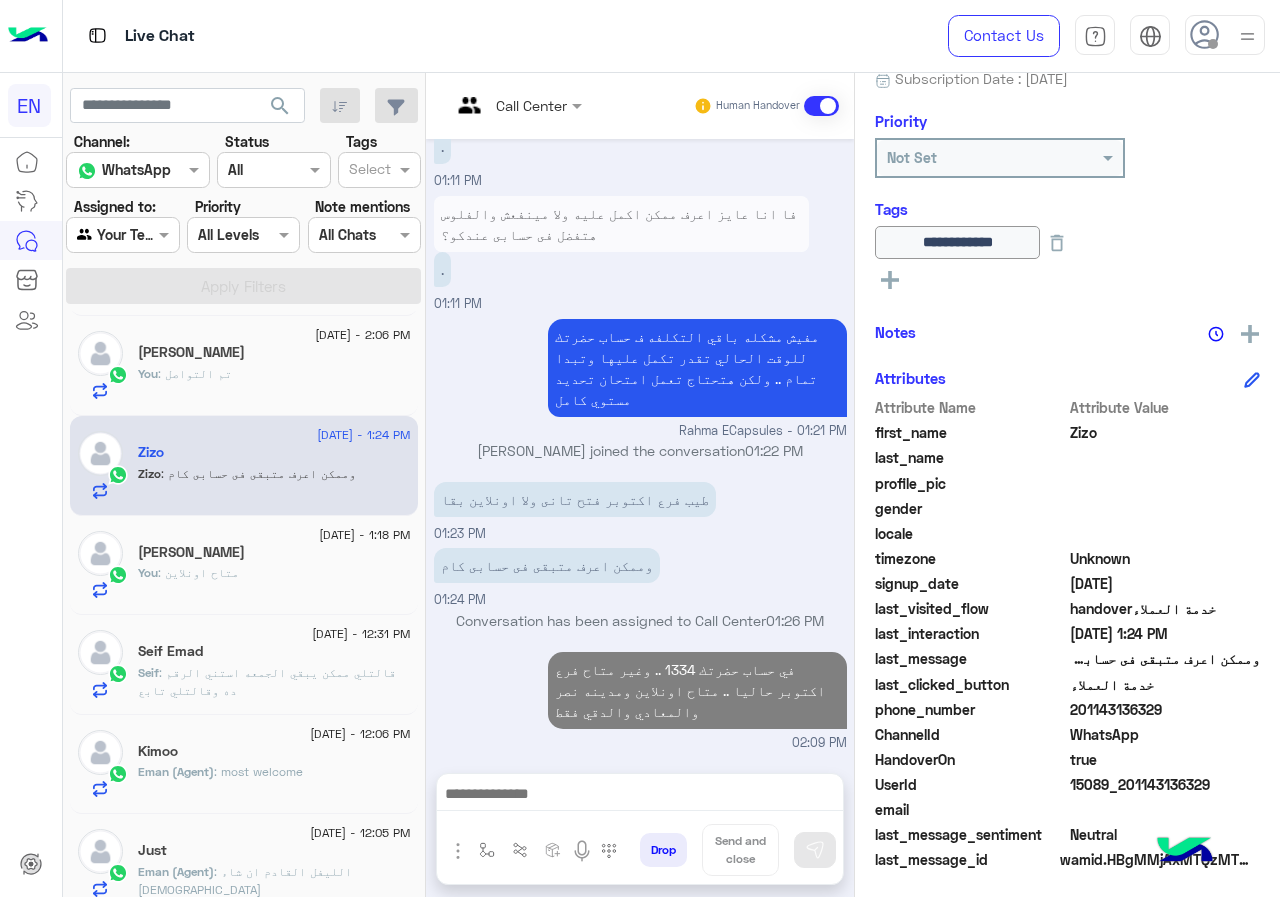 scroll, scrollTop: 1340, scrollLeft: 0, axis: vertical 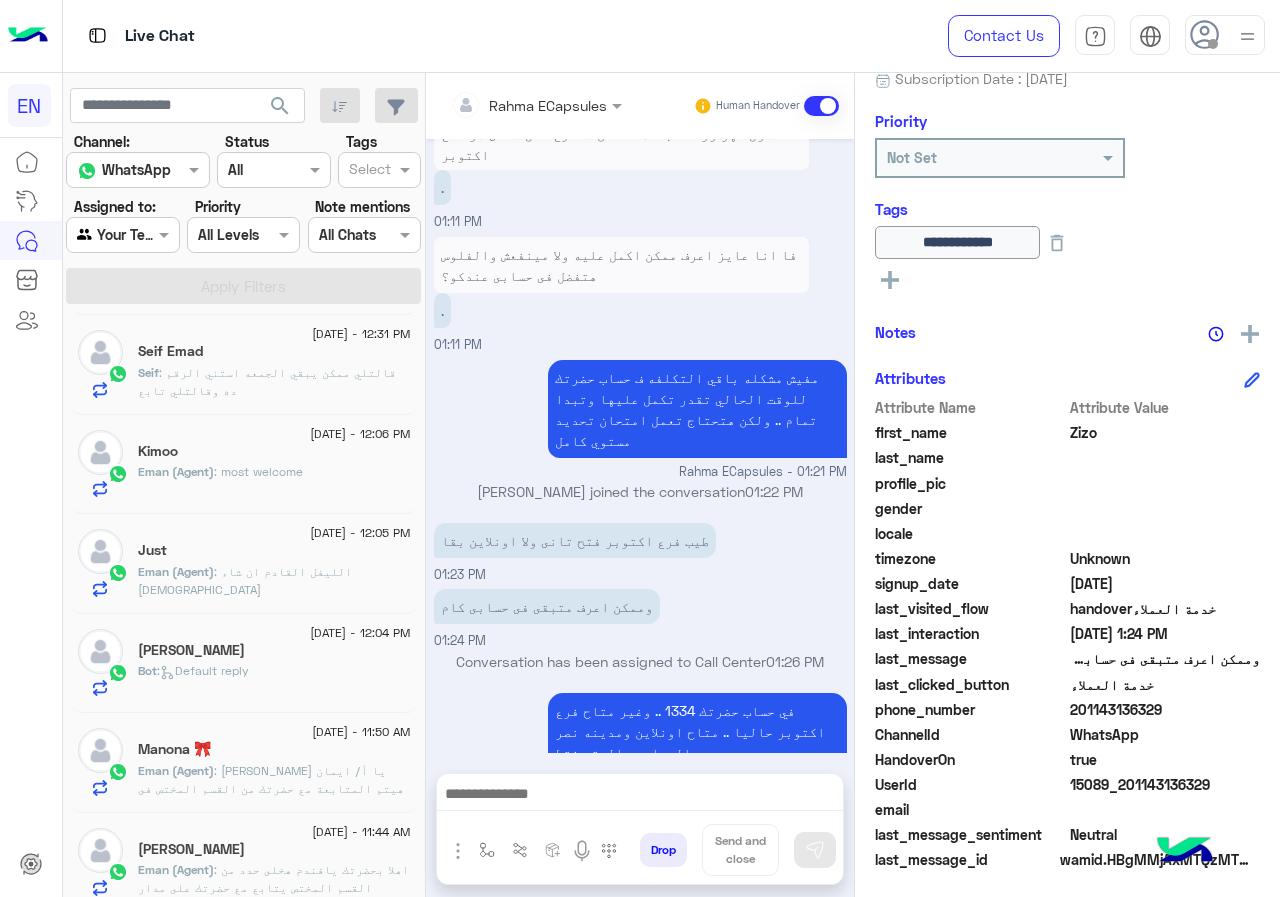 click on "9 July - 12:31 PM  Seif Emad  Seif : قالتلي ممكن يبقي الجمعه استني الرقم ده وقالتلي تابع" 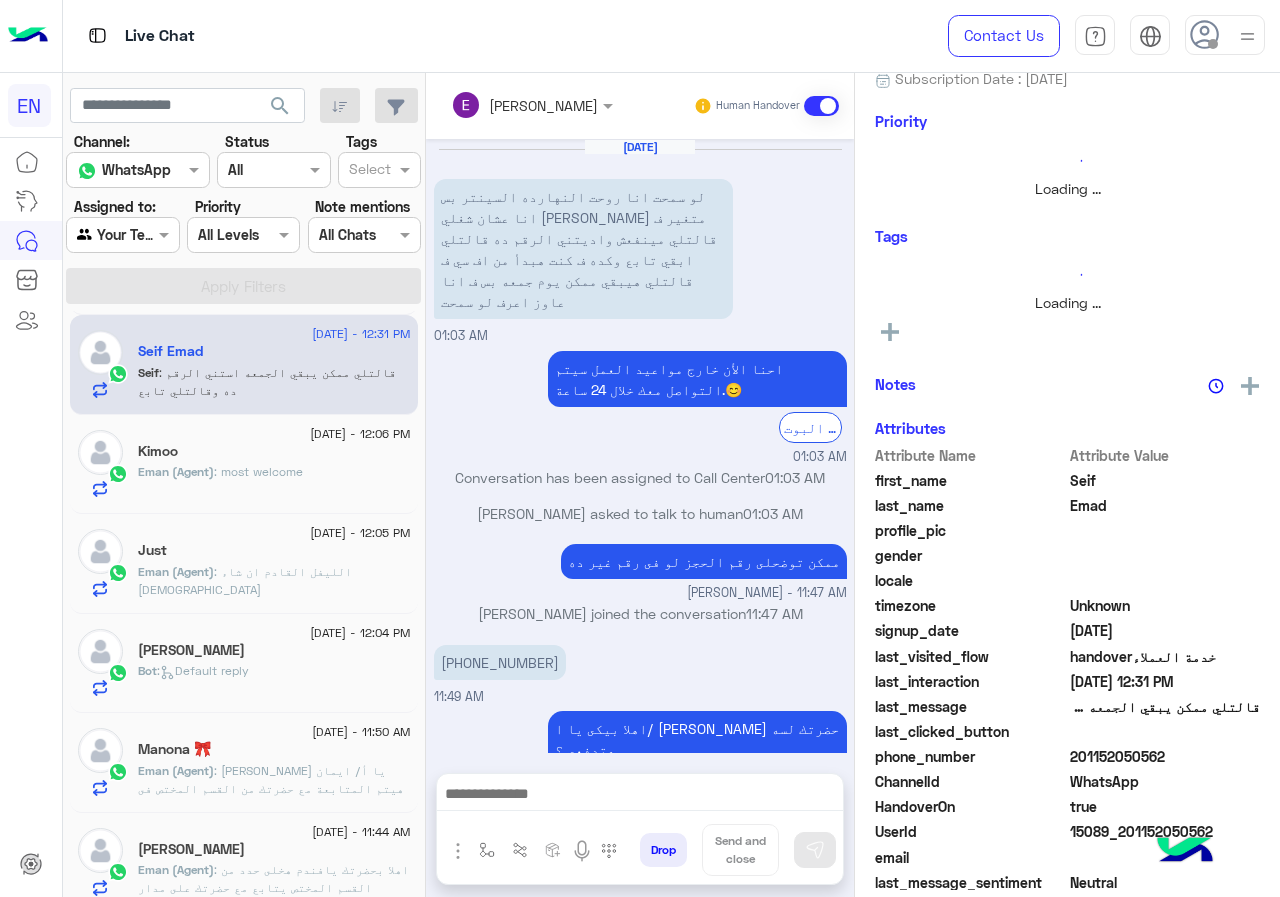 scroll, scrollTop: 448, scrollLeft: 0, axis: vertical 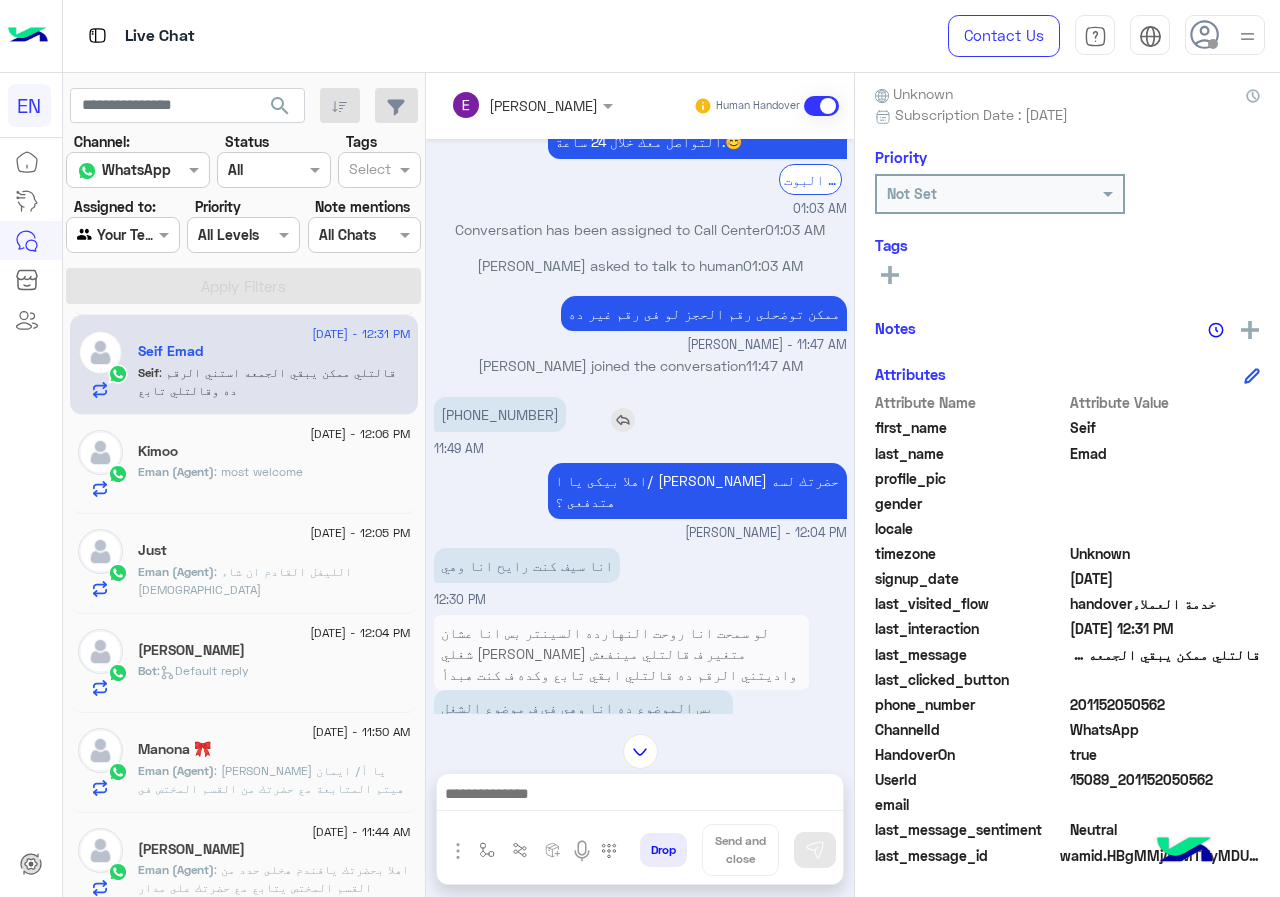 click on "+20 10 62882058" at bounding box center [500, 414] 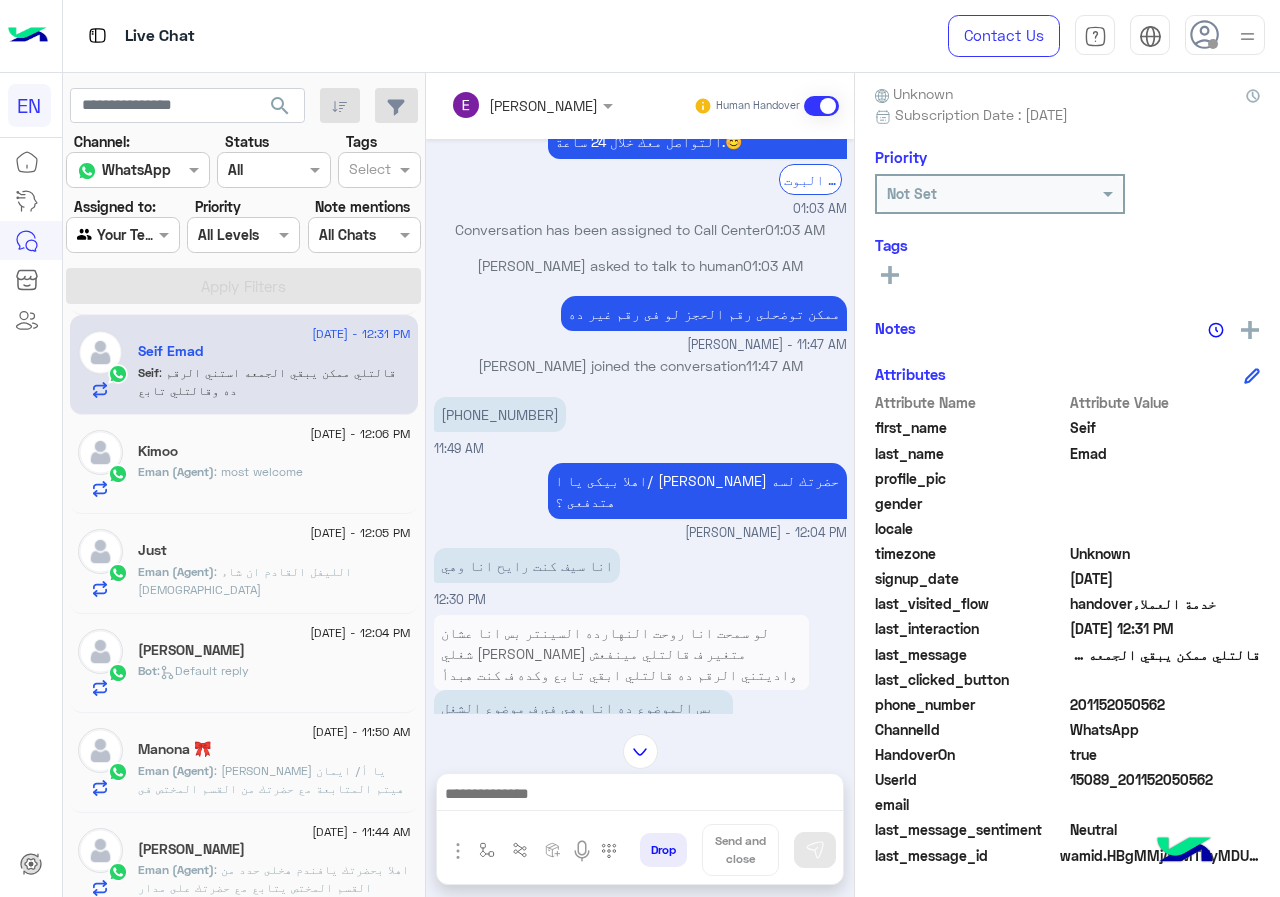 drag, startPoint x: 497, startPoint y: 392, endPoint x: 743, endPoint y: 325, distance: 254.96078 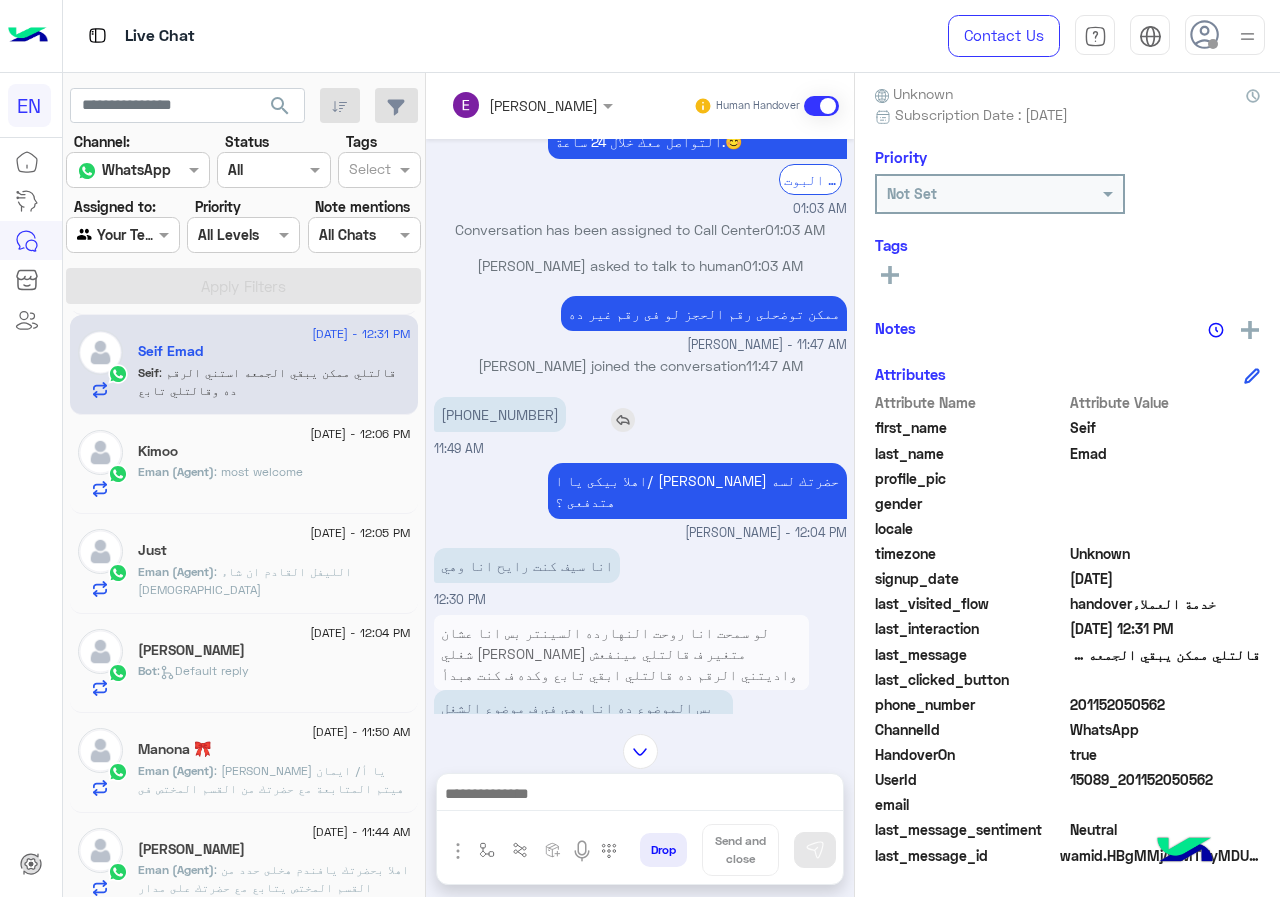 drag, startPoint x: 457, startPoint y: 392, endPoint x: 555, endPoint y: 402, distance: 98.50888 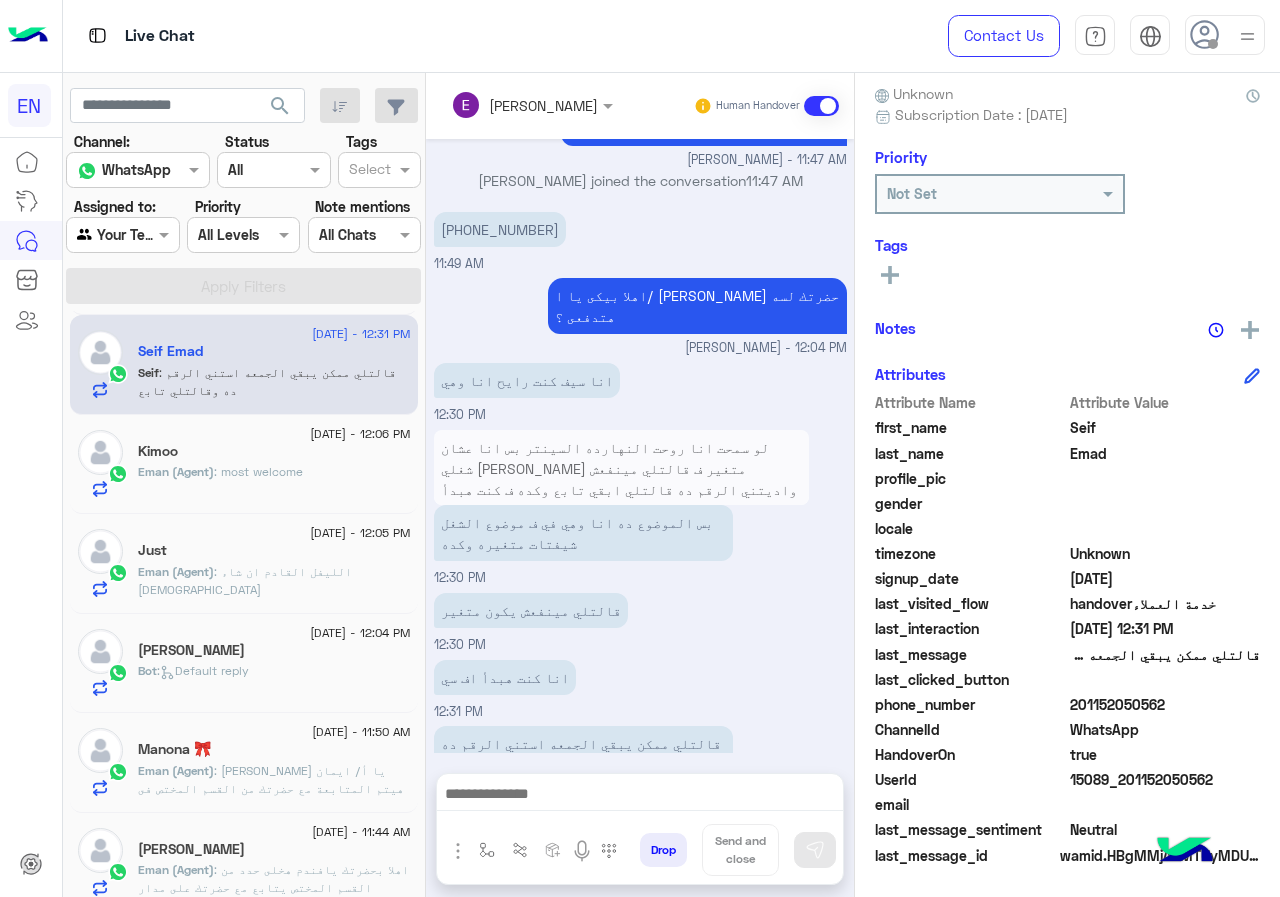 scroll, scrollTop: 447, scrollLeft: 0, axis: vertical 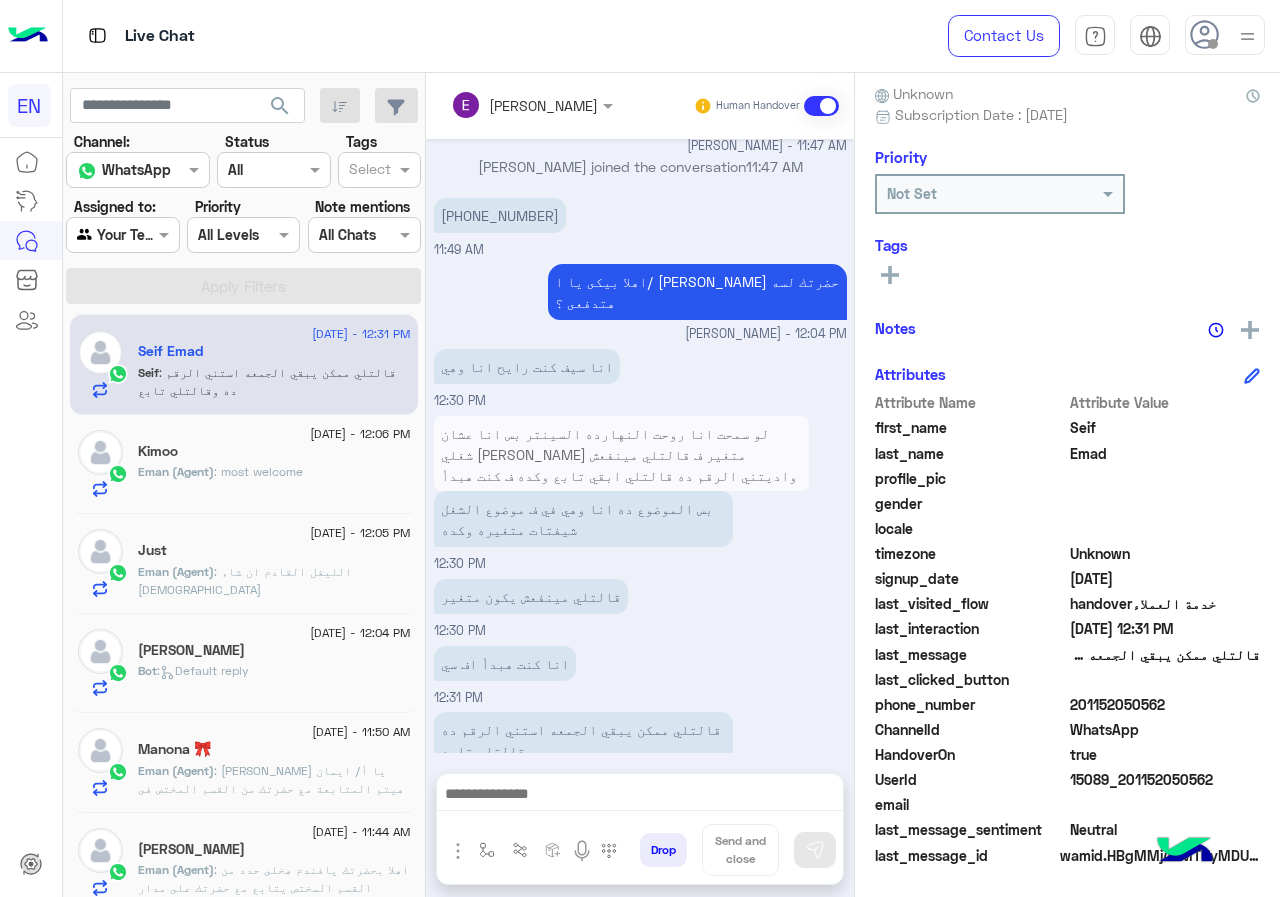 click on "[PERSON_NAME]" at bounding box center [524, 105] 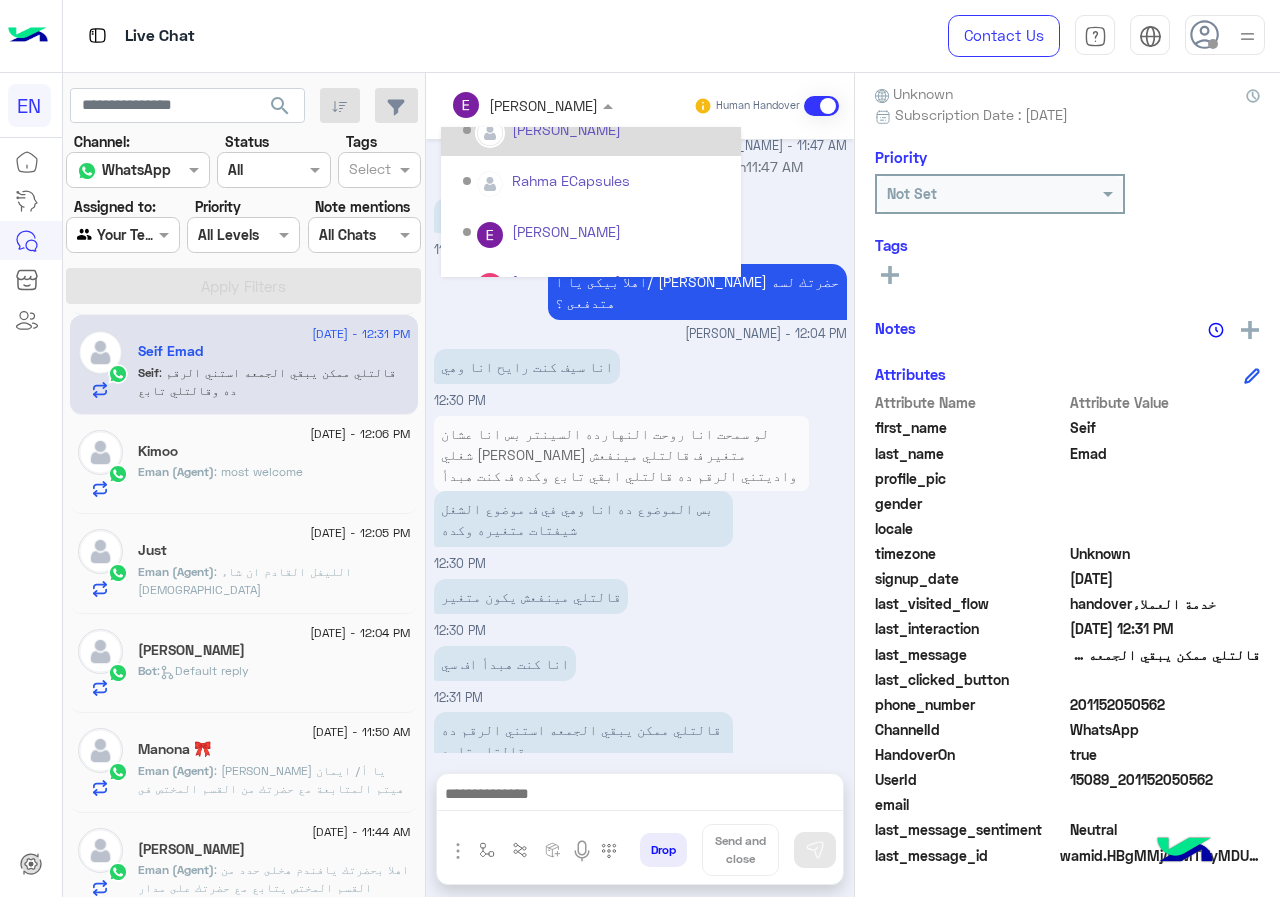 scroll, scrollTop: 332, scrollLeft: 0, axis: vertical 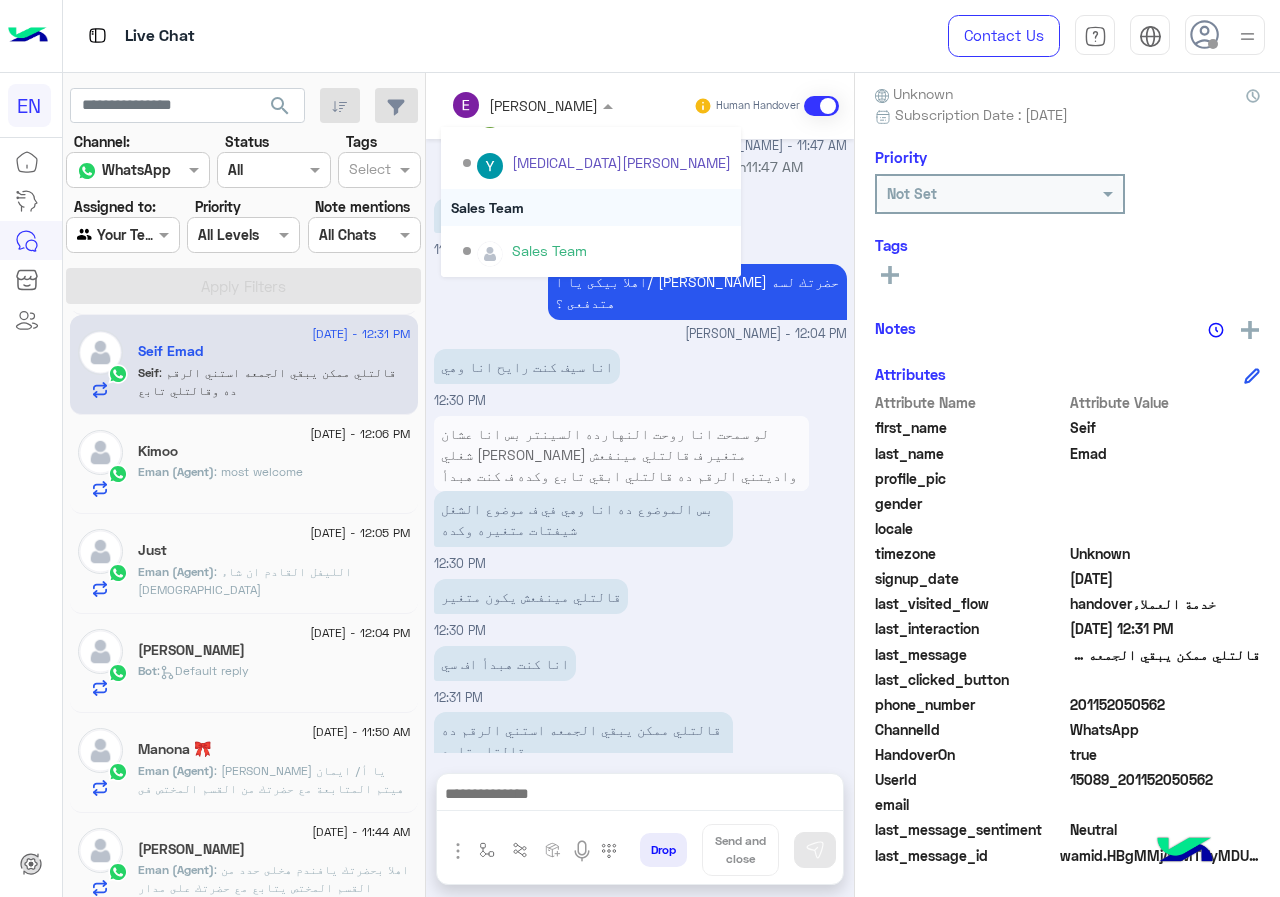 click on "Sales Team" at bounding box center (591, 207) 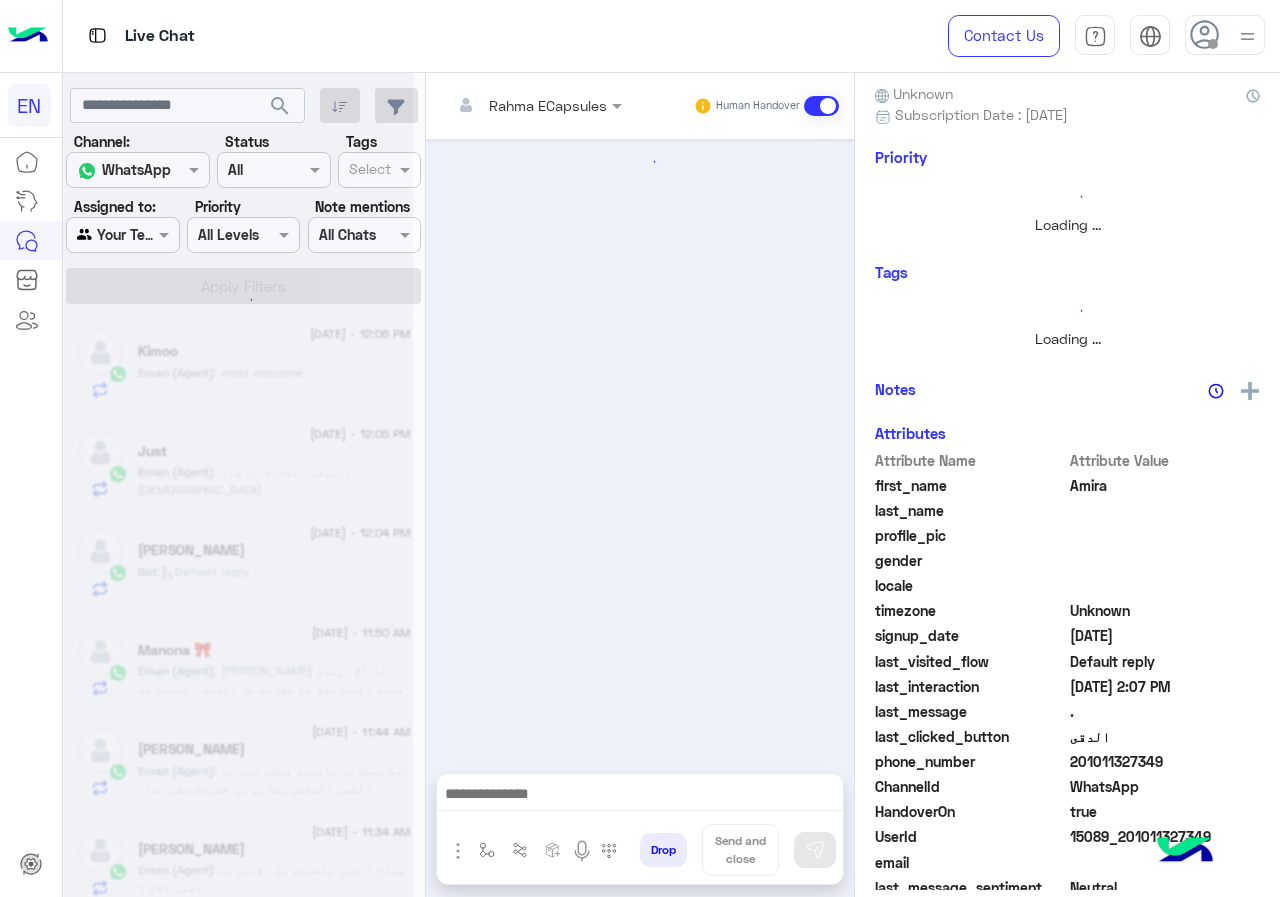 scroll, scrollTop: 216, scrollLeft: 0, axis: vertical 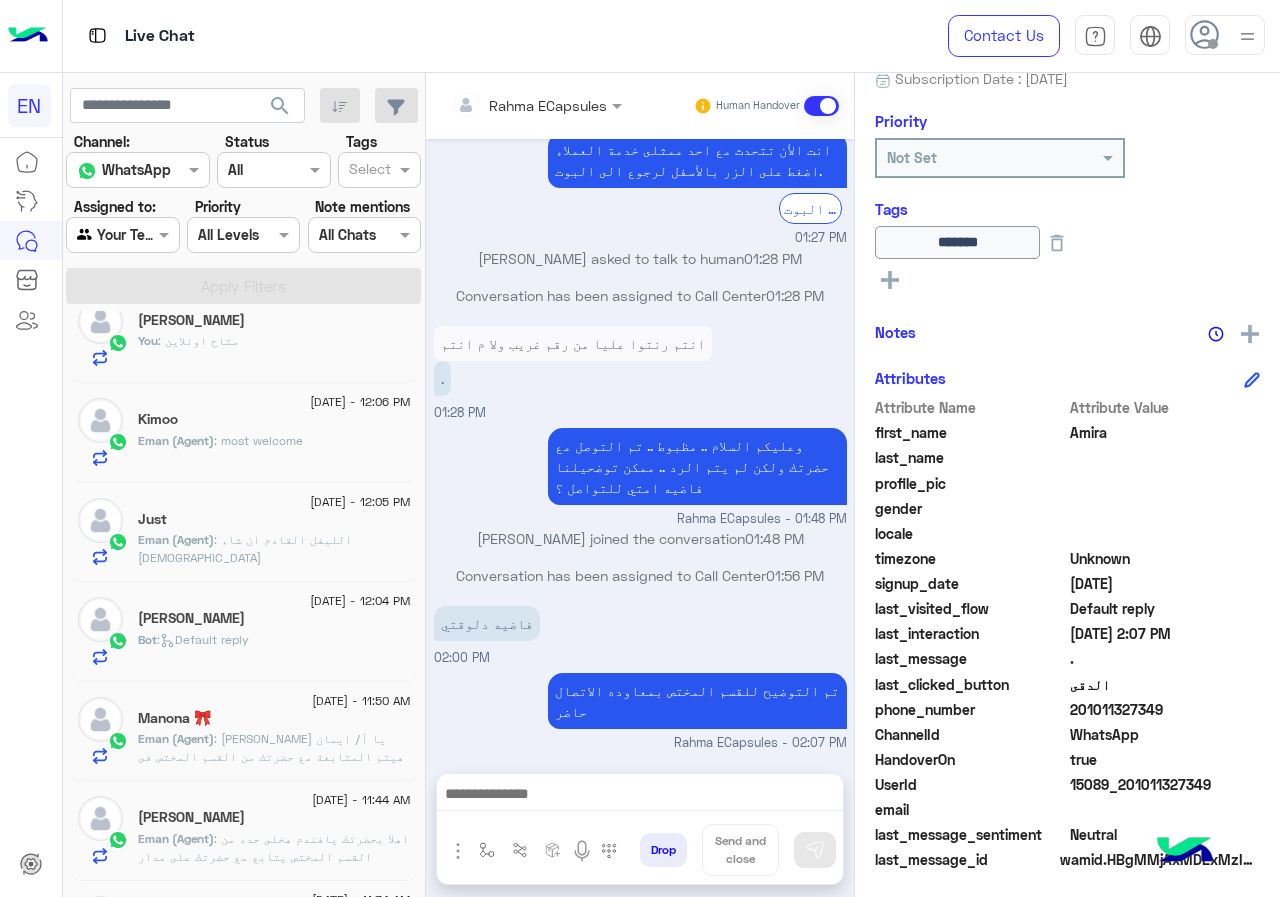 click on "Bot :   Default reply" 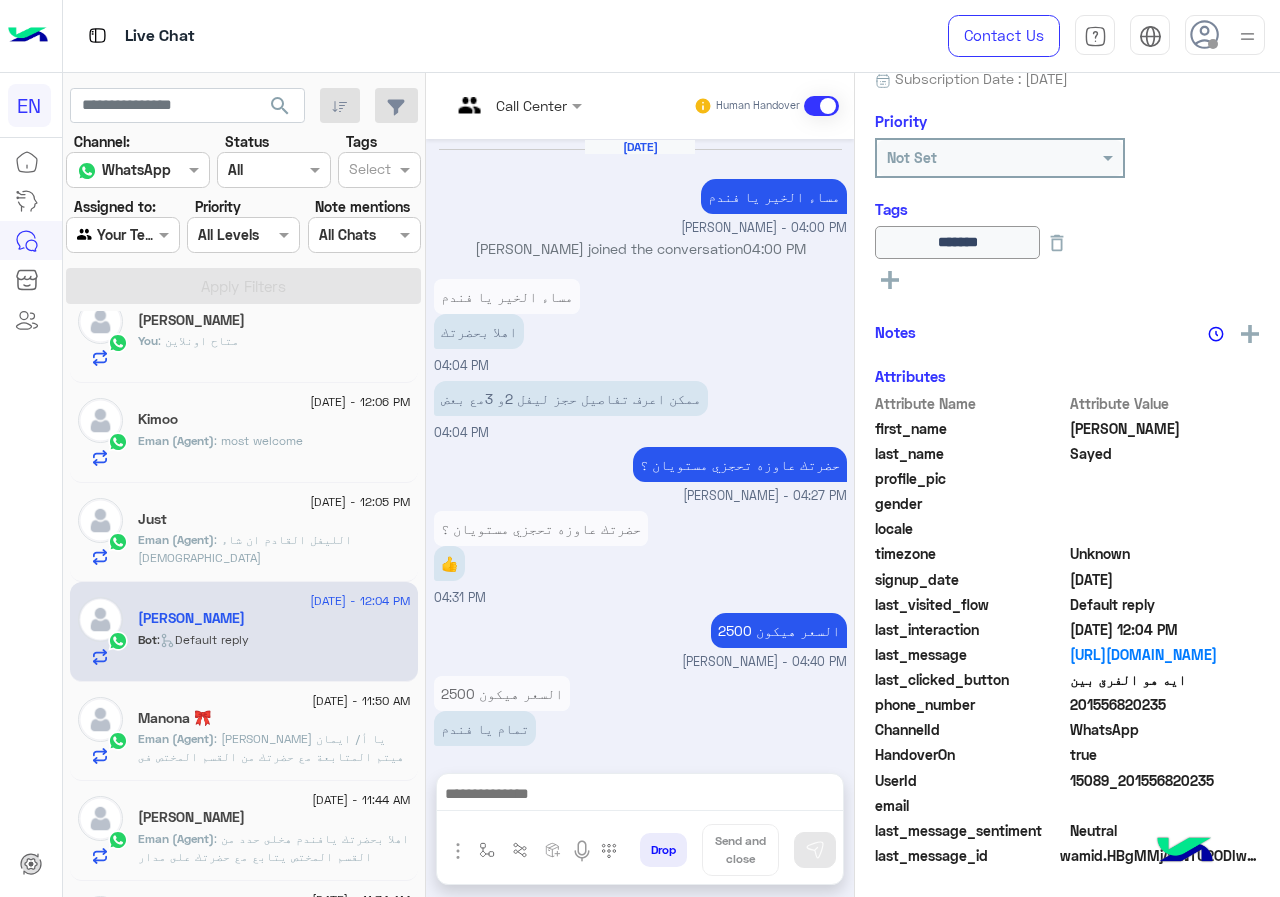 scroll, scrollTop: 216, scrollLeft: 0, axis: vertical 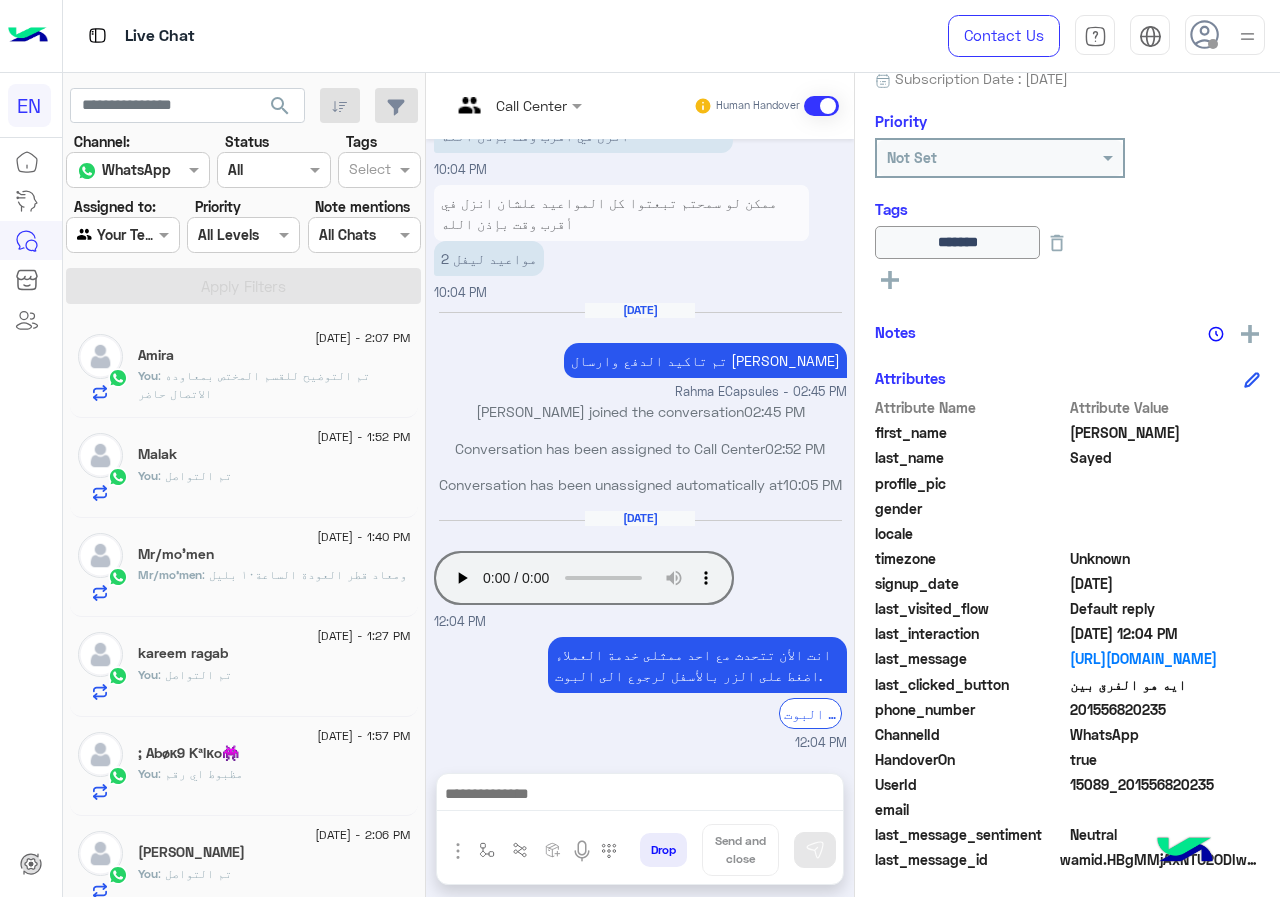 click on "Agent Filter Your Team" at bounding box center [122, 235] 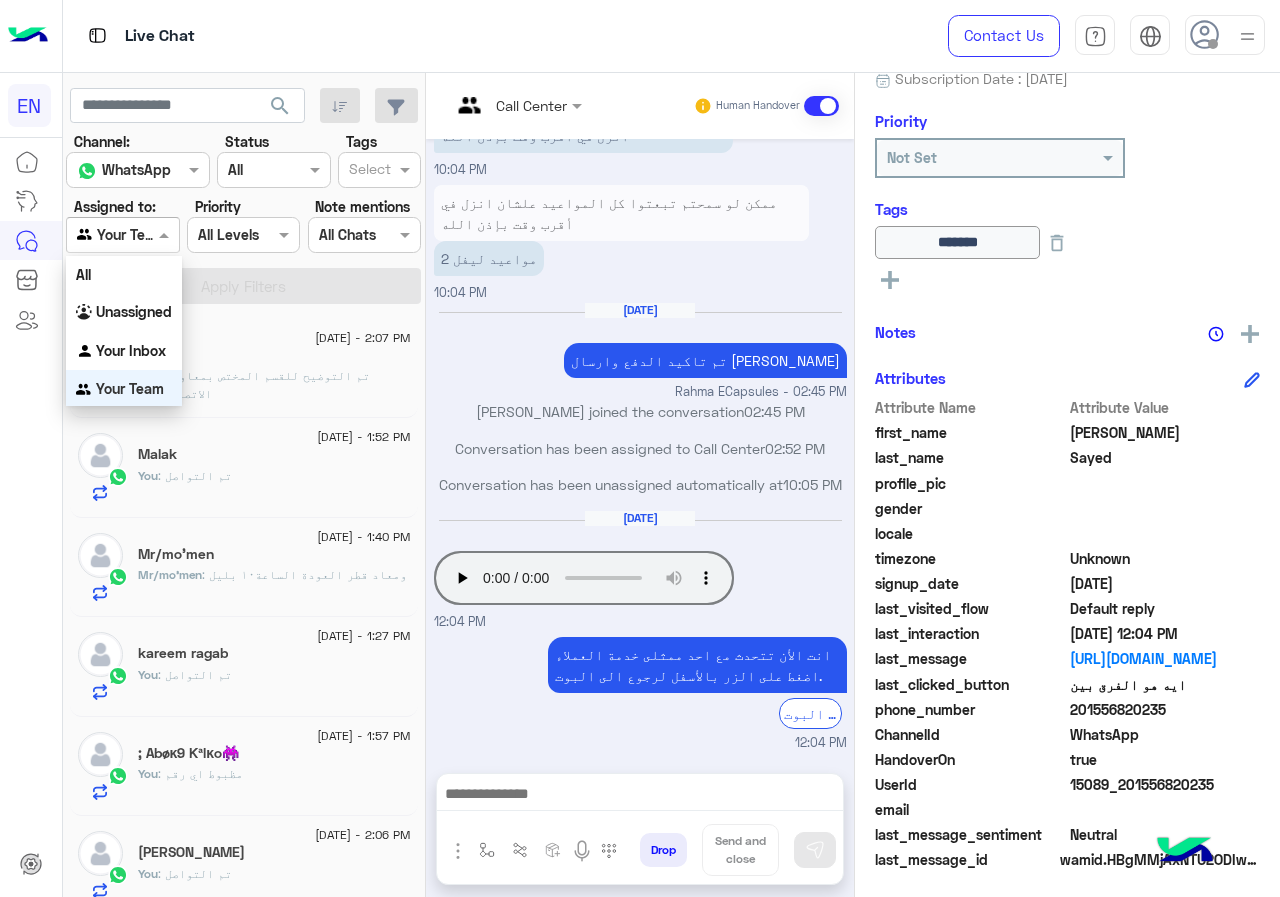 scroll, scrollTop: 1, scrollLeft: 0, axis: vertical 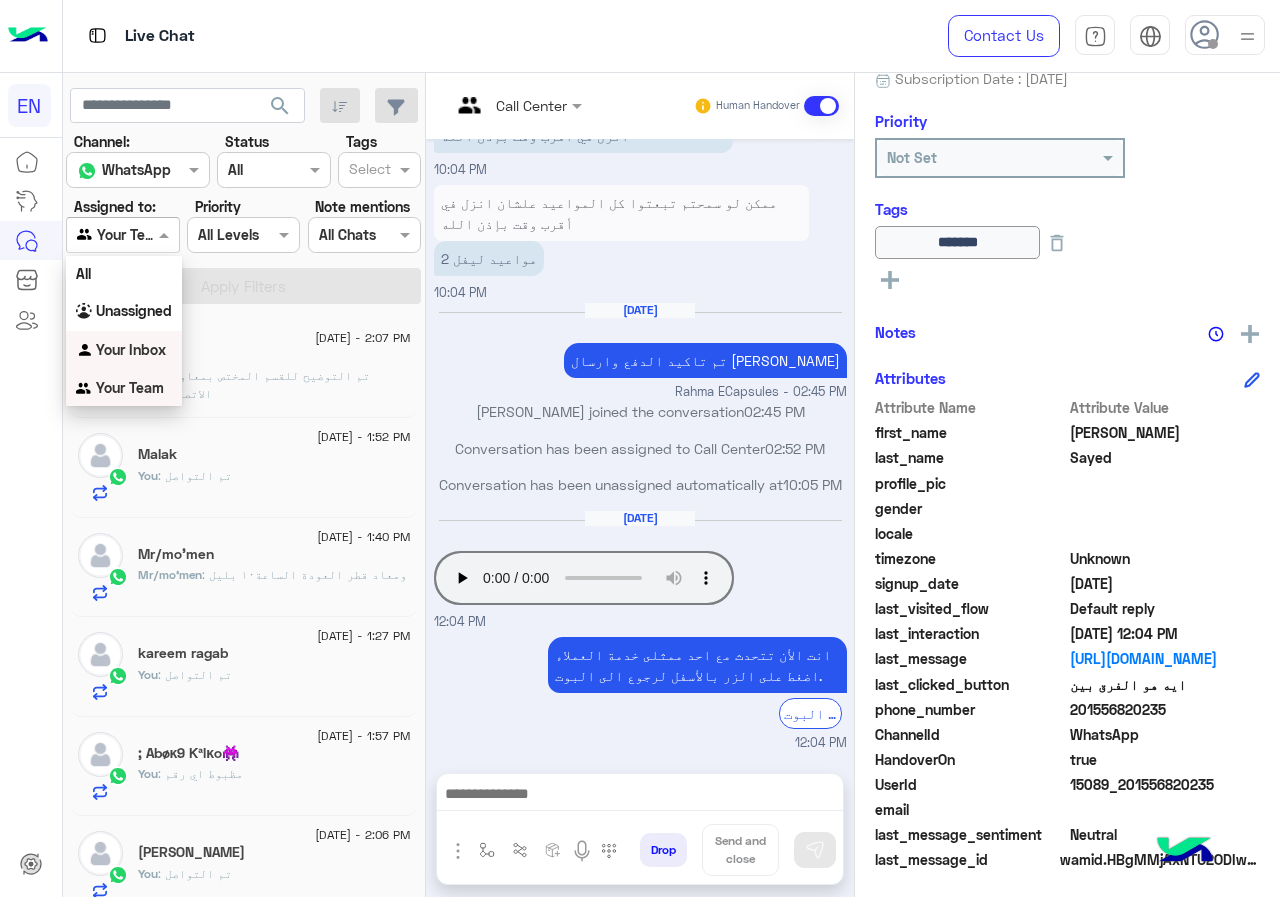 click on "Your Inbox" at bounding box center [124, 350] 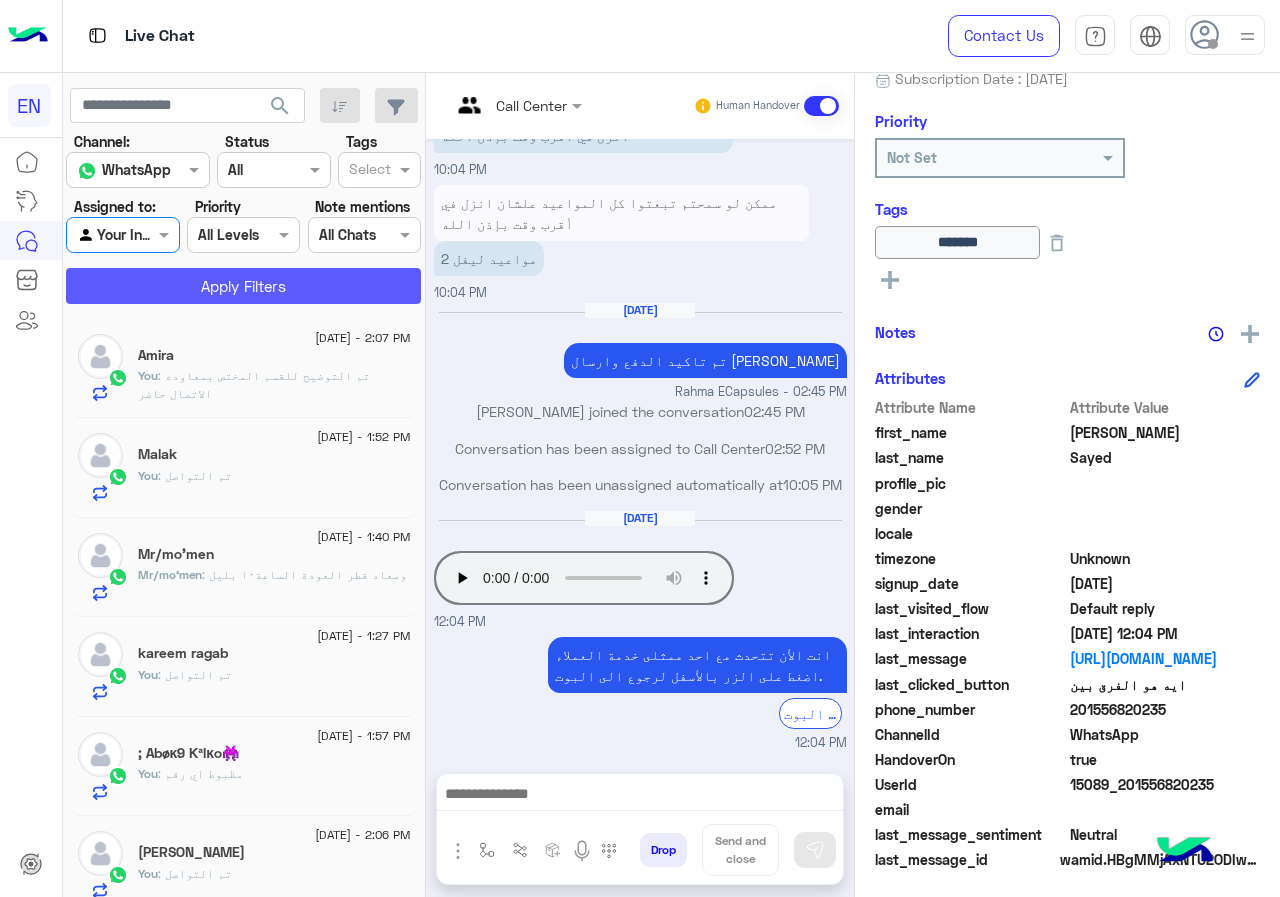 click on "Apply Filters" 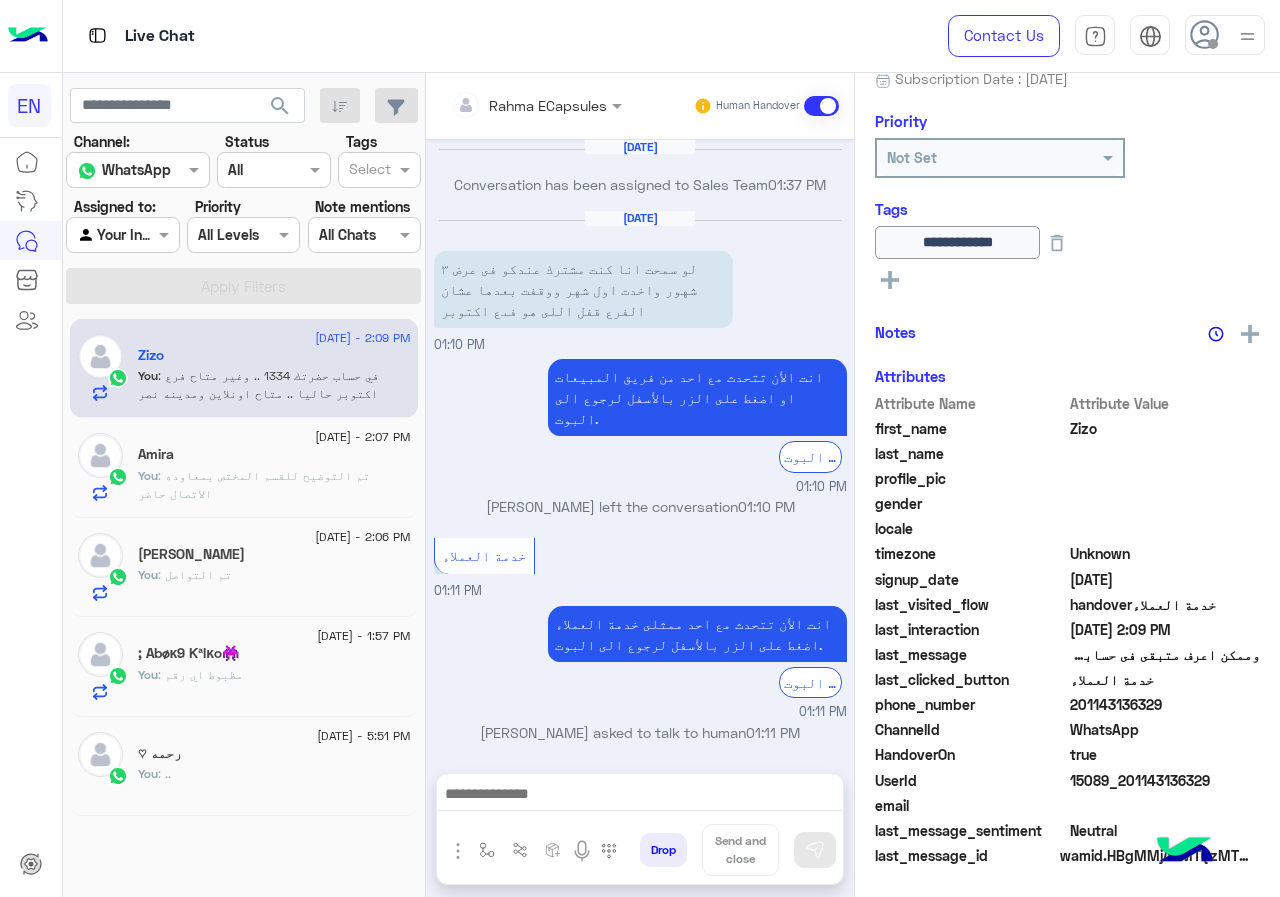 scroll, scrollTop: 684, scrollLeft: 0, axis: vertical 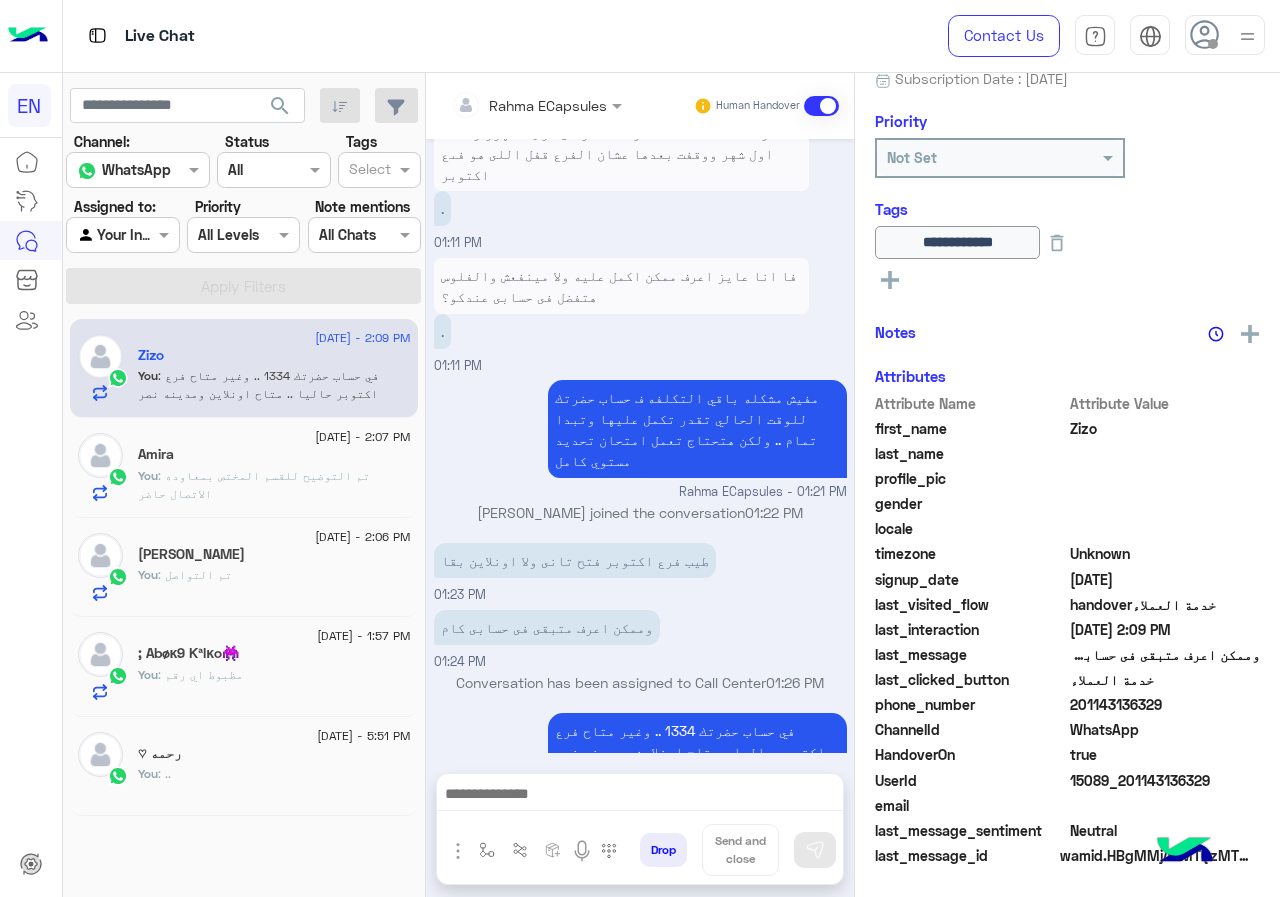 click on "Rahma ECapsules" at bounding box center (529, 105) 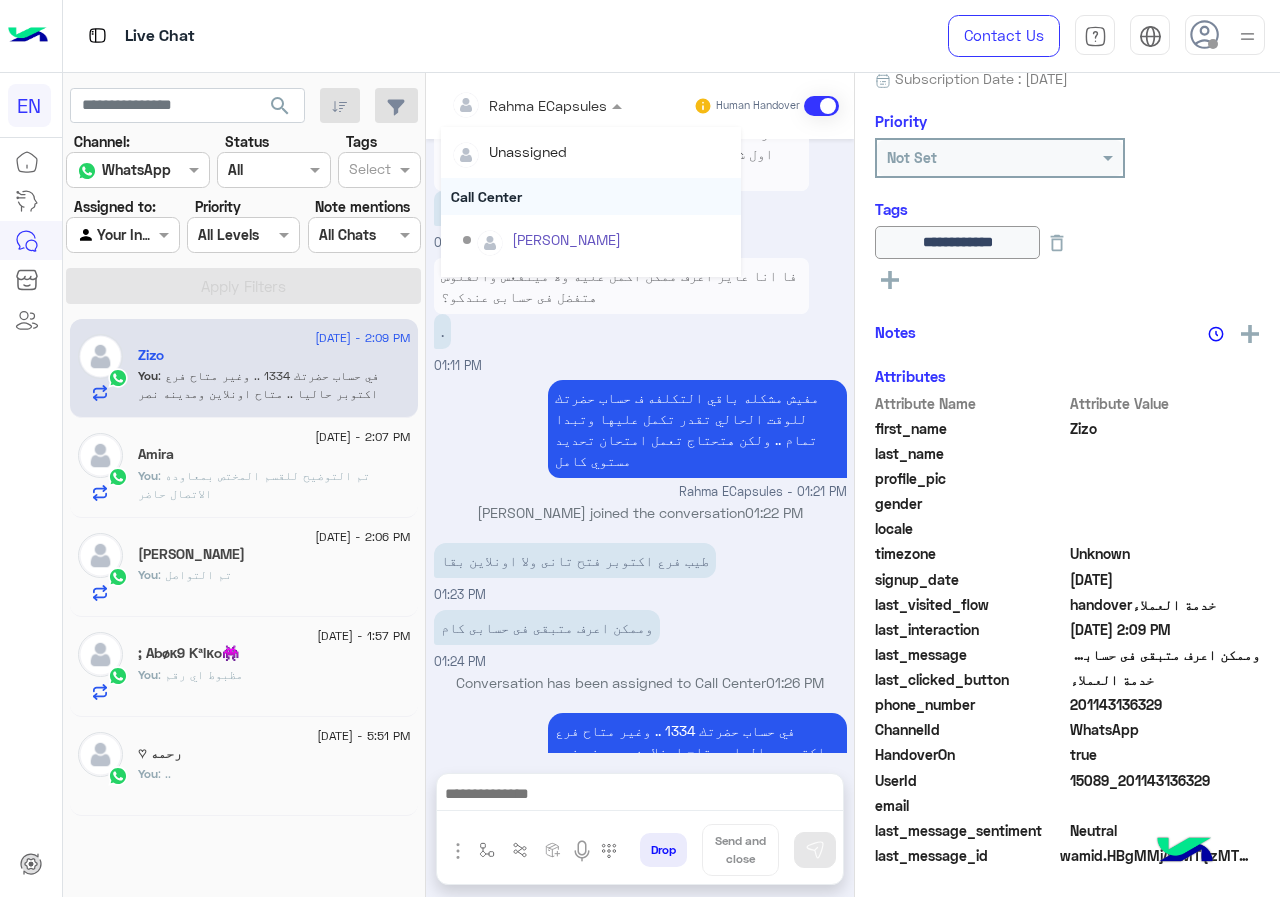 click on "Call Center" at bounding box center (591, 196) 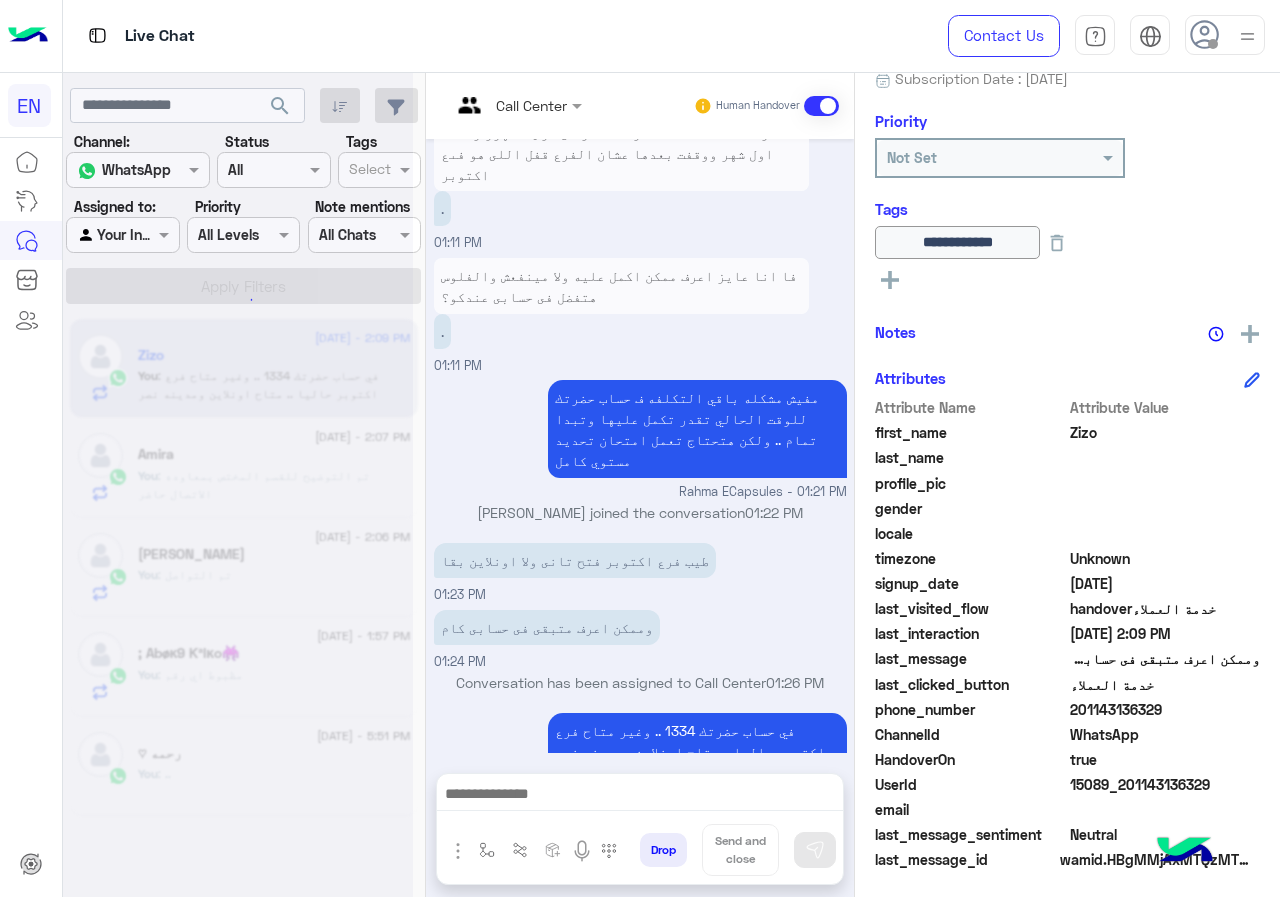 scroll, scrollTop: 0, scrollLeft: 0, axis: both 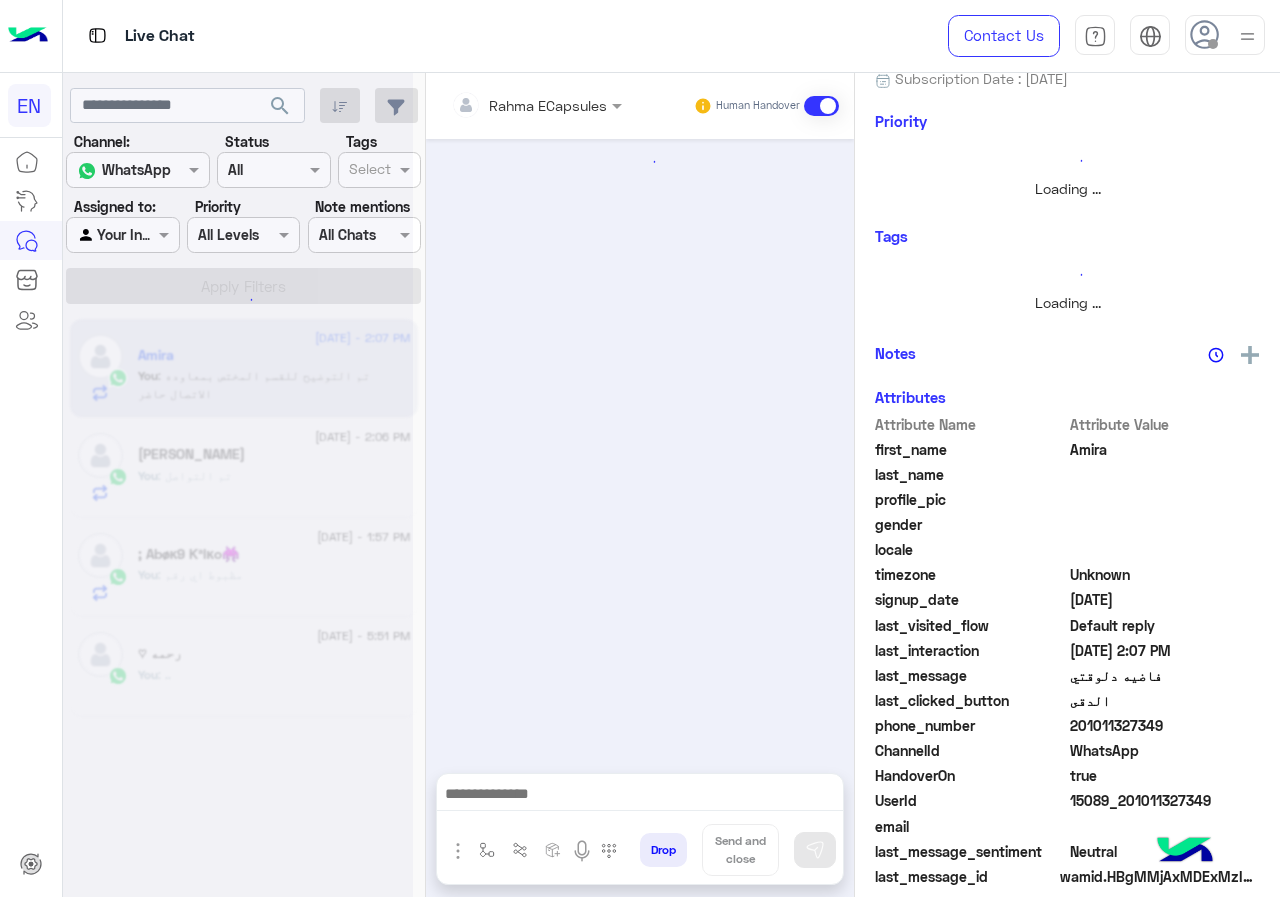click at bounding box center [509, 105] 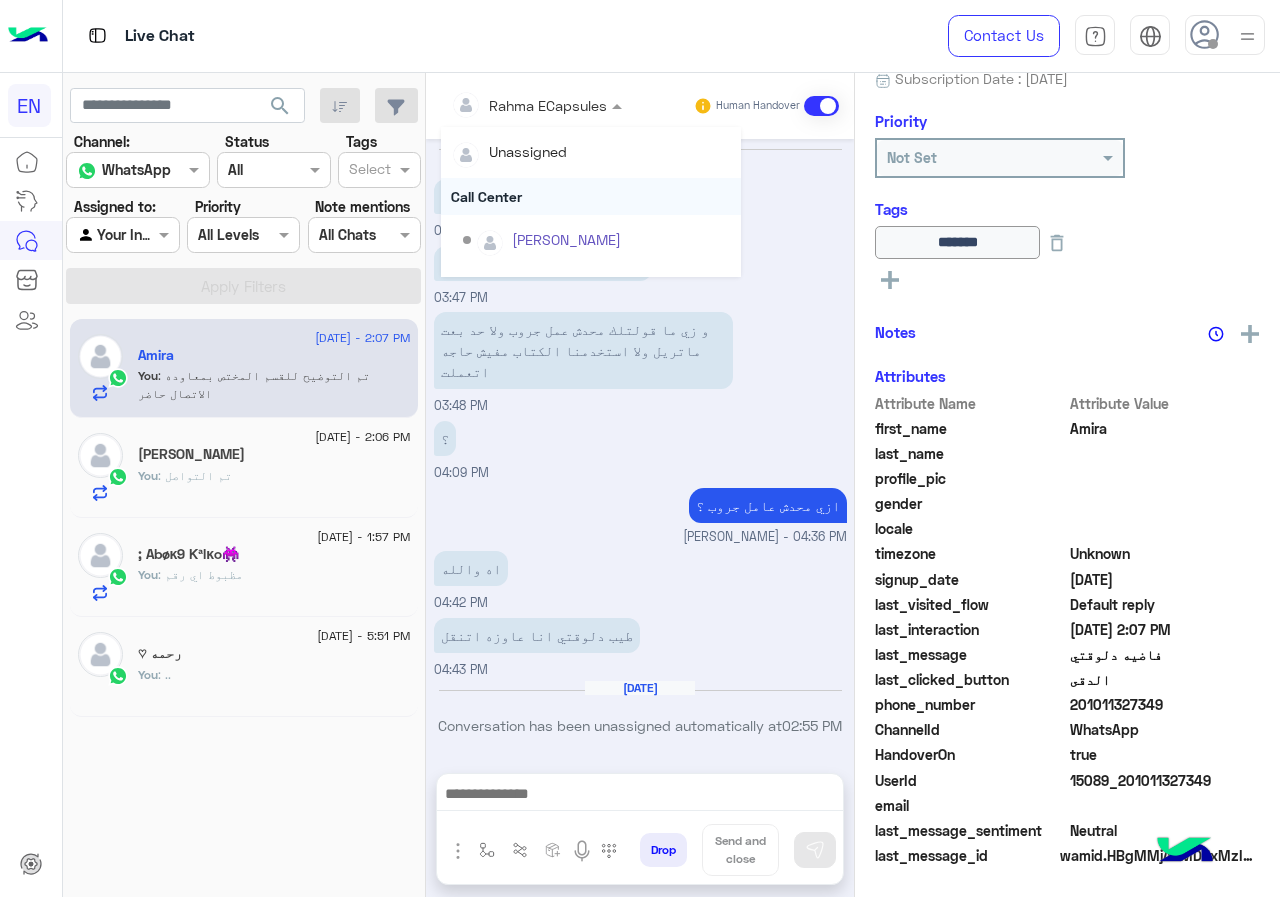 scroll, scrollTop: 216, scrollLeft: 0, axis: vertical 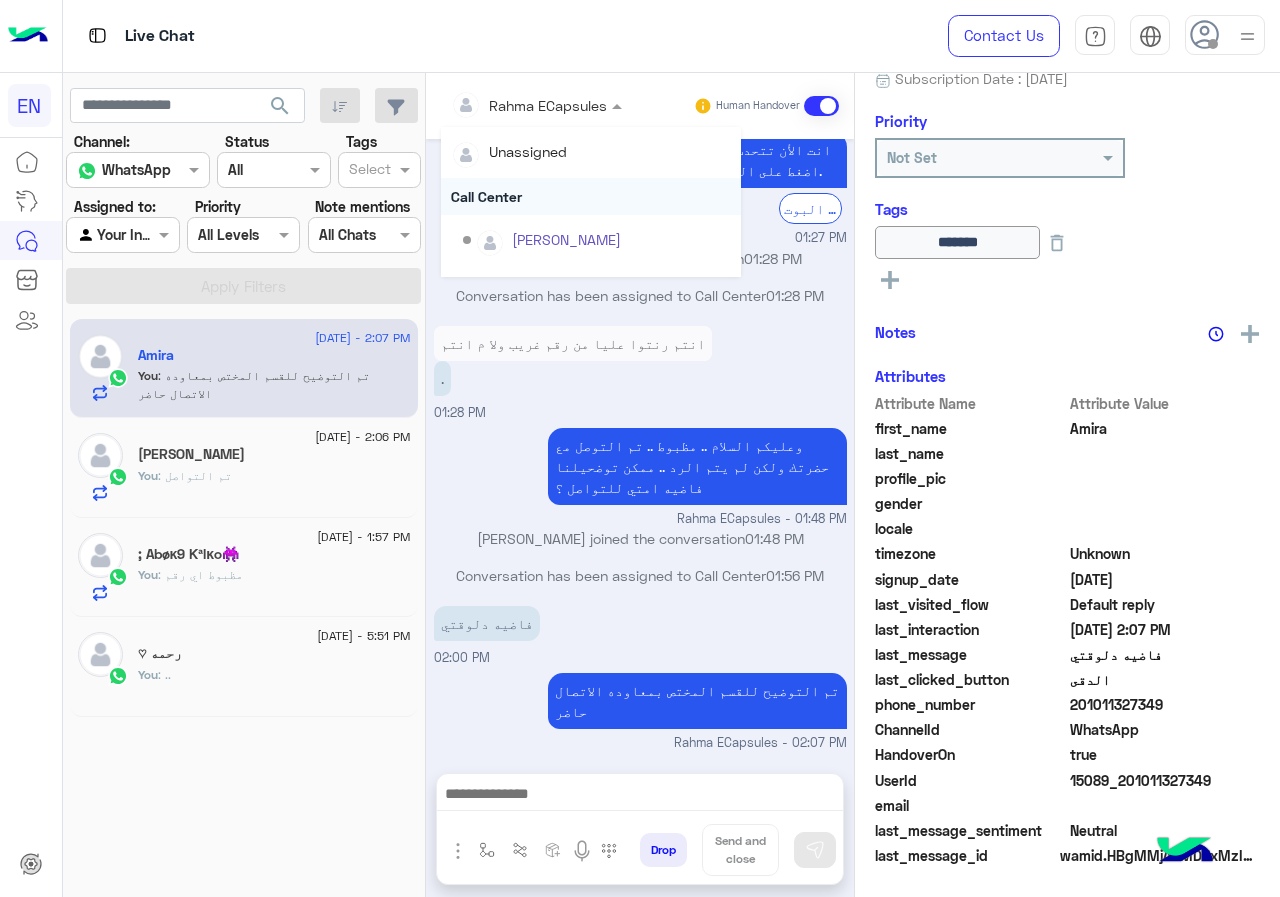 click on "Call Center" at bounding box center (591, 196) 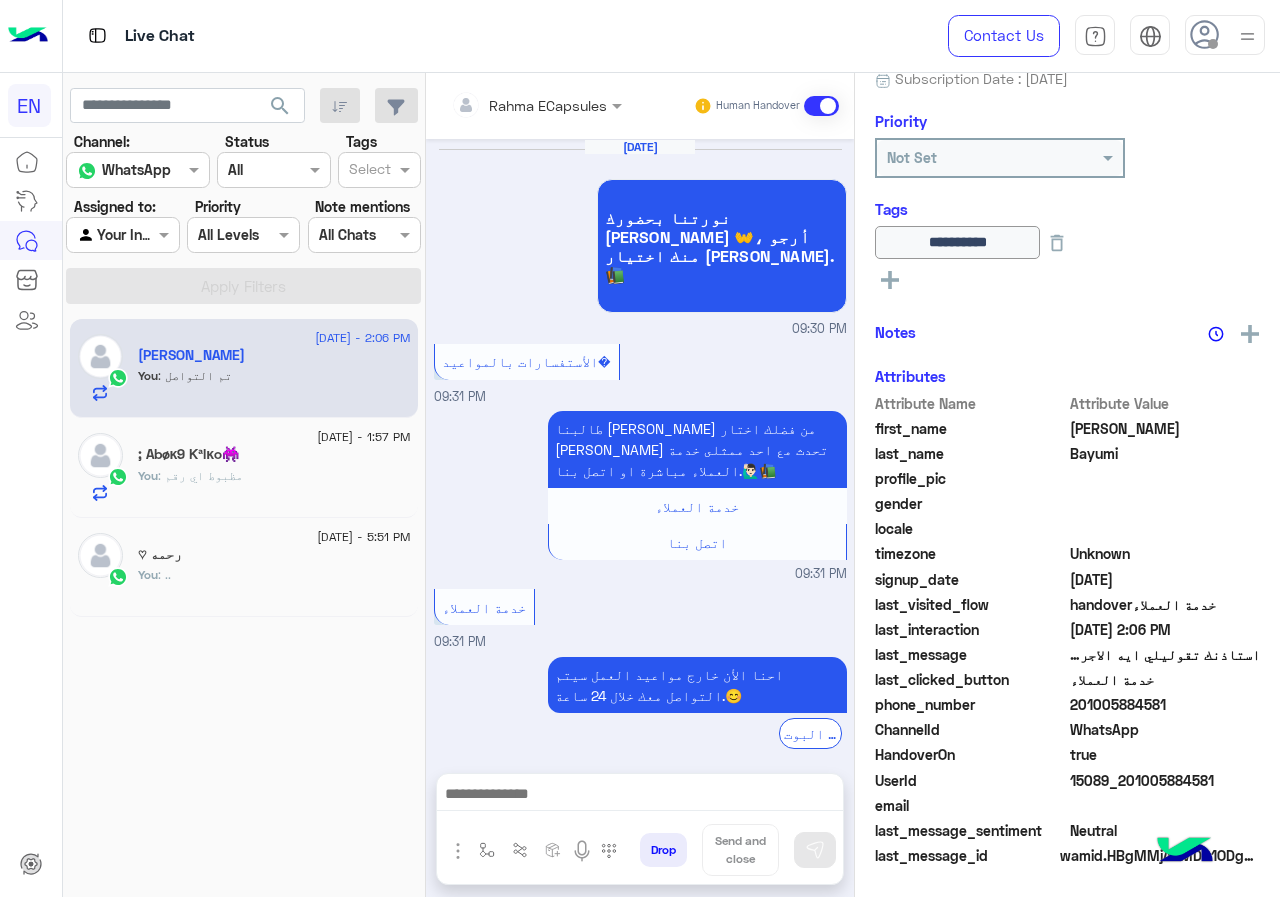 scroll, scrollTop: 879, scrollLeft: 0, axis: vertical 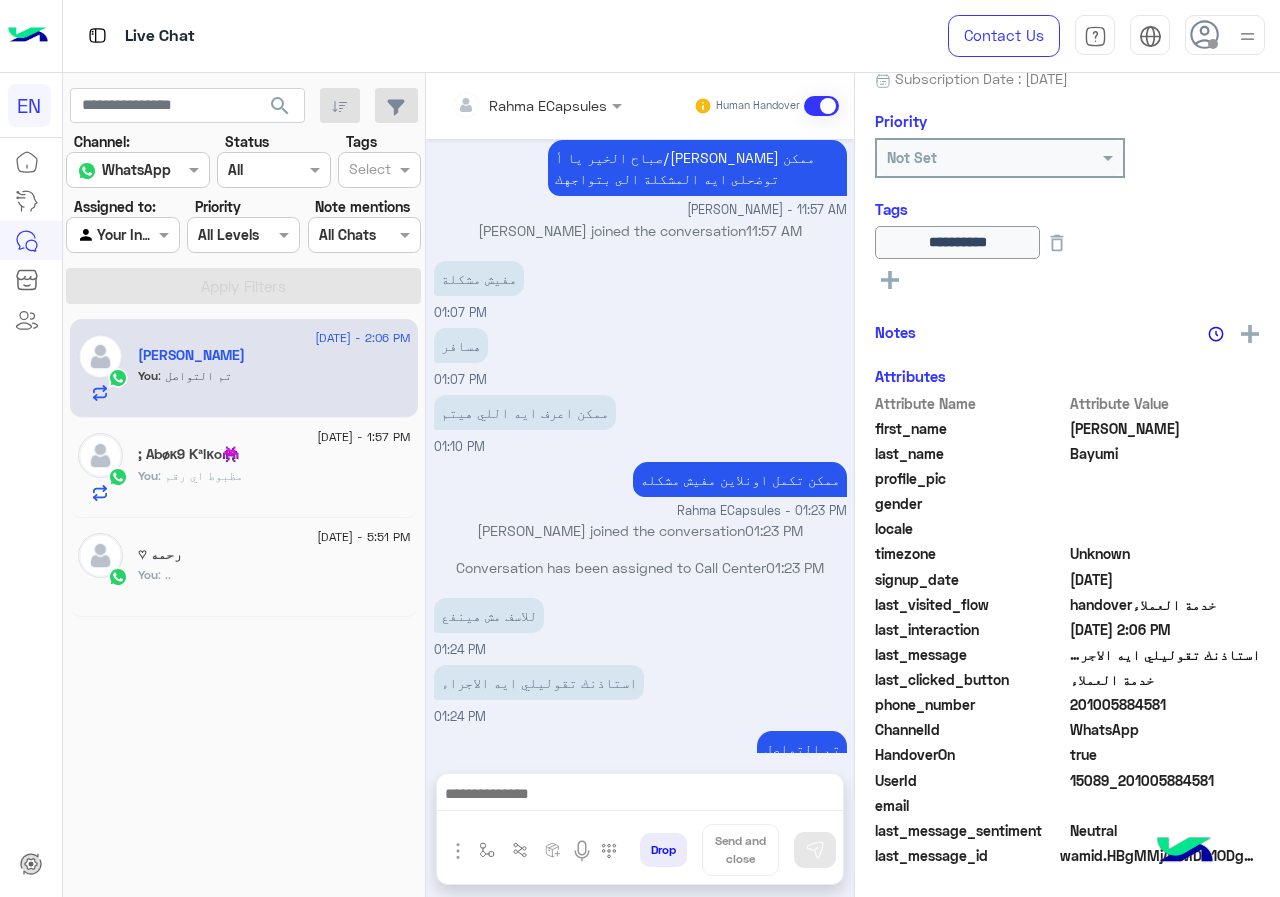 click on "Rahma ECapsules" at bounding box center (529, 105) 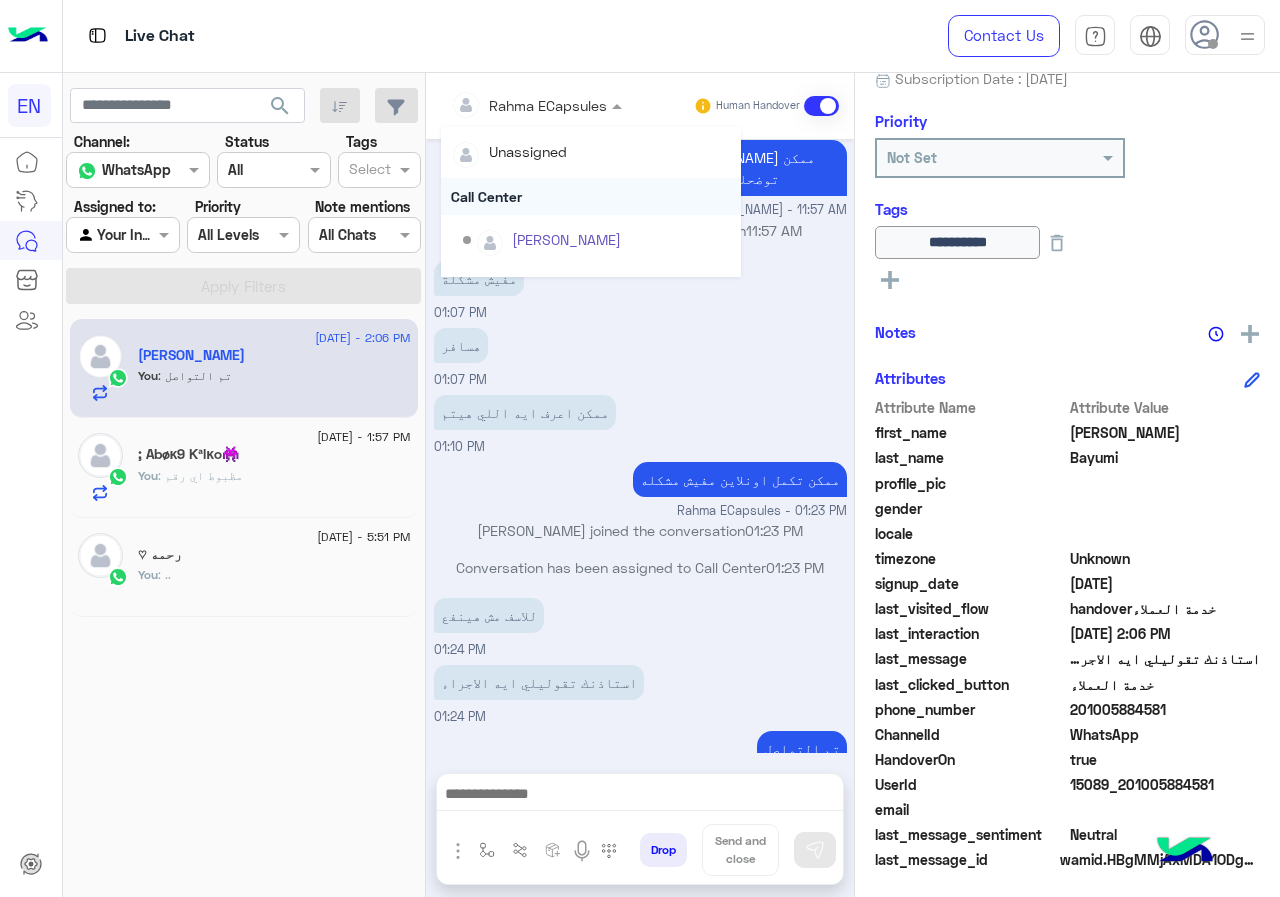 click on "Call Center" at bounding box center (591, 196) 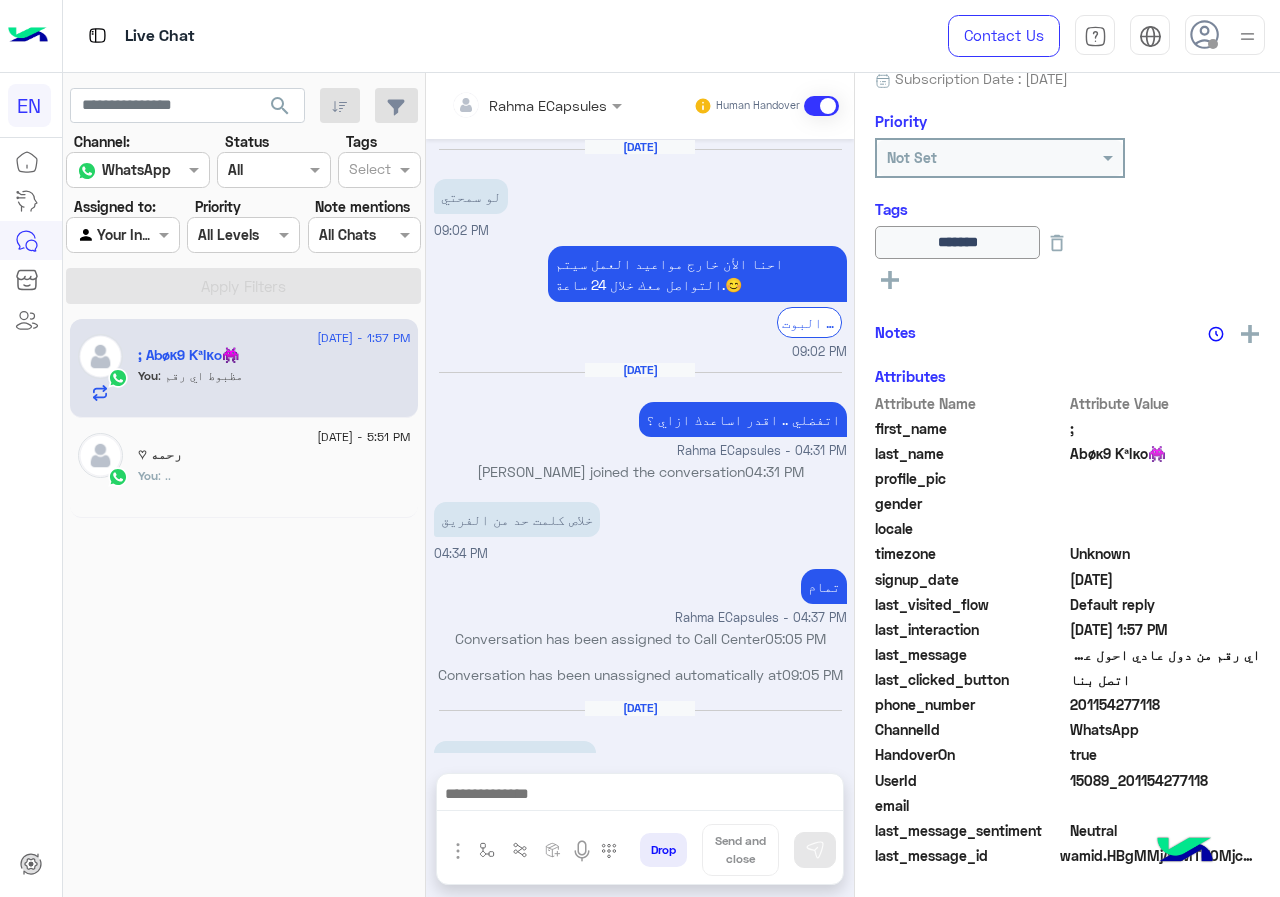scroll, scrollTop: 1283, scrollLeft: 0, axis: vertical 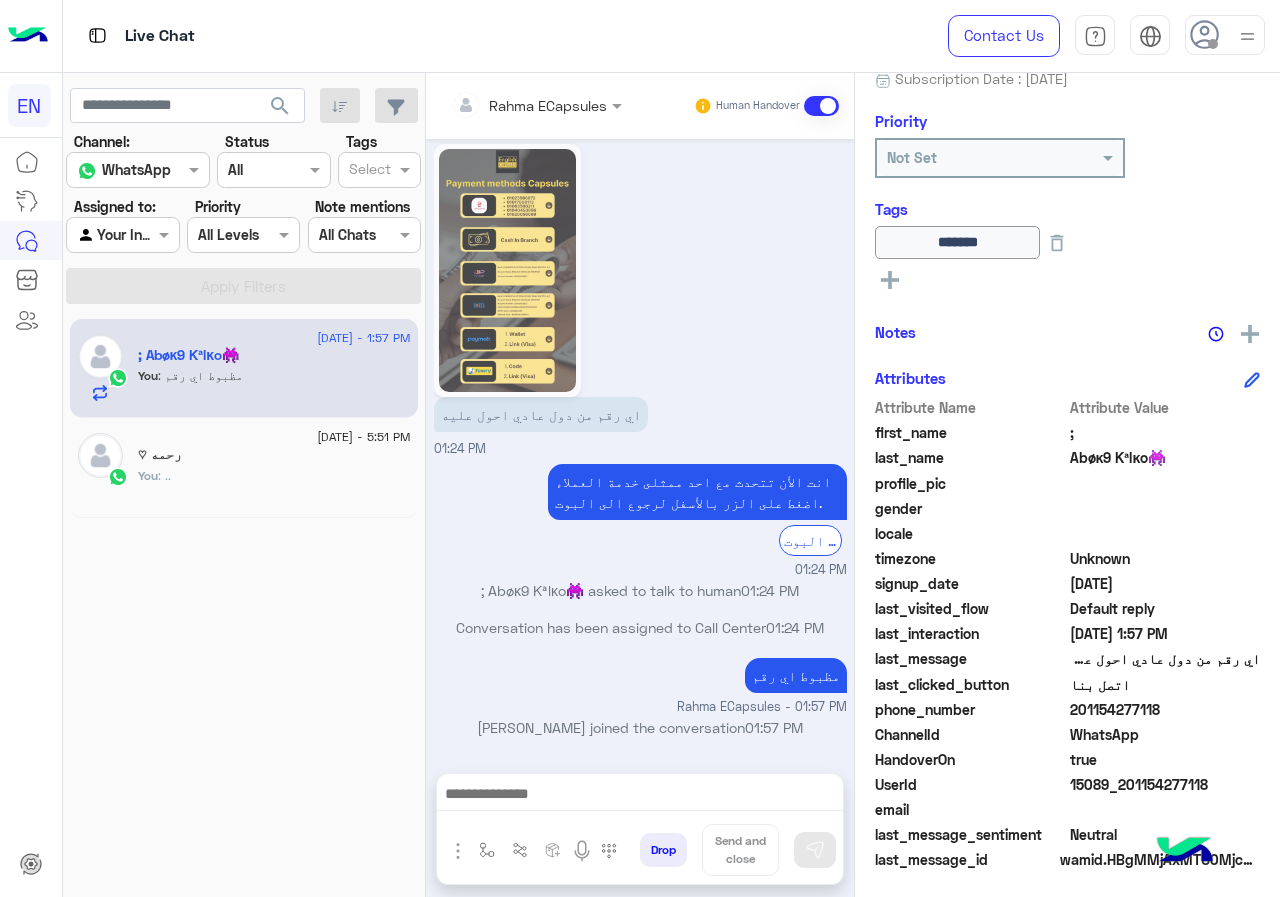 click at bounding box center [509, 105] 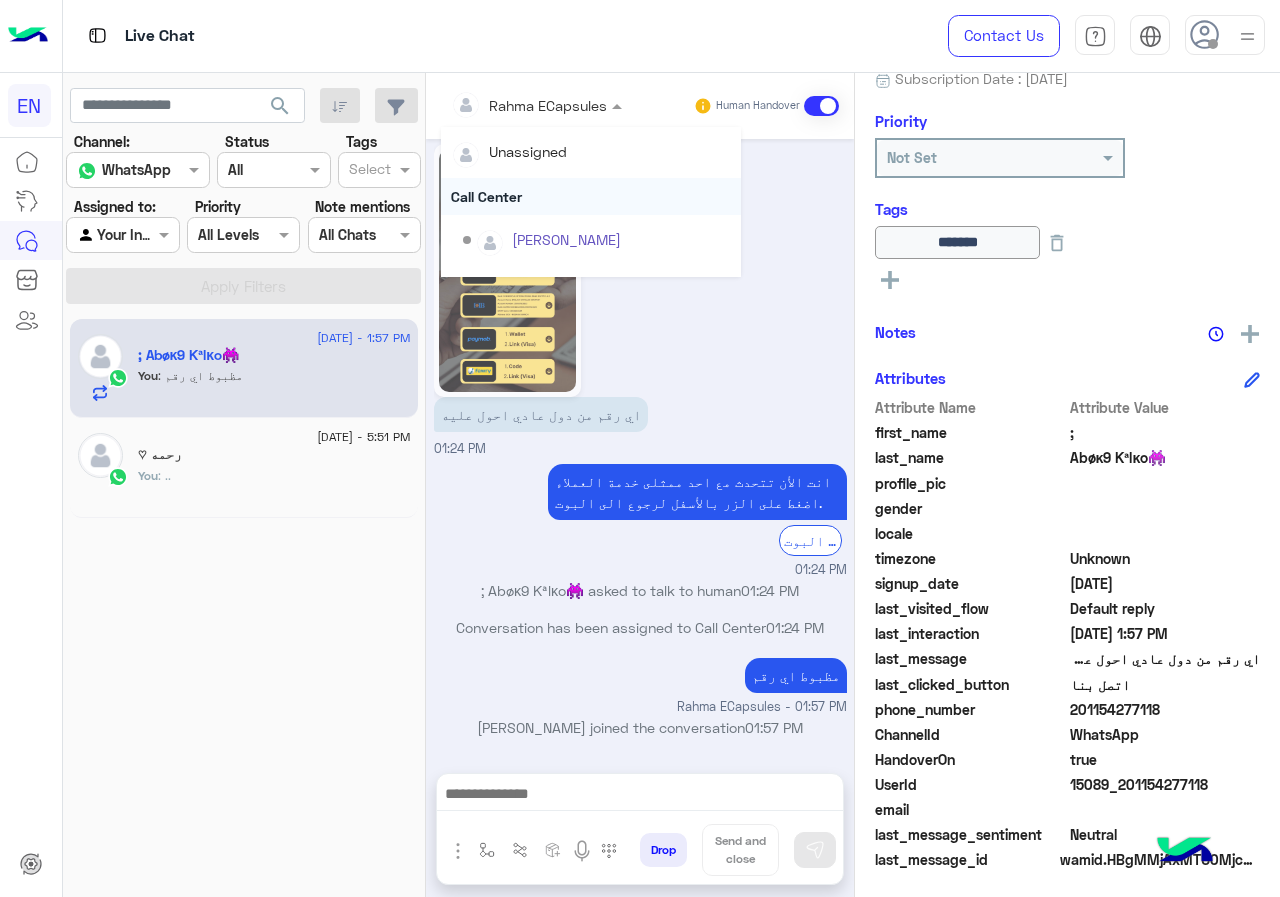 click on "Call Center" at bounding box center [591, 196] 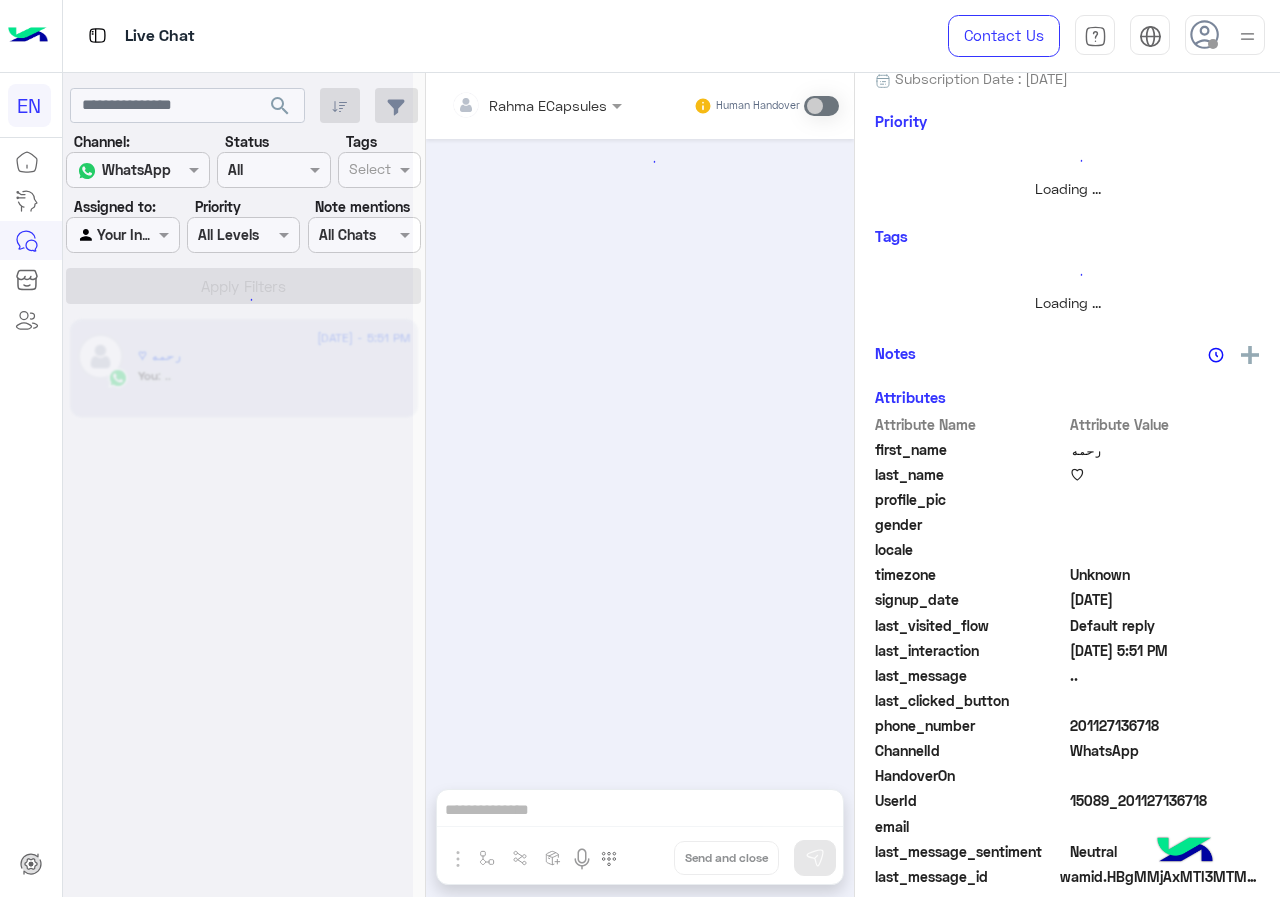 scroll, scrollTop: 0, scrollLeft: 0, axis: both 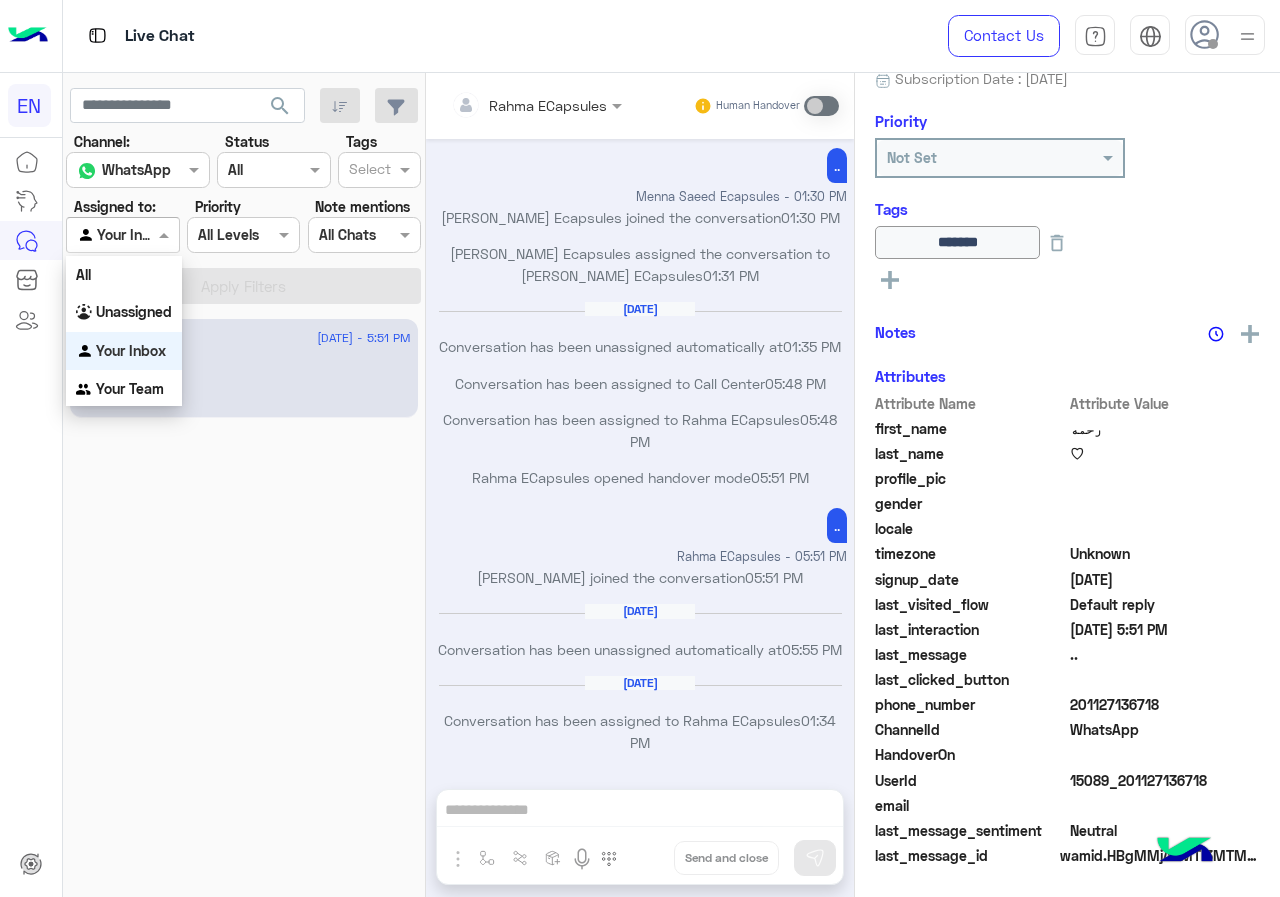 click at bounding box center [166, 234] 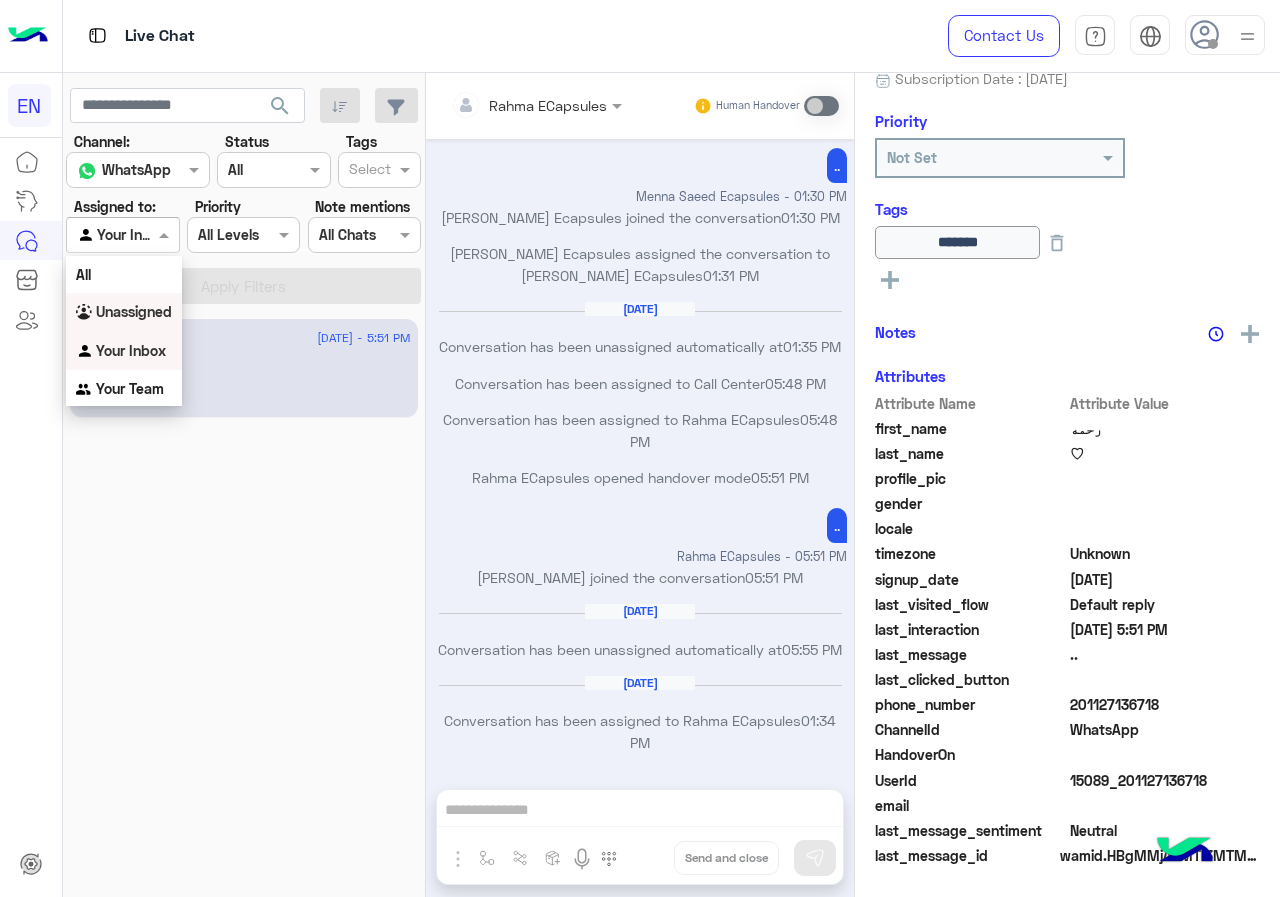 click on "Unassigned" at bounding box center (124, 312) 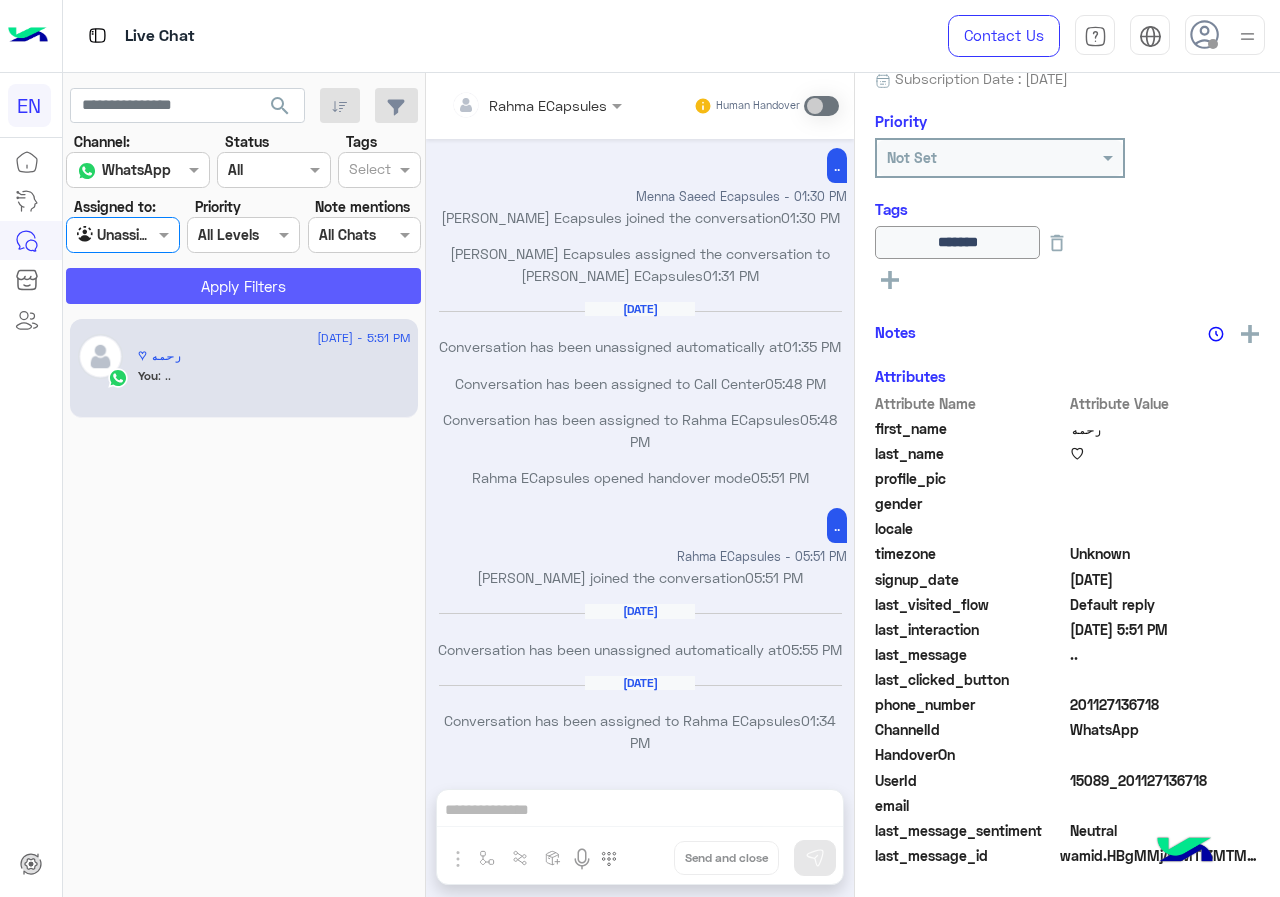 click on "Apply Filters" 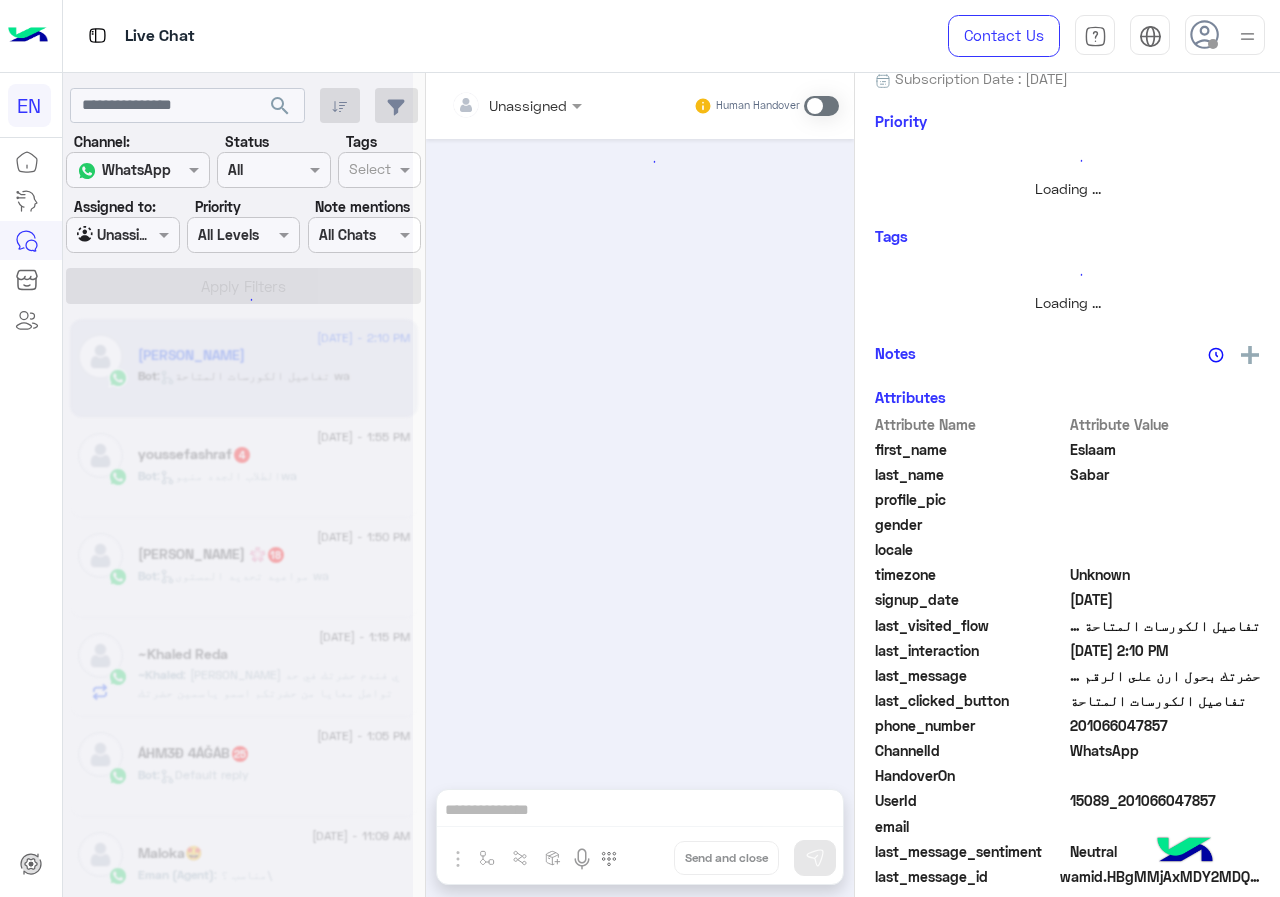 scroll, scrollTop: 0, scrollLeft: 0, axis: both 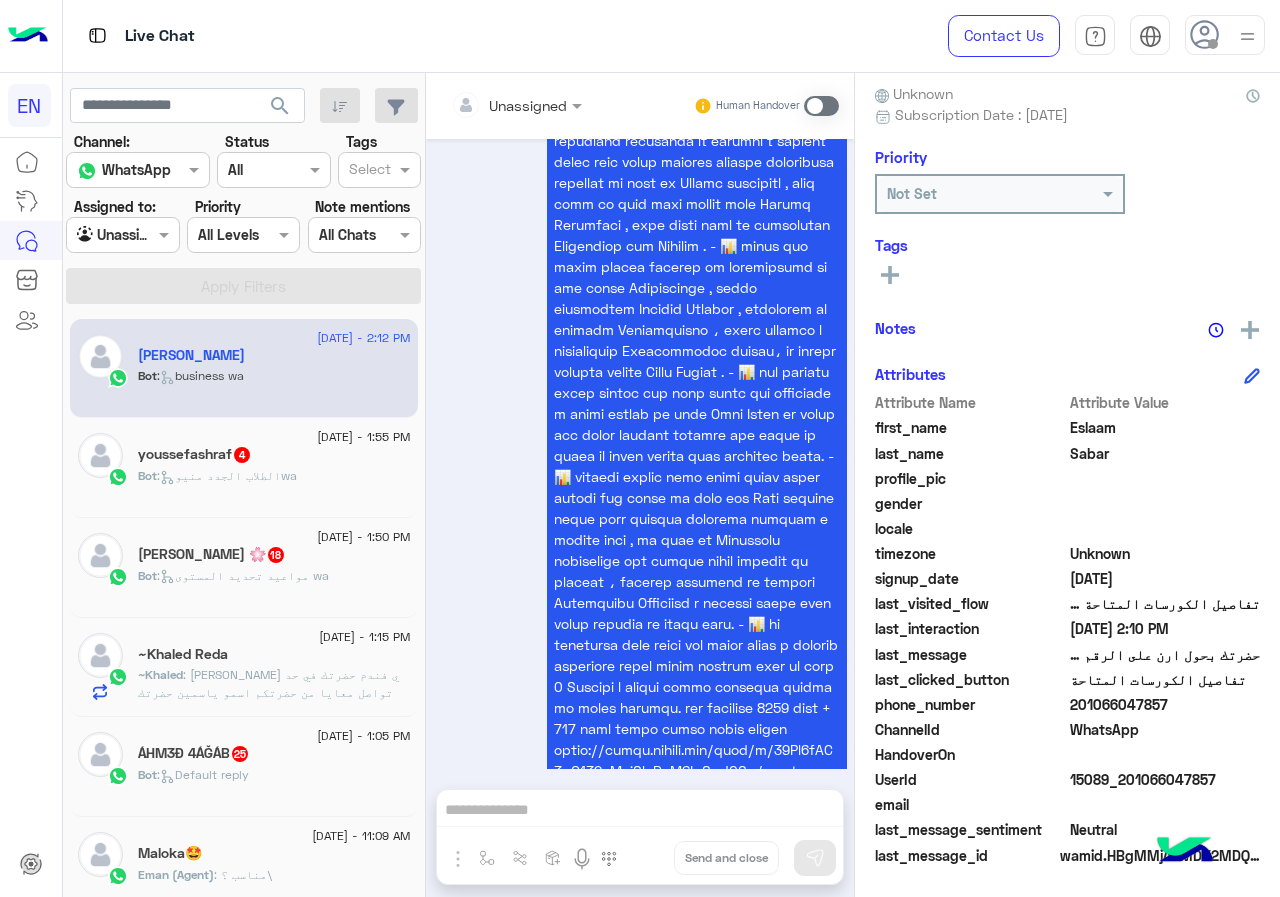 drag, startPoint x: 1074, startPoint y: 701, endPoint x: 1204, endPoint y: 701, distance: 130 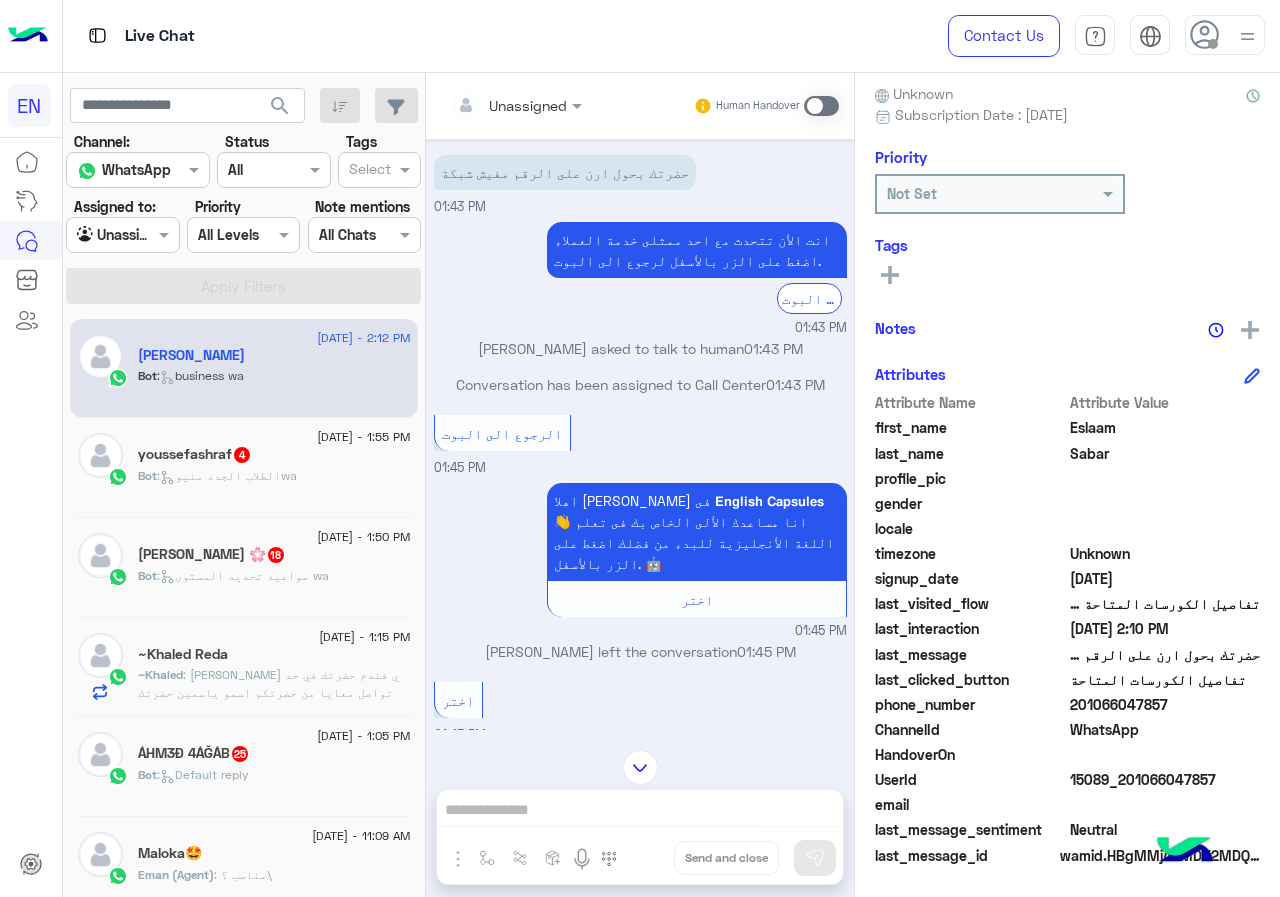 scroll, scrollTop: 0, scrollLeft: 0, axis: both 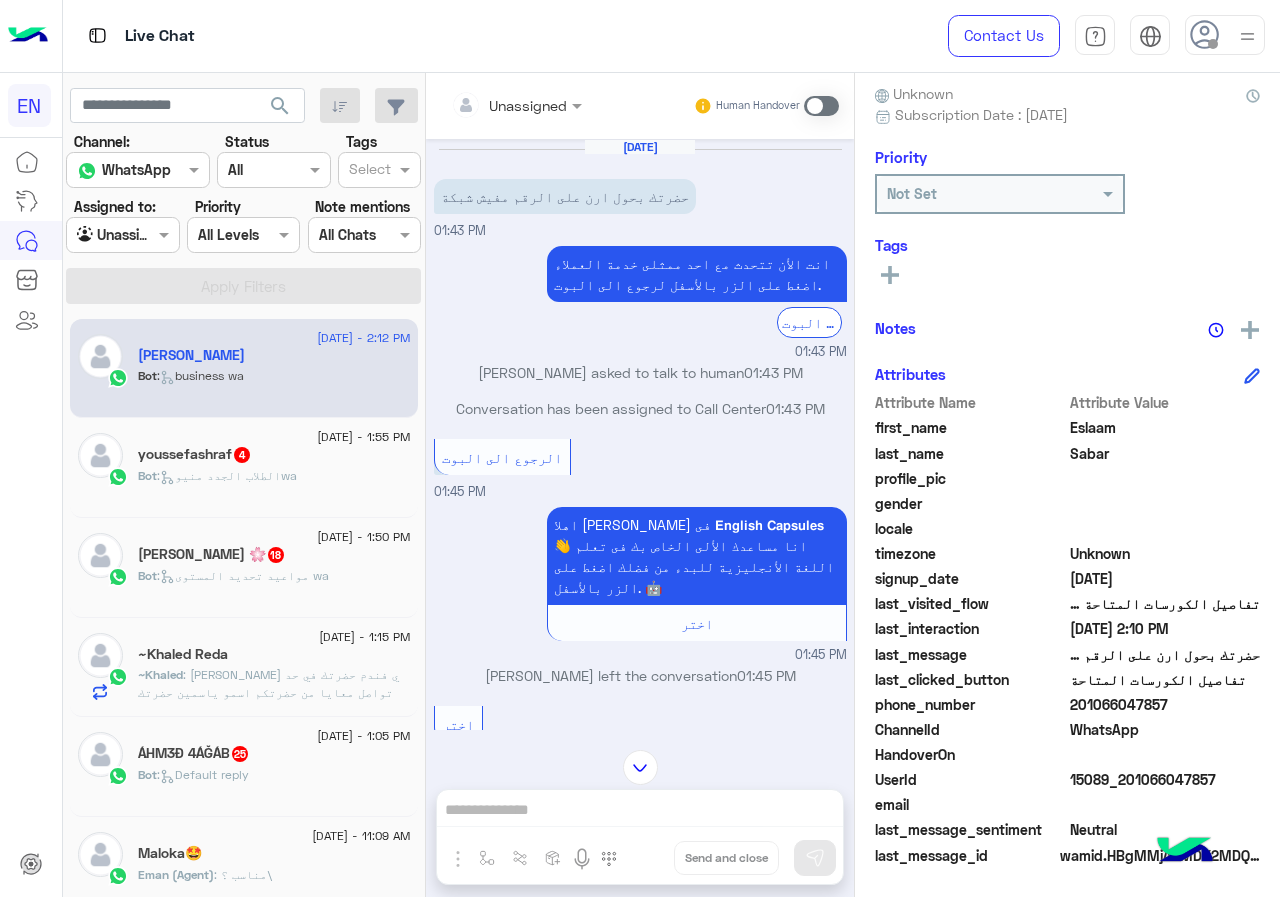 click at bounding box center (821, 106) 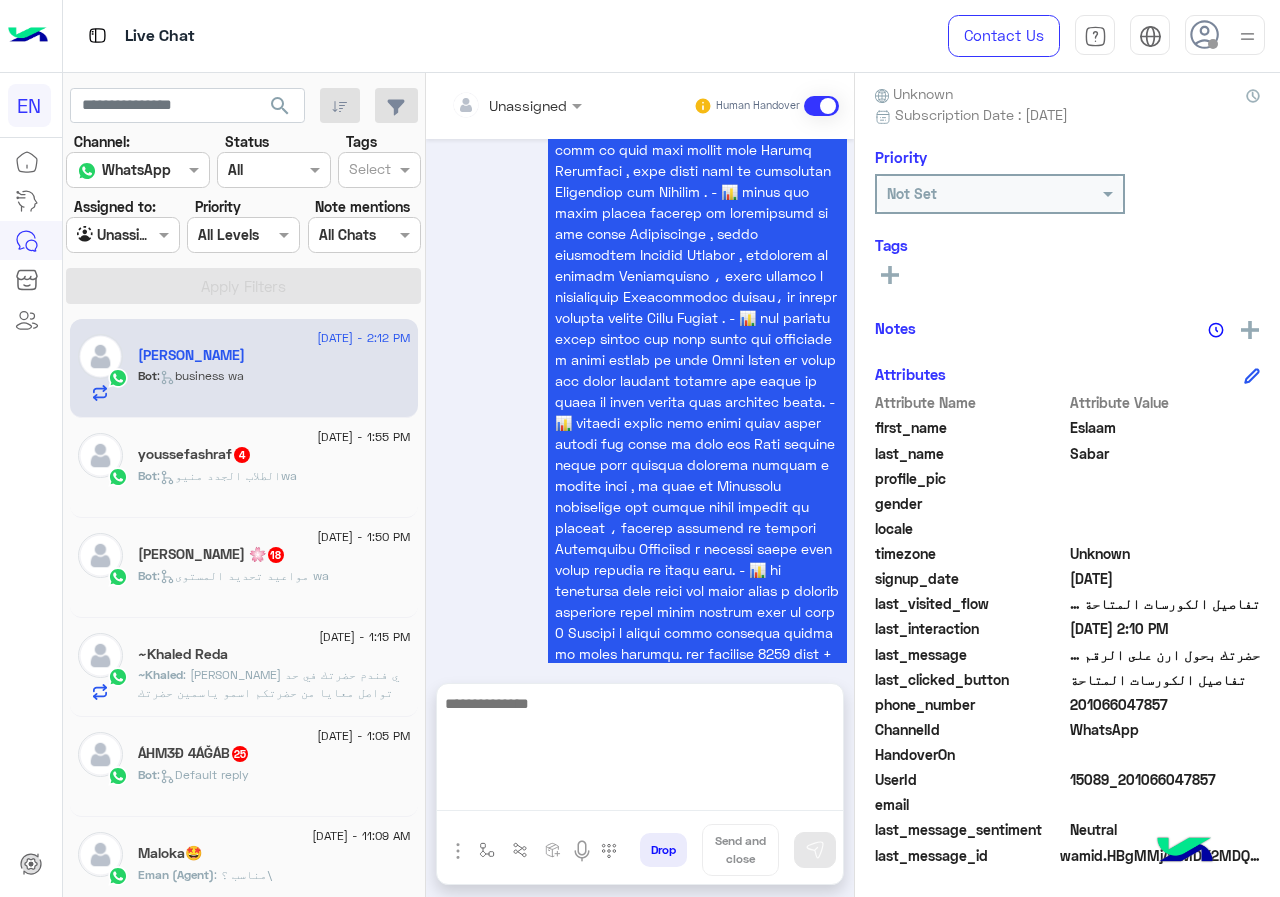 click at bounding box center (640, 751) 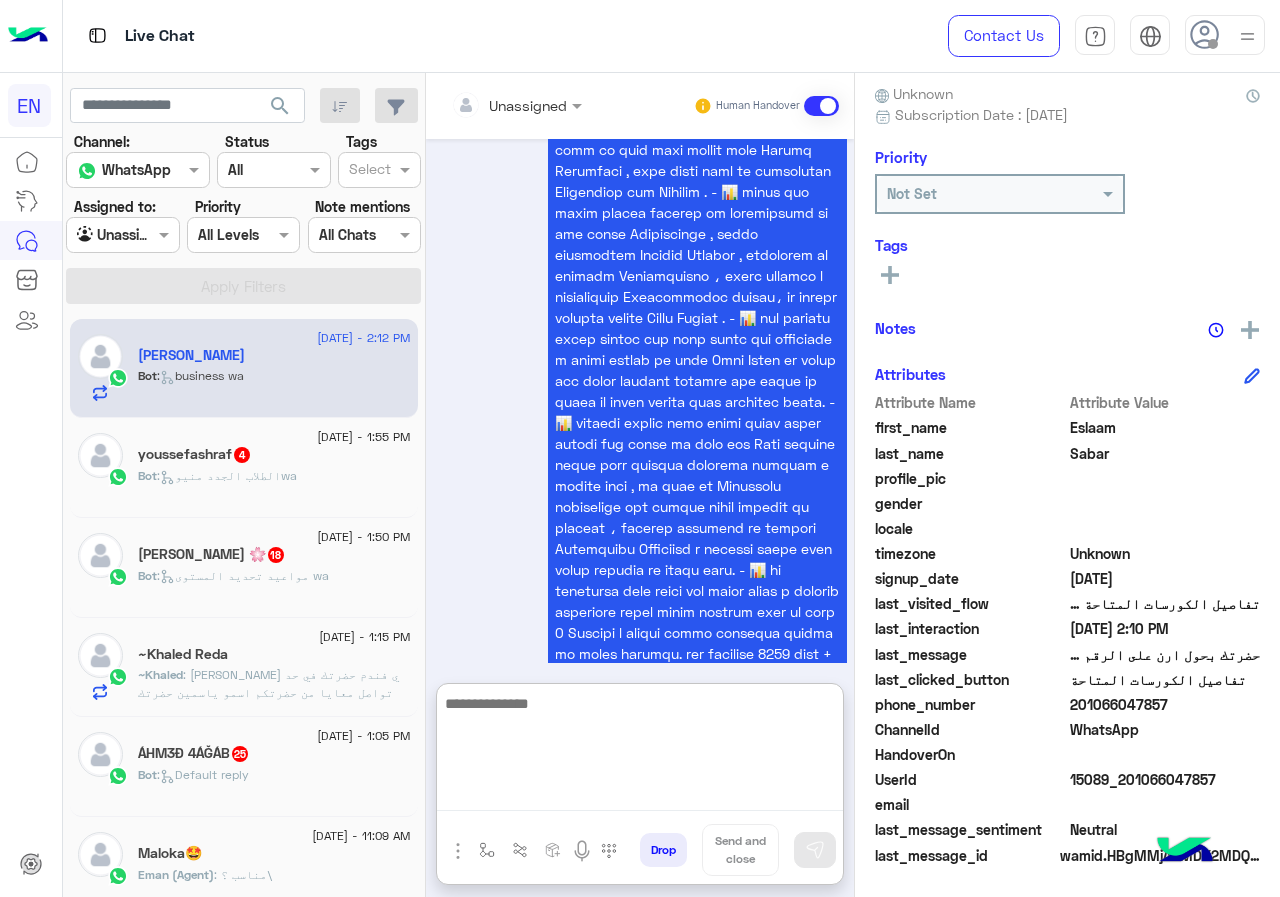 type on "*" 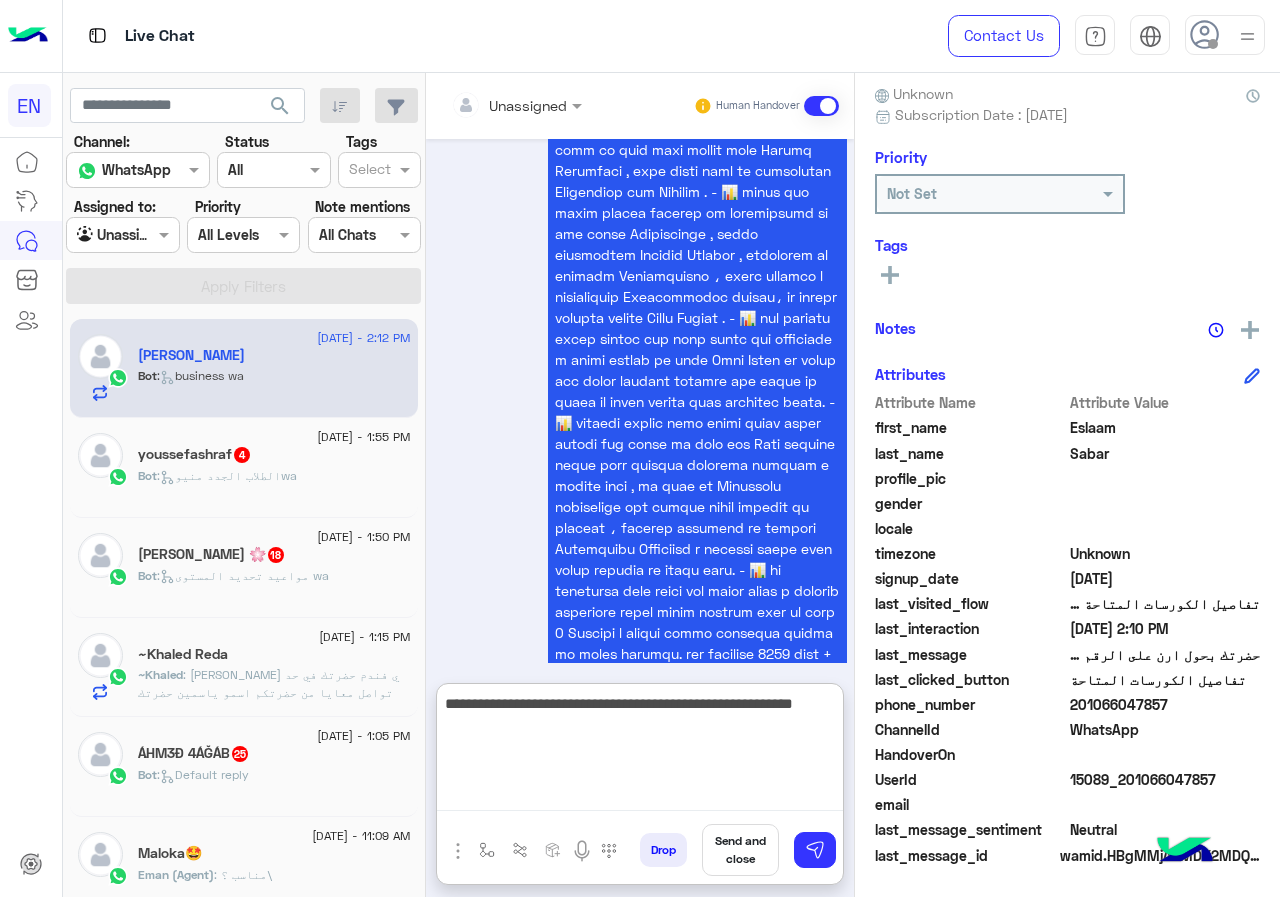 type on "**********" 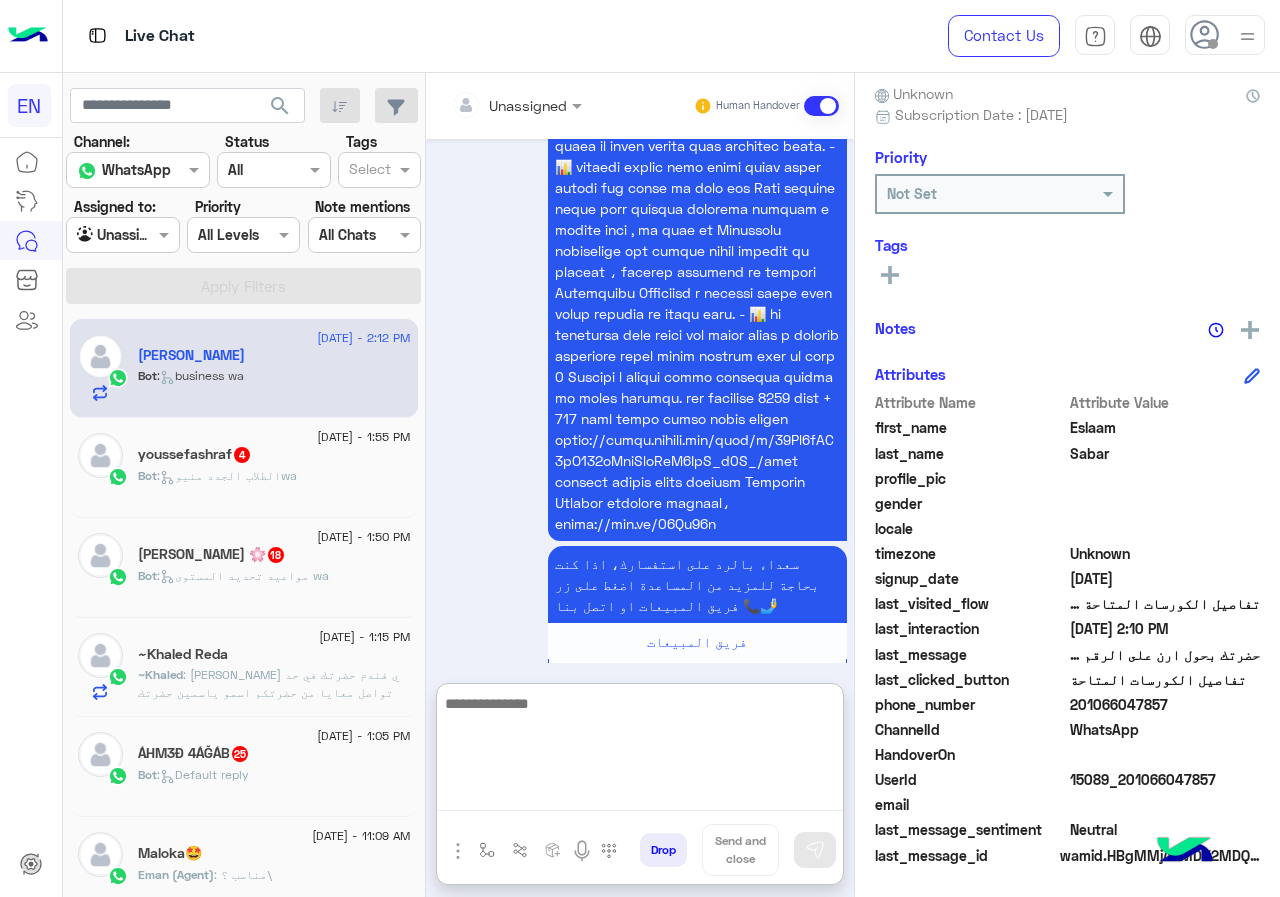 scroll, scrollTop: 0, scrollLeft: 0, axis: both 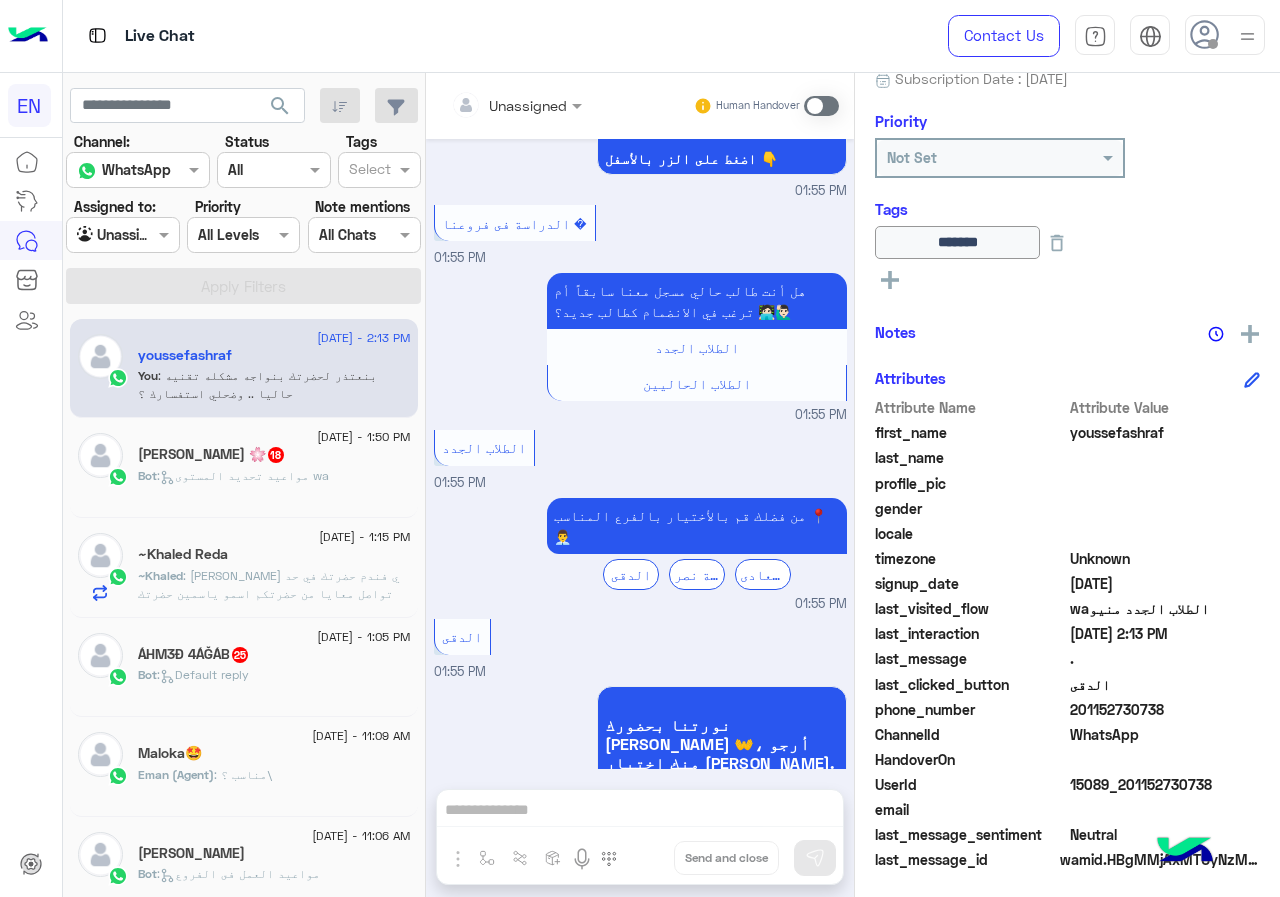 drag, startPoint x: 1074, startPoint y: 708, endPoint x: 1252, endPoint y: 716, distance: 178.17969 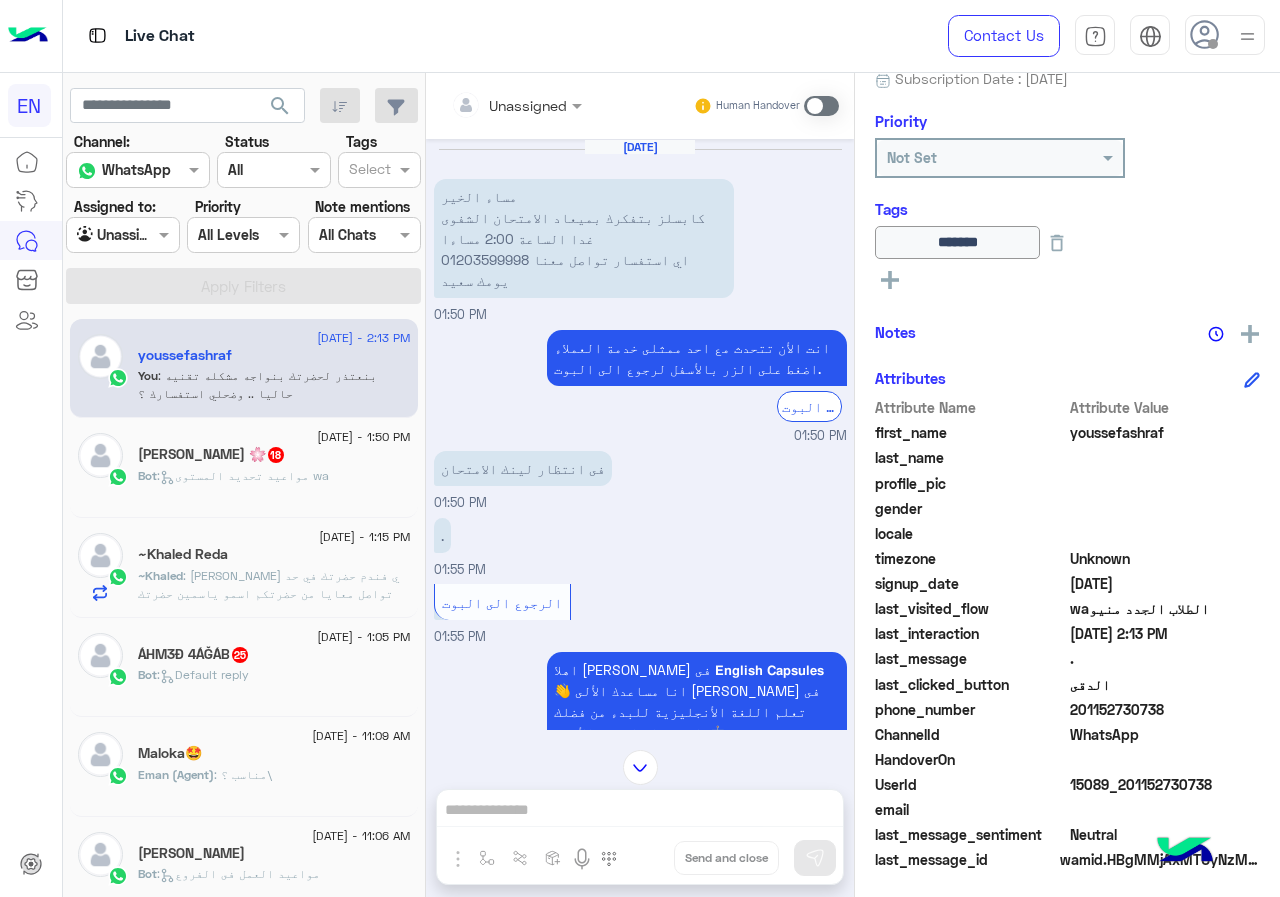 scroll, scrollTop: 290, scrollLeft: 0, axis: vertical 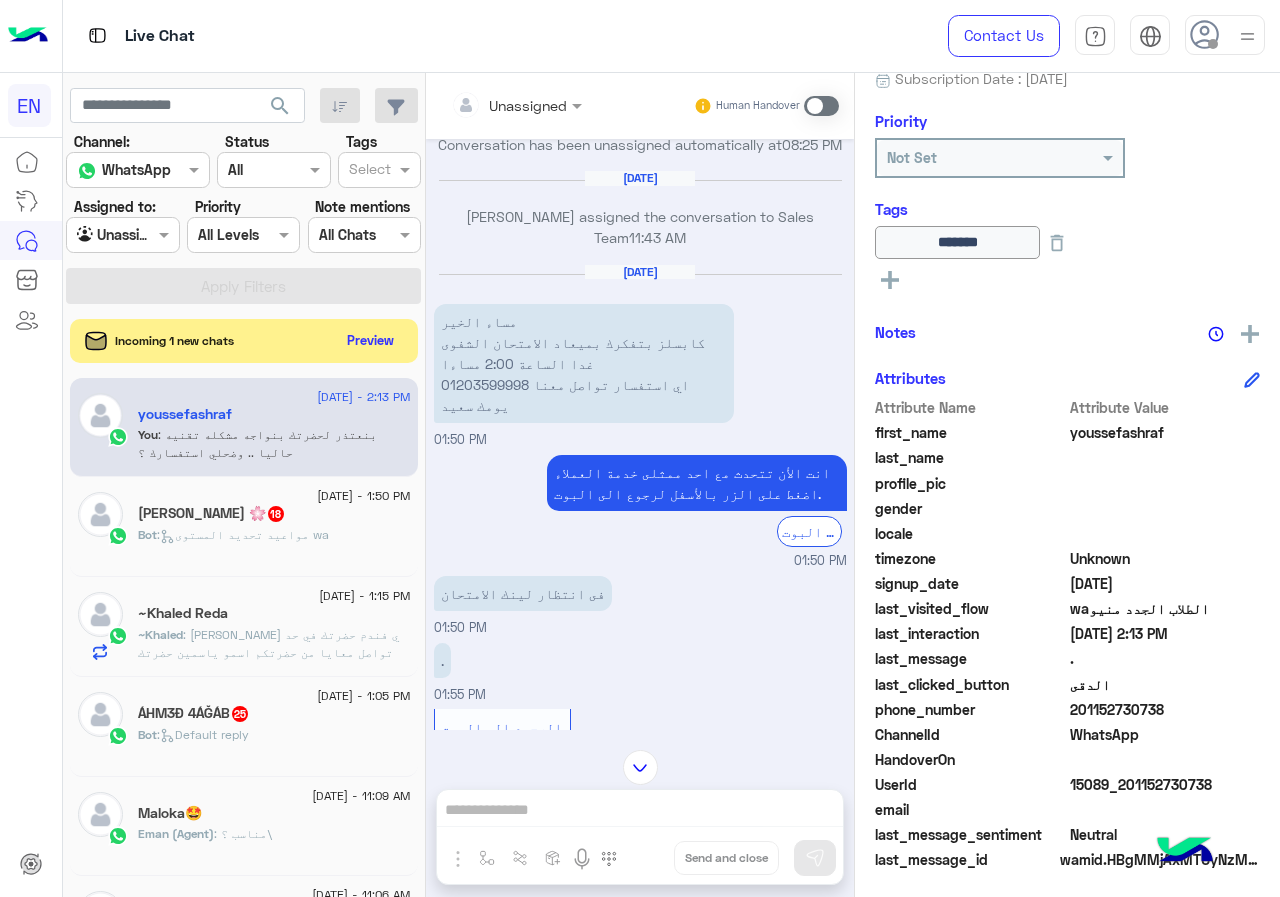click on "Unassigned Human Handover     Jul 5, 2025  انت الأن تتحدث مع احد من فريق المبيعات او اضغط على الزر بالأسفل لرجوع الى البوت.  الرجوع الى البوت     08:24 PM   youssefashraf  asked to talk to human   08:24 PM       Conversation has been assigned to Sales Team    08:24 PM       Jul 6, 2025   Conversation has been unassigned automatically at   08:25 PM       Jul 8, 2025   Eman salman assigned the conversation to Sales Team    11:43 AM      Jul 9, 2025  مساء الخير كابسلز بتفكرك بميعاد الامتحان الشفوى غدا الساعة 2:00 مساءا اي استفسار تواصل معنا 01203599998 يومك سعيد   01:50 PM  انت الأن تتحدث مع احد ممثلى خدمة العملاء اضغط على الزر بالأسفل لرجوع الى البوت.  الرجوع الى البوت     01:50 PM  فى انتظار لينك الامتحان   01:50 PM  .   01:55 PM    01:55 PM   اختر" at bounding box center [640, 489] 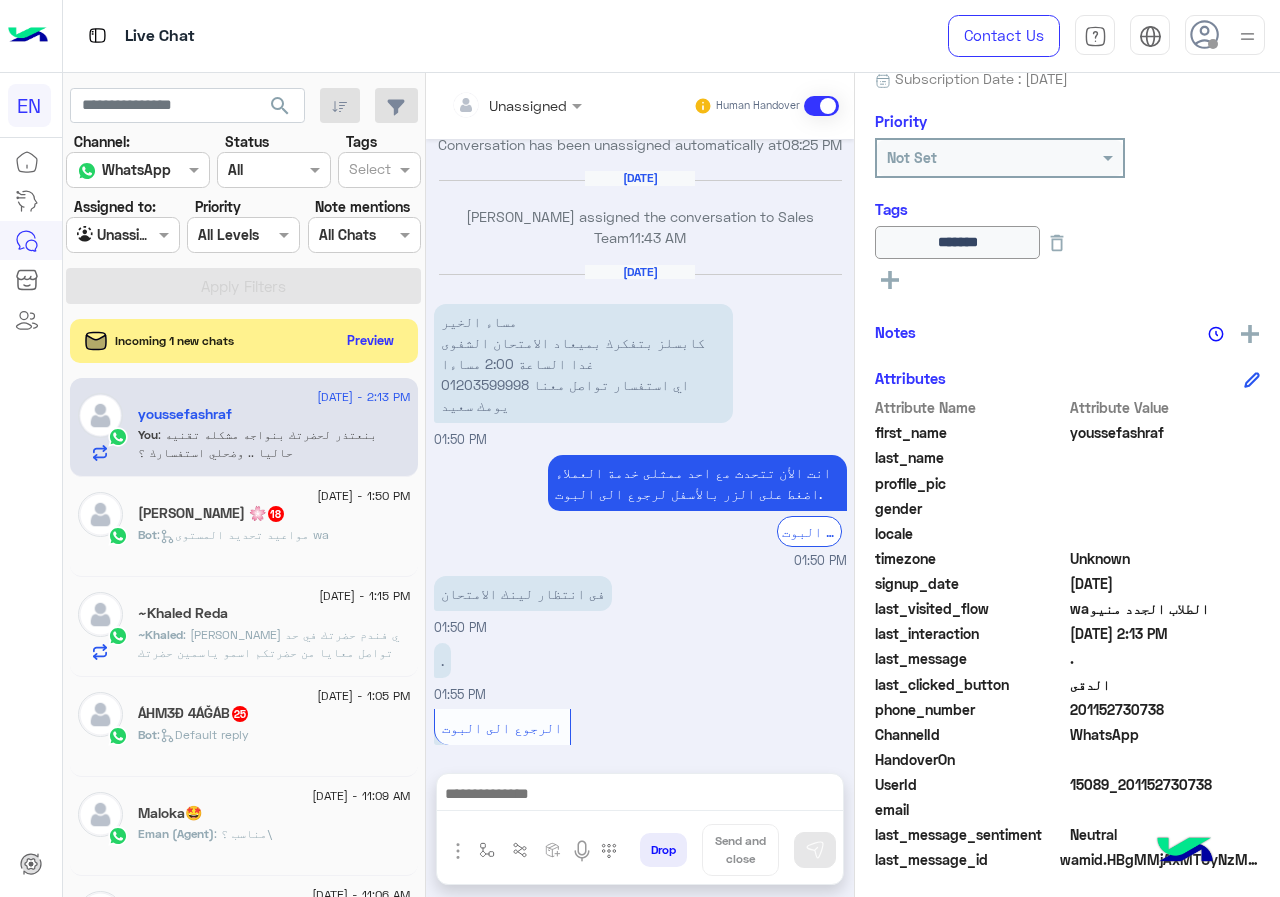 scroll, scrollTop: 1342, scrollLeft: 0, axis: vertical 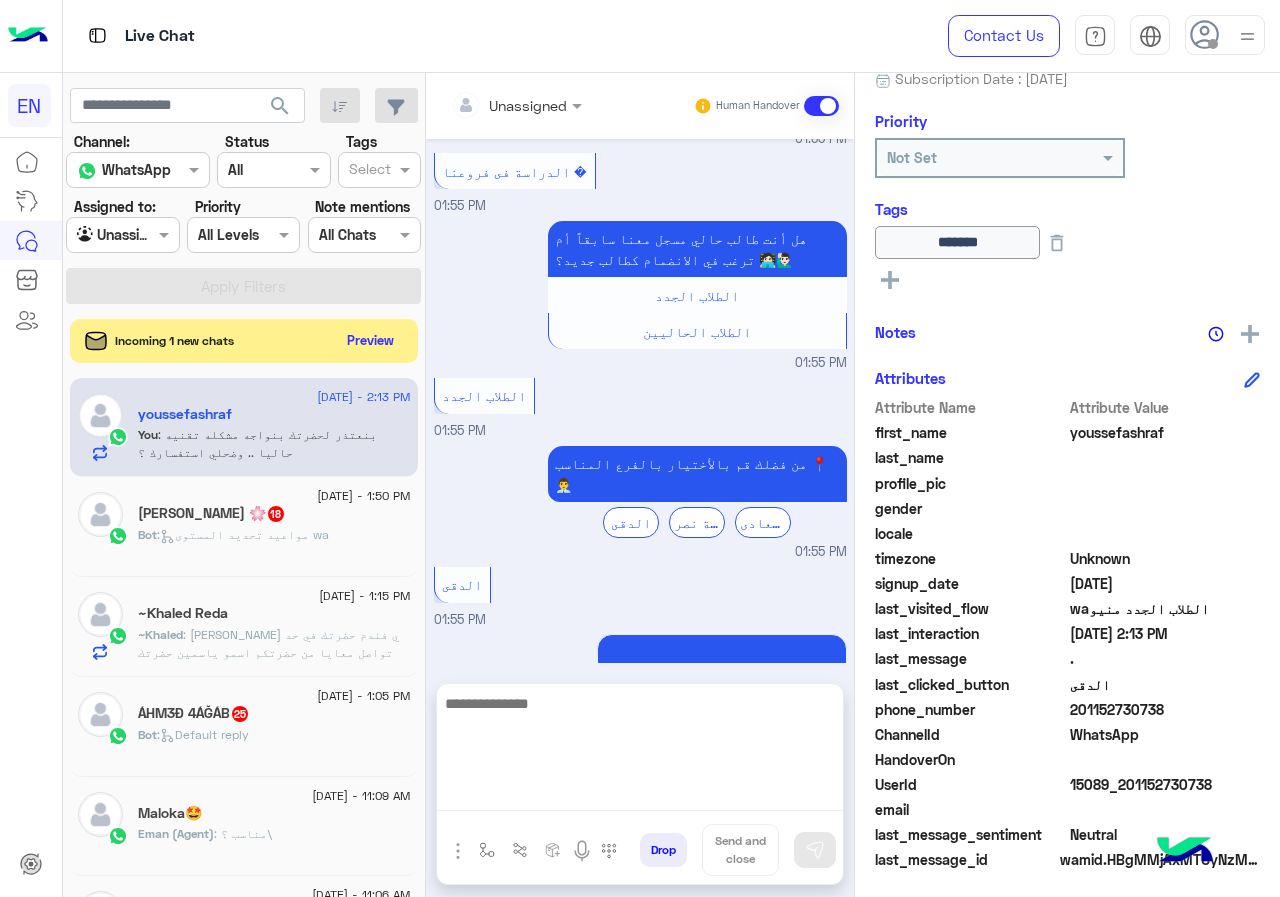 click at bounding box center (640, 751) 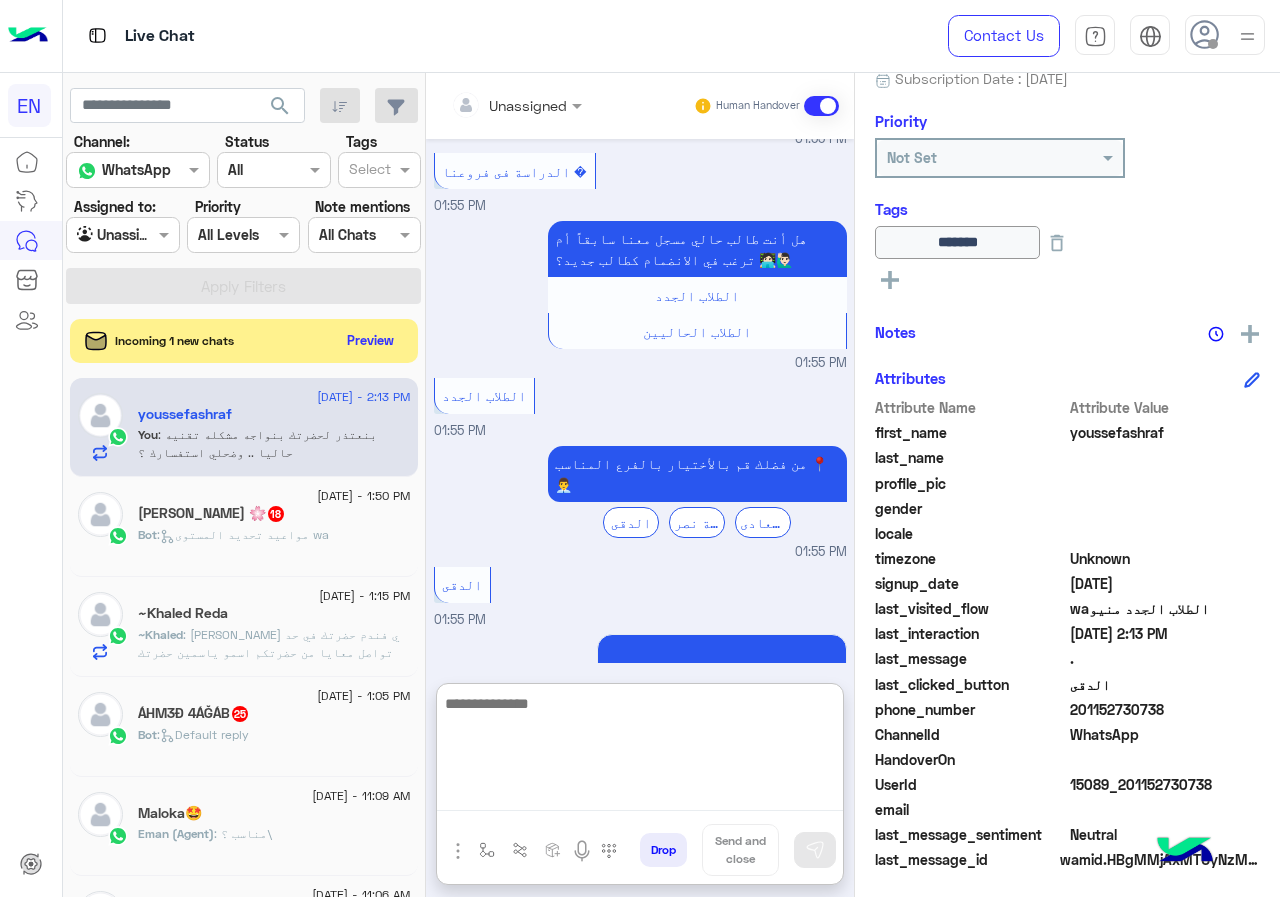 type on "*" 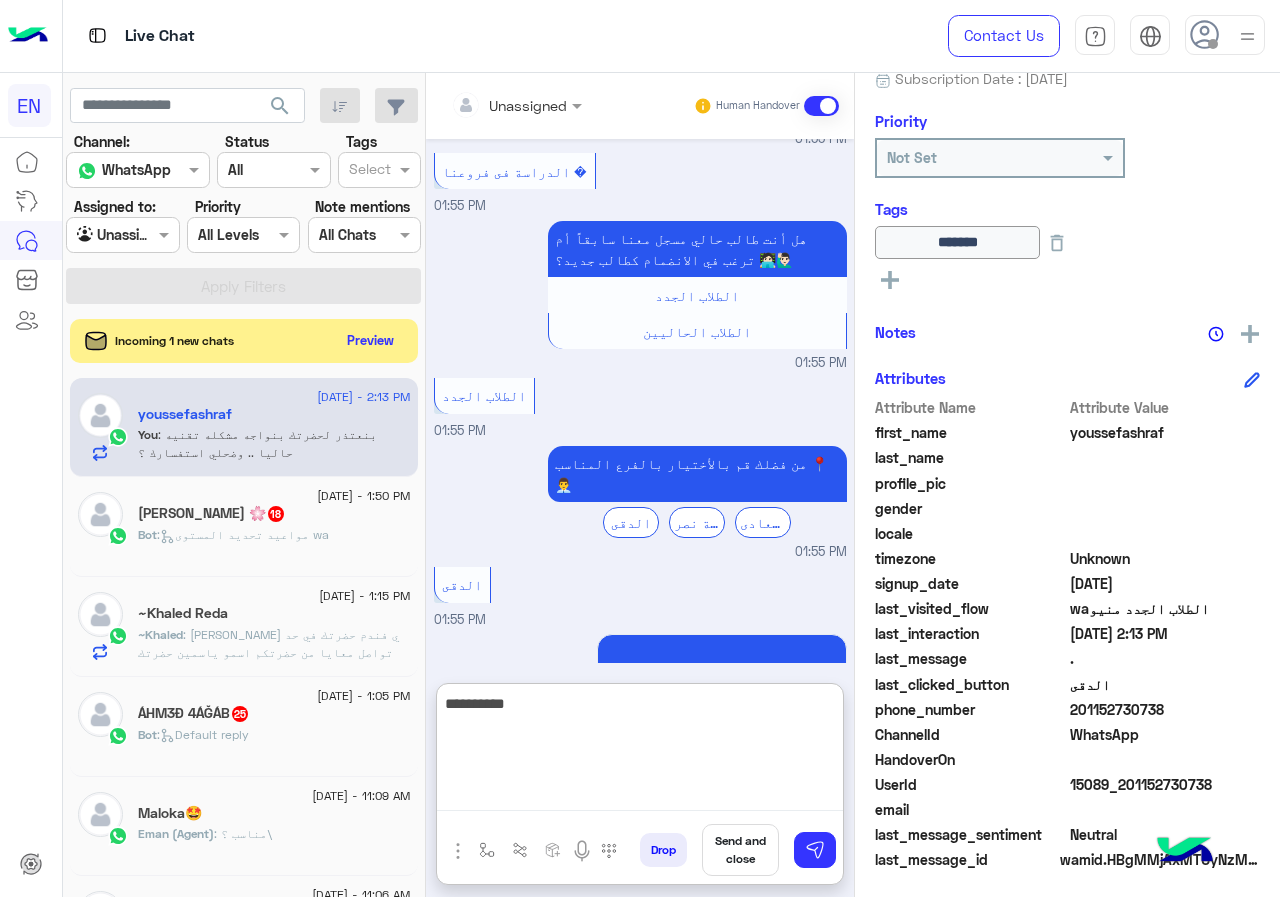 type on "**********" 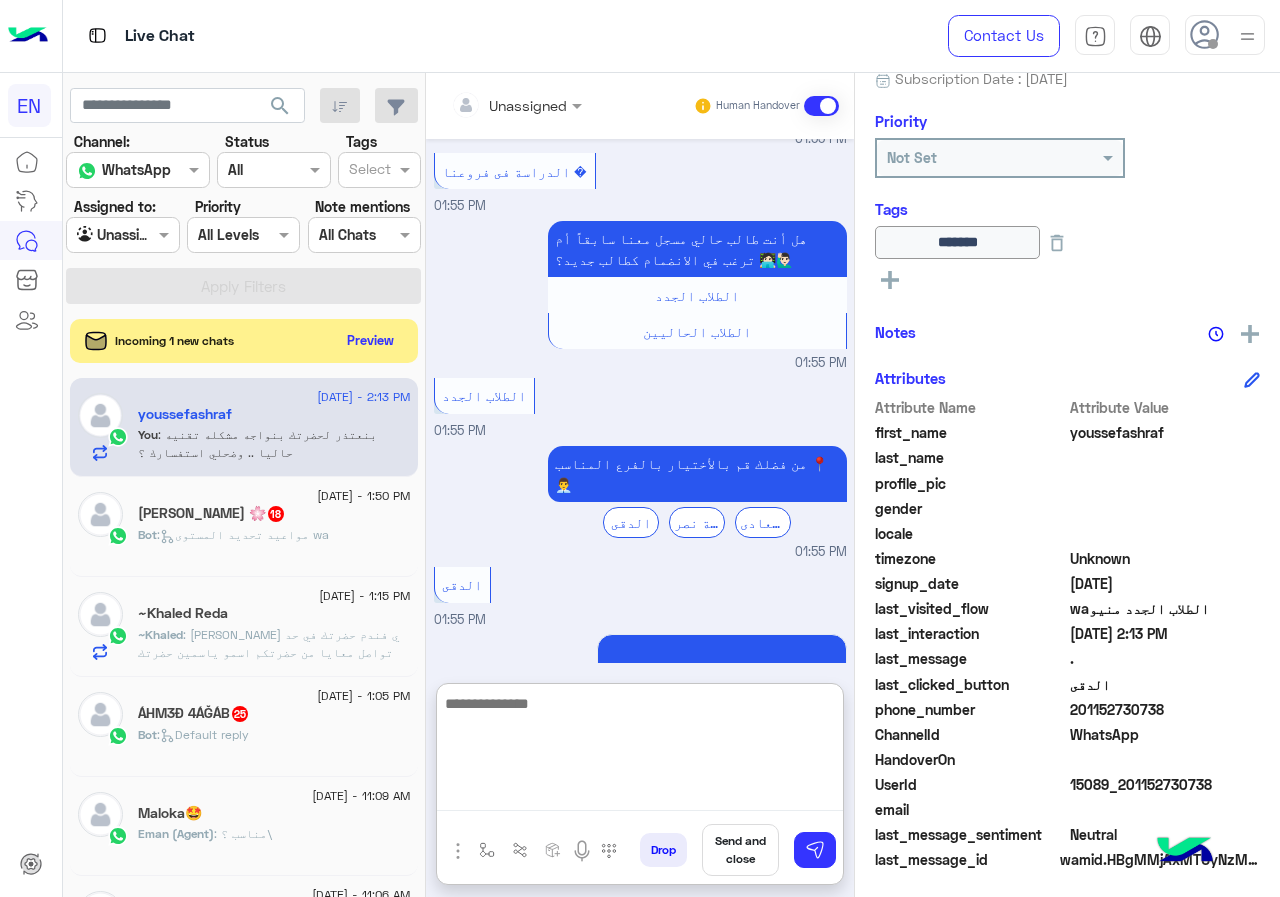 scroll, scrollTop: 1496, scrollLeft: 0, axis: vertical 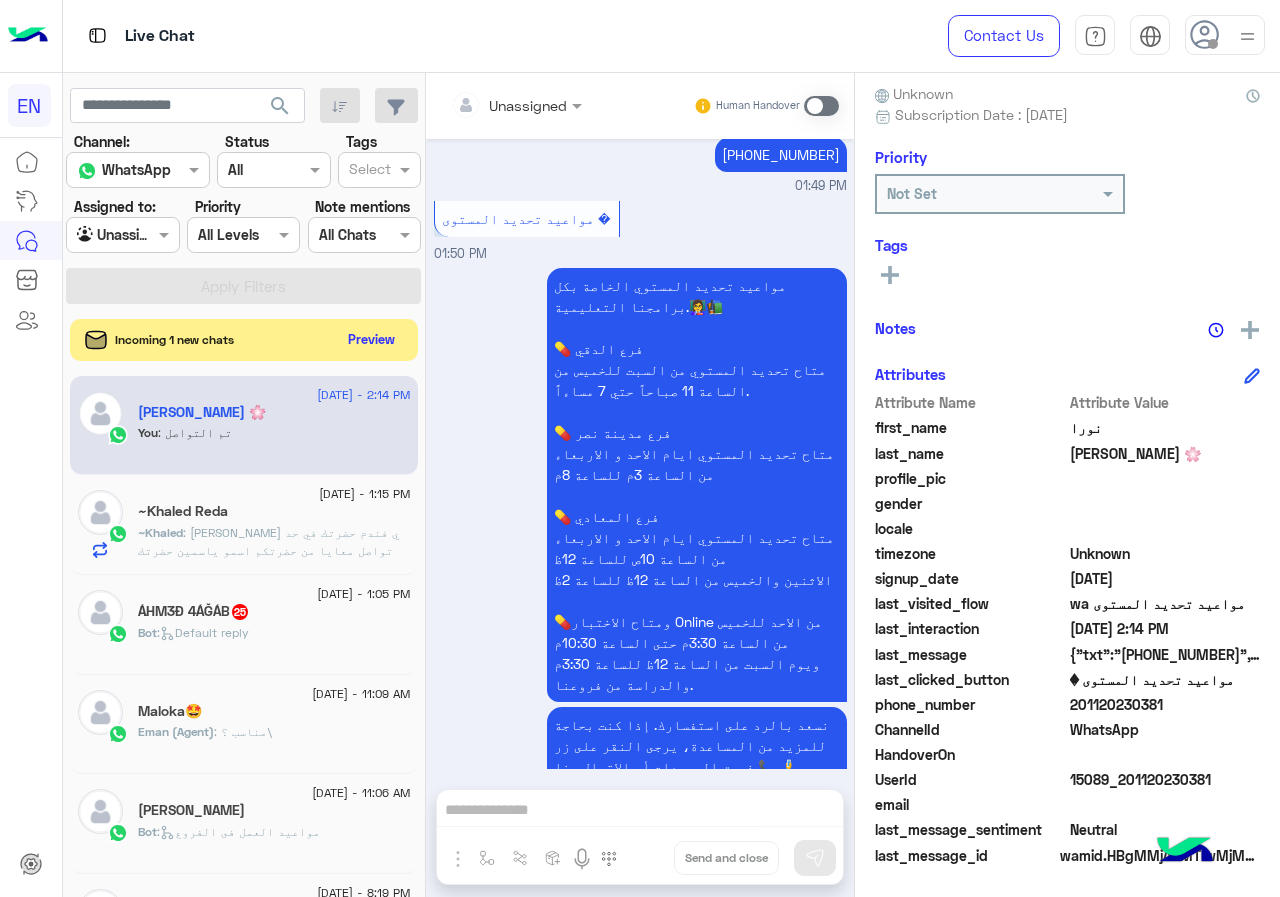 click on "Preview" 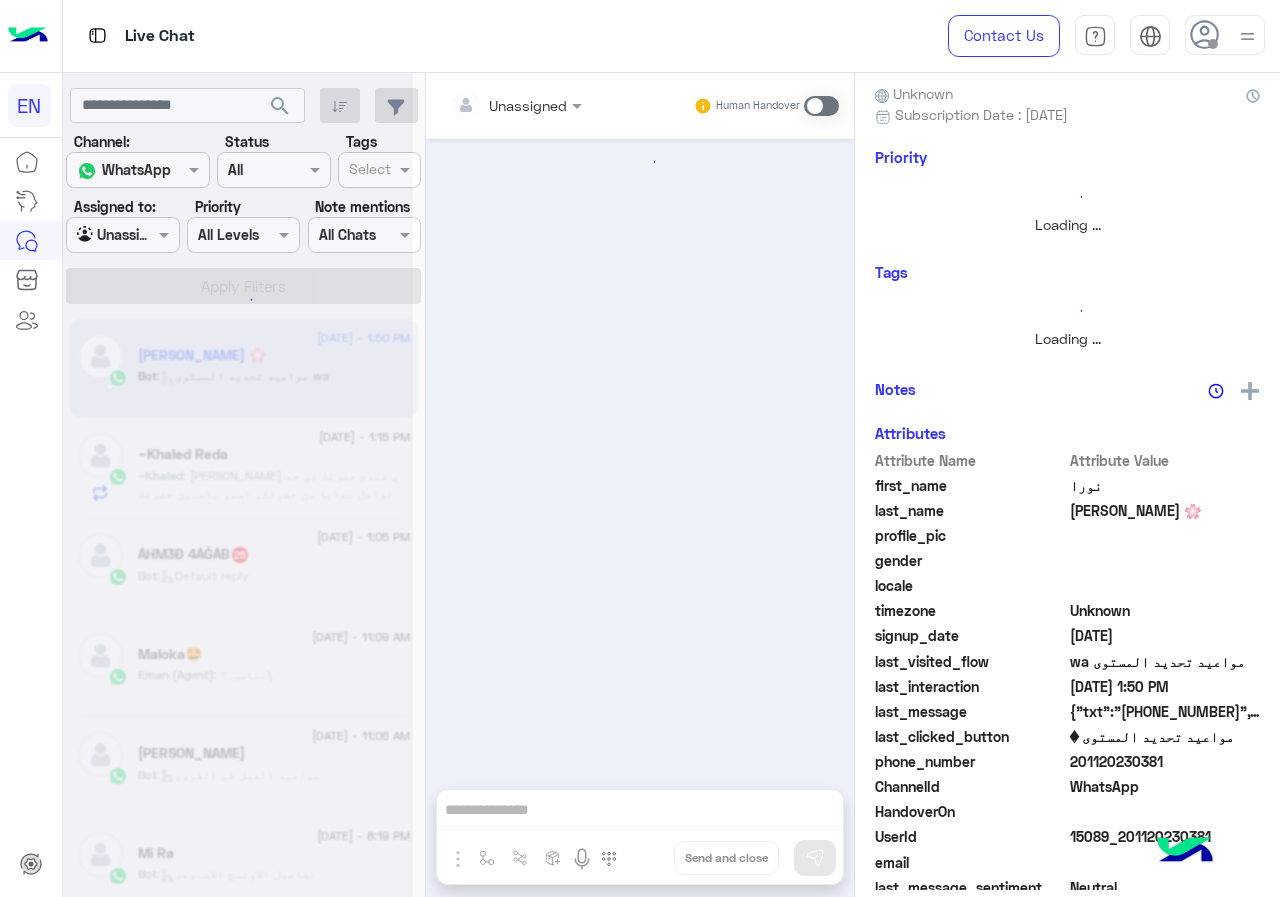 scroll, scrollTop: 216, scrollLeft: 0, axis: vertical 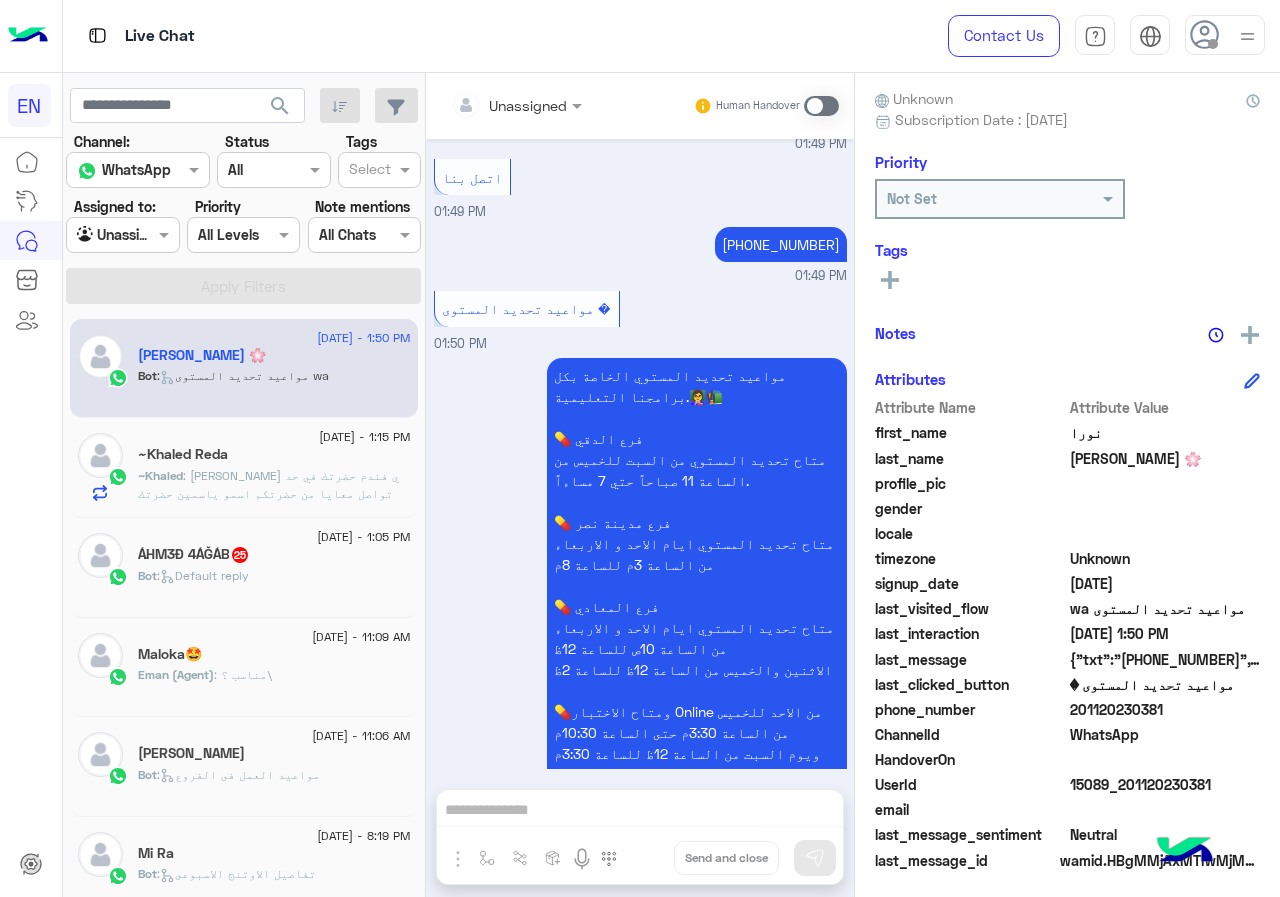 drag, startPoint x: 1072, startPoint y: 703, endPoint x: 1231, endPoint y: 703, distance: 159 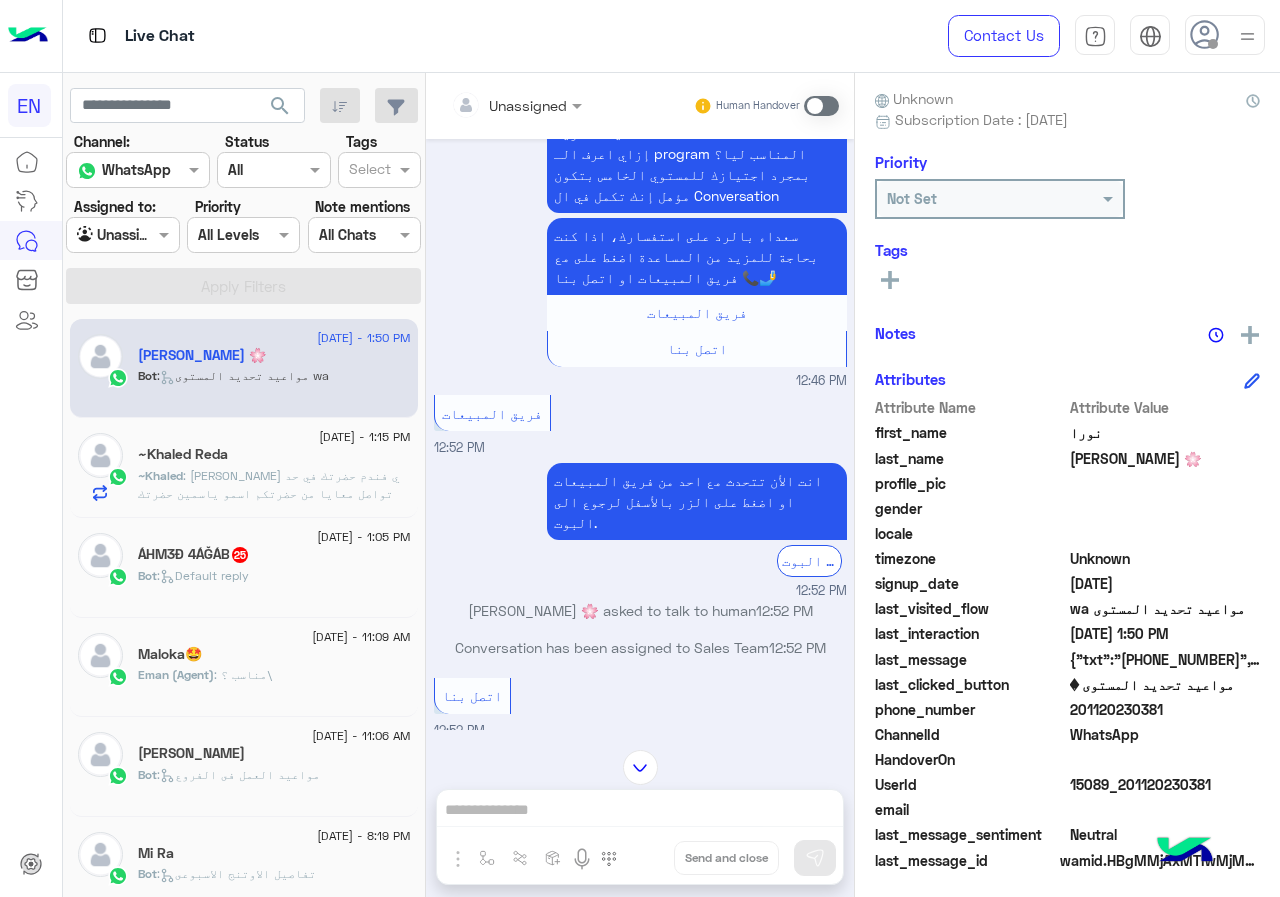 scroll, scrollTop: 2675, scrollLeft: 0, axis: vertical 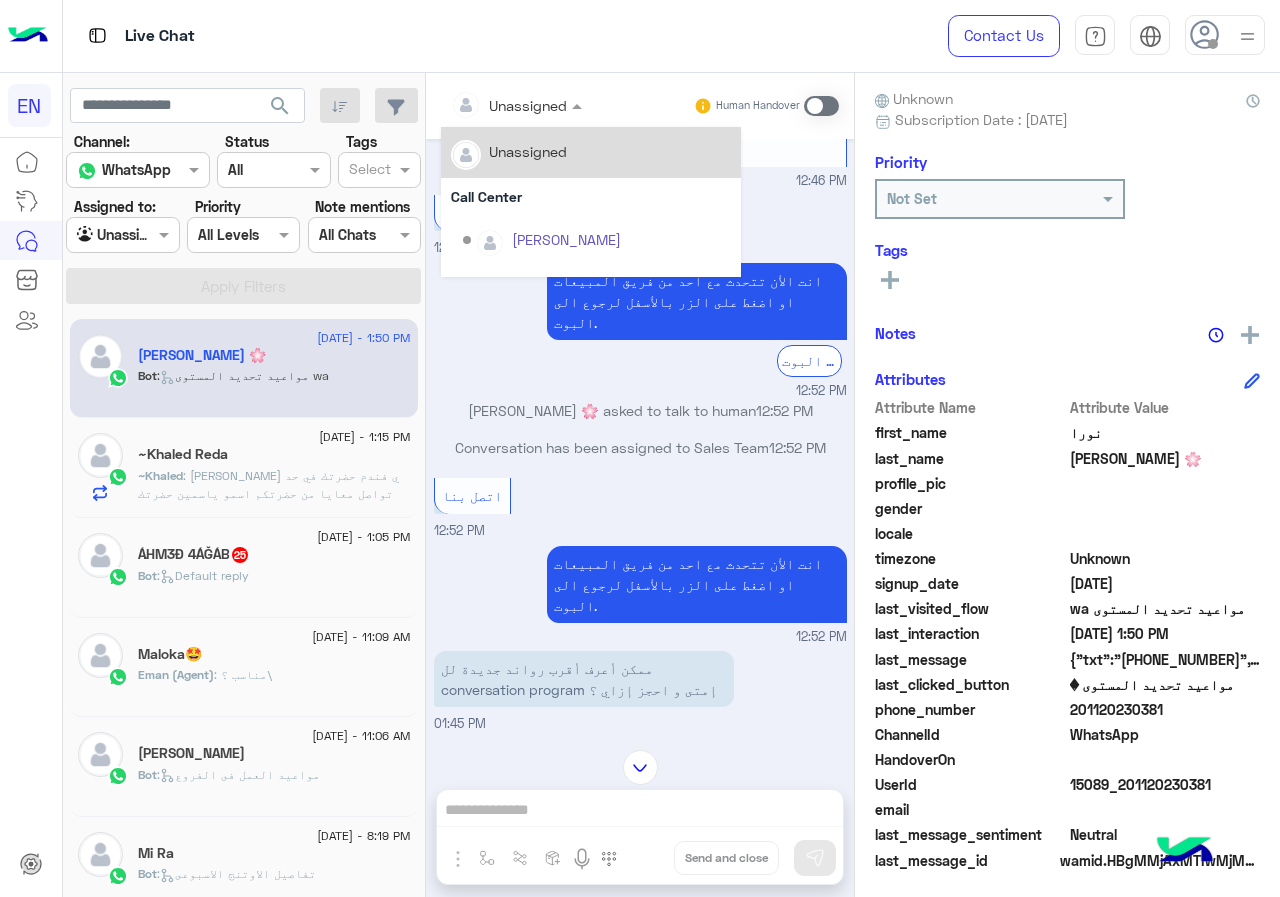 click at bounding box center [491, 105] 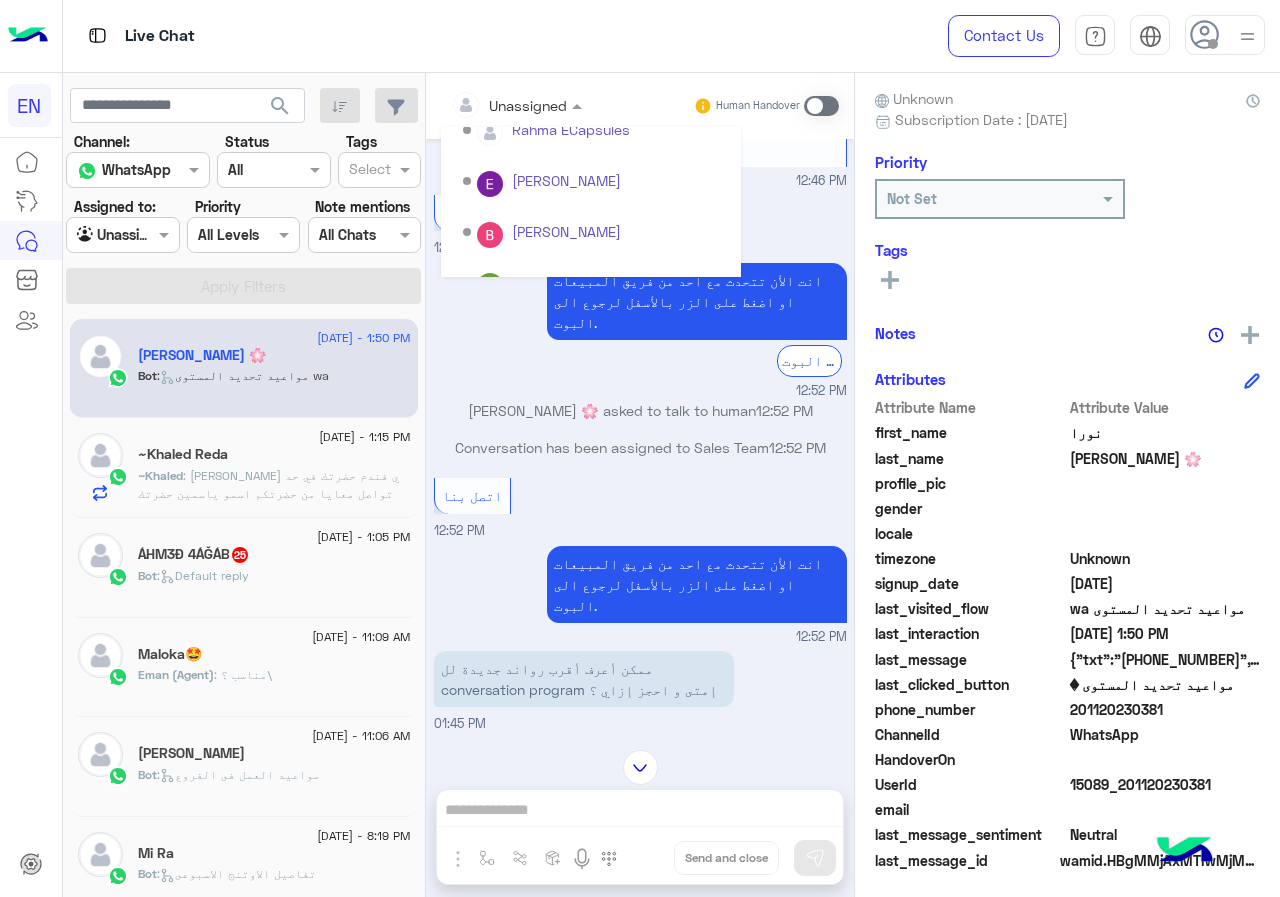 scroll, scrollTop: 332, scrollLeft: 0, axis: vertical 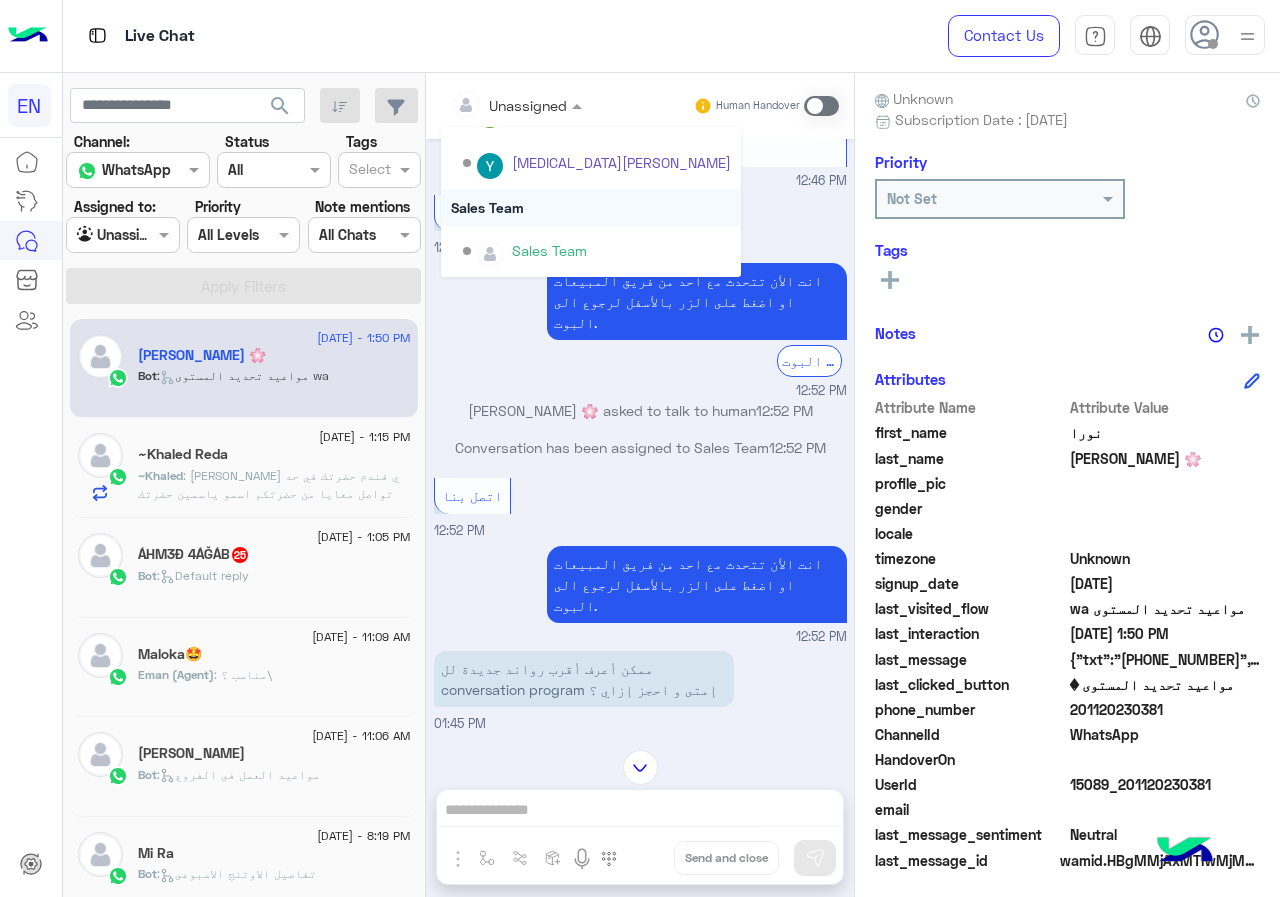 click on "Sales Team" at bounding box center [591, 207] 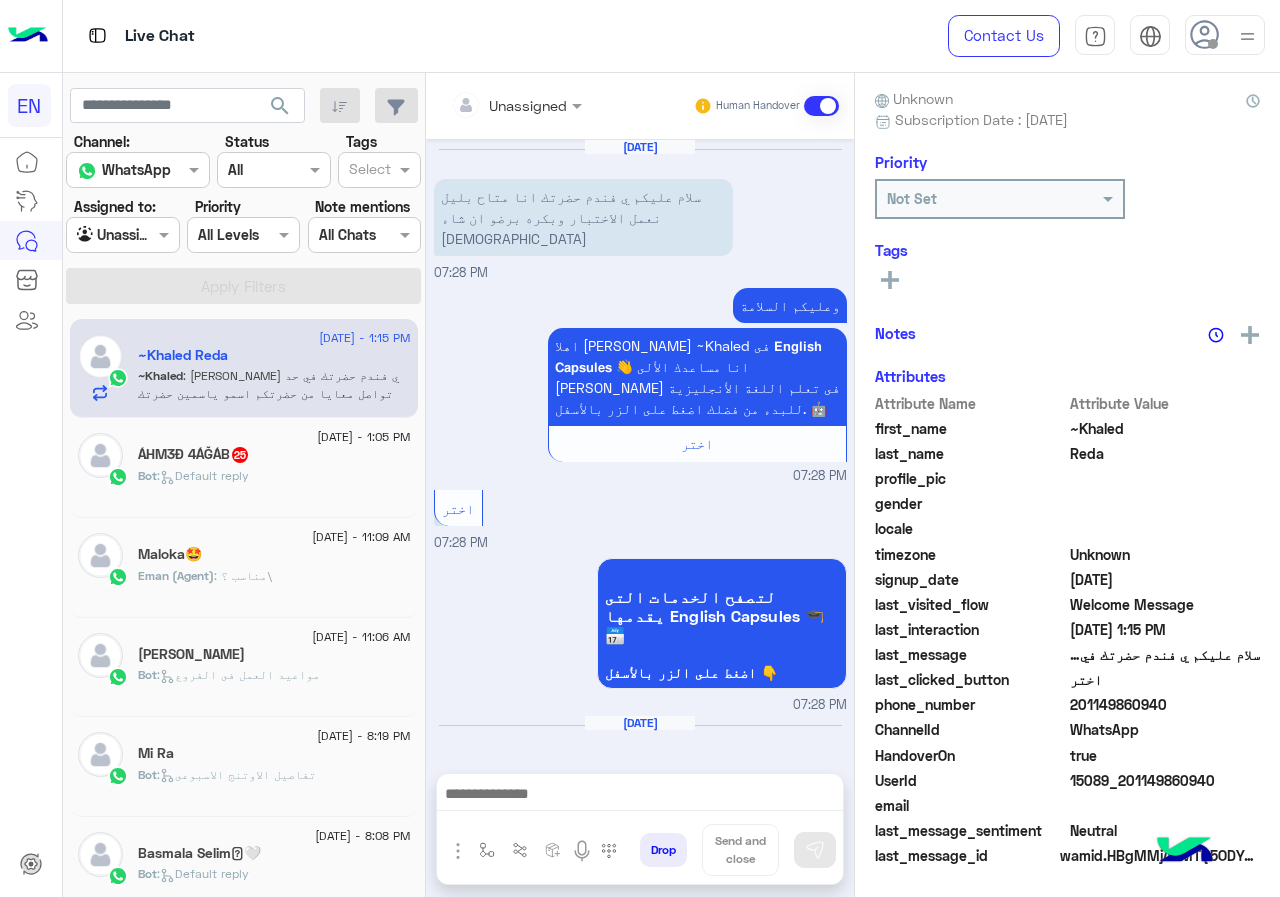 scroll, scrollTop: 1354, scrollLeft: 0, axis: vertical 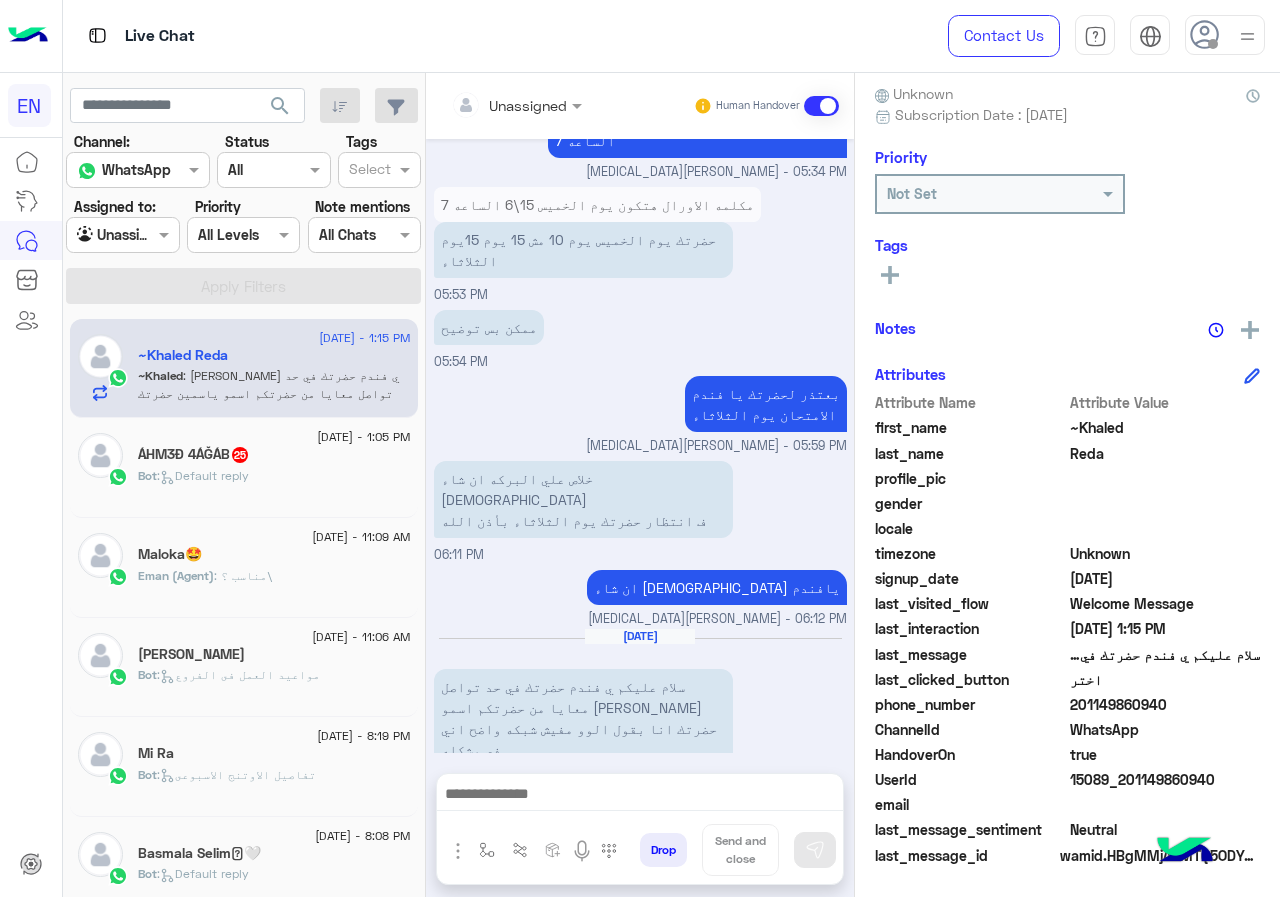 drag, startPoint x: 1075, startPoint y: 704, endPoint x: 1215, endPoint y: 716, distance: 140.51335 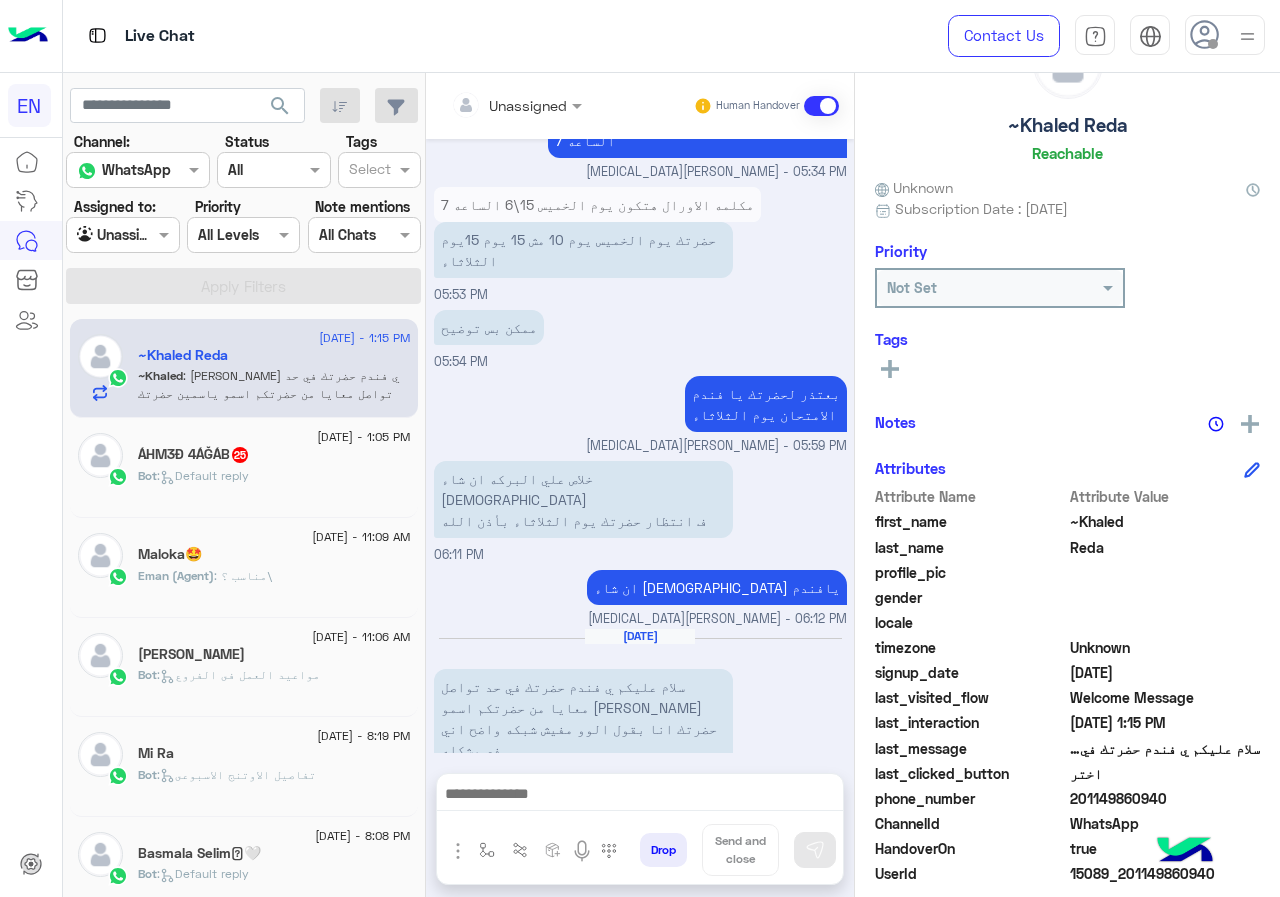 scroll, scrollTop: 0, scrollLeft: 0, axis: both 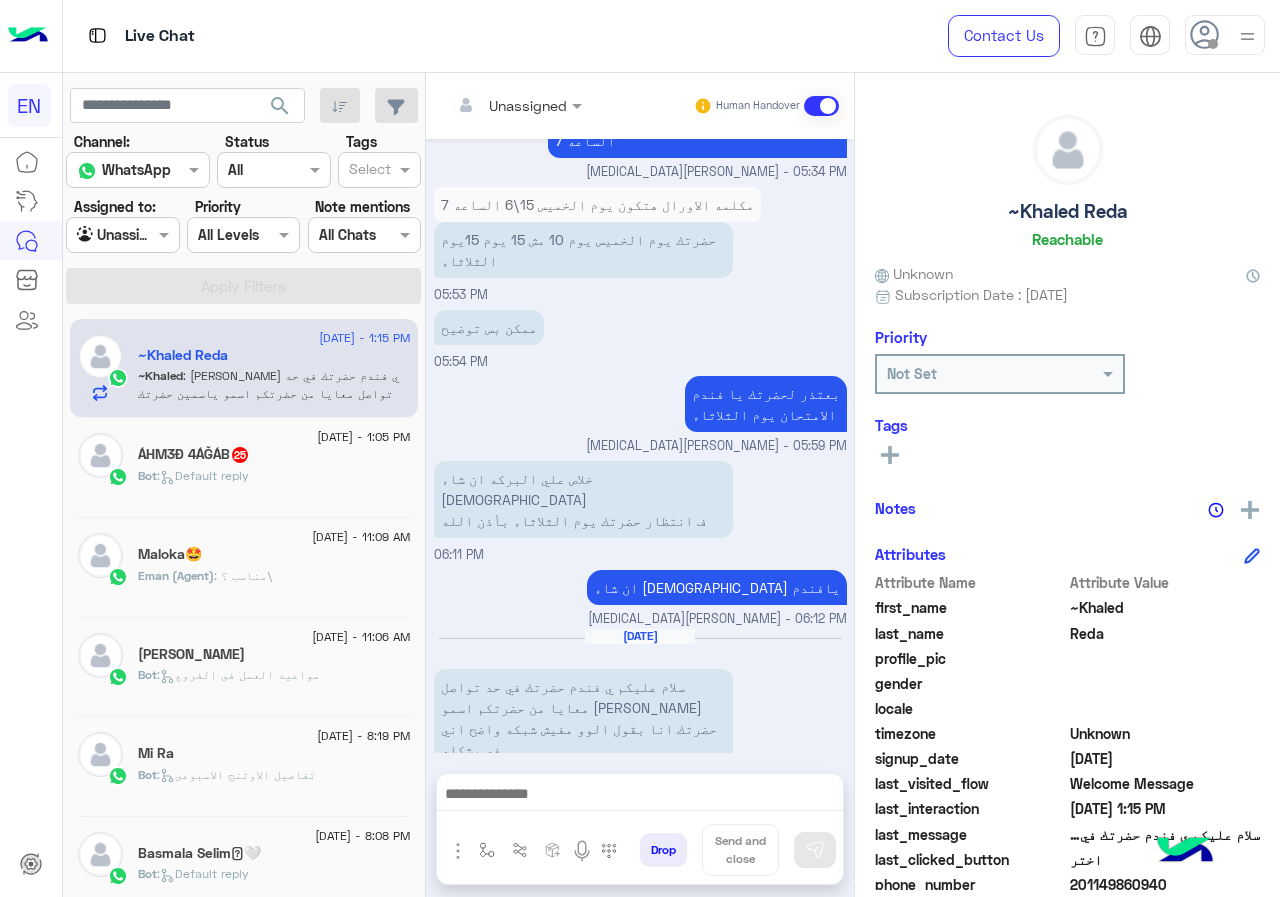 click on "سلام عليكم ي فندم حضرتك في حد تواصل معايا من حضرتكم اسمو ياسمين  حضرتك انا بقول الوو مفيش شبكه واضح اني في مشكله  انا سامع حضرتها وهي مش سمعاني  ممكن تتواصل معايا تاني معلش  ممكن علي رقم ده لو في امكانيه للتواصل 01558232354" at bounding box center [583, 760] 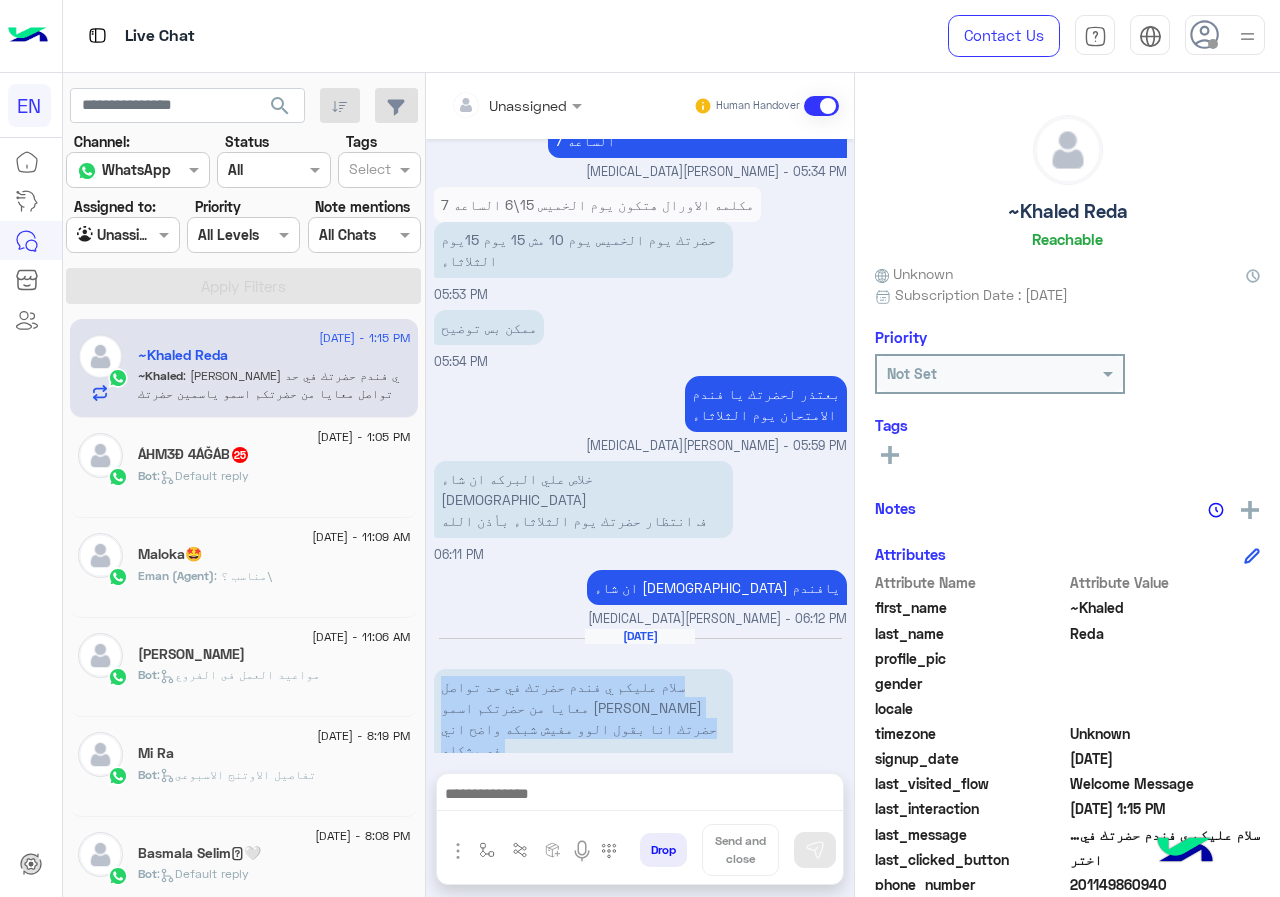drag, startPoint x: 483, startPoint y: 706, endPoint x: 491, endPoint y: 722, distance: 17.888544 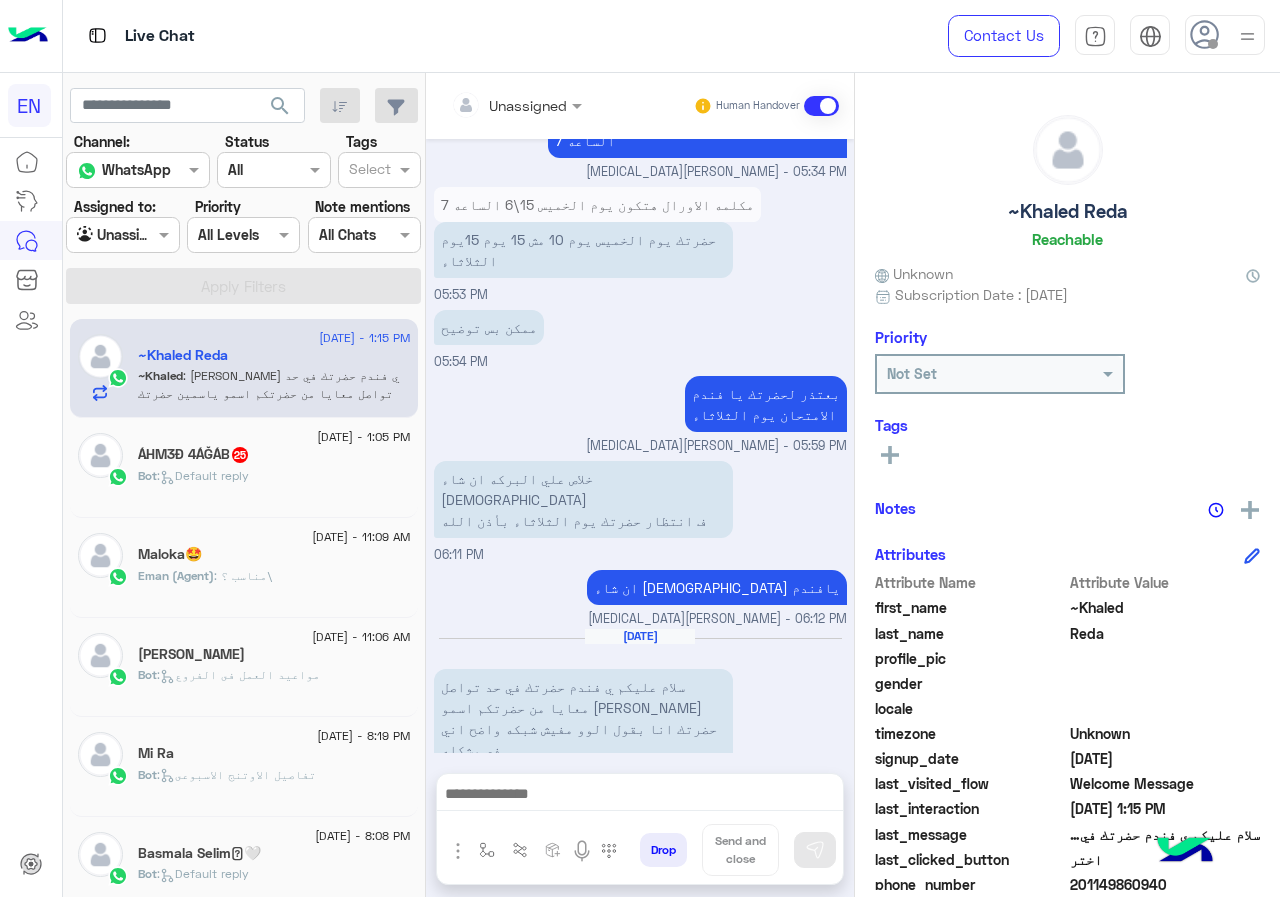 click on "سلام عليكم ي فندم حضرتك في حد تواصل معايا من حضرتكم اسمو ياسمين  حضرتك انا بقول الوو مفيش شبكه واضح اني في مشكله  انا سامع حضرتها وهي مش سمعاني  ممكن تتواصل معايا تاني معلش  ممكن علي رقم ده لو في امكانيه للتواصل 01558232354" at bounding box center [583, 760] 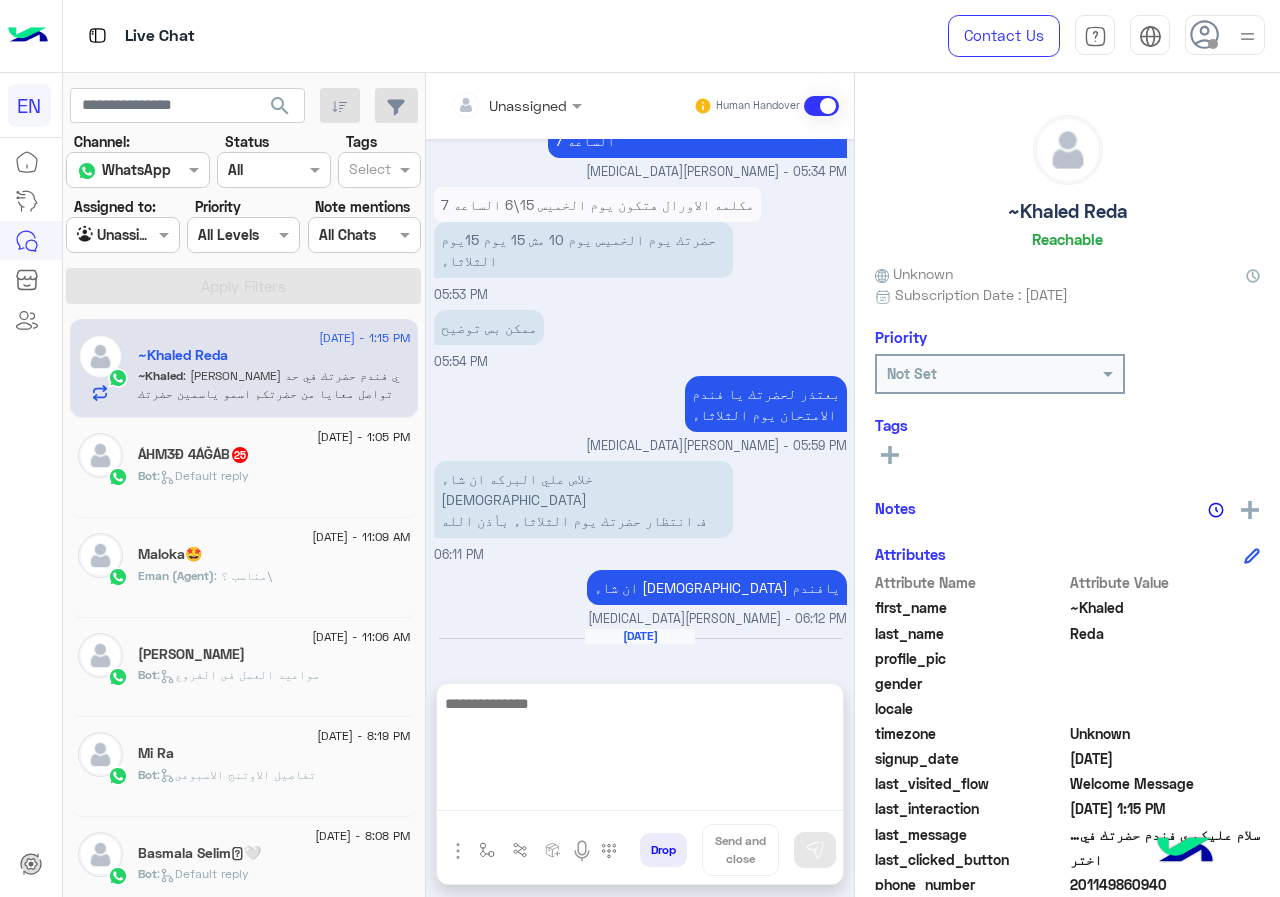 click at bounding box center (640, 751) 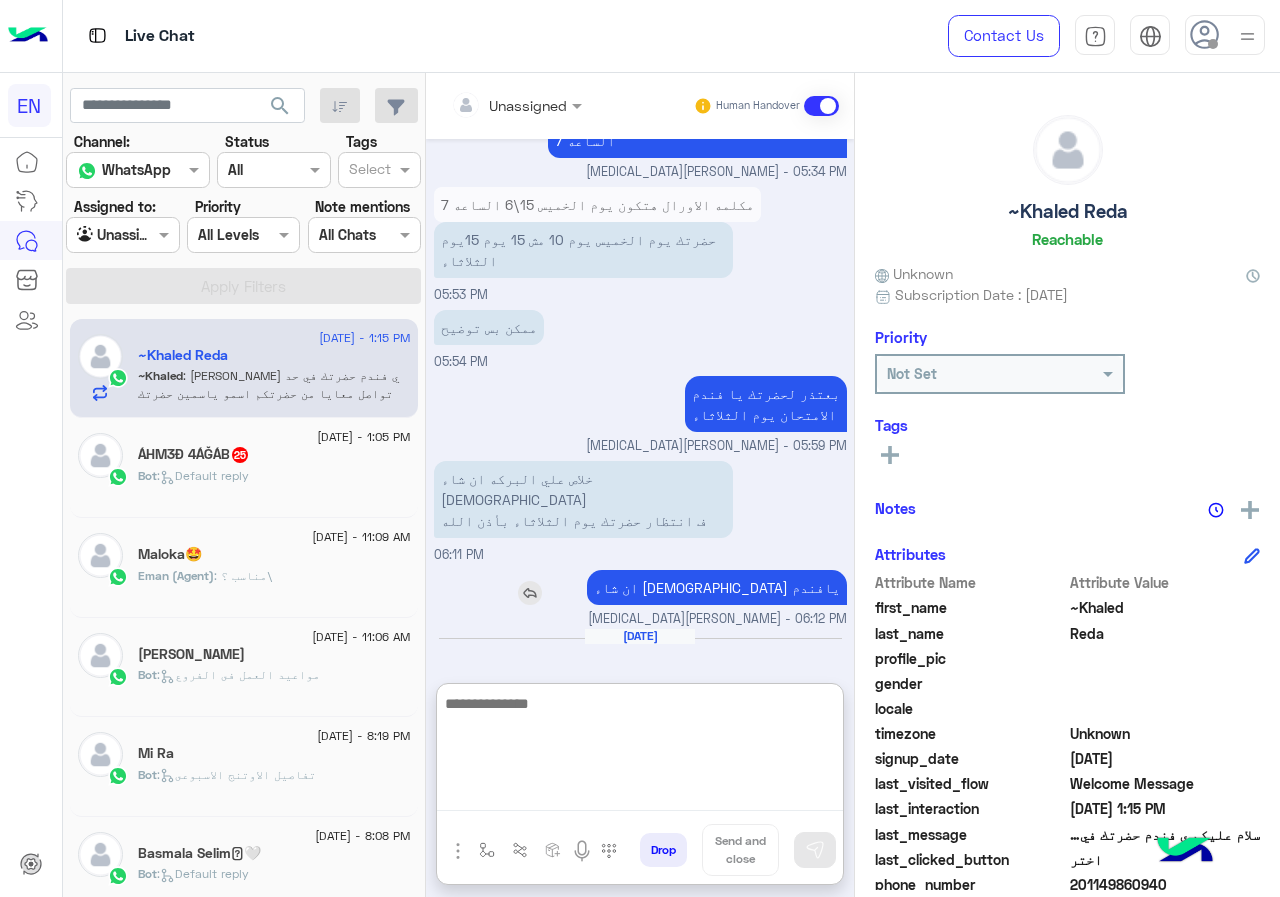scroll, scrollTop: 1444, scrollLeft: 0, axis: vertical 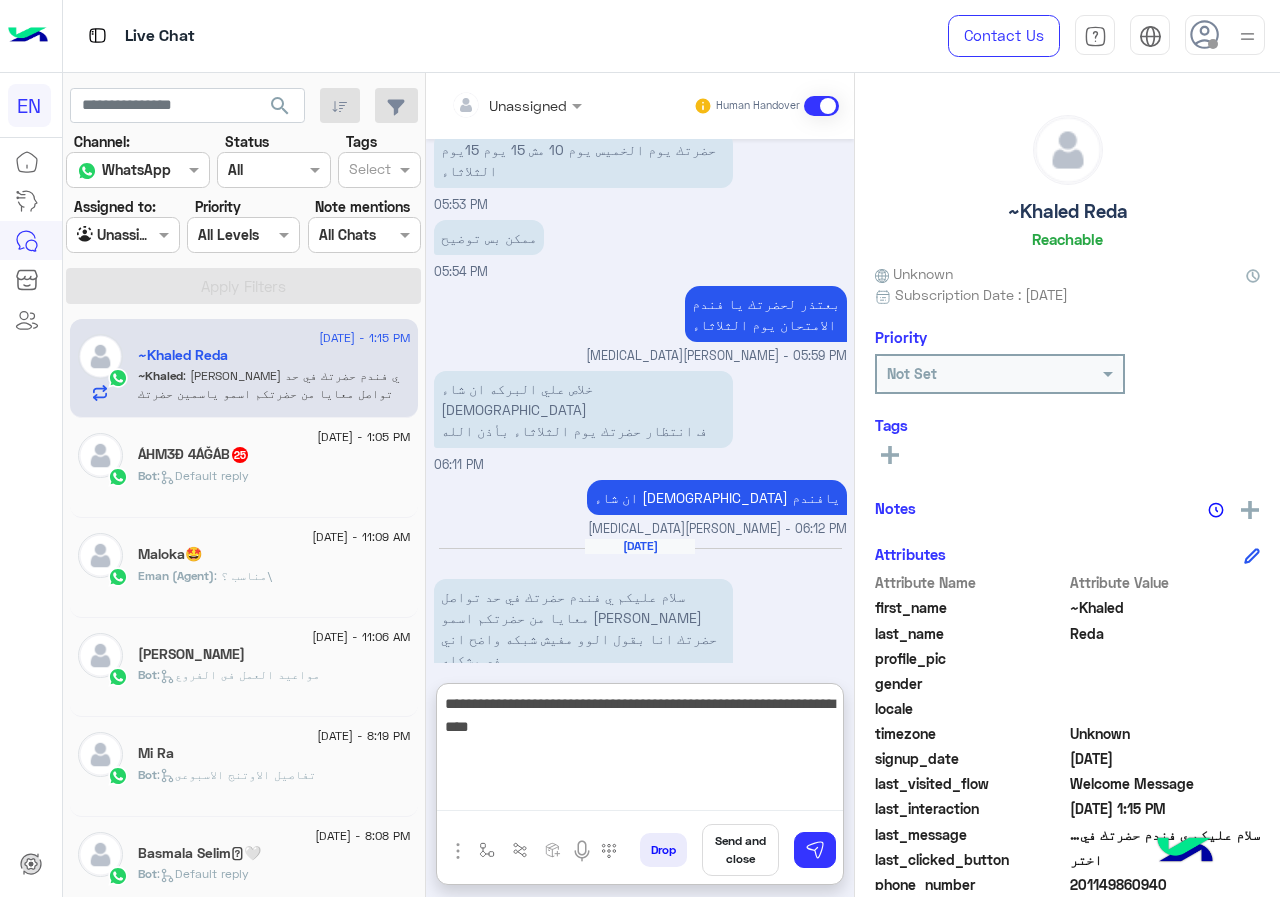 type on "**********" 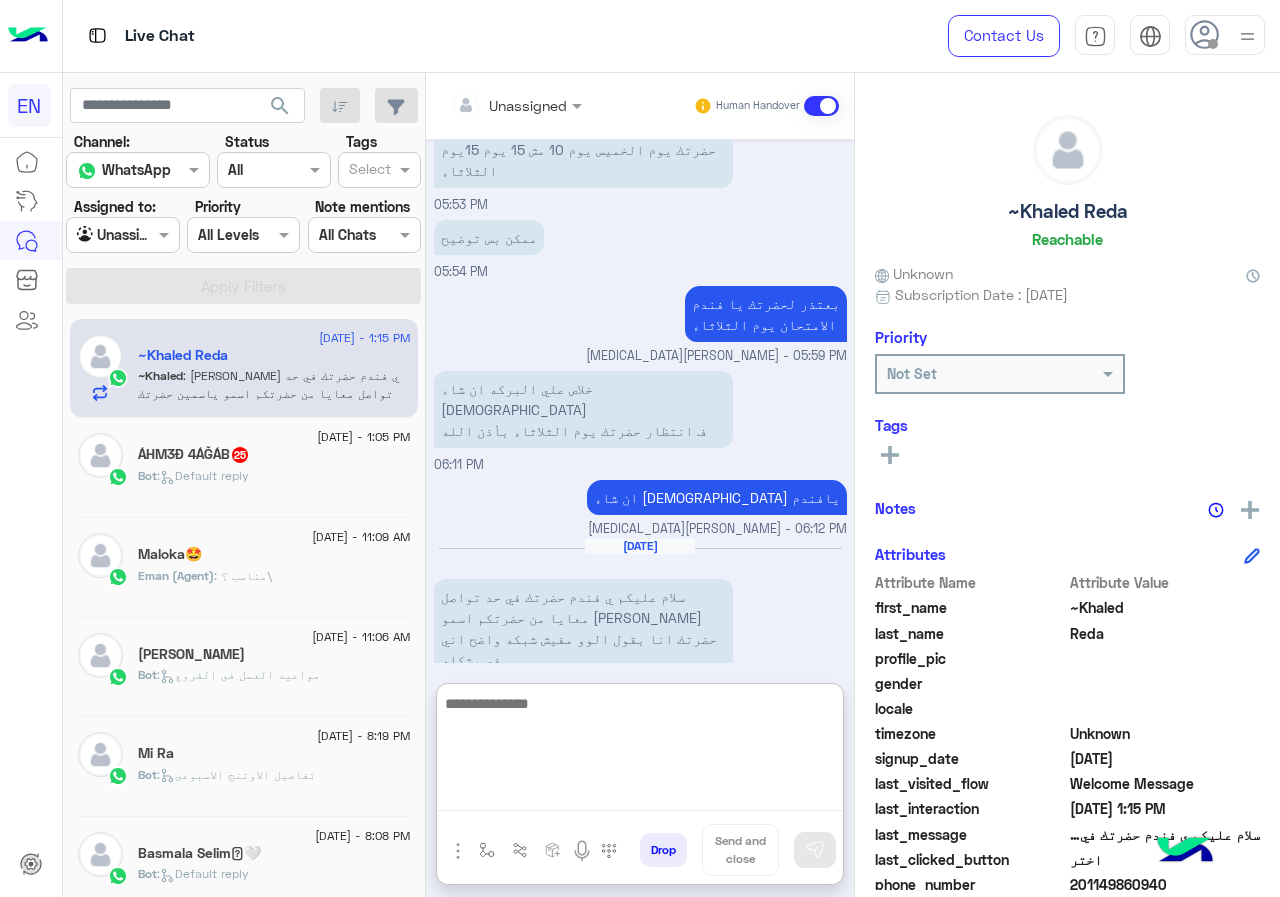 scroll, scrollTop: 1529, scrollLeft: 0, axis: vertical 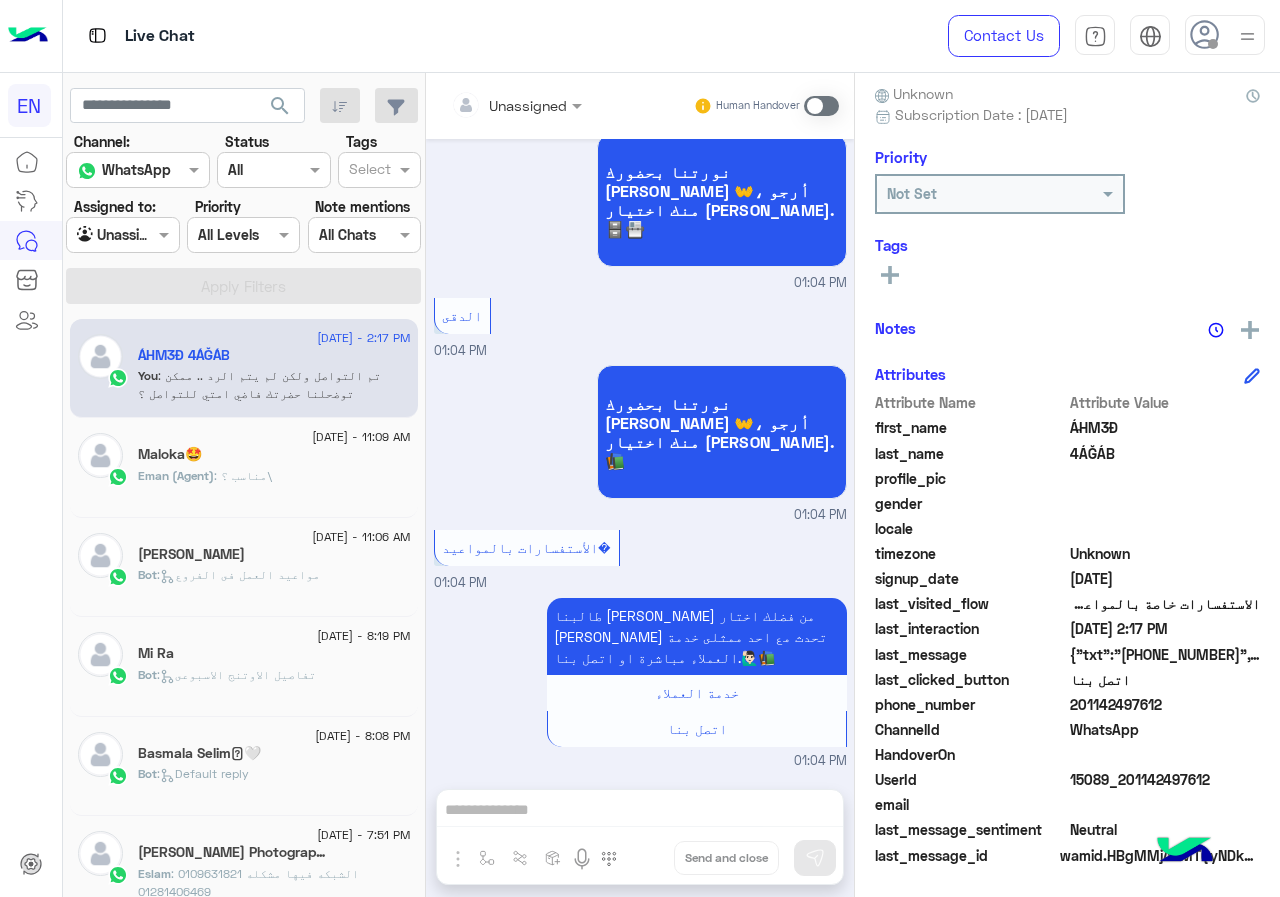 drag, startPoint x: 1074, startPoint y: 706, endPoint x: 1191, endPoint y: 708, distance: 117.01709 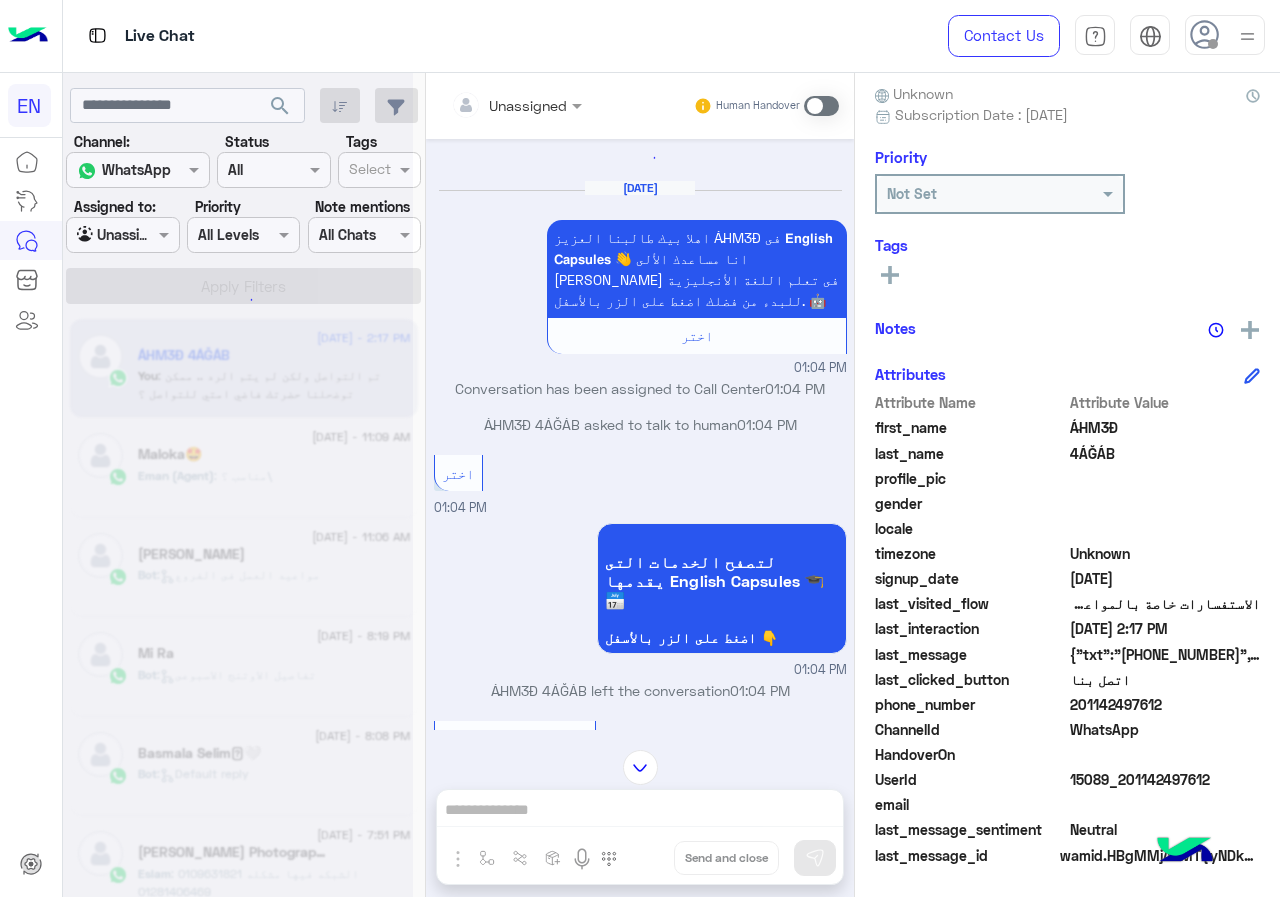 scroll, scrollTop: 0, scrollLeft: 0, axis: both 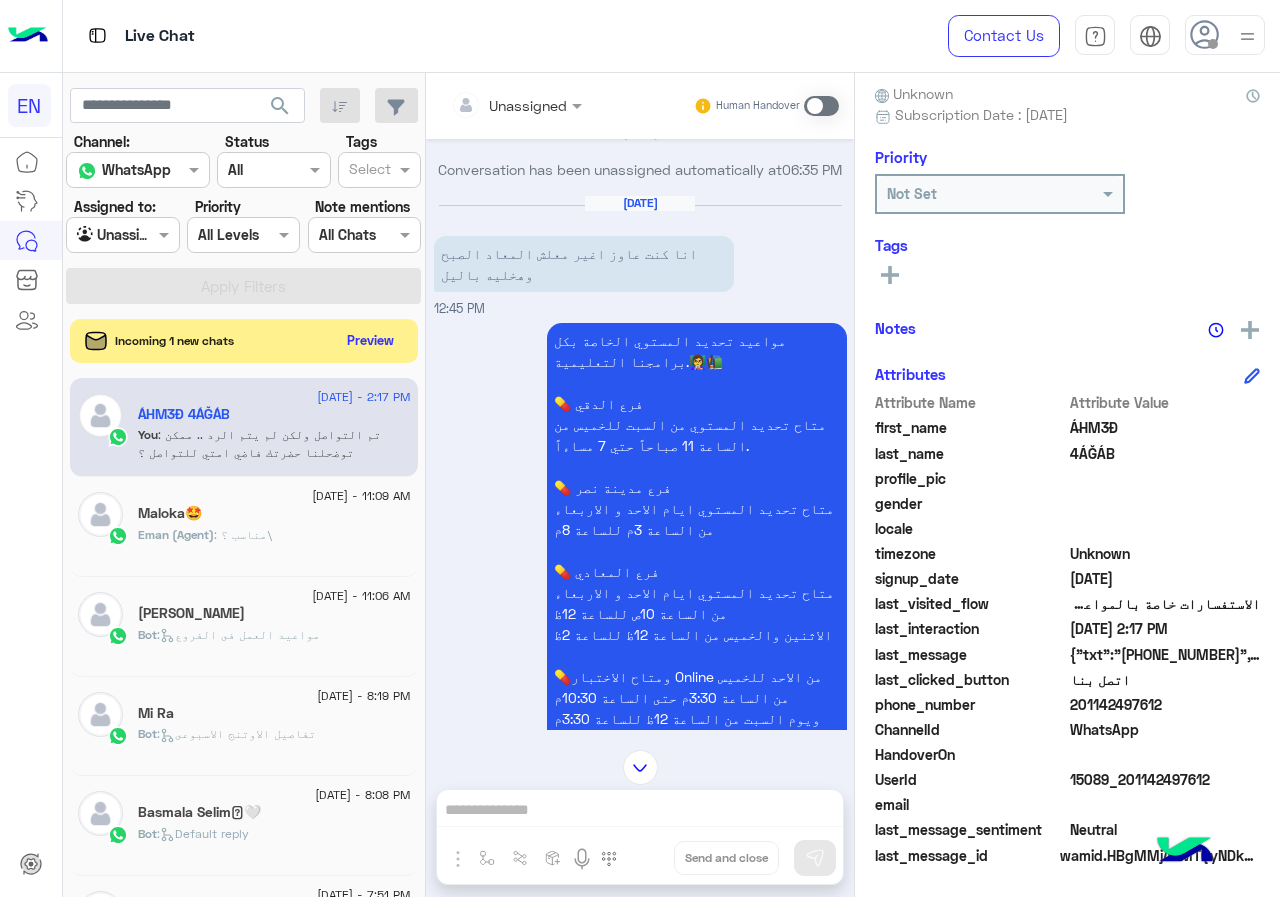 click at bounding box center (821, 106) 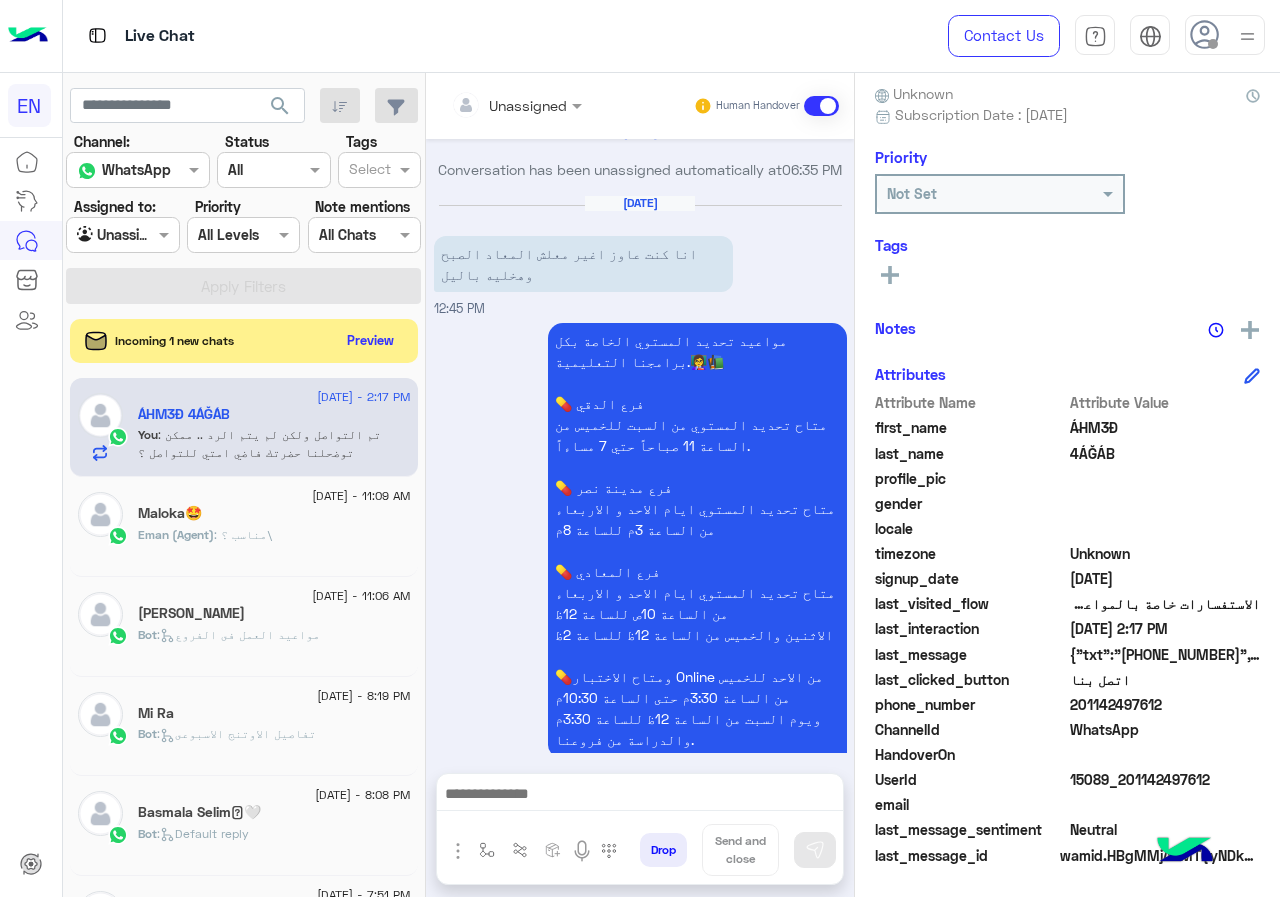 scroll, scrollTop: 5121, scrollLeft: 0, axis: vertical 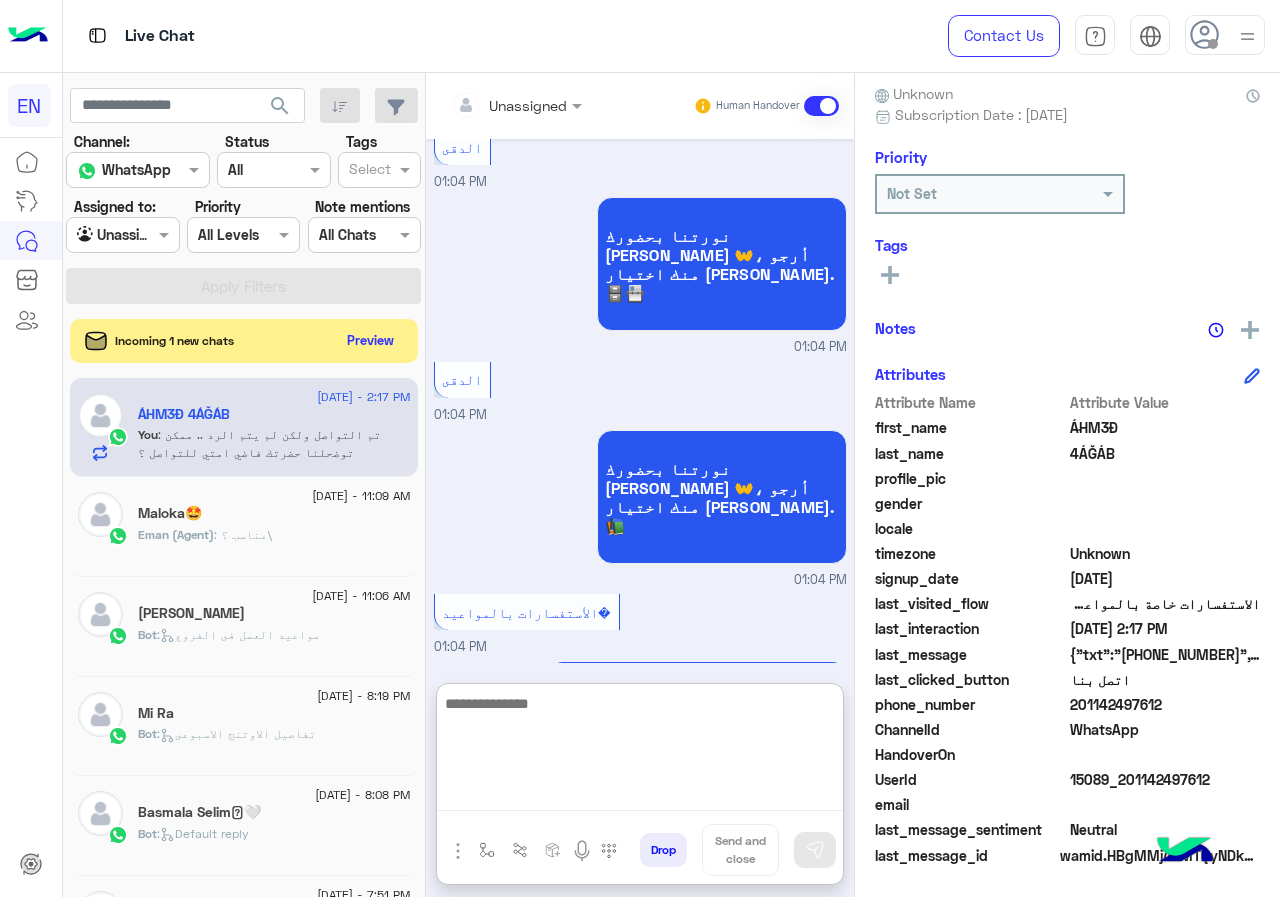 drag, startPoint x: 639, startPoint y: 806, endPoint x: 822, endPoint y: 732, distance: 197.39554 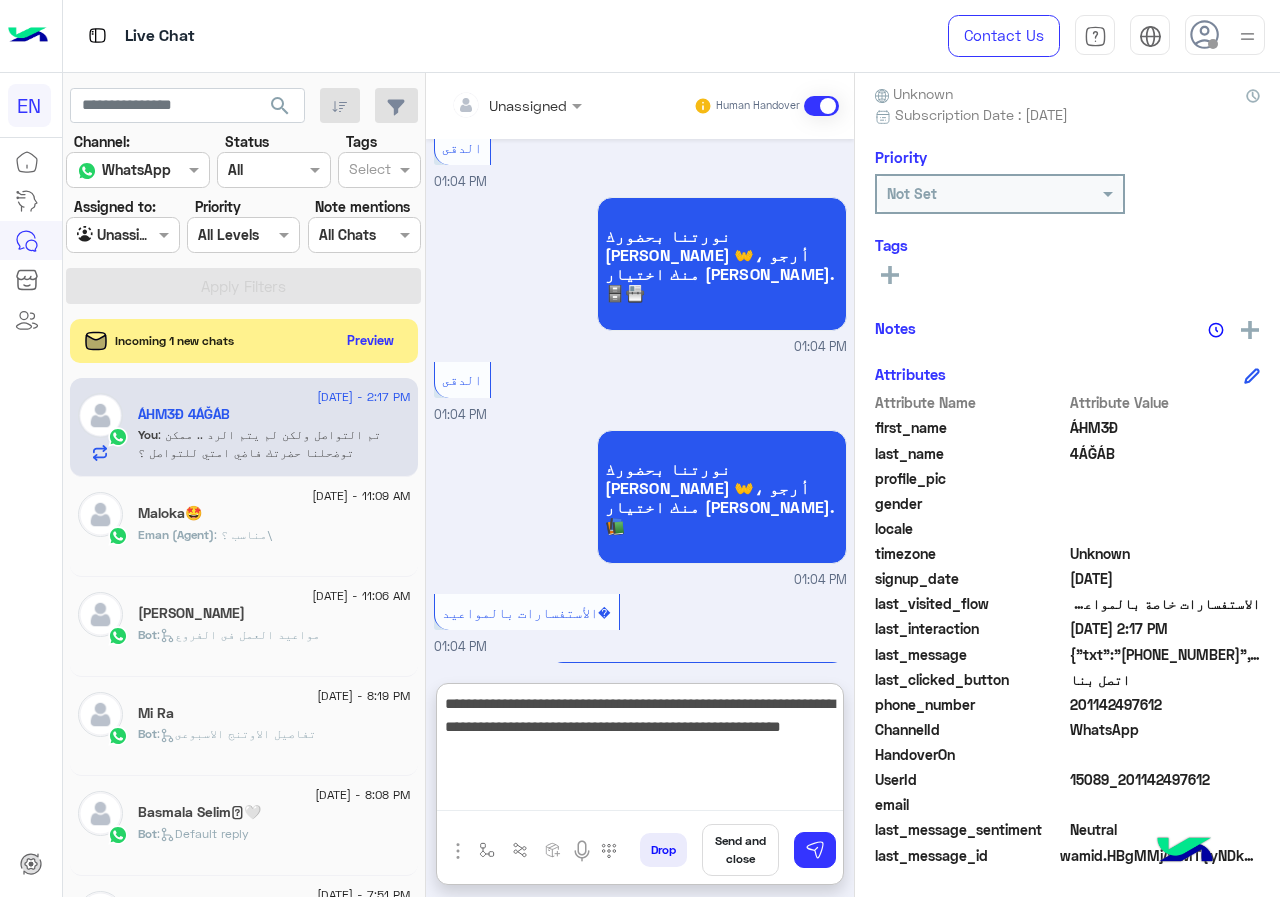 type on "**********" 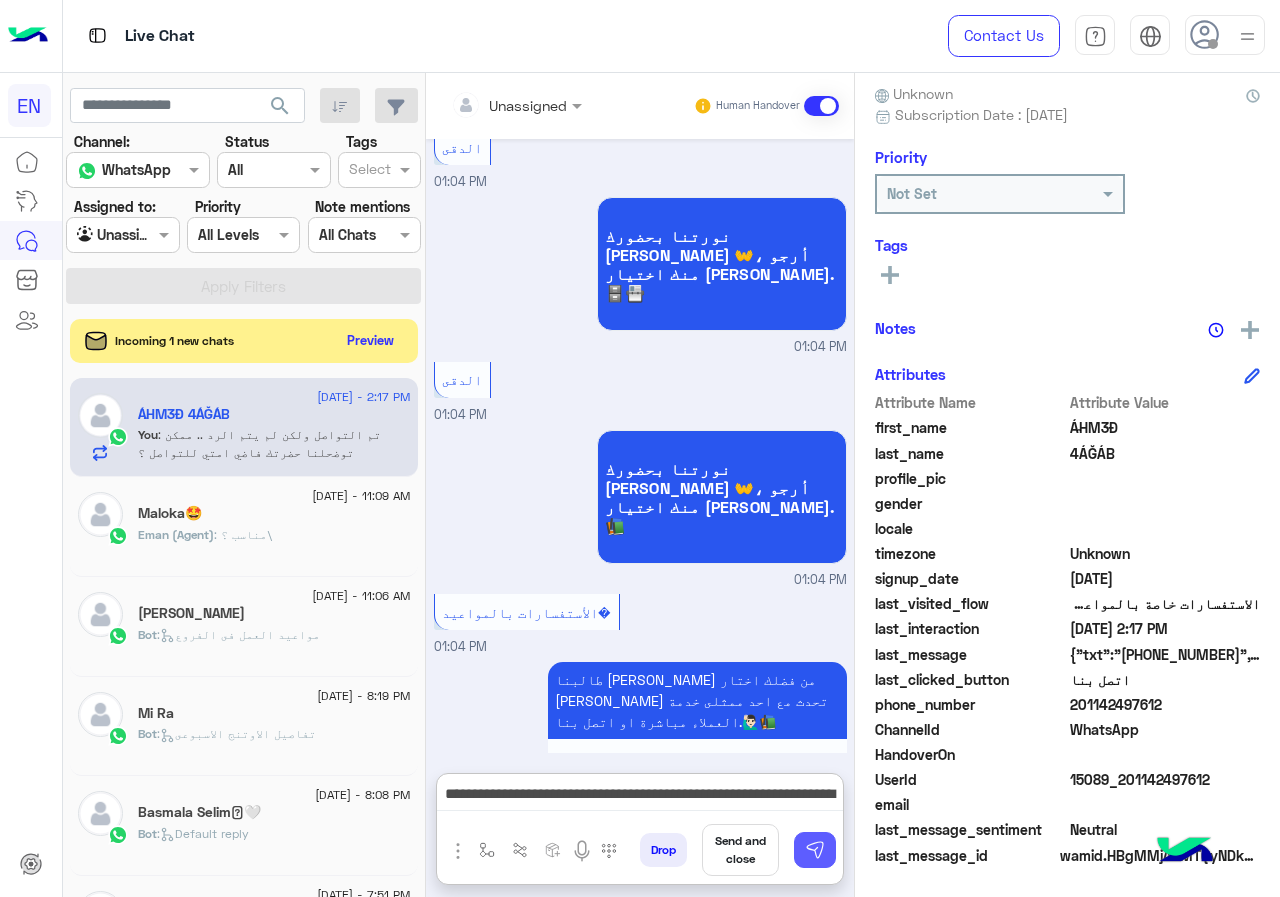 click at bounding box center [815, 850] 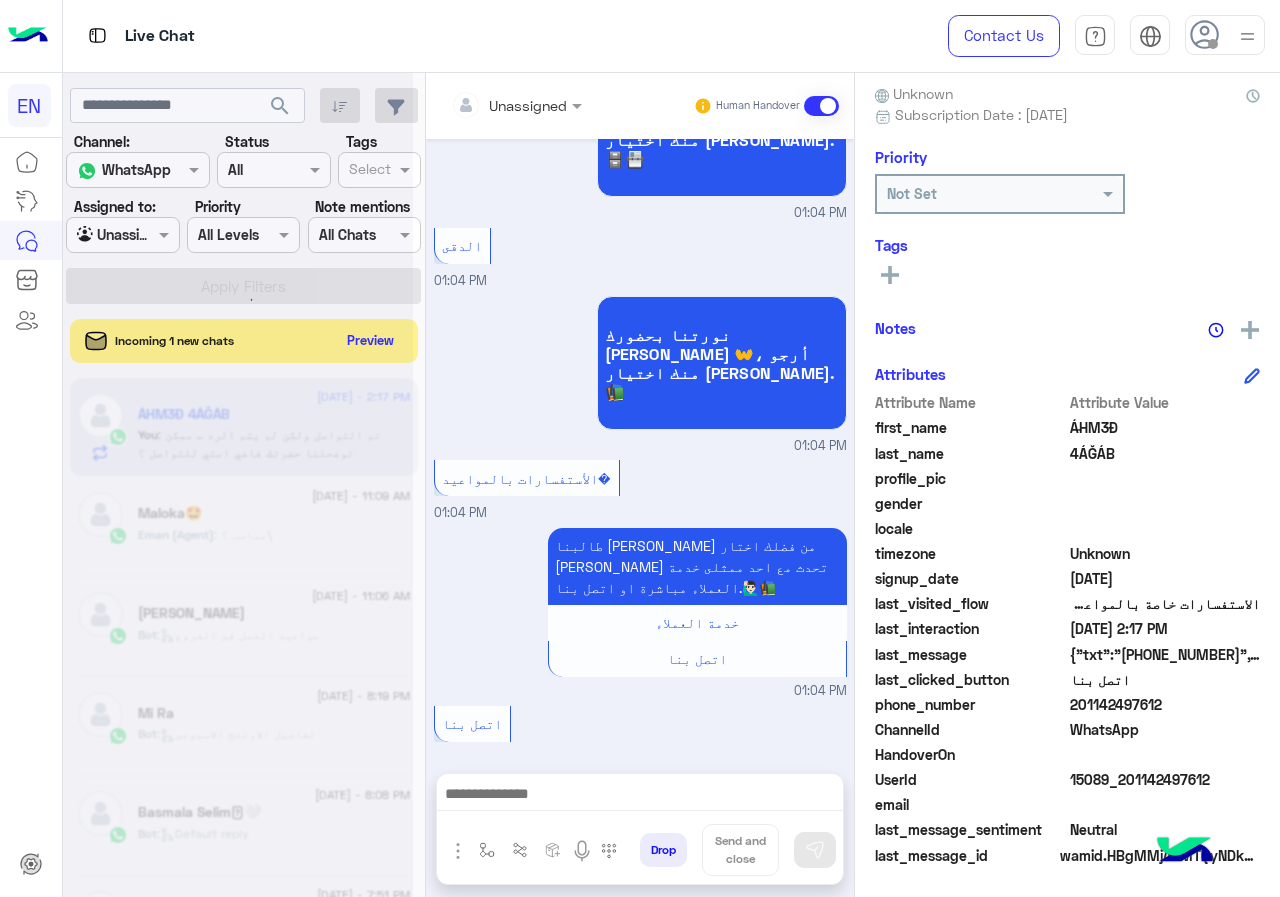 scroll, scrollTop: 5279, scrollLeft: 0, axis: vertical 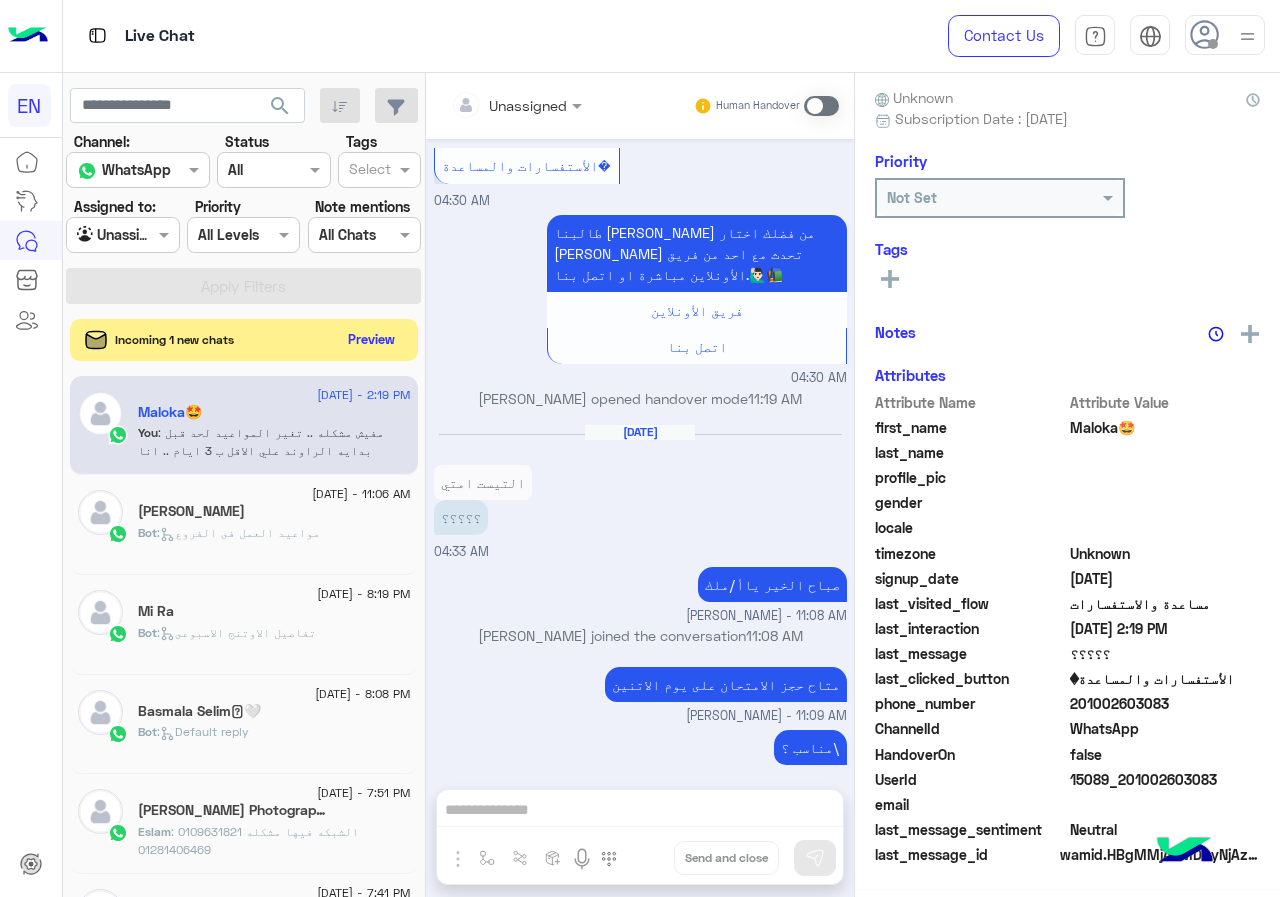 click on "Preview" 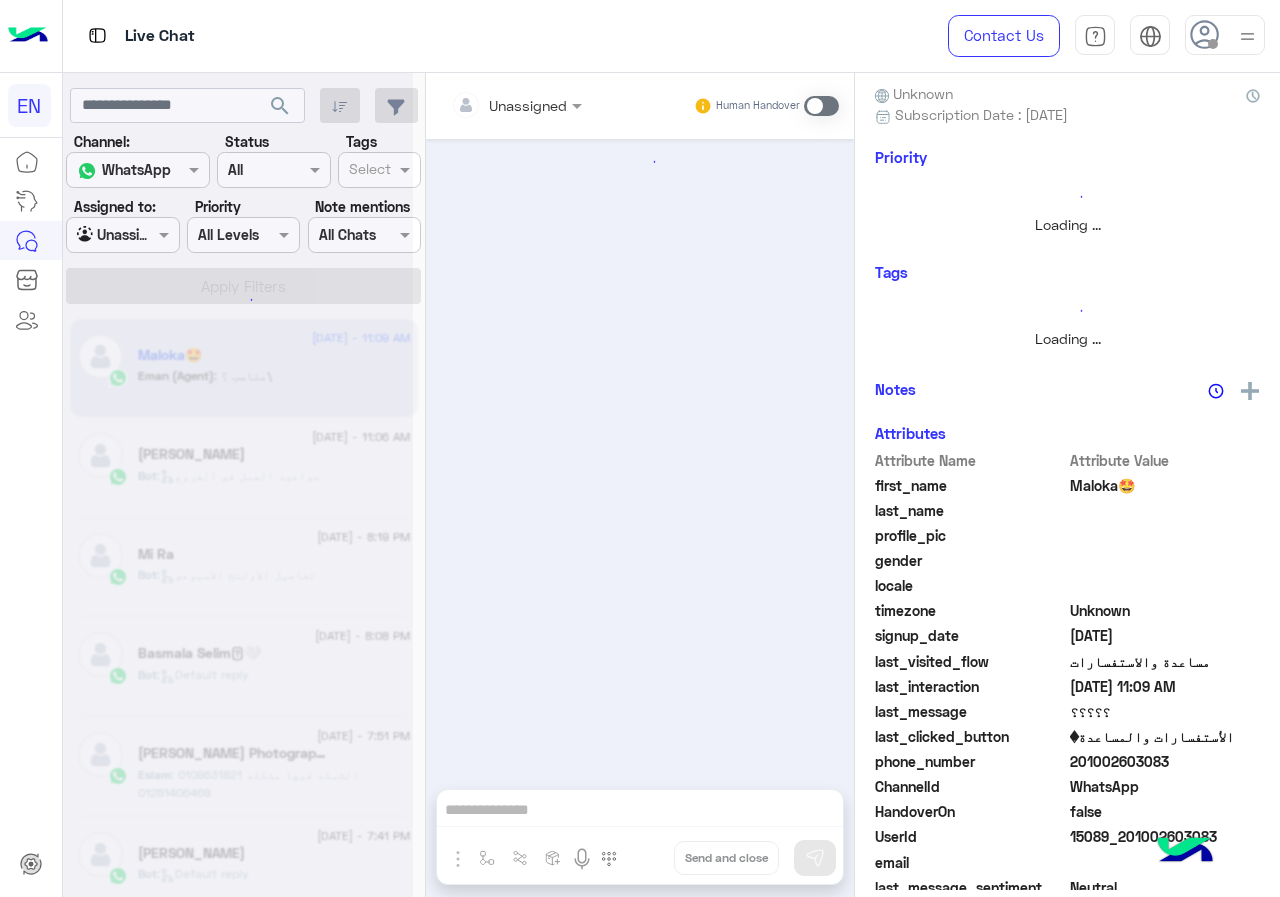 scroll, scrollTop: 0, scrollLeft: 0, axis: both 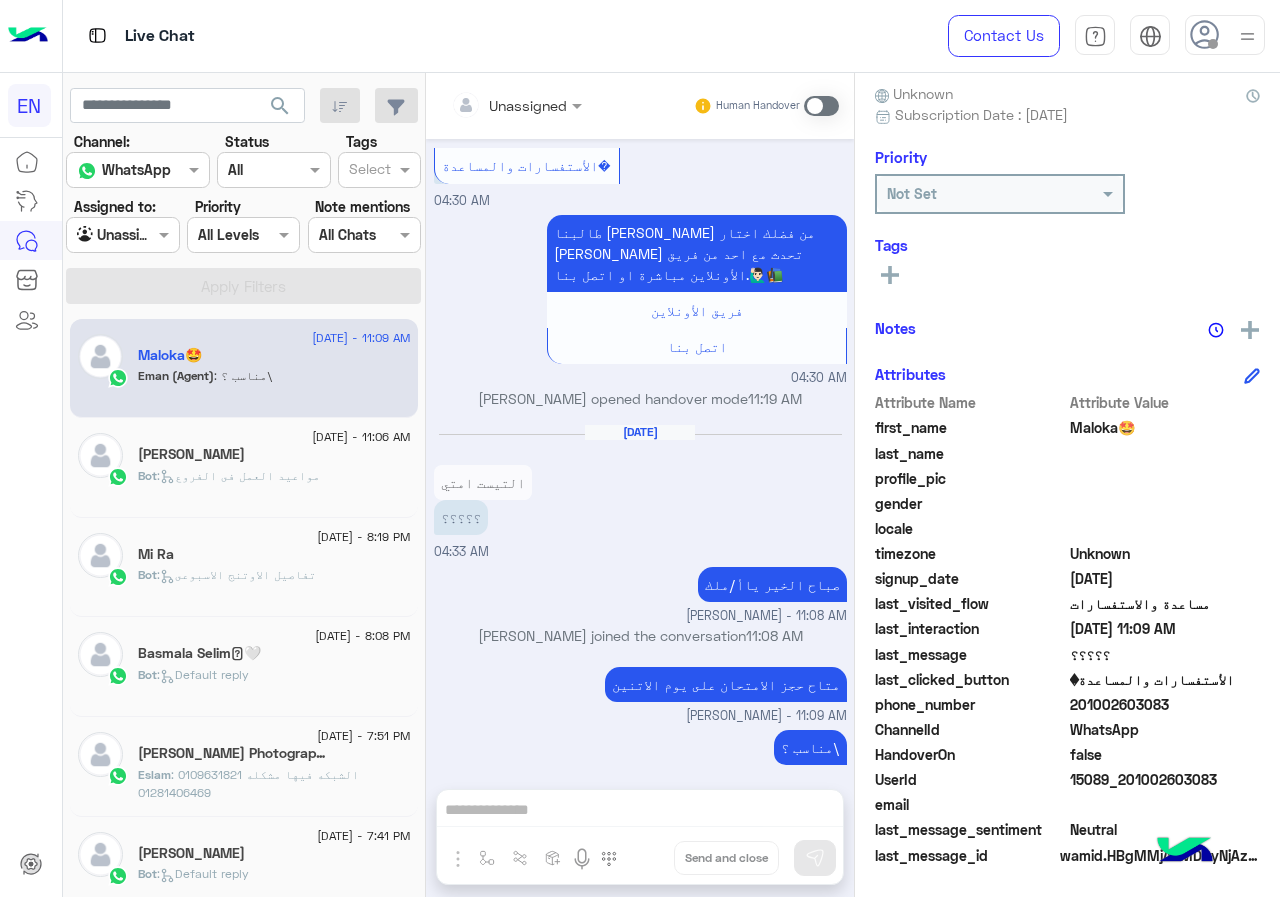 click at bounding box center [122, 234] 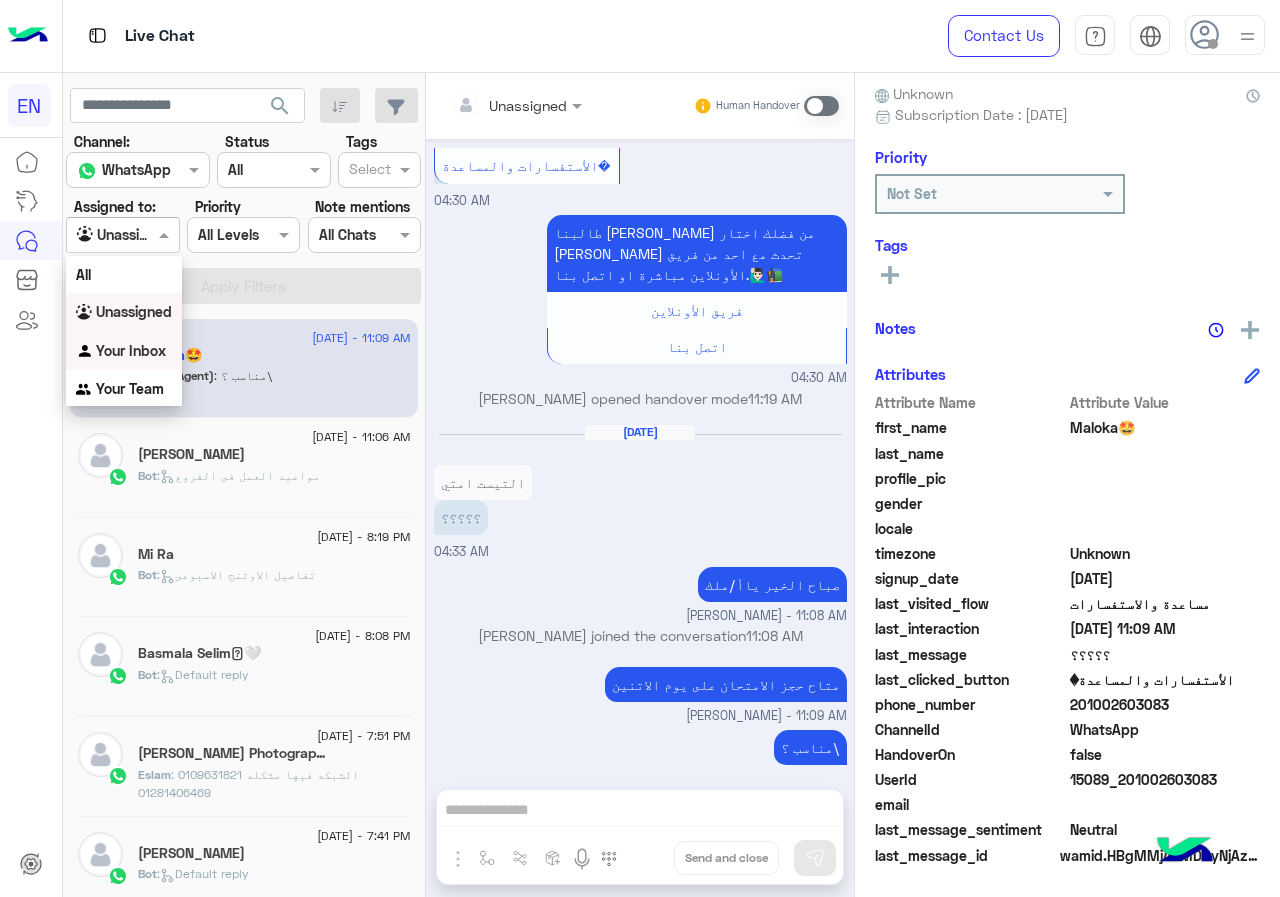 click on "Your Inbox" at bounding box center (124, 351) 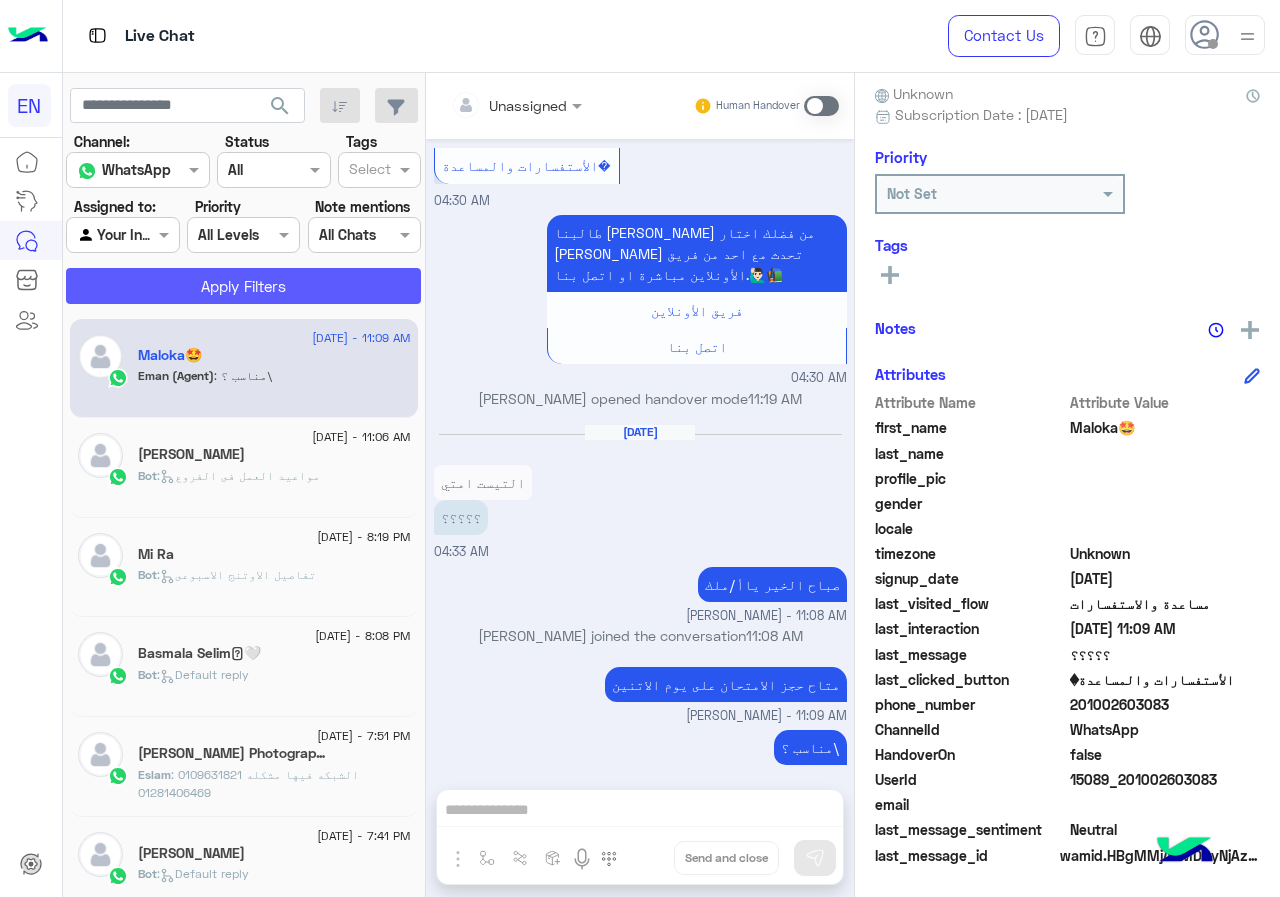 click on "Apply Filters" 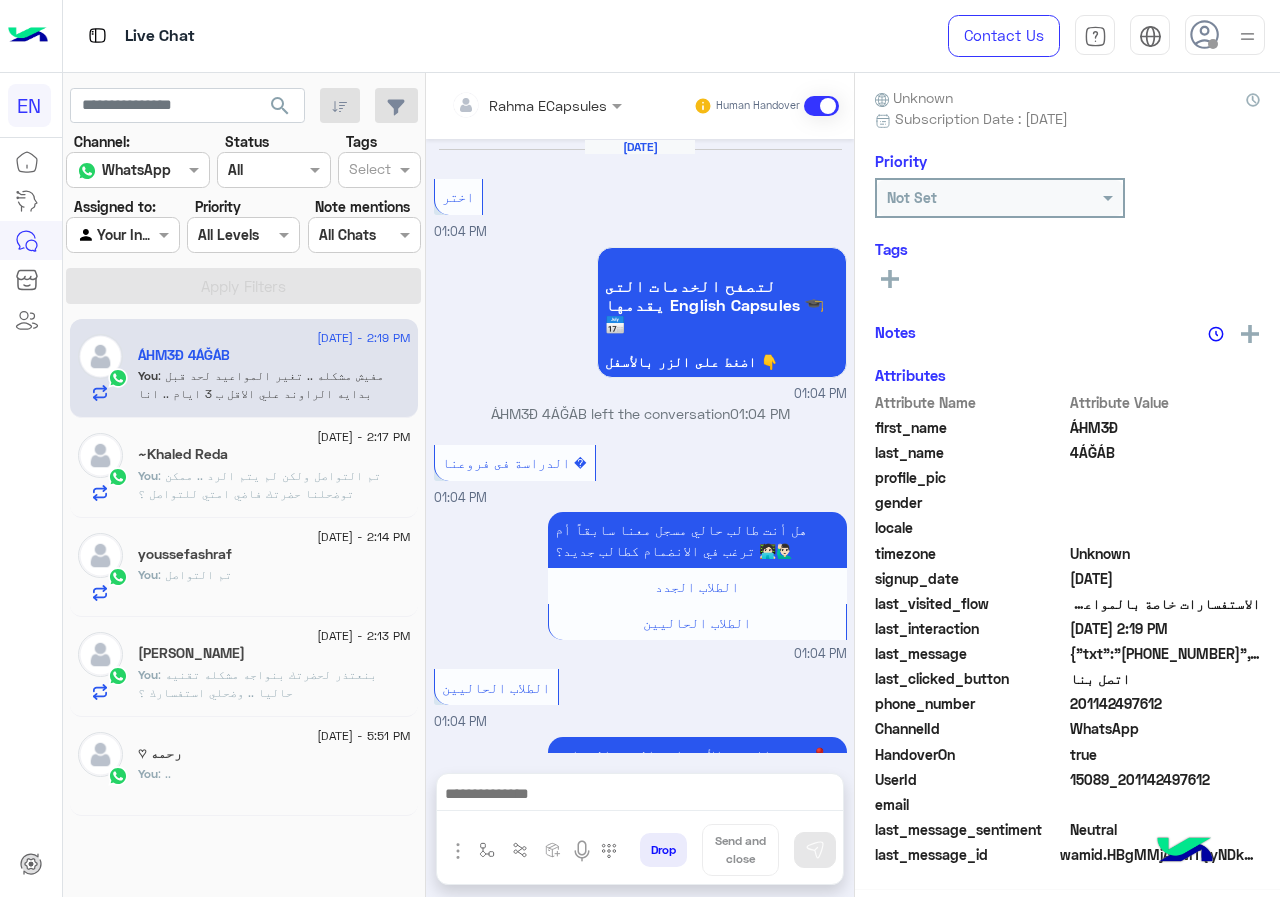 scroll, scrollTop: 1172, scrollLeft: 0, axis: vertical 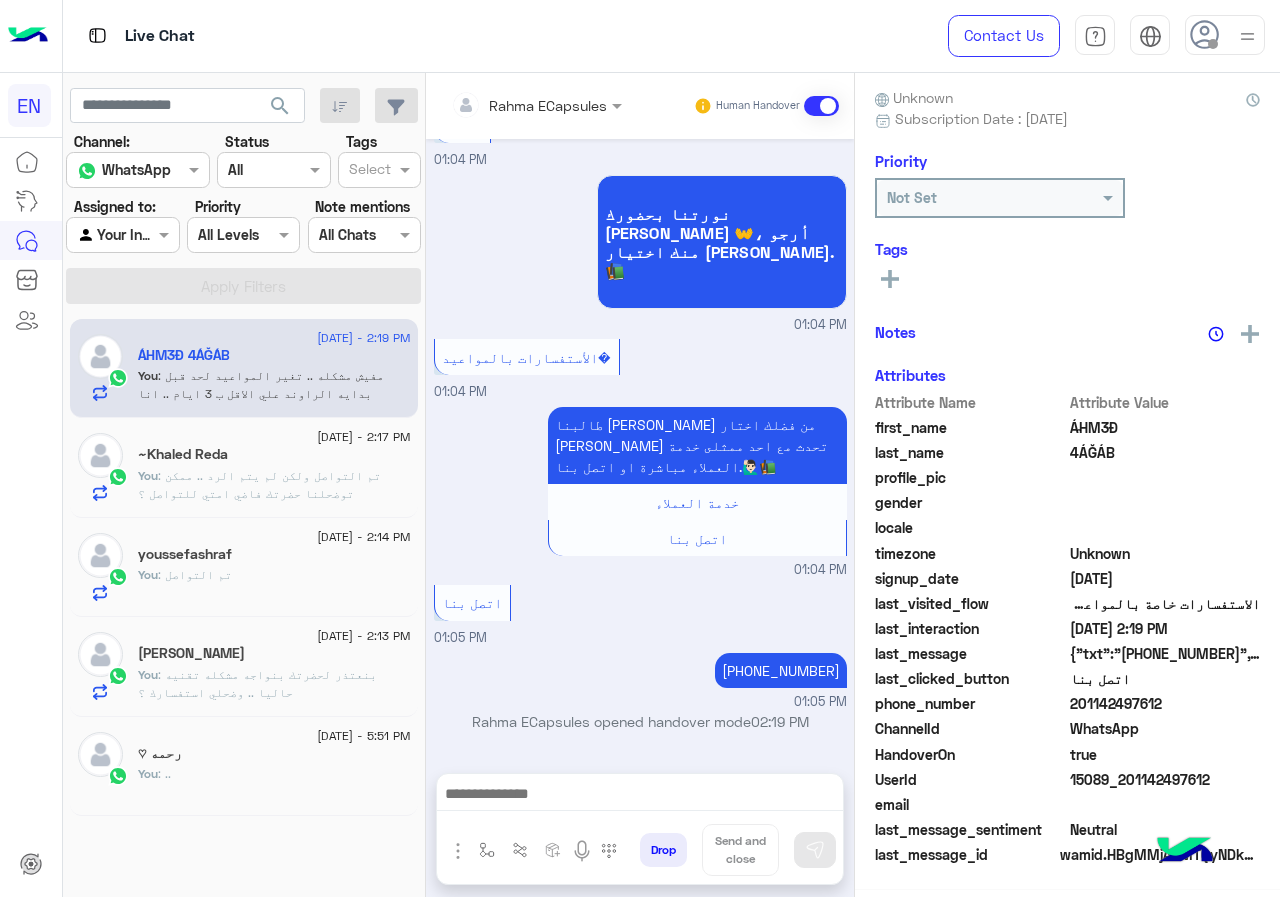 click on "Rahma ECapsules Human Handover" at bounding box center [640, 106] 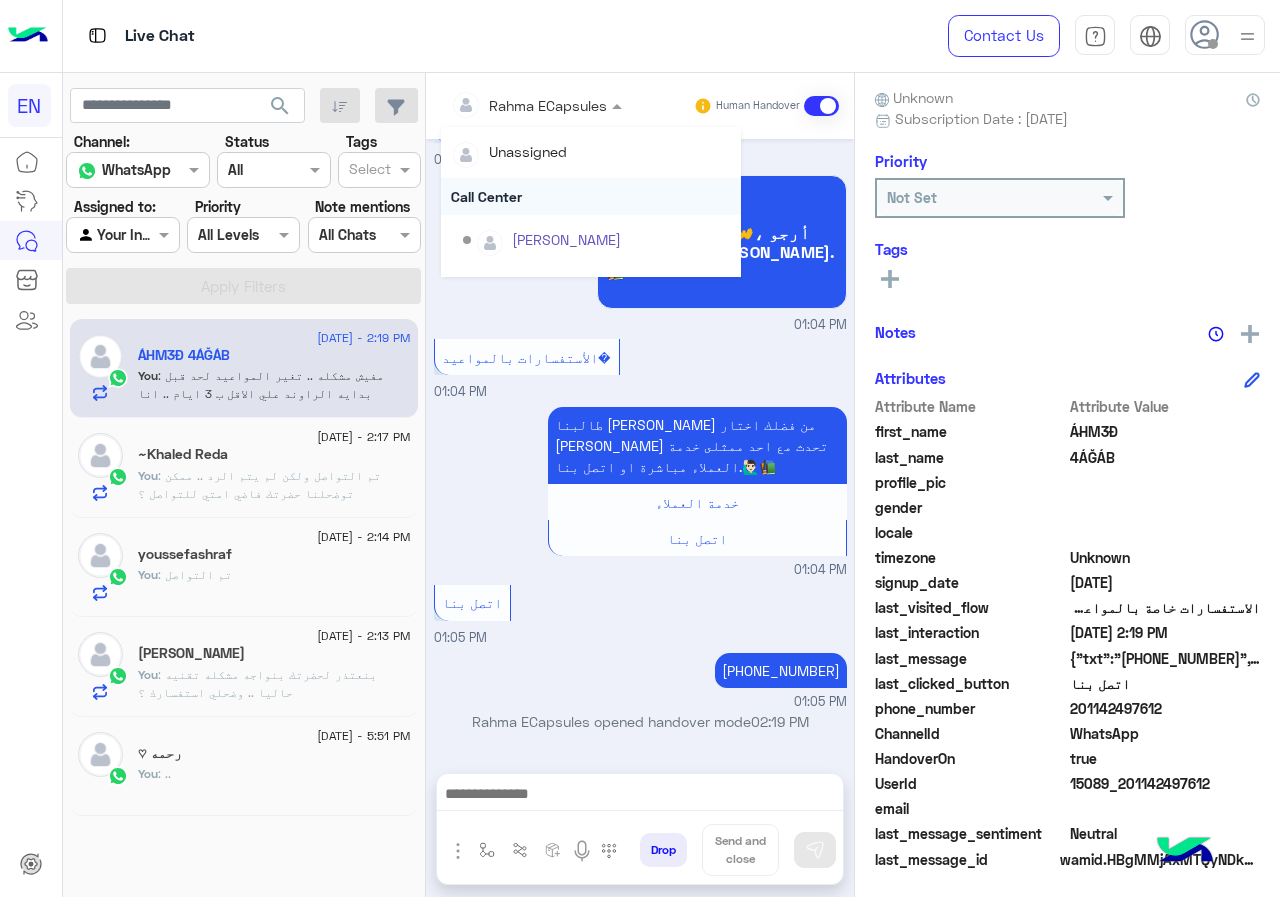 scroll, scrollTop: 180, scrollLeft: 0, axis: vertical 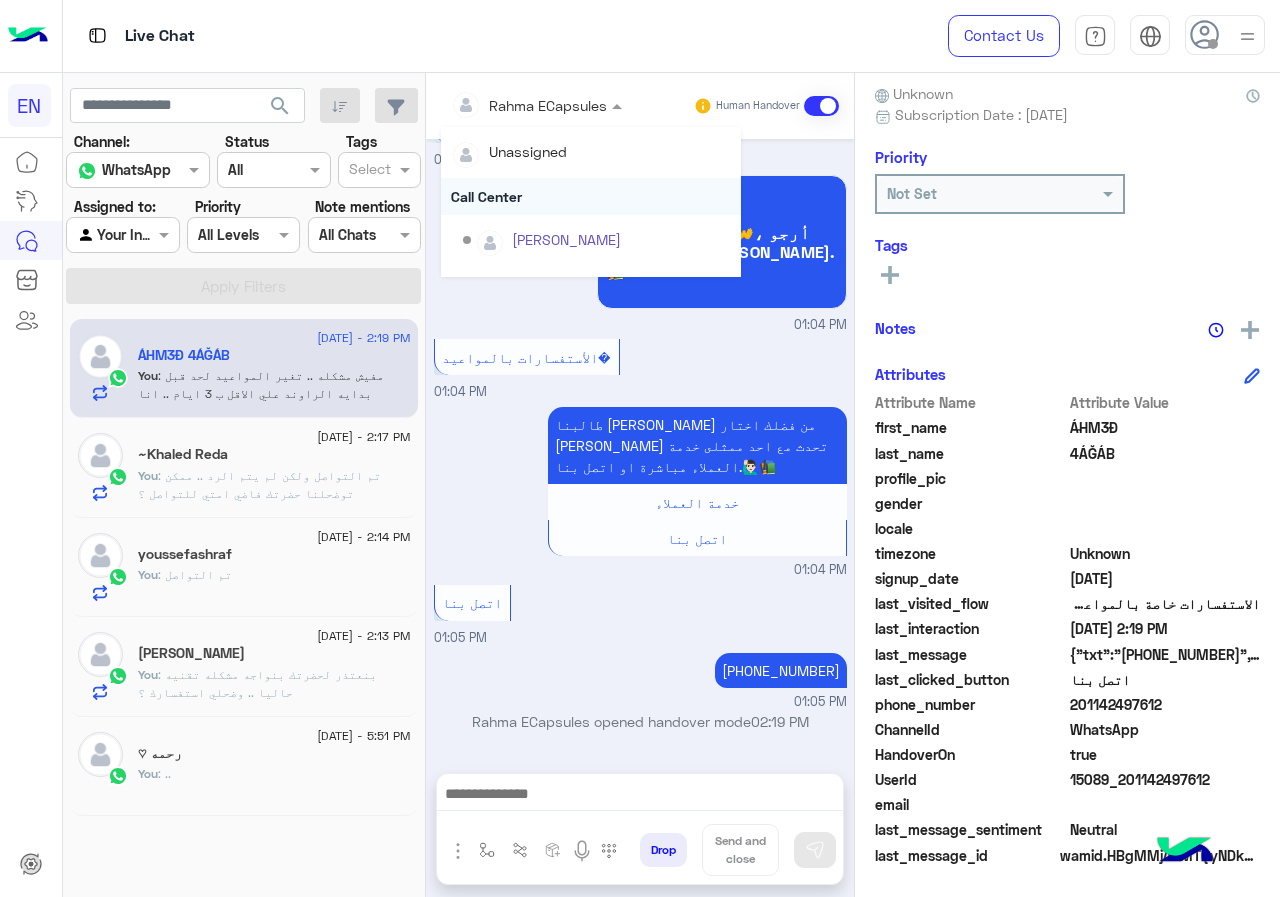 click on "Call Center" at bounding box center (591, 196) 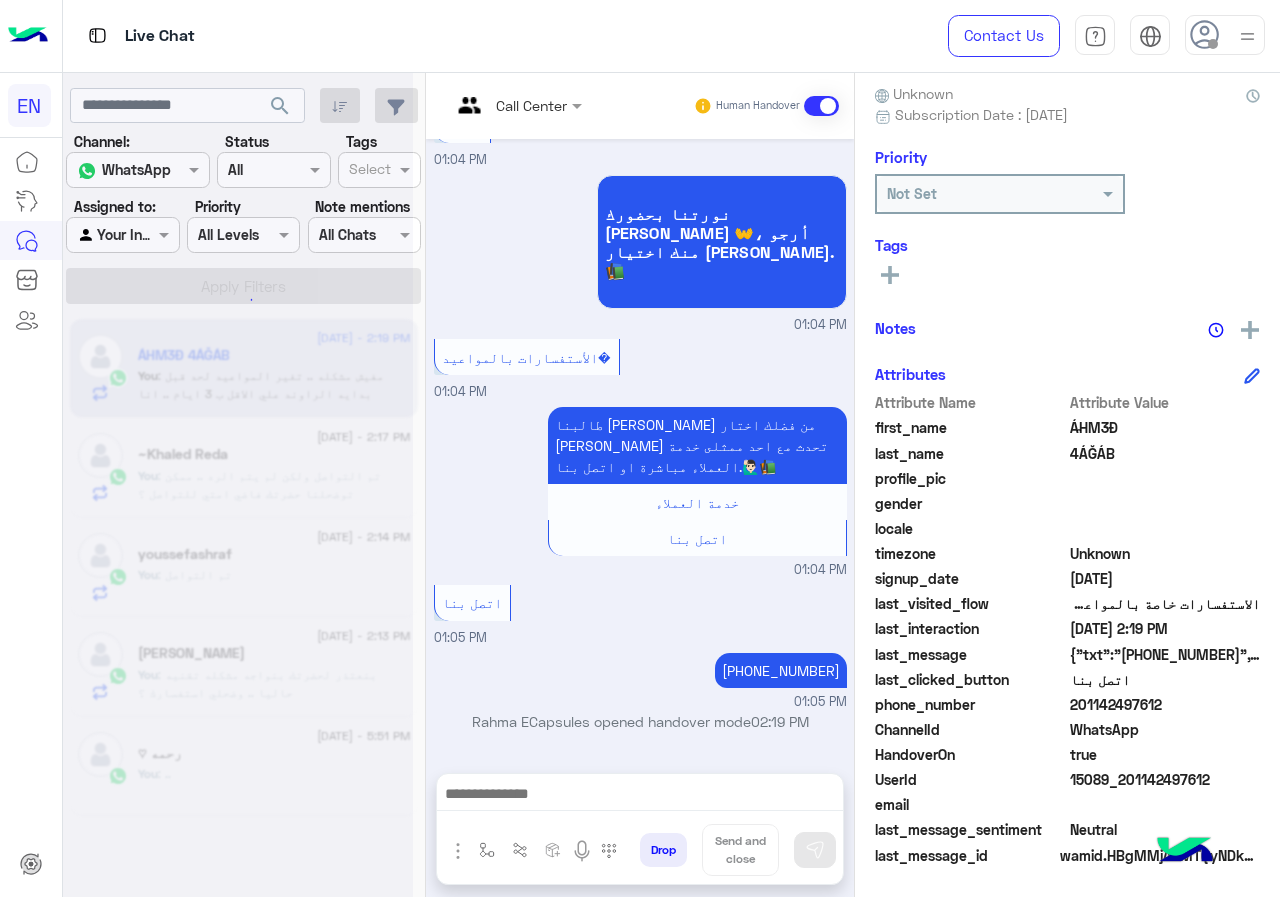scroll, scrollTop: 0, scrollLeft: 0, axis: both 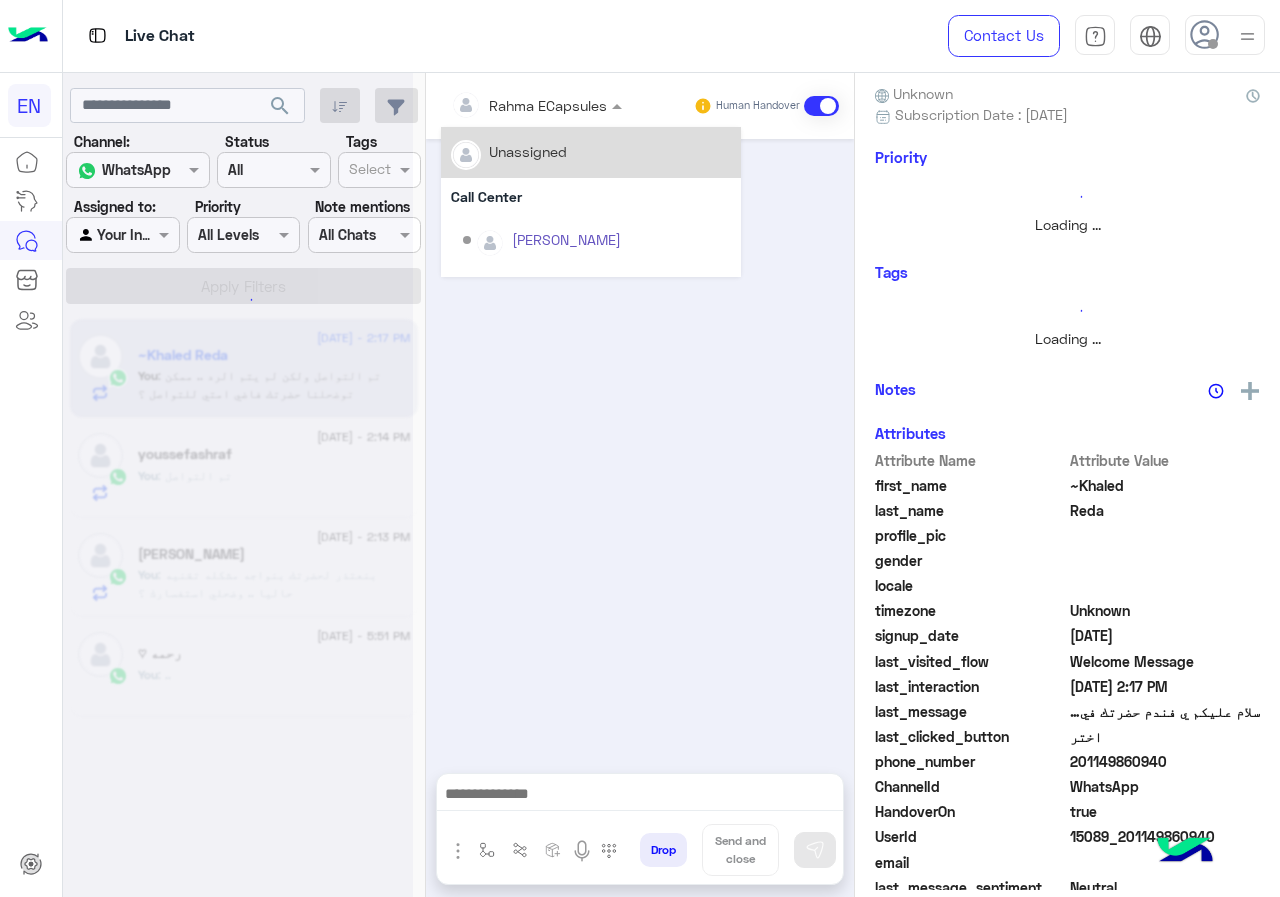 click at bounding box center (509, 105) 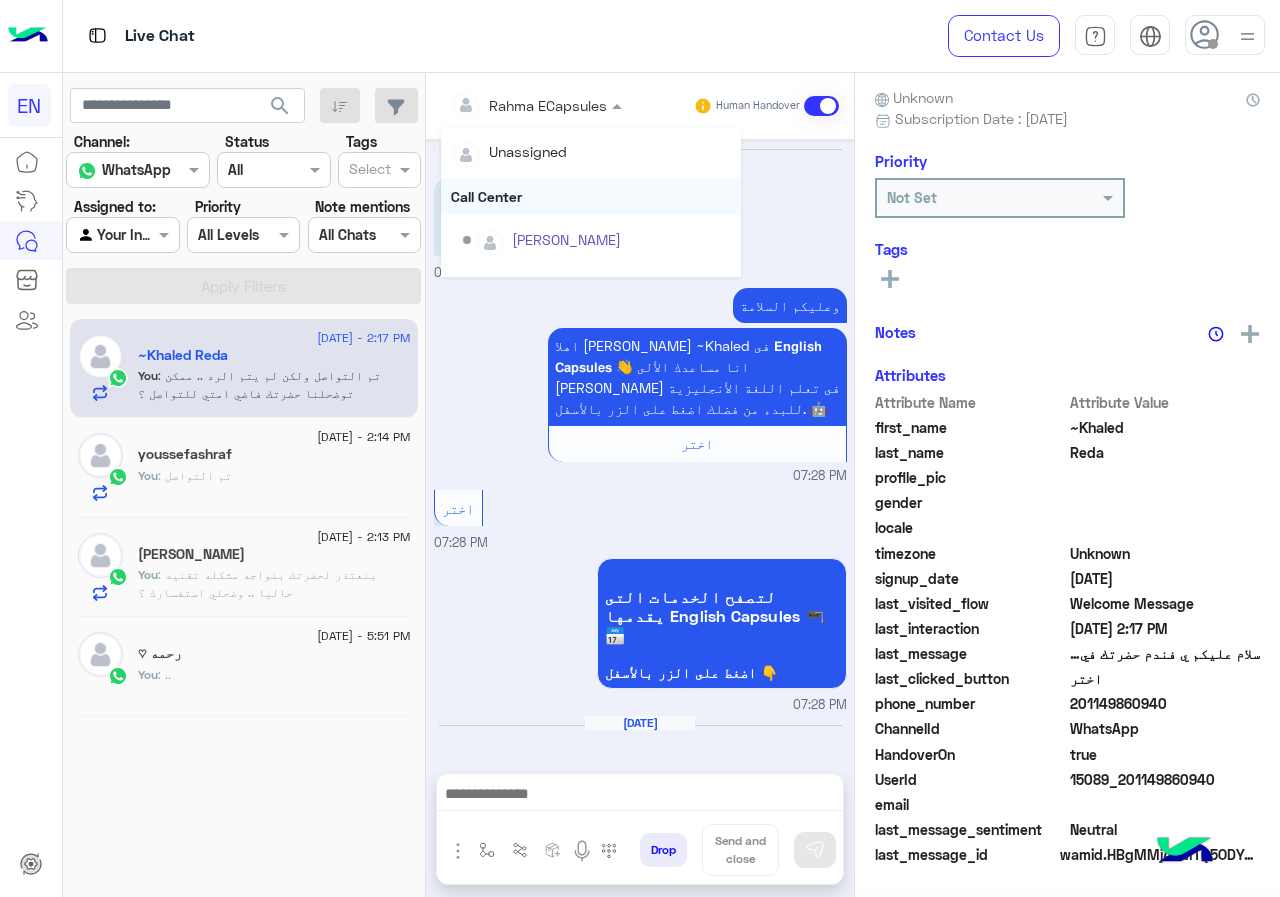 scroll, scrollTop: 176, scrollLeft: 0, axis: vertical 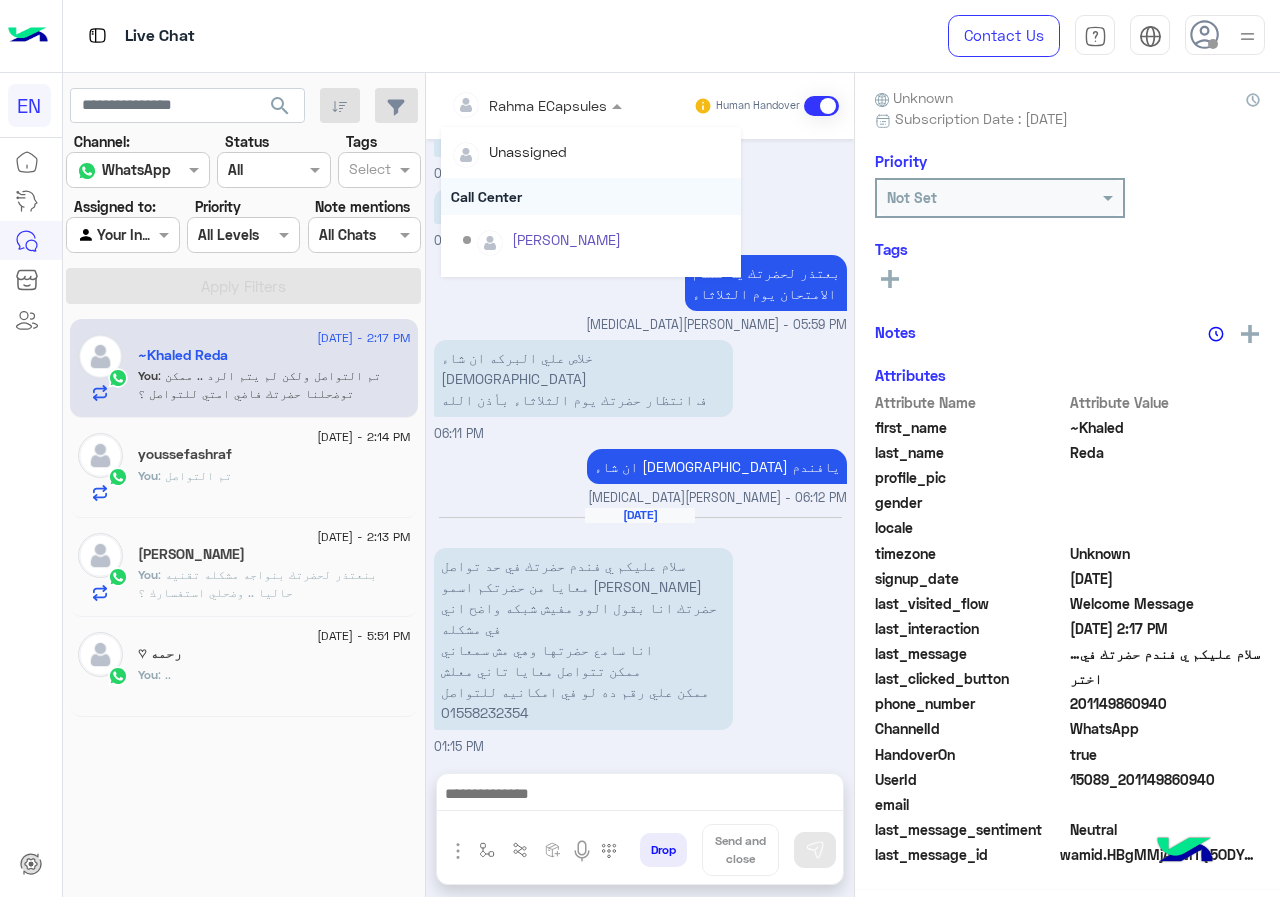 click on "Call Center" at bounding box center [591, 196] 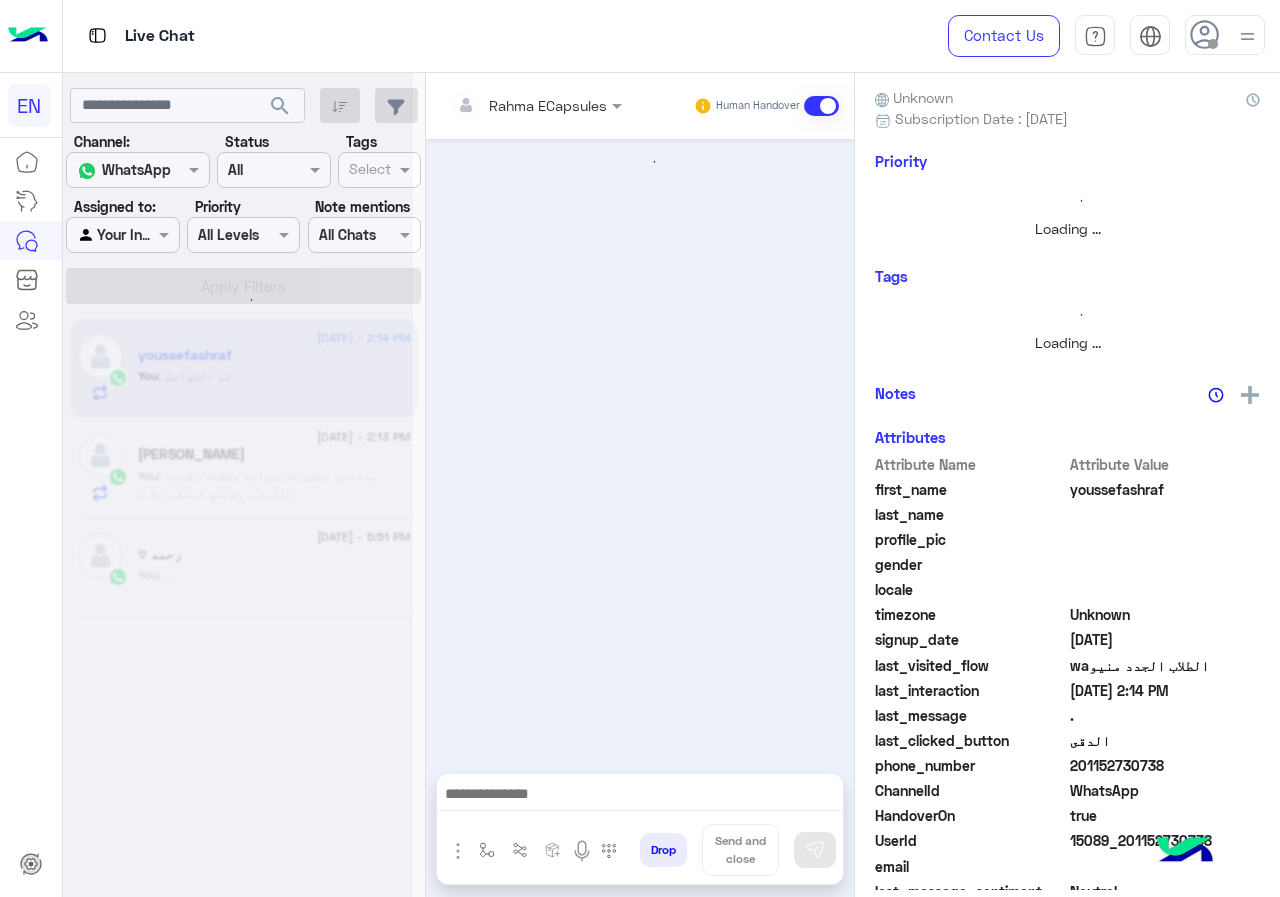 scroll, scrollTop: 180, scrollLeft: 0, axis: vertical 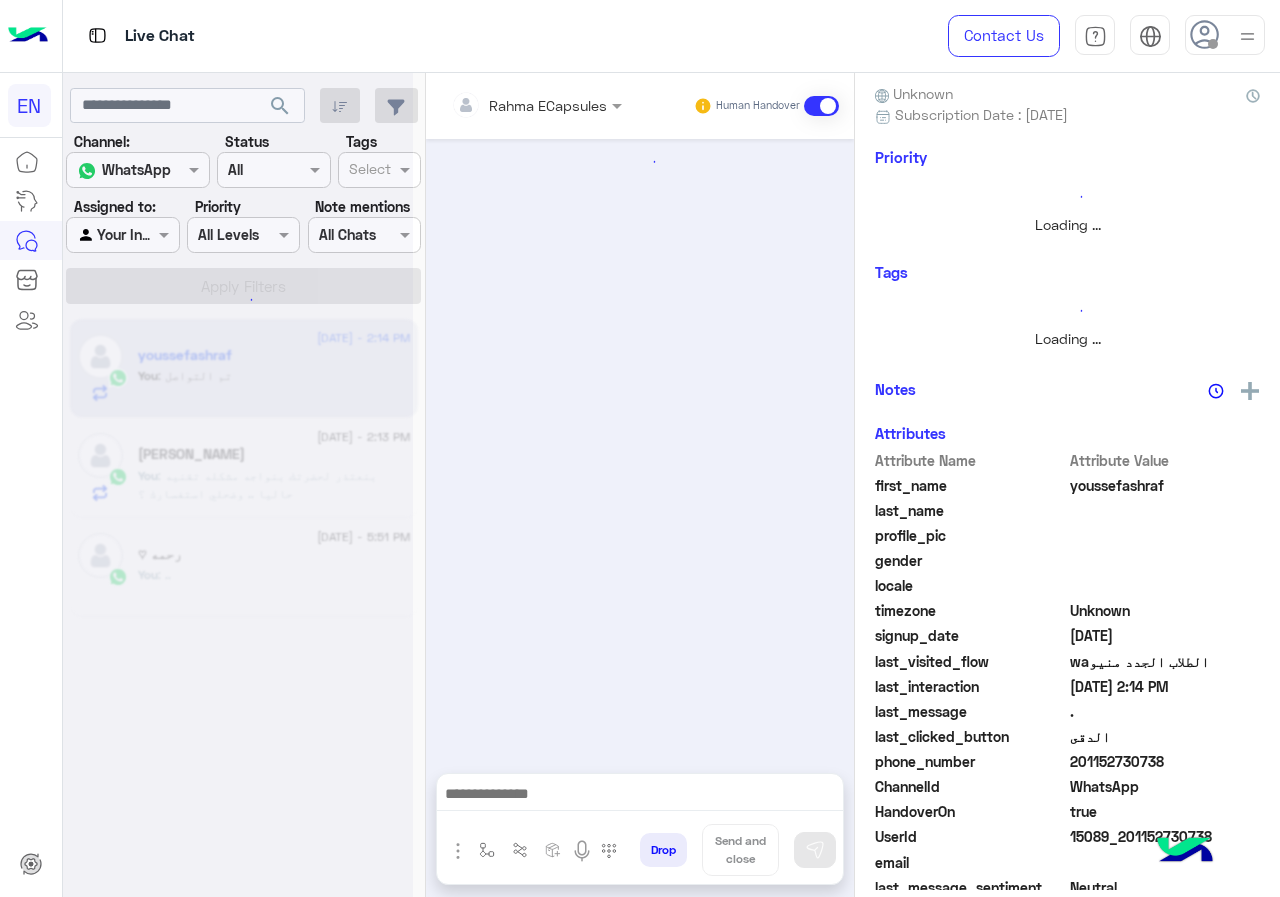 click at bounding box center [509, 105] 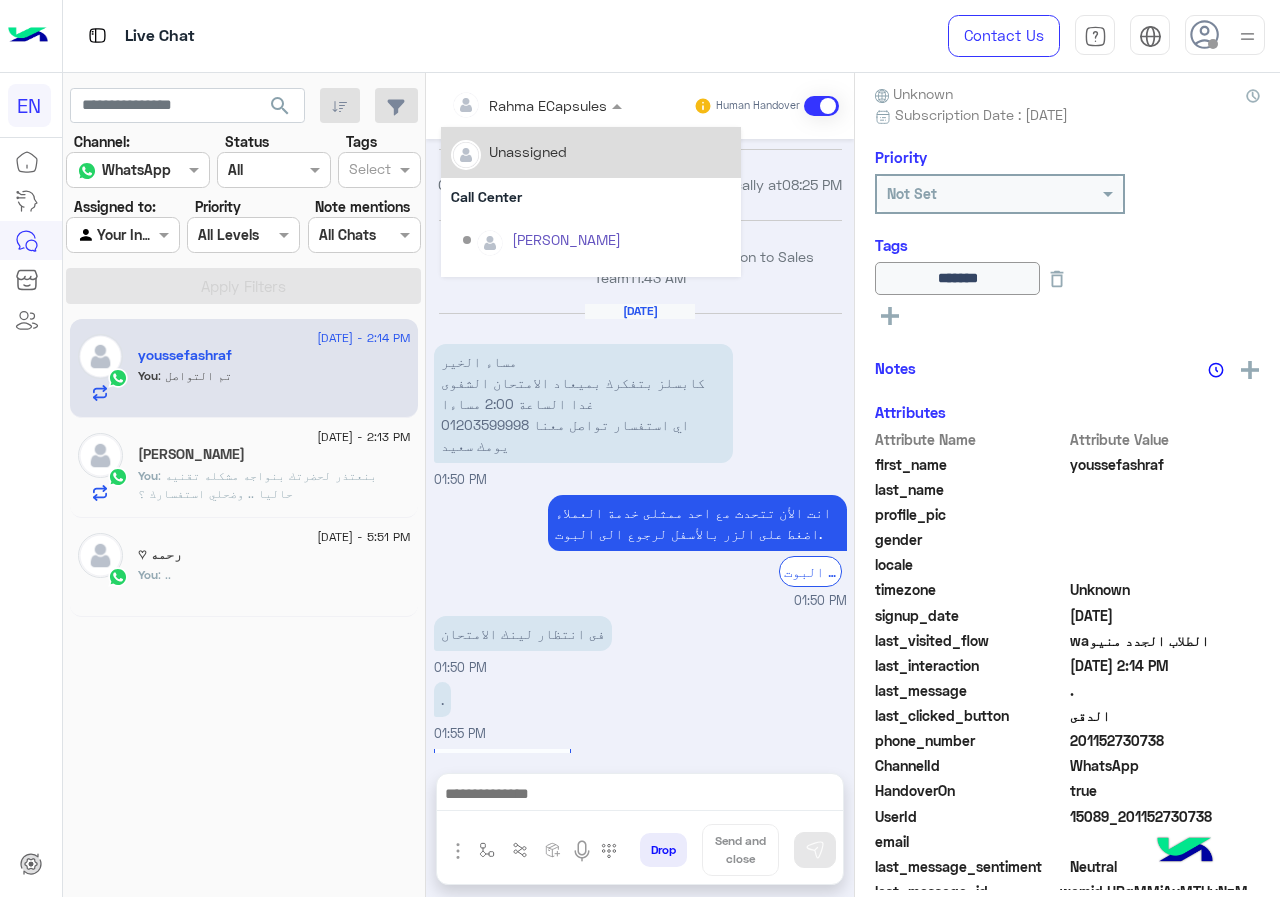scroll, scrollTop: 1213, scrollLeft: 0, axis: vertical 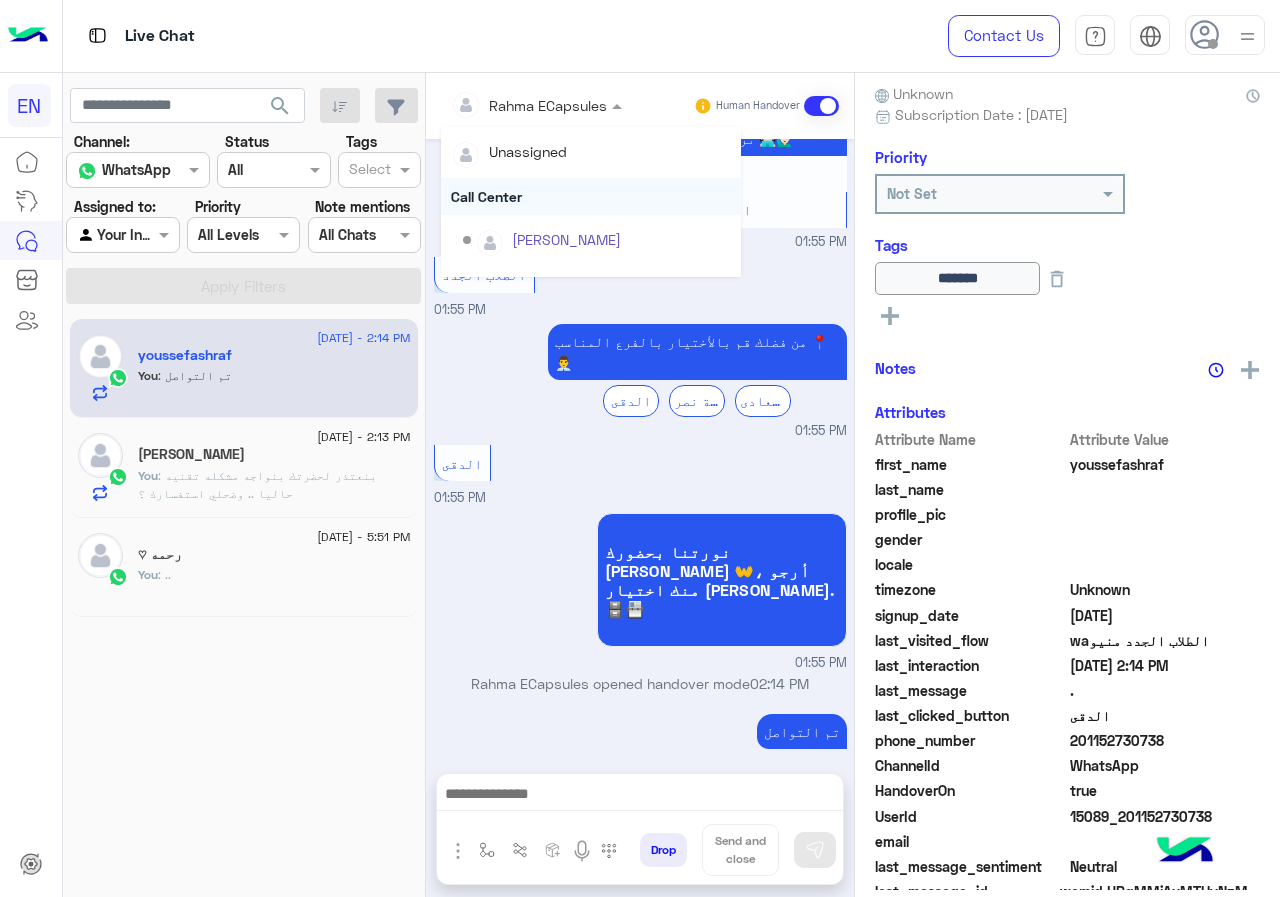 click on "Call Center" at bounding box center [591, 196] 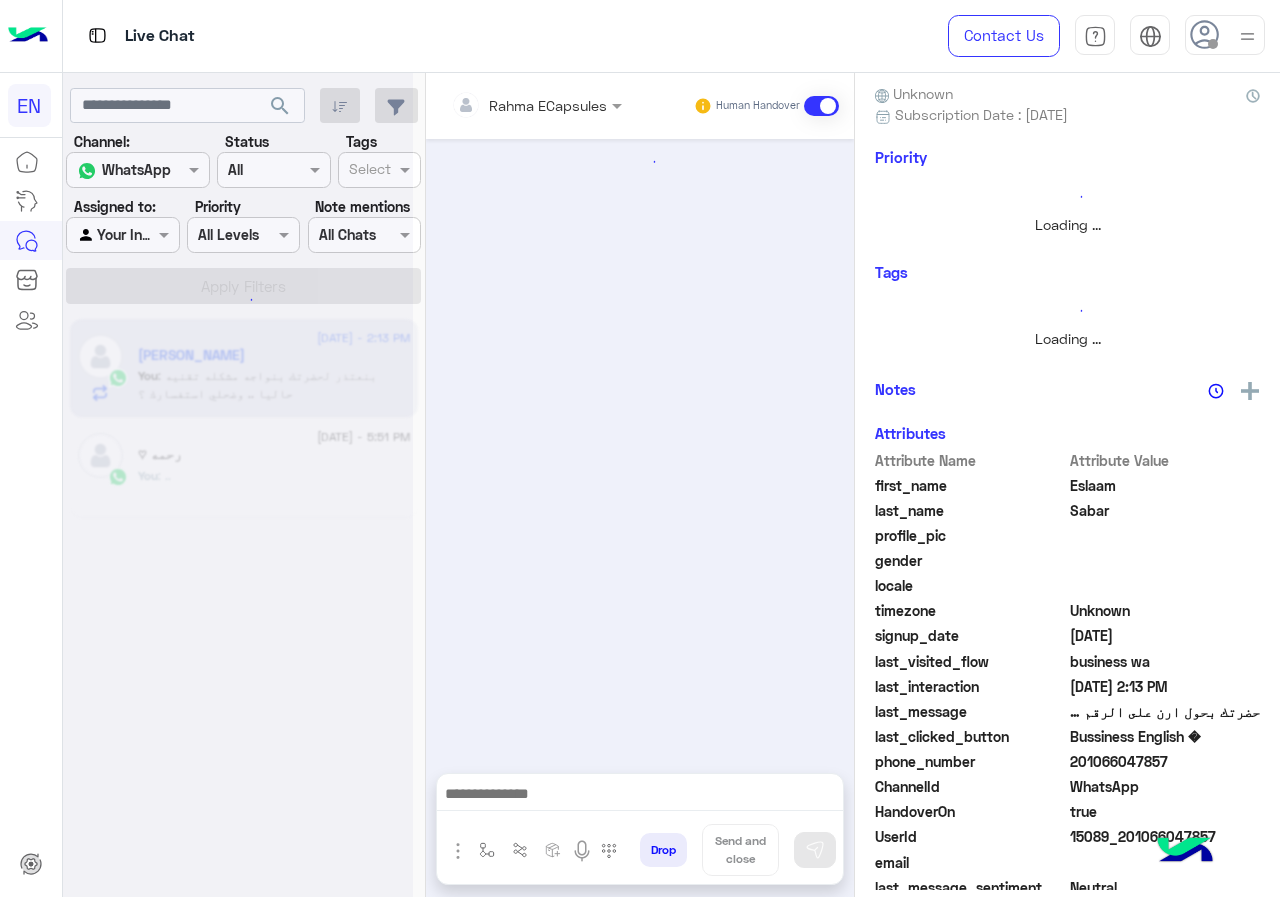 scroll, scrollTop: 0, scrollLeft: 0, axis: both 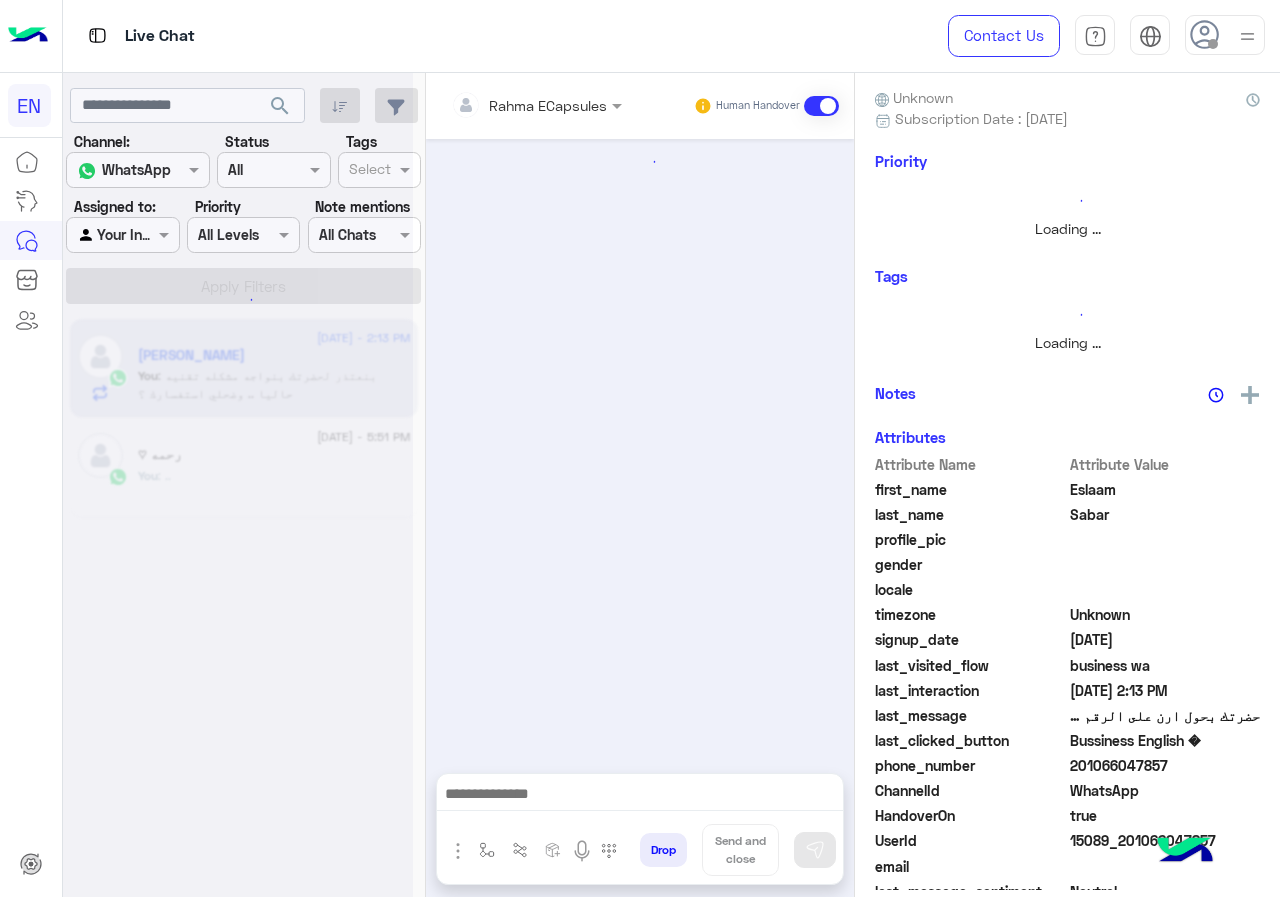 click on "Rahma ECapsules" at bounding box center [529, 105] 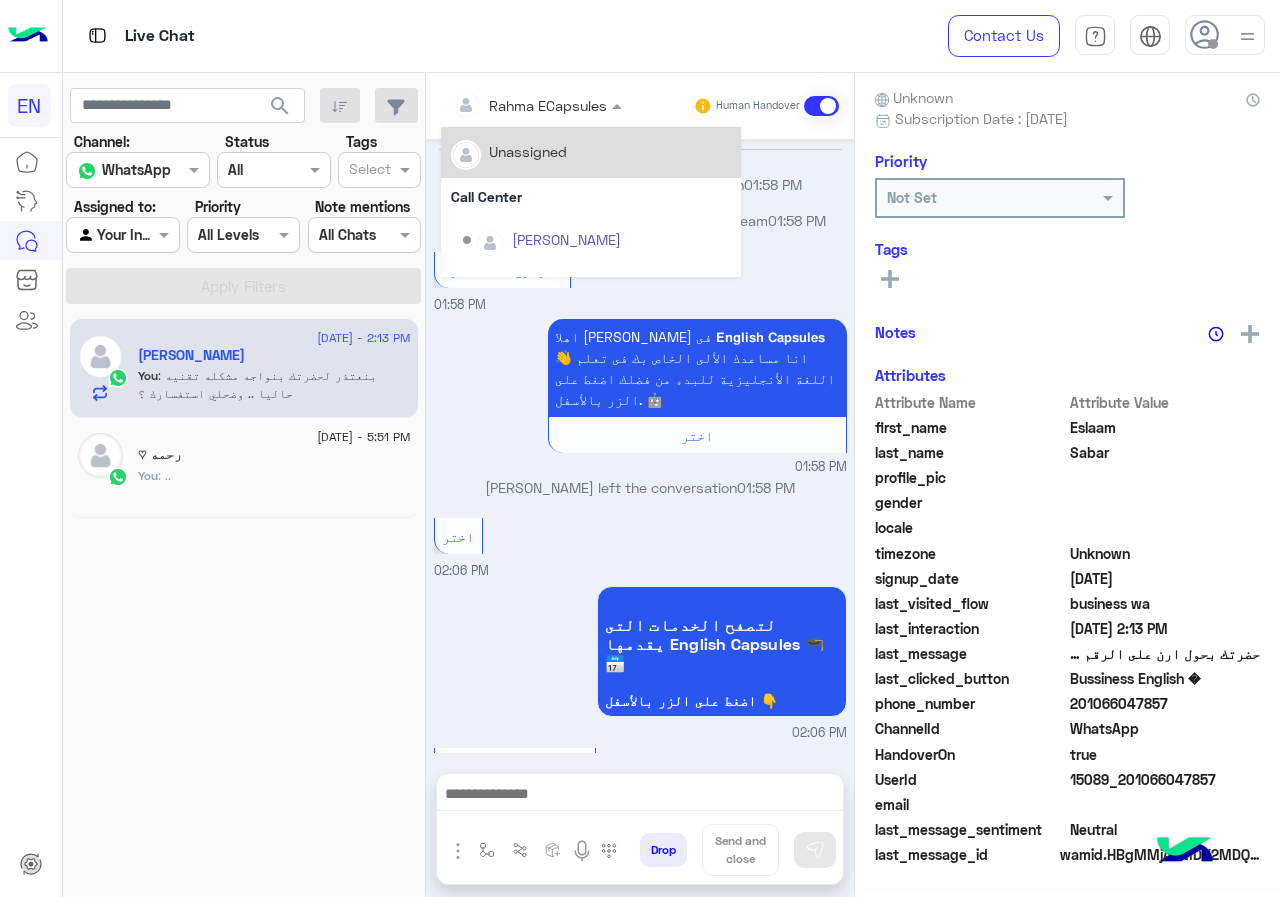 scroll, scrollTop: 2642, scrollLeft: 0, axis: vertical 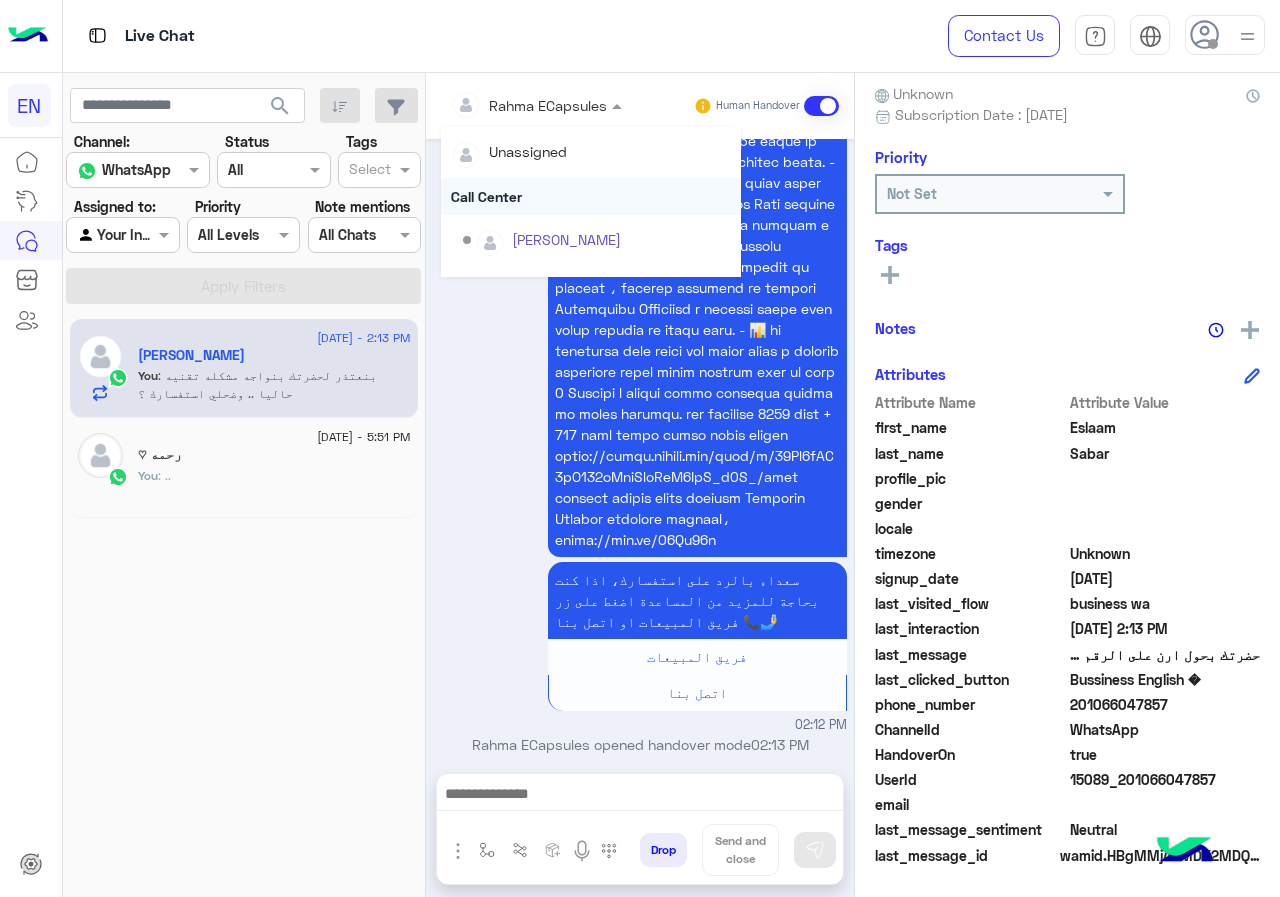 click on "Call Center" at bounding box center [591, 196] 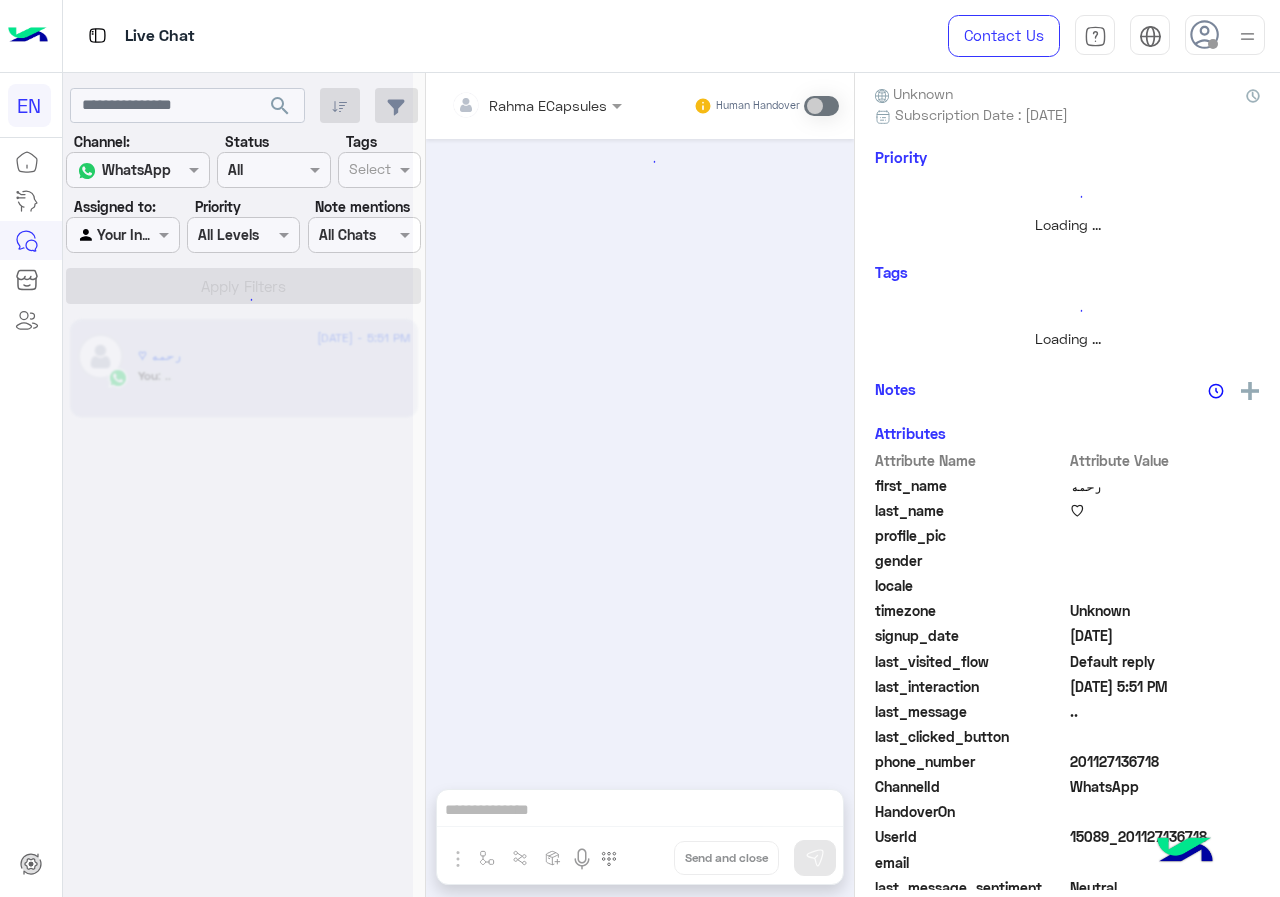 scroll, scrollTop: 741, scrollLeft: 0, axis: vertical 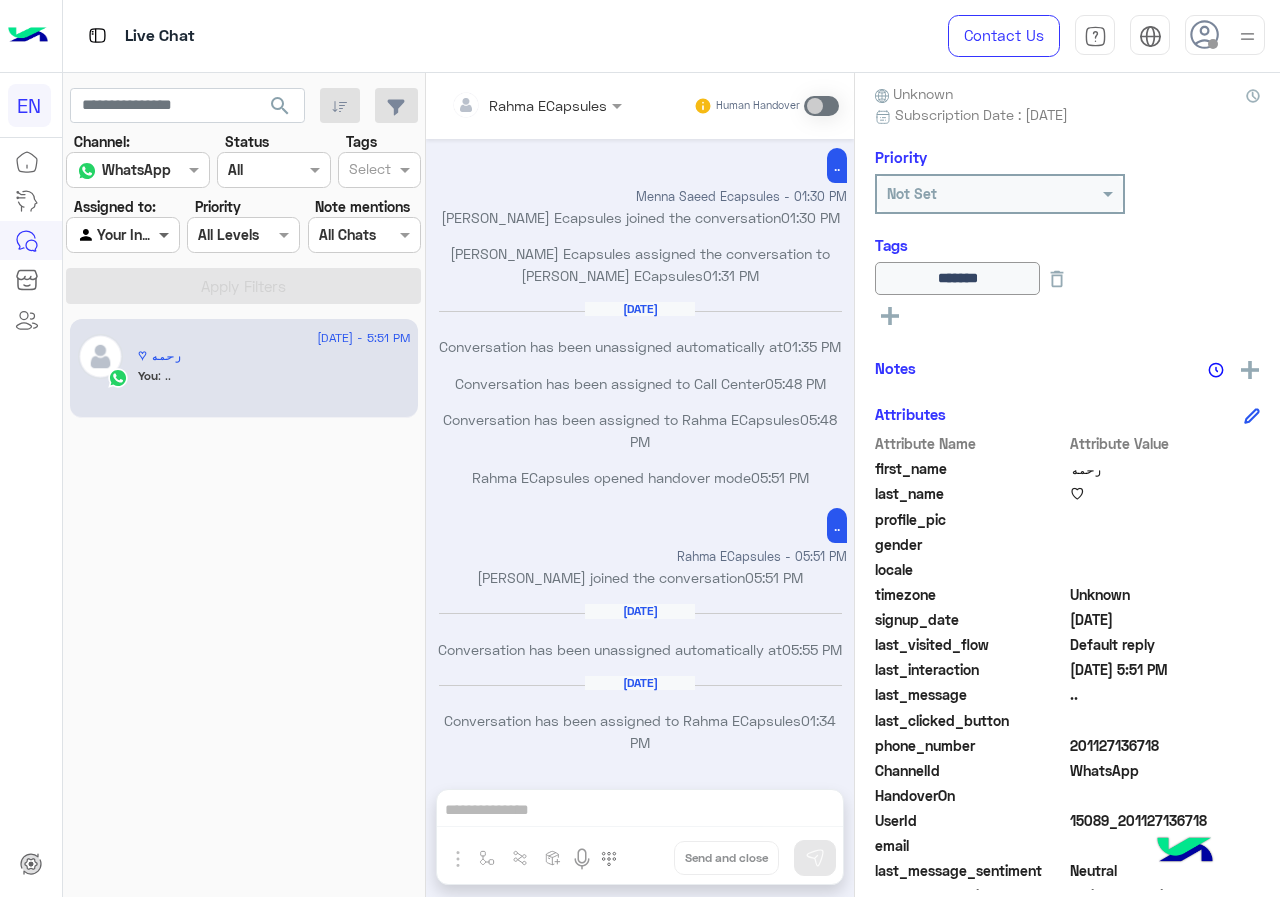 click at bounding box center [166, 234] 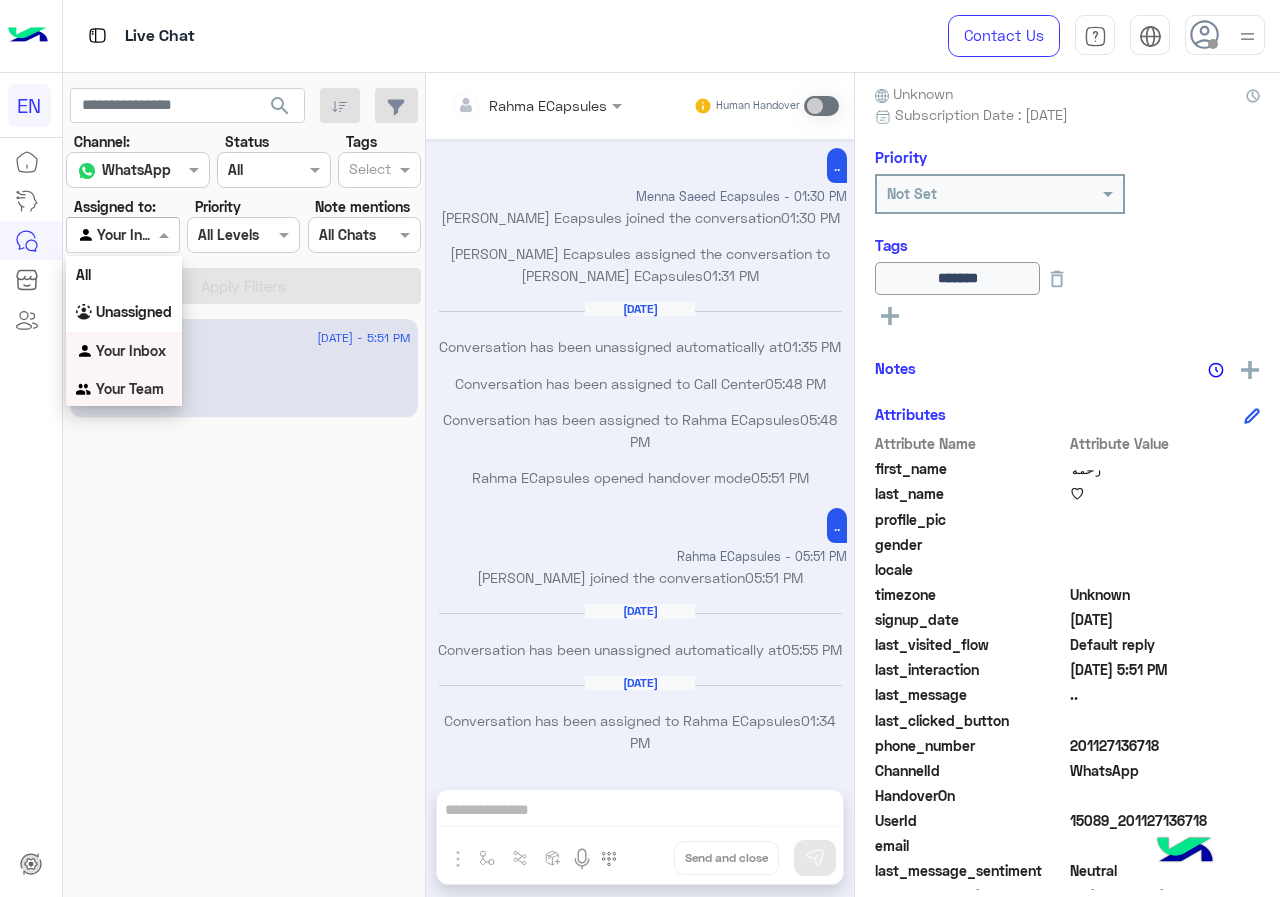click on "Your Team" at bounding box center (124, 389) 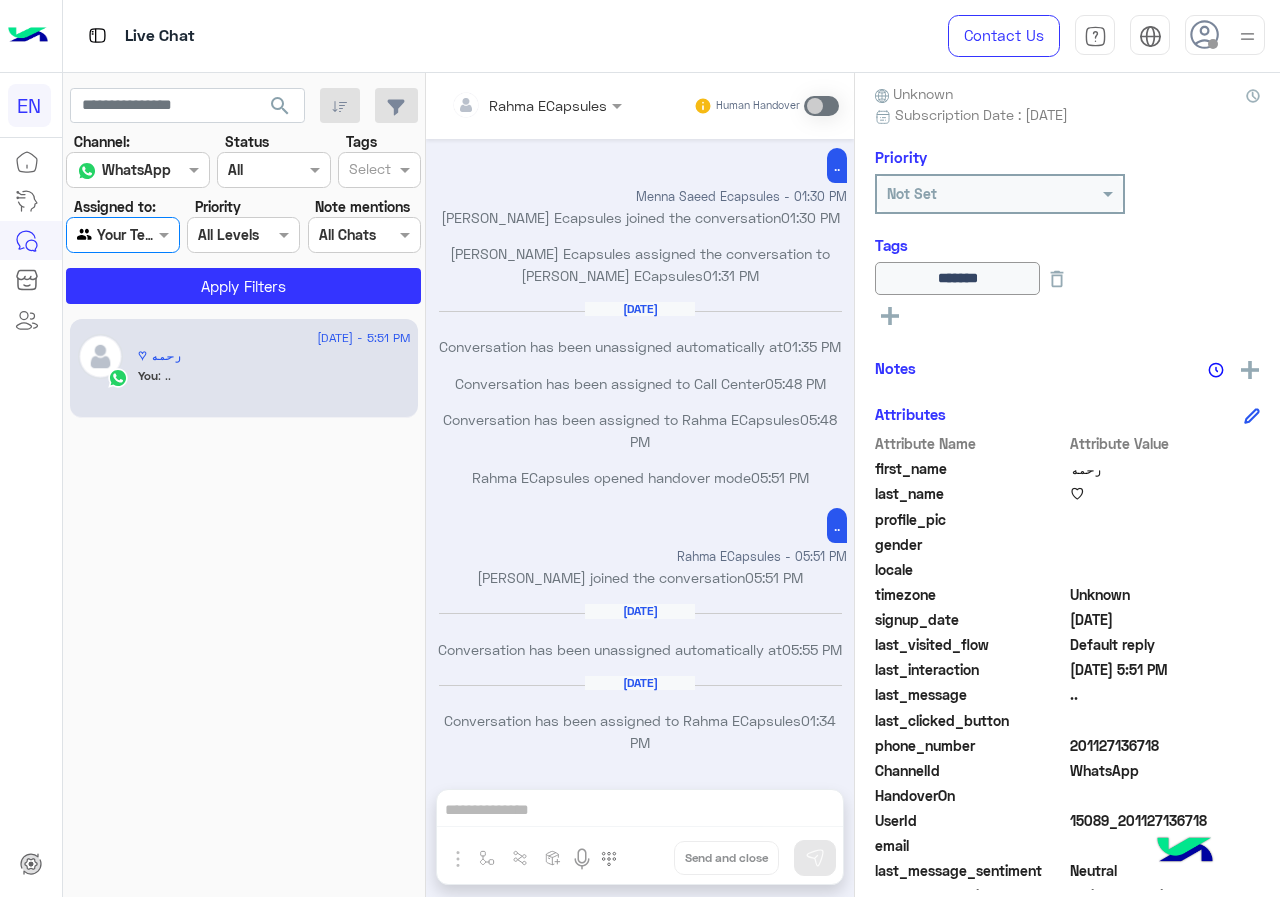 click on "search Channel: Channel WhatsApp Status Channel All Tags Select Assigned to: Agent Filter Your Team Priority All Levels All Levels Note mentions Select All Chats Apply Filters" 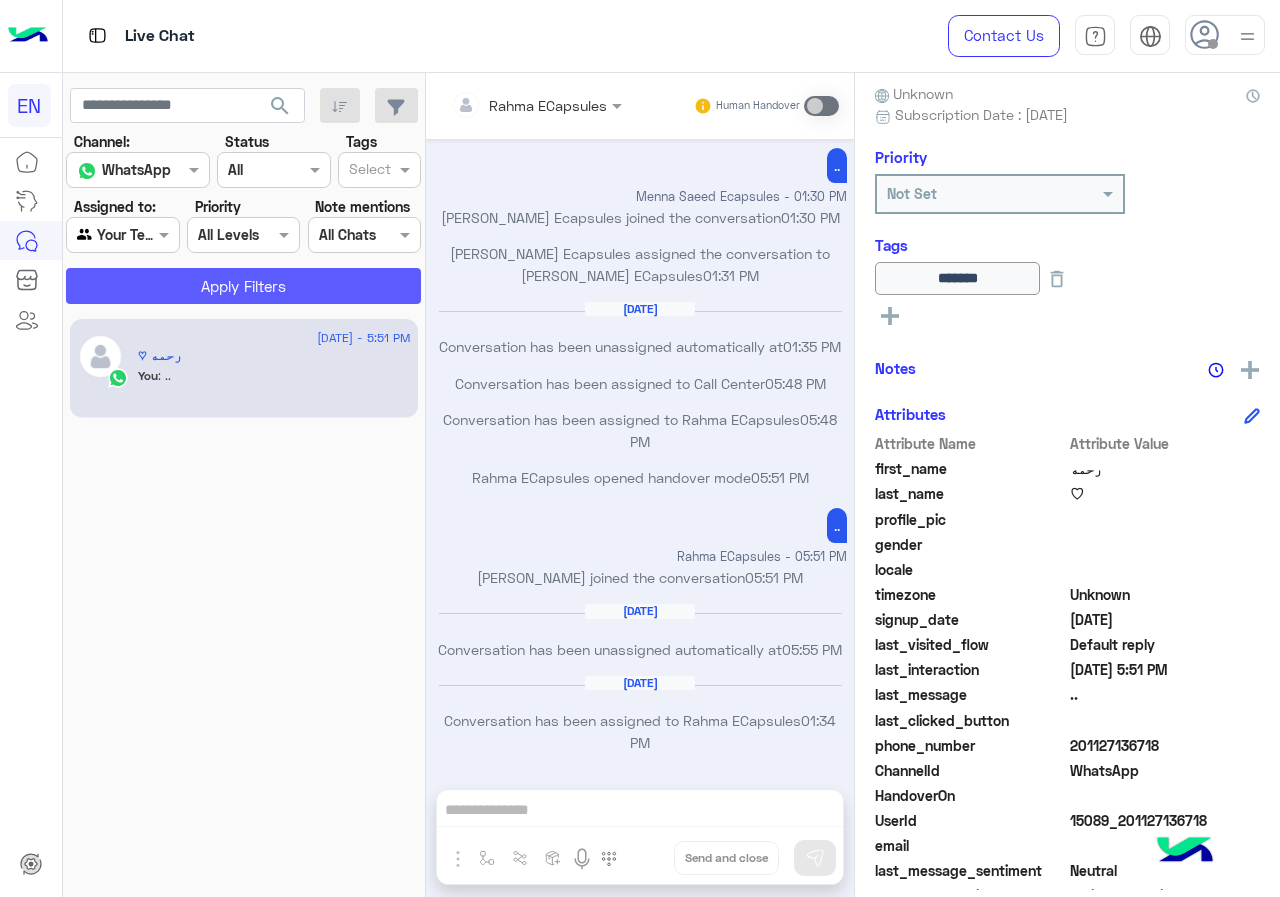 click on "Apply Filters" 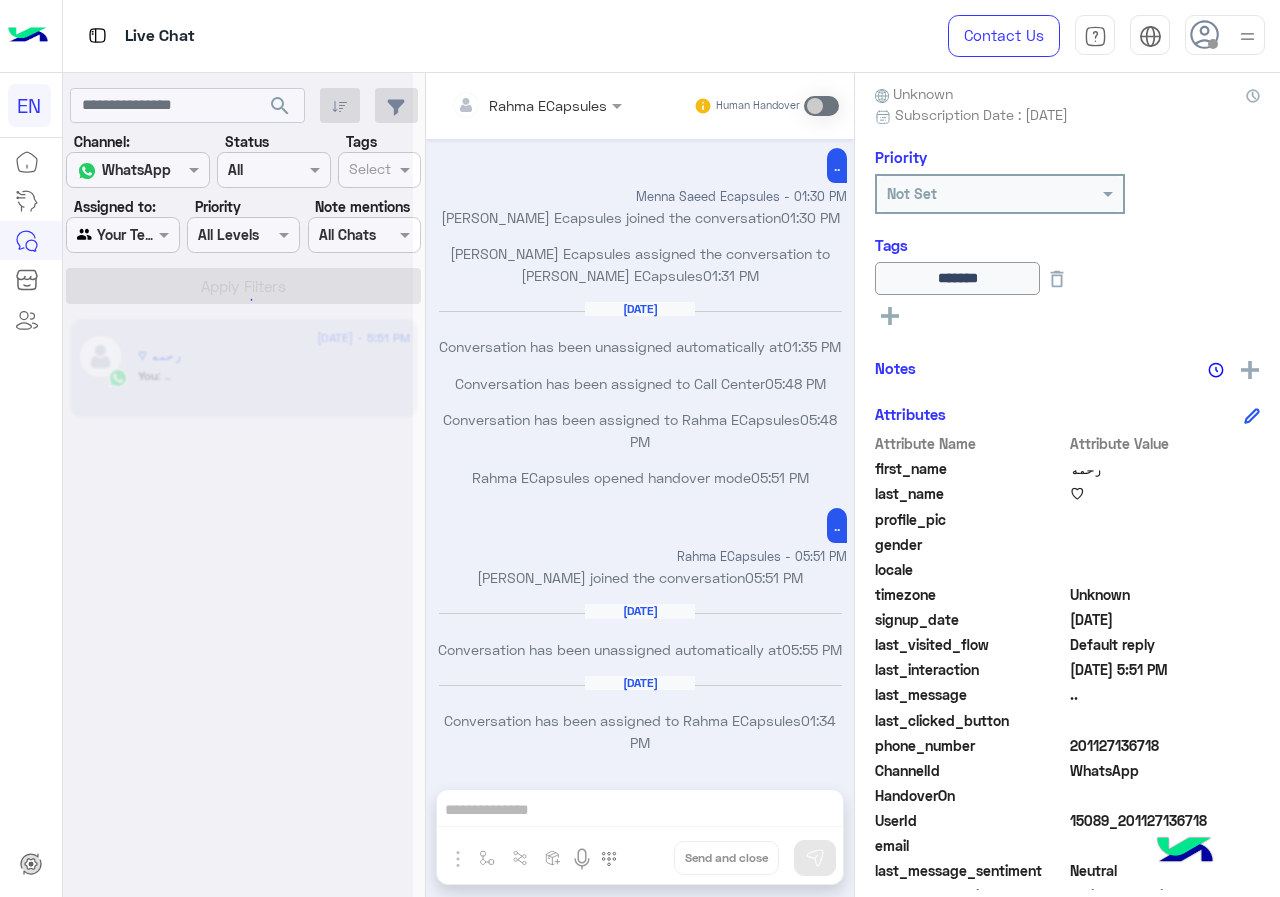 scroll, scrollTop: 0, scrollLeft: 0, axis: both 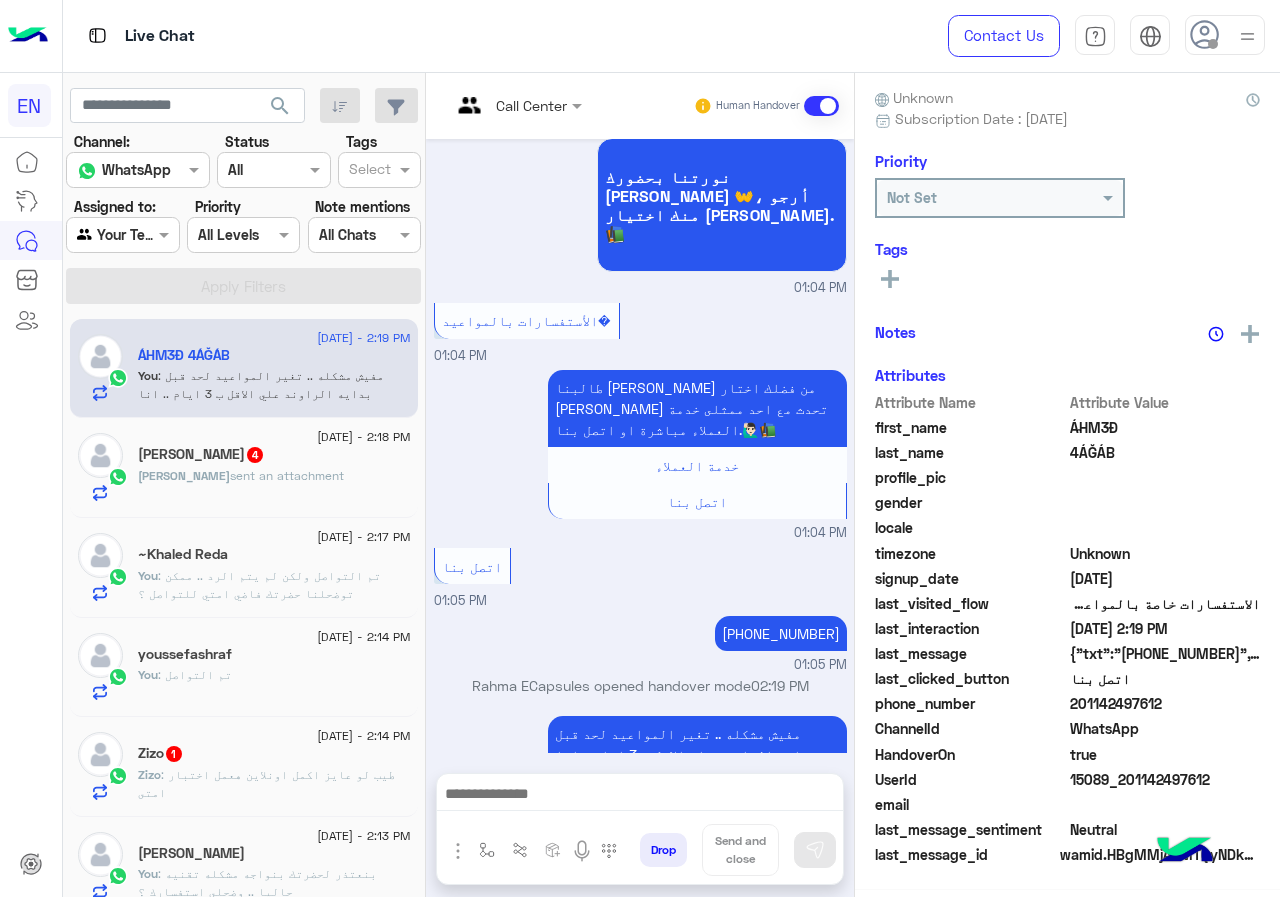 click on "Abdelrhman  sent an attachment" 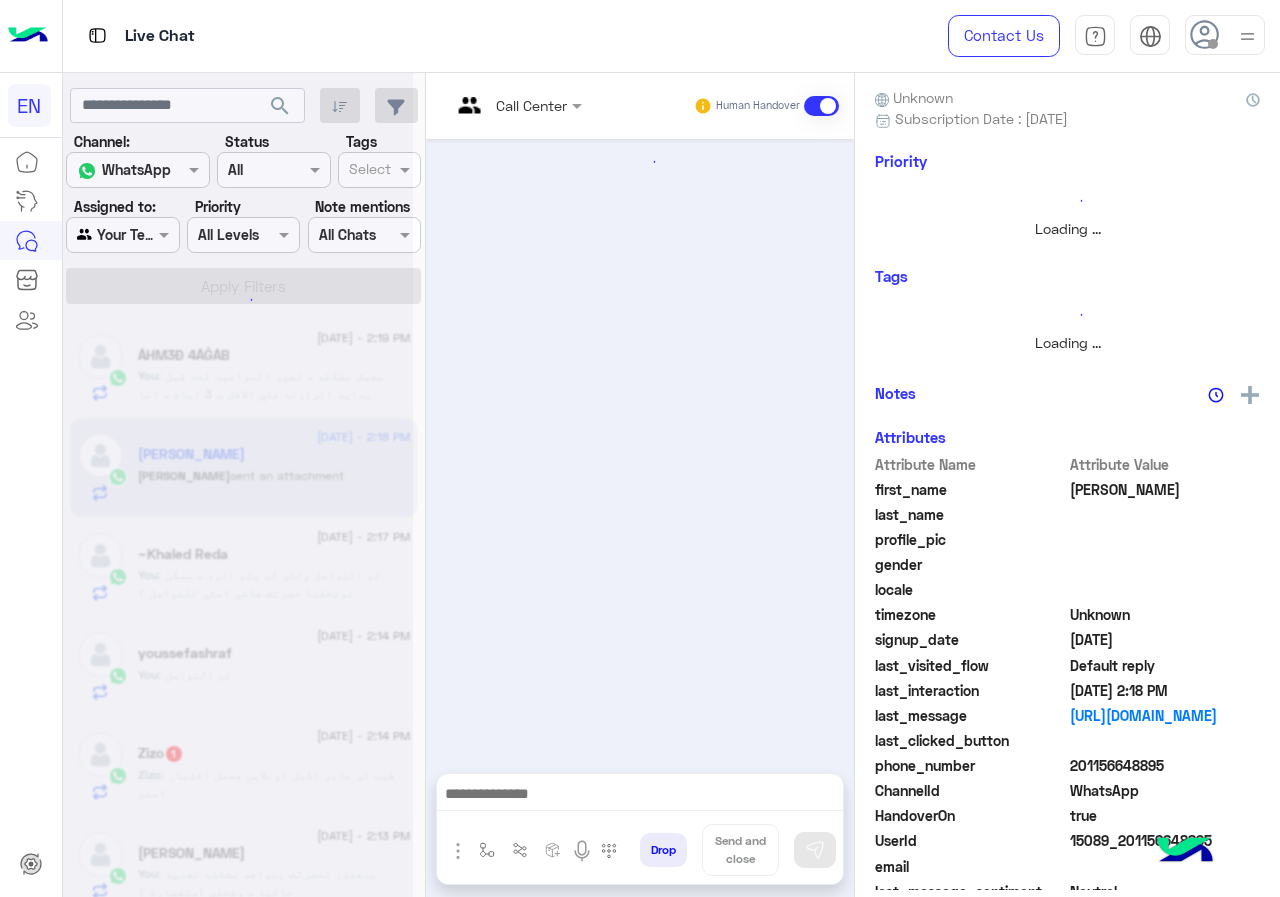 scroll, scrollTop: 180, scrollLeft: 0, axis: vertical 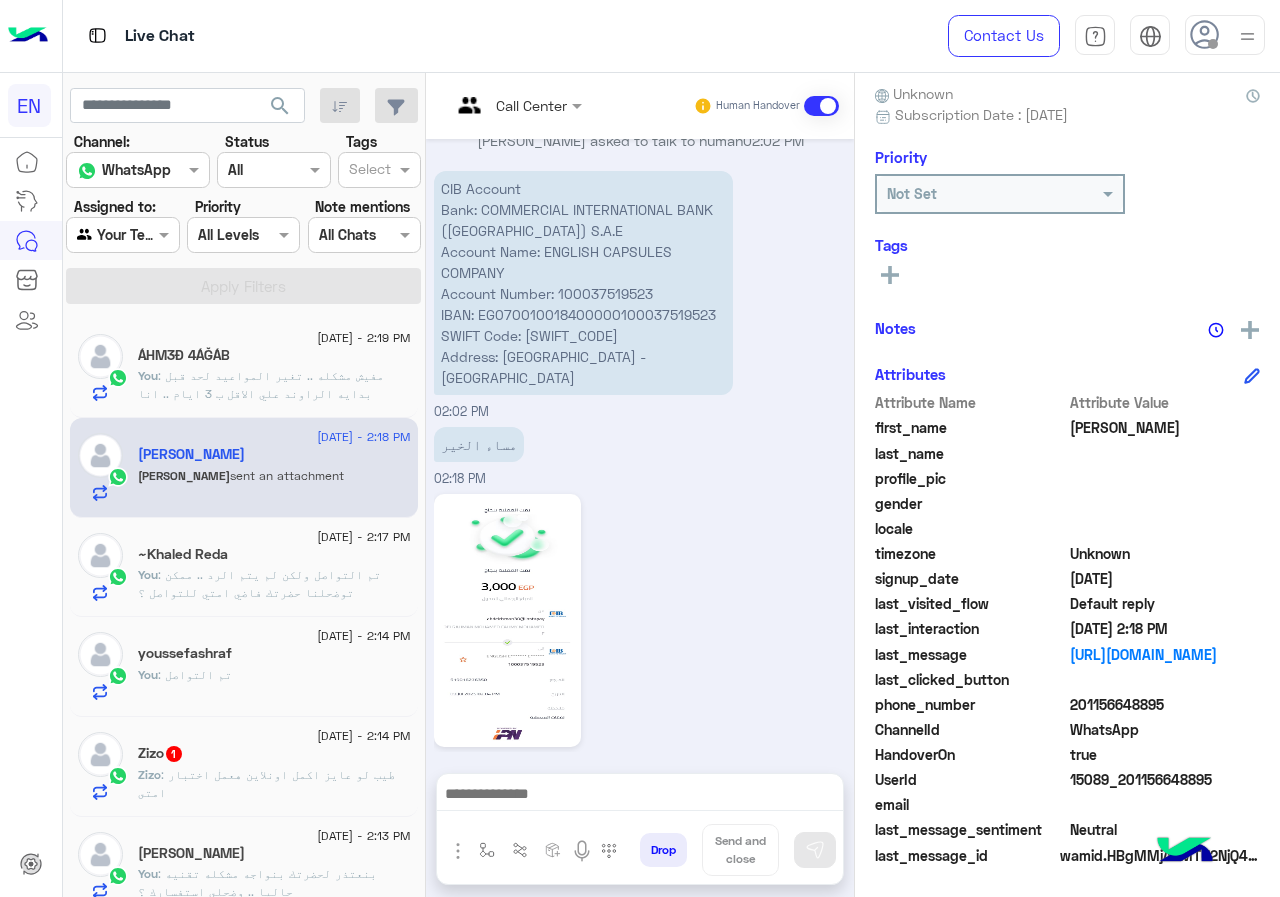 drag, startPoint x: 1076, startPoint y: 710, endPoint x: 1198, endPoint y: 706, distance: 122.06556 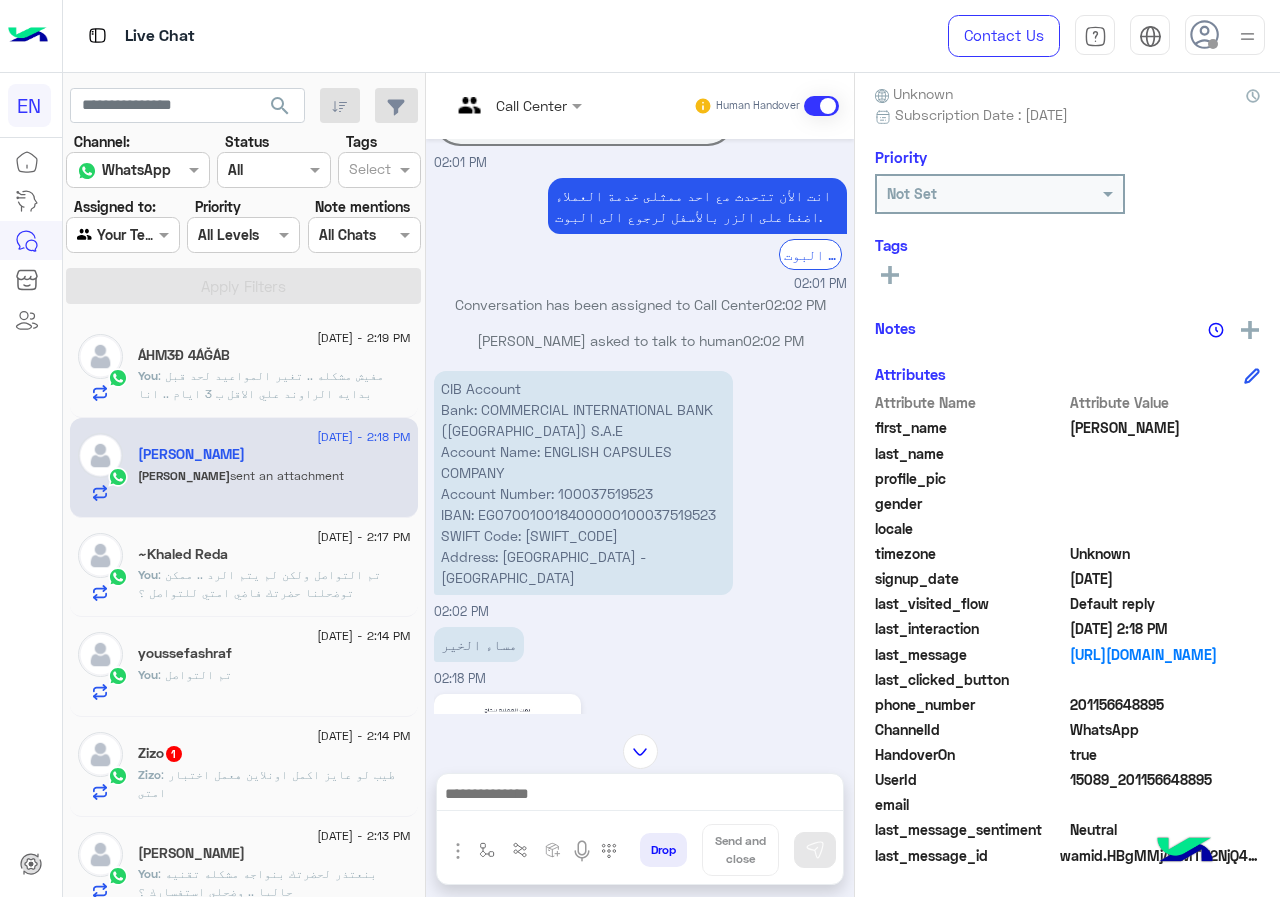 scroll, scrollTop: 0, scrollLeft: 0, axis: both 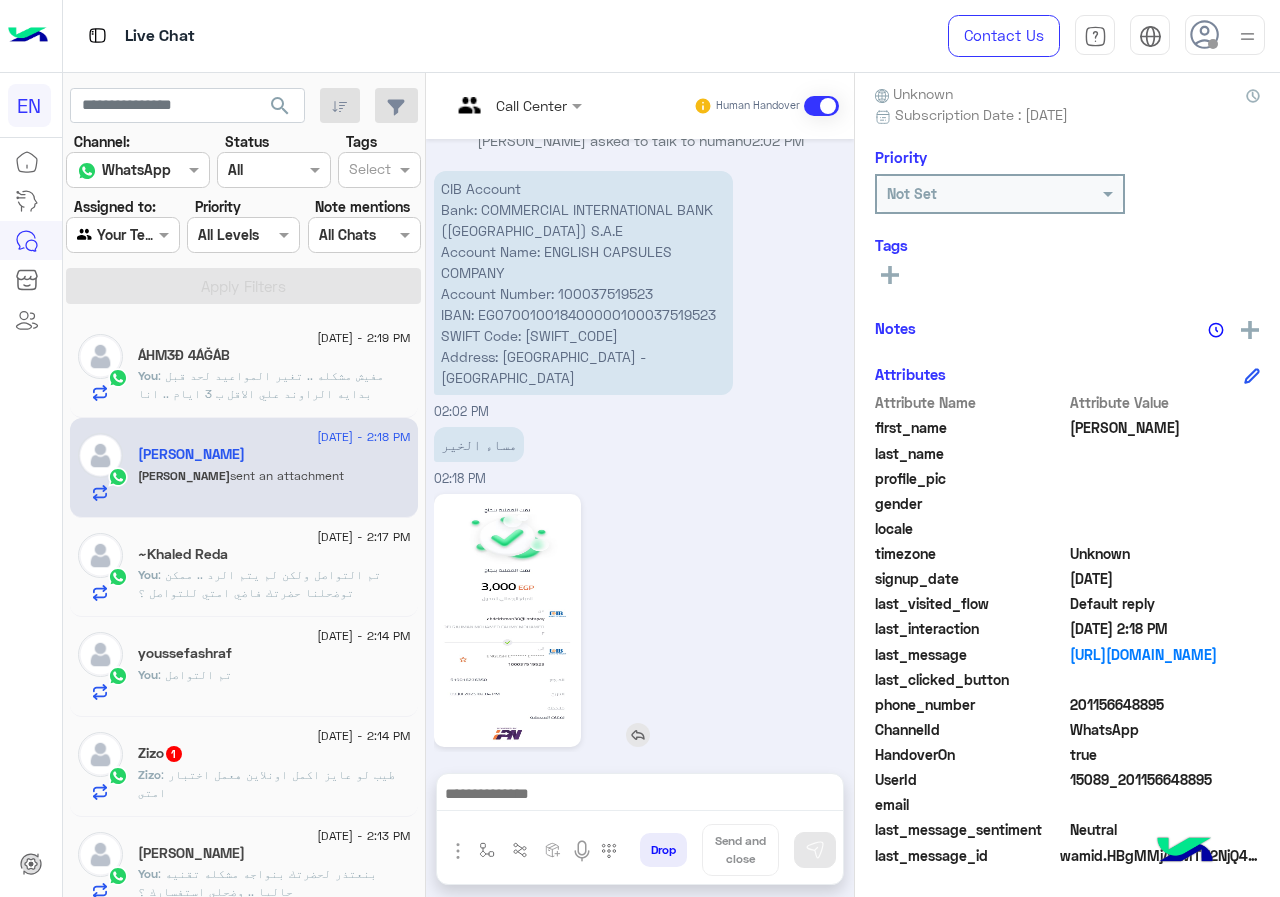 click 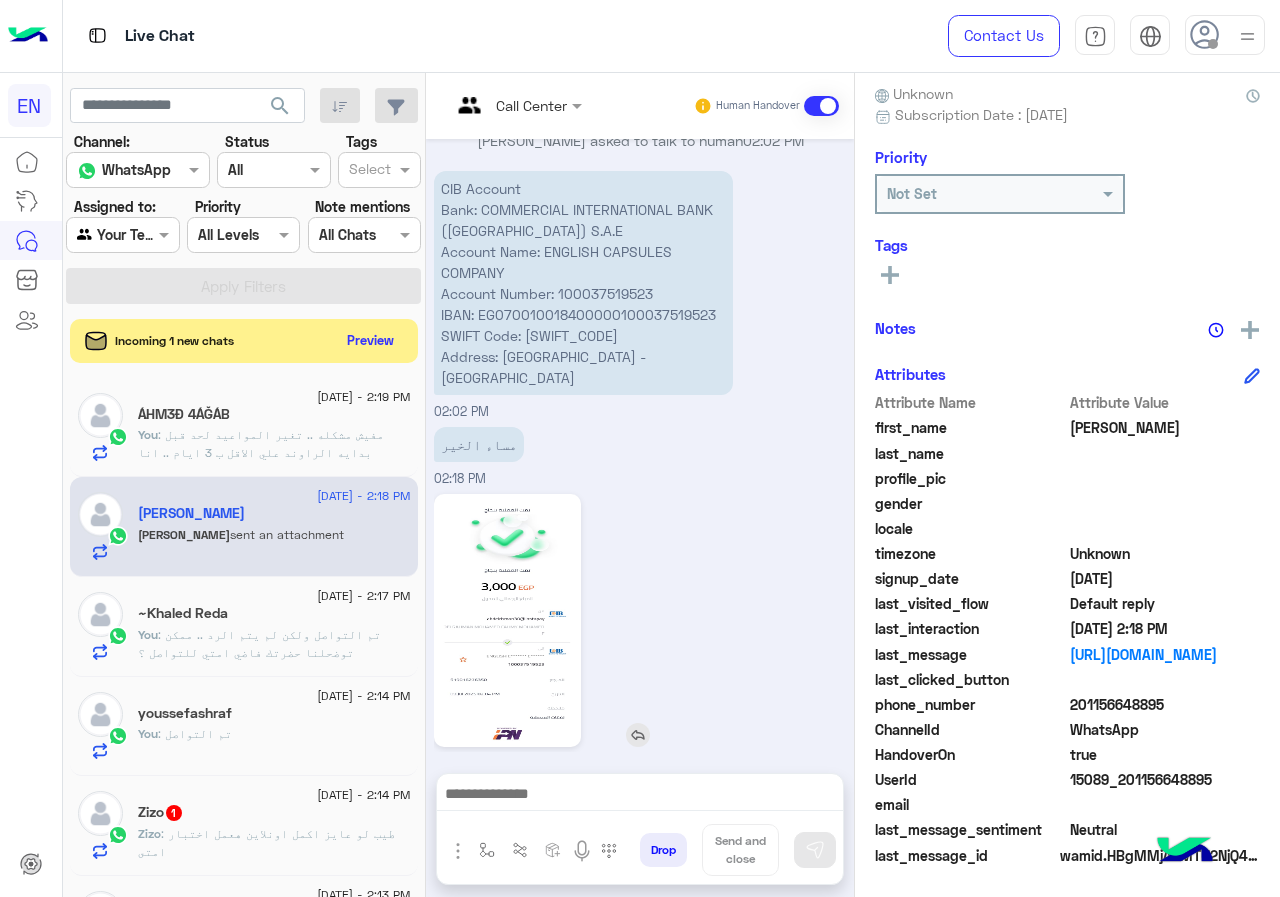 click 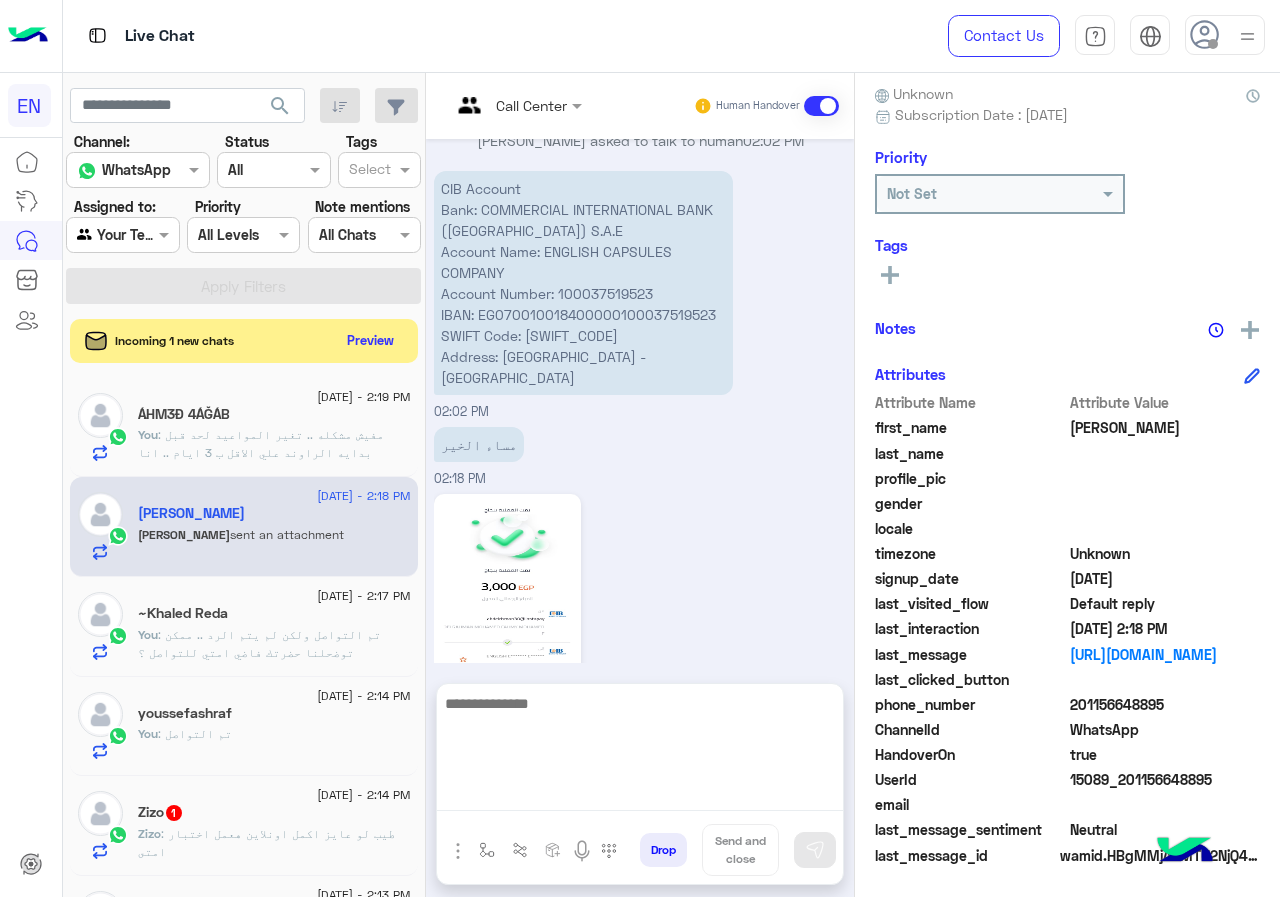 click at bounding box center [640, 751] 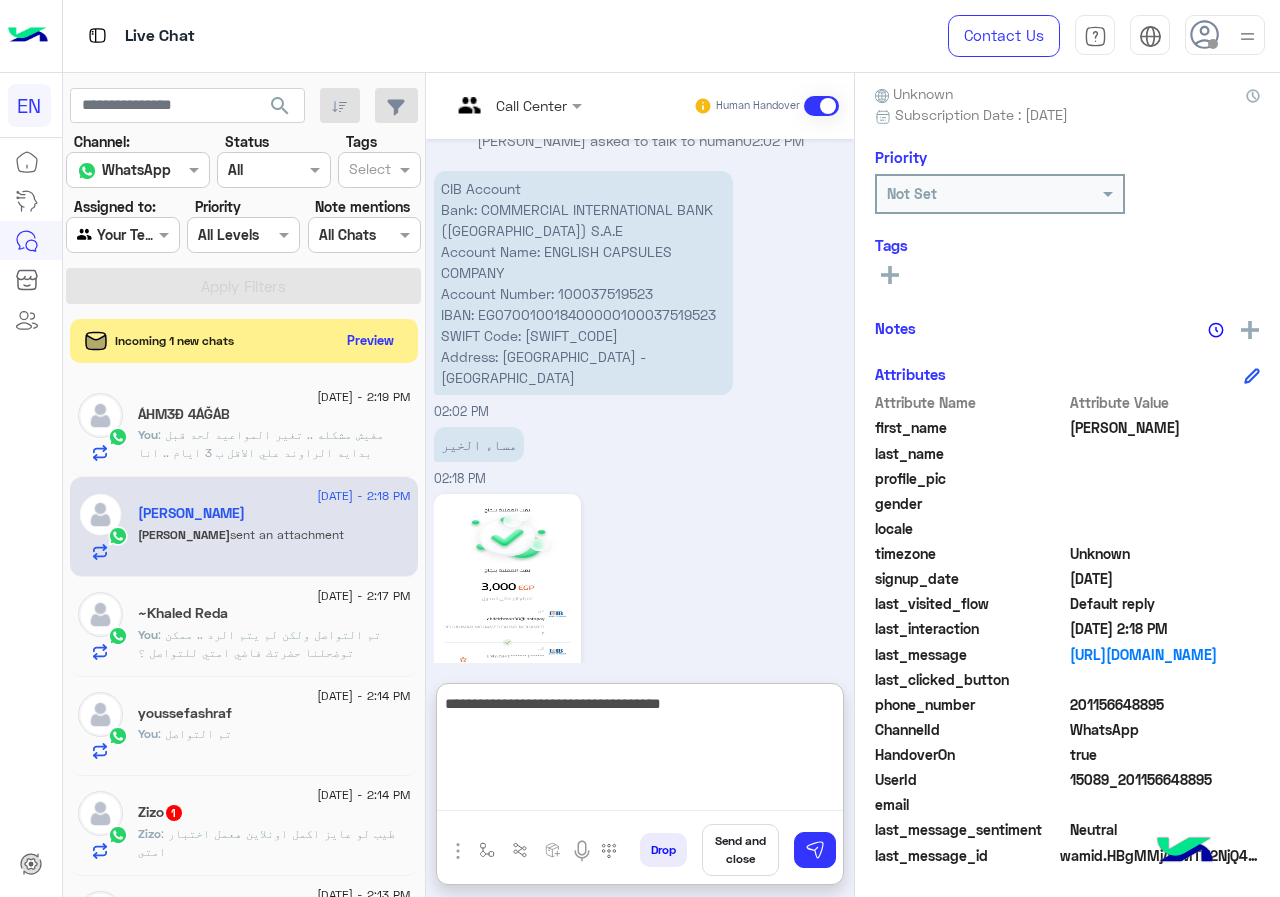type on "**********" 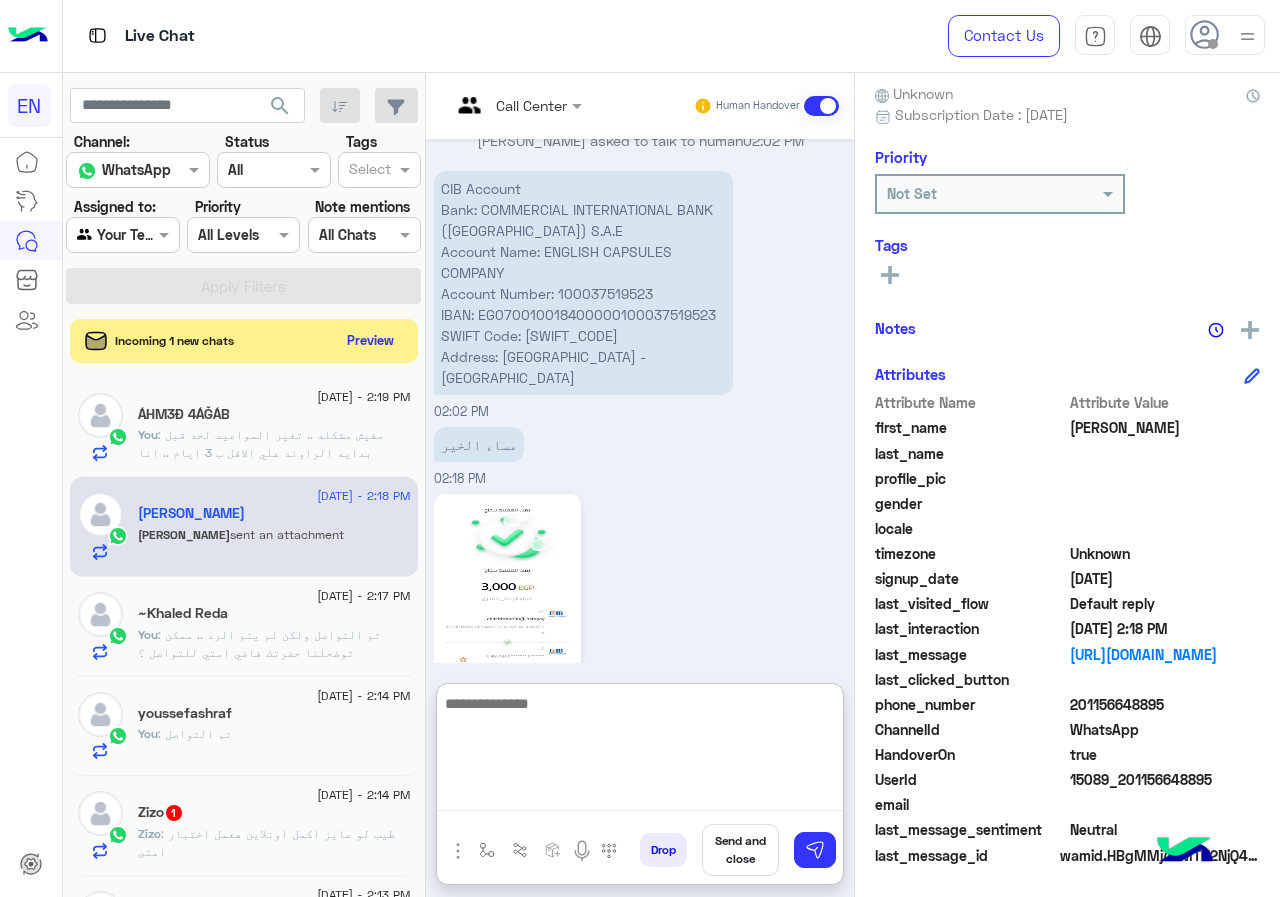 scroll, scrollTop: 441, scrollLeft: 0, axis: vertical 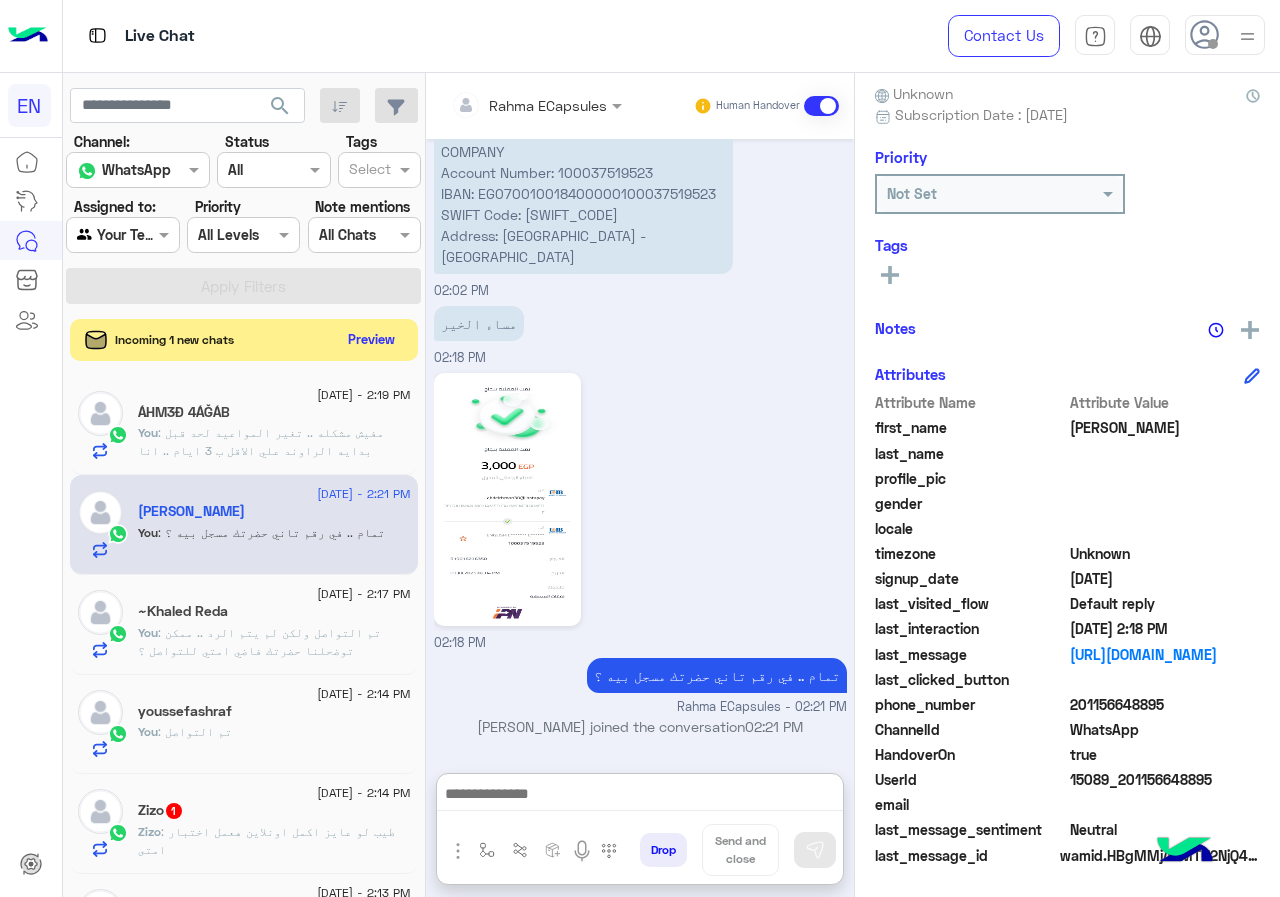 click on "Preview" 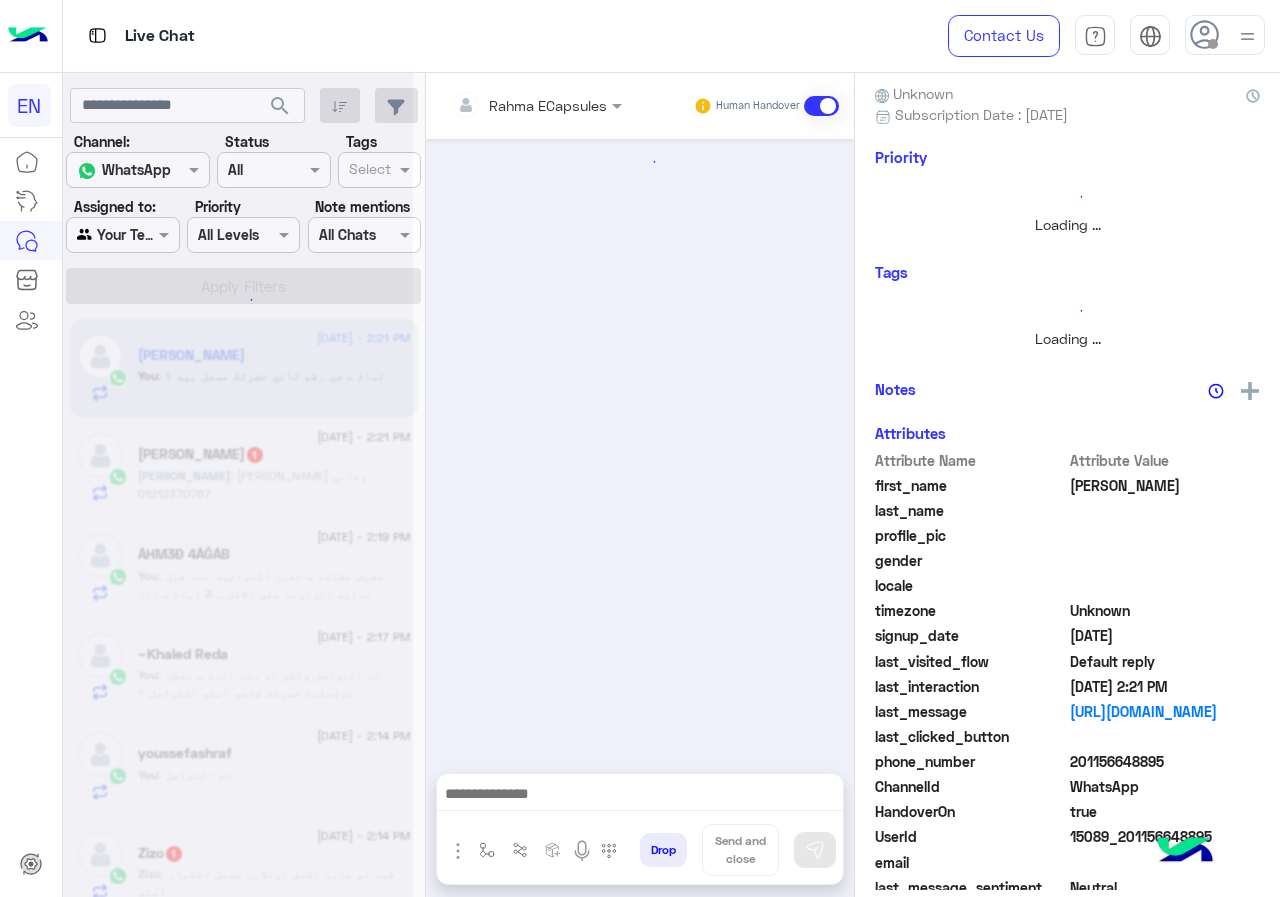 scroll, scrollTop: 0, scrollLeft: 0, axis: both 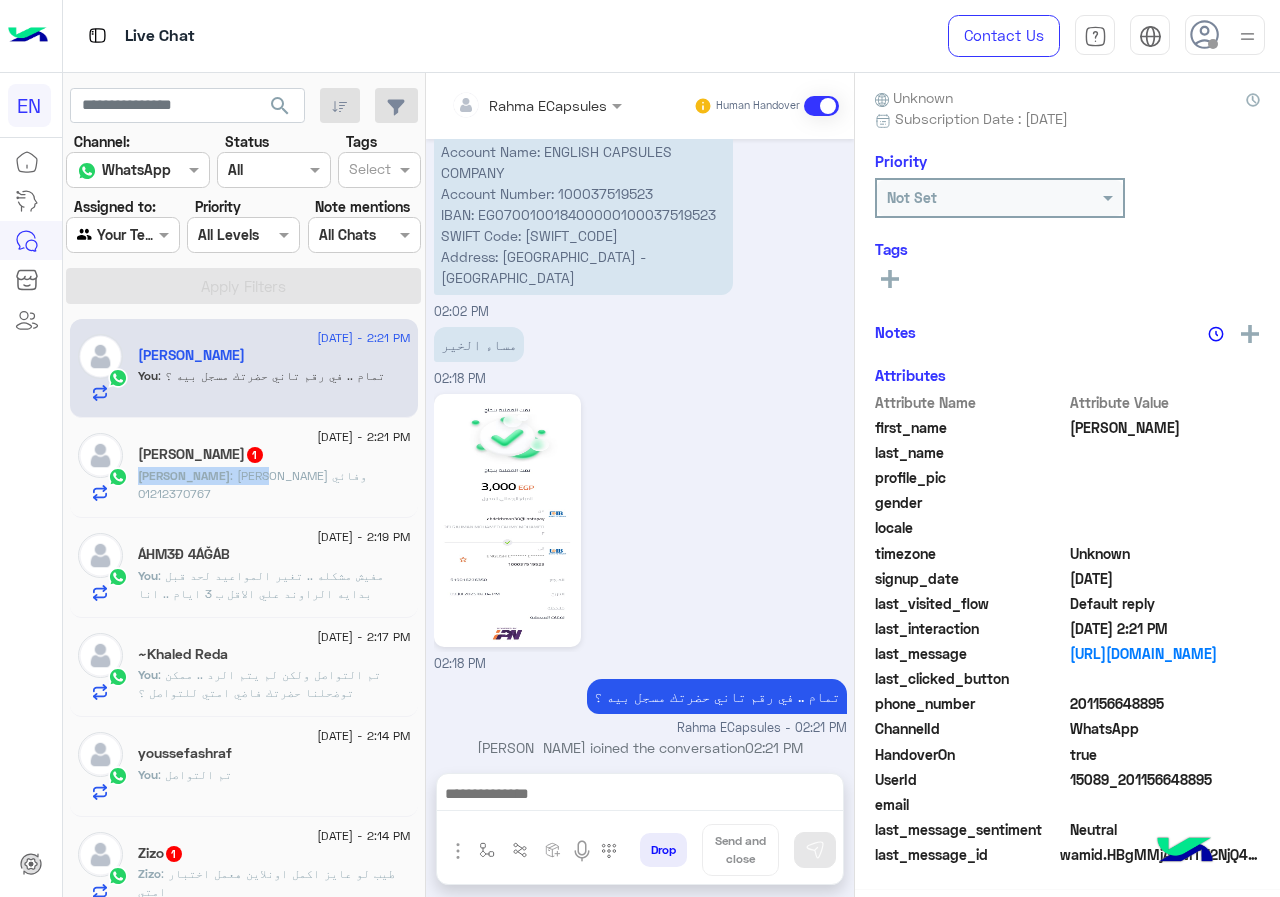 click on "9 July - 2:21 PM  Mina Adel  1 Mina : مينا عادل وفائي
01212370767" 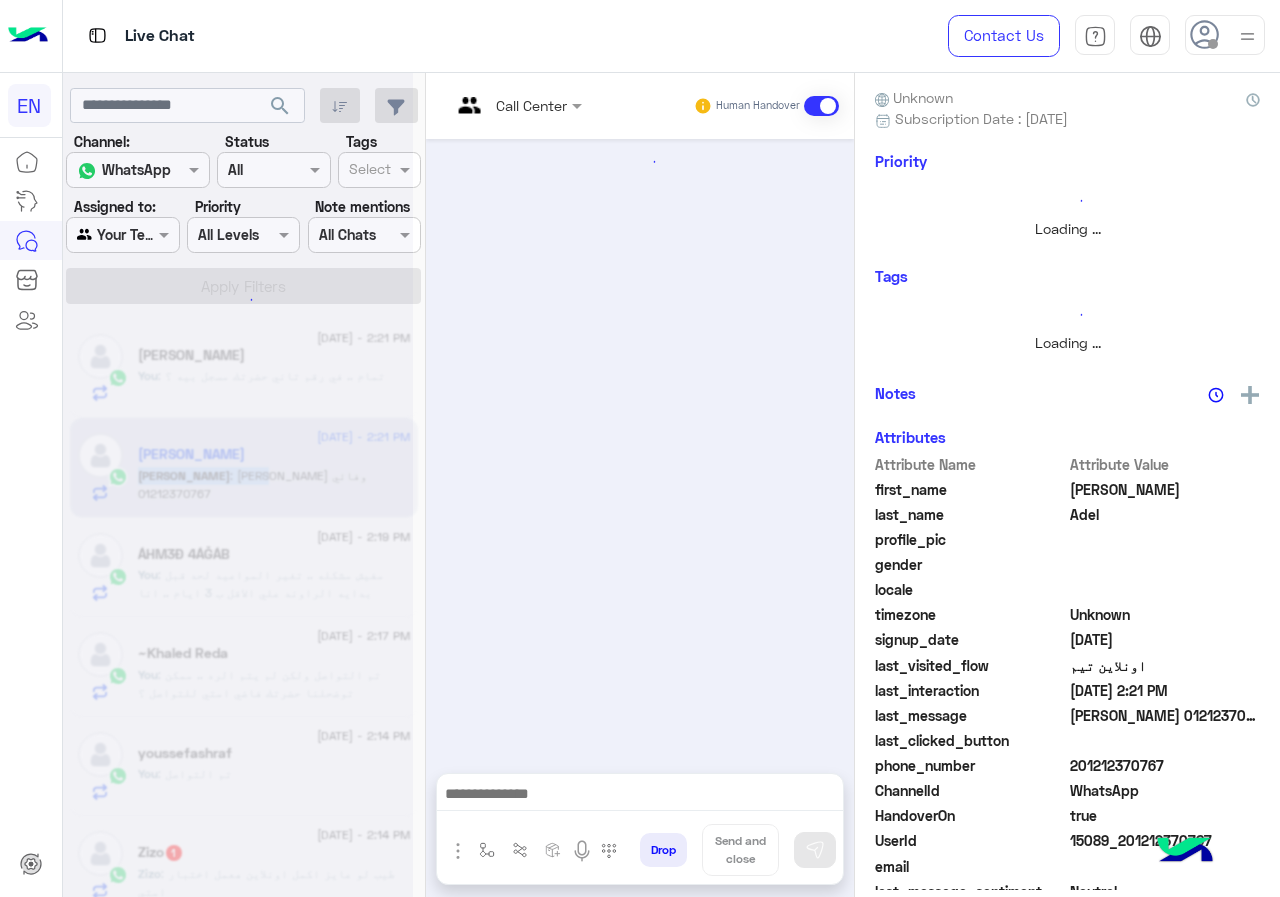 scroll, scrollTop: 180, scrollLeft: 0, axis: vertical 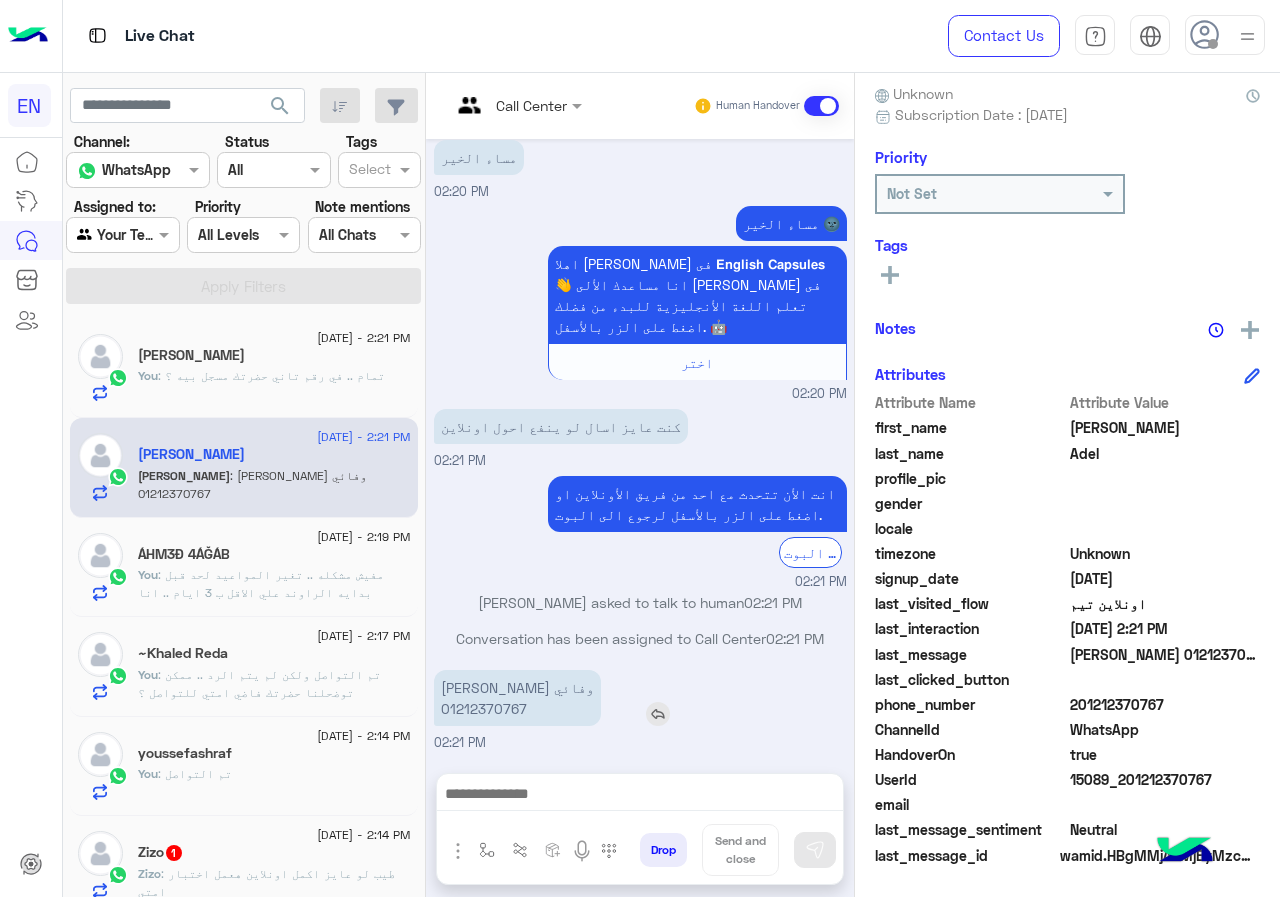 click on "مينا عادل وفائي  01212370767" at bounding box center [517, 698] 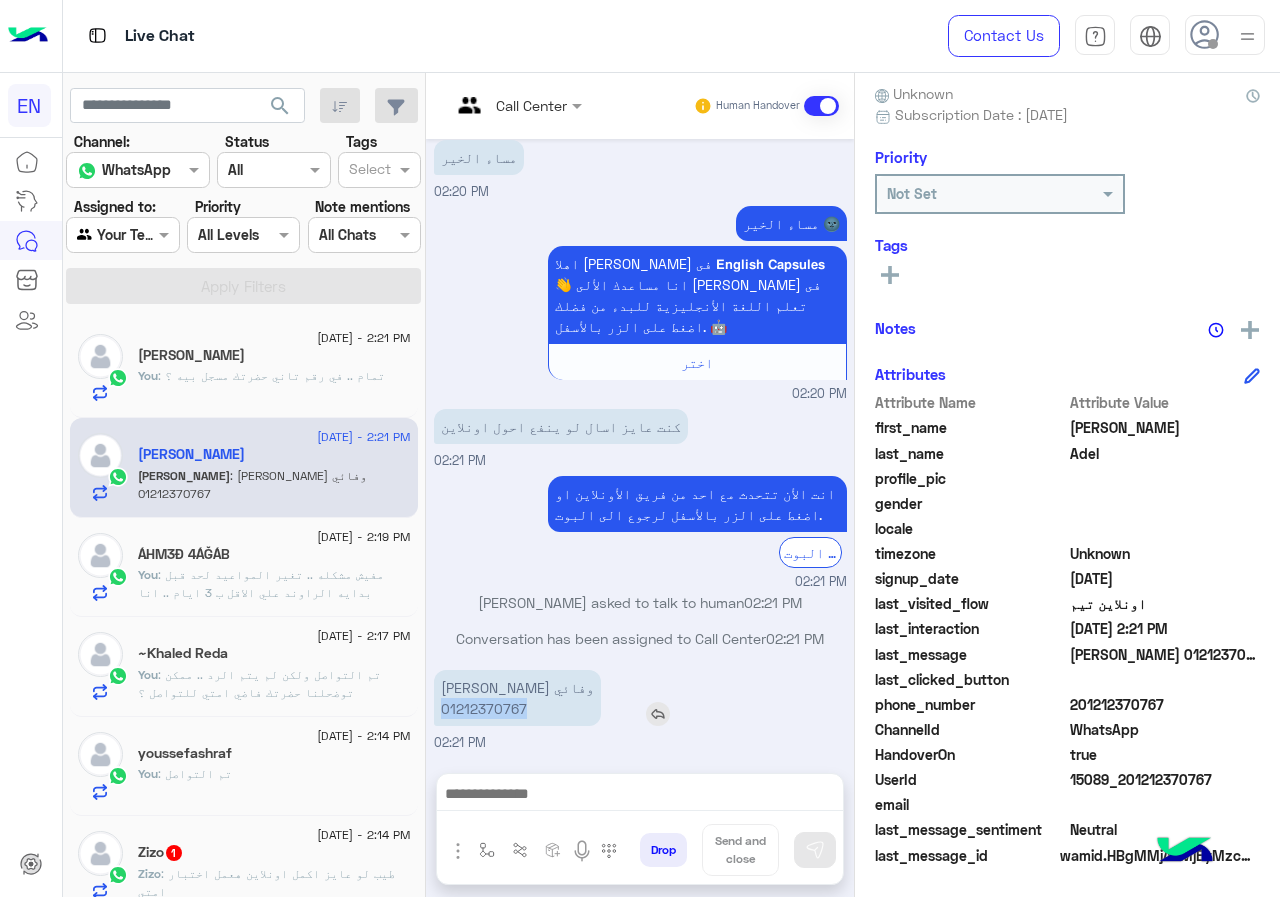 click on "مينا عادل وفائي  01212370767" at bounding box center [517, 698] 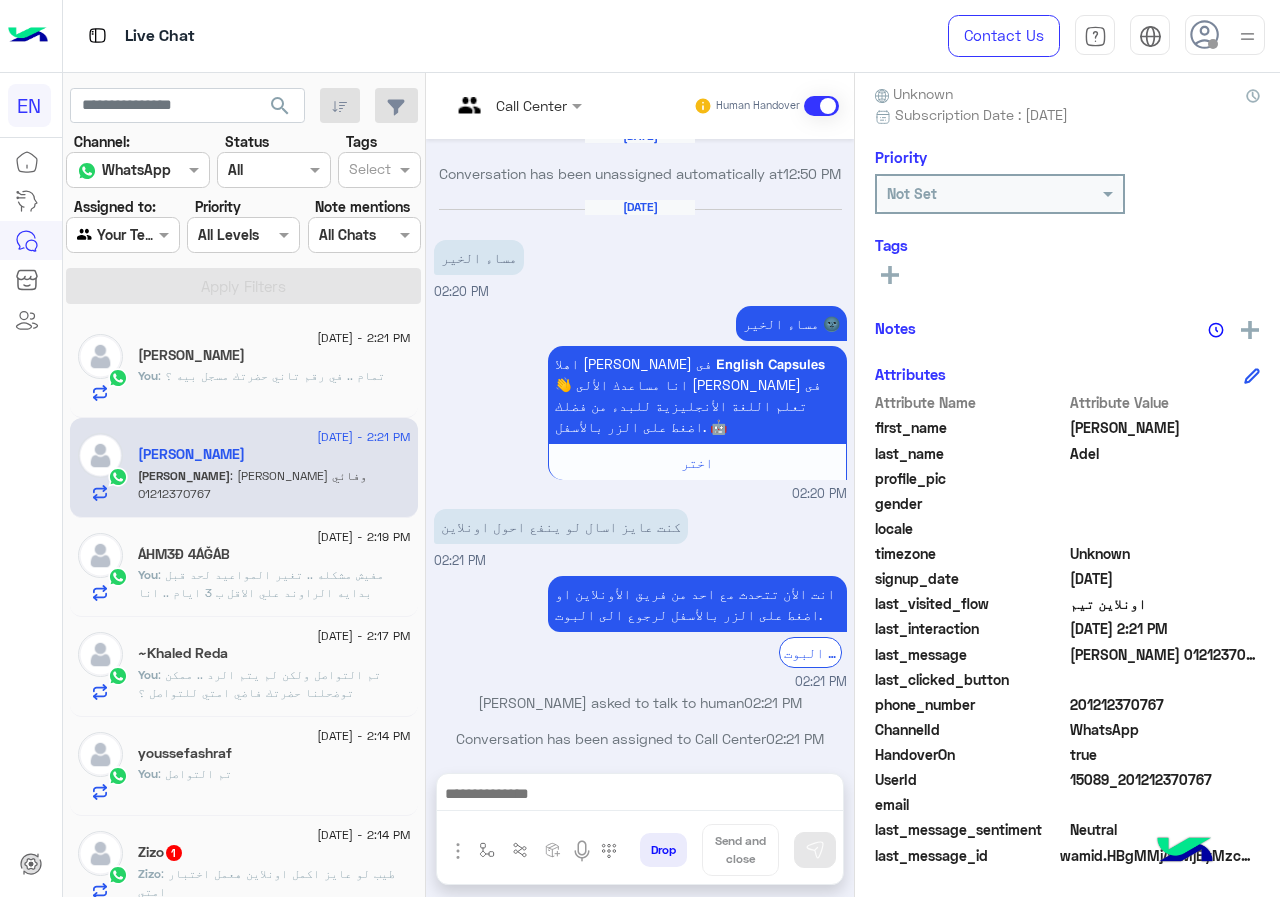 scroll, scrollTop: 734, scrollLeft: 0, axis: vertical 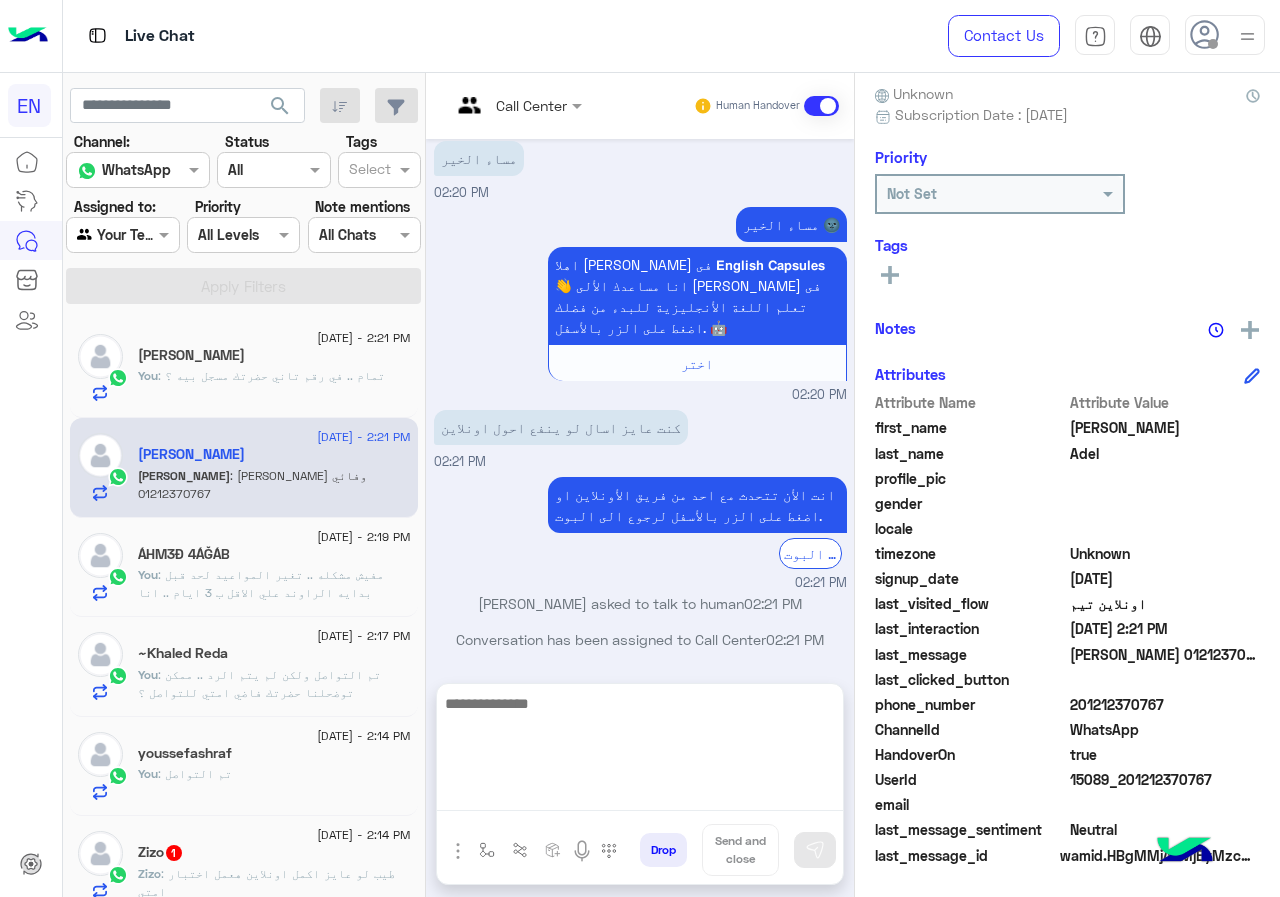 click at bounding box center (640, 751) 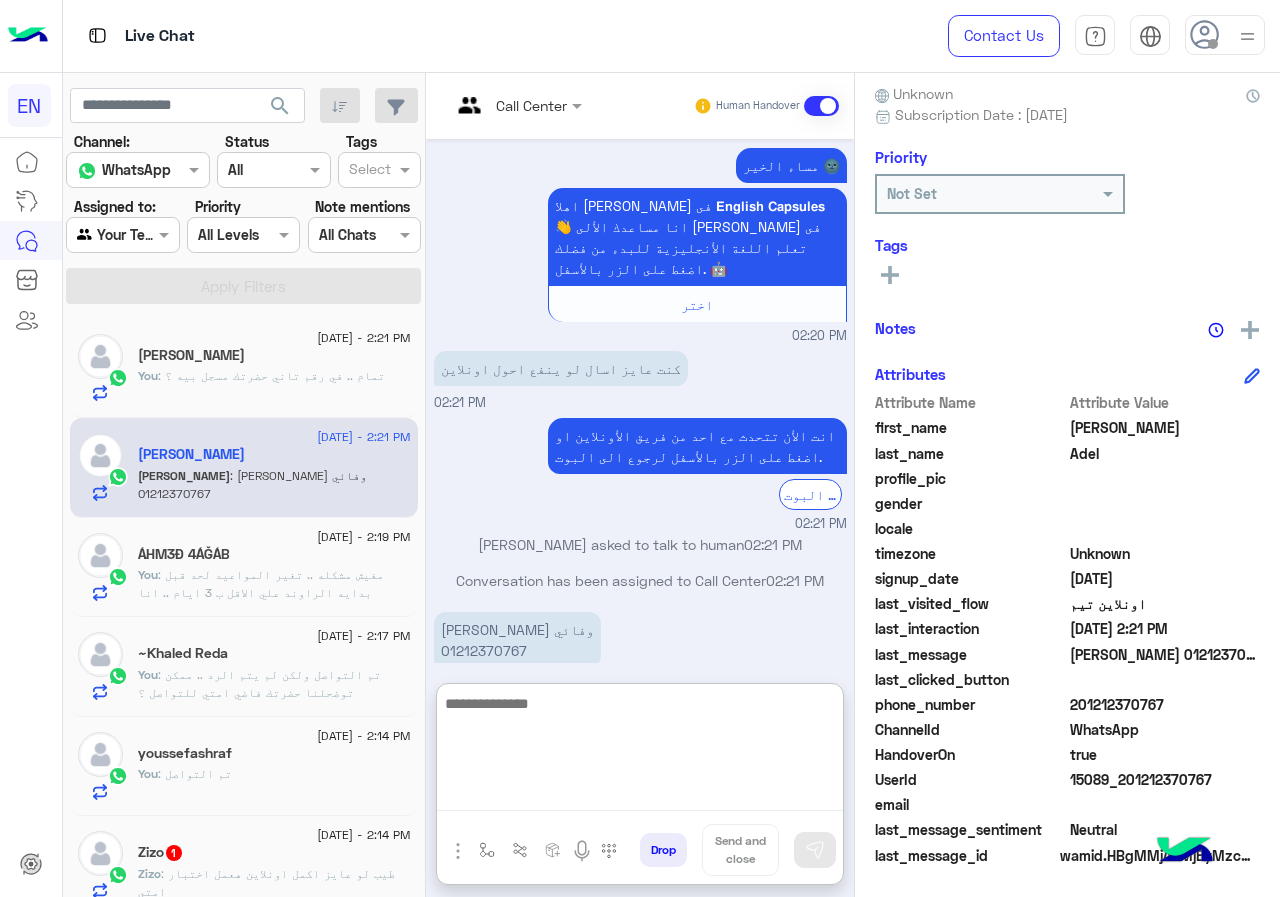 scroll, scrollTop: 824, scrollLeft: 0, axis: vertical 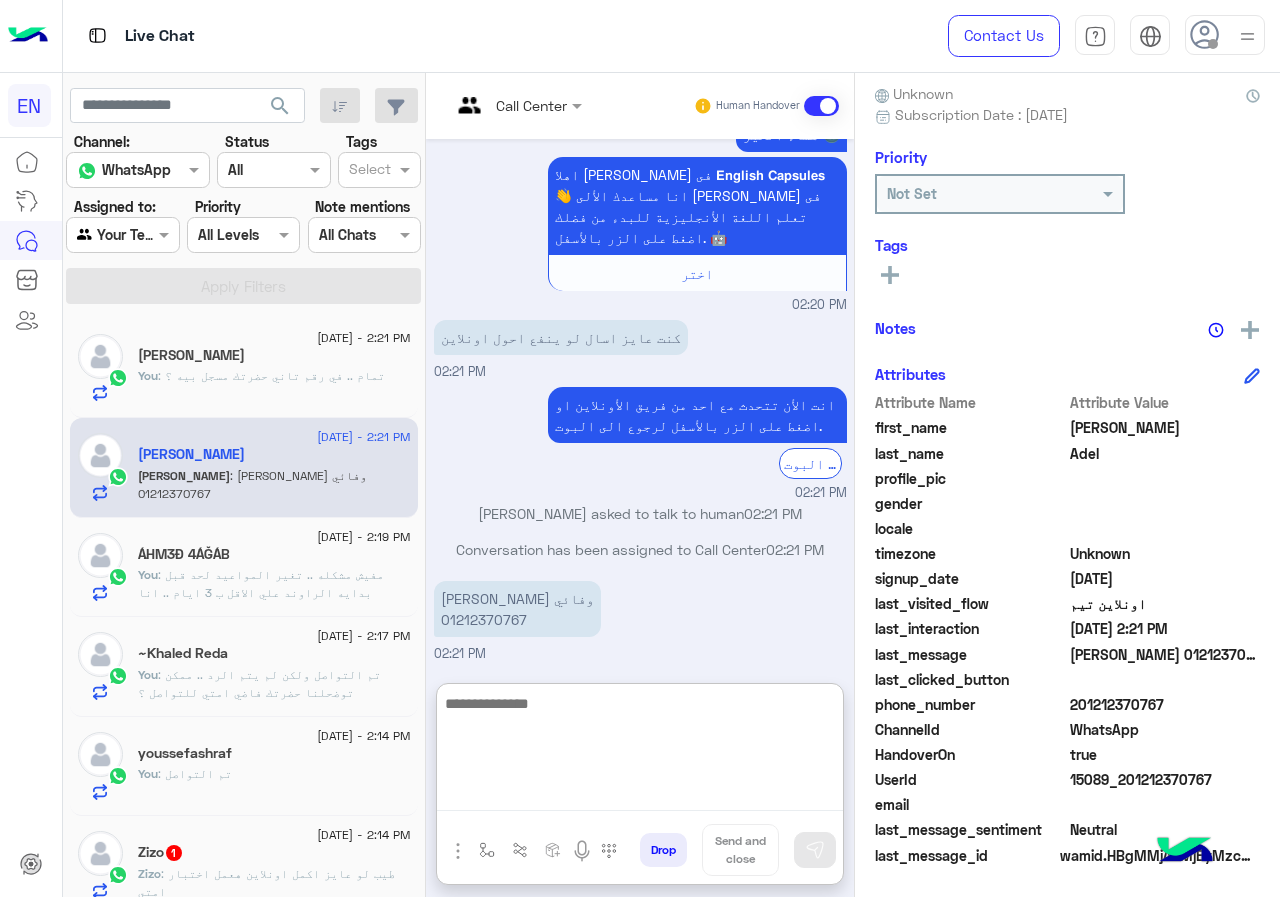 click at bounding box center [640, 751] 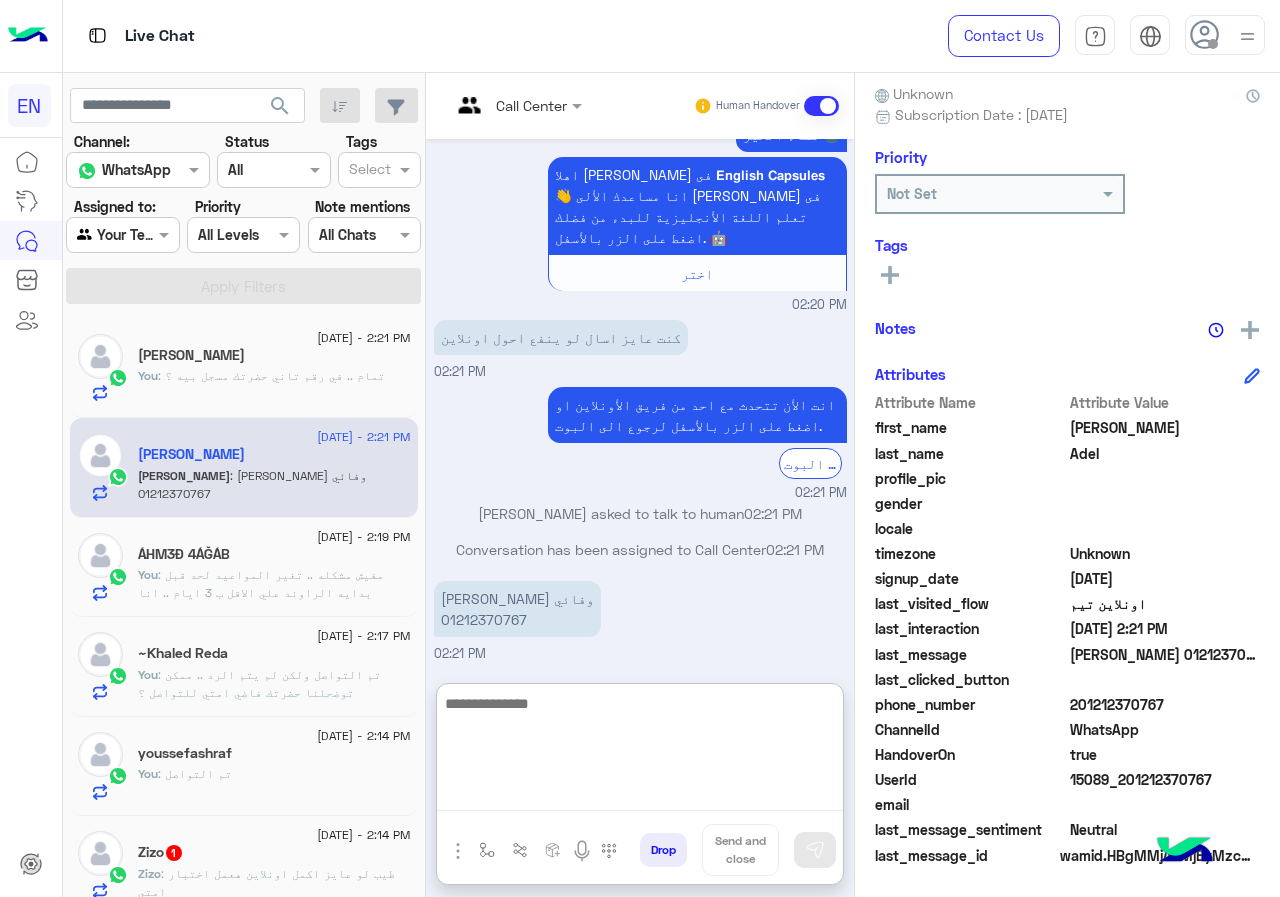 click at bounding box center [640, 751] 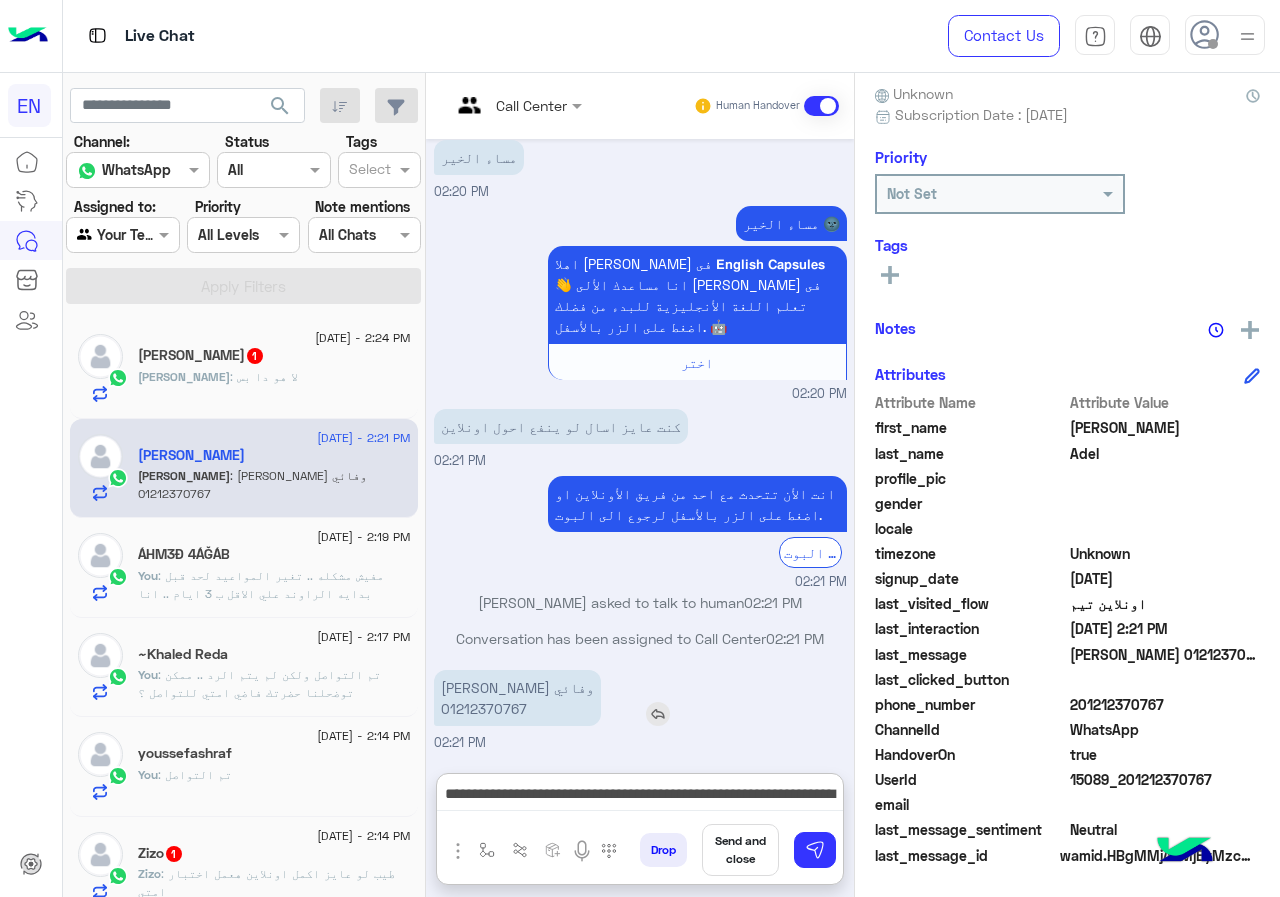 click on "مينا عادل وفائي  01212370767" at bounding box center (517, 698) 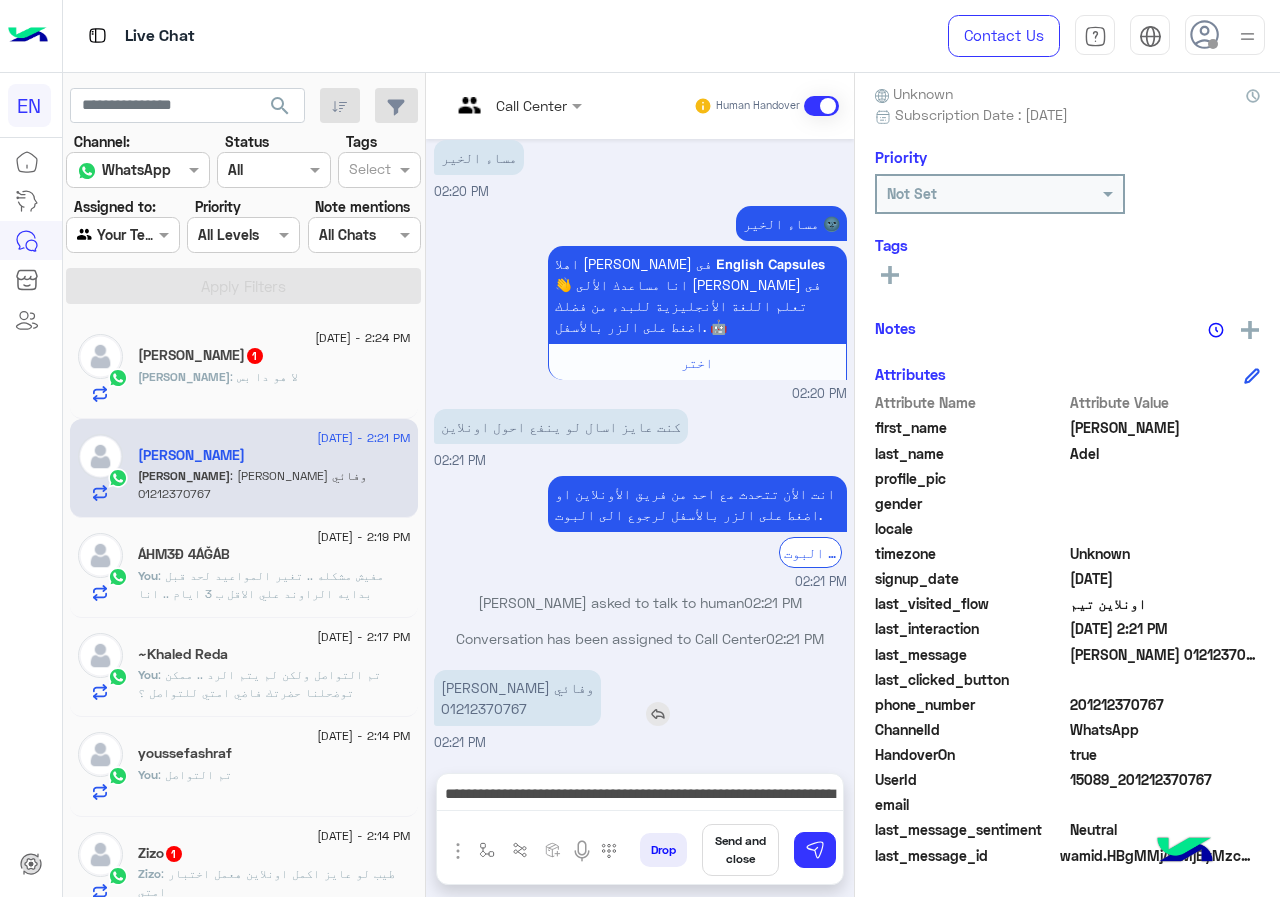 scroll, scrollTop: 735, scrollLeft: 0, axis: vertical 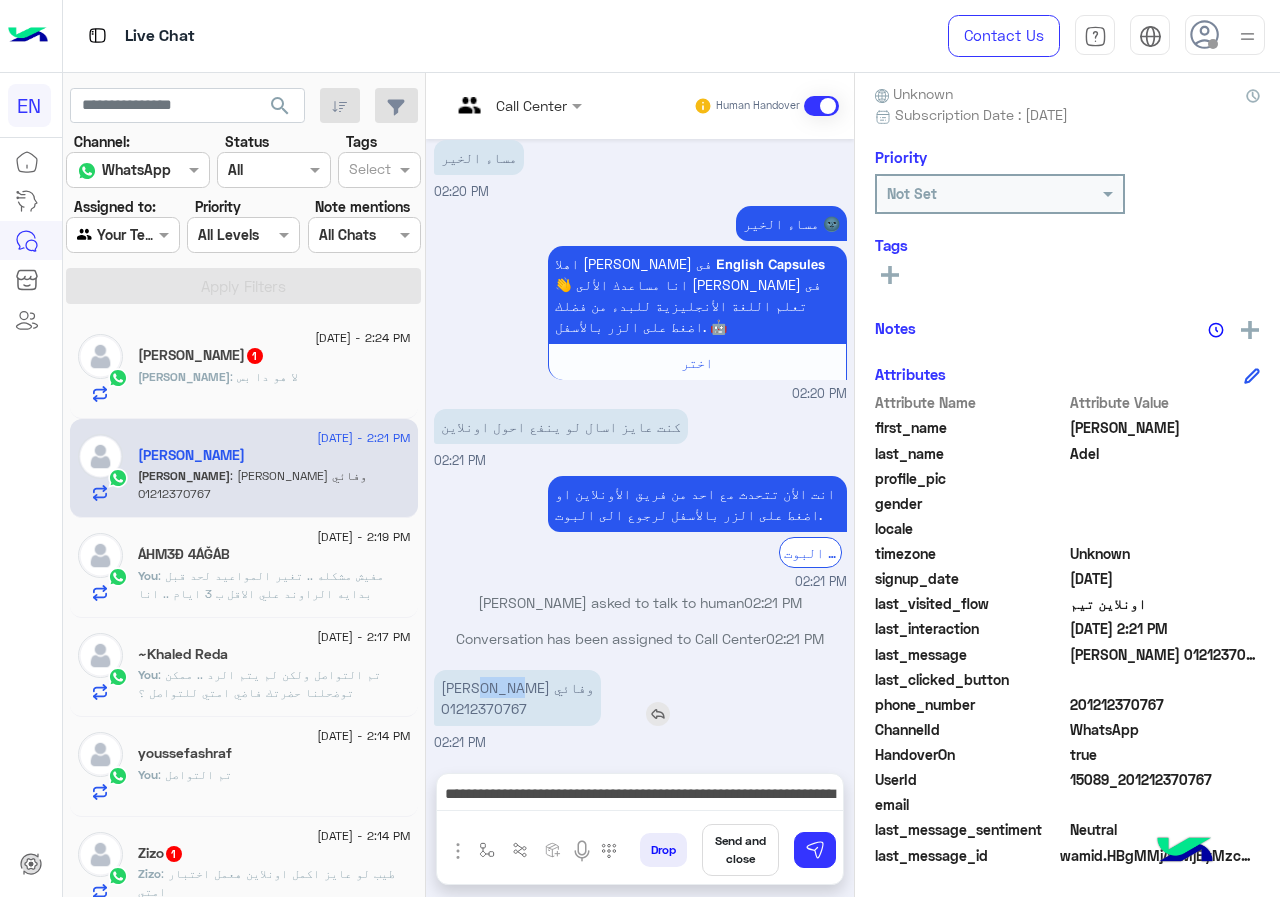 click on "Jul 6, 2025  صباح الخير كان عندي سوال هو انا المفروض ايامي في ليفل 9 سبت و تلات فكدة اول يوم السبت الاسبوع الجاي ولا التلات ال هو بعد بكرة   12:45 PM  انت الأن تتحدث مع احد ممثلى خدمة العملاء اضغط على الزر بالأسفل لرجوع الى البوت.  الرجوع الى البوت     12:45 PM   Mina Adel asked to talk to human   12:45 PM       Conversation has been assigned to Call Center   12:45 PM      معاد حضرتك  Sat-Tue 5:45-7:45 PM (19/7)  Yasmin Saeed -  02:08 PM   Yasmin Saeed joined the conversation   02:08 PM      معاد حضرتك  Sat-Tue 5:45-7:45 PM (19/7) تمم   06:28 PM   Jul 7, 2025   Conversation has been unassigned automatically at   12:50 PM       Jul 9, 2025  مساء الخير   02:20 PM  مساء الخير 🌚  اختر     02:20 PM  كنت عايز اسال لو ينفع احول اونلاين   02:21 PM     02:21 PM" at bounding box center (640, 446) 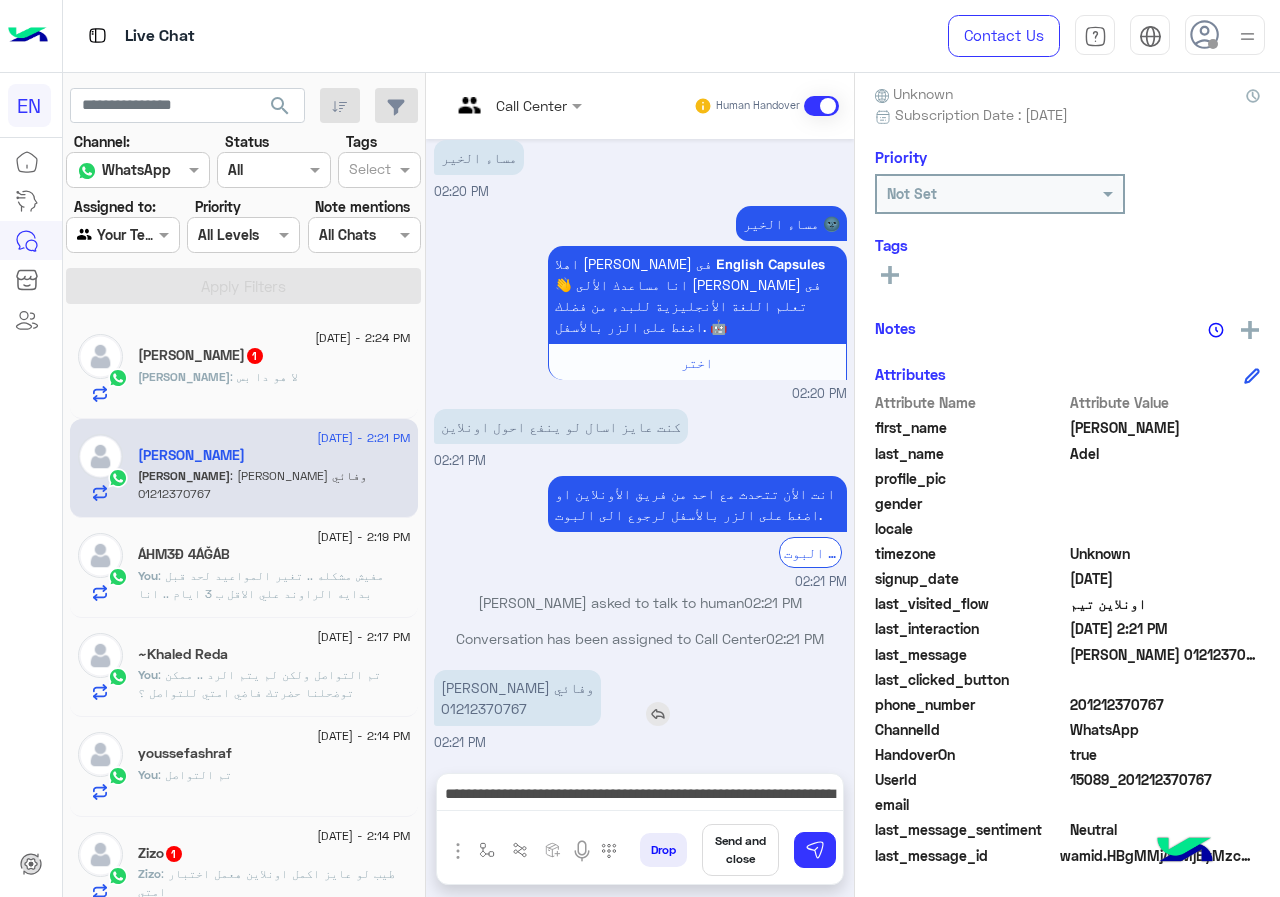click on "مينا عادل وفائي  01212370767" at bounding box center (517, 698) 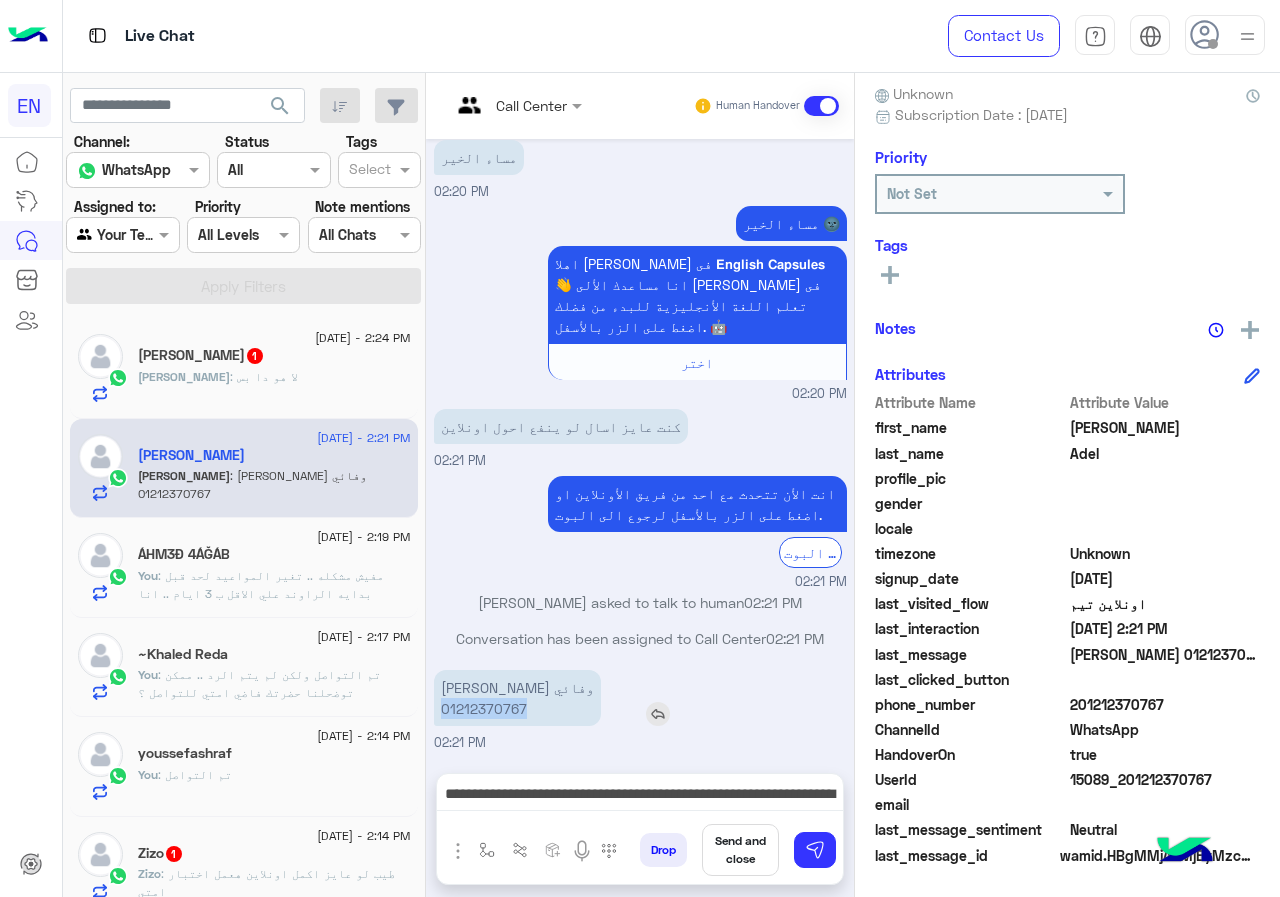 click on "مينا عادل وفائي  01212370767" at bounding box center [517, 698] 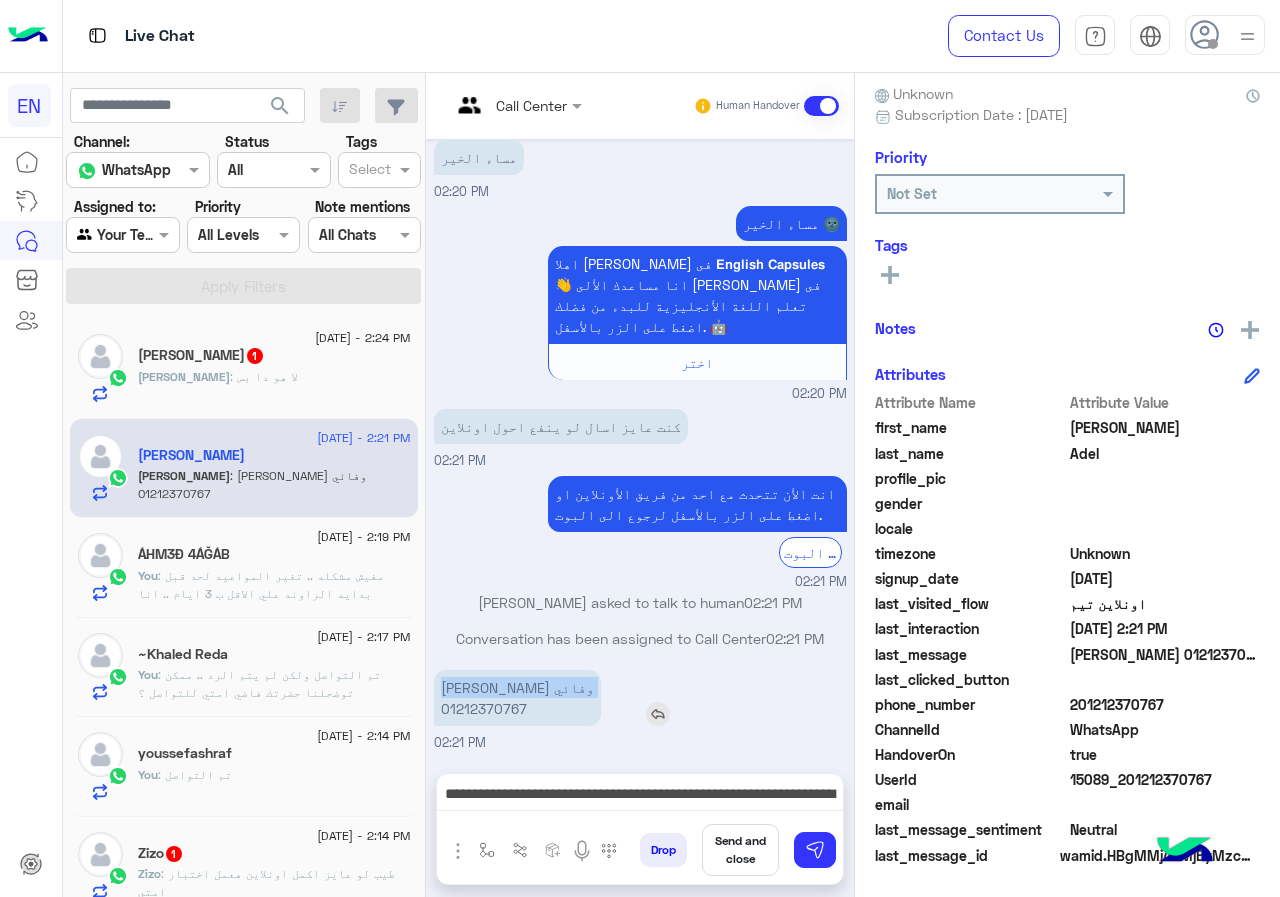 click on "مينا عادل وفائي  01212370767" at bounding box center (517, 698) 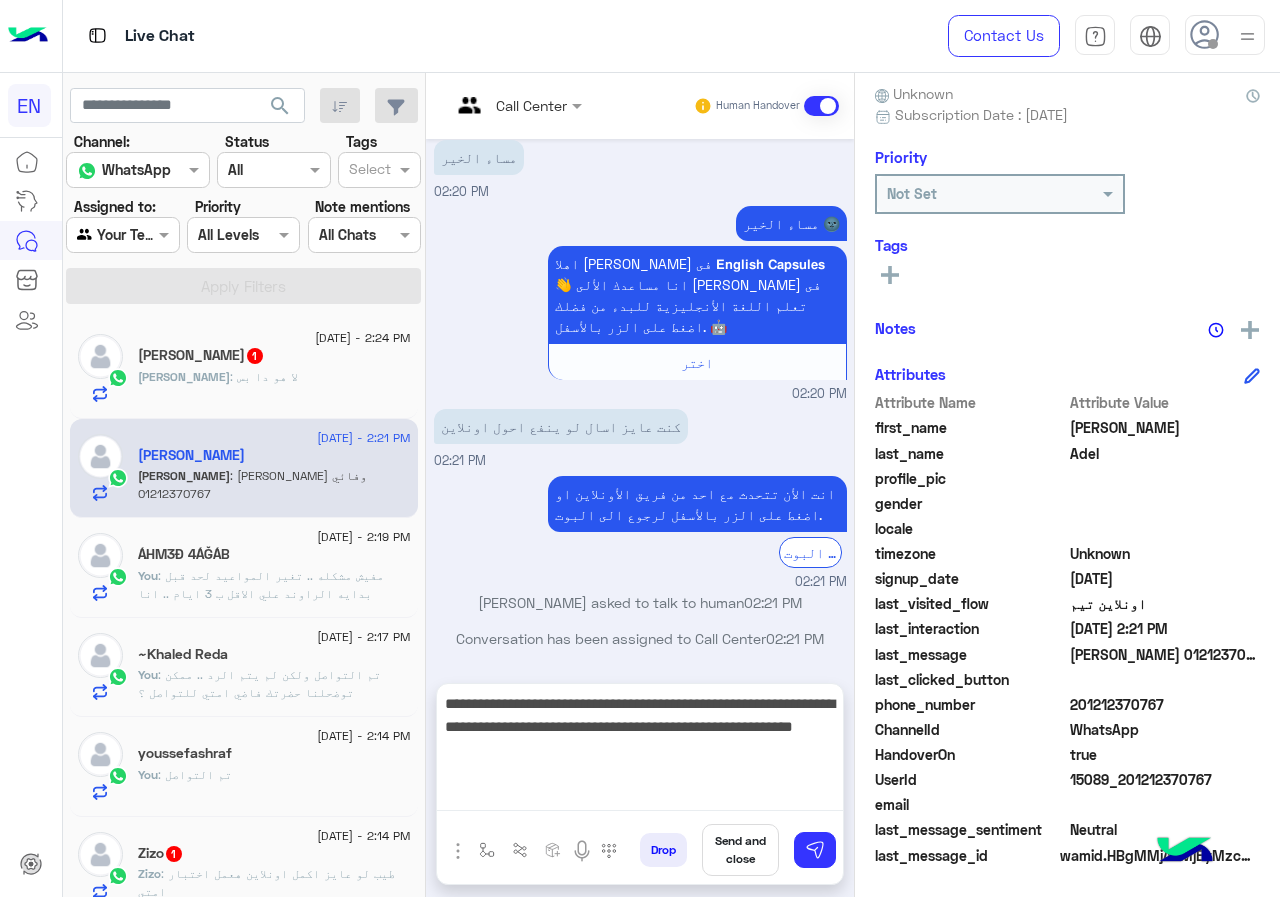 click on "**********" at bounding box center [640, 751] 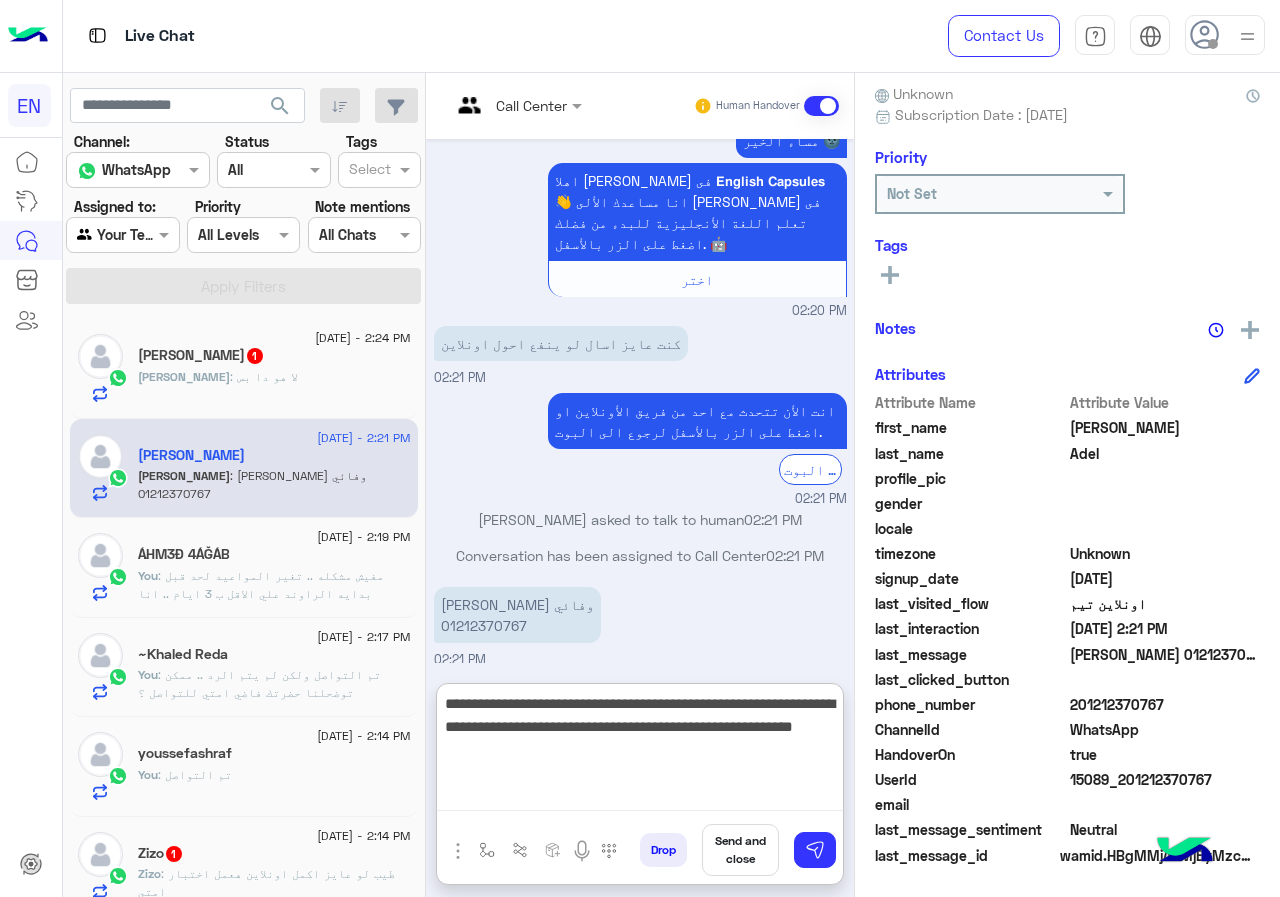 scroll, scrollTop: 824, scrollLeft: 0, axis: vertical 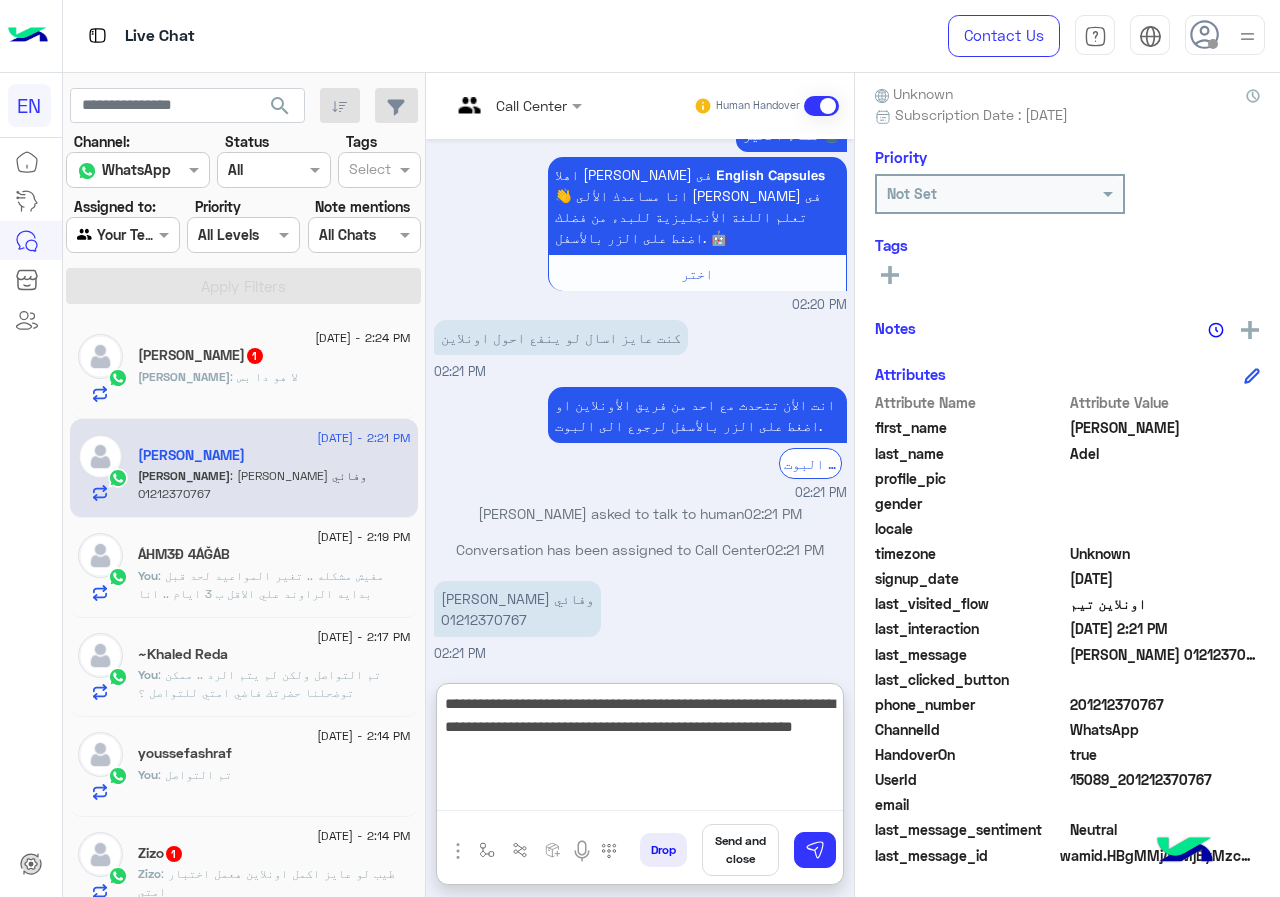 click on "**********" at bounding box center (640, 751) 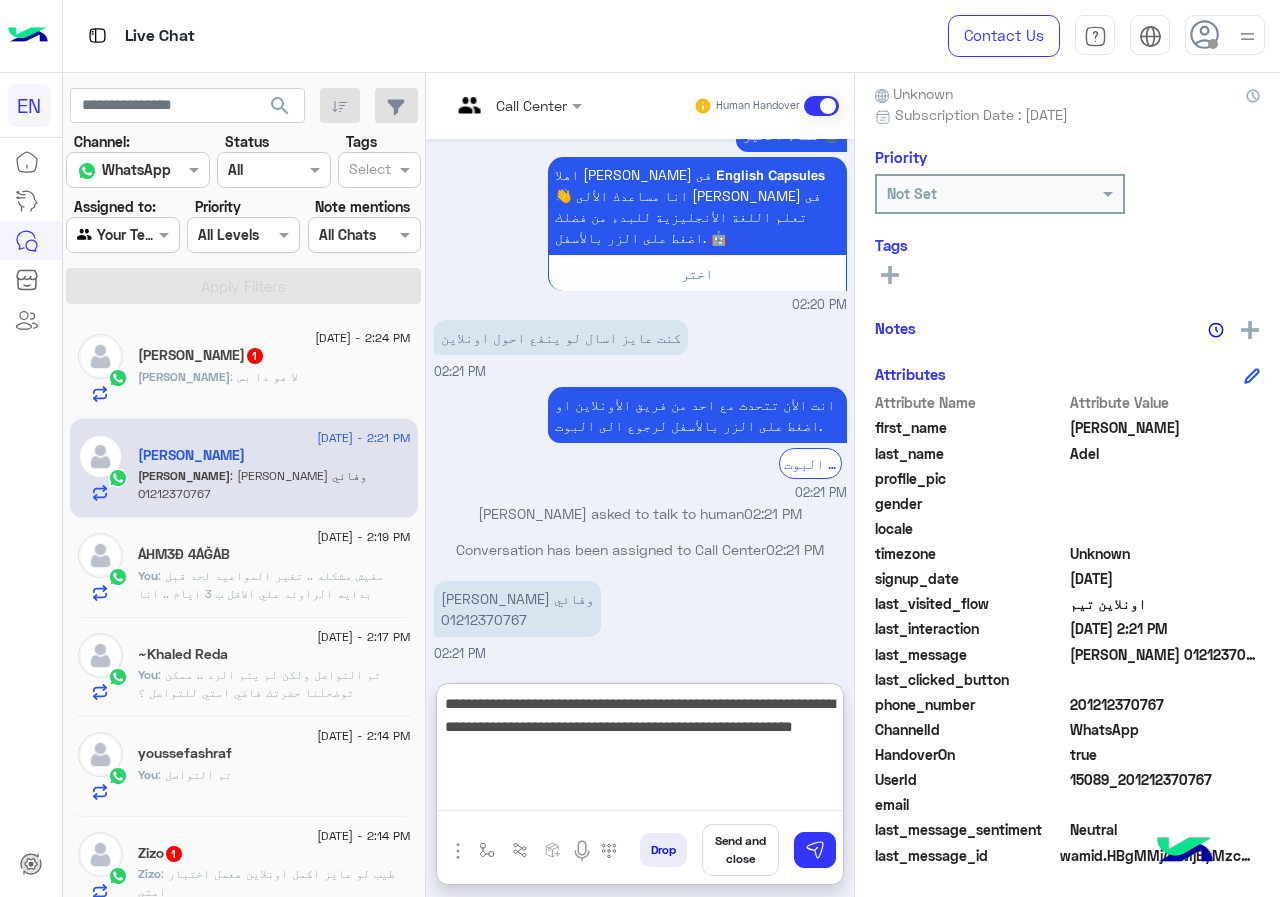 drag, startPoint x: 741, startPoint y: 758, endPoint x: 912, endPoint y: 783, distance: 172.81783 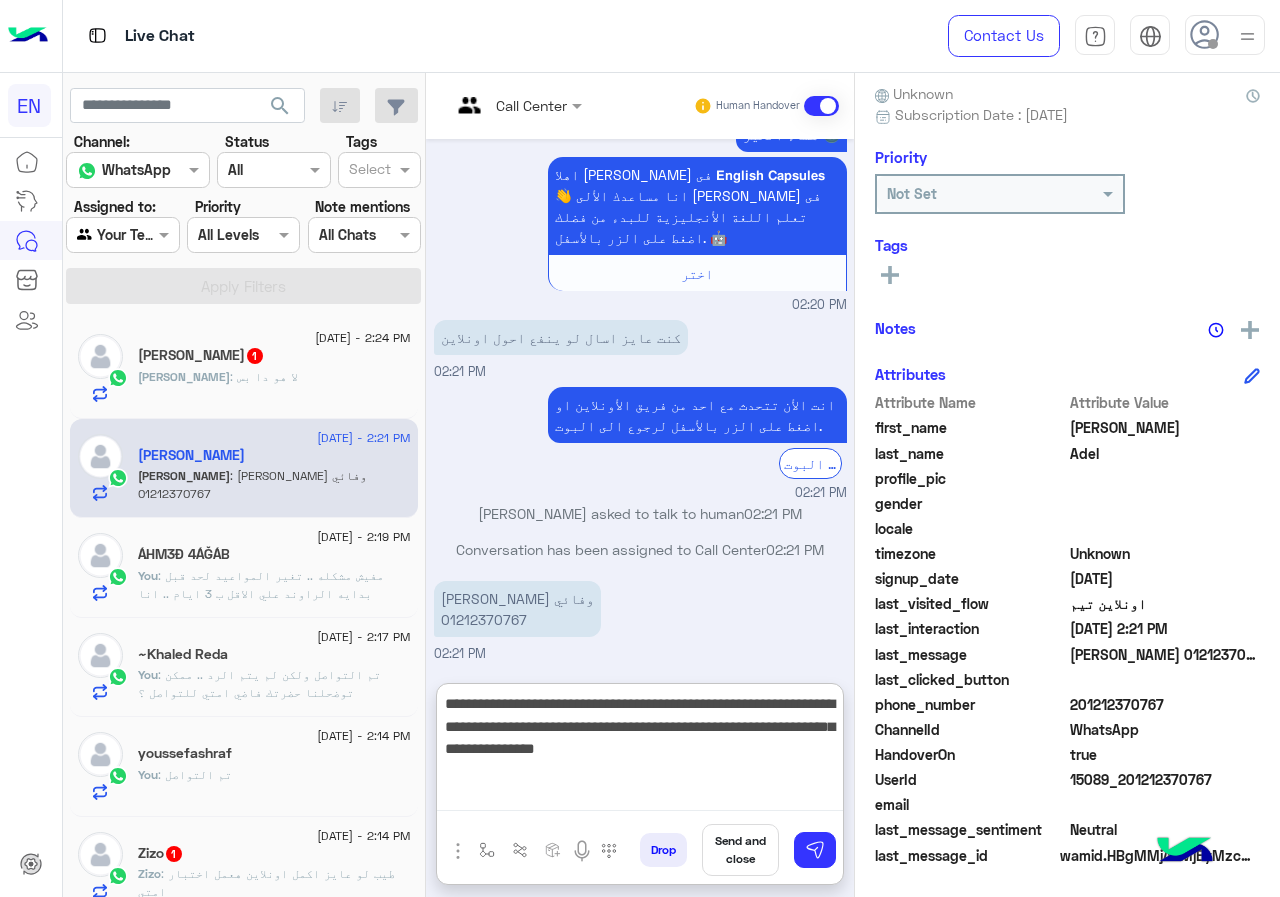 type on "**********" 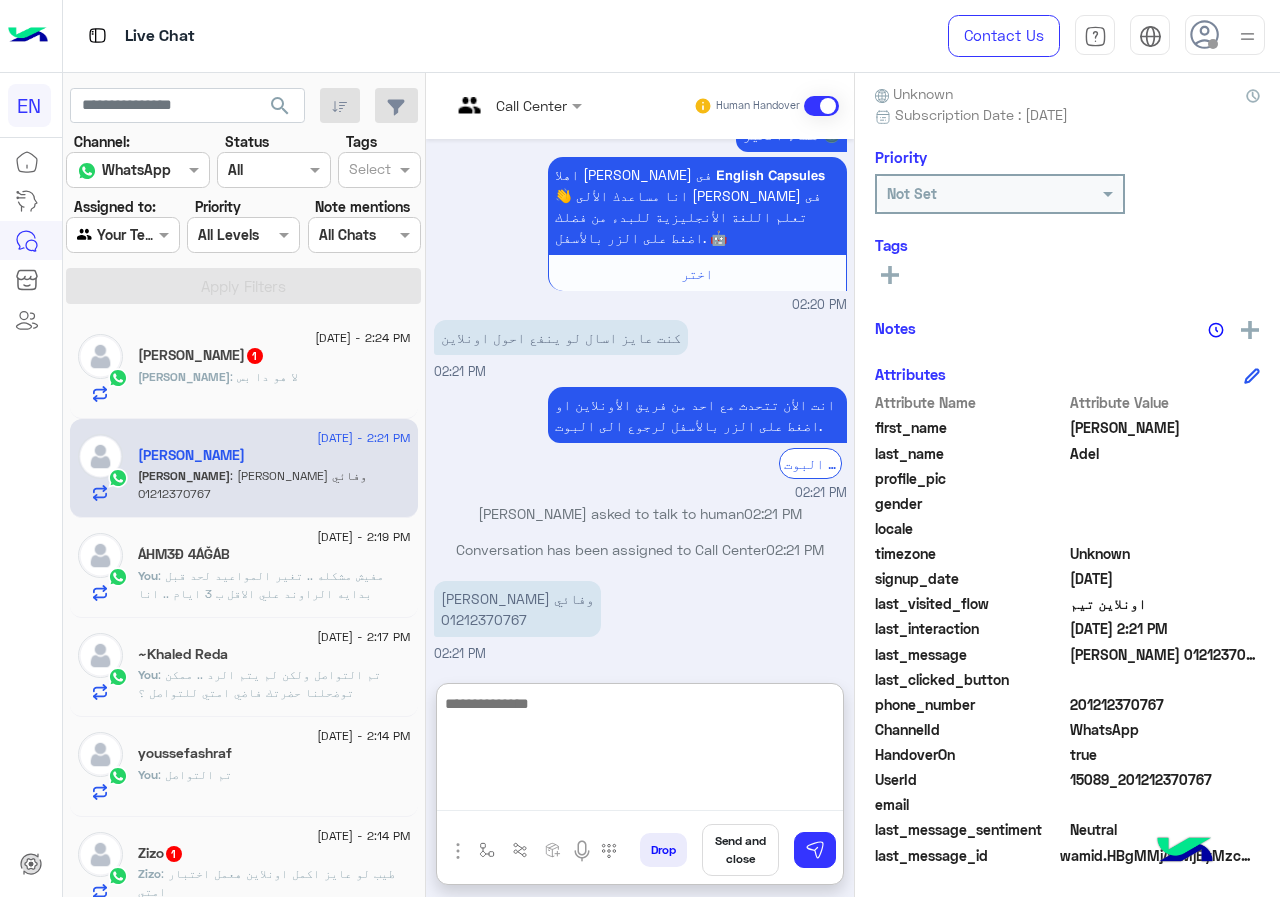 scroll, scrollTop: 952, scrollLeft: 0, axis: vertical 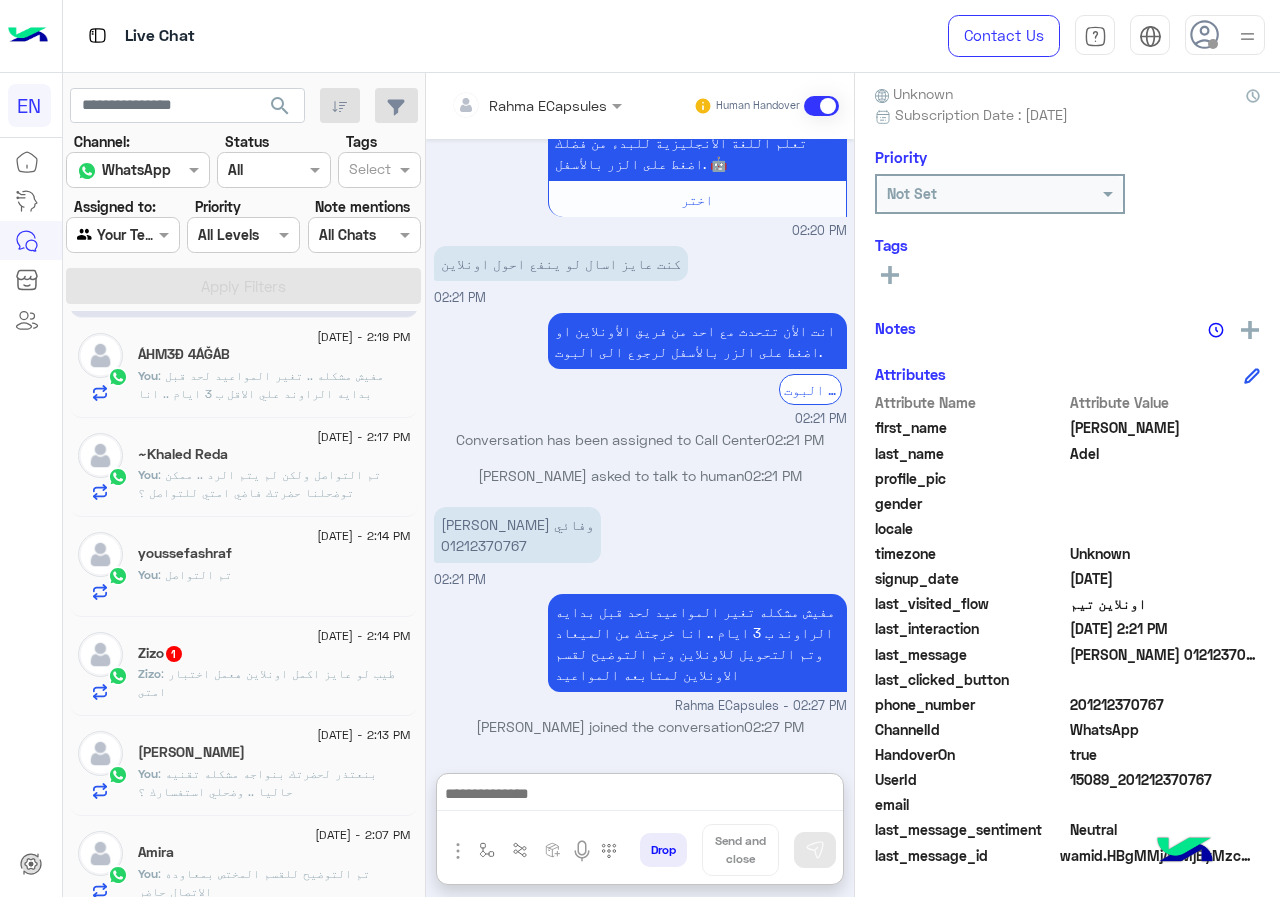 click on ": طيب لو عايز اكمل اونلاين هعمل اختبار امتى" 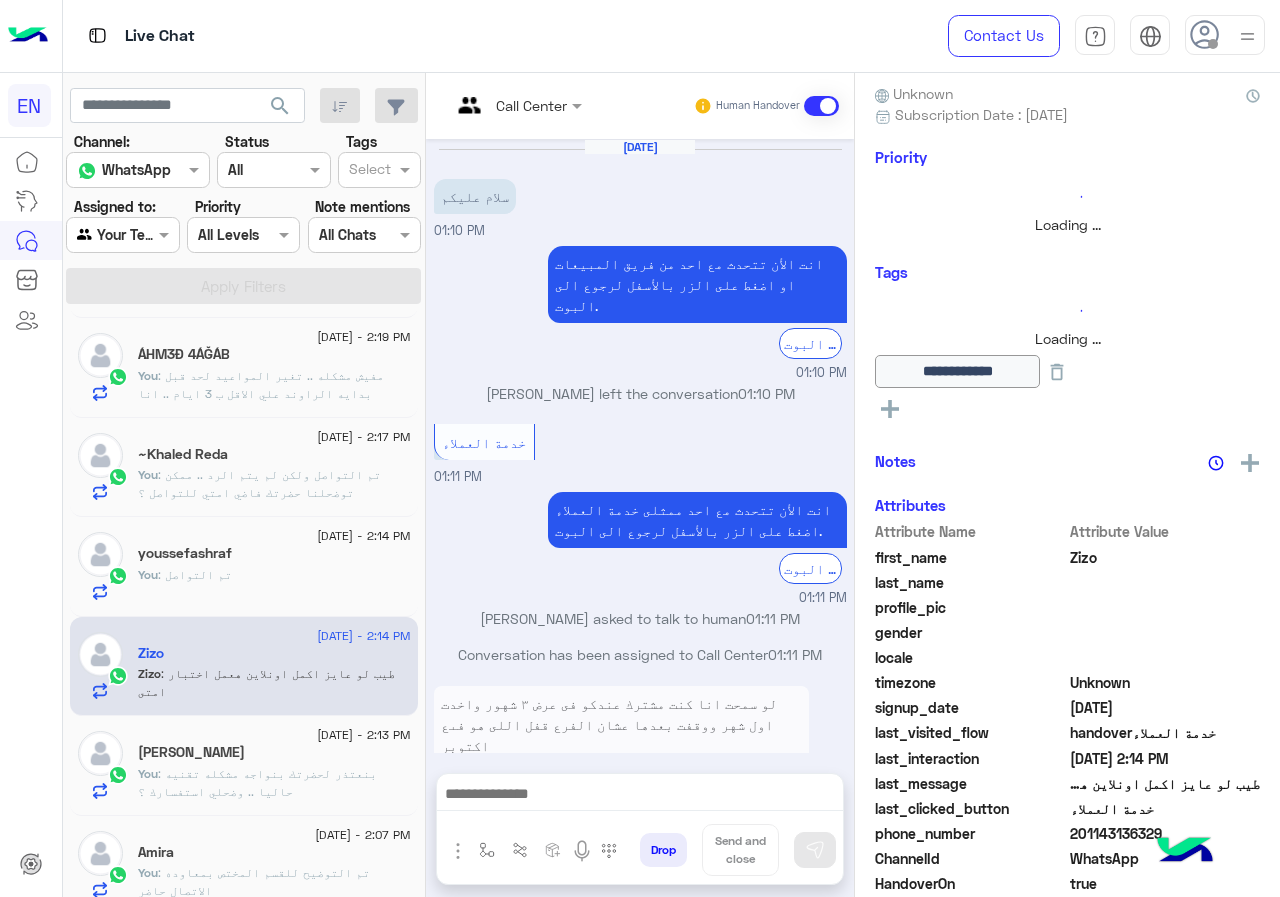 scroll, scrollTop: 729, scrollLeft: 0, axis: vertical 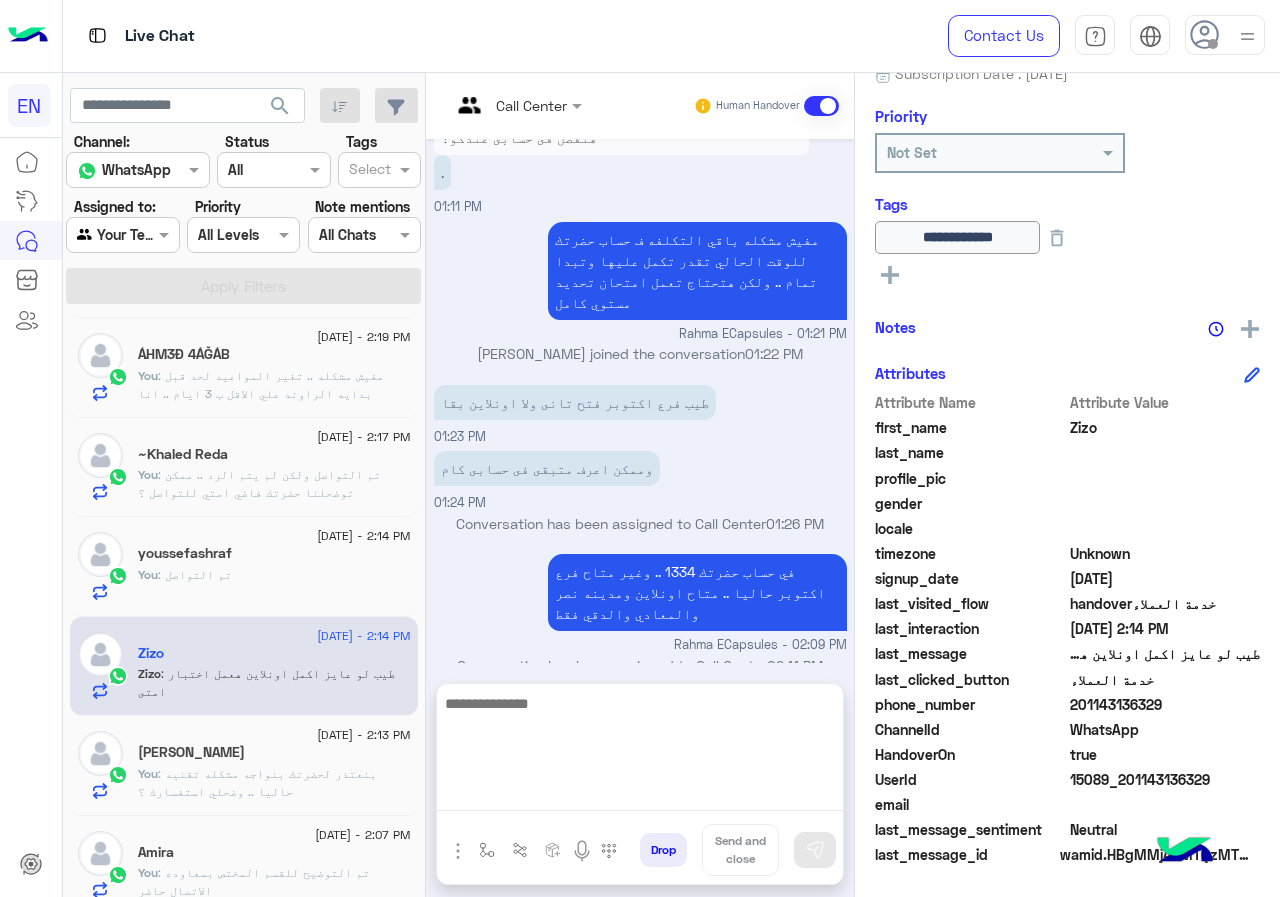 click at bounding box center [640, 751] 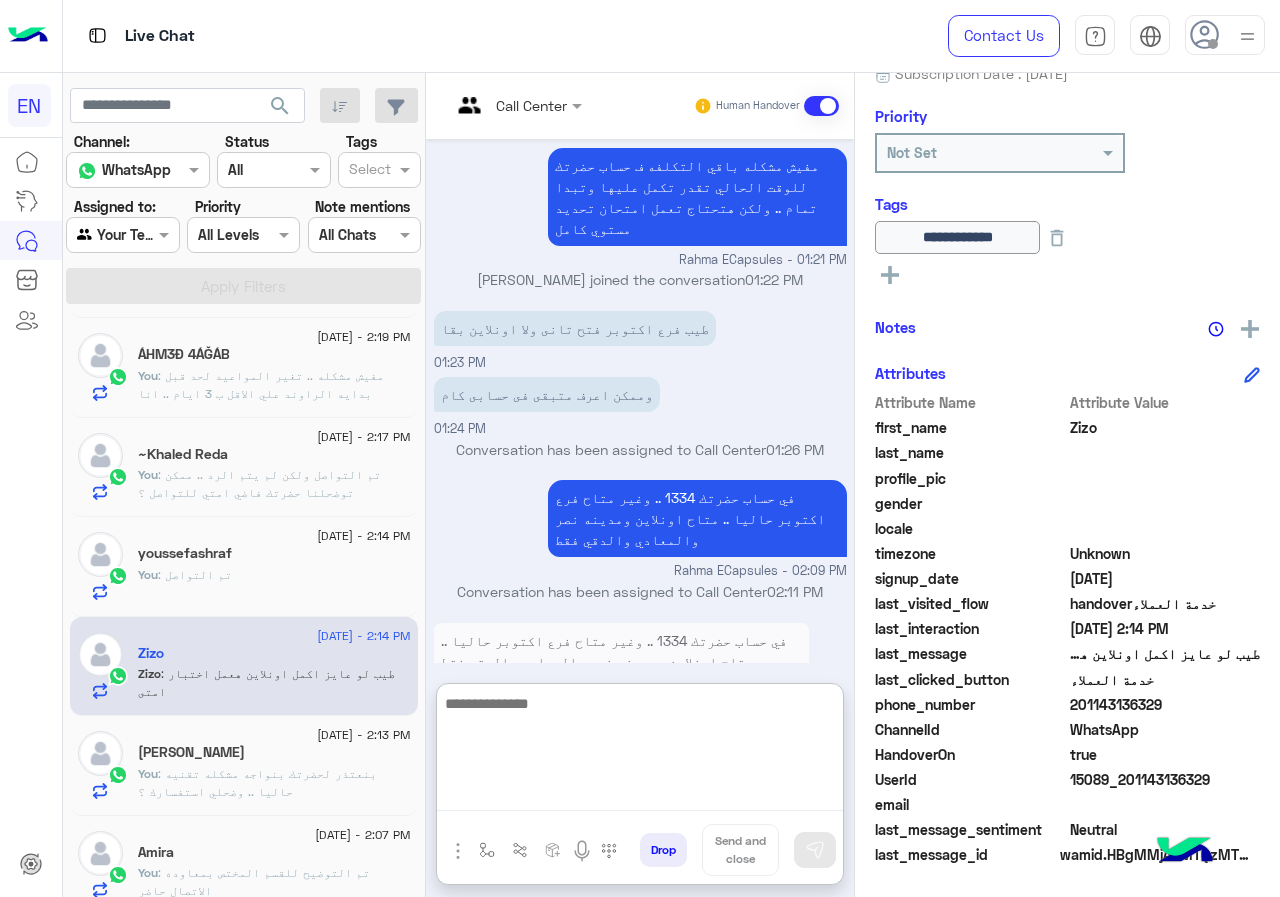 scroll, scrollTop: 819, scrollLeft: 0, axis: vertical 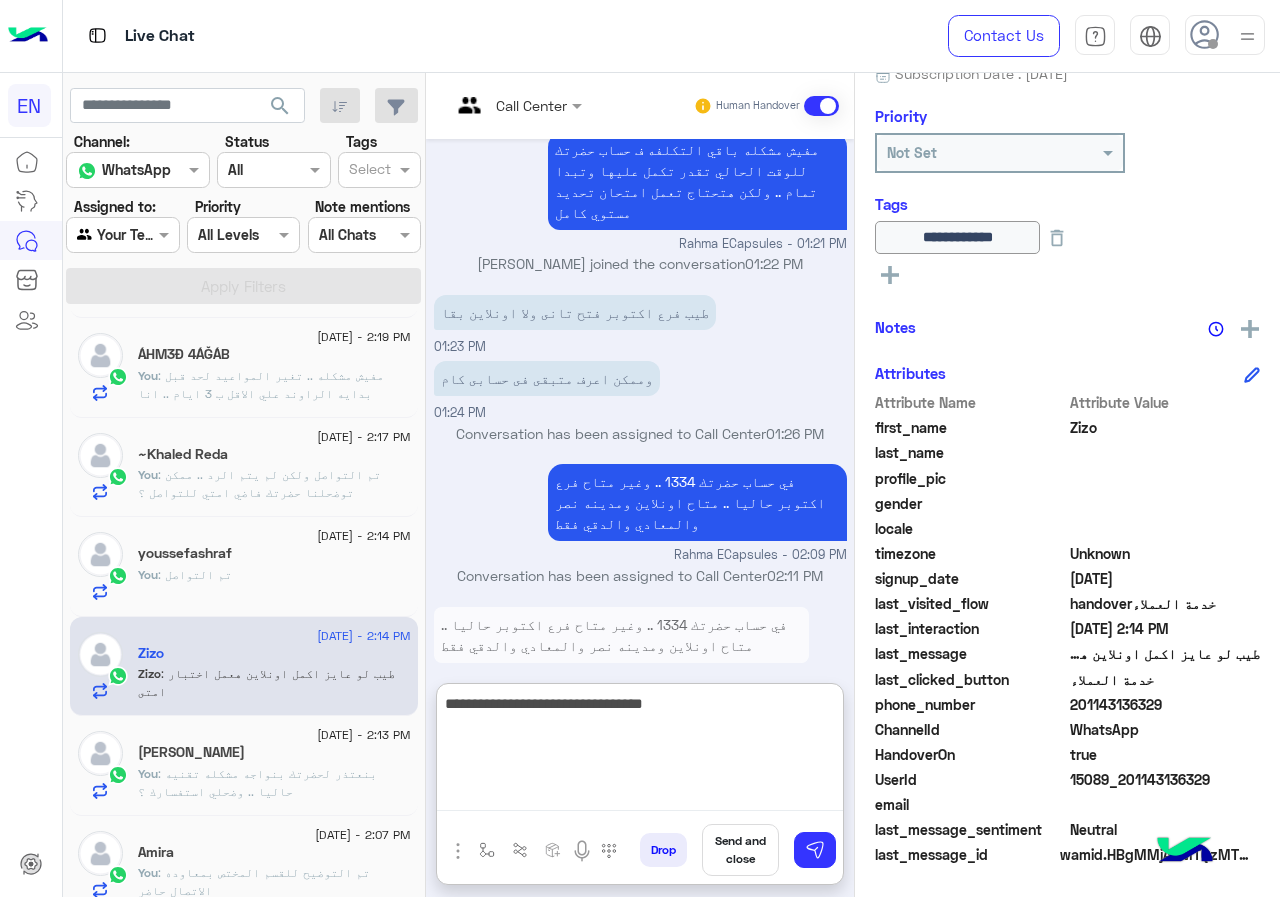 type on "**********" 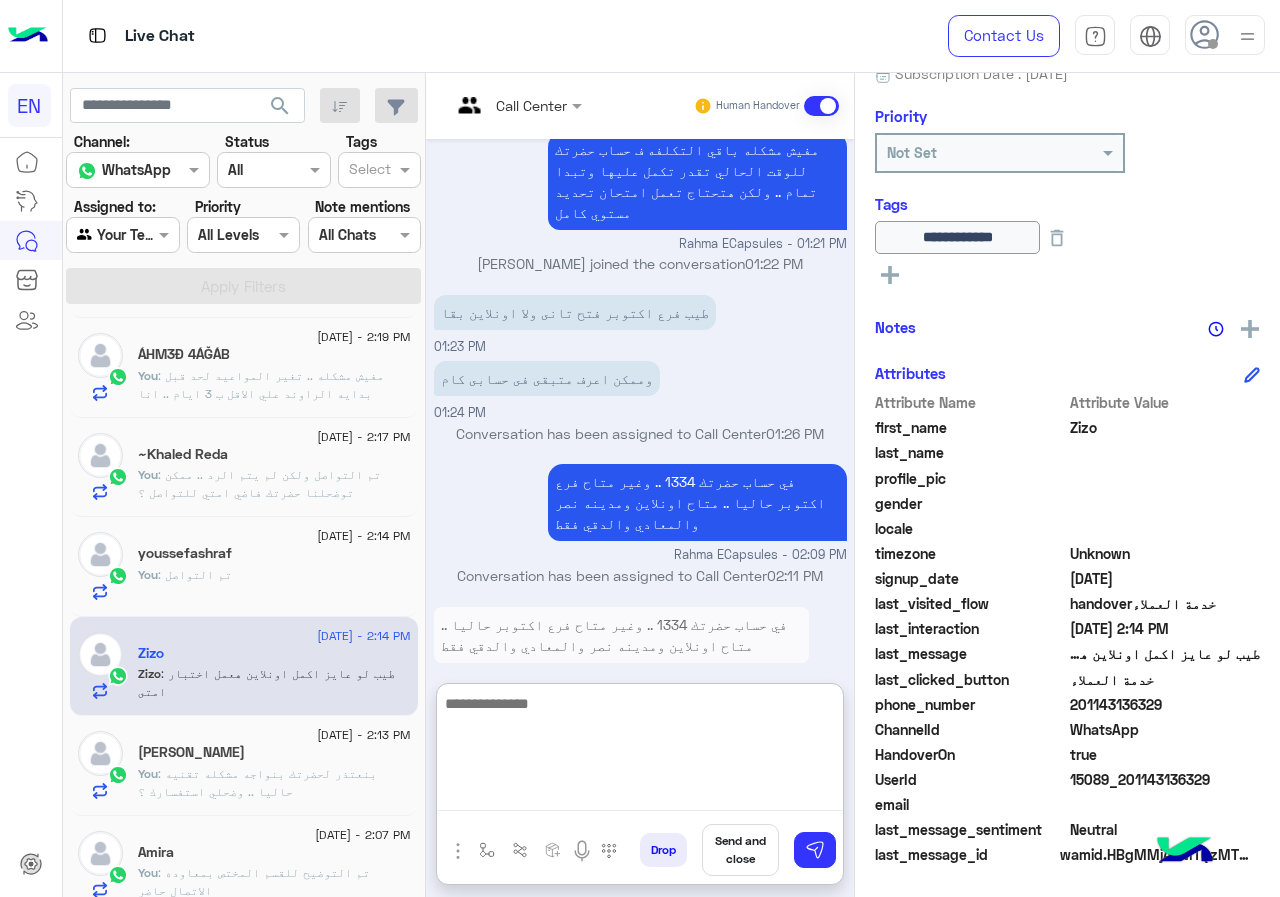 scroll, scrollTop: 883, scrollLeft: 0, axis: vertical 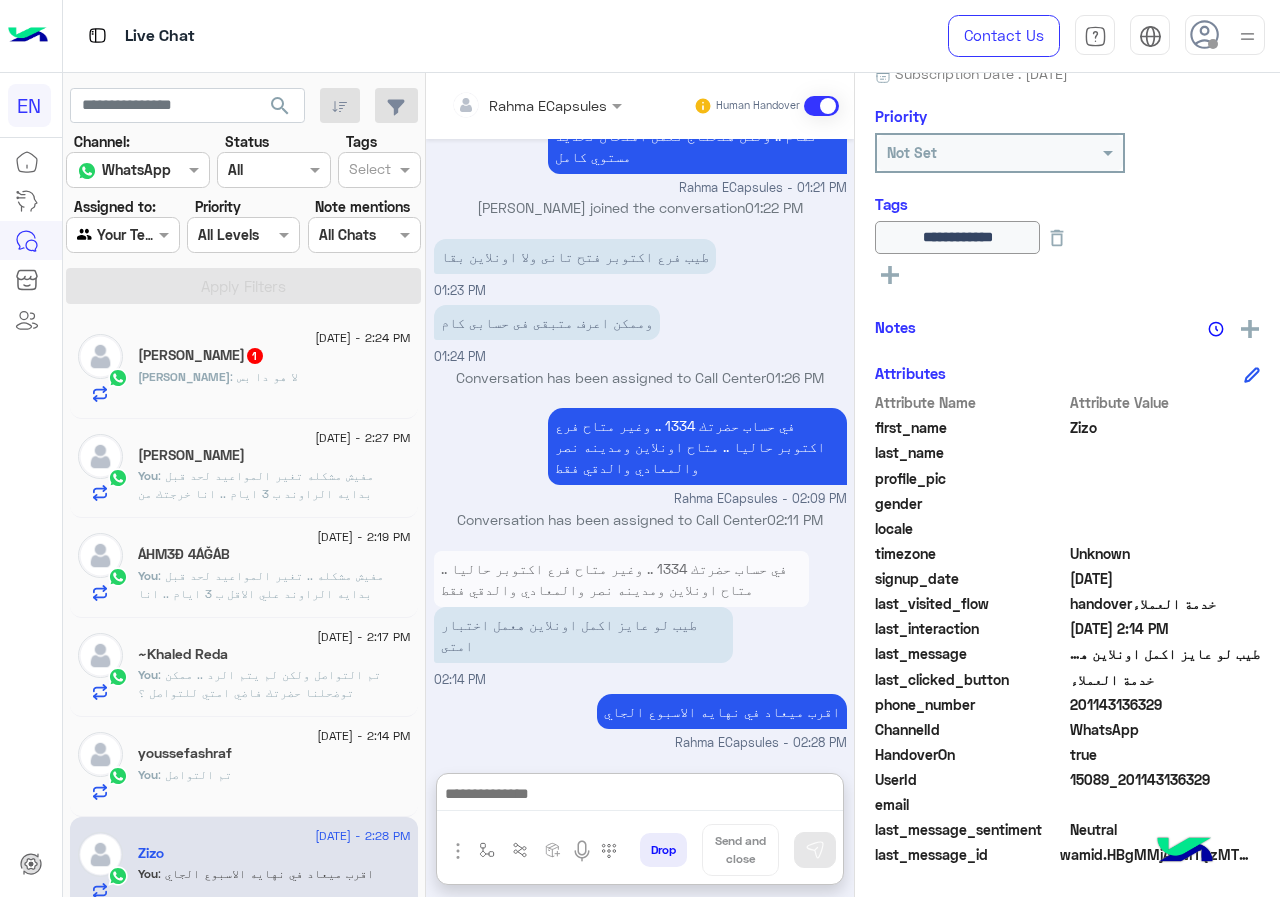 click on "Abdelrhman : لا هو دا بس" 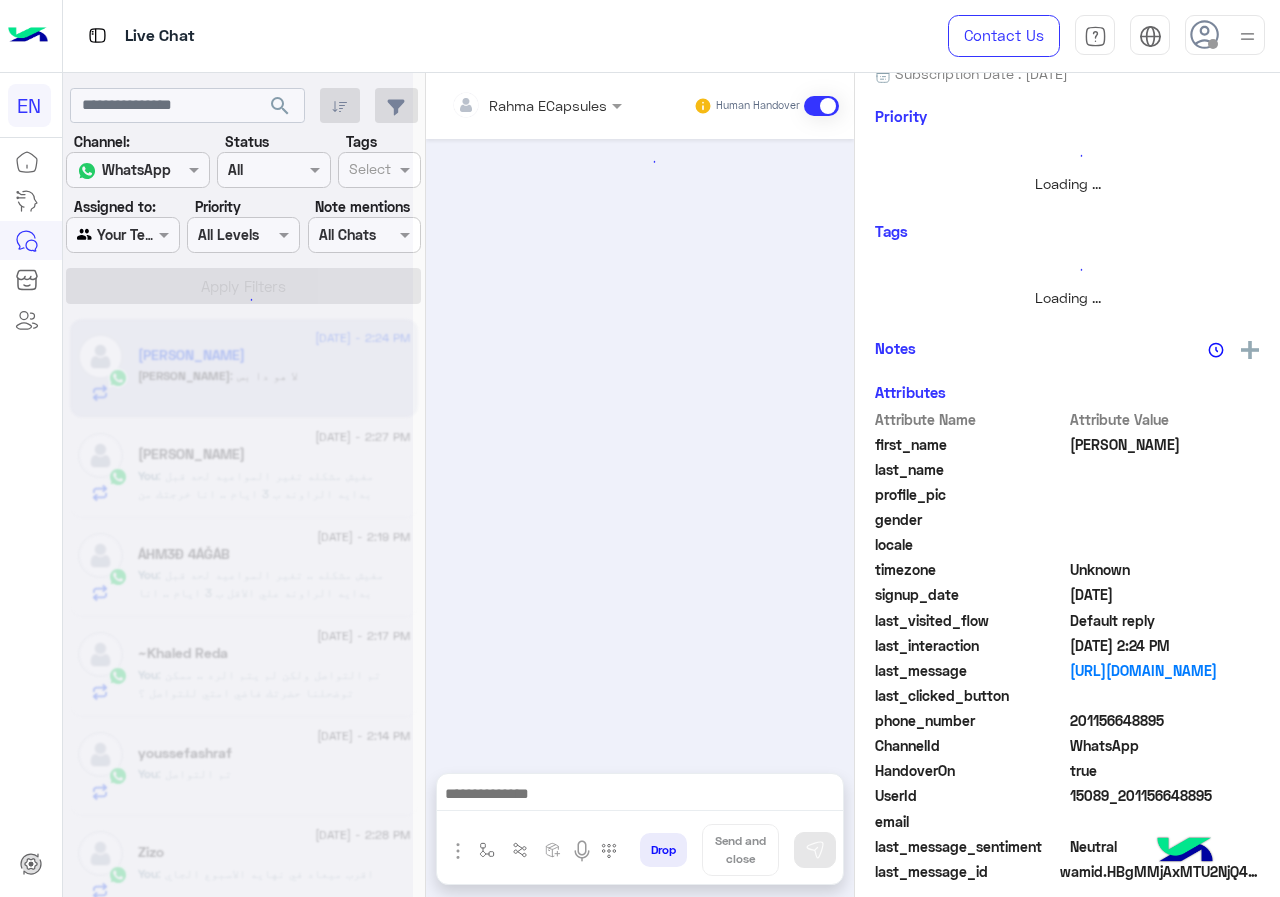 scroll, scrollTop: 0, scrollLeft: 0, axis: both 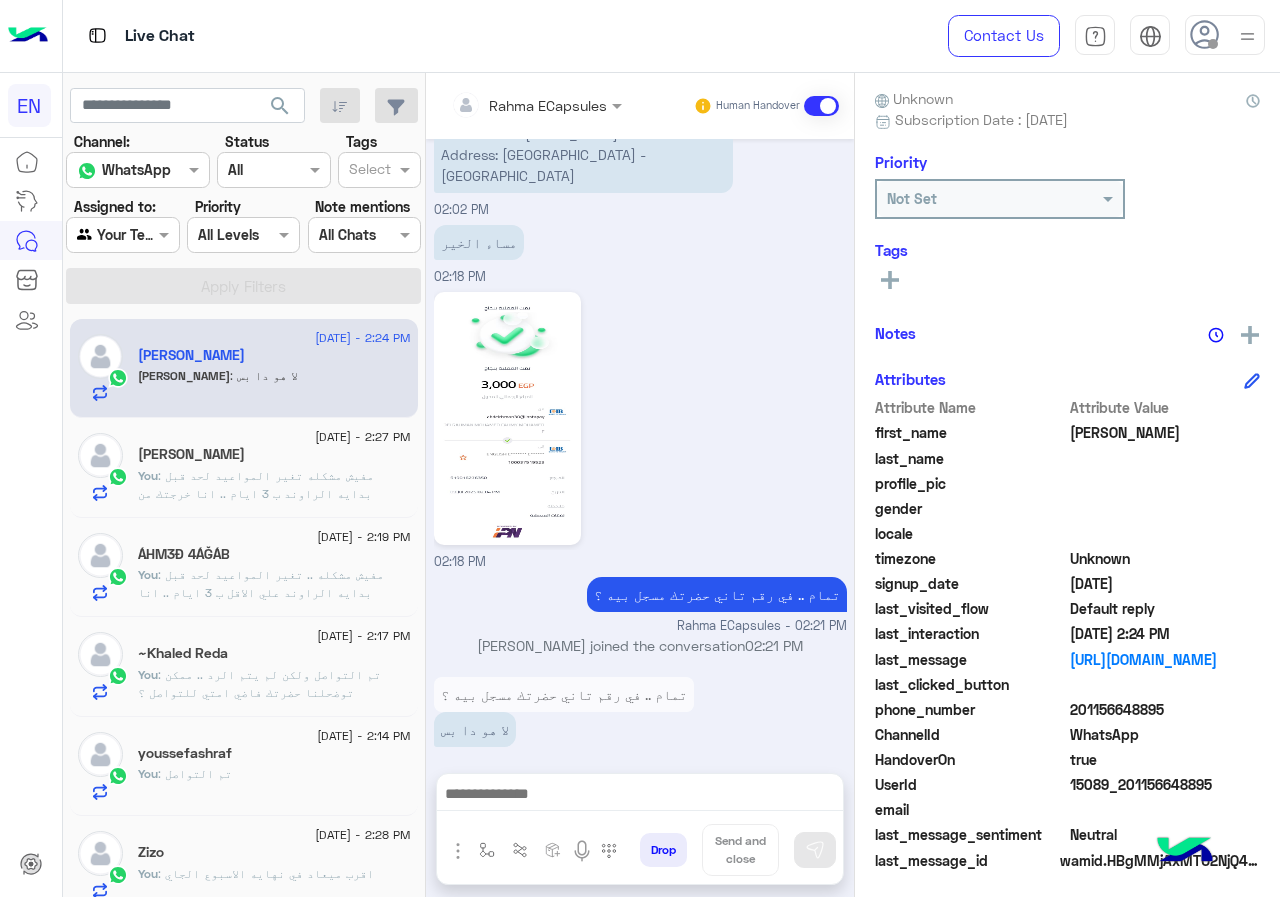 drag, startPoint x: 1073, startPoint y: 709, endPoint x: 1173, endPoint y: 708, distance: 100.005 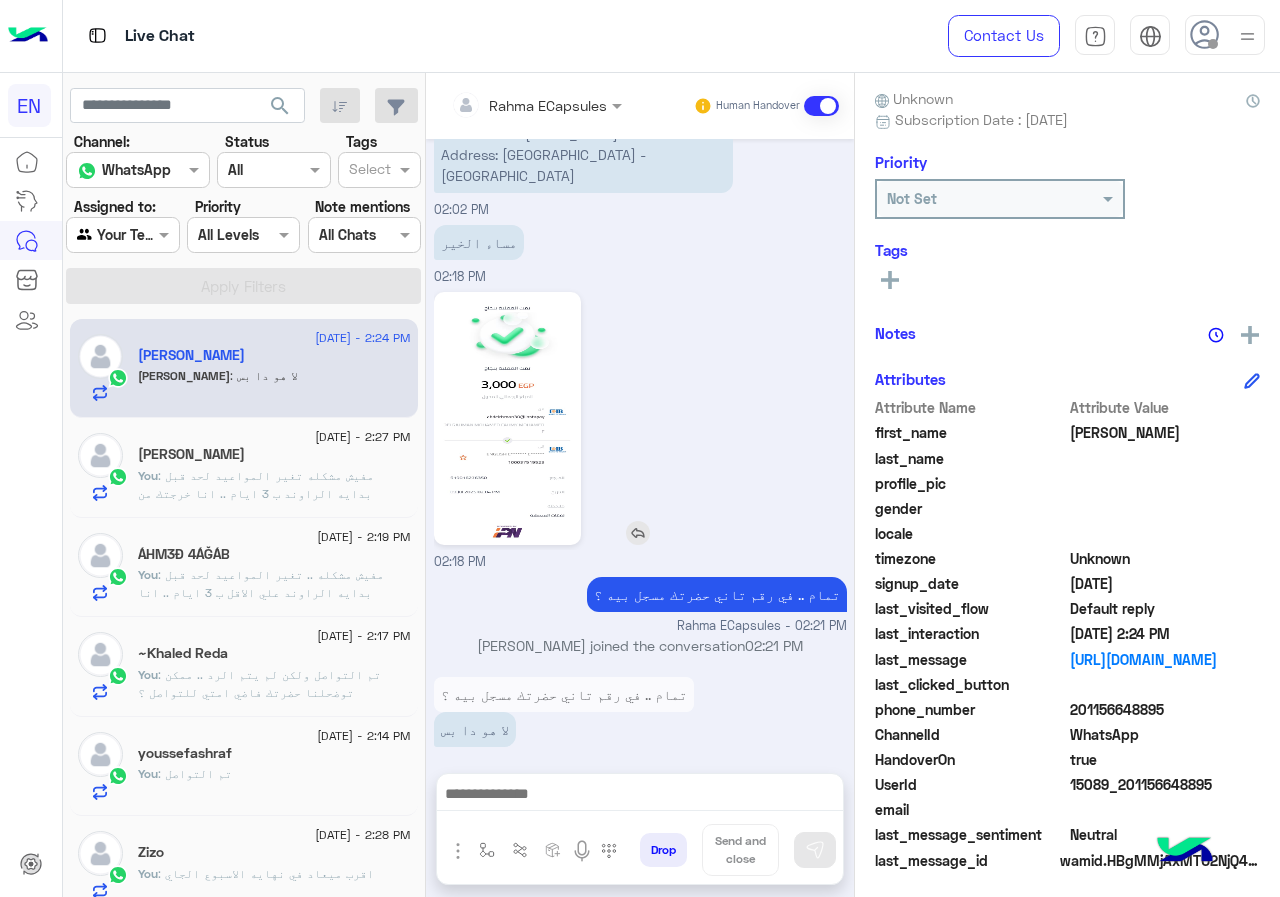 click 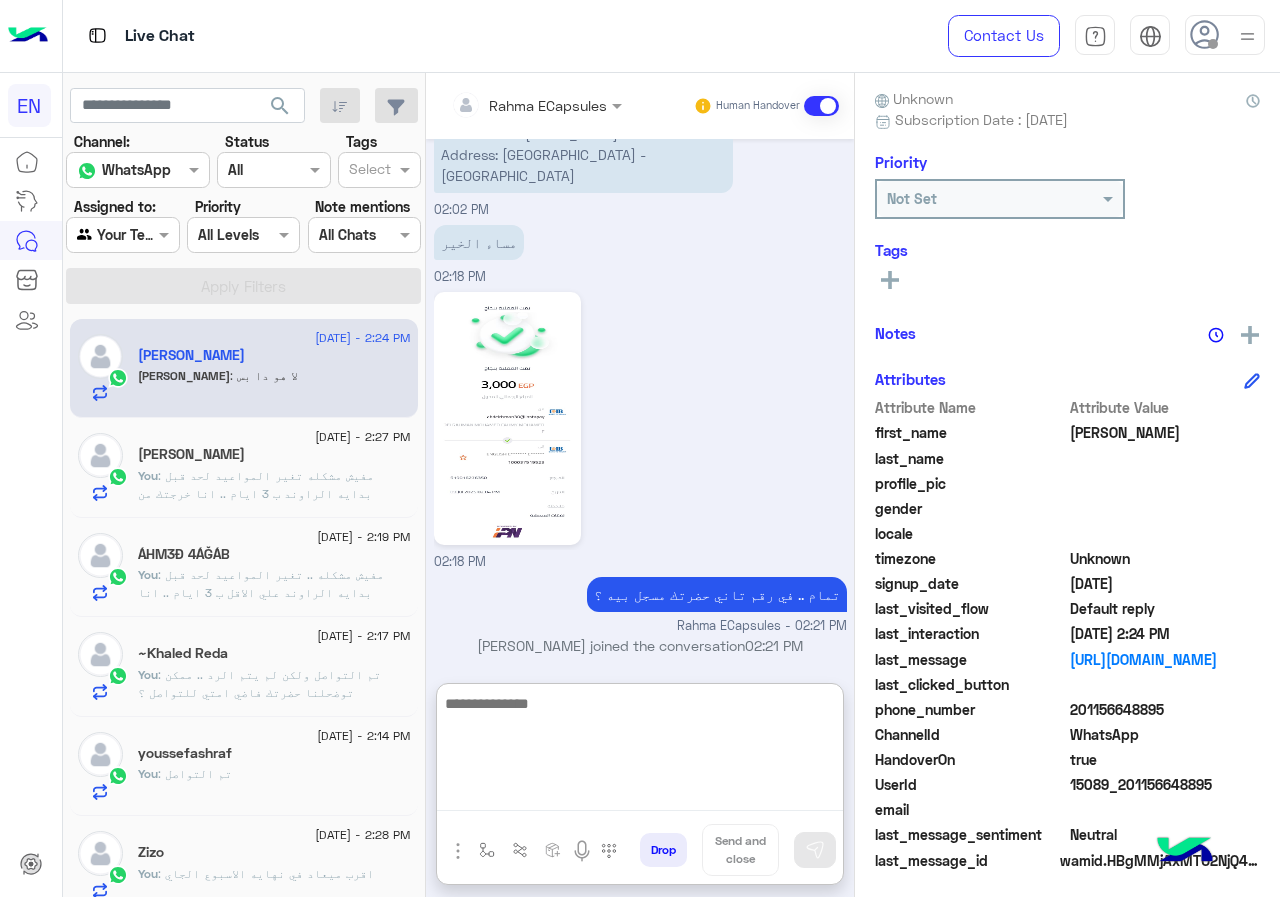 click at bounding box center (640, 751) 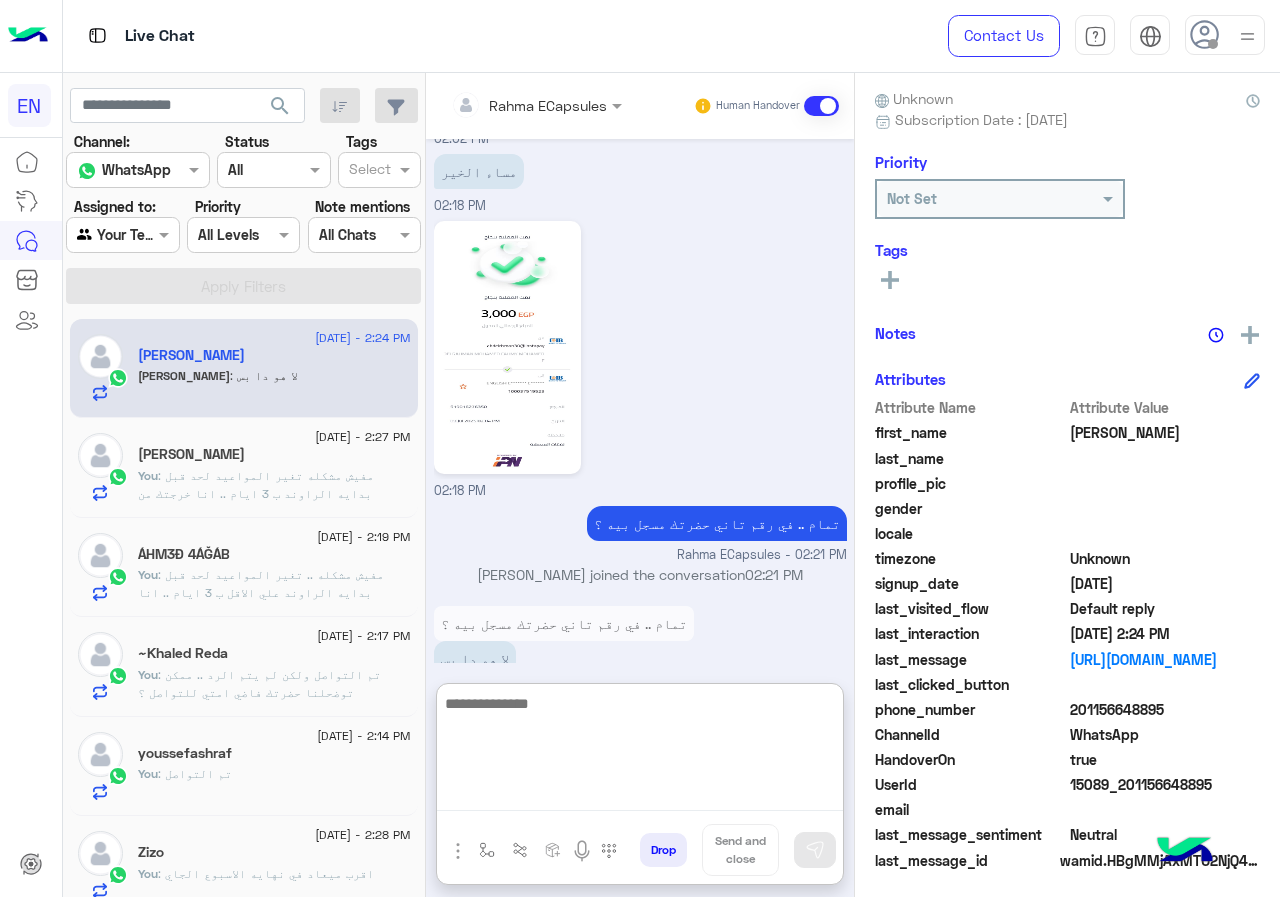 scroll, scrollTop: 578, scrollLeft: 0, axis: vertical 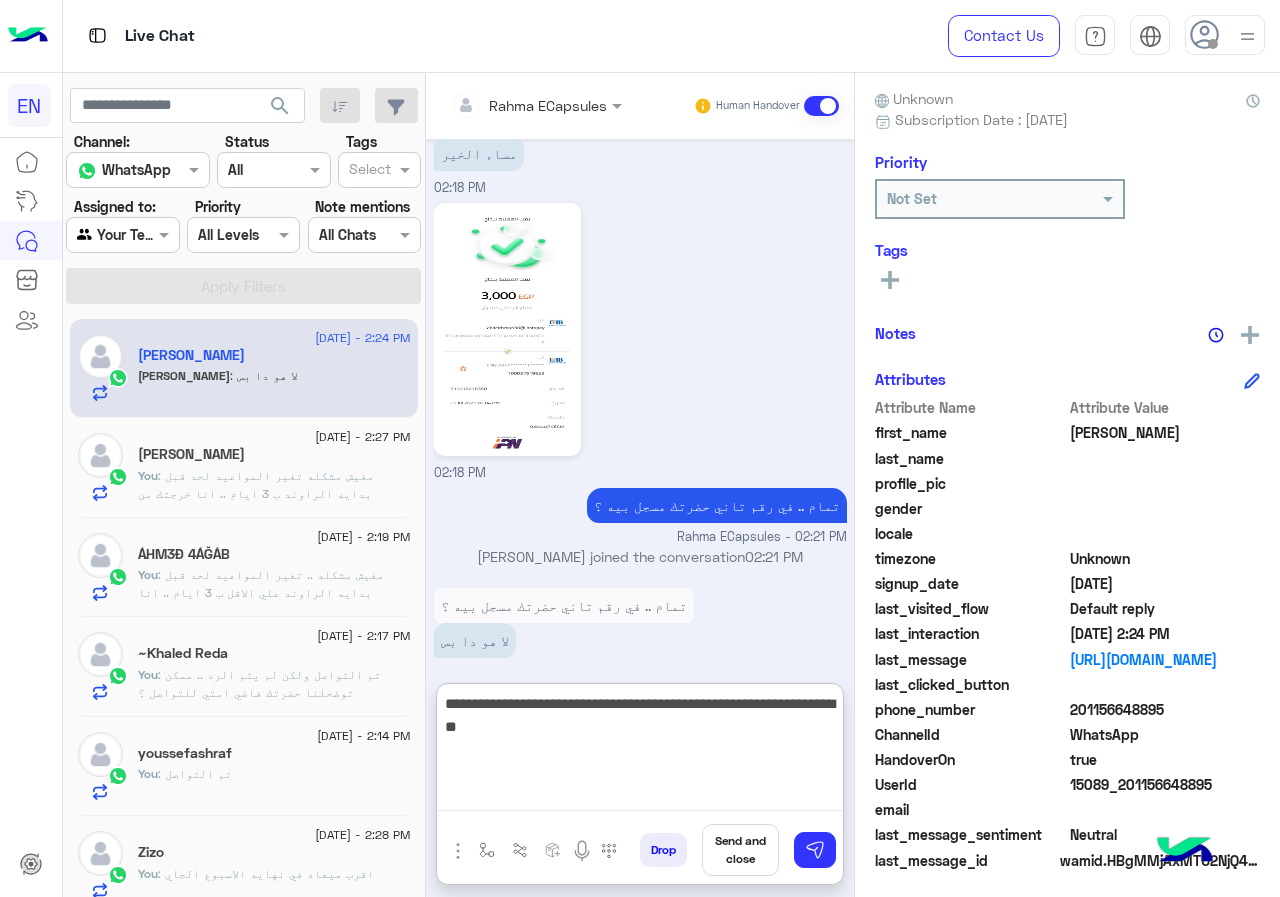 type on "**********" 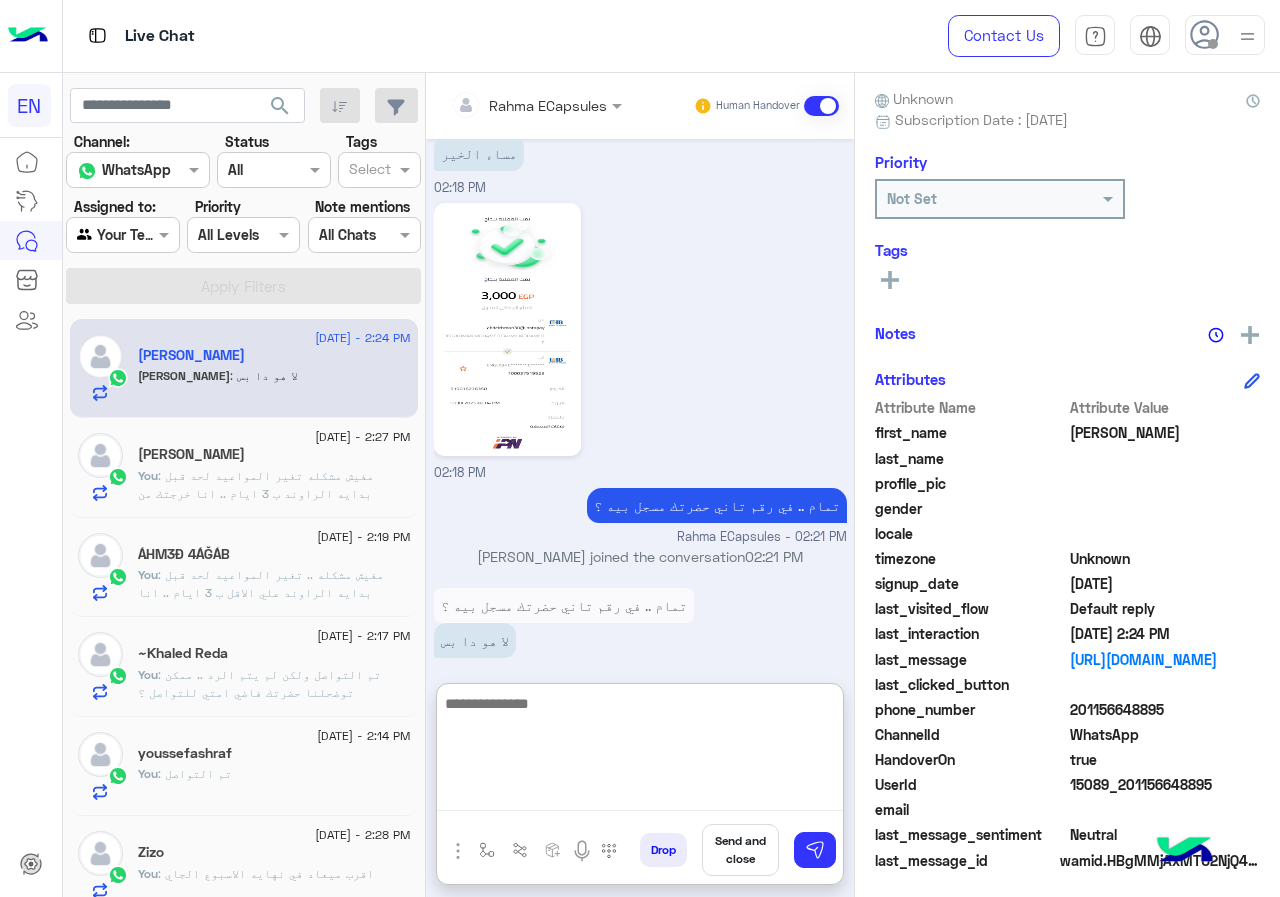 scroll, scrollTop: 664, scrollLeft: 0, axis: vertical 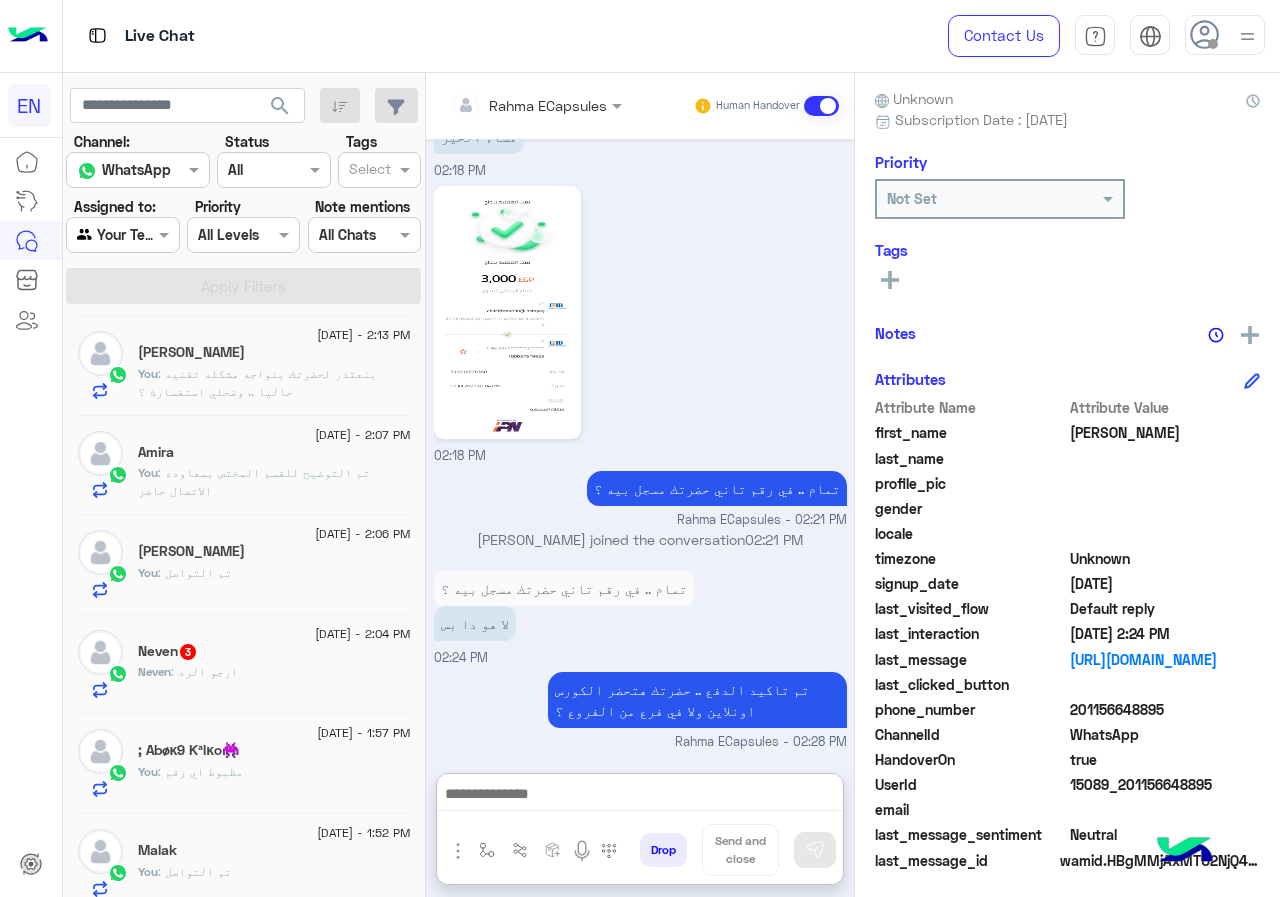 click on "Neven : ارجو الرد" 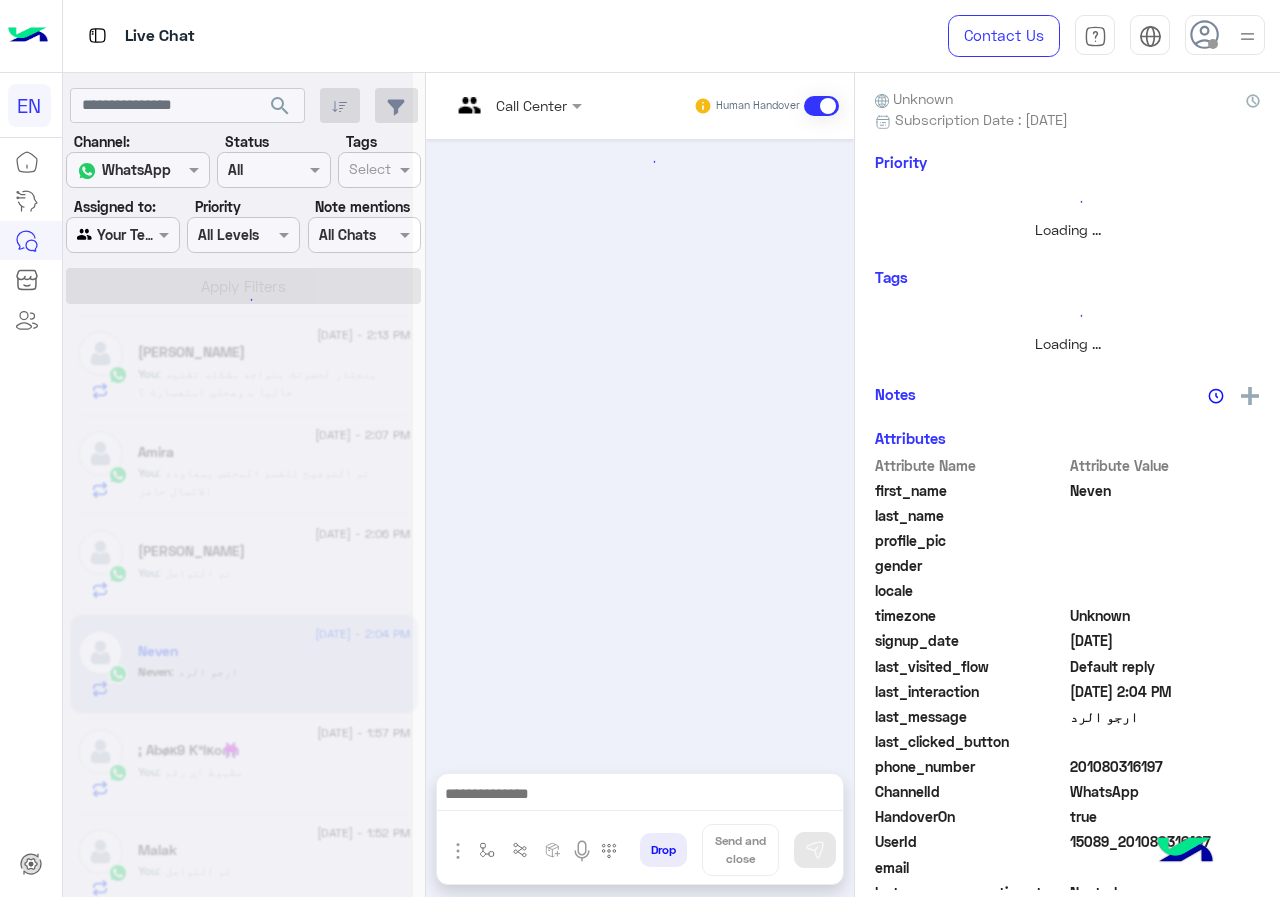 scroll, scrollTop: 37, scrollLeft: 0, axis: vertical 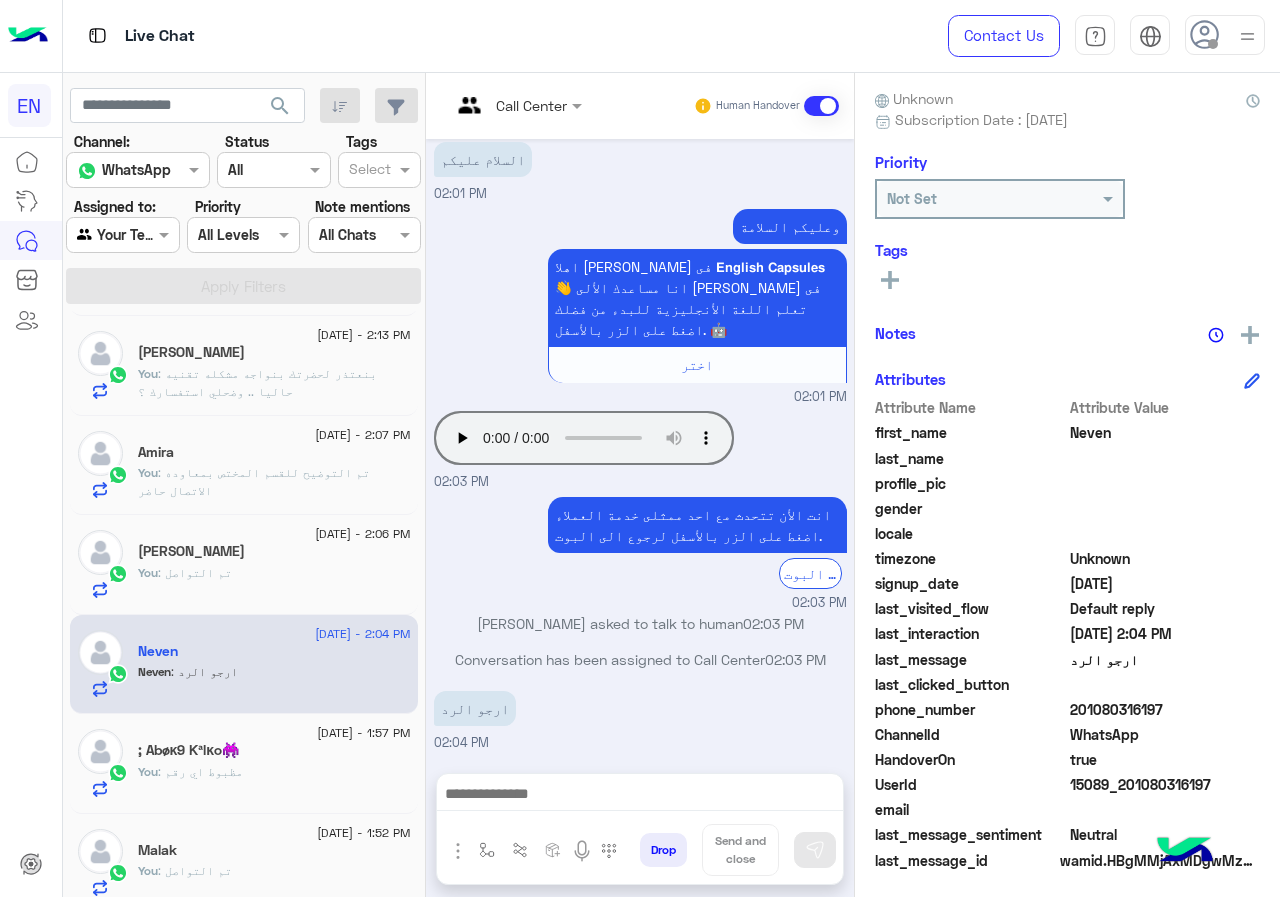 drag, startPoint x: 1073, startPoint y: 718, endPoint x: 1279, endPoint y: 722, distance: 206.03883 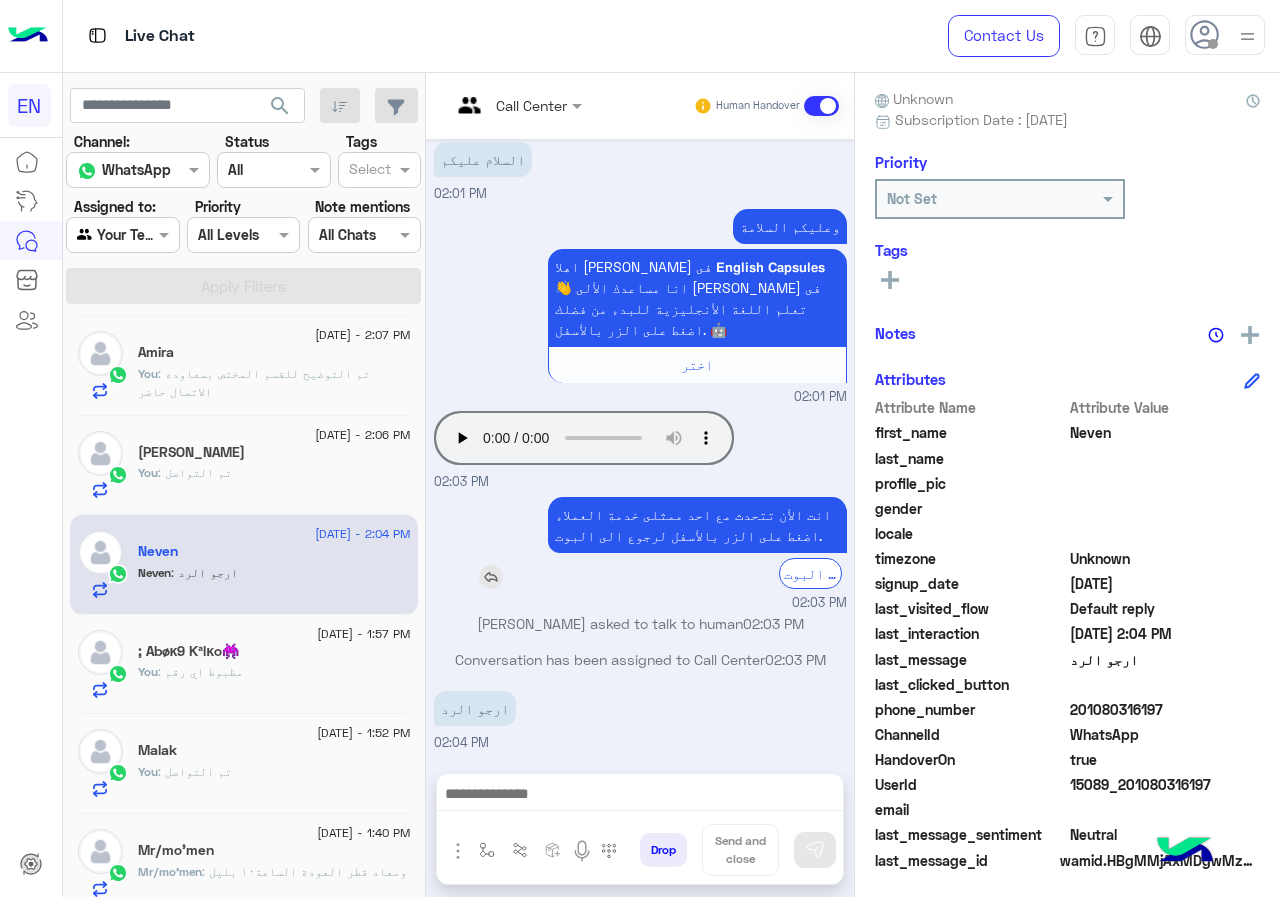 scroll, scrollTop: 0, scrollLeft: 0, axis: both 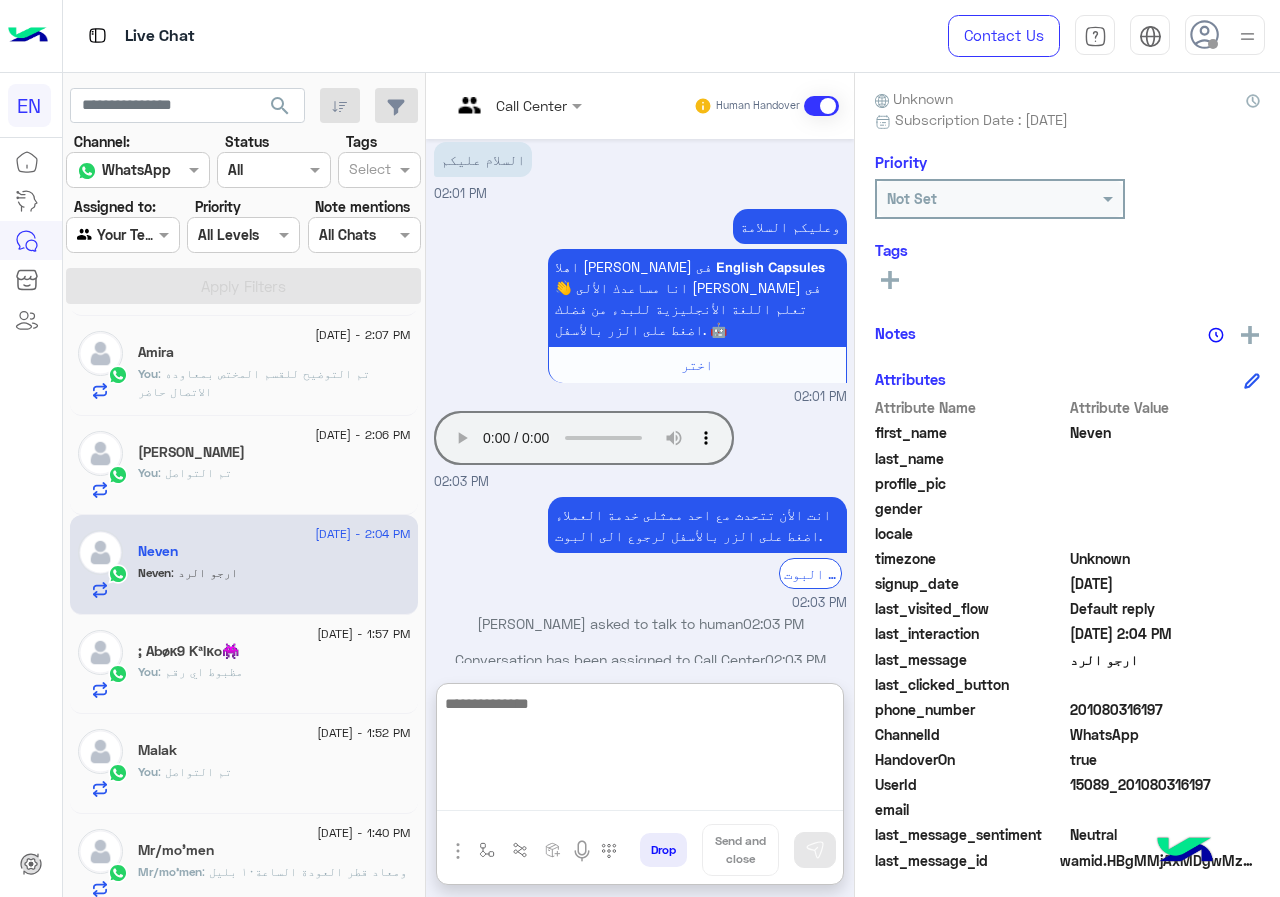 click at bounding box center (640, 751) 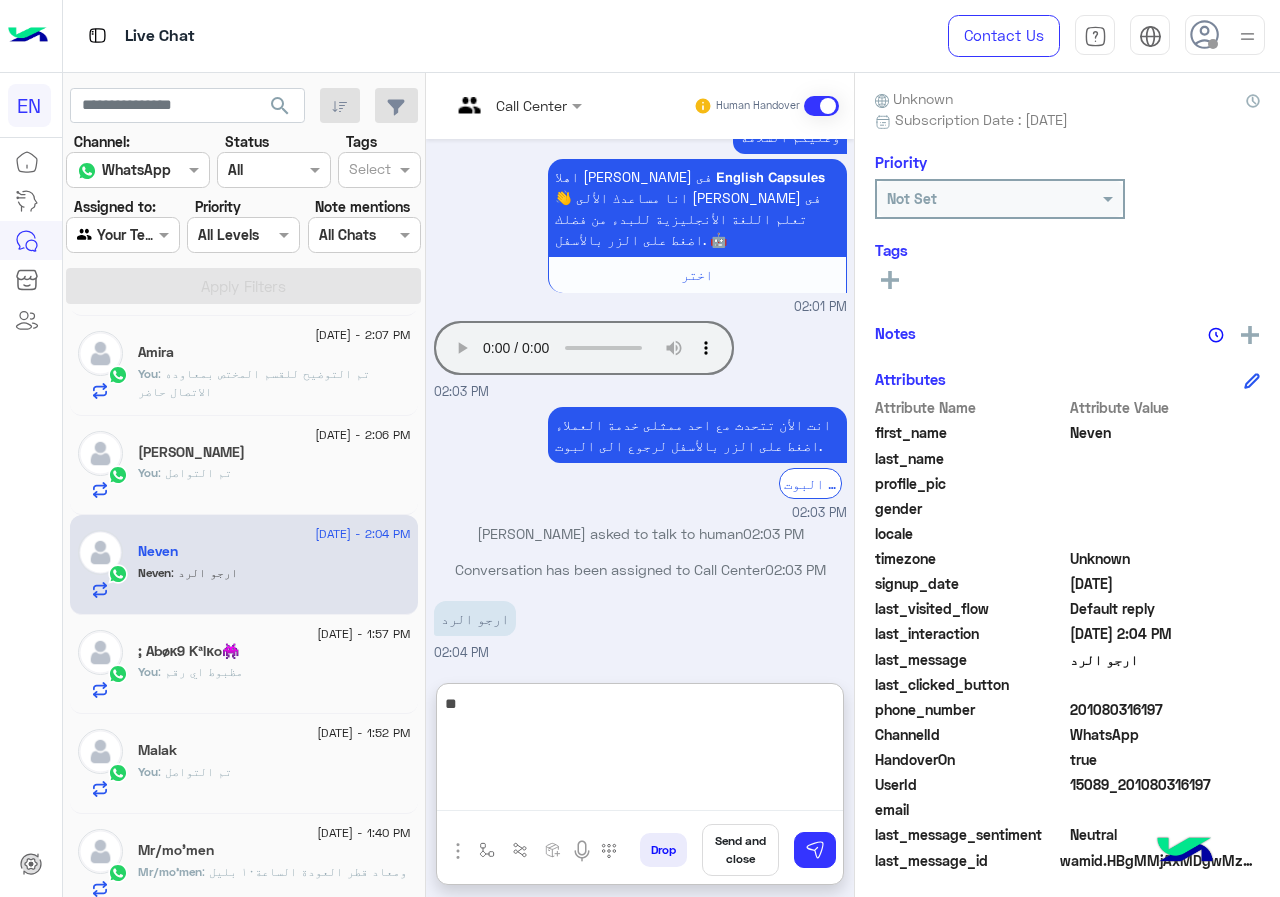 type on "*" 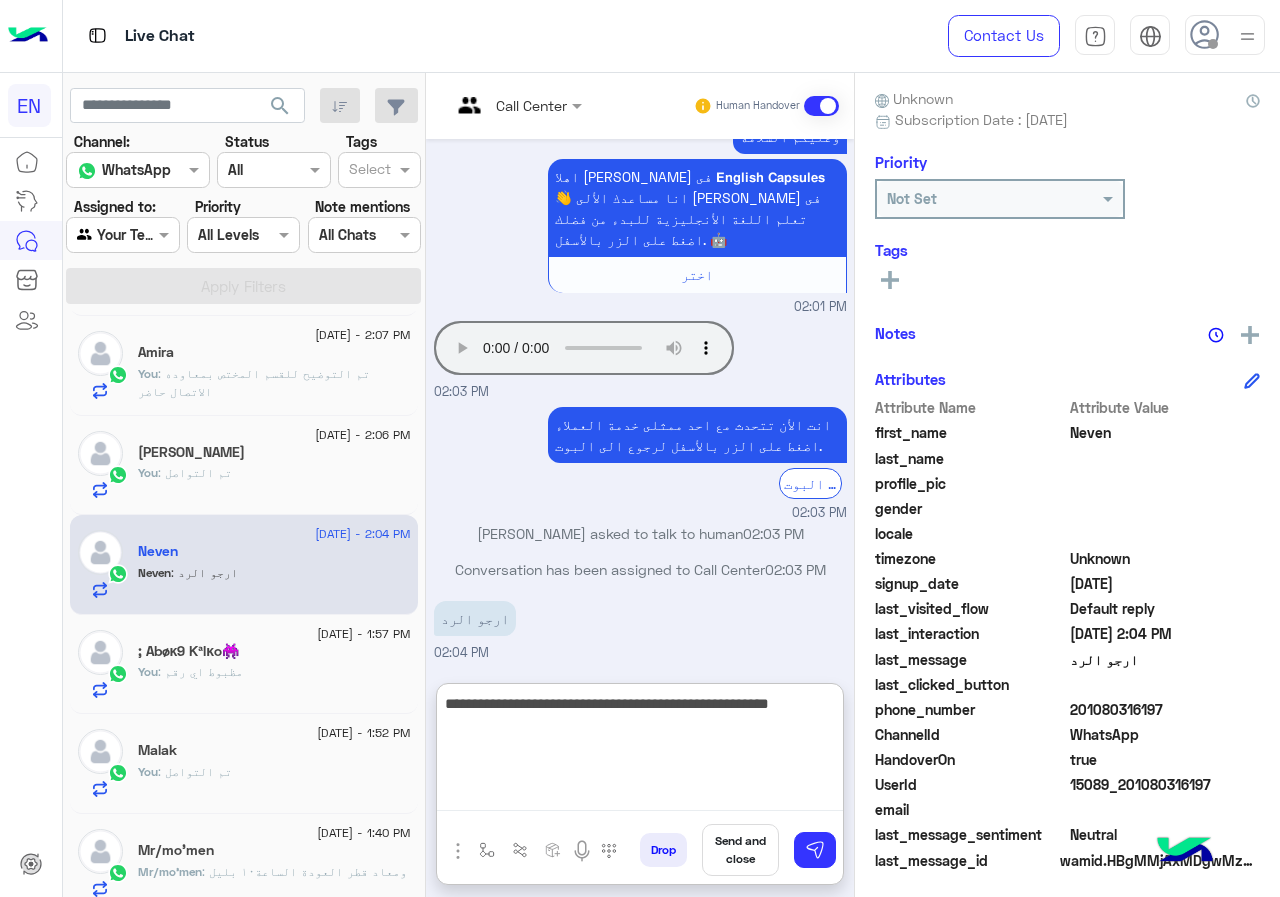 type on "**********" 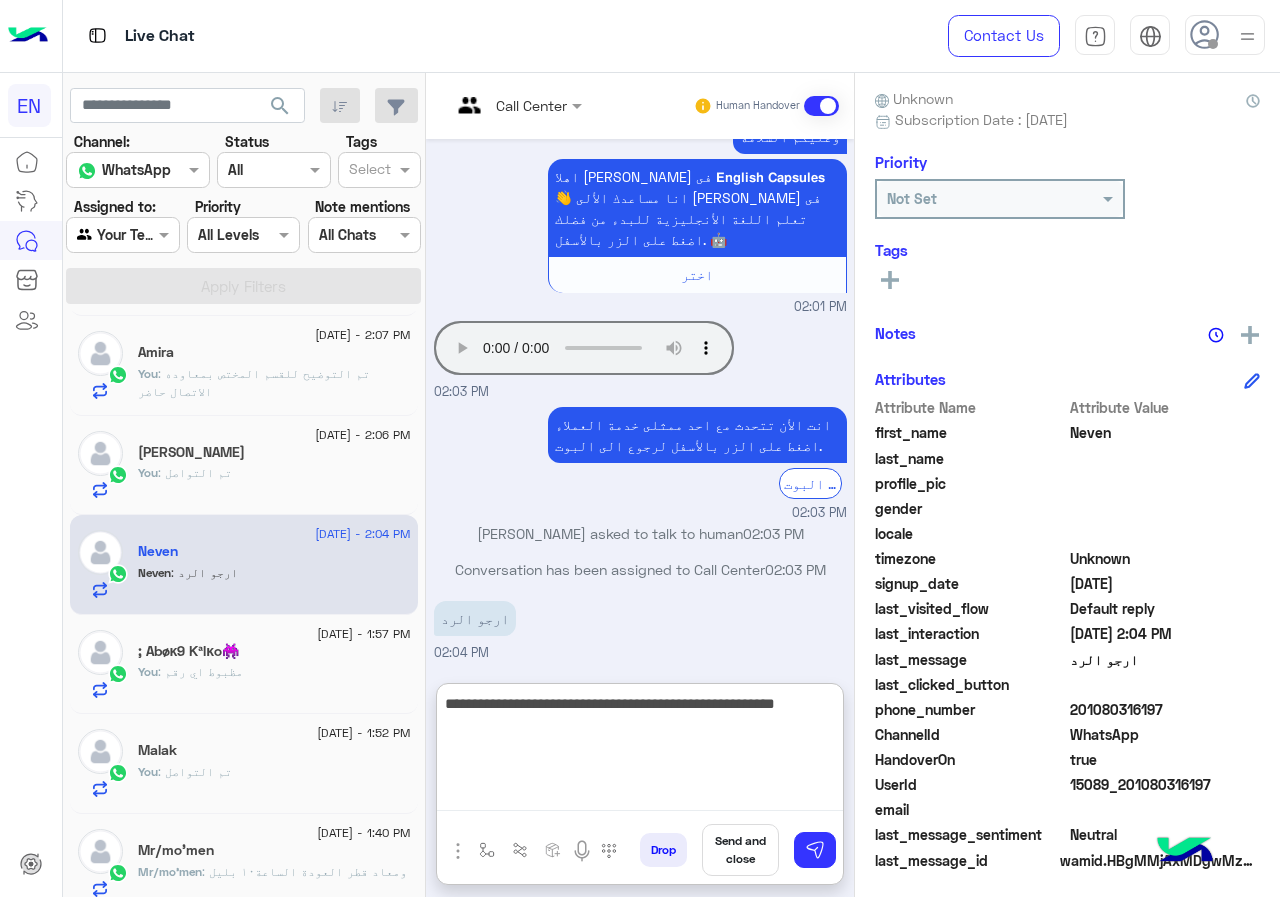 type 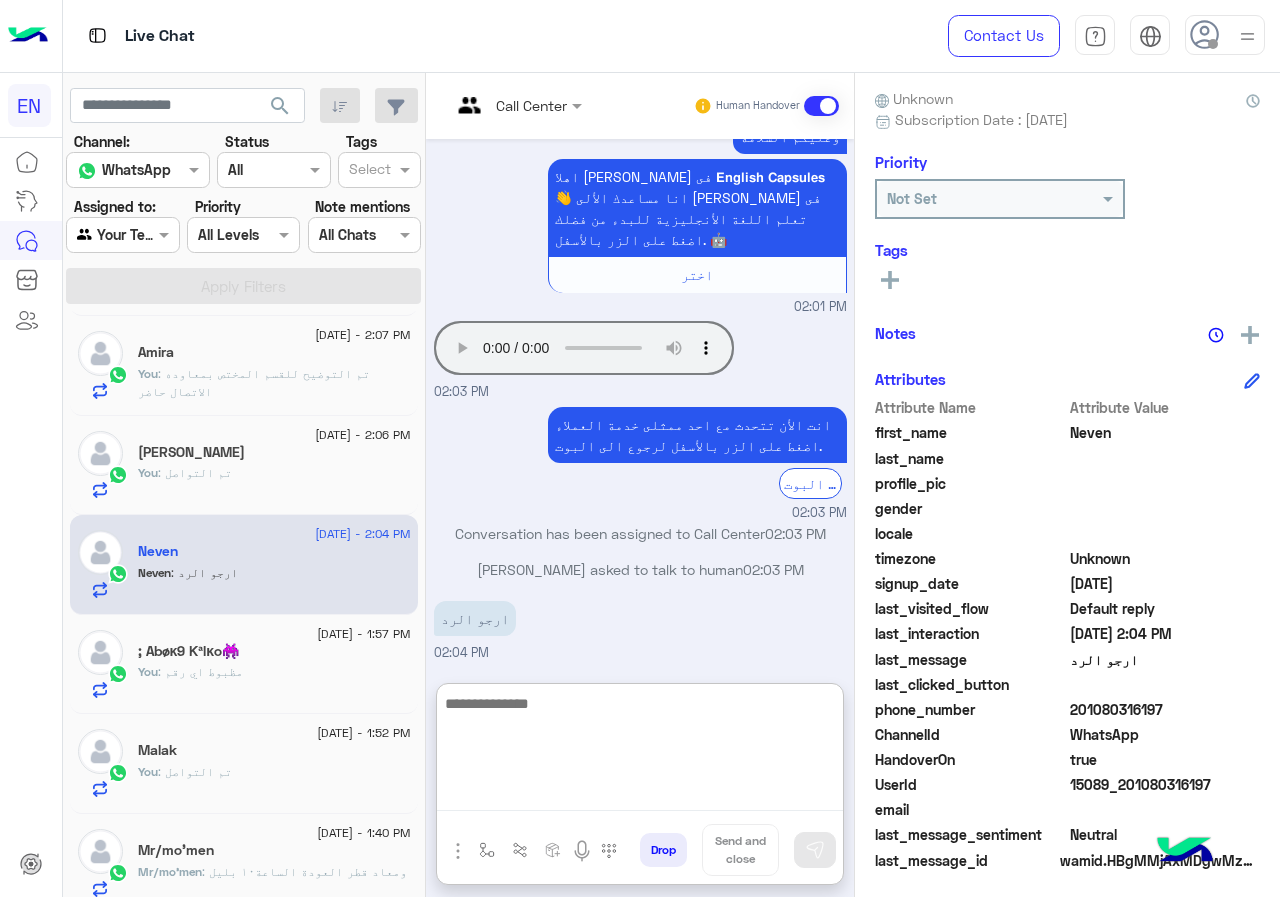 scroll, scrollTop: 212, scrollLeft: 0, axis: vertical 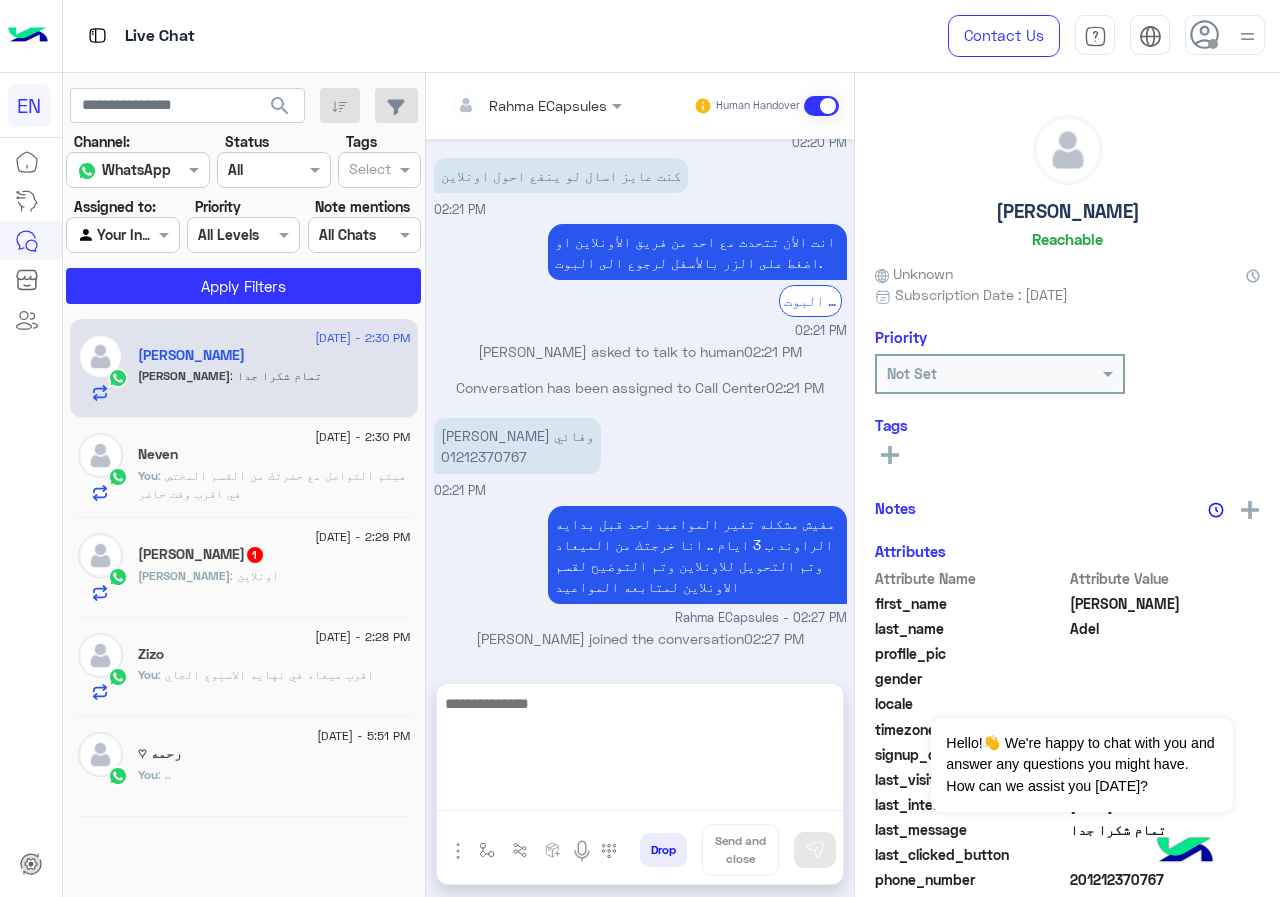 click at bounding box center (640, 751) 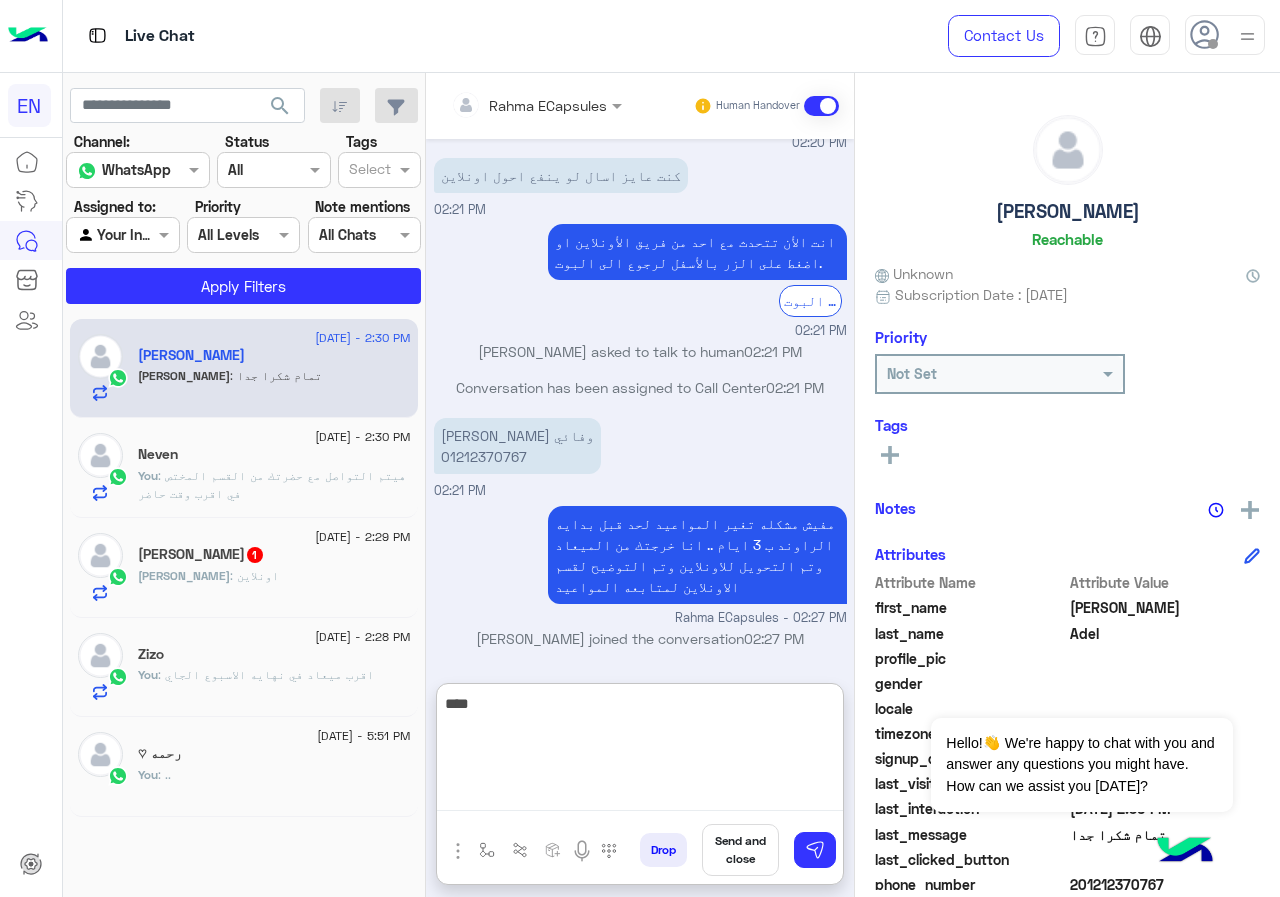 type on "****" 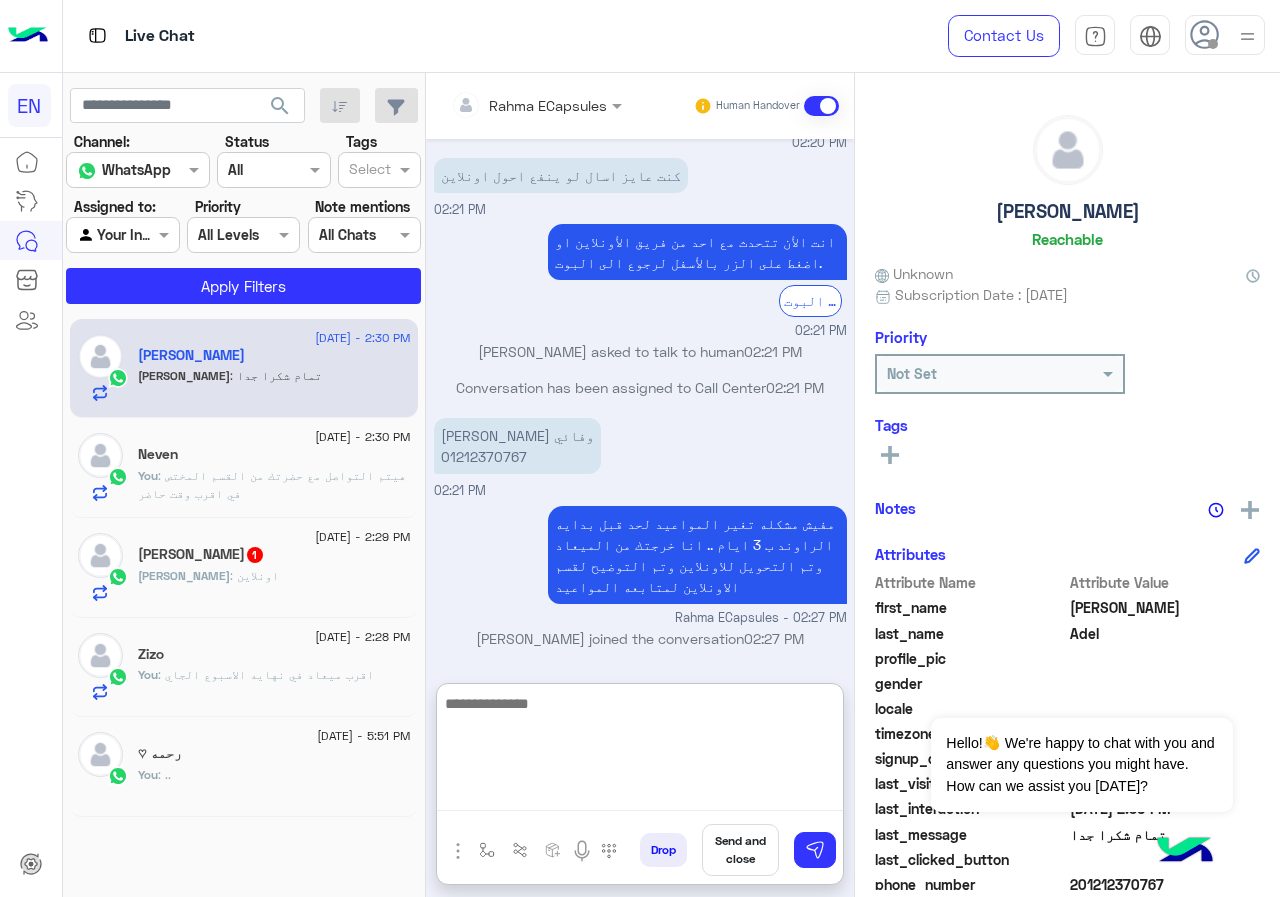 scroll, scrollTop: 1118, scrollLeft: 0, axis: vertical 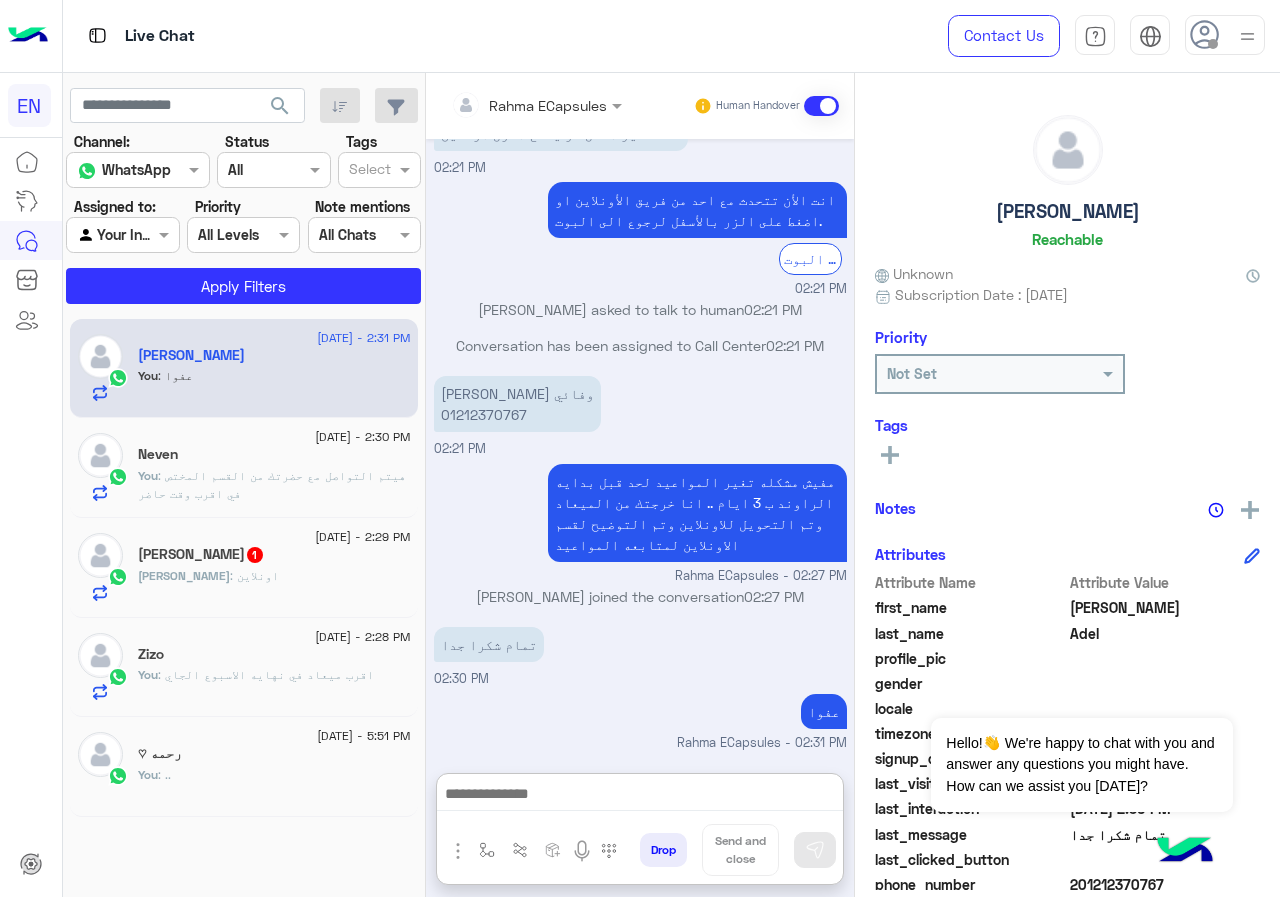 click at bounding box center [509, 105] 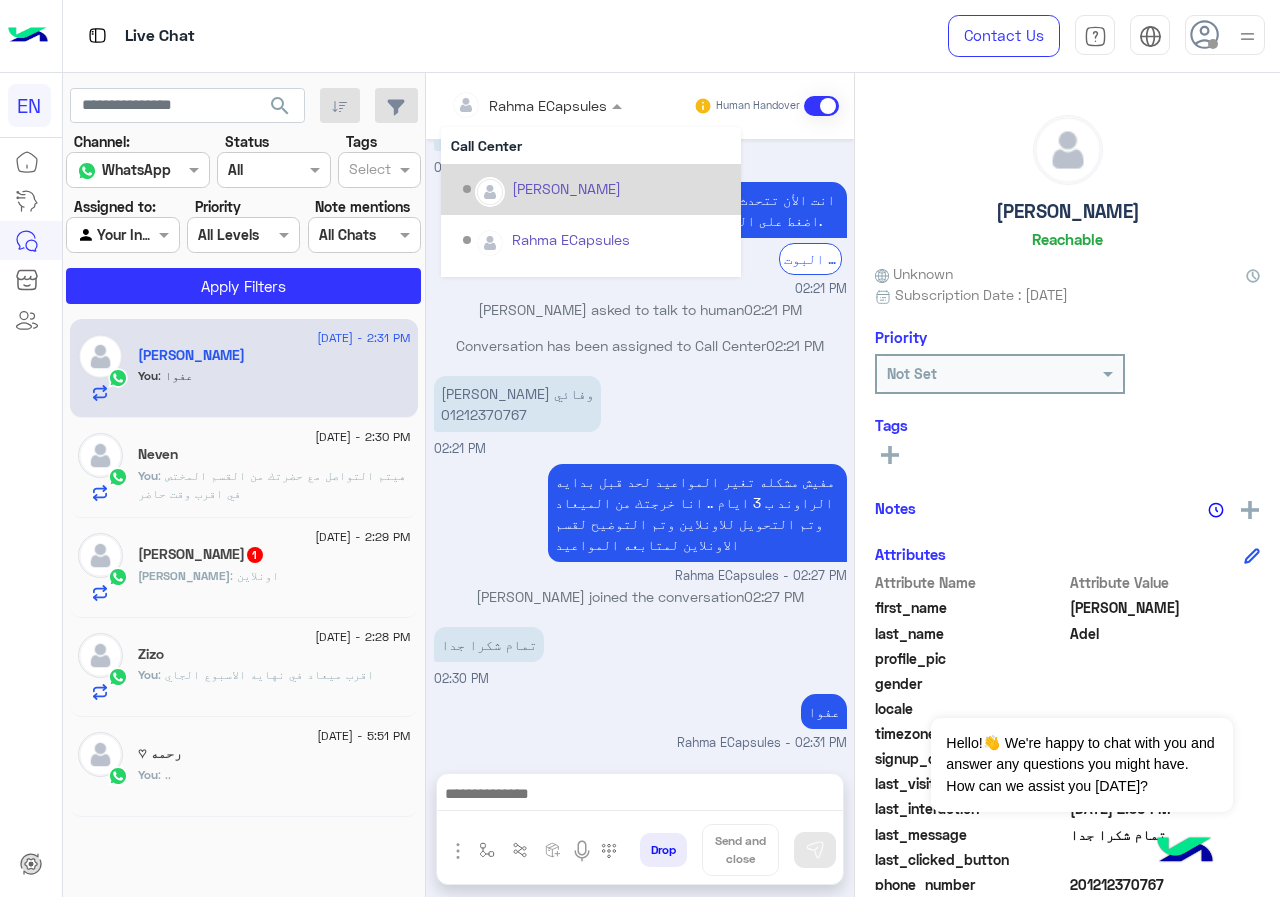 scroll, scrollTop: 1028, scrollLeft: 0, axis: vertical 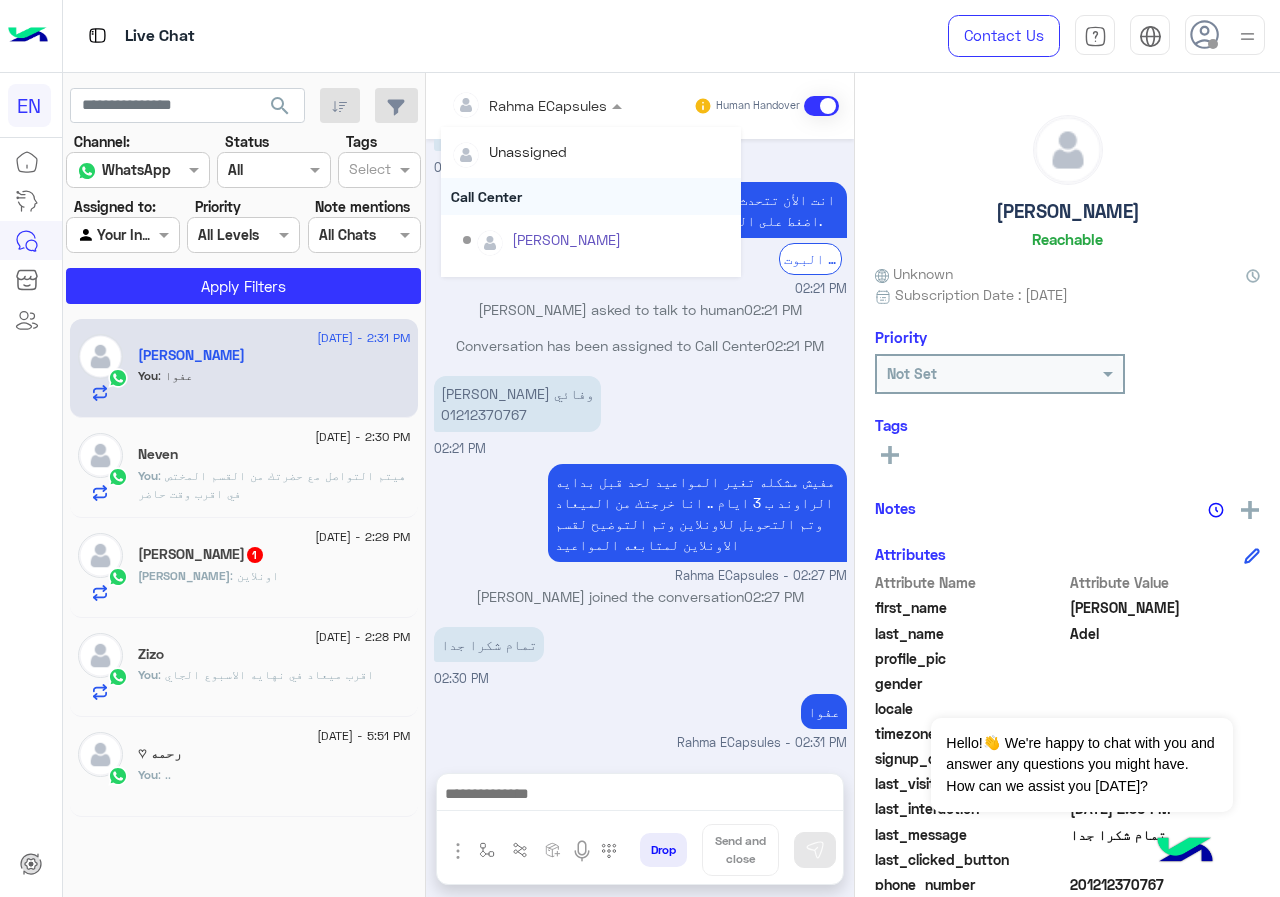 click on "Call Center" at bounding box center [591, 196] 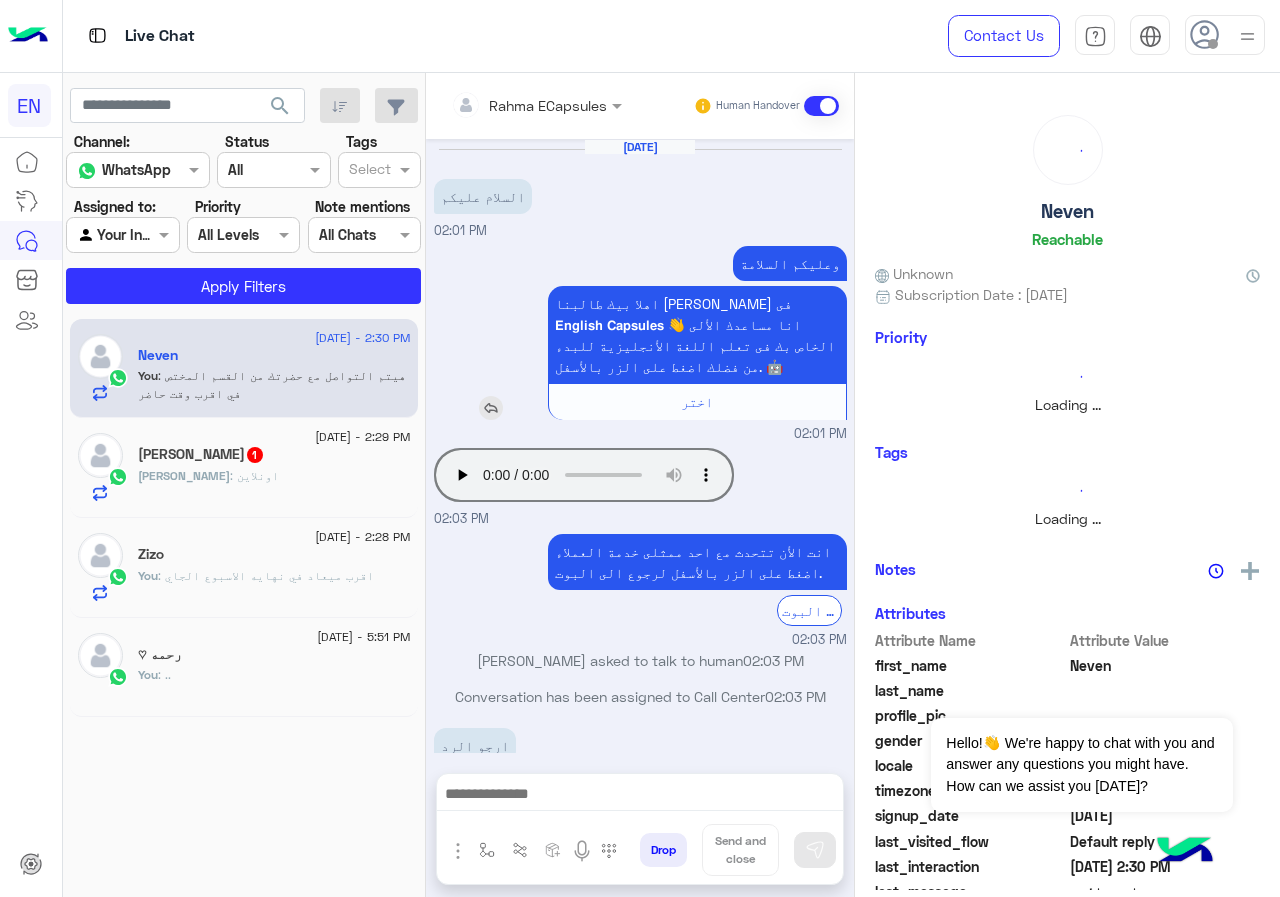 scroll, scrollTop: 158, scrollLeft: 0, axis: vertical 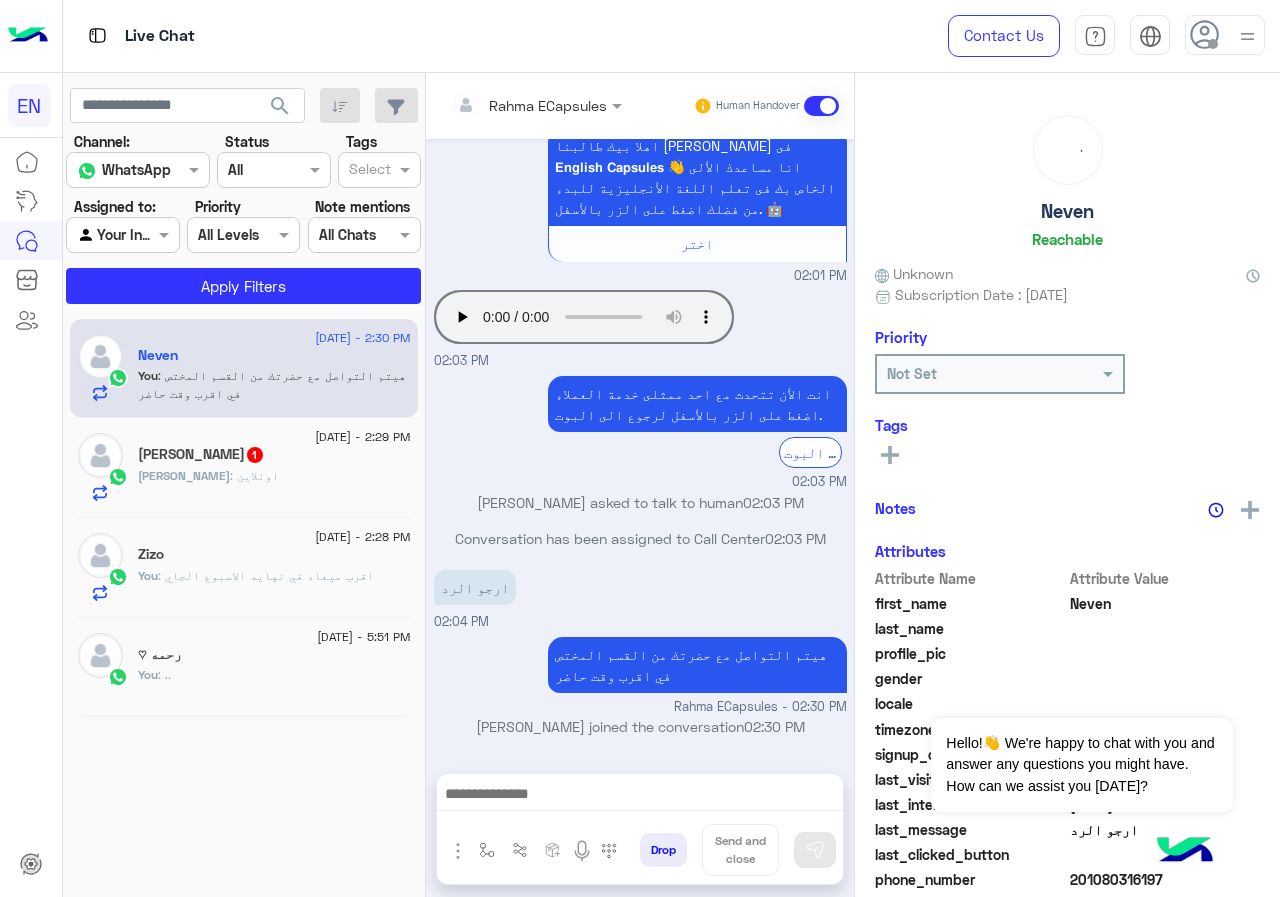 click on "Rahma ECapsules" at bounding box center [529, 105] 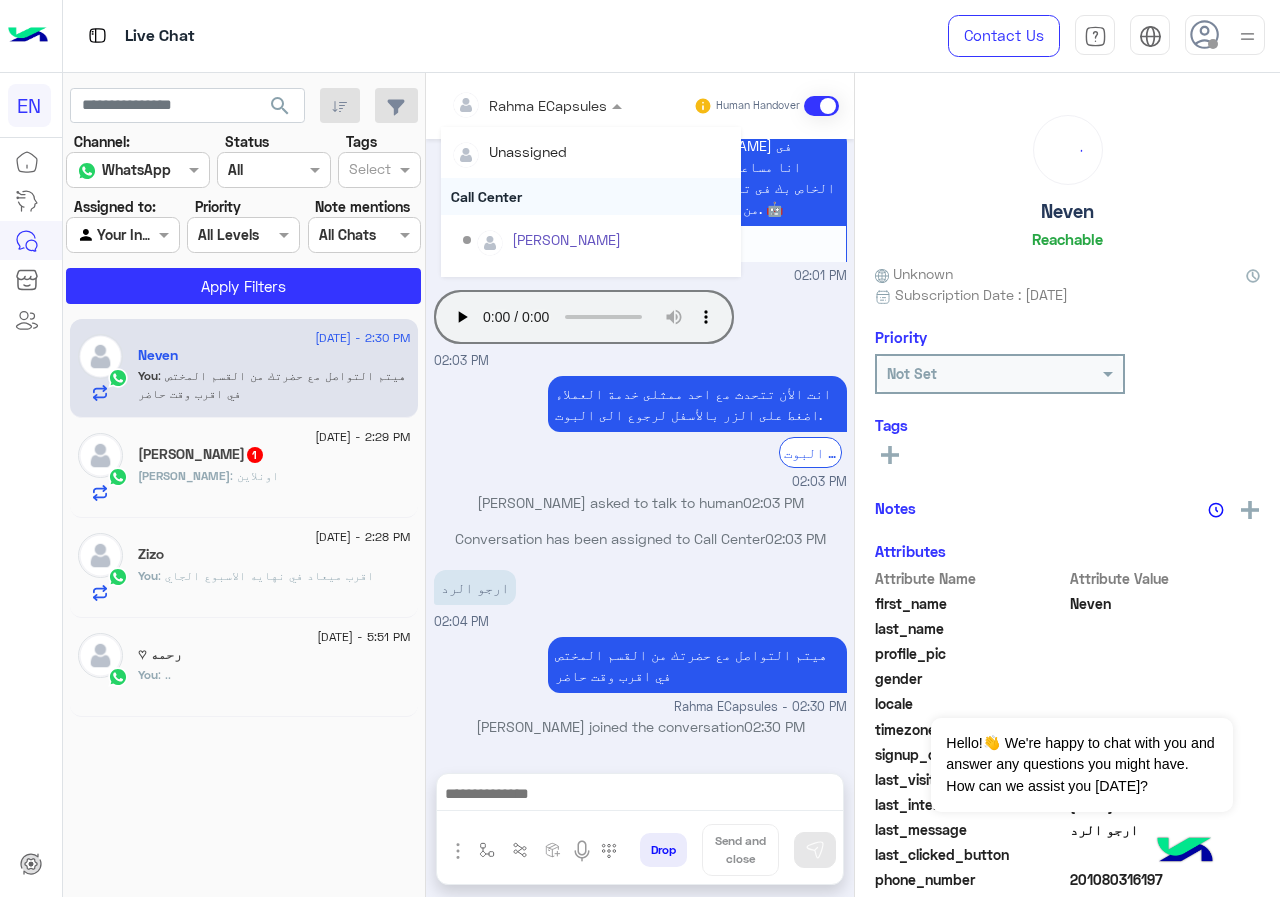 click on "Call Center" at bounding box center [591, 196] 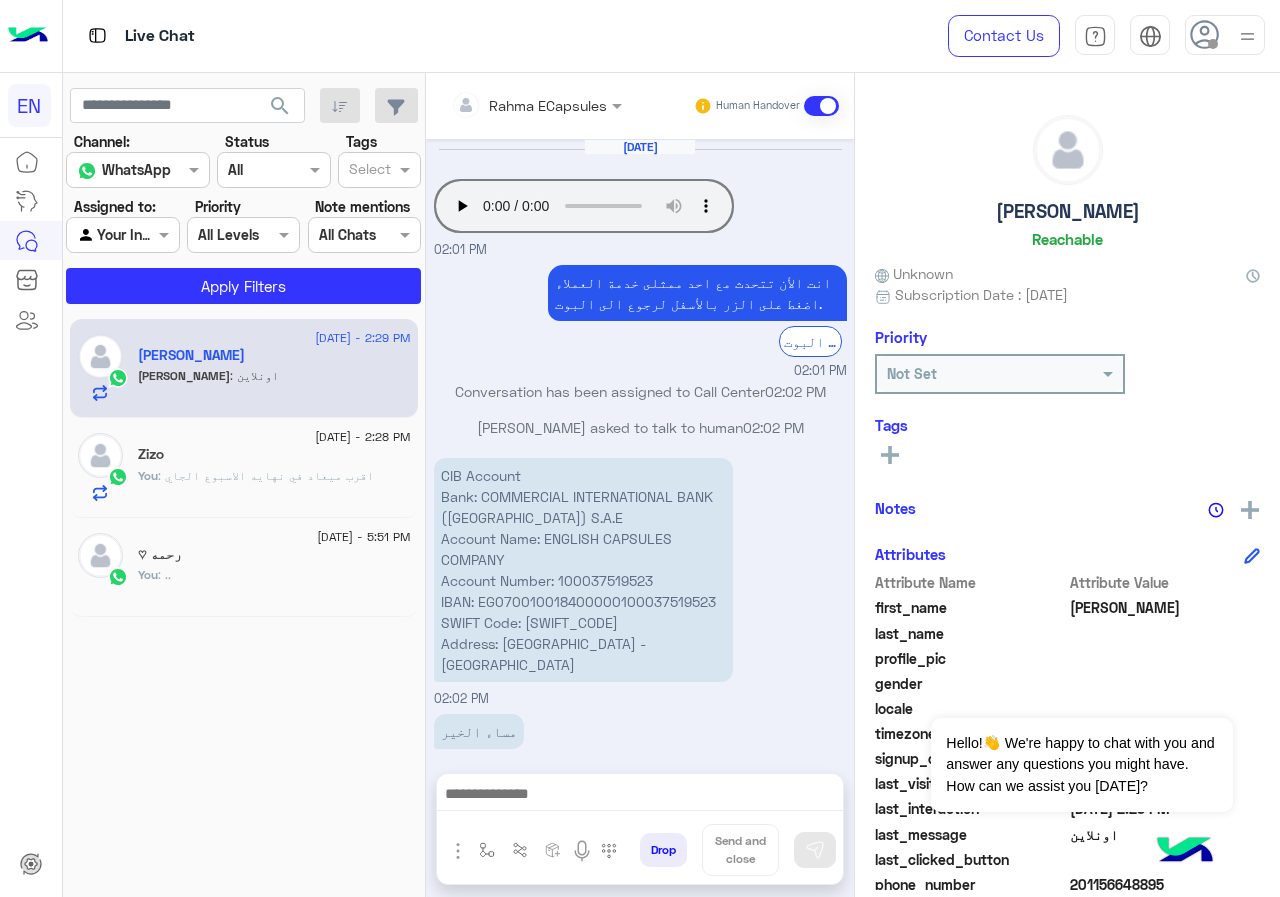 scroll, scrollTop: 640, scrollLeft: 0, axis: vertical 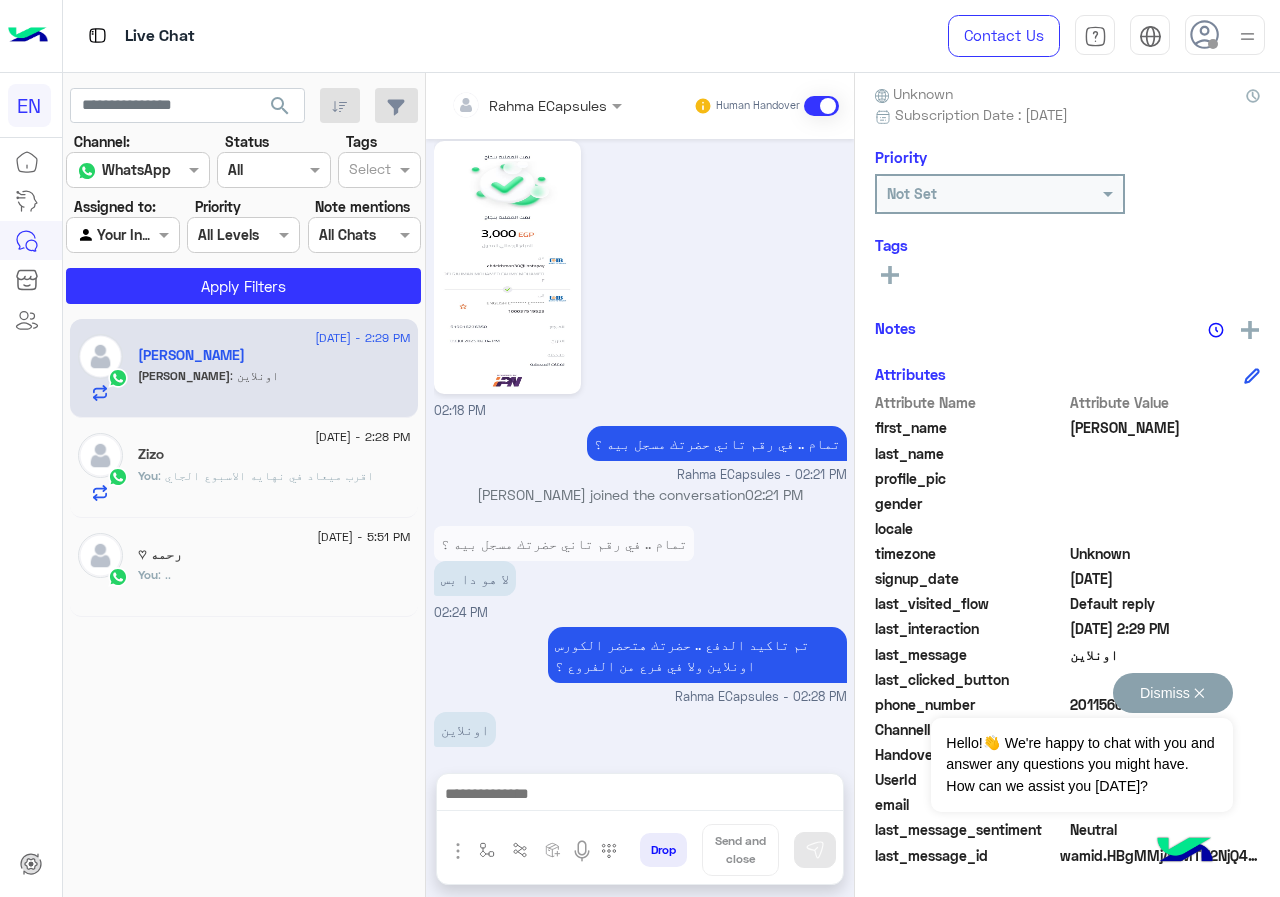 click on "Dismiss ✕" at bounding box center (1173, 693) 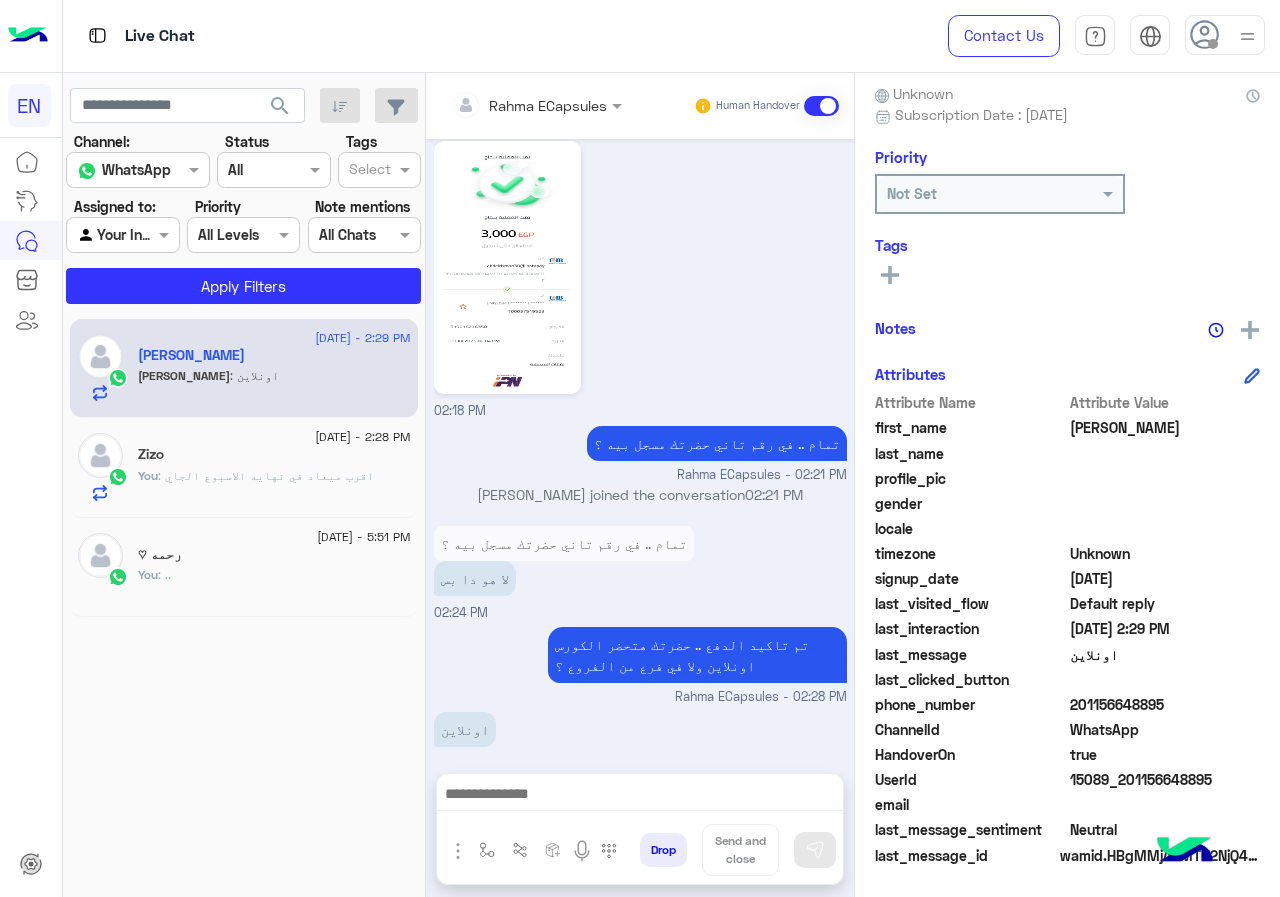 drag, startPoint x: 1073, startPoint y: 710, endPoint x: 1175, endPoint y: 711, distance: 102.0049 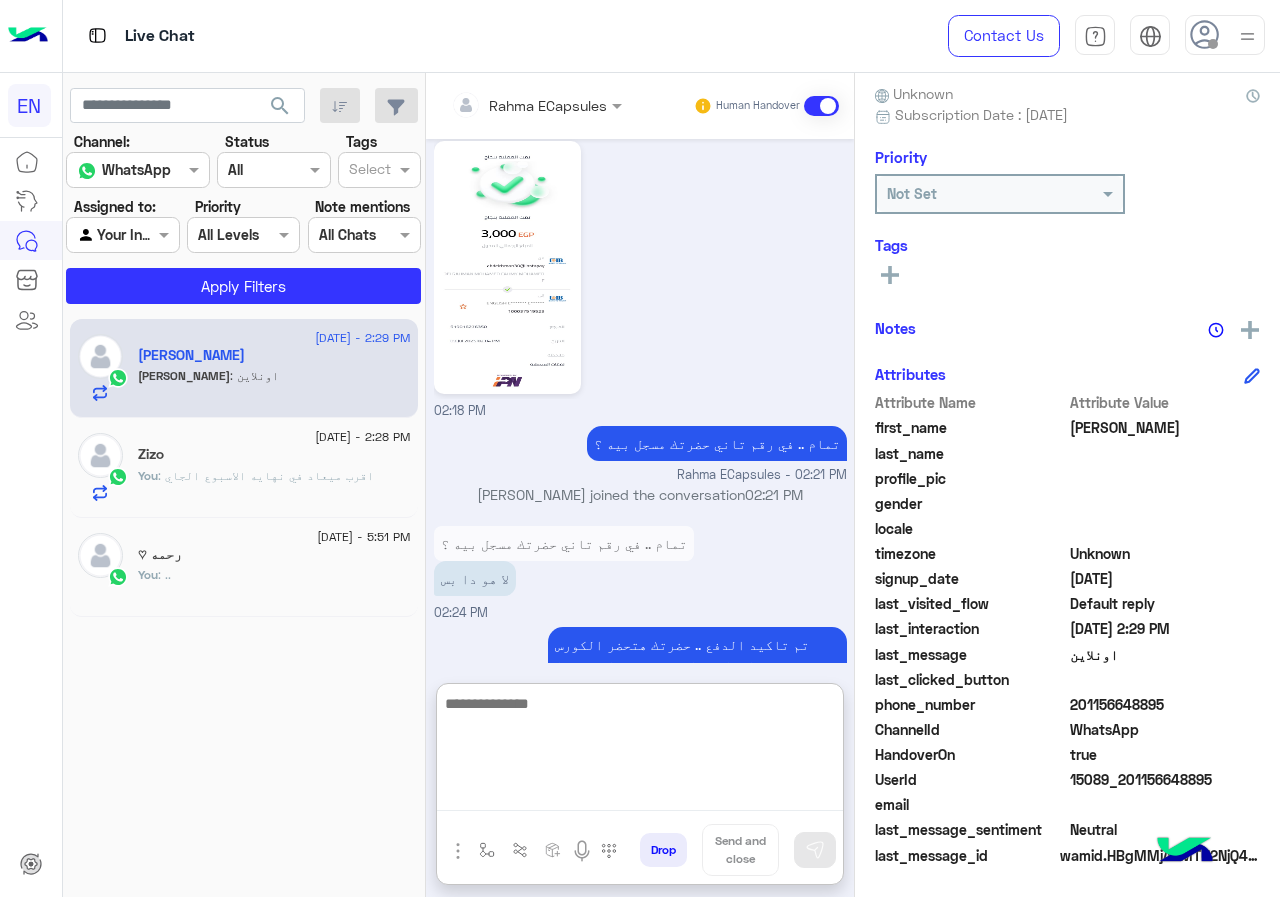 click at bounding box center (640, 751) 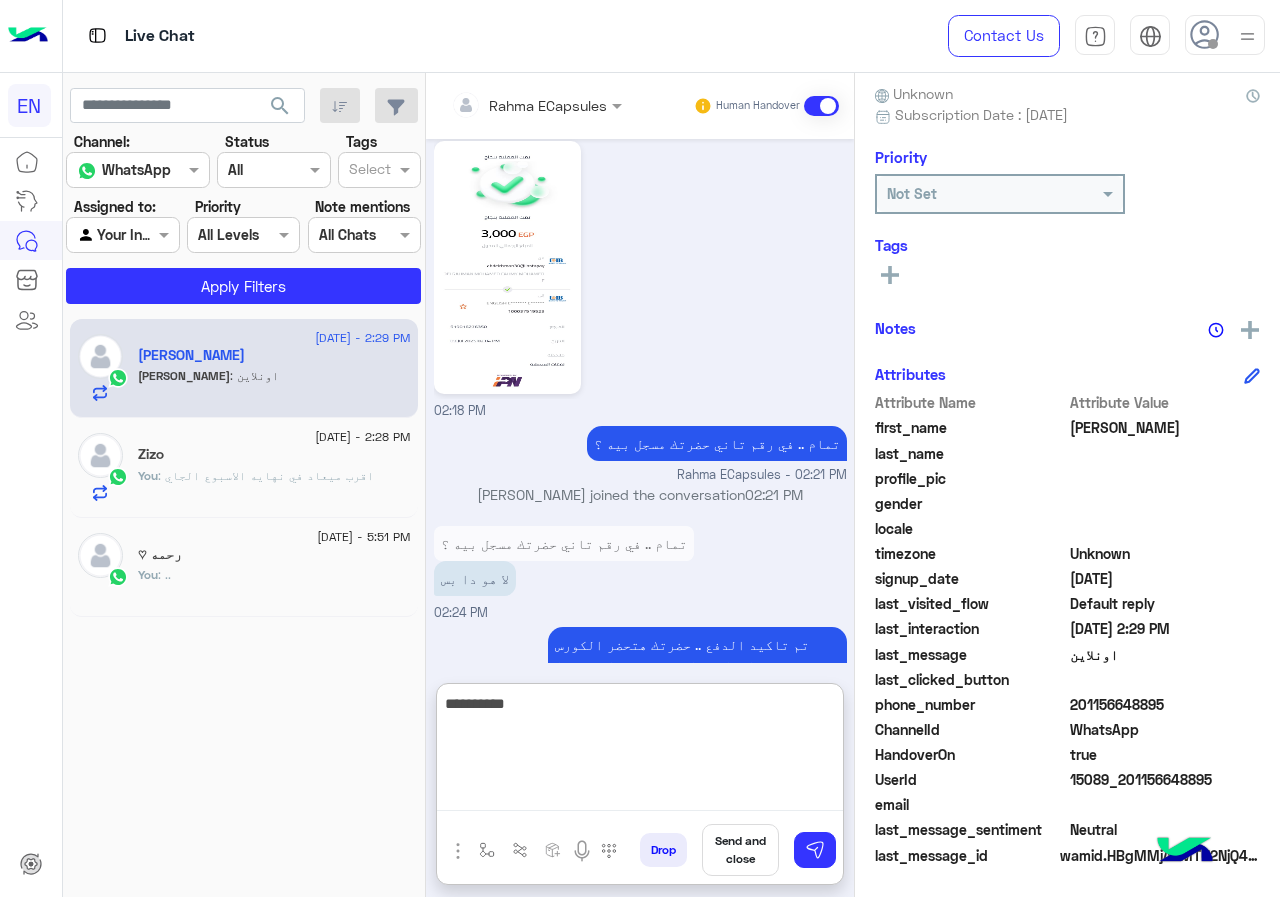 type on "**********" 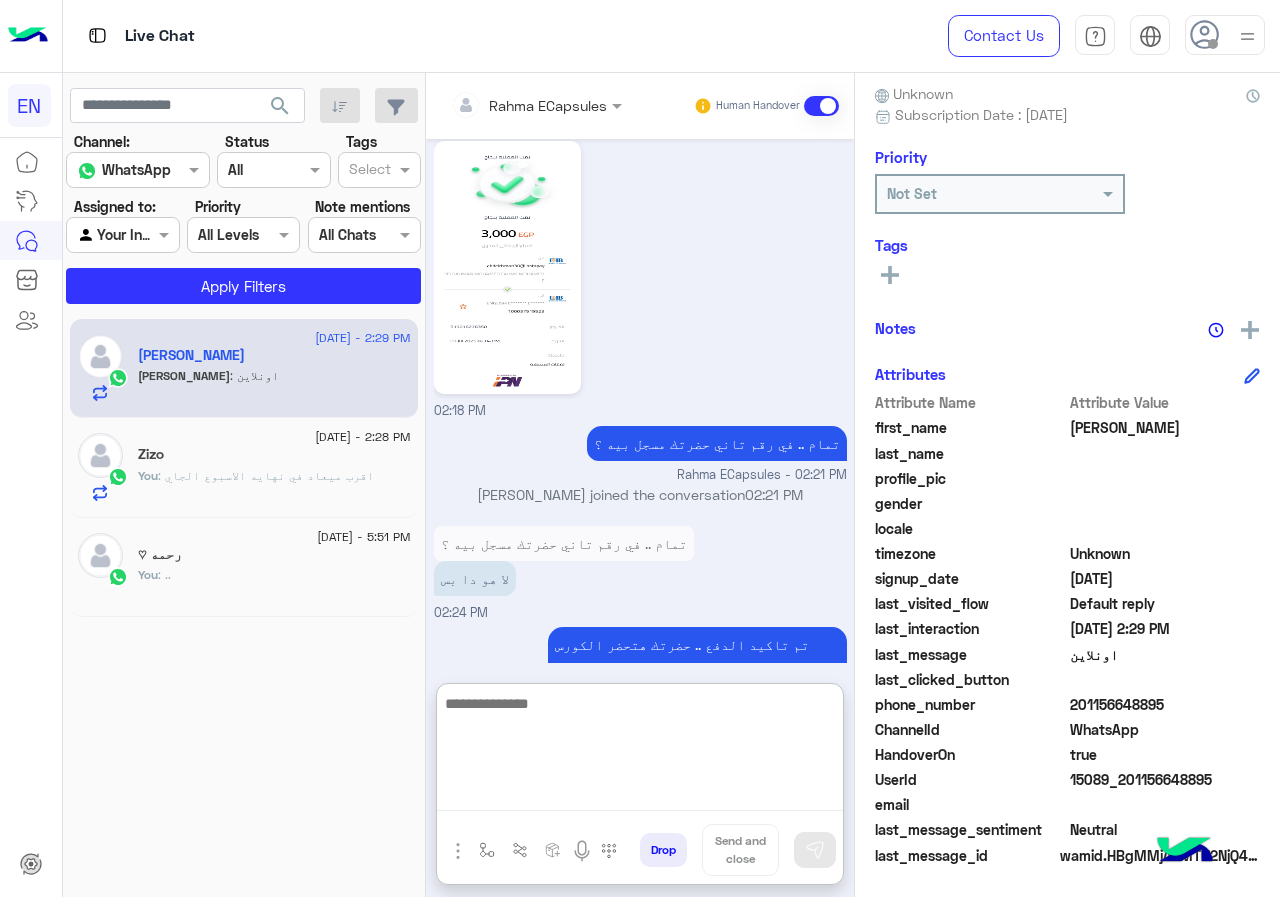 scroll, scrollTop: 794, scrollLeft: 0, axis: vertical 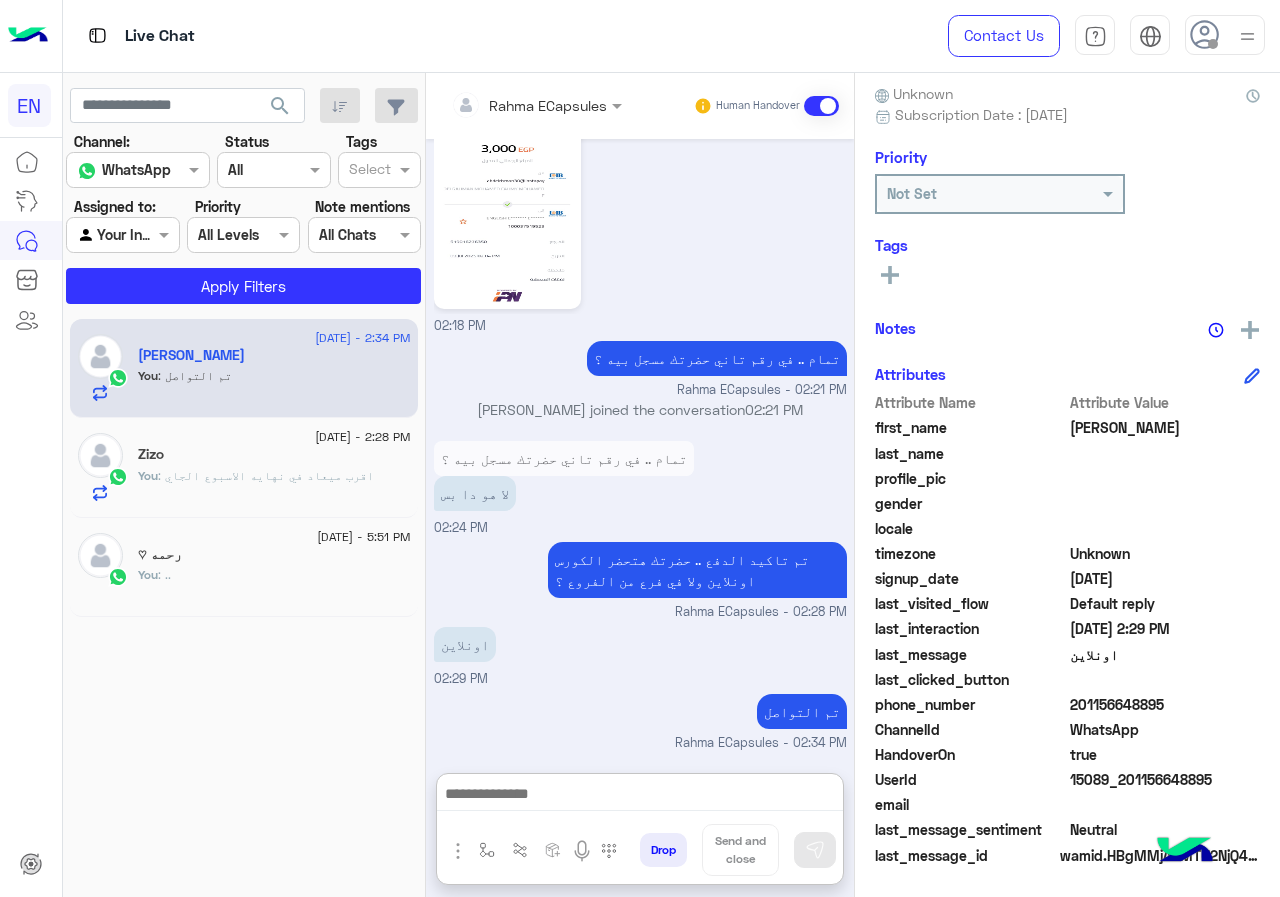 click at bounding box center [509, 105] 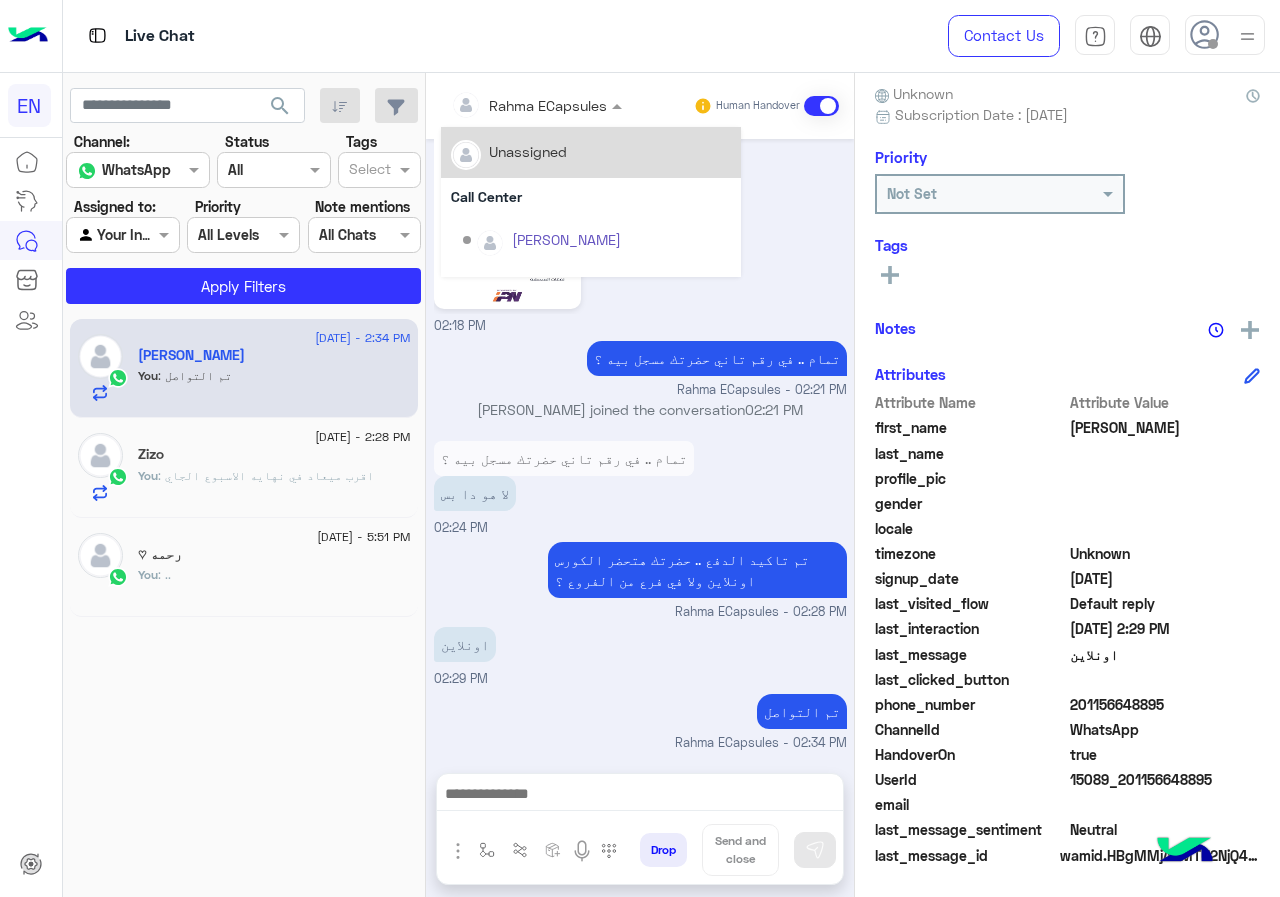 scroll, scrollTop: 704, scrollLeft: 0, axis: vertical 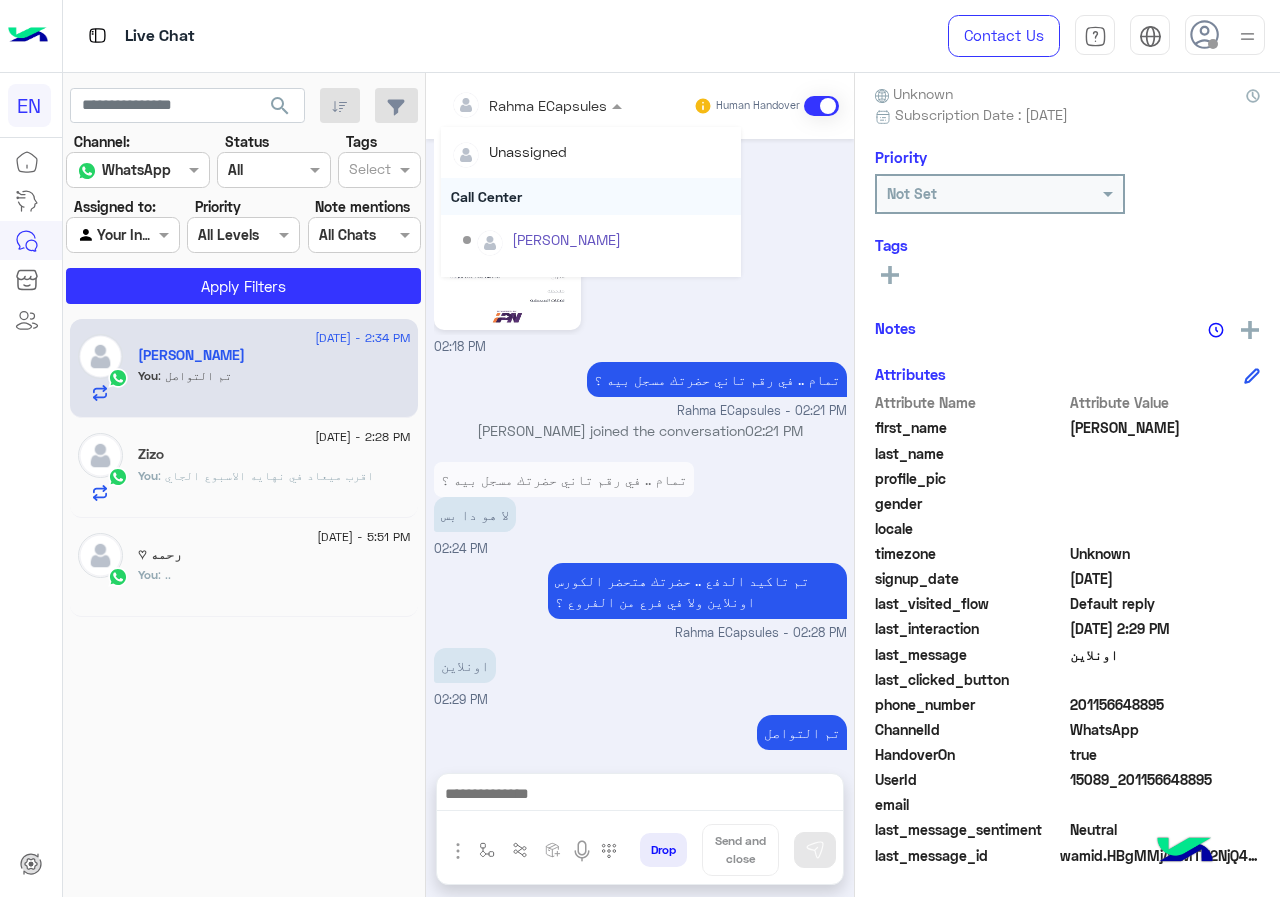 click on "Call Center" at bounding box center (591, 196) 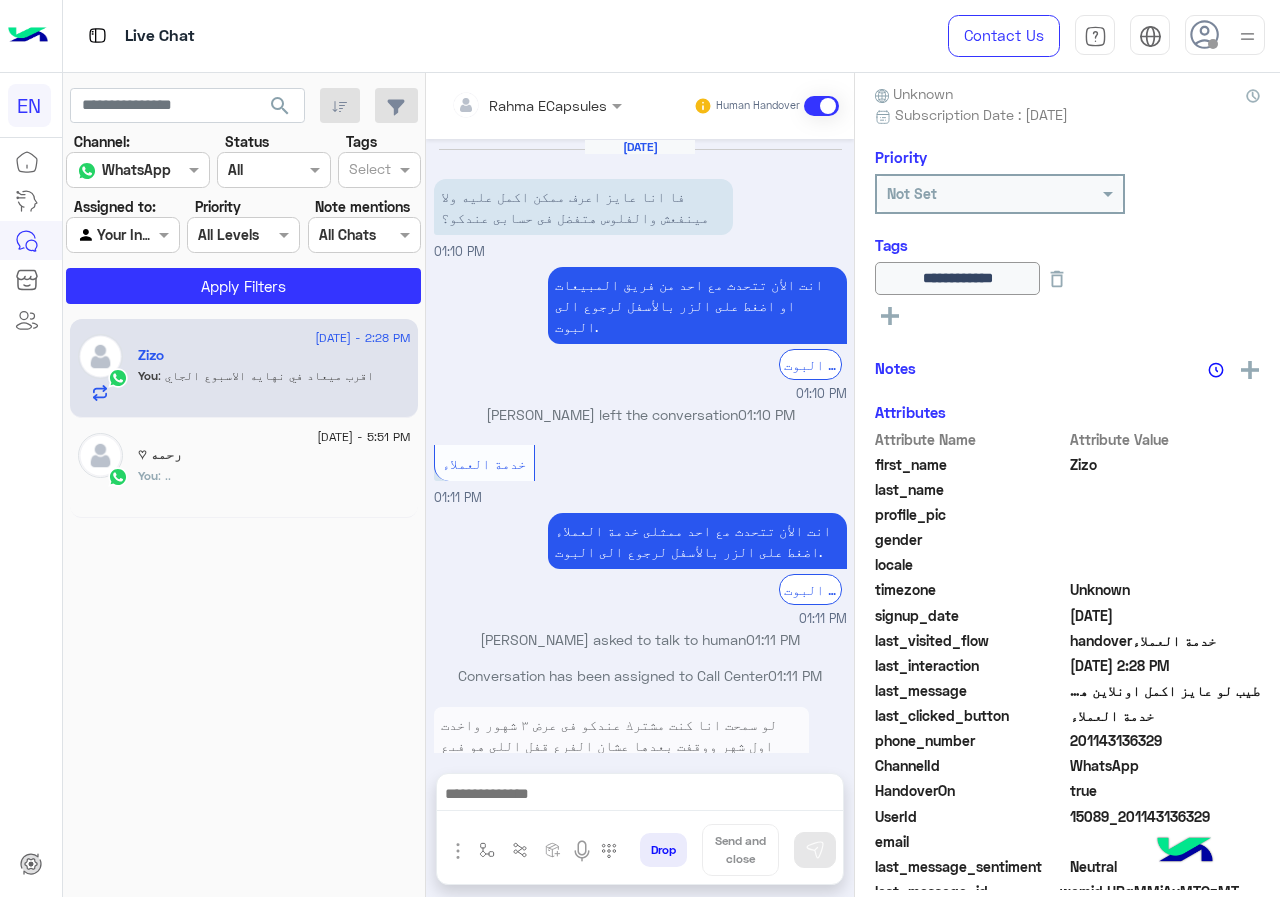 scroll, scrollTop: 814, scrollLeft: 0, axis: vertical 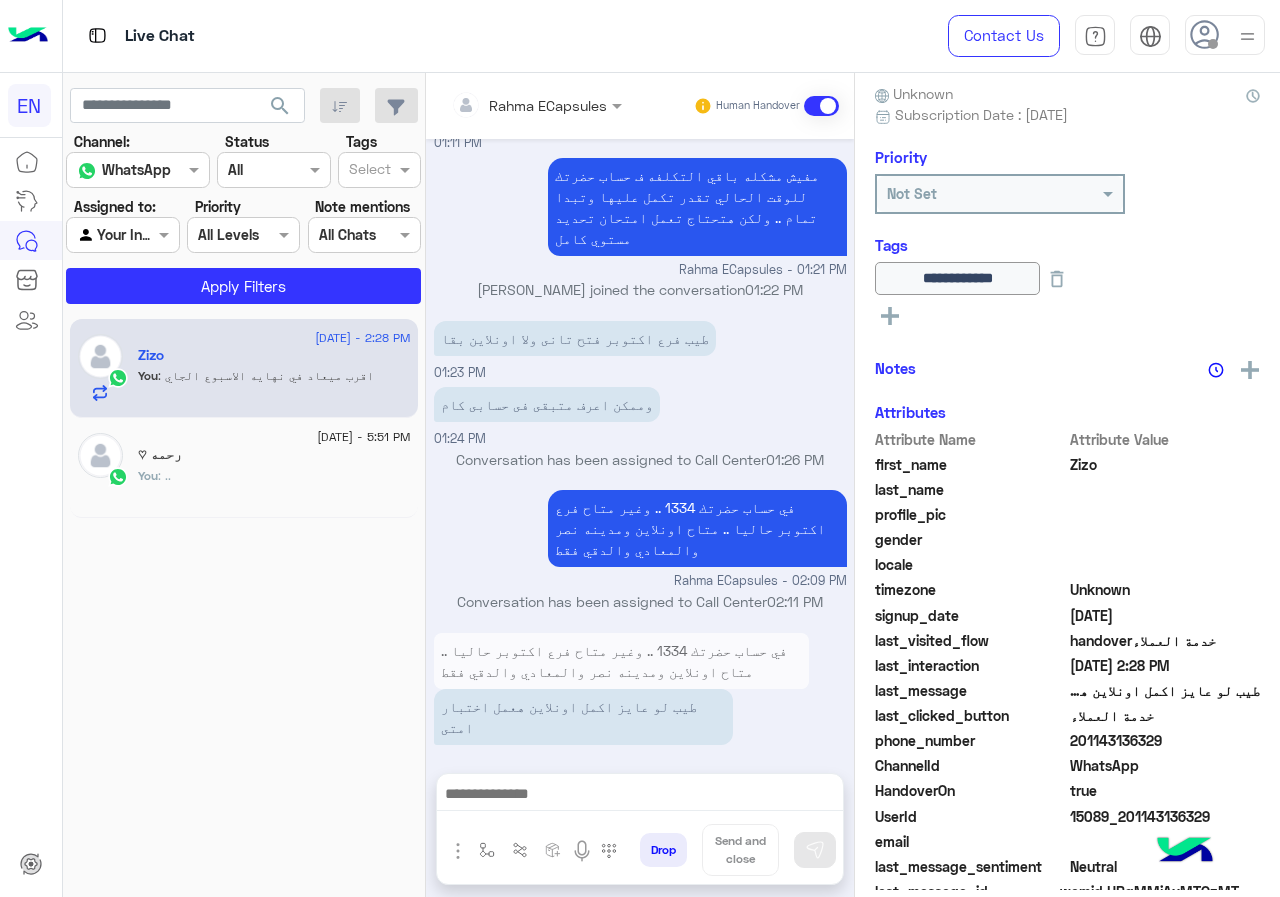 click at bounding box center [509, 105] 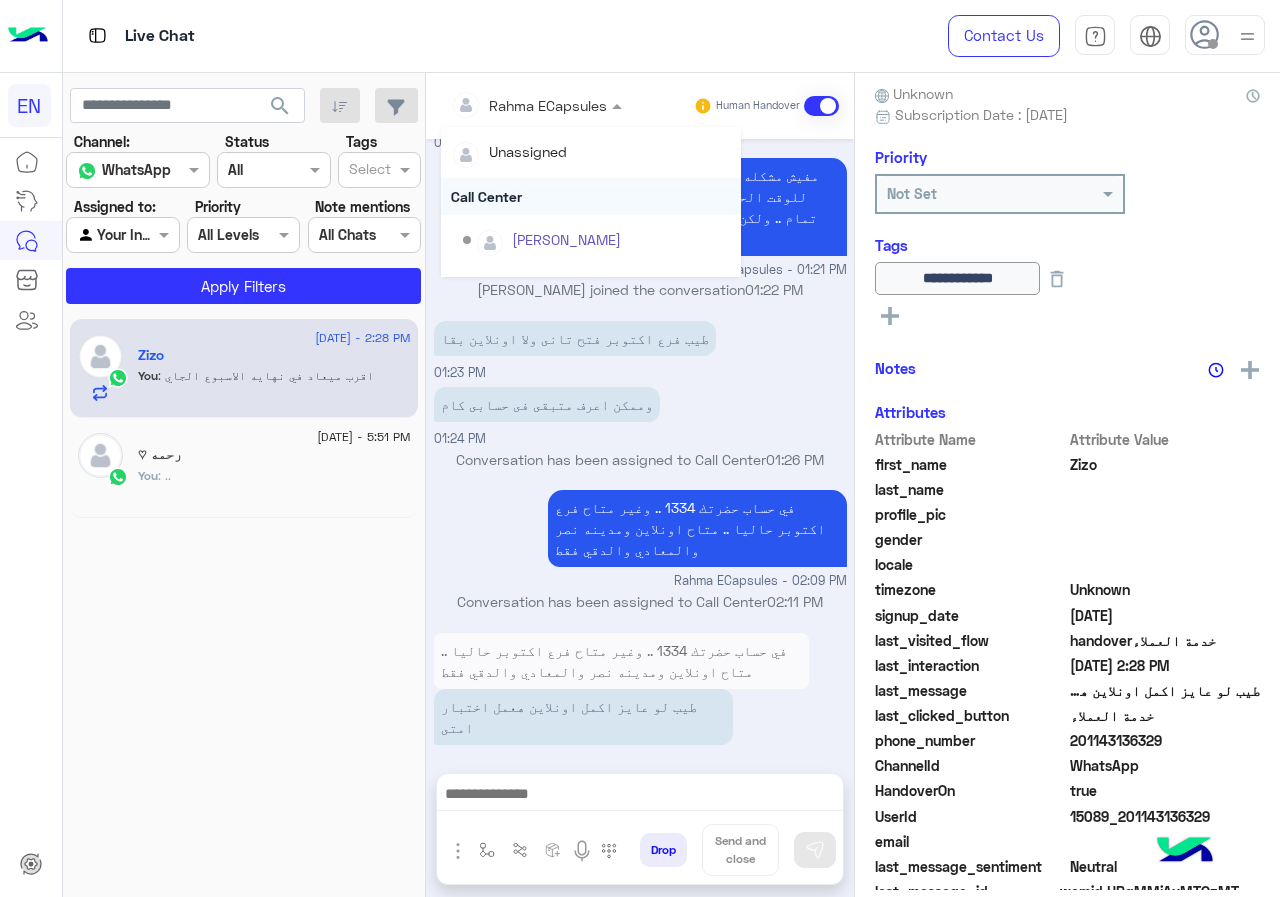 click on "Call Center" at bounding box center [591, 196] 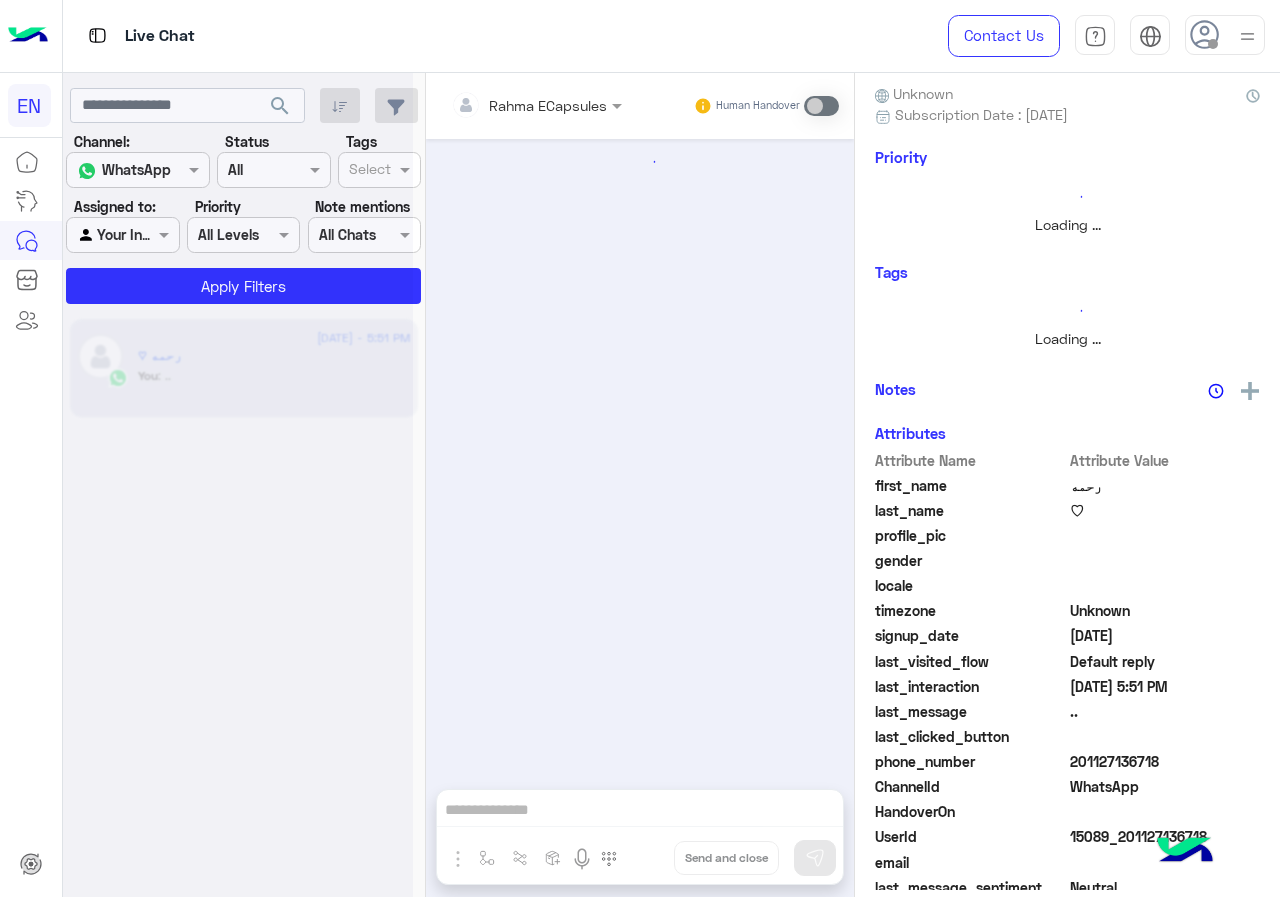 scroll, scrollTop: 0, scrollLeft: 0, axis: both 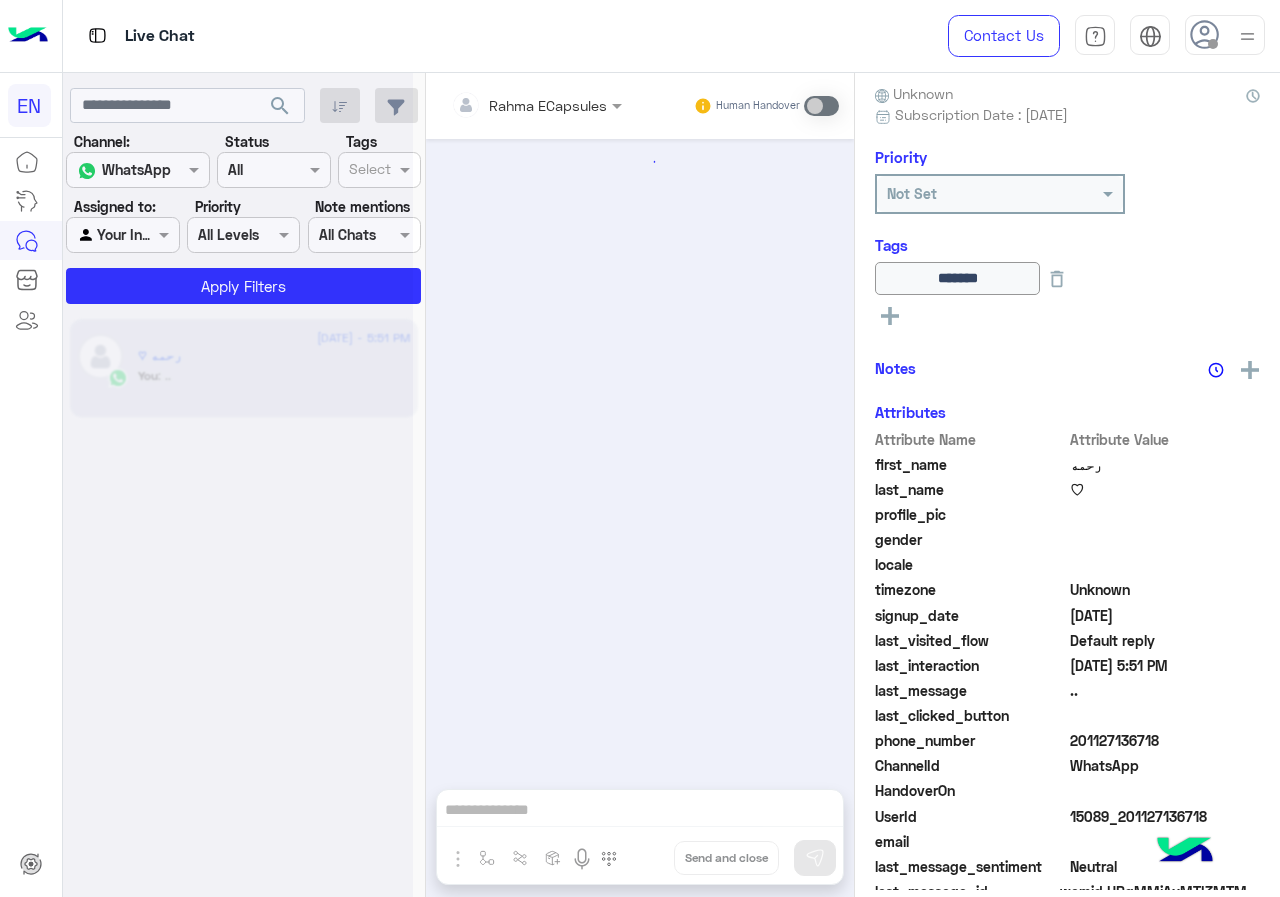 click at bounding box center [122, 234] 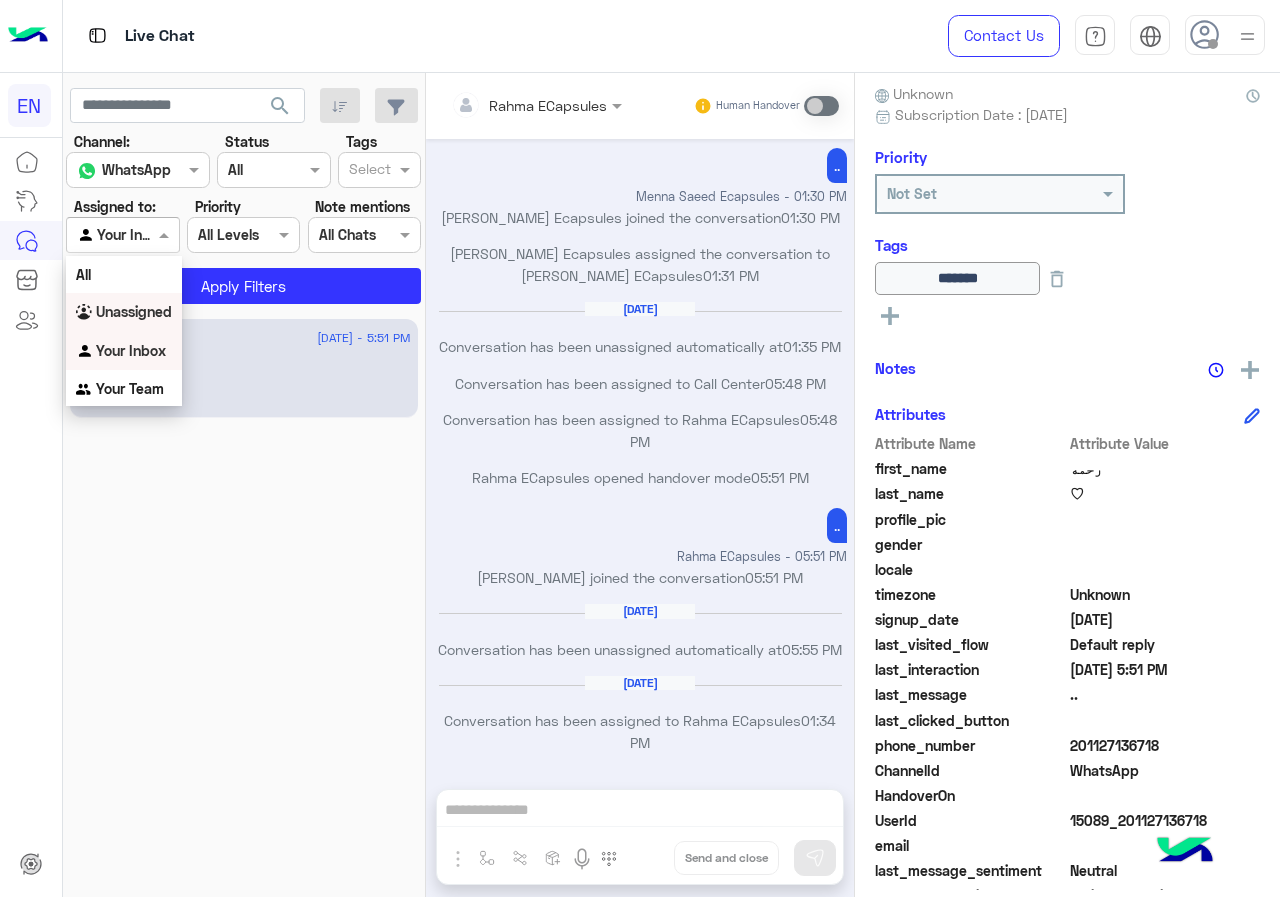 click on "Unassigned" at bounding box center [134, 311] 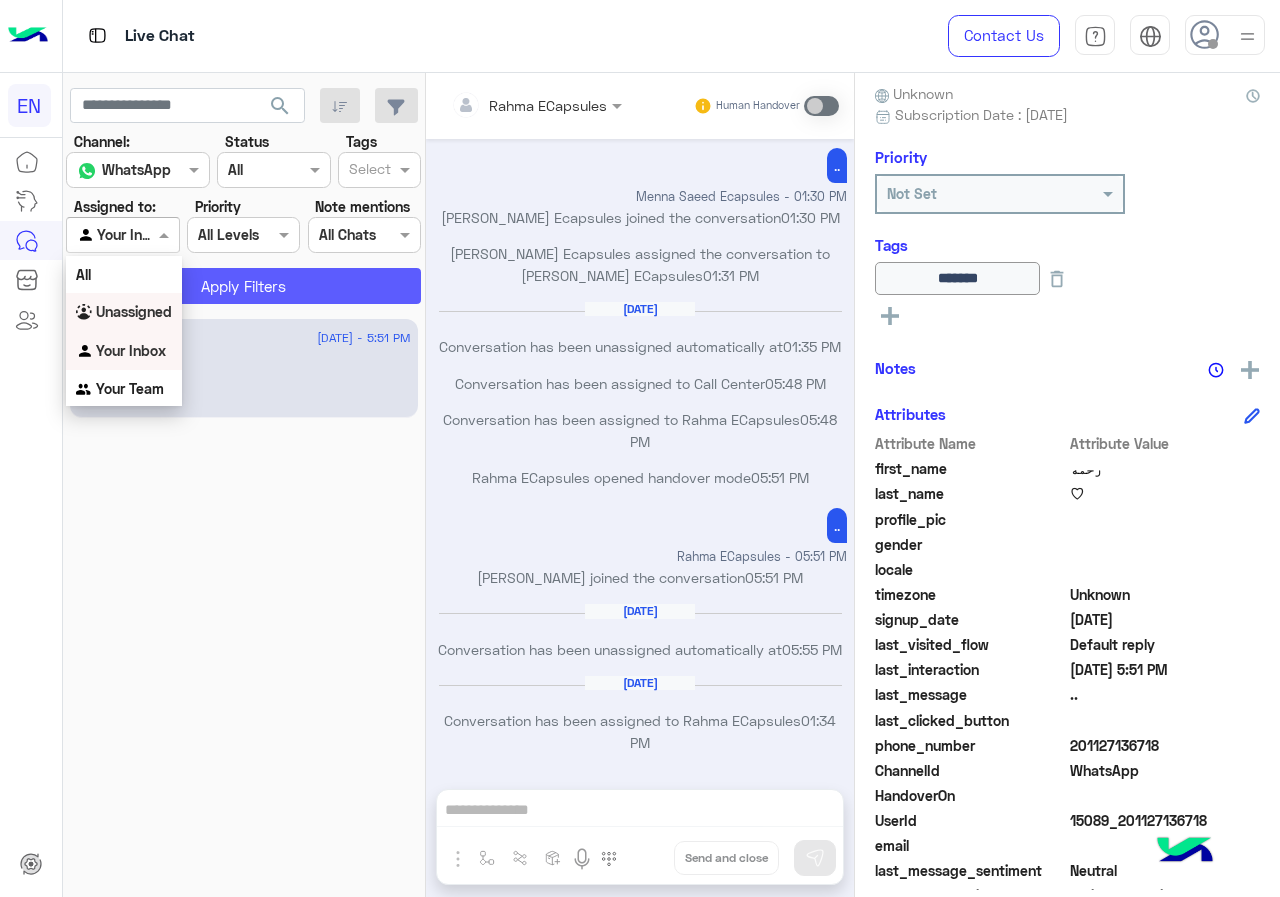 click on "Apply Filters" 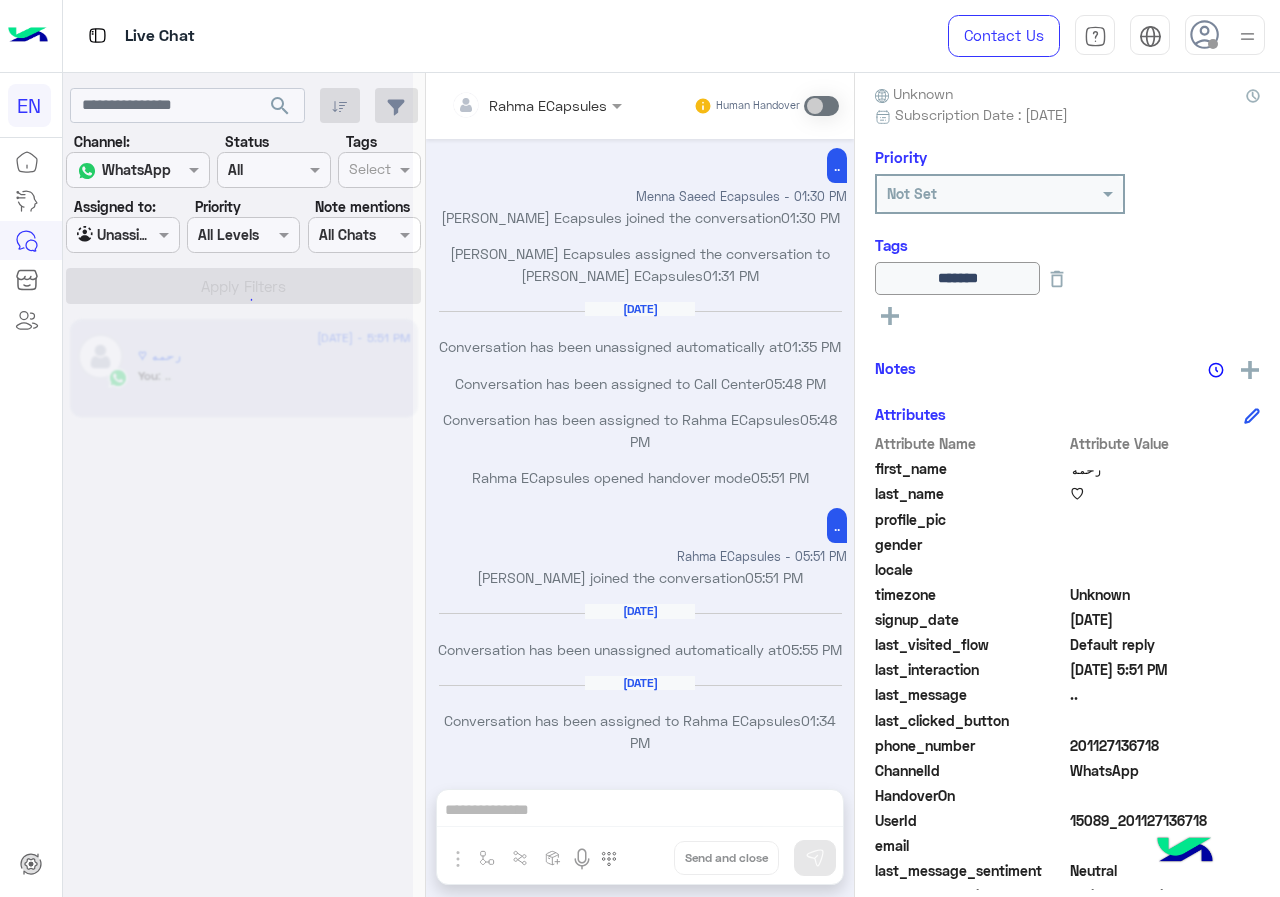 scroll, scrollTop: 0, scrollLeft: 0, axis: both 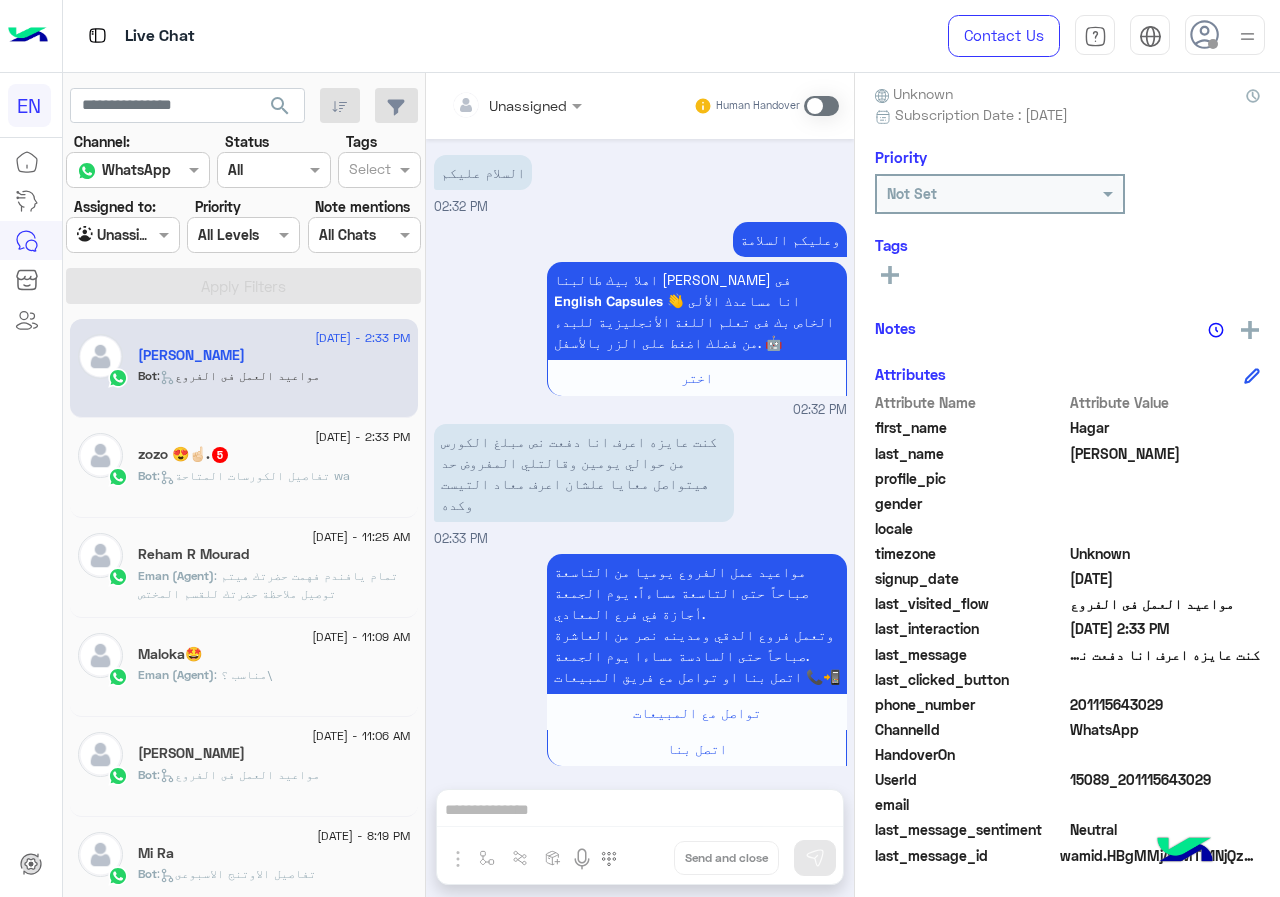 drag, startPoint x: 1072, startPoint y: 705, endPoint x: 1205, endPoint y: 705, distance: 133 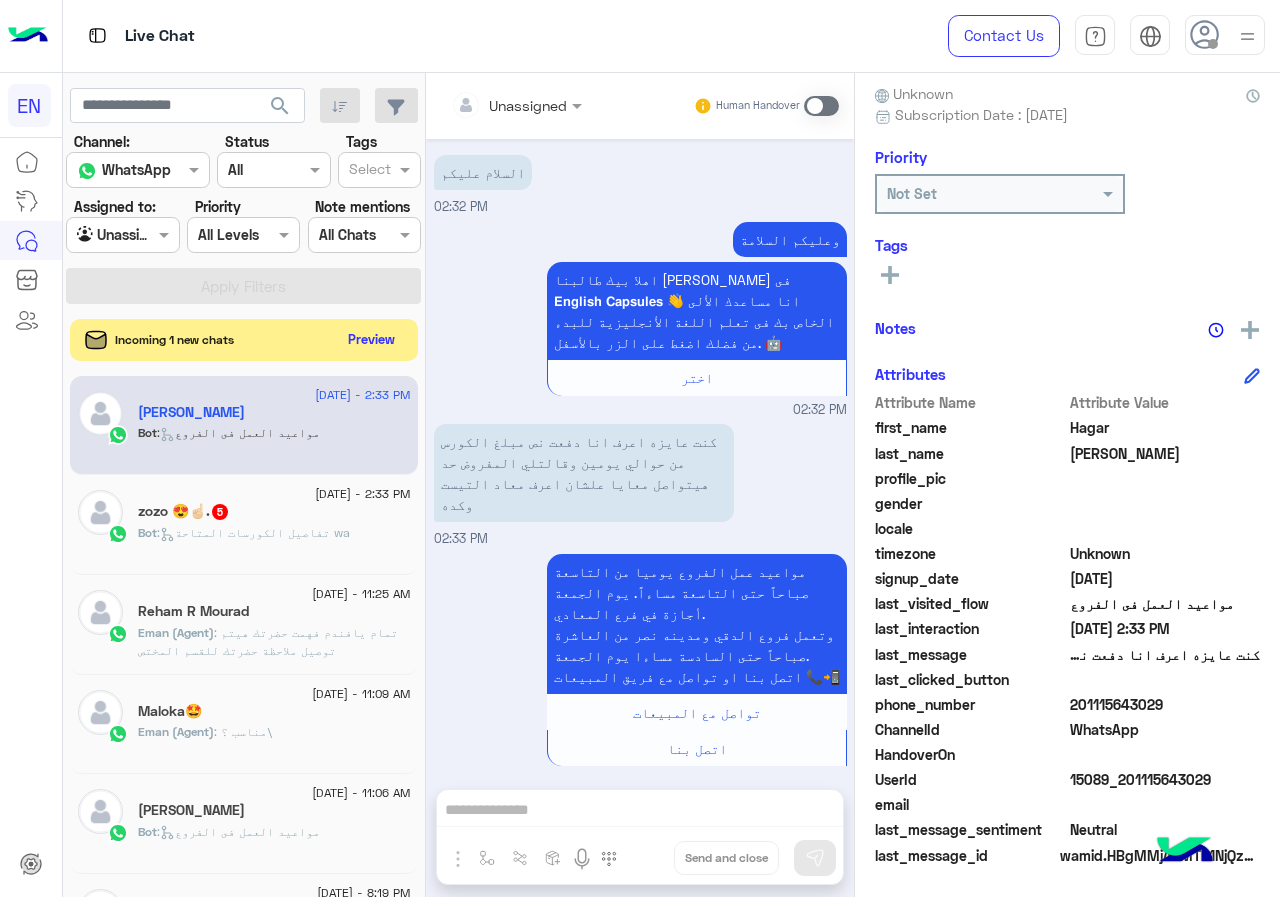 click on "Preview" 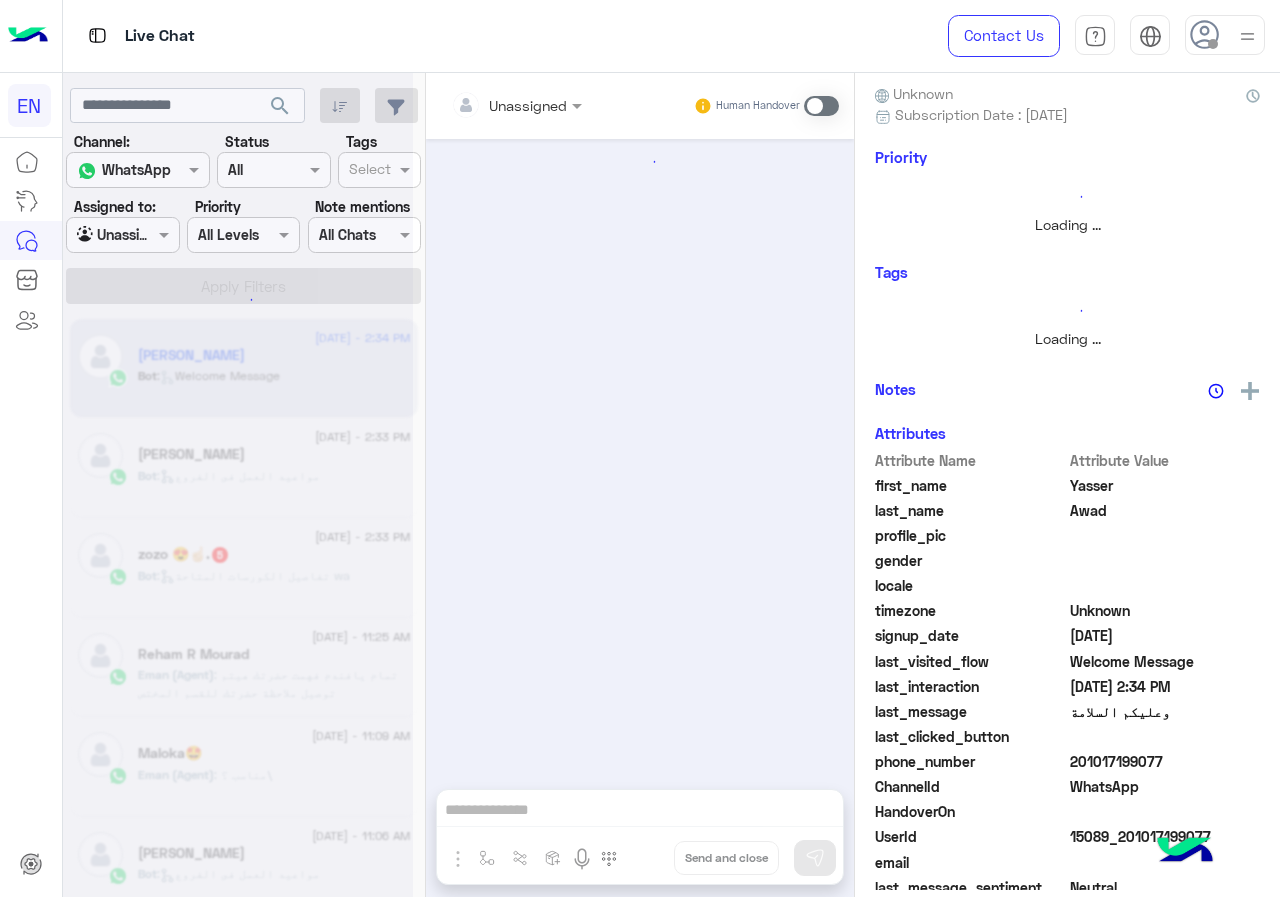 scroll, scrollTop: 0, scrollLeft: 0, axis: both 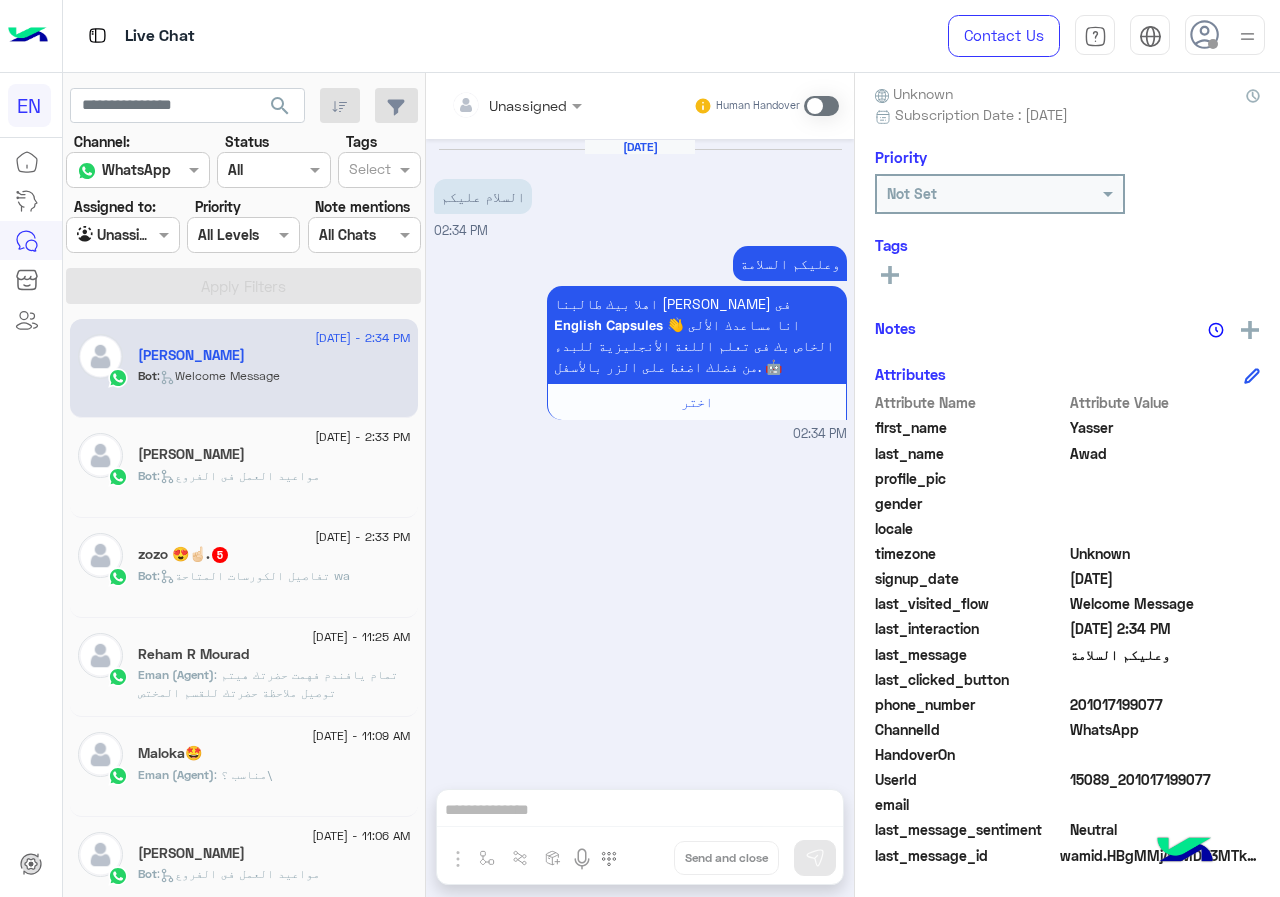 drag, startPoint x: 1080, startPoint y: 702, endPoint x: 1174, endPoint y: 702, distance: 94 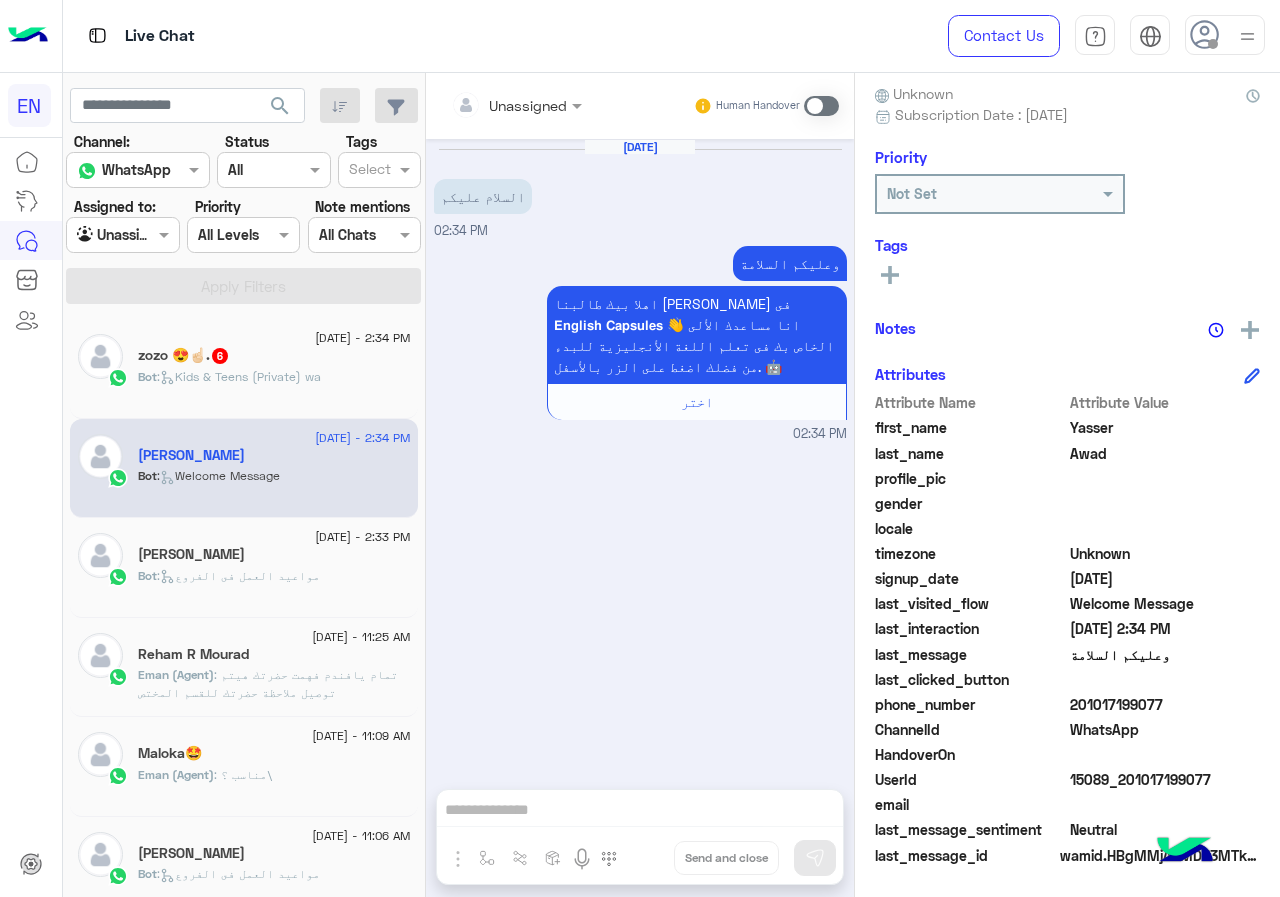 copy on "01017199077" 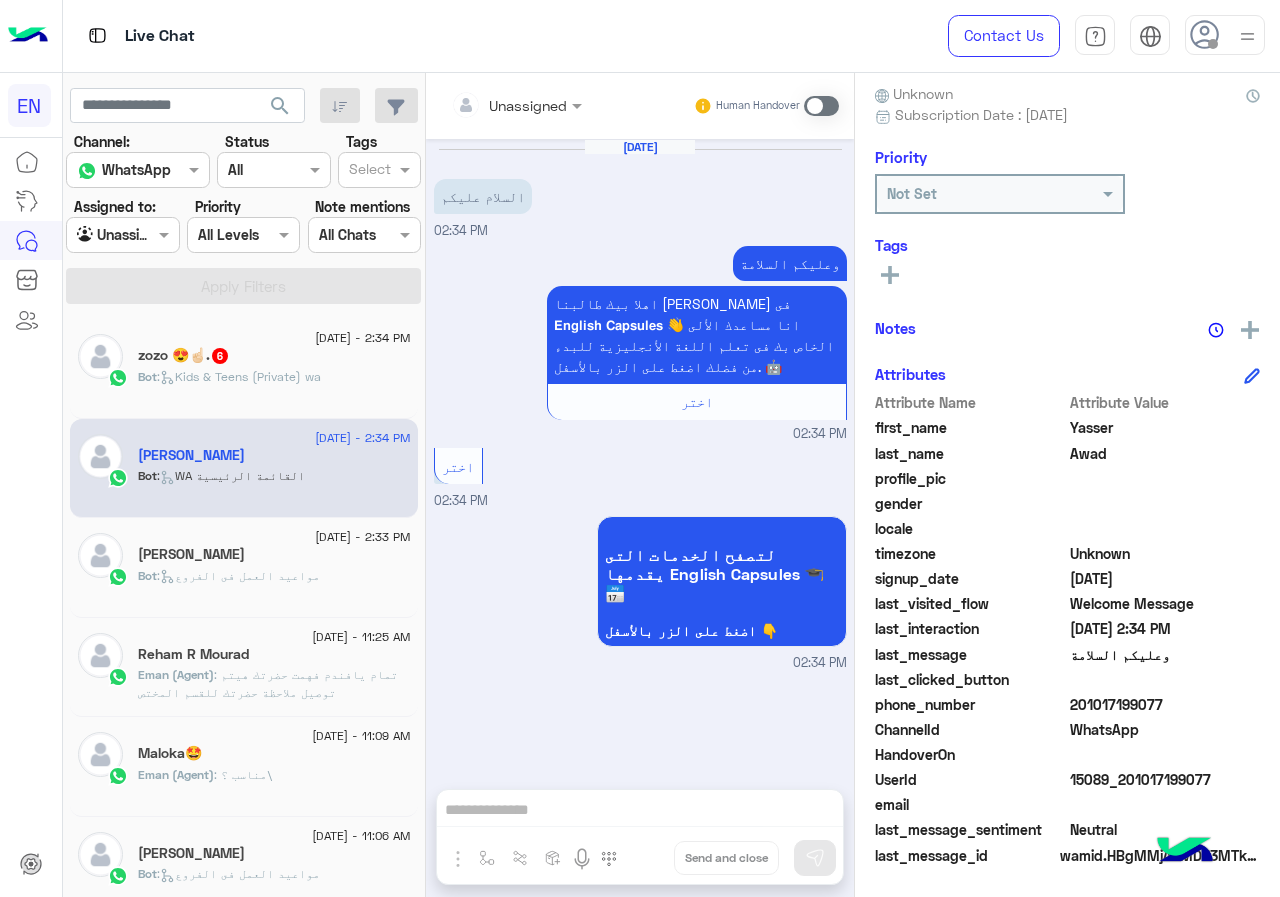 click on "Human Handover" at bounding box center (766, 106) 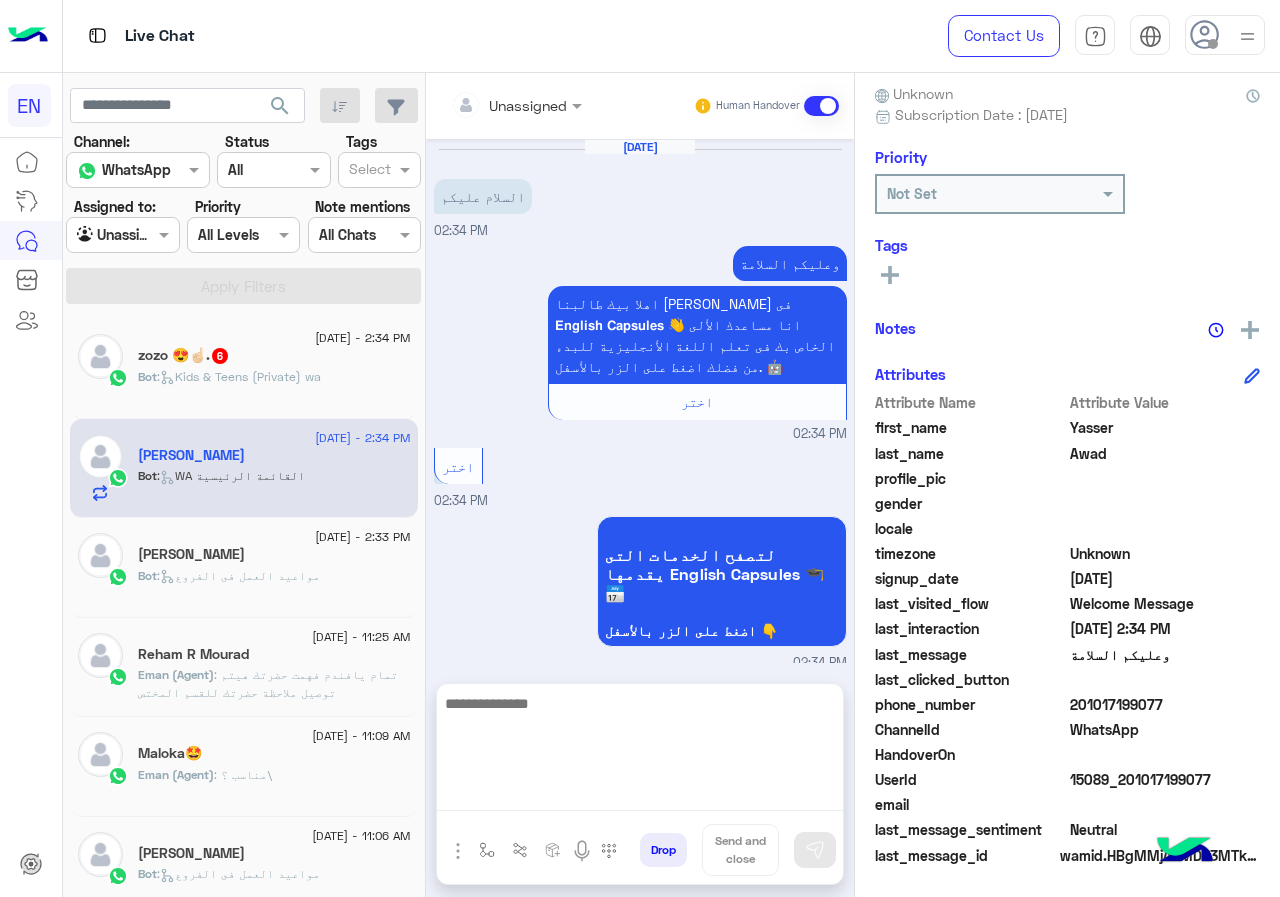 click at bounding box center [640, 751] 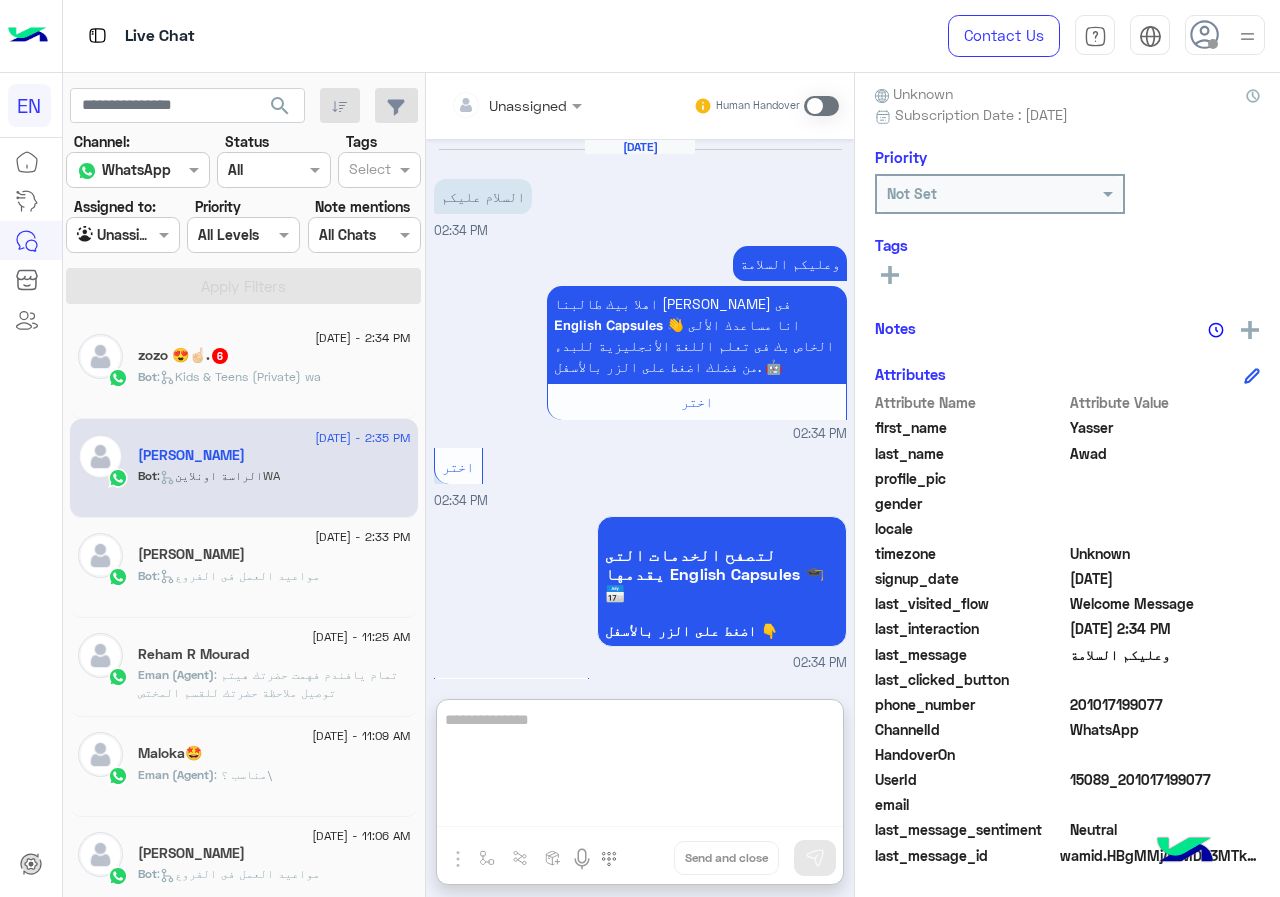 scroll, scrollTop: 272, scrollLeft: 0, axis: vertical 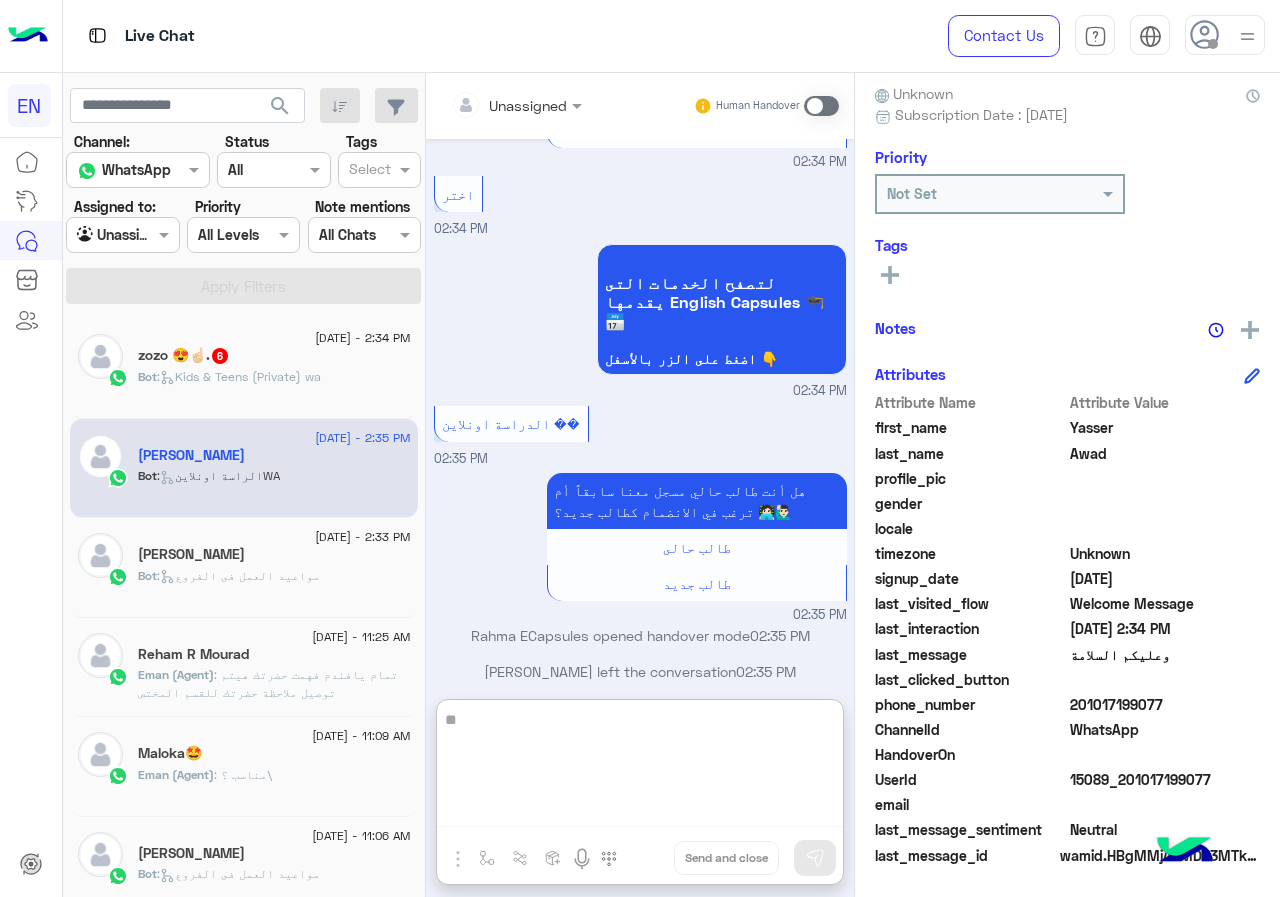 type on "*" 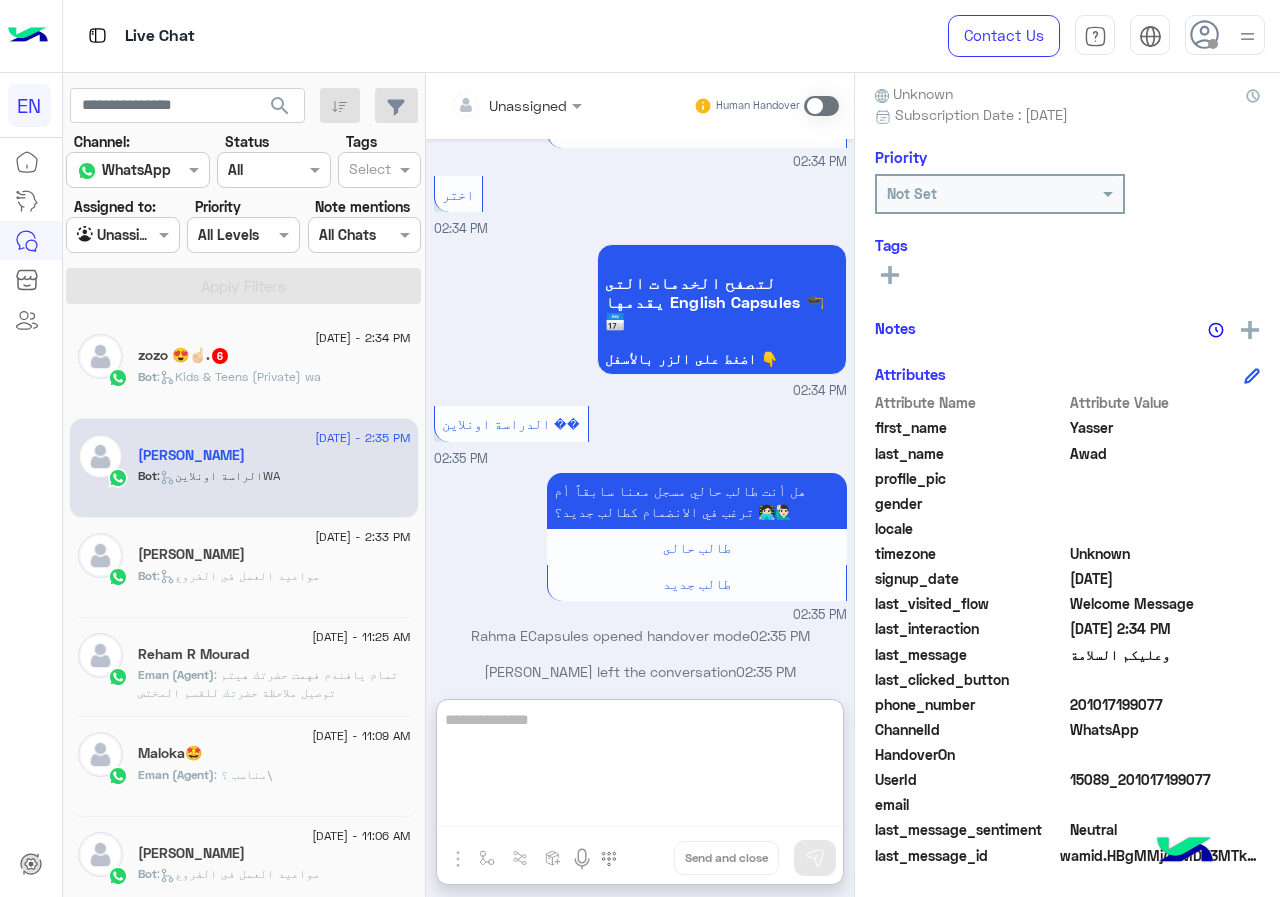 scroll, scrollTop: 0, scrollLeft: 0, axis: both 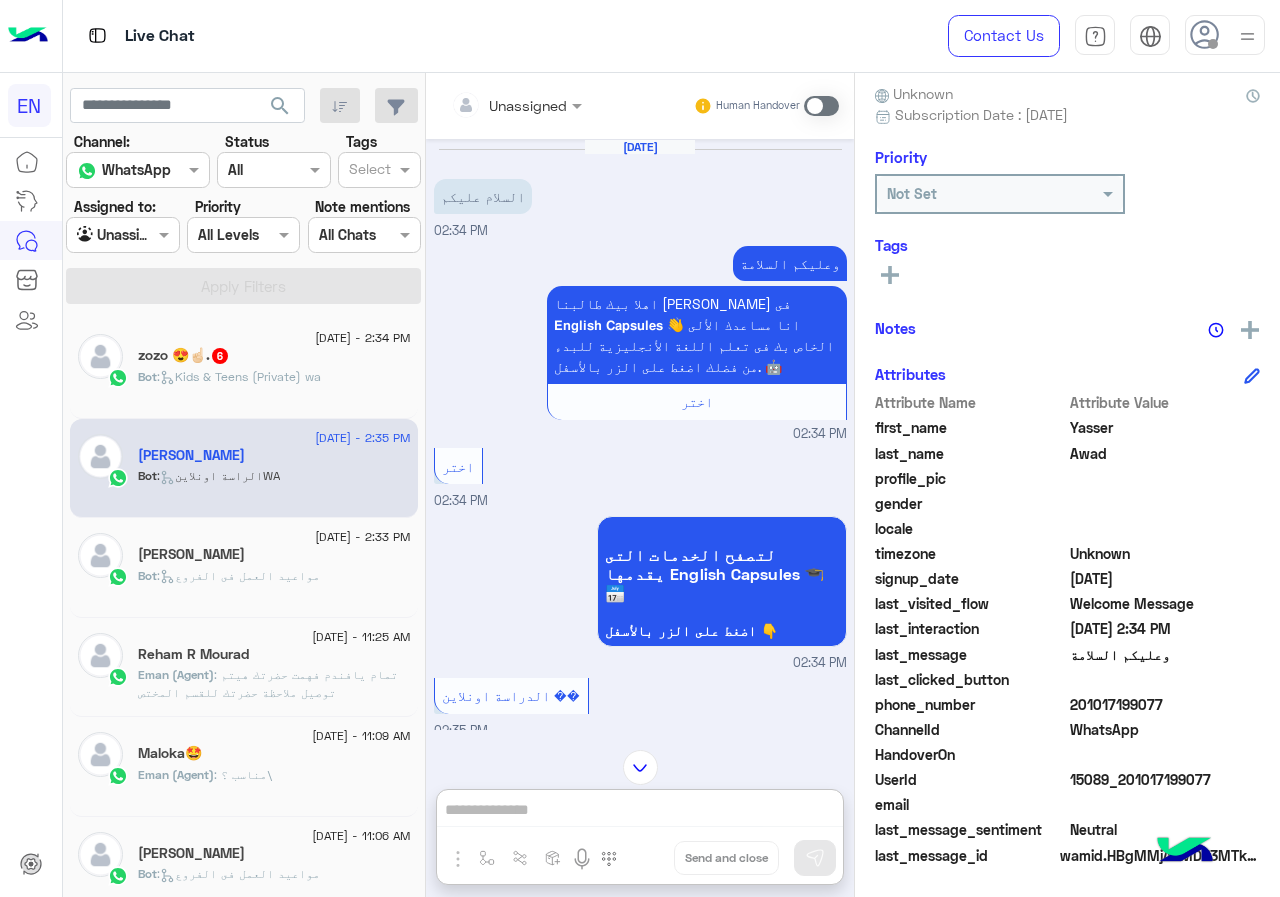 click on "Unassigned Human Handover     [DATE]  السلام عليكم   02:34 PM  وعليكم السلامة اهلا بيك طالبنا [PERSON_NAME] فى 𝗘𝗻𝗴𝗹𝗶𝘀𝗵 𝗖𝗮𝗽𝘀𝘂𝗹𝗲𝘀 👋 انا مساعدك الألى الخاص بك فى تعلم اللغة الأنجليزية للبدء من فضلك اضغط على الزر بالأسفل. 🤖  اختر     02:34 PM   اختر    02:34 PM  لتصفح الخدمات التى يقدمها English Capsules 🎓📅 اضغط على الزر بالأسفل 👇    02:34 PM   الدراسة اونلاين ��    02:35 PM  هل أنت طالب حالي مسجل معنا سابقاً أم ترغب في الانضمام كطالب جديد؟ 🧑🏻‍💻🙋🏻‍♂️  طالب حالى   طالب جديد     02:35 PM   Rahma ECapsules opened handover mode   02:35 PM       [PERSON_NAME] left the conversation   02:35 PM       Drop   Send and close" at bounding box center [640, 489] 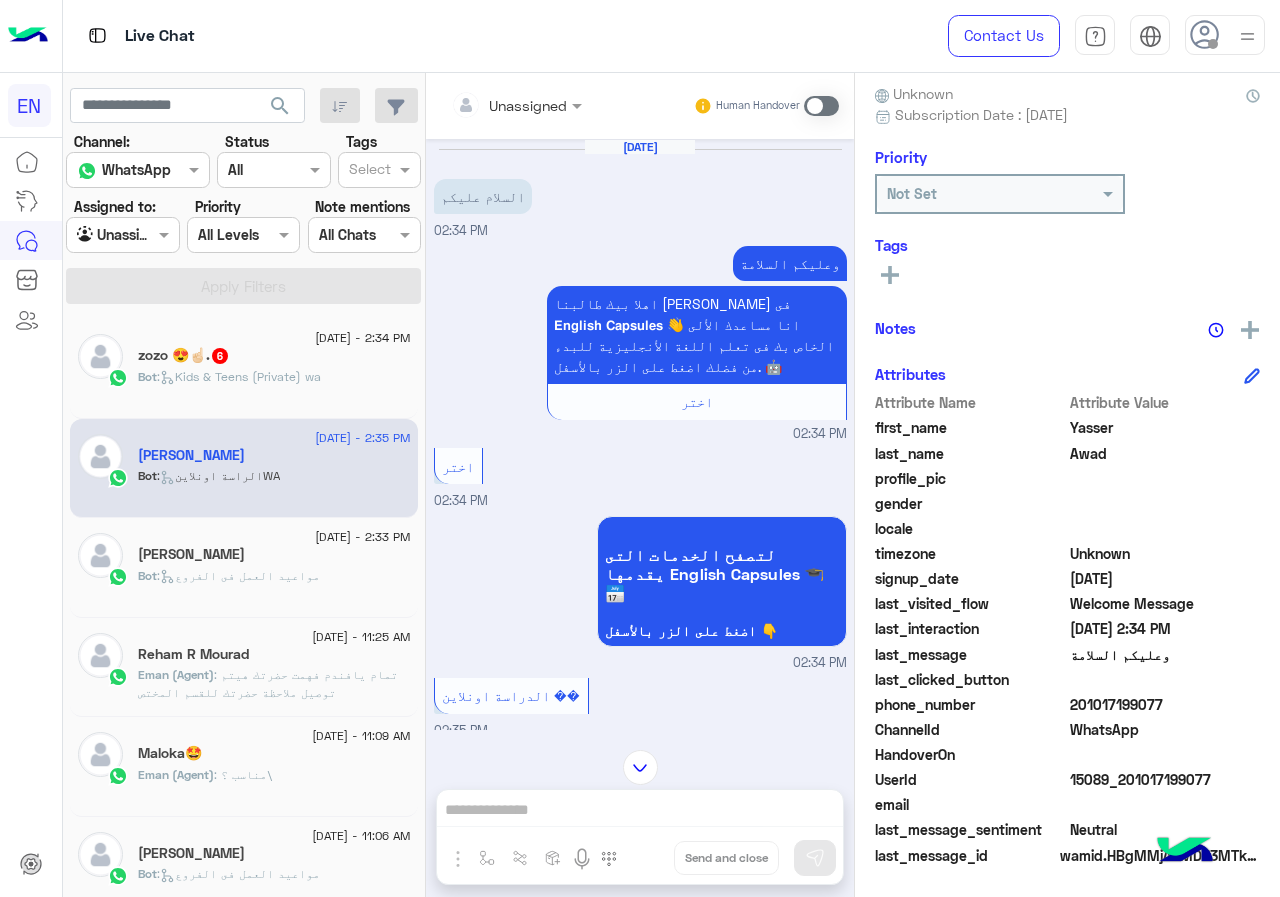 click on "Unassigned Human Handover     [DATE]  السلام عليكم   02:34 PM  وعليكم السلامة اهلا بيك طالبنا [PERSON_NAME] فى 𝗘𝗻𝗴𝗹𝗶𝘀𝗵 𝗖𝗮𝗽𝘀𝘂𝗹𝗲𝘀 👋 انا مساعدك الألى الخاص بك فى تعلم اللغة الأنجليزية للبدء من فضلك اضغط على الزر بالأسفل. 🤖  اختر     02:34 PM   اختر    02:34 PM  لتصفح الخدمات التى يقدمها English Capsules 🎓📅 اضغط على الزر بالأسفل 👇    02:34 PM   الدراسة اونلاين ��    02:35 PM  هل أنت طالب حالي مسجل معنا سابقاً أم ترغب في الانضمام كطالب جديد؟ 🧑🏻‍💻🙋🏻‍♂️  طالب حالى   طالب جديد     02:35 PM   Rahma ECapsules opened handover mode   02:35 PM       [PERSON_NAME] left the conversation   02:35 PM       Drop   Send and close" at bounding box center [640, 489] 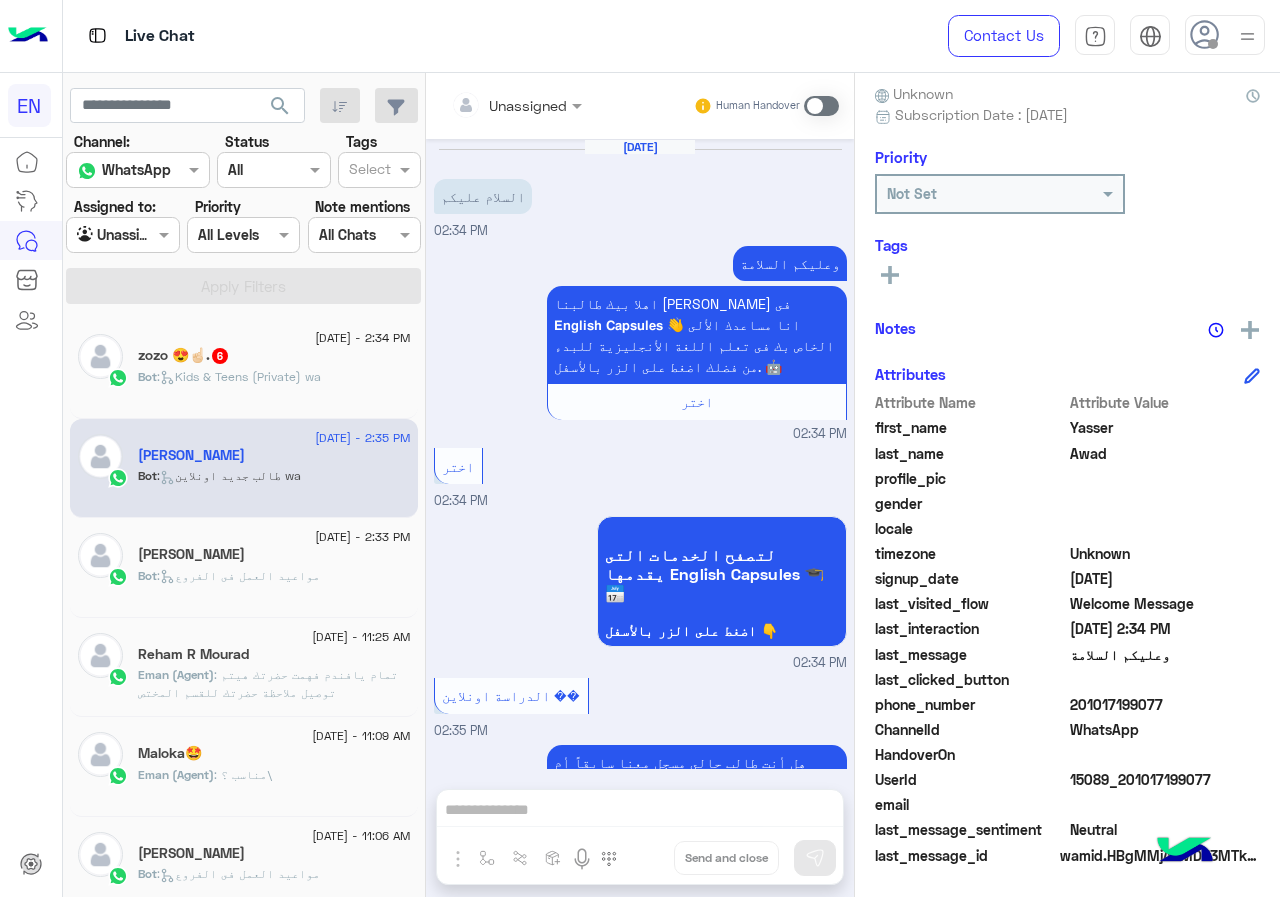 click on "Unassigned Human Handover     [DATE]  السلام عليكم   02:34 PM  وعليكم السلامة اهلا بيك طالبنا [PERSON_NAME] فى 𝗘𝗻𝗴𝗹𝗶𝘀𝗵 𝗖𝗮𝗽𝘀𝘂𝗹𝗲𝘀 👋 انا مساعدك الألى الخاص بك فى تعلم اللغة الأنجليزية للبدء من فضلك اضغط على الزر بالأسفل. 🤖  اختر     02:34 PM   اختر    02:34 PM  لتصفح الخدمات التى يقدمها English Capsules 🎓📅 اضغط على الزر بالأسفل 👇    02:34 PM   الدراسة اونلاين ��    02:35 PM  هل أنت طالب حالي مسجل معنا سابقاً أم ترغب في الانضمام كطالب جديد؟ 🧑🏻‍💻🙋🏻‍♂️  طالب حالى   طالب جديد     02:35 PM   [PERSON_NAME] opened handover mode   02:35 PM       طالب جديد    02:35 PM  مرحبا بك طالبنا العزيز 👐، نأمل منك اختيار [PERSON_NAME]ك. 🤩  02:35 PM" at bounding box center (640, 489) 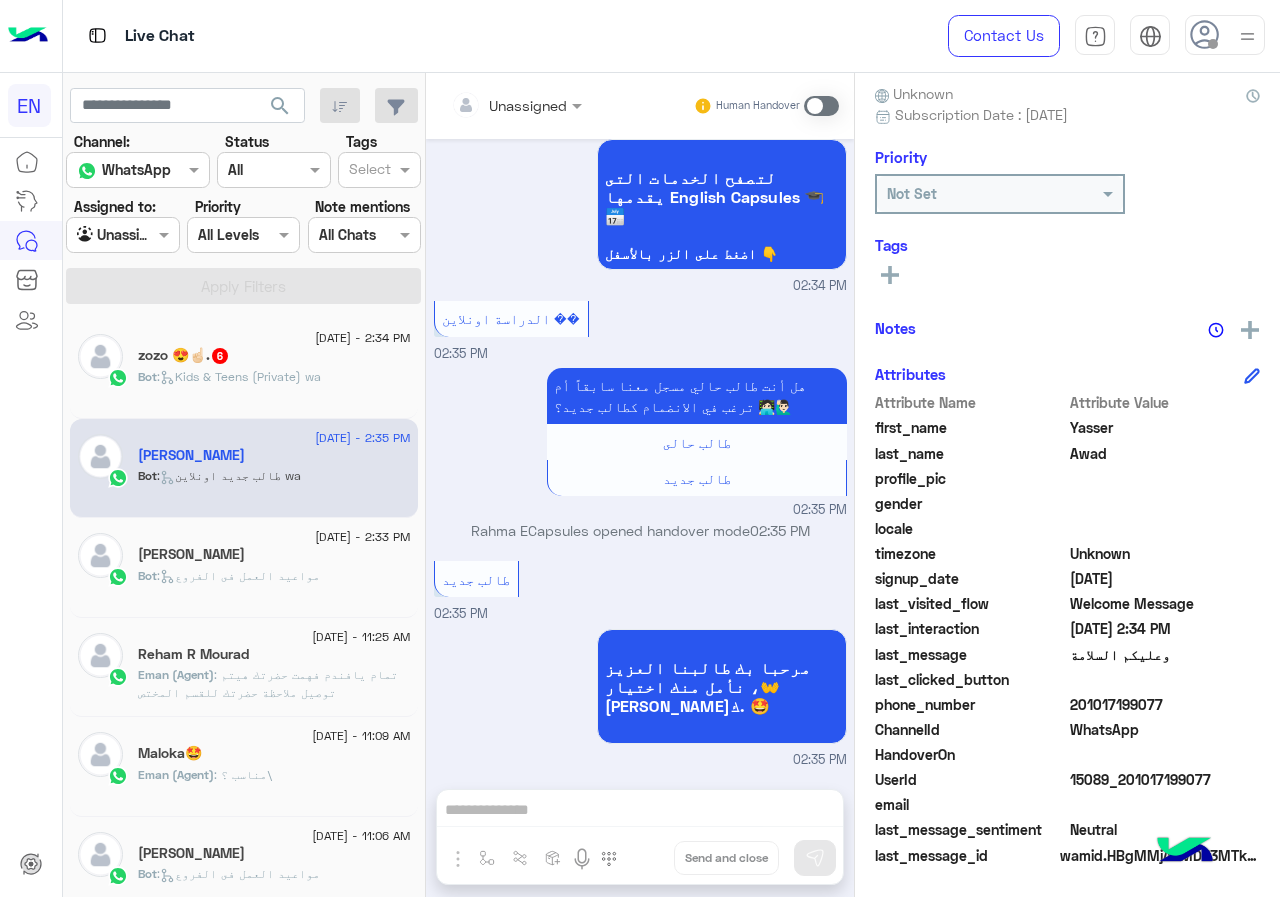 click at bounding box center [821, 106] 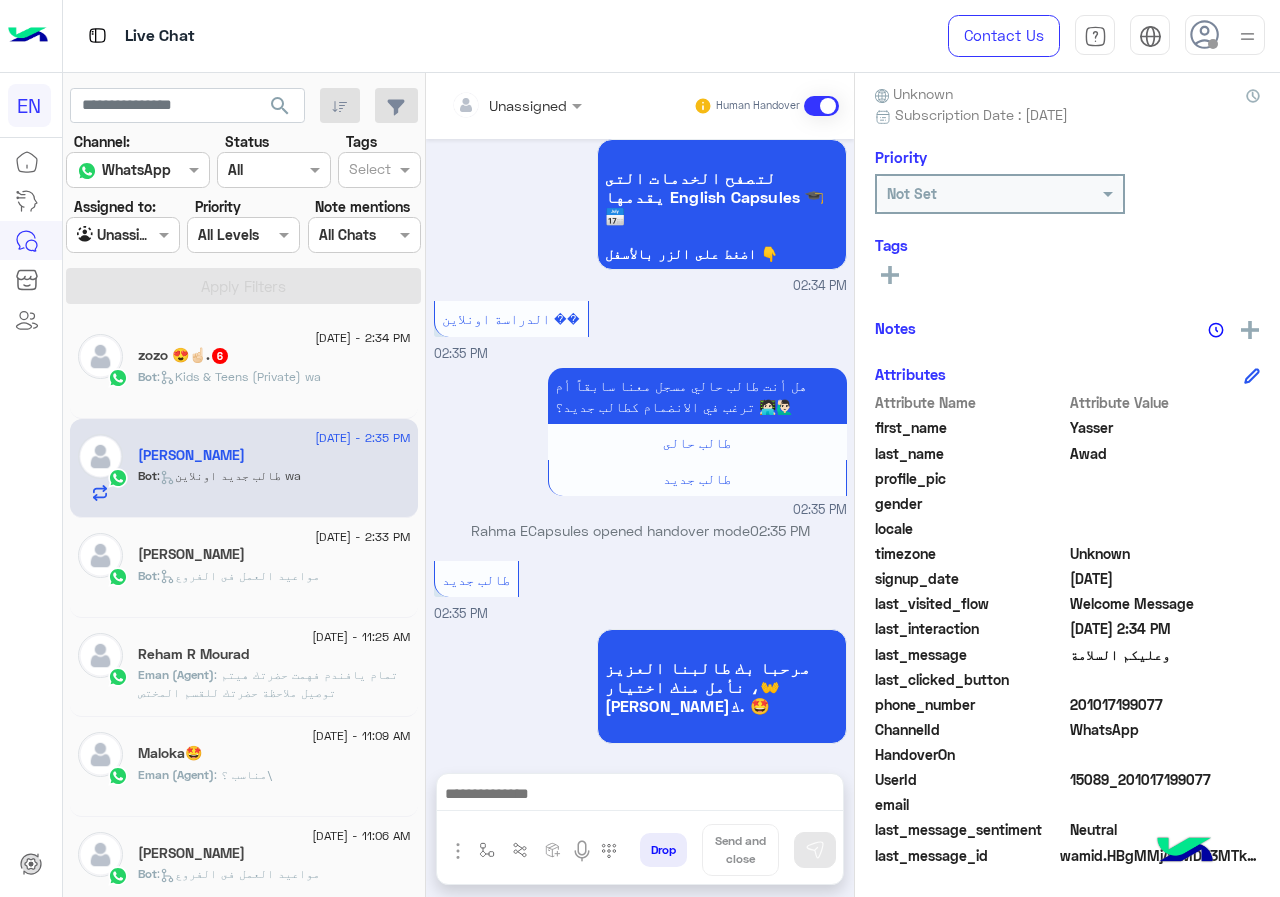 scroll, scrollTop: 429, scrollLeft: 0, axis: vertical 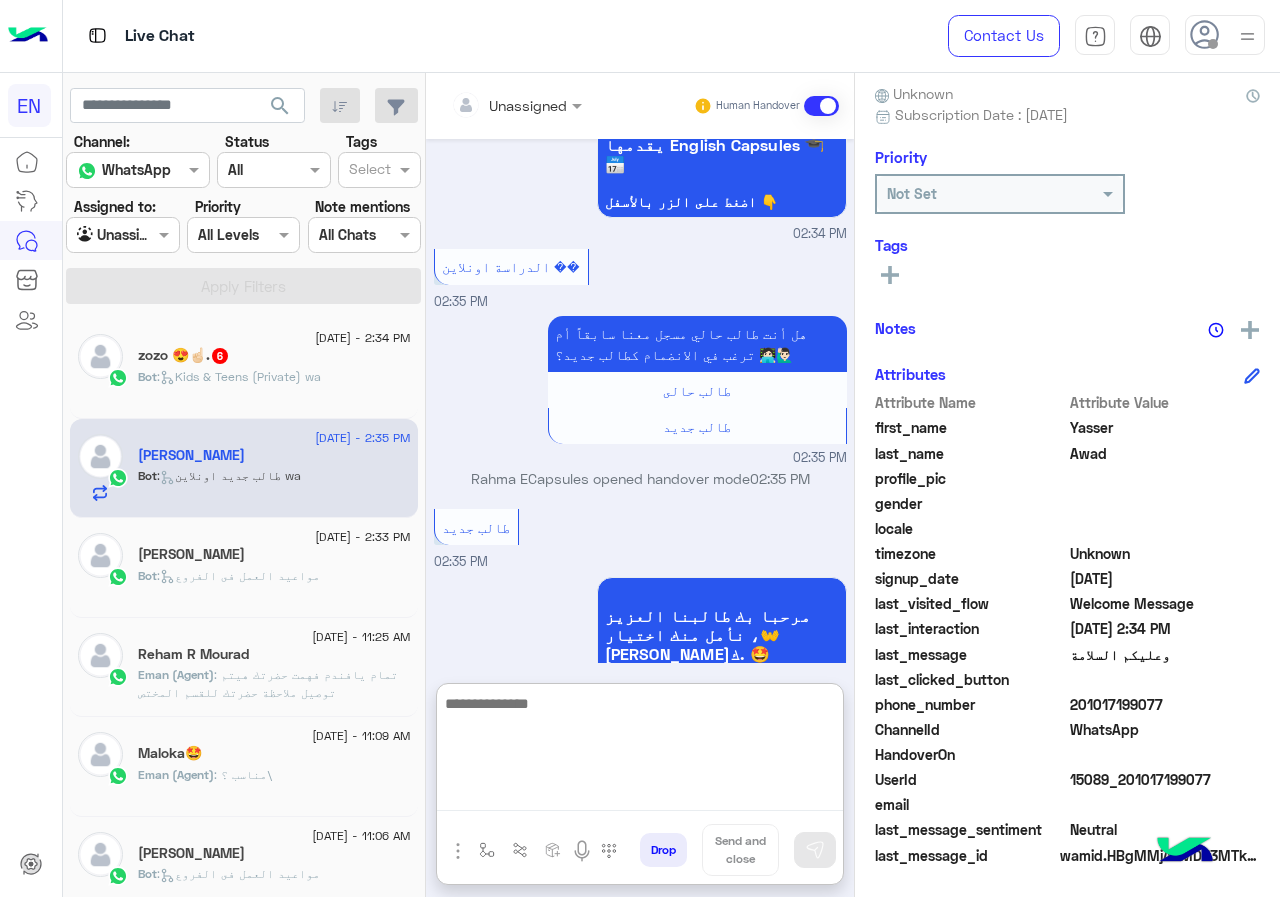 click at bounding box center [640, 751] 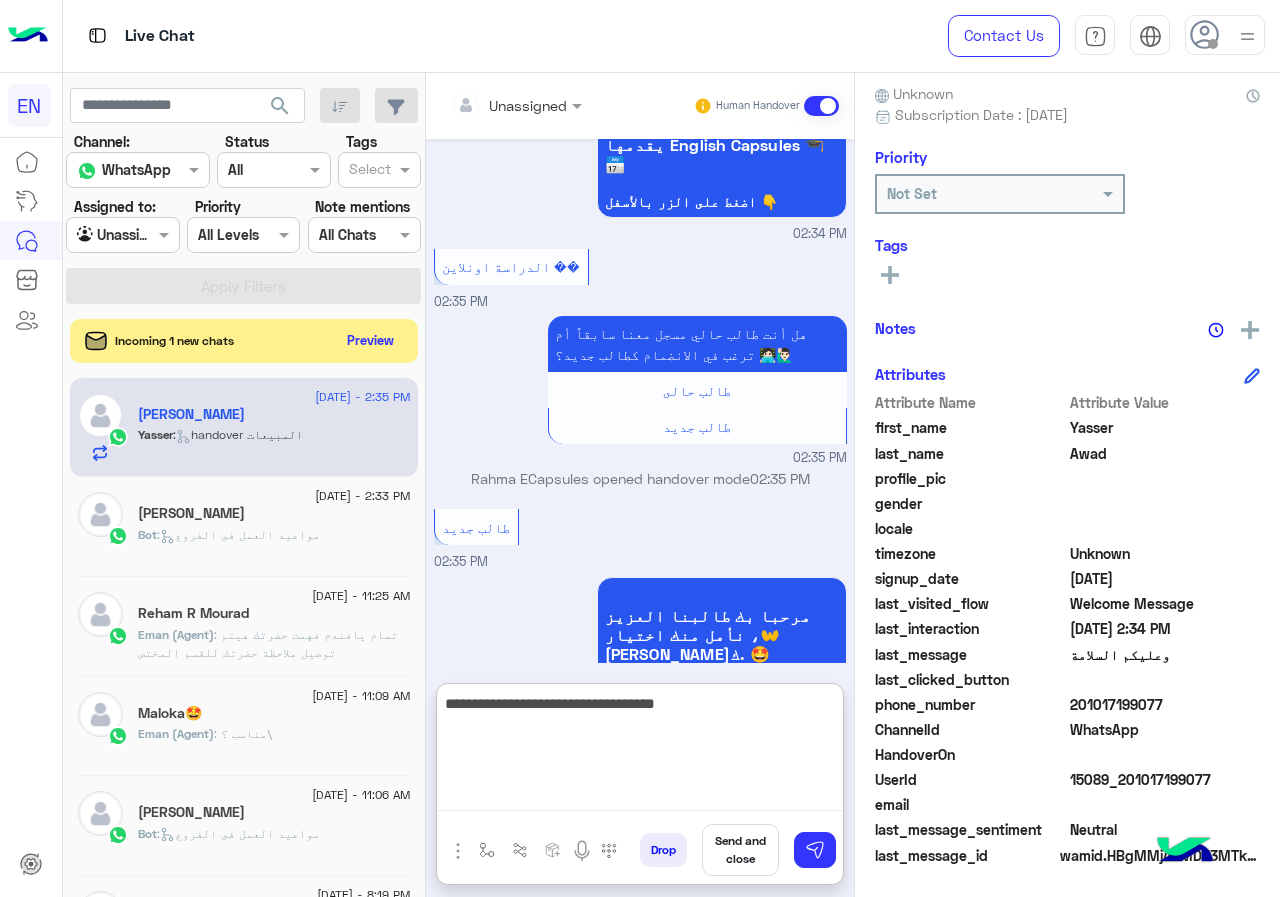 type on "**********" 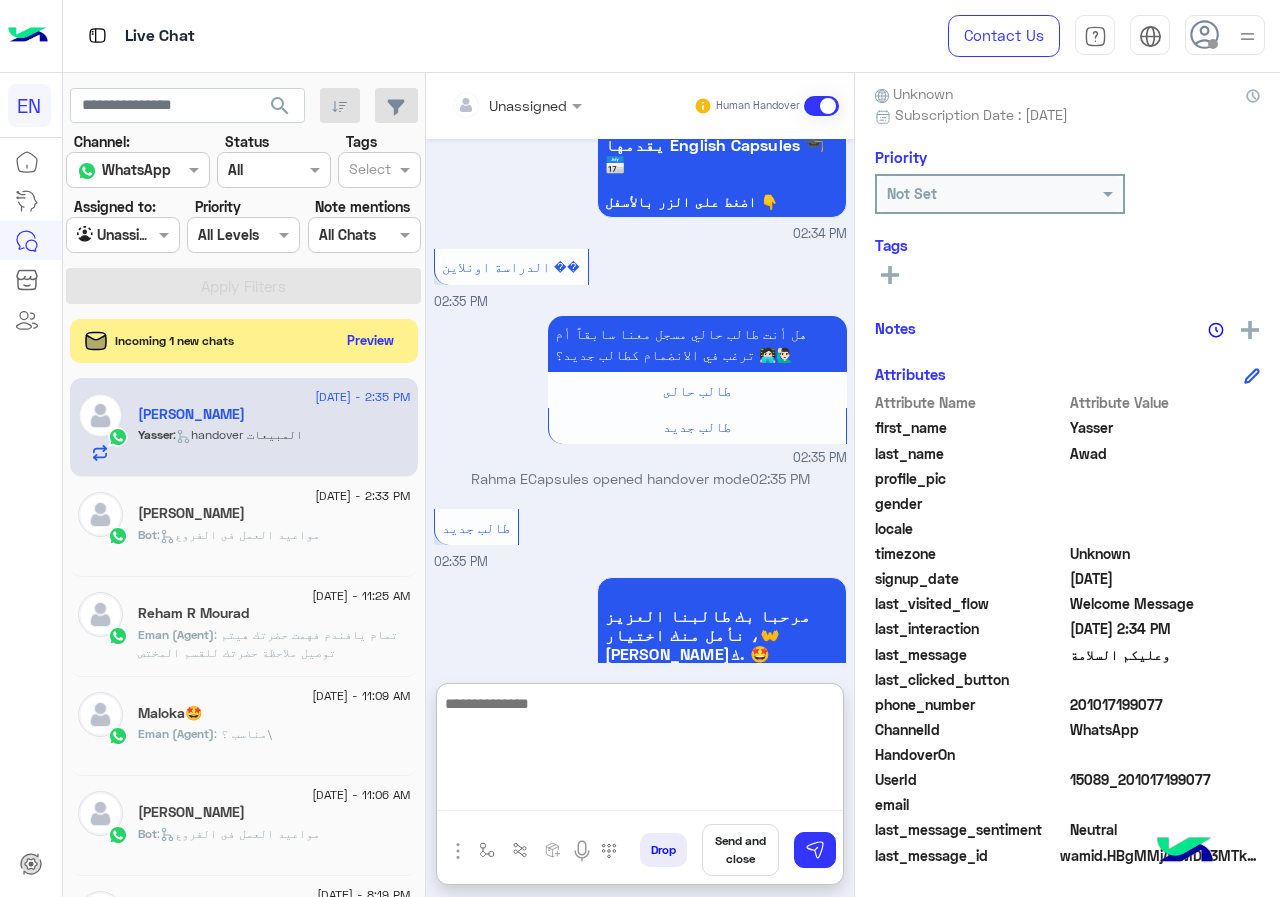scroll, scrollTop: 583, scrollLeft: 0, axis: vertical 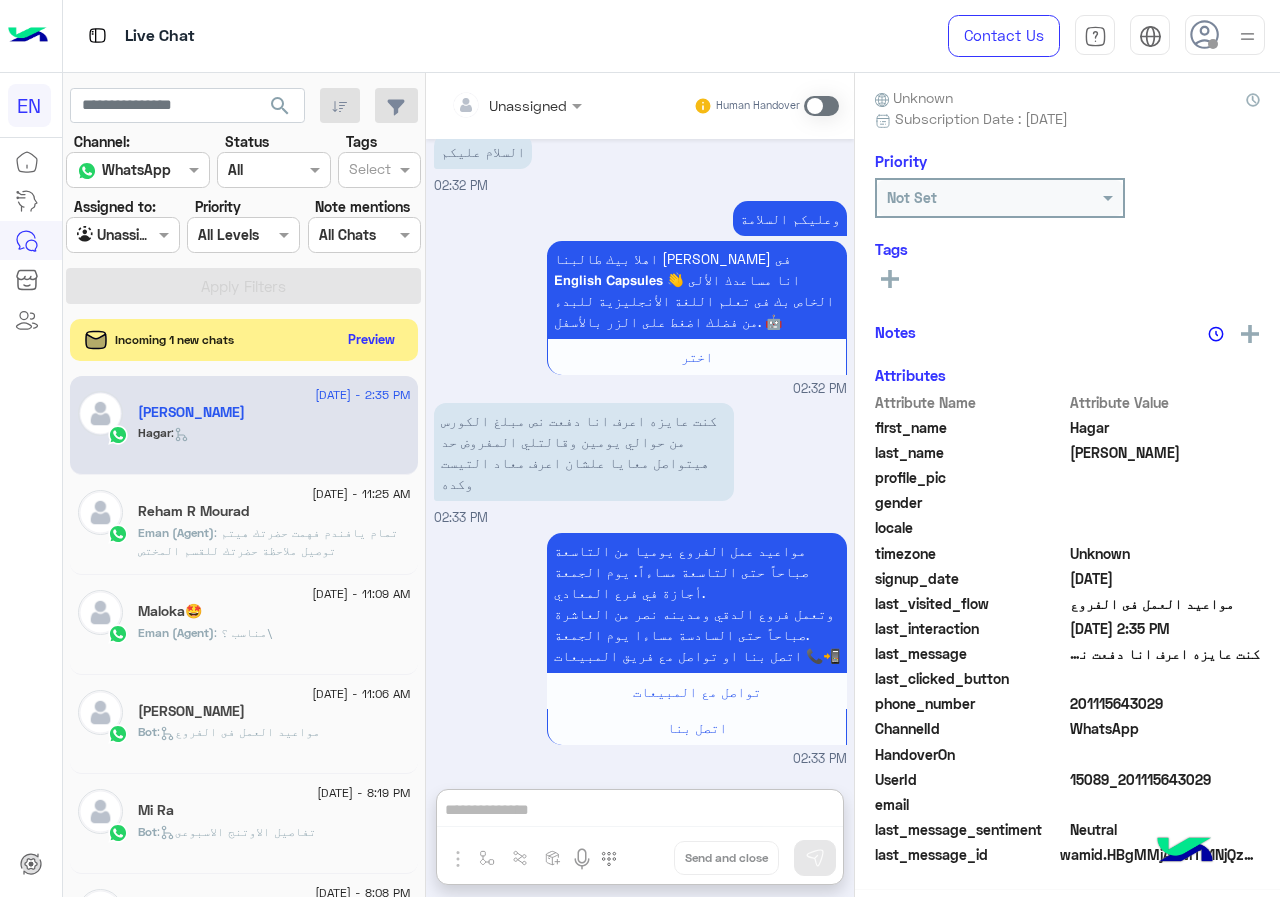 click on "Preview" 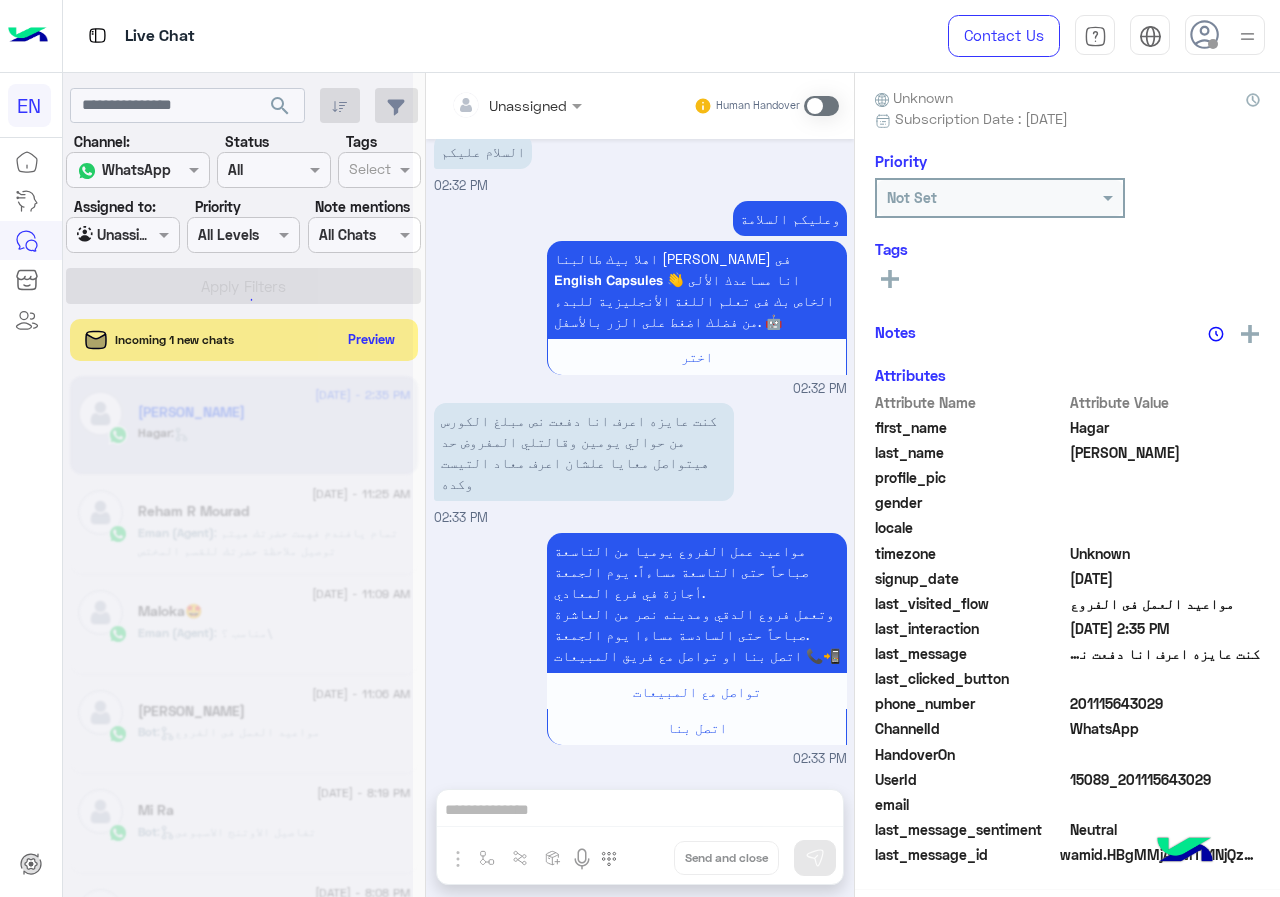 scroll, scrollTop: 24, scrollLeft: 0, axis: vertical 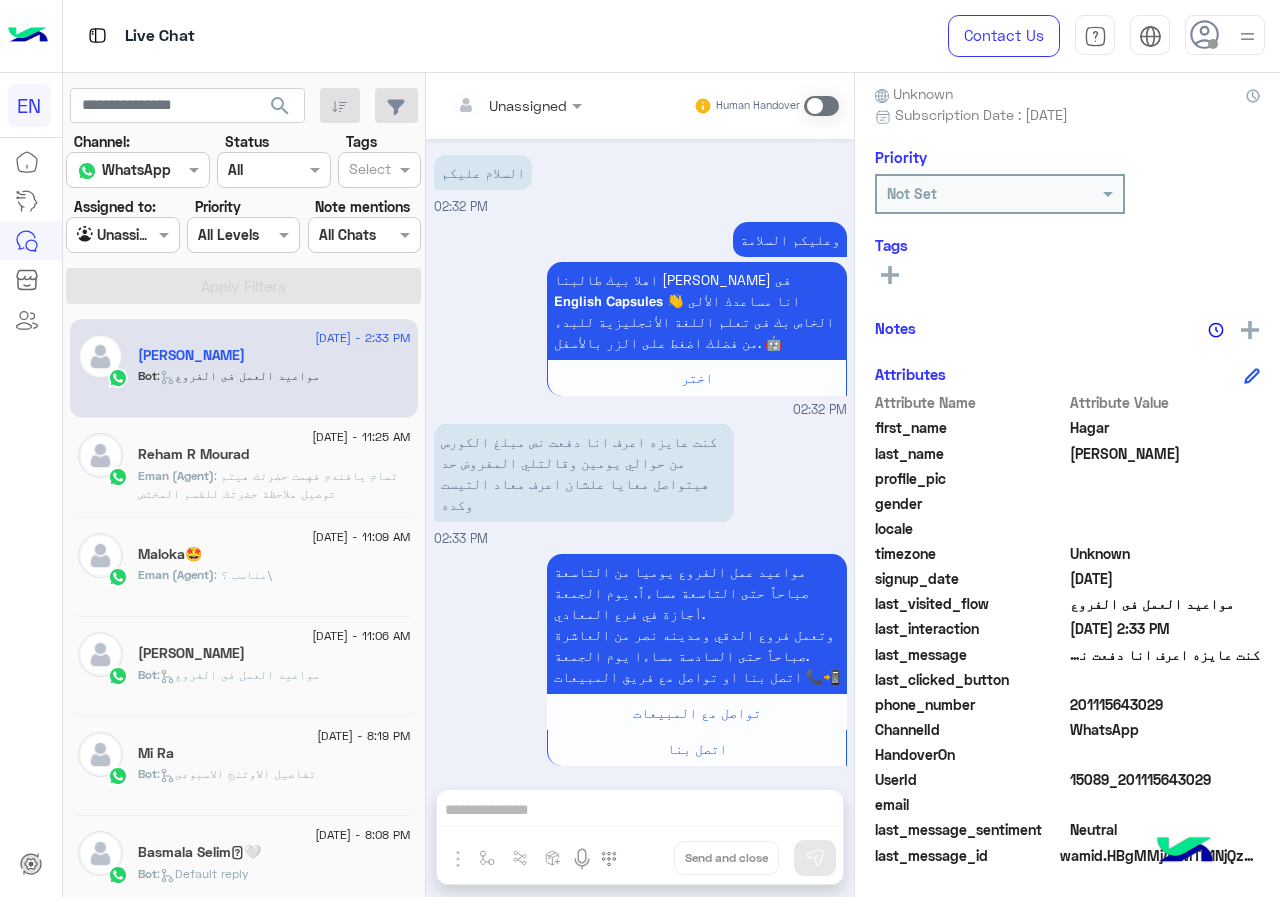drag, startPoint x: 1075, startPoint y: 704, endPoint x: 1171, endPoint y: 711, distance: 96.25487 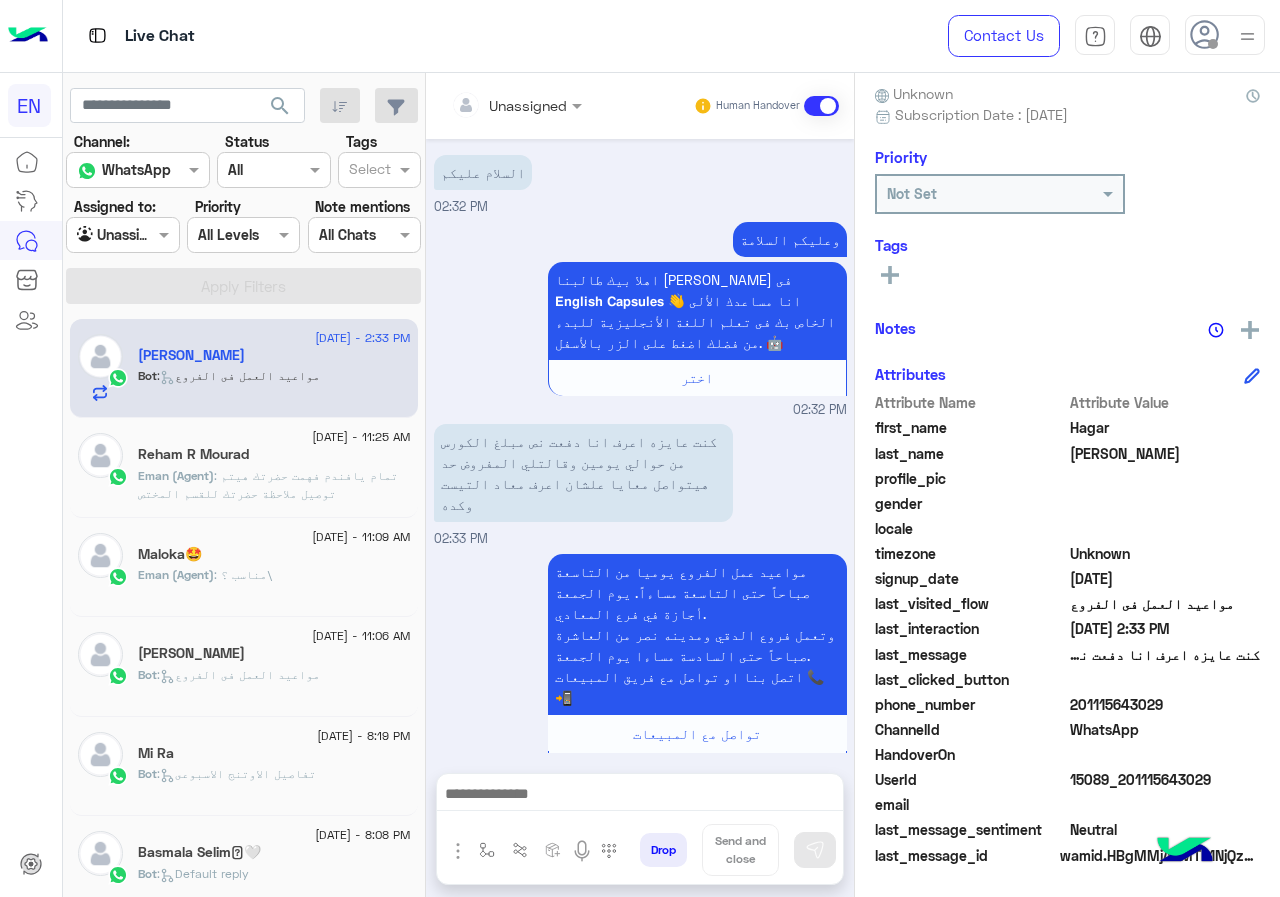 scroll, scrollTop: 77, scrollLeft: 0, axis: vertical 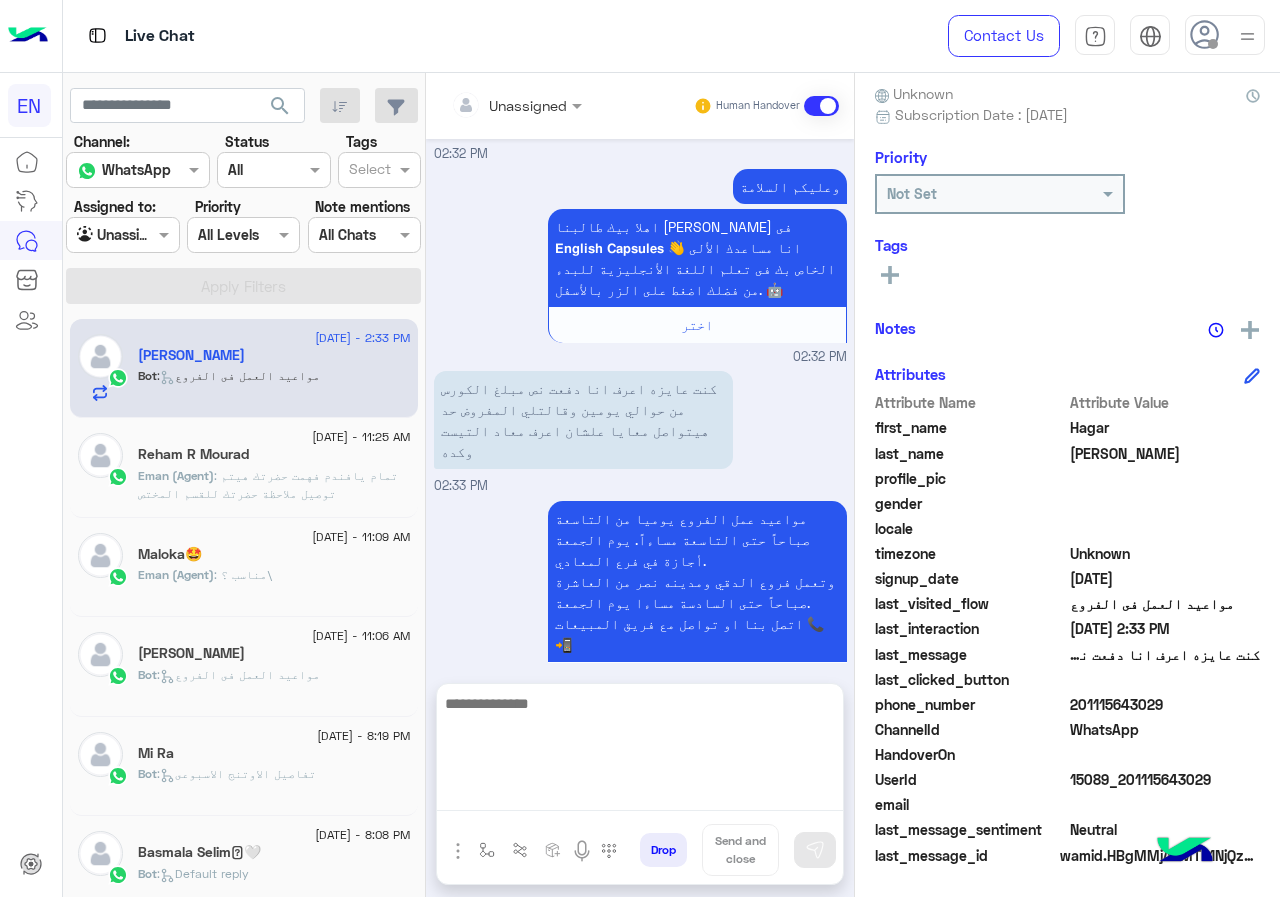 click at bounding box center [640, 751] 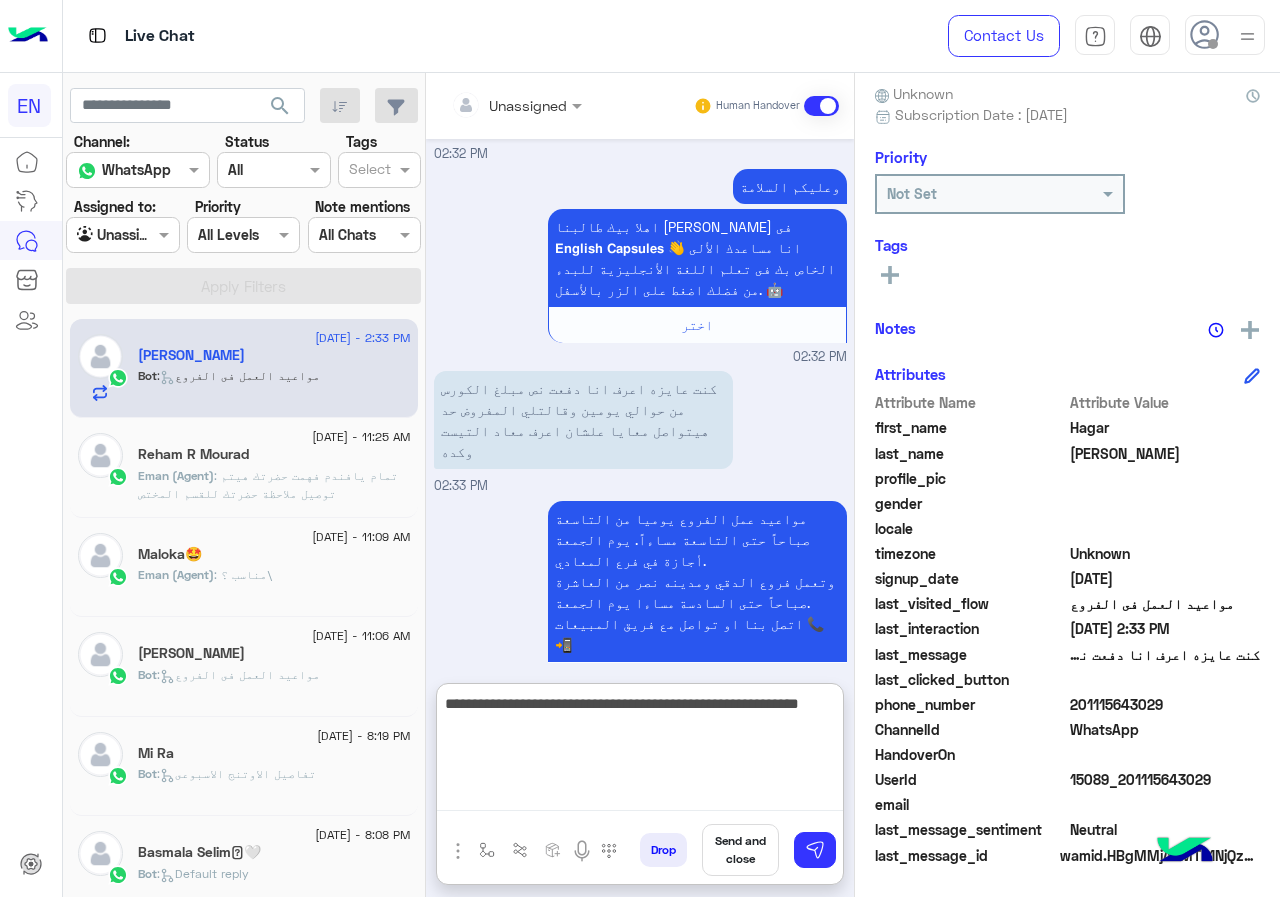 type on "**********" 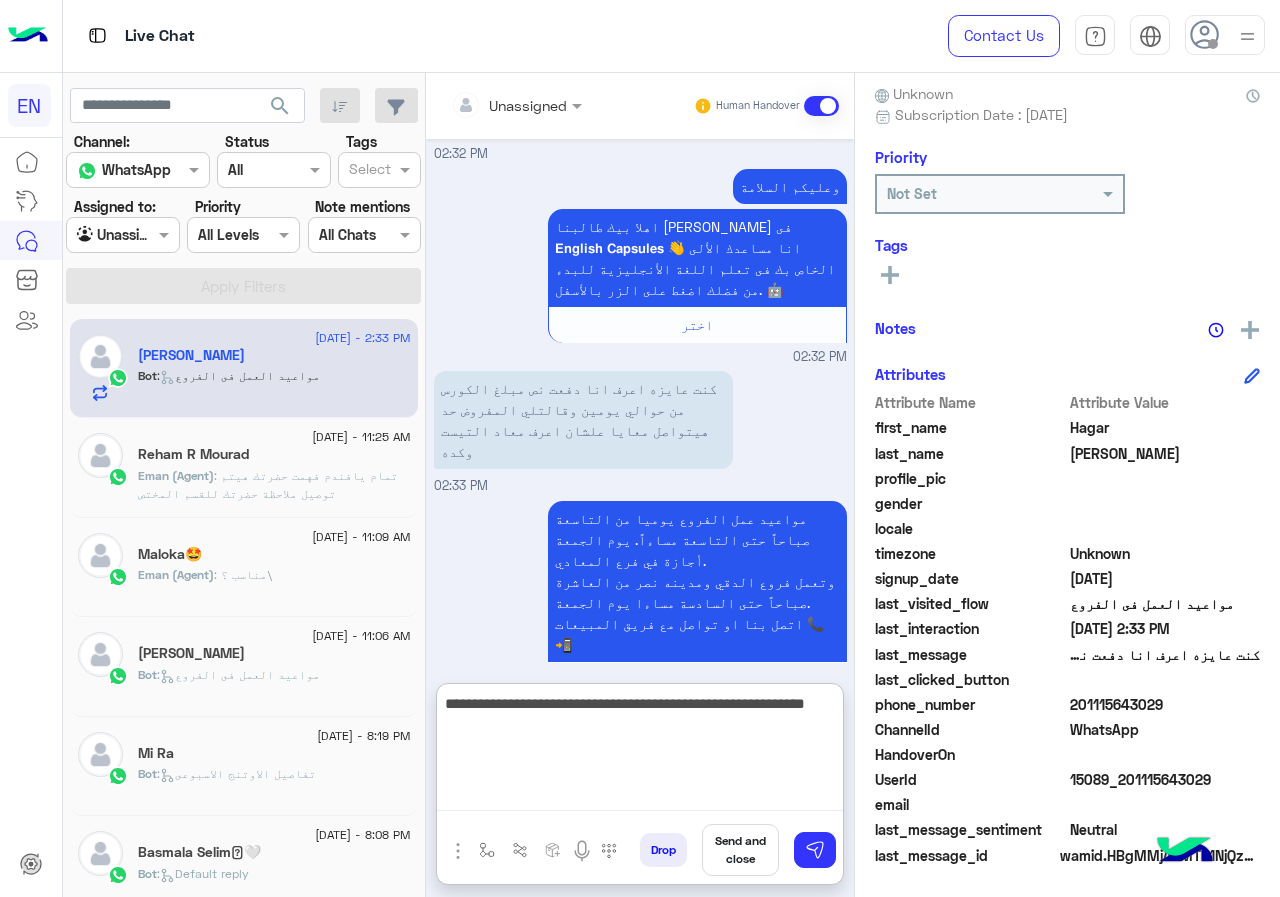 type 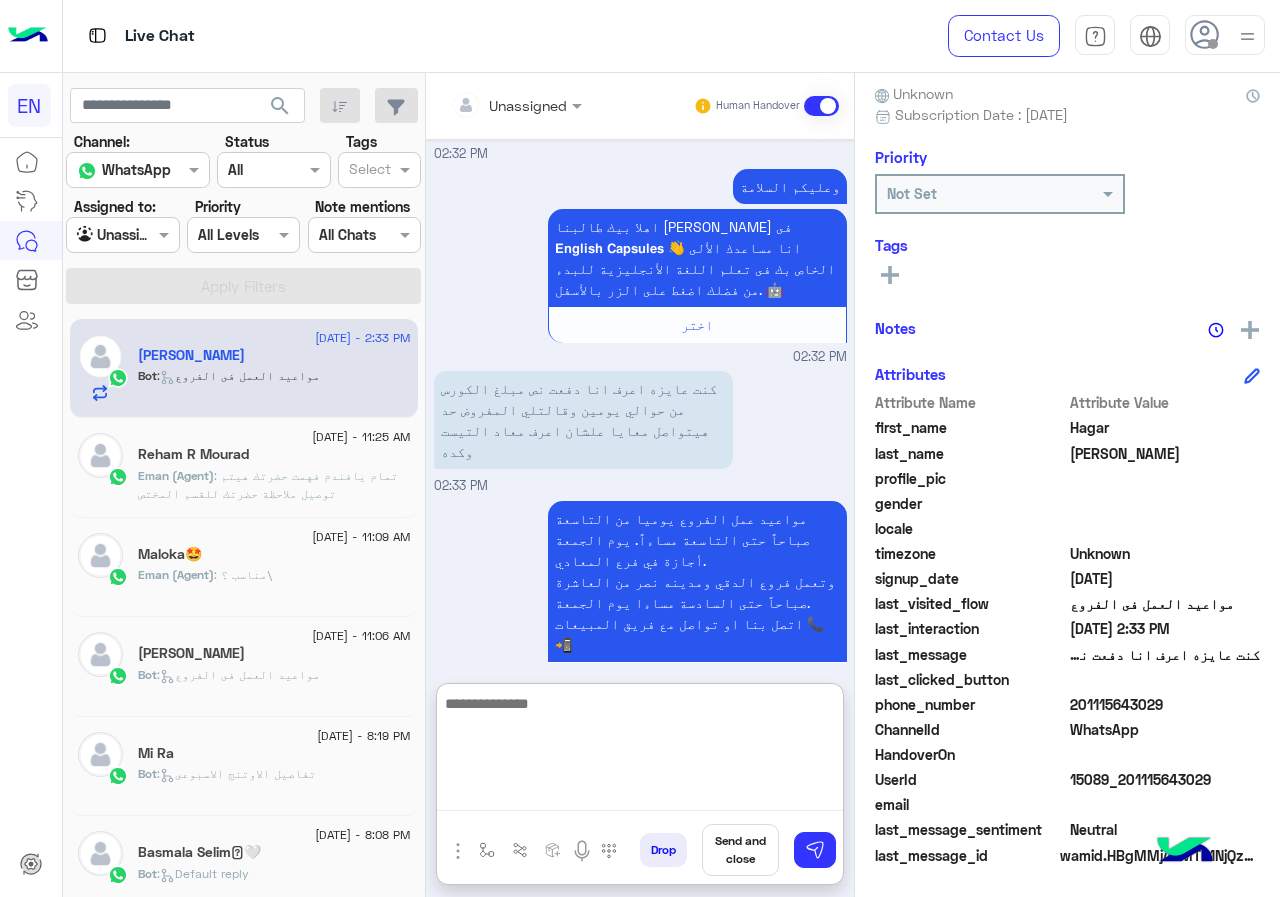scroll, scrollTop: 251, scrollLeft: 0, axis: vertical 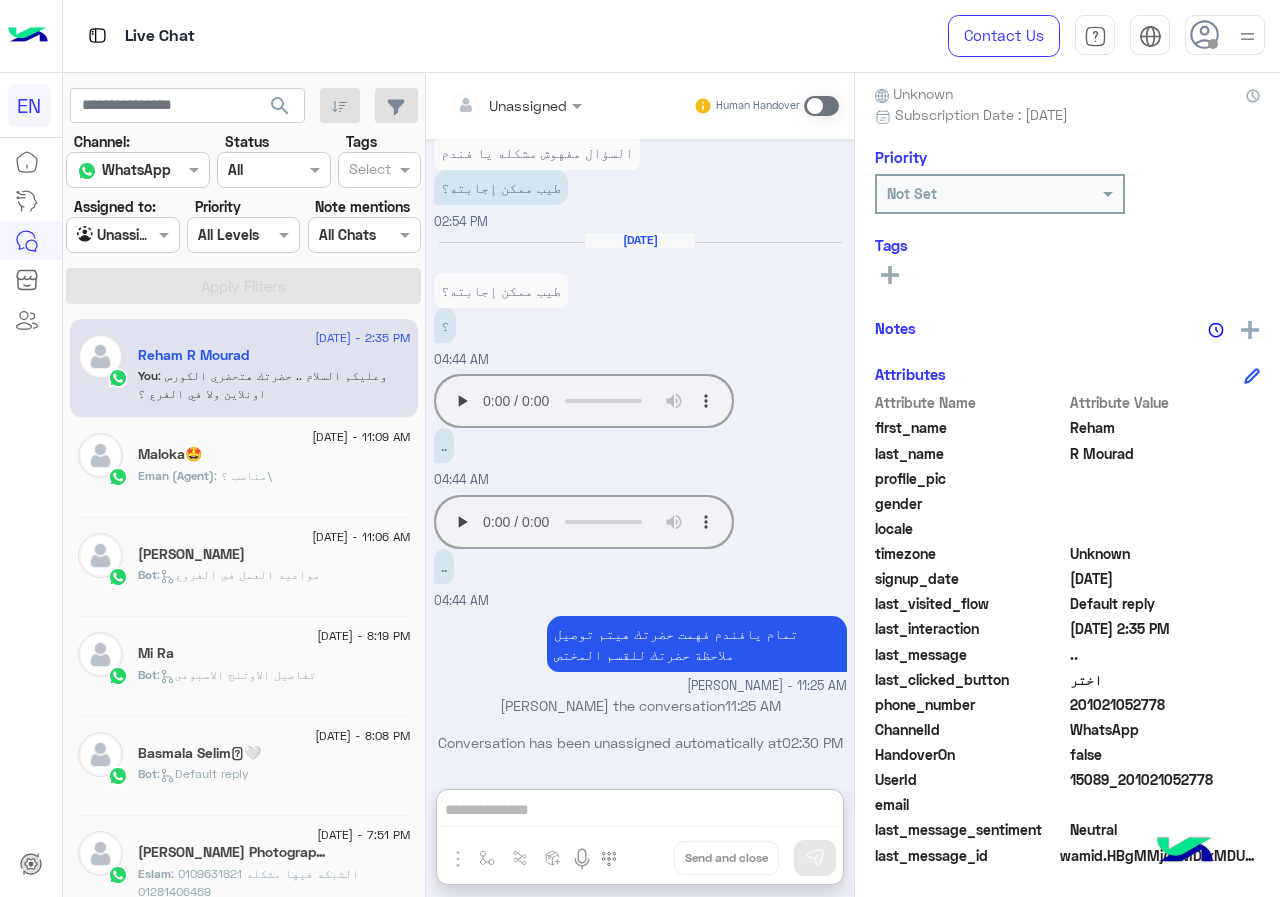 click at bounding box center (122, 234) 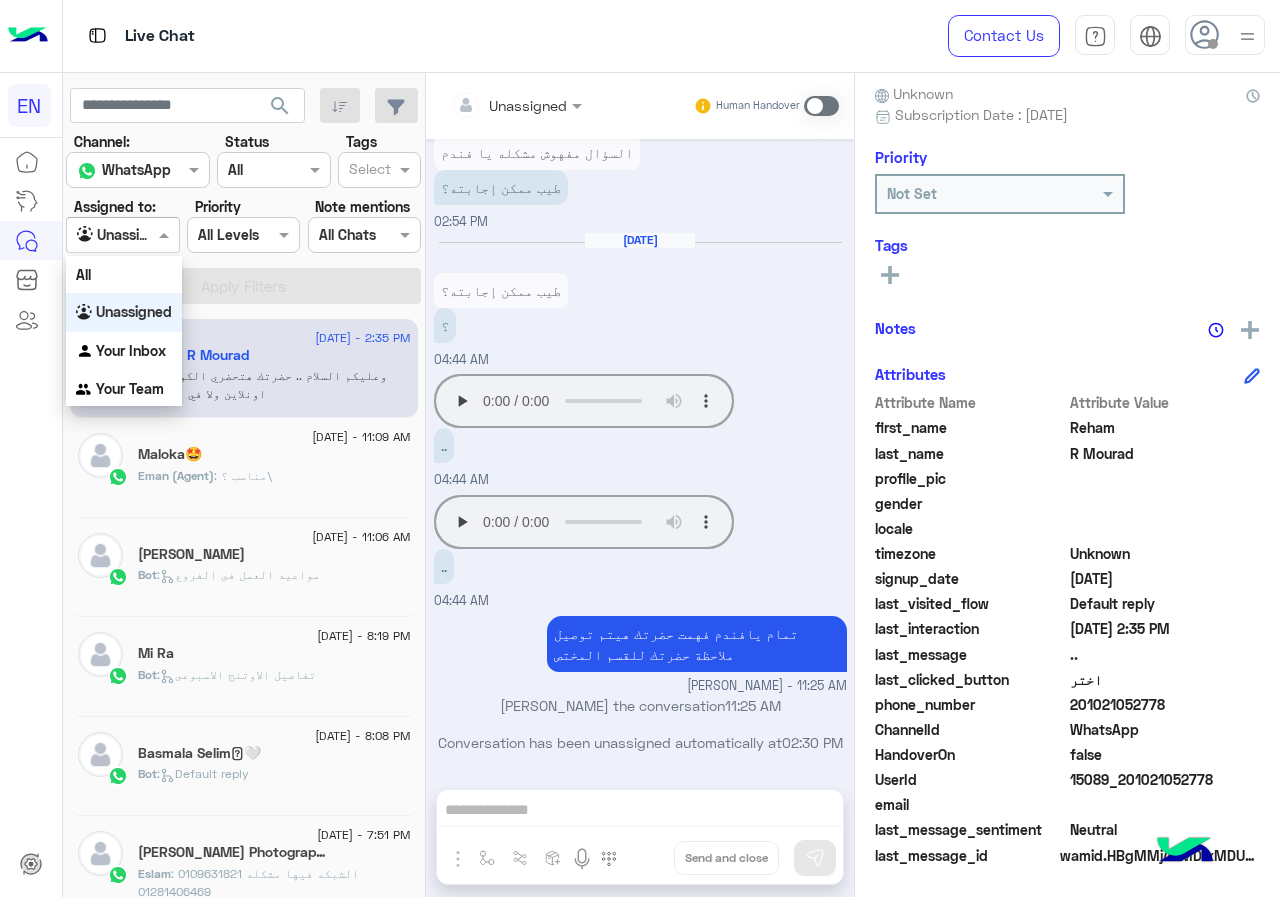 scroll, scrollTop: 1654, scrollLeft: 0, axis: vertical 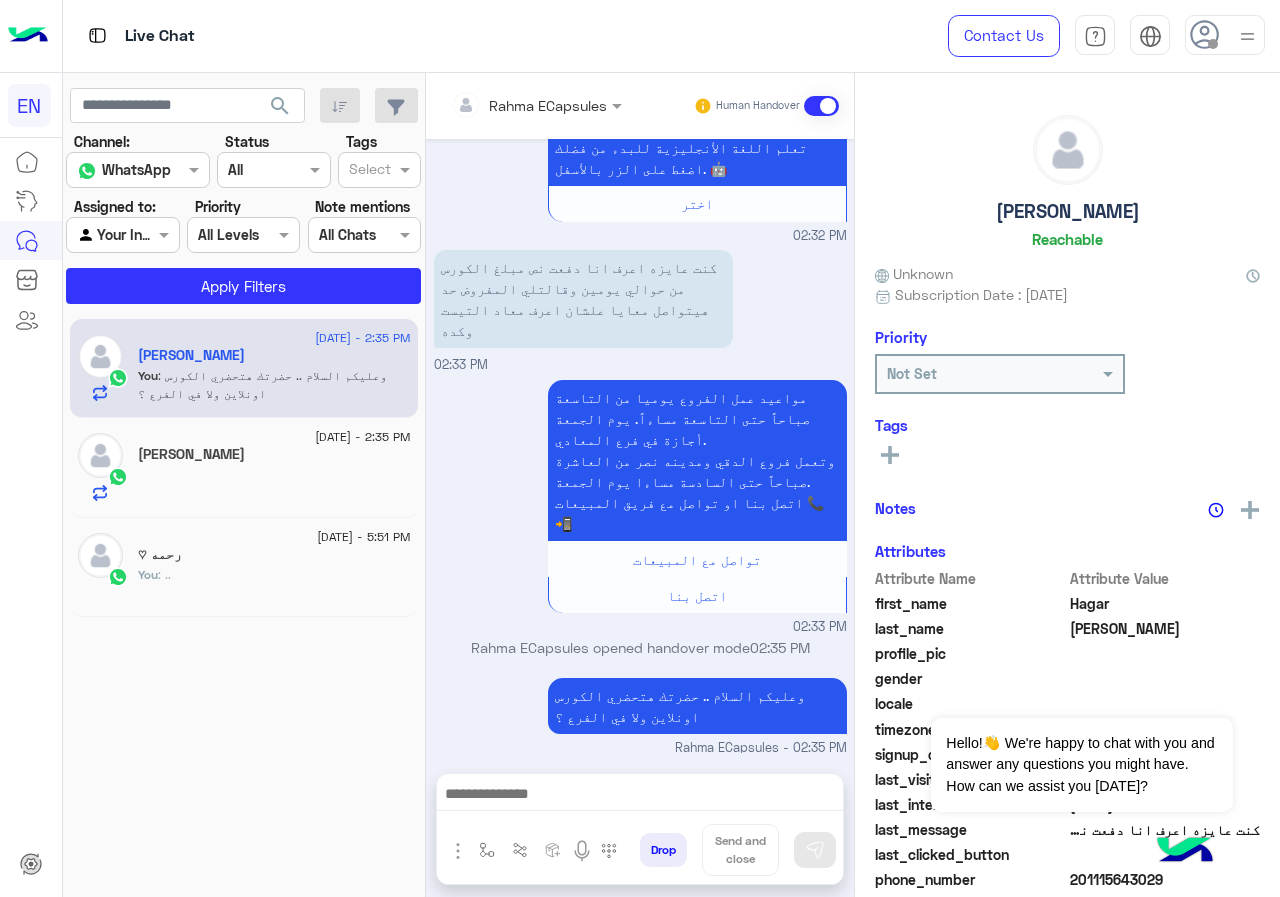 click on "Rahma ECapsules" at bounding box center (529, 105) 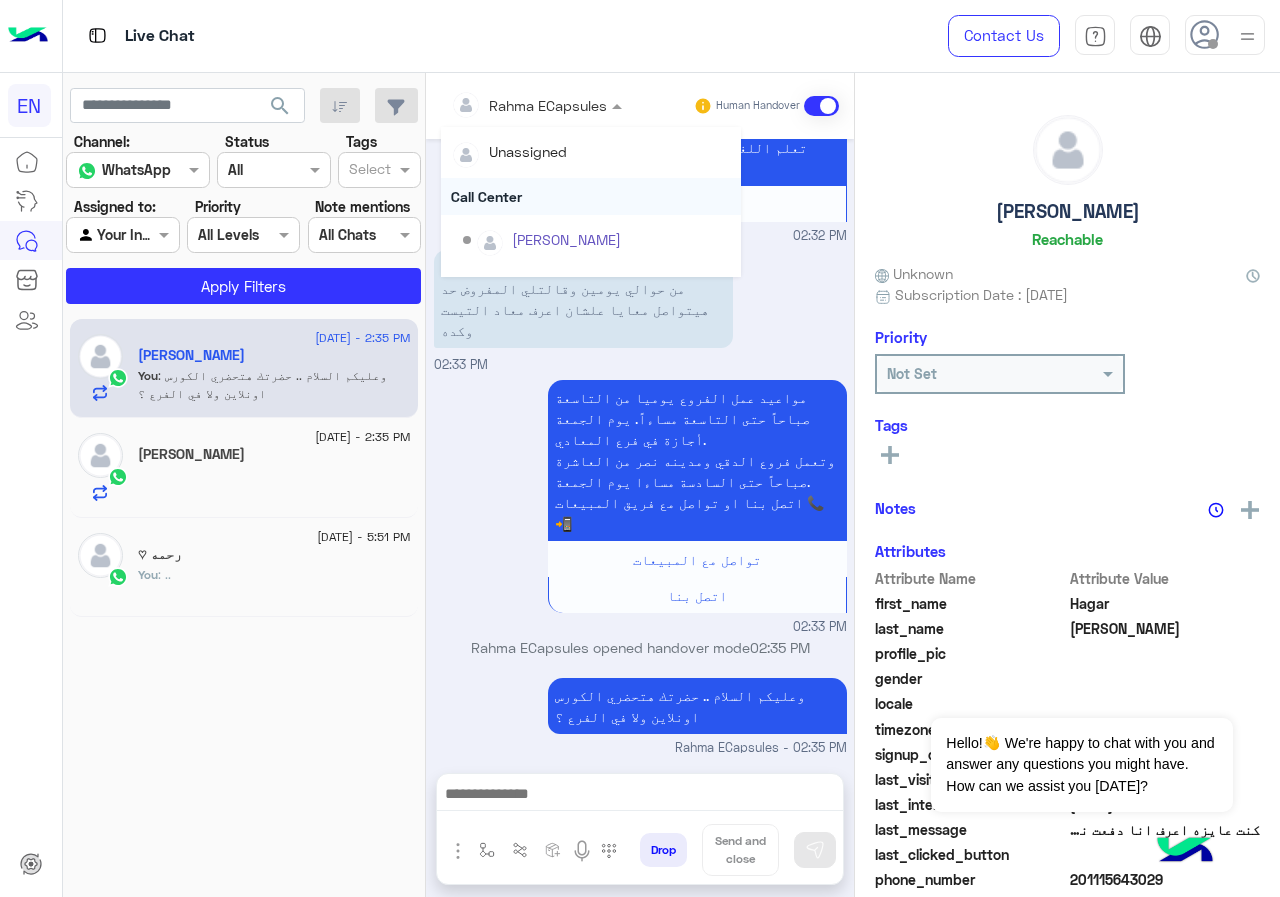 click on "Call Center" at bounding box center [591, 196] 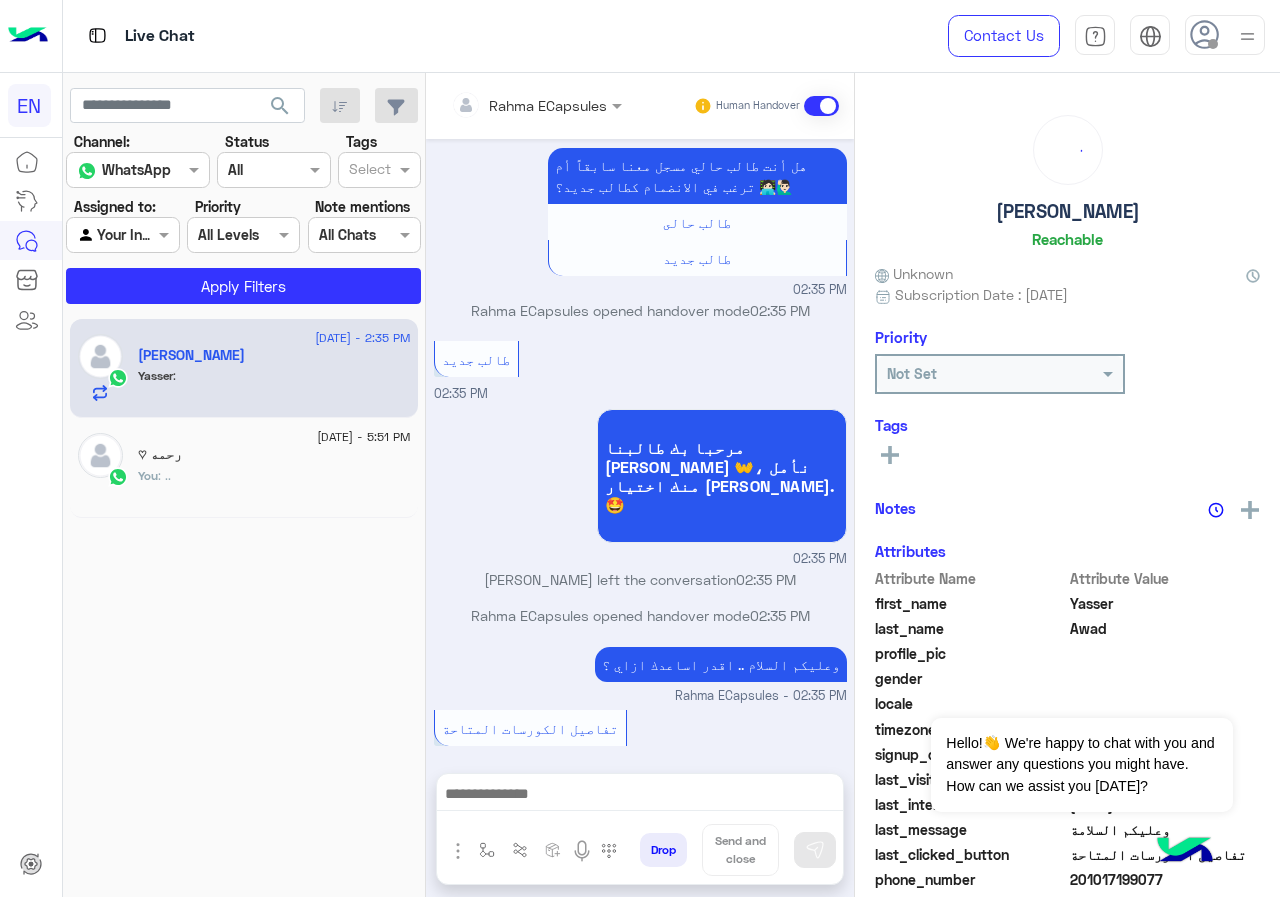 scroll, scrollTop: 596, scrollLeft: 0, axis: vertical 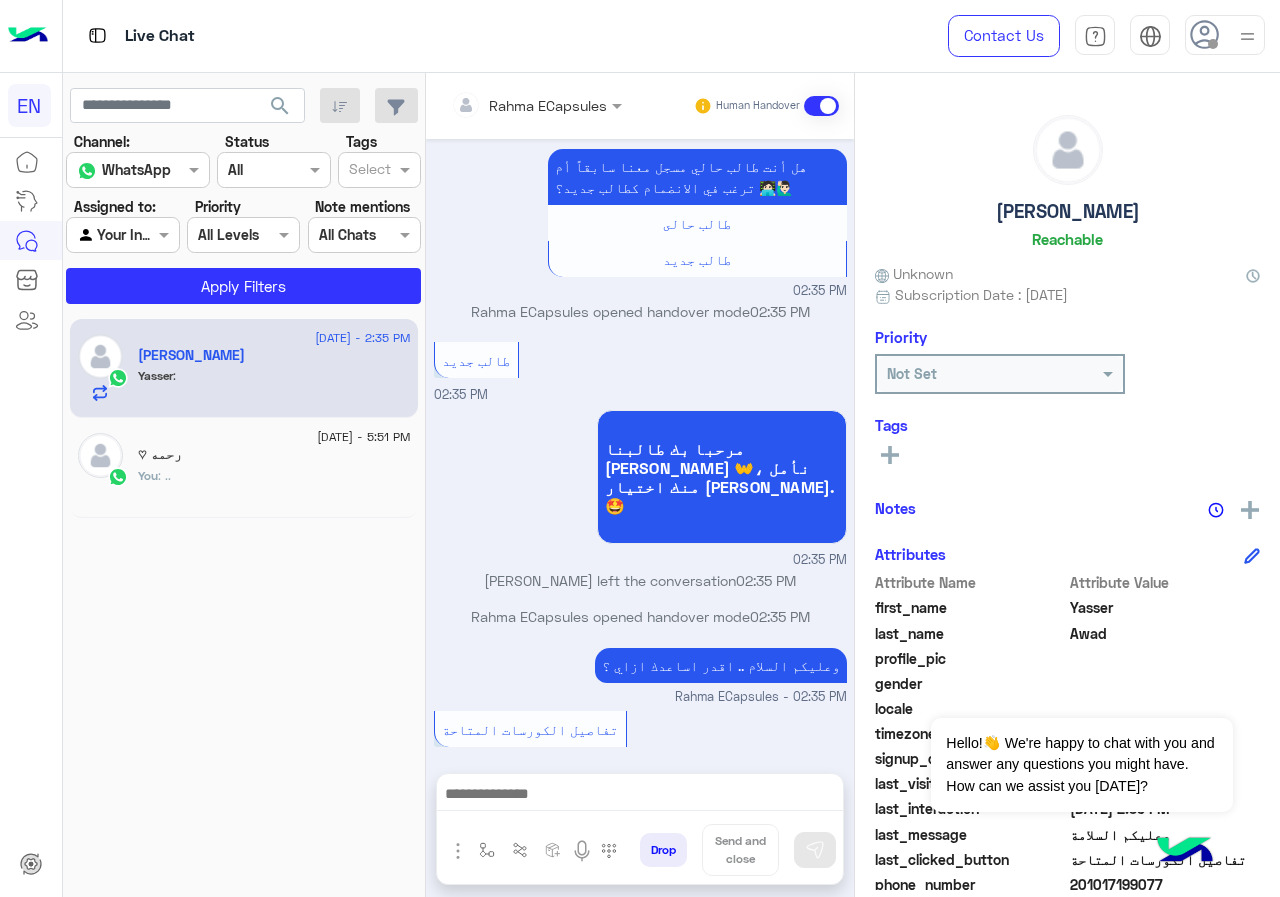click on "Rahma ECapsules Human Handover" at bounding box center [640, 106] 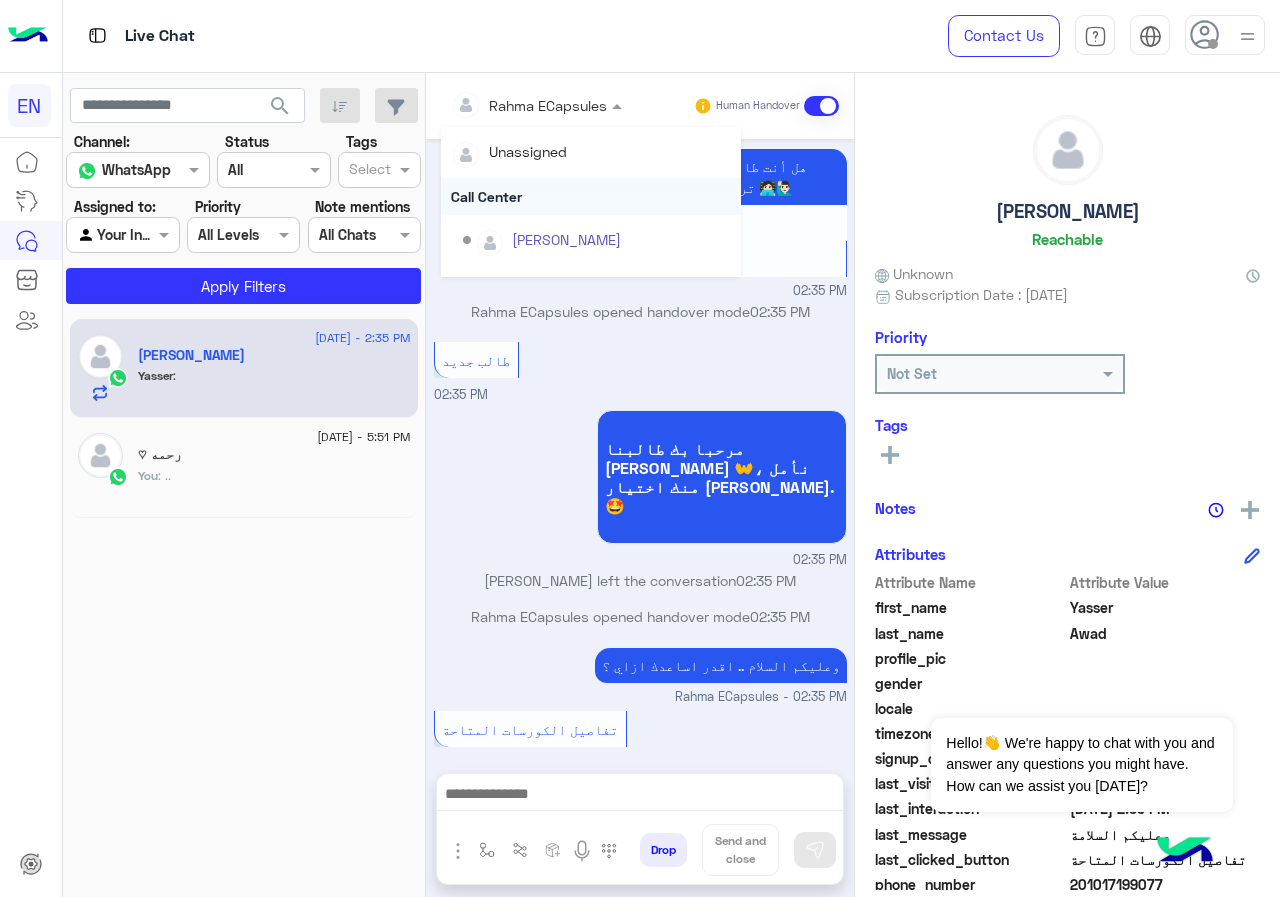 click on "Call Center" at bounding box center (591, 196) 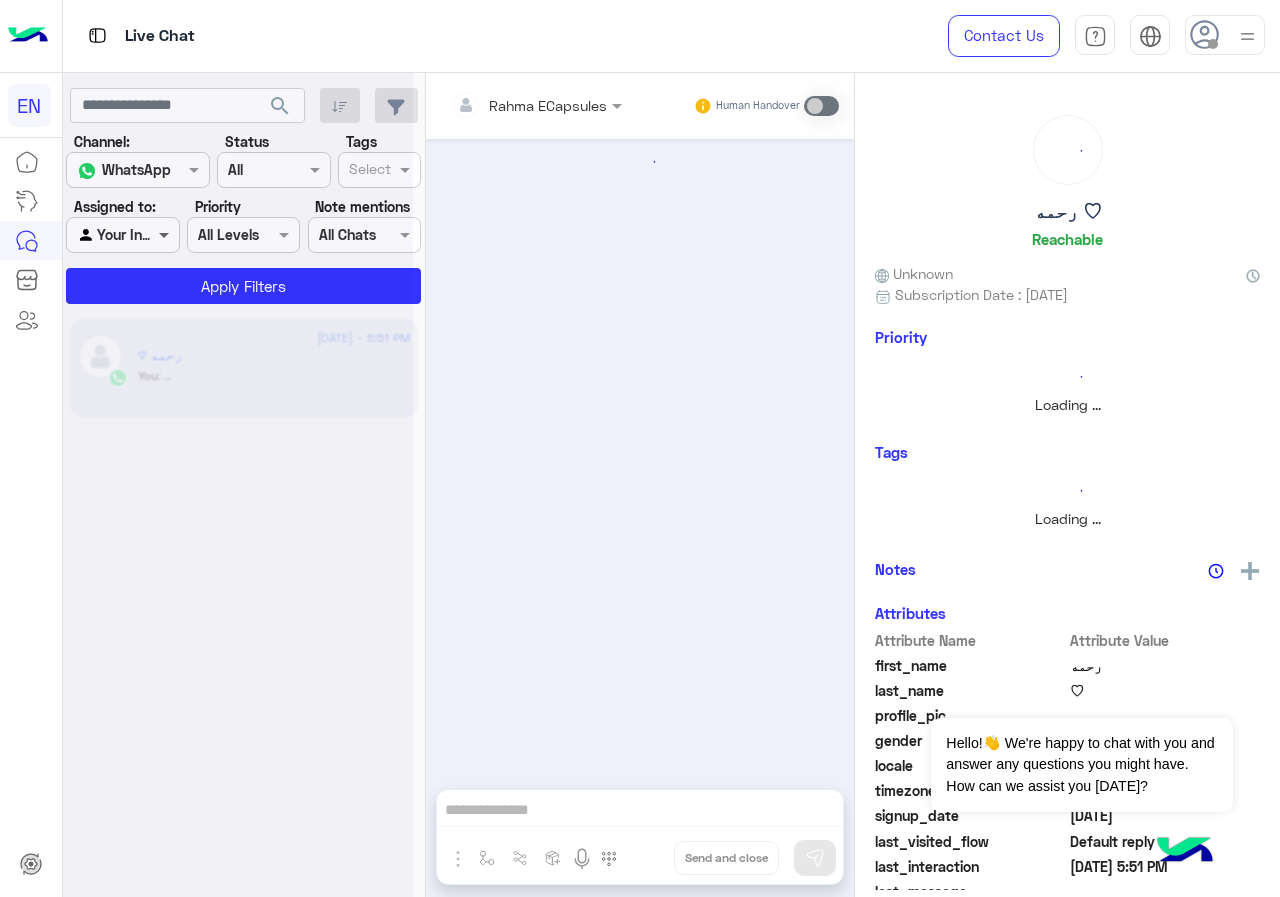 scroll, scrollTop: 741, scrollLeft: 0, axis: vertical 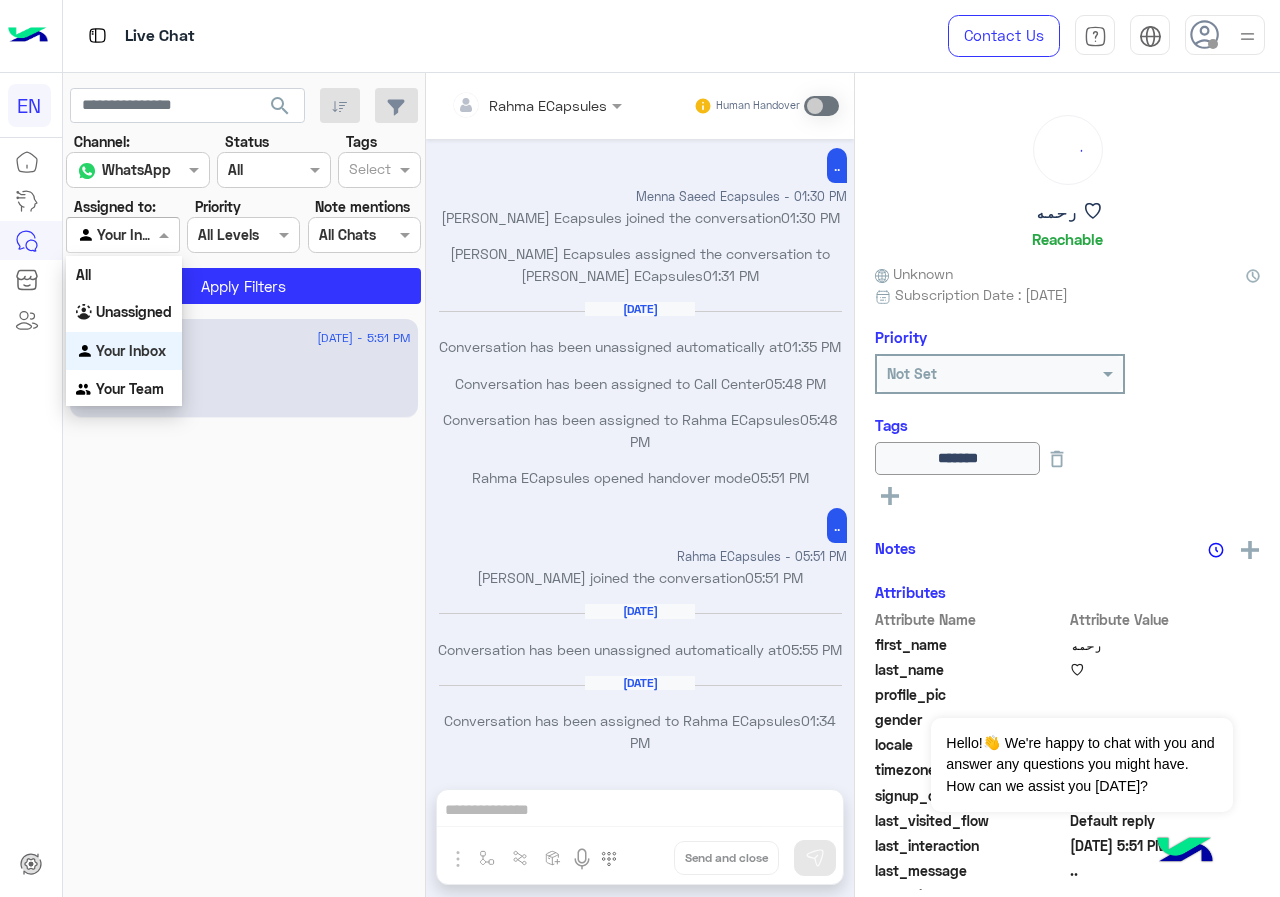 click at bounding box center (166, 234) 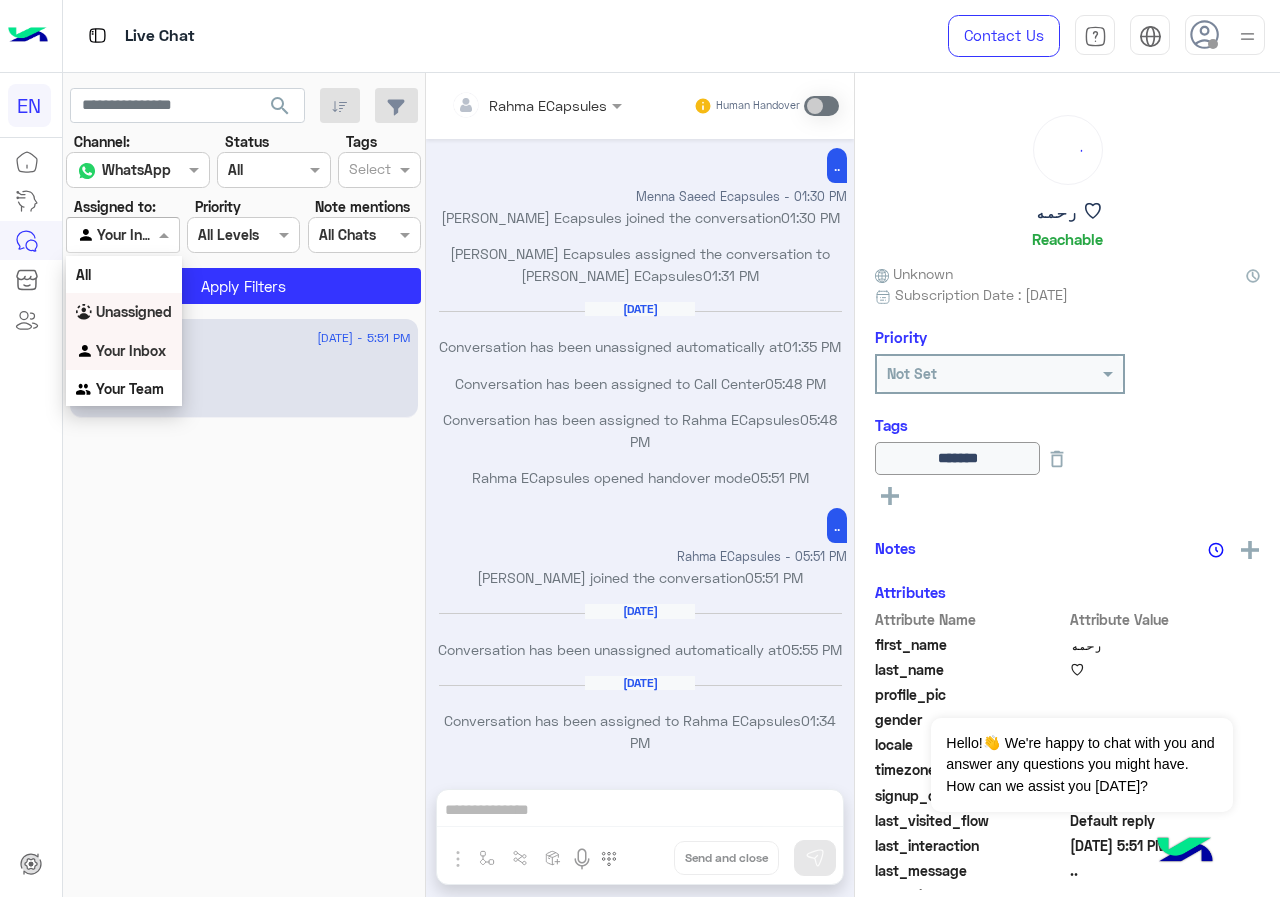 click on "Unassigned" at bounding box center (134, 311) 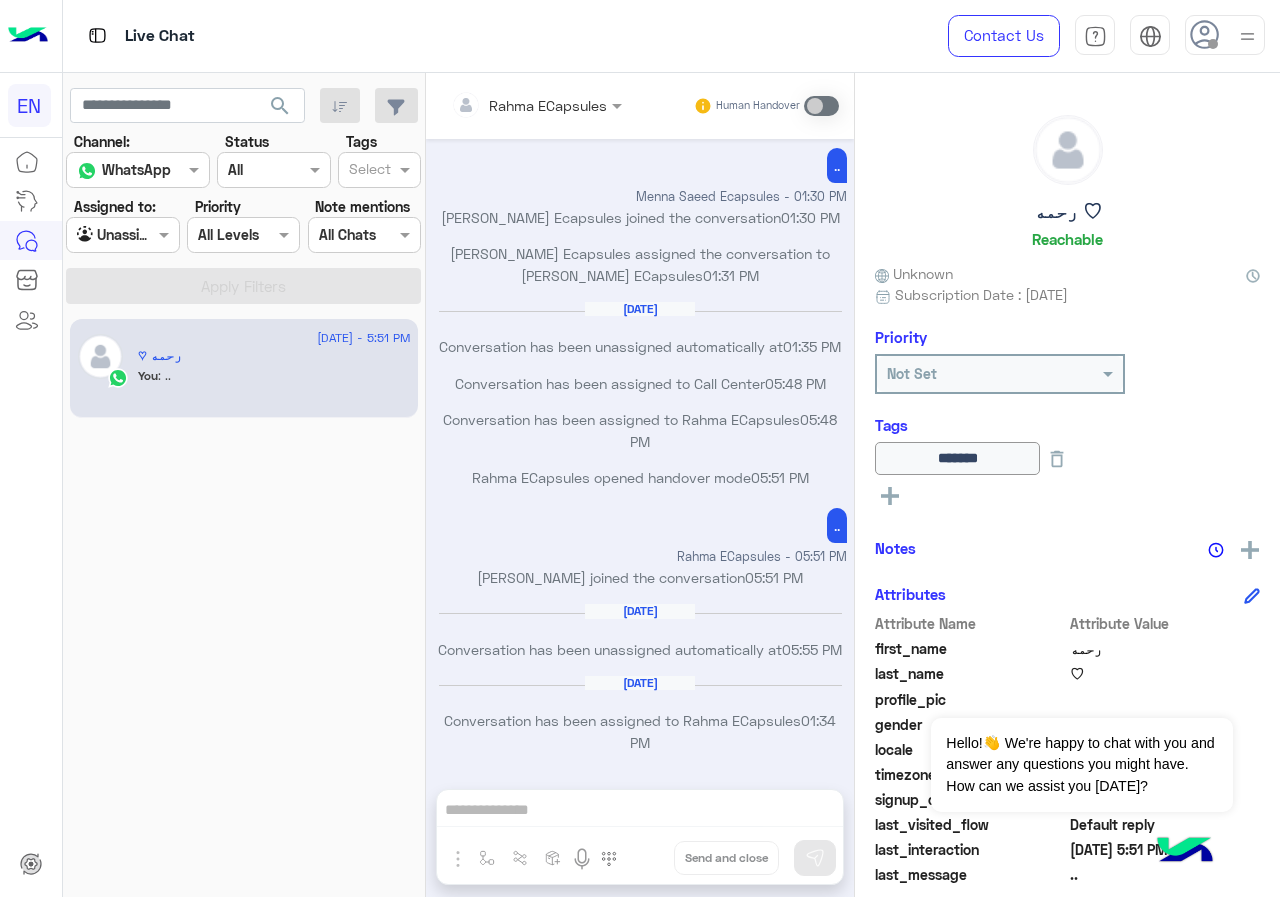 click on "search" 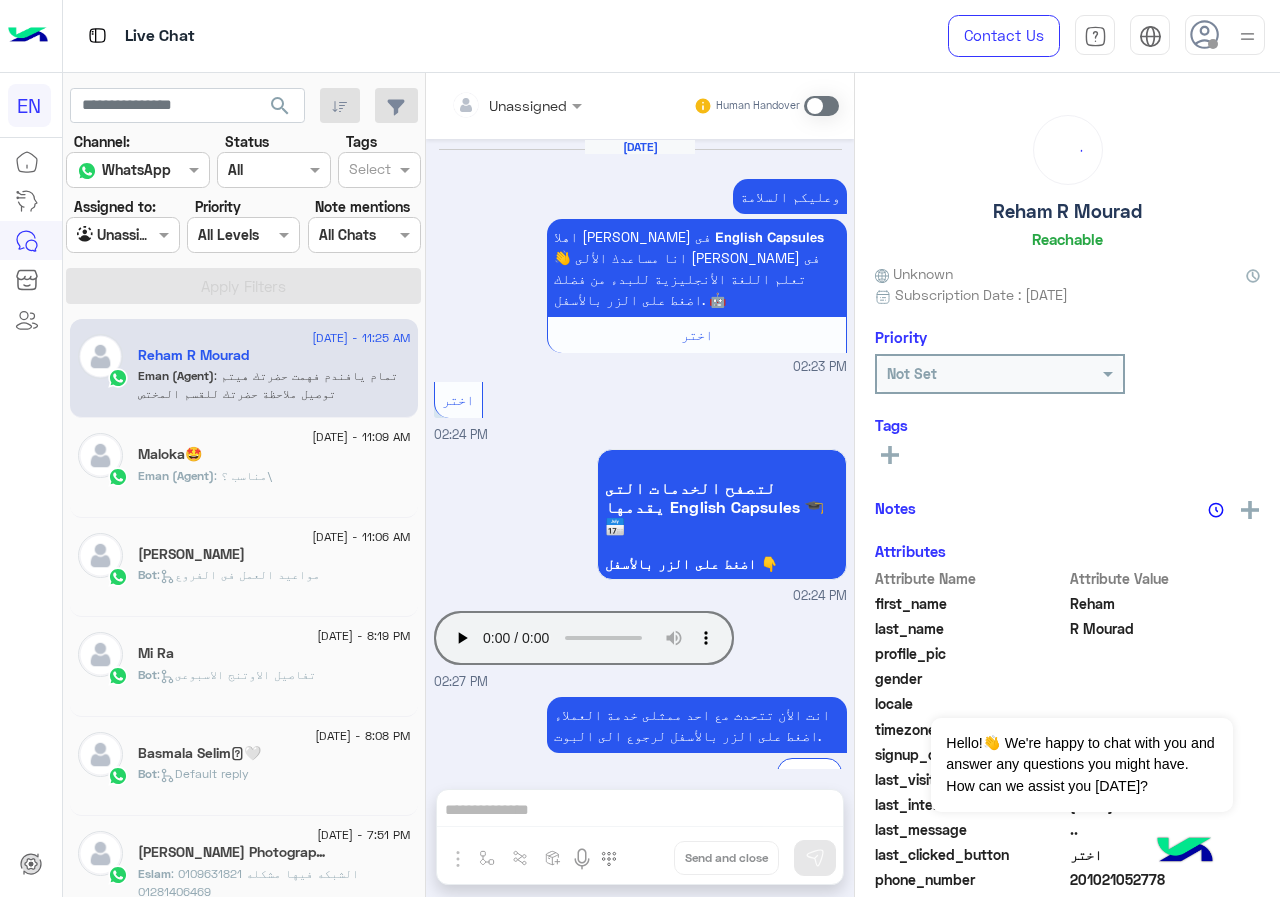 scroll, scrollTop: 1654, scrollLeft: 0, axis: vertical 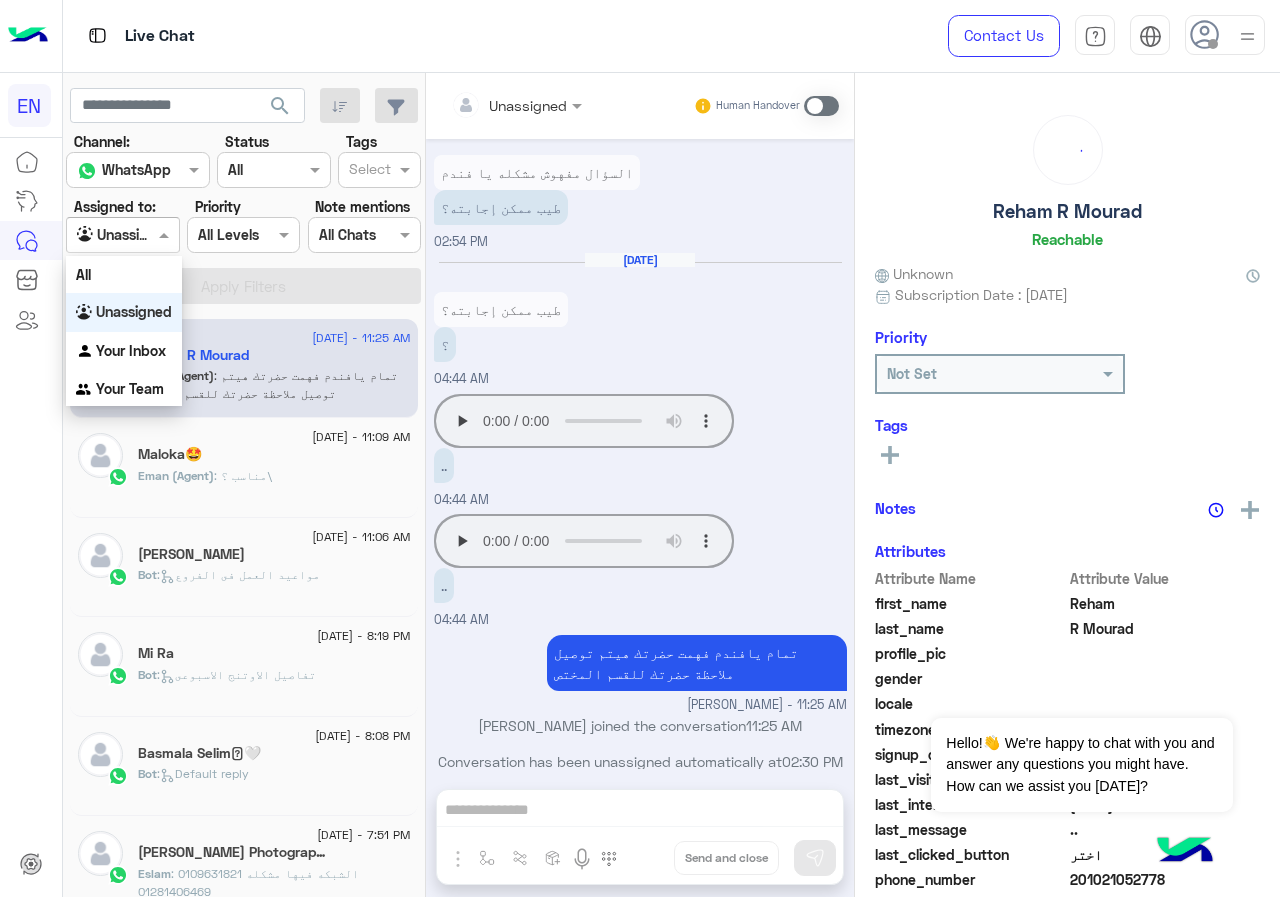 click at bounding box center [122, 234] 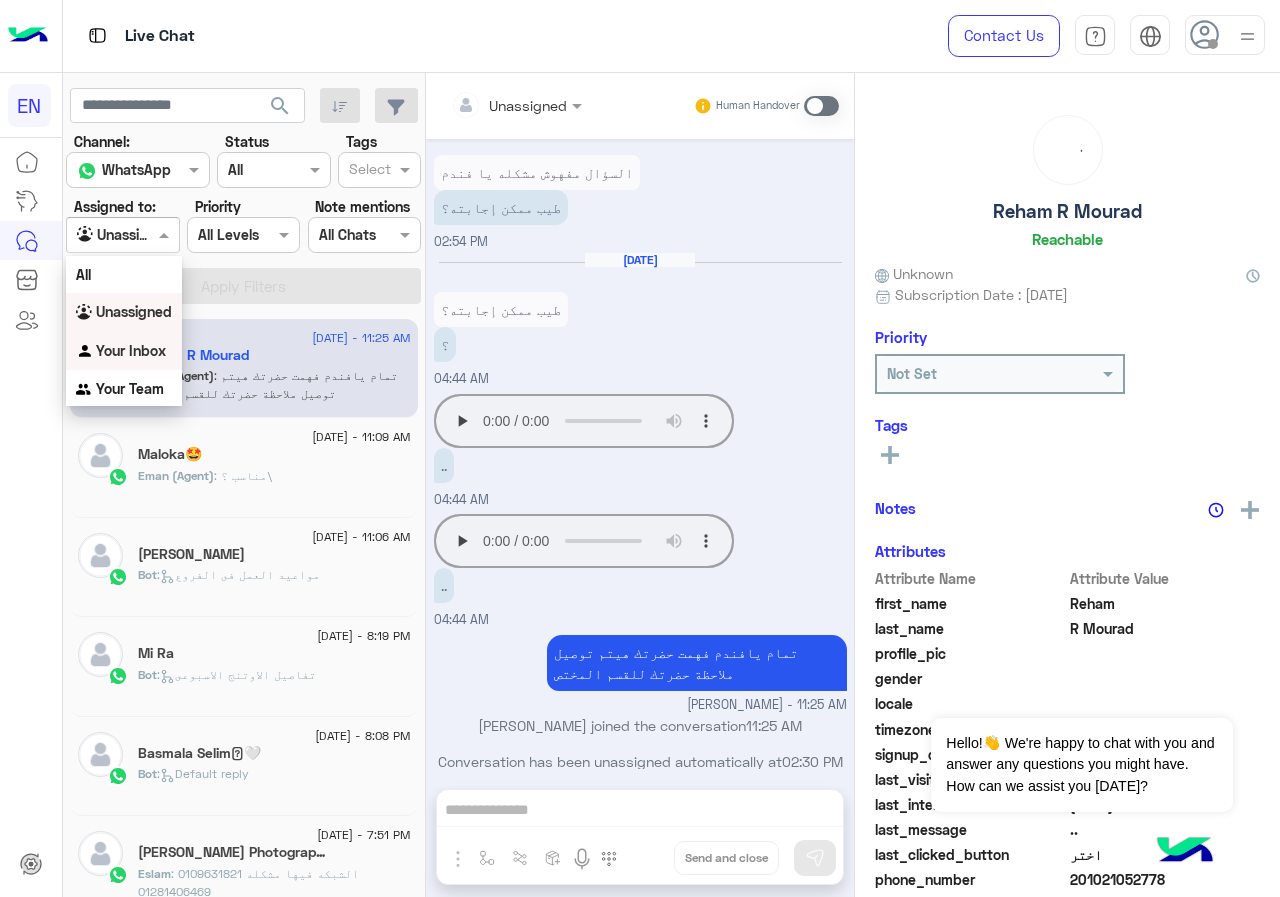 click on "Your Inbox" at bounding box center (131, 350) 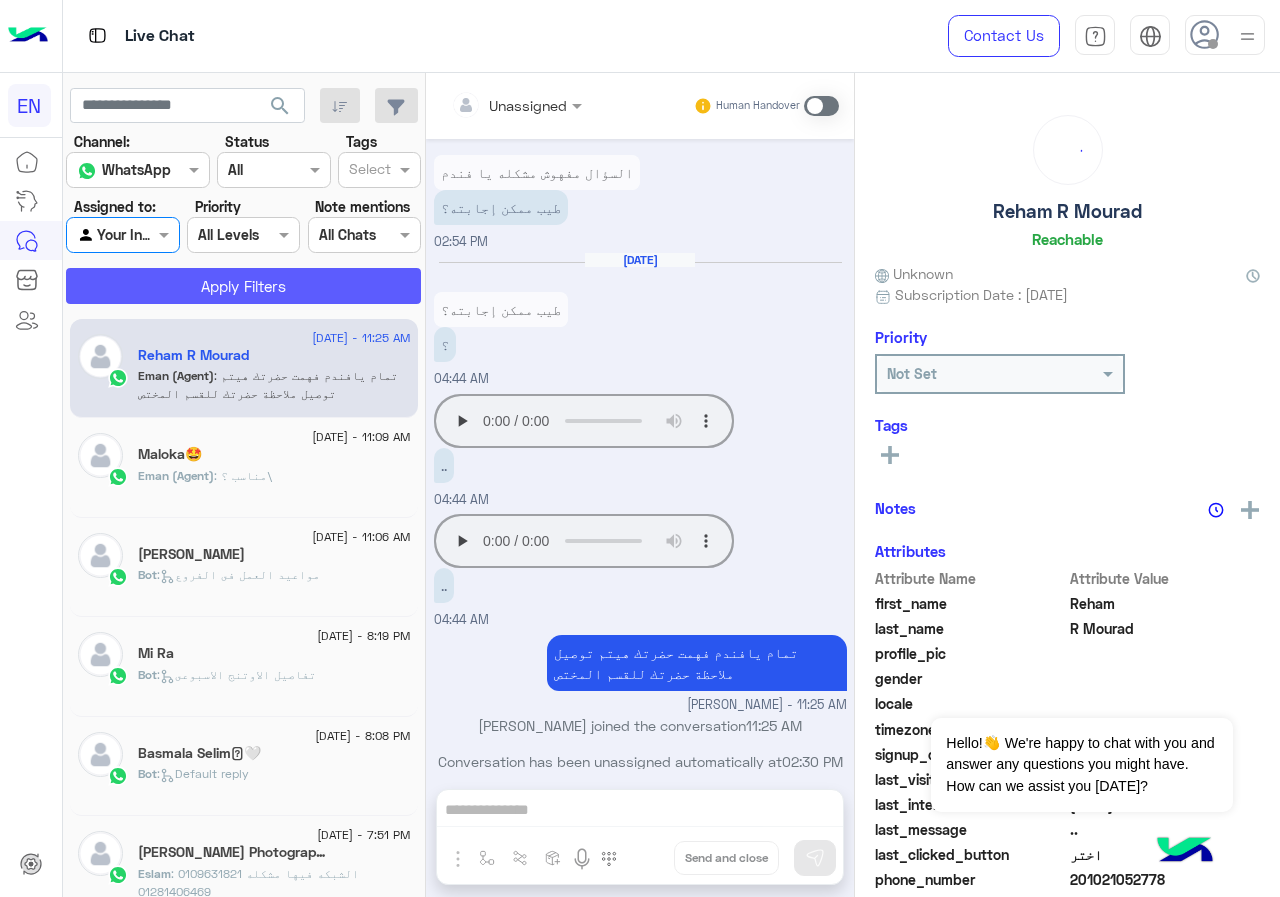 click on "Apply Filters" 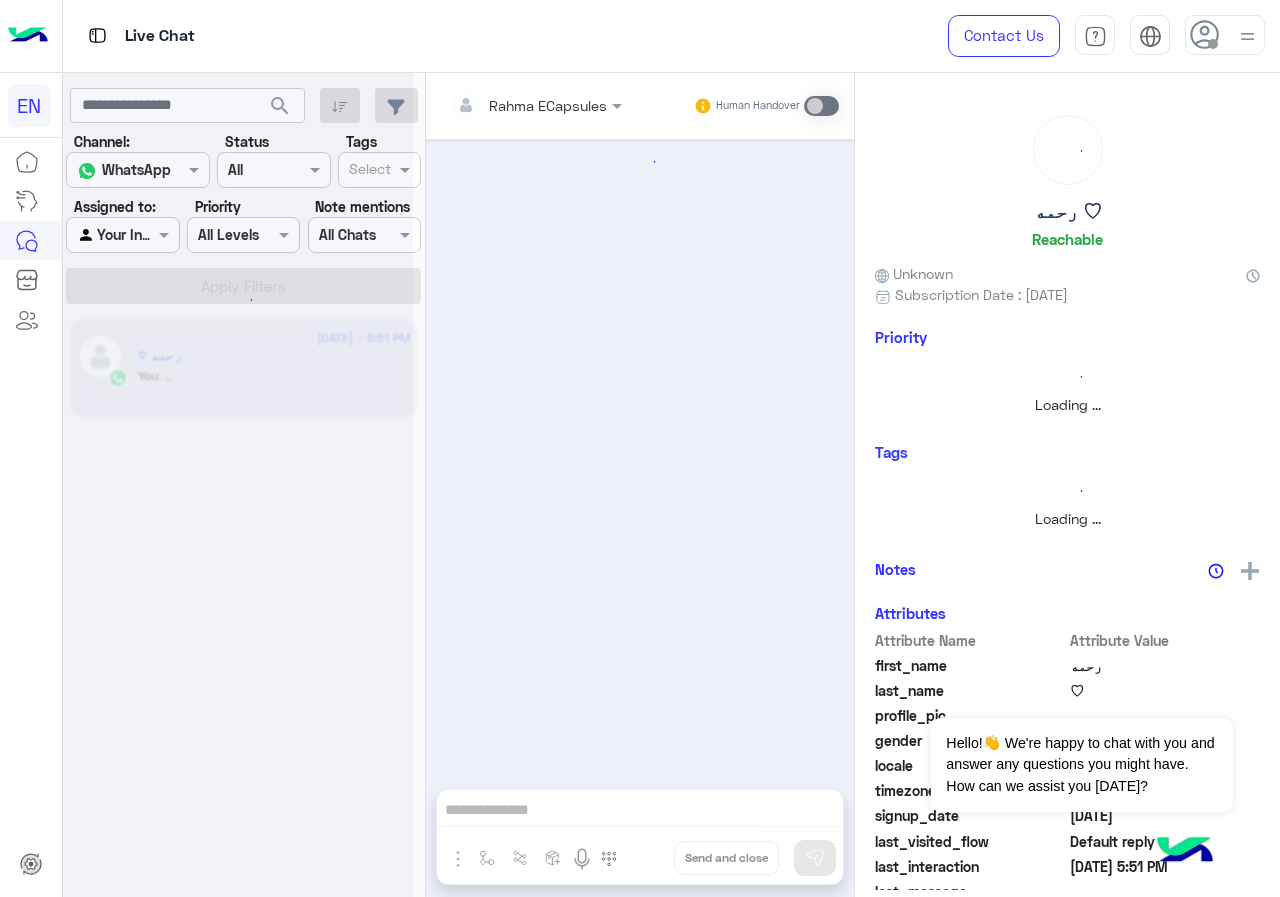 scroll, scrollTop: 0, scrollLeft: 0, axis: both 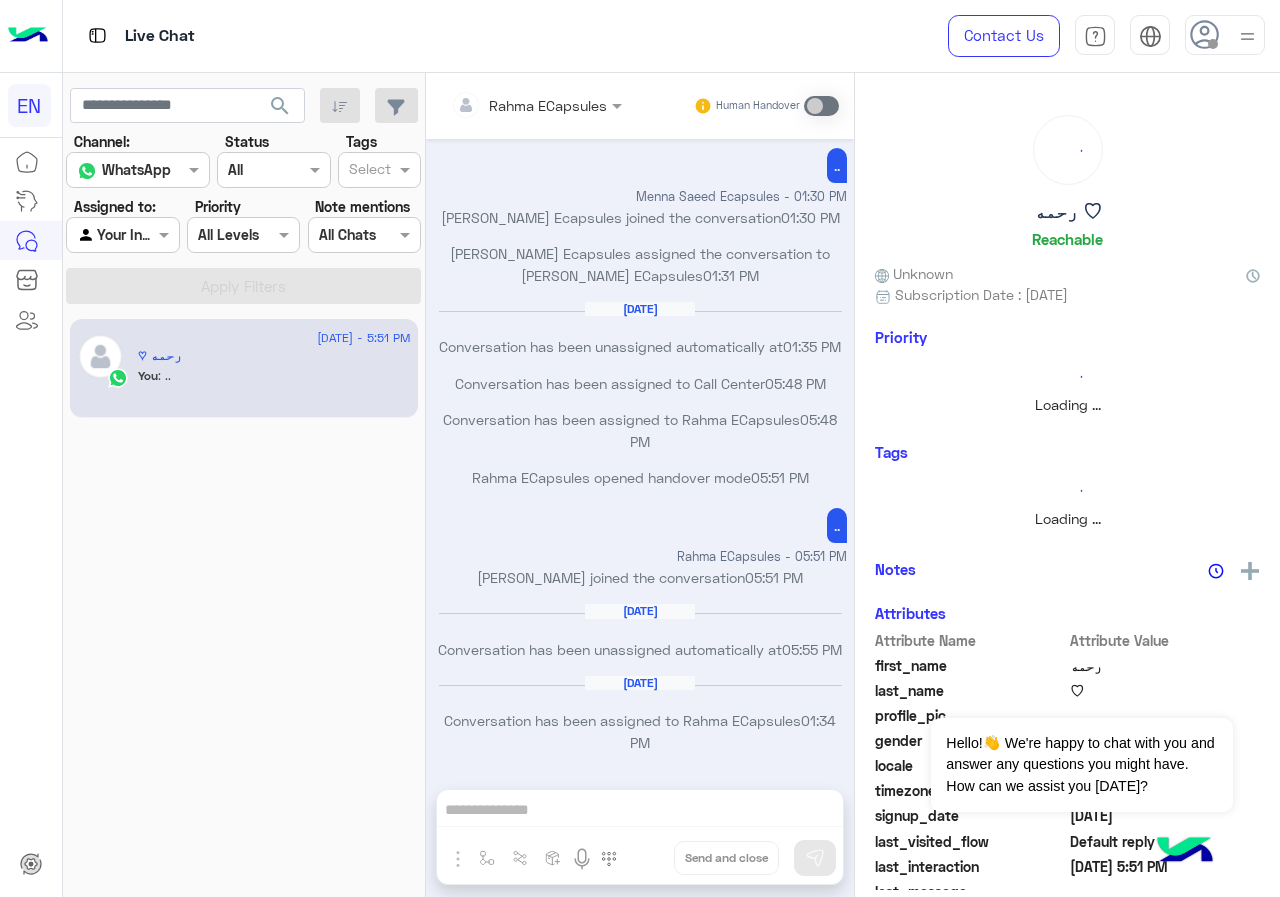 click at bounding box center [122, 234] 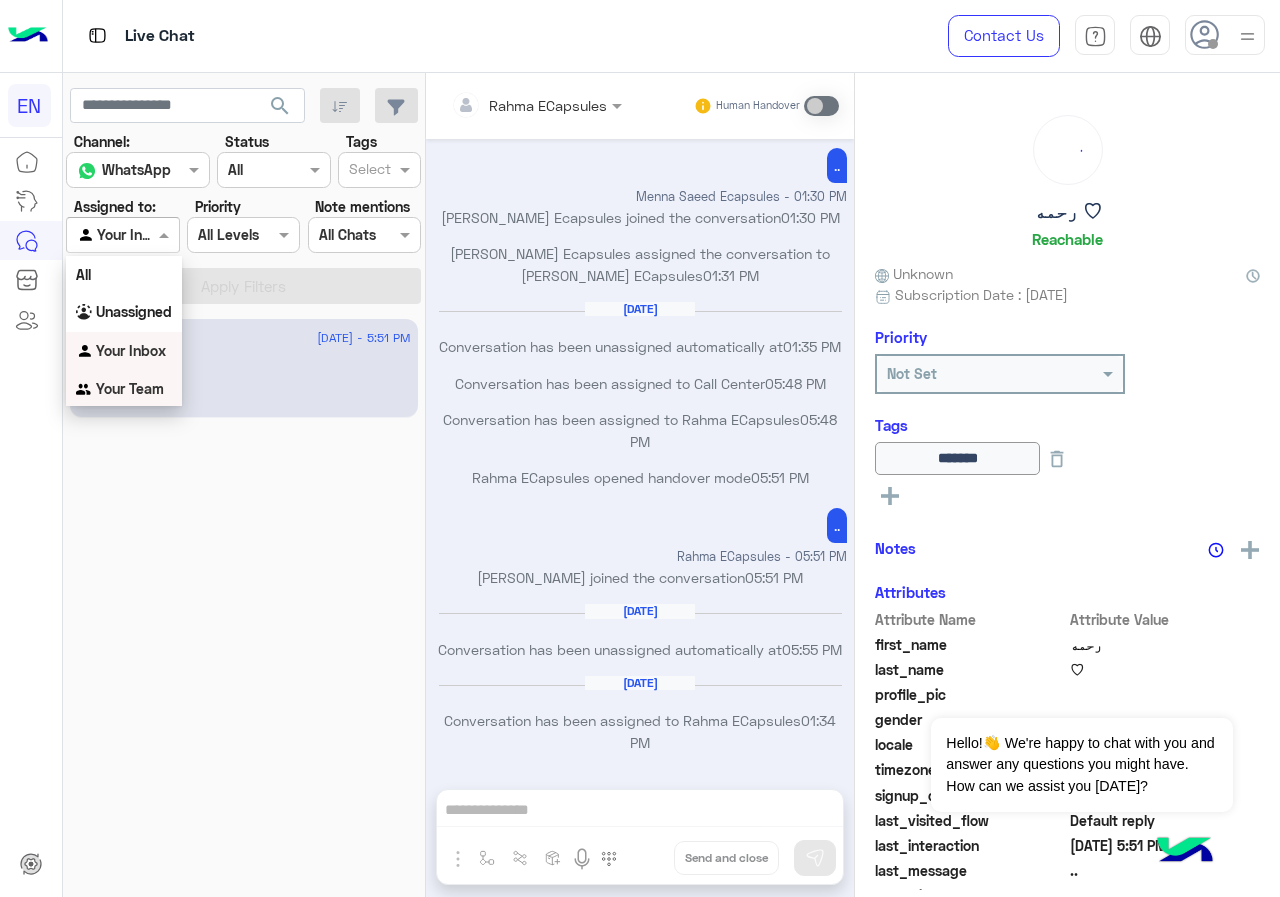 click on "Your Team" at bounding box center (124, 389) 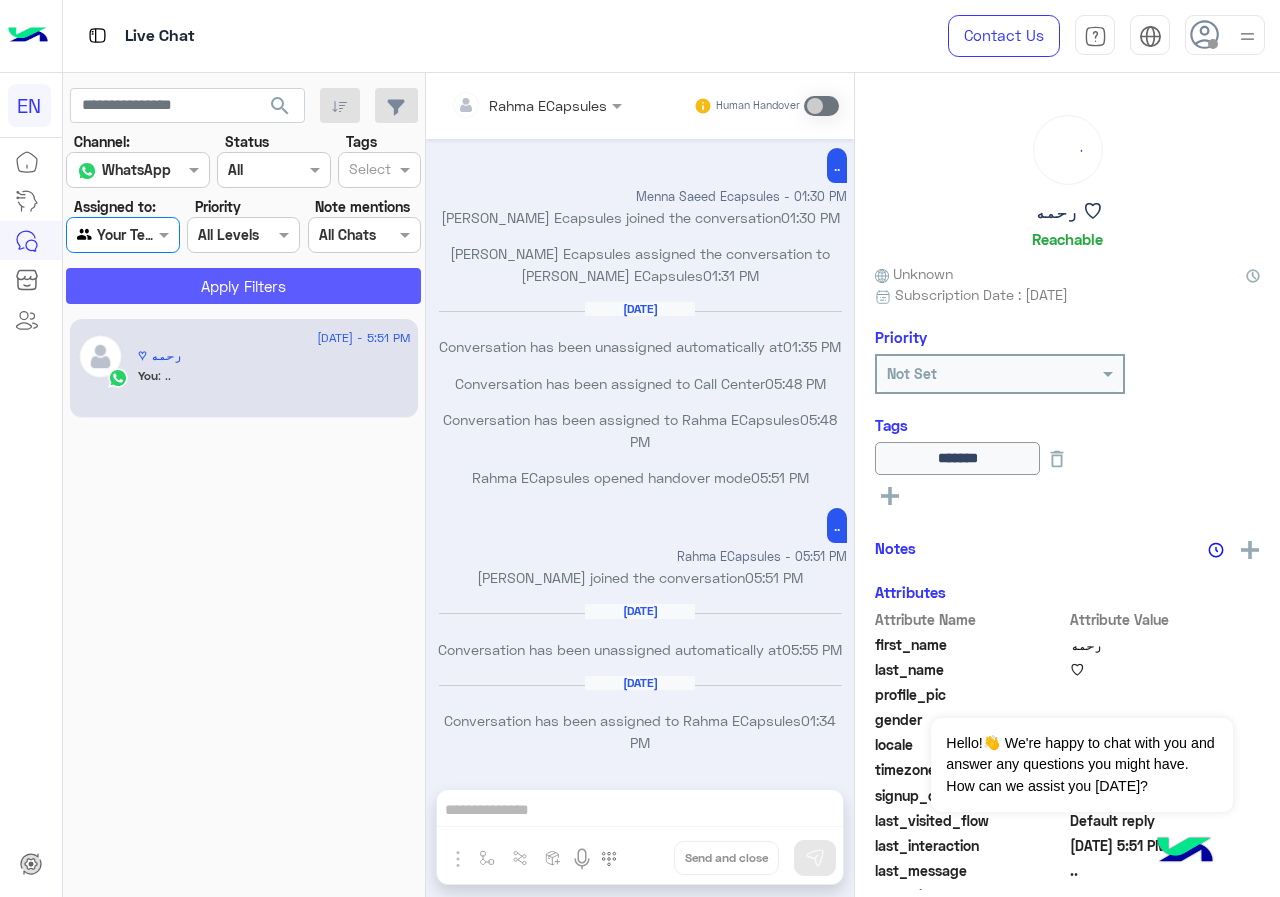 click on "Apply Filters" 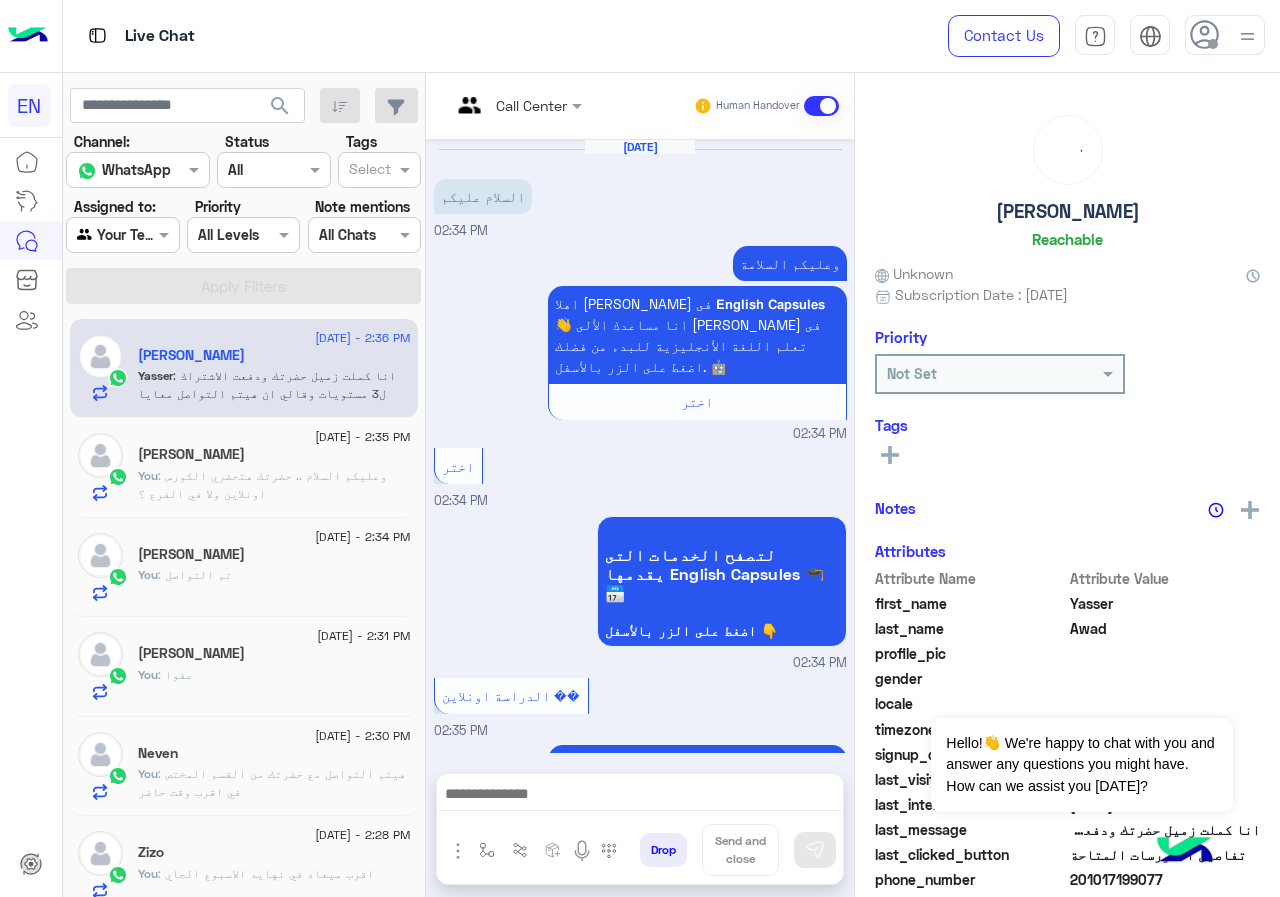 scroll, scrollTop: 805, scrollLeft: 0, axis: vertical 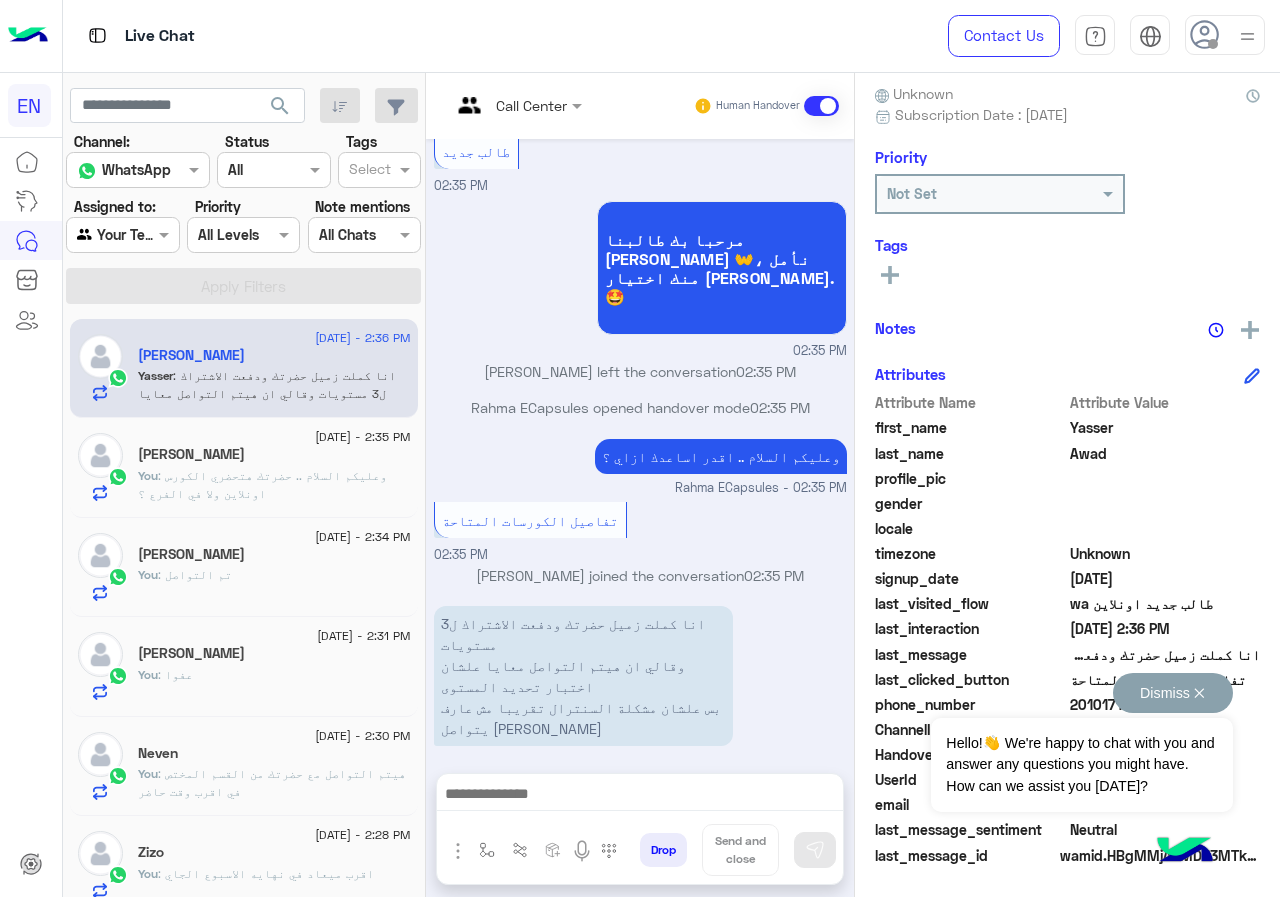 click on "Dismiss ✕" at bounding box center (1173, 693) 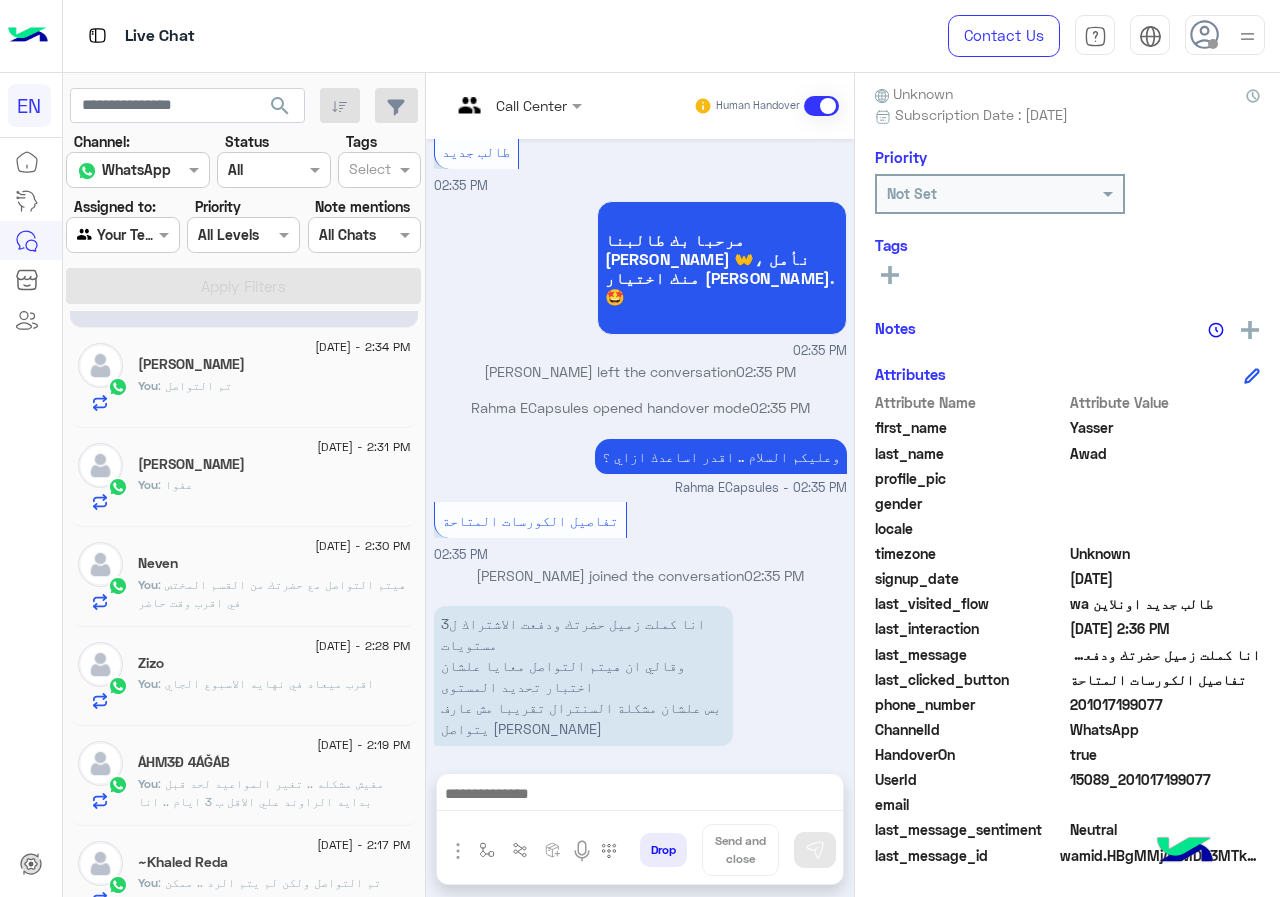 scroll, scrollTop: 0, scrollLeft: 0, axis: both 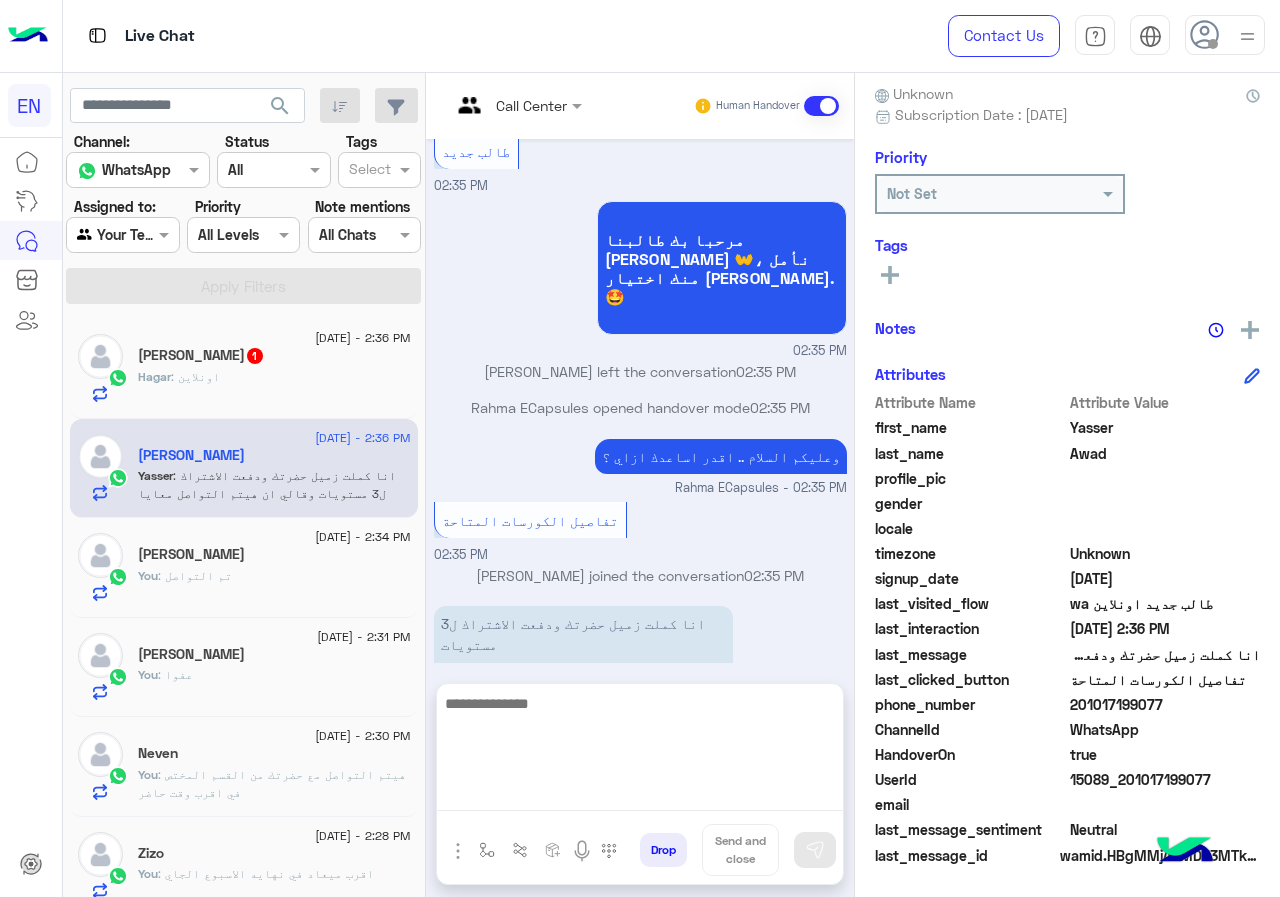 click at bounding box center [640, 751] 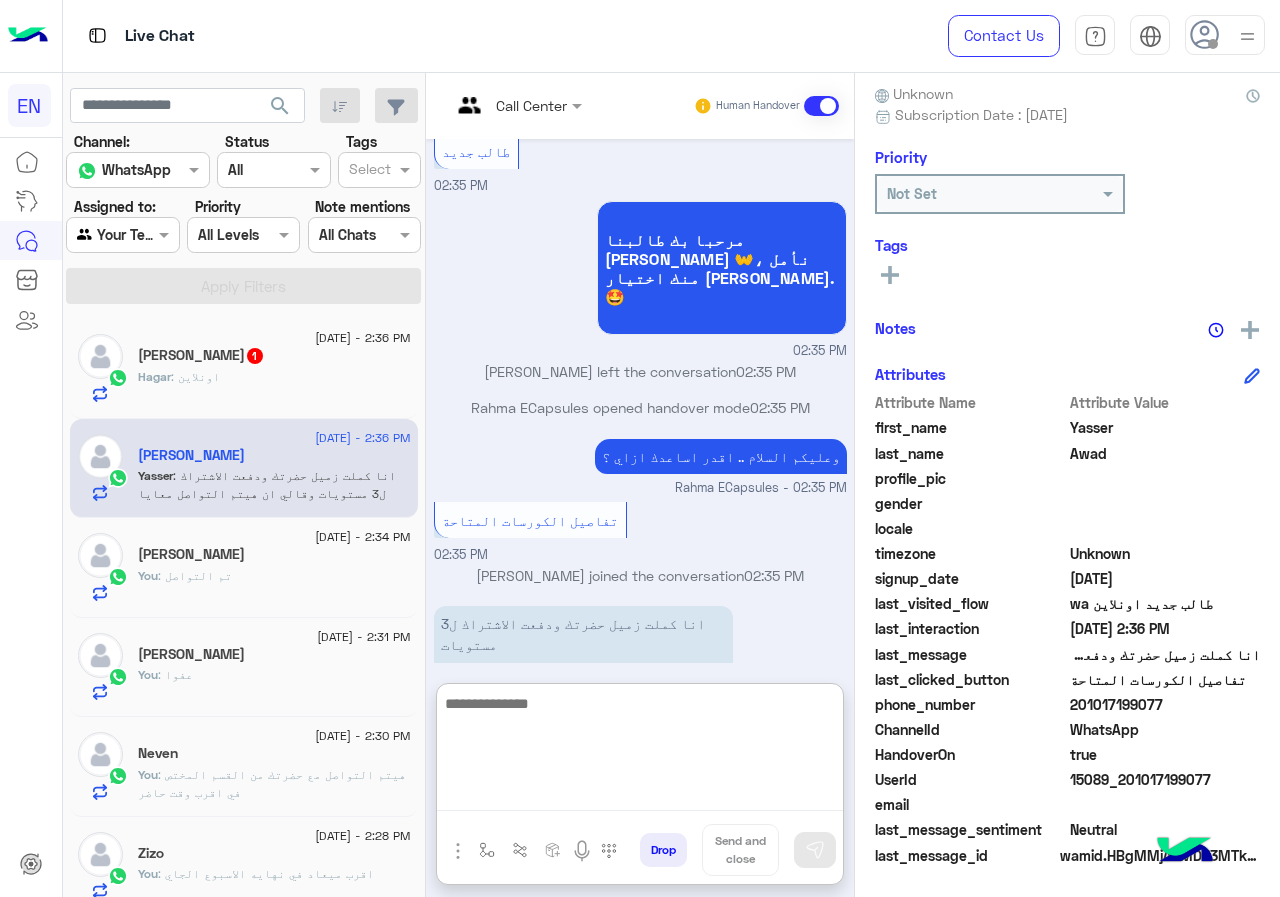 scroll, scrollTop: 895, scrollLeft: 0, axis: vertical 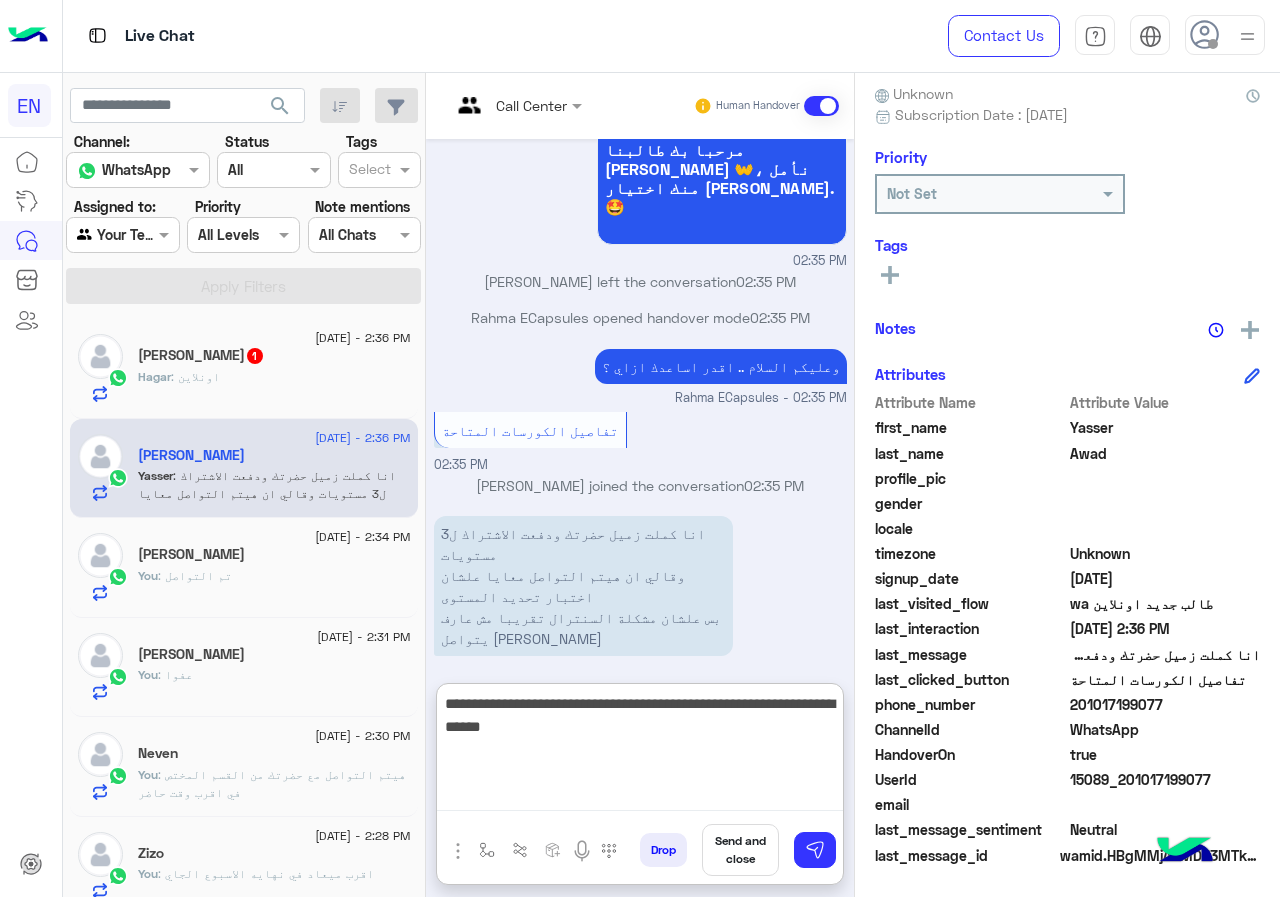 type on "**********" 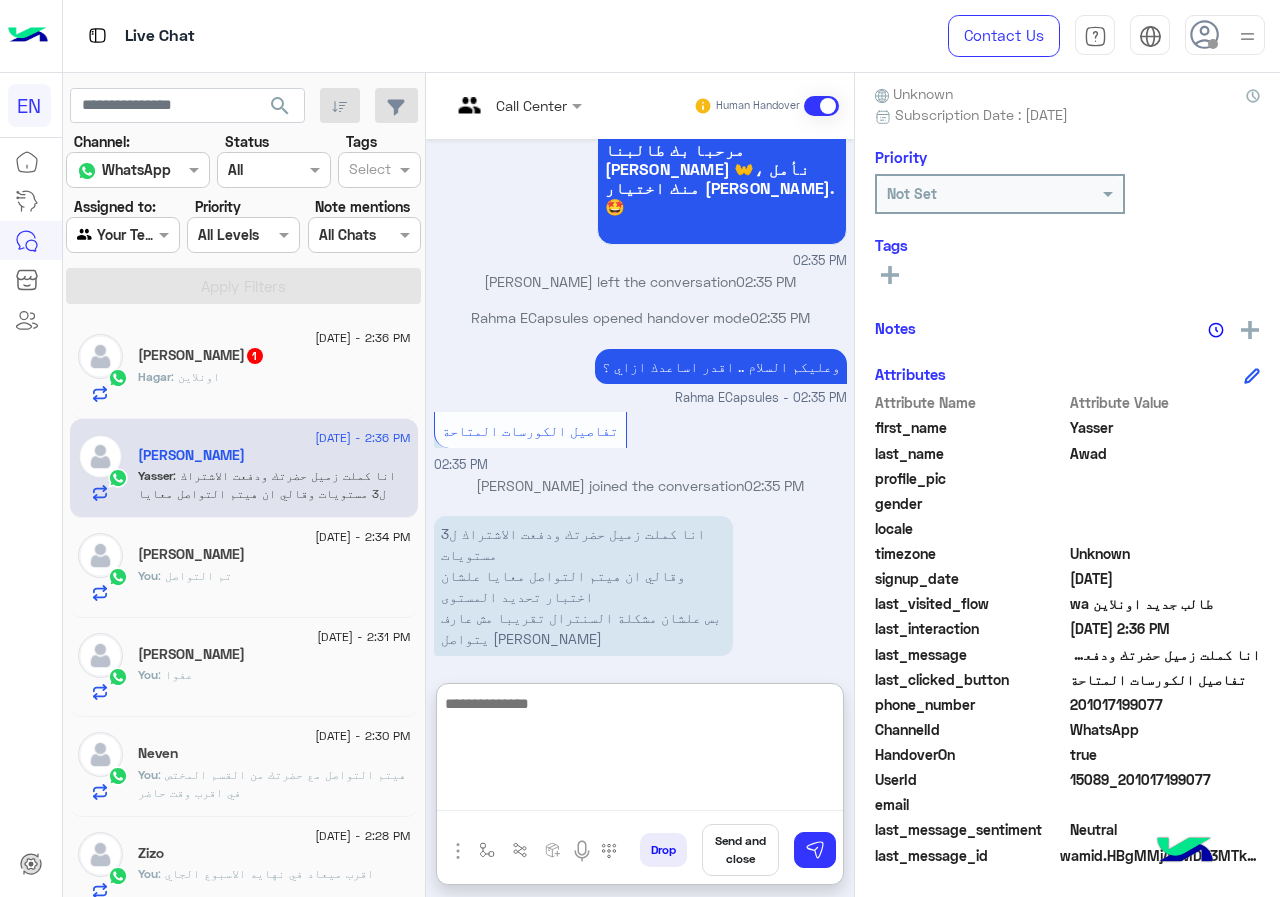 scroll, scrollTop: 980, scrollLeft: 0, axis: vertical 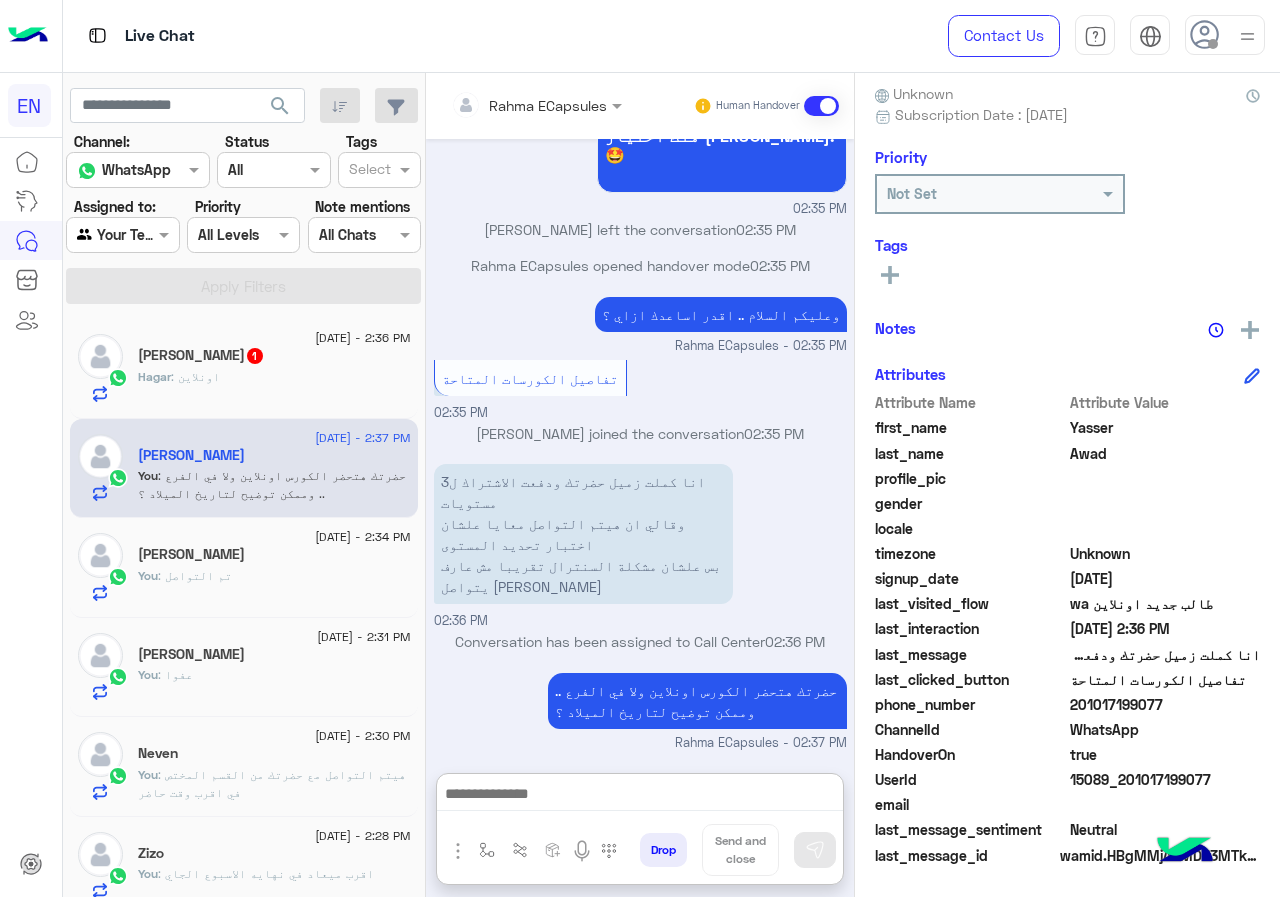 click on "Hagar : اونلاين" 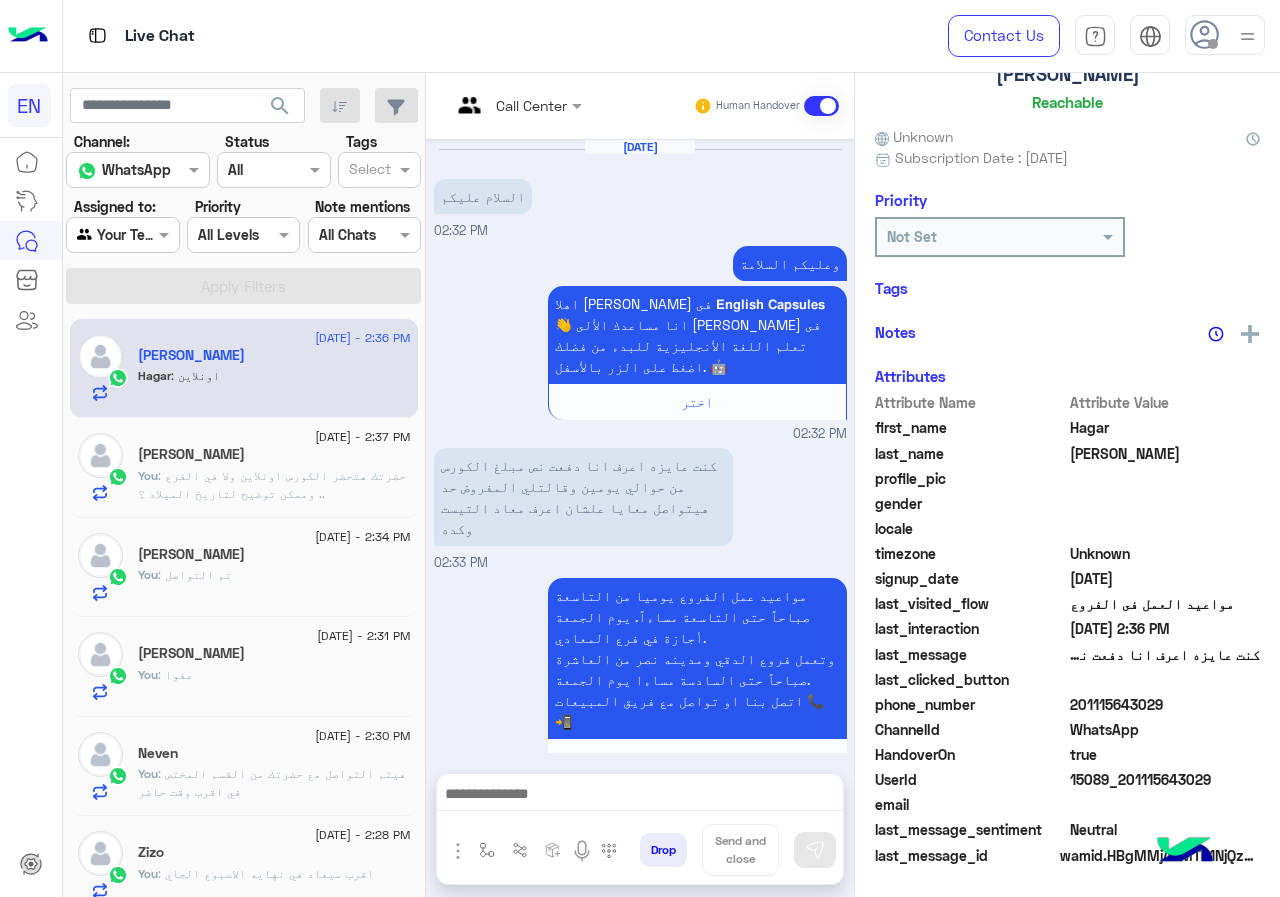 scroll, scrollTop: 137, scrollLeft: 0, axis: vertical 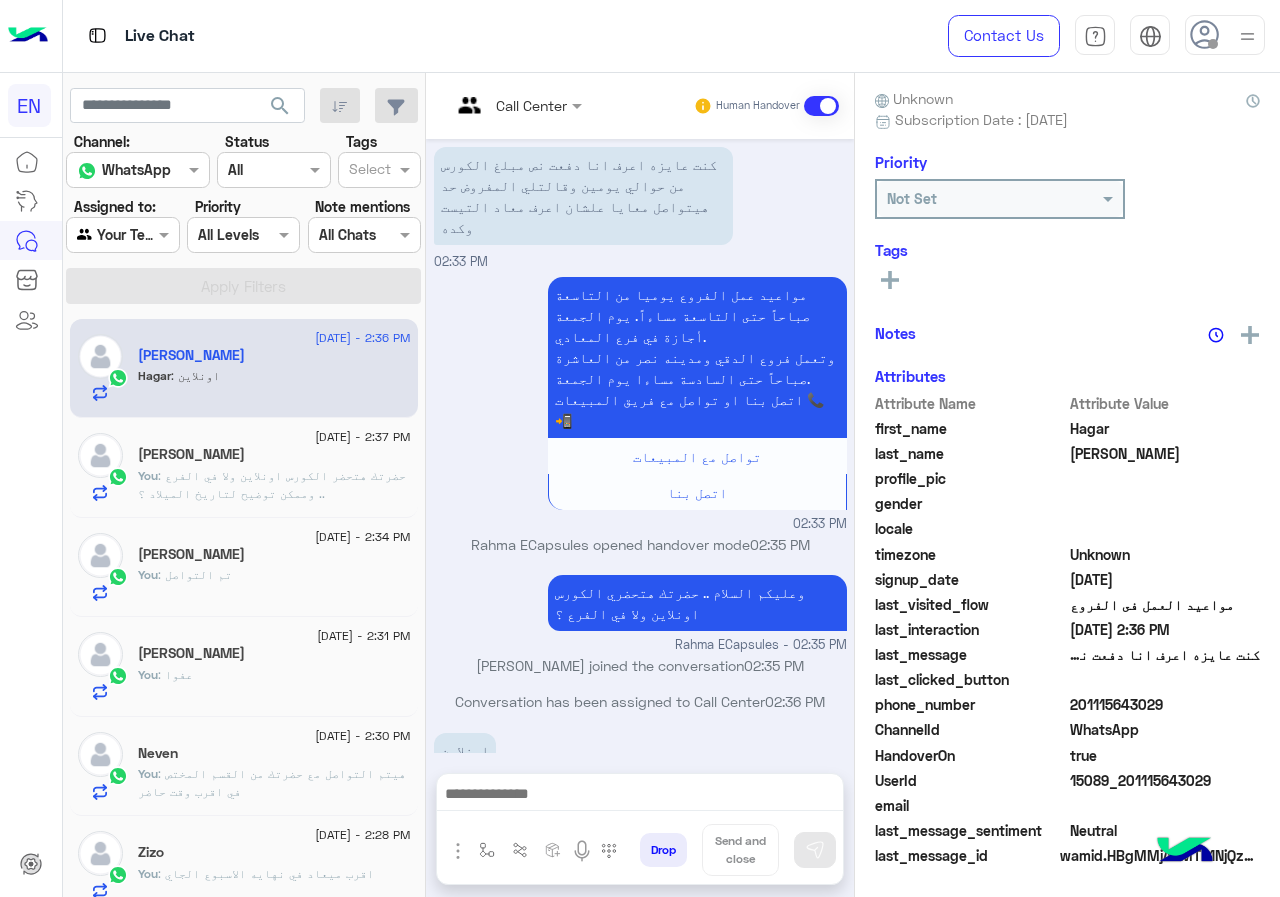 click at bounding box center [640, 799] 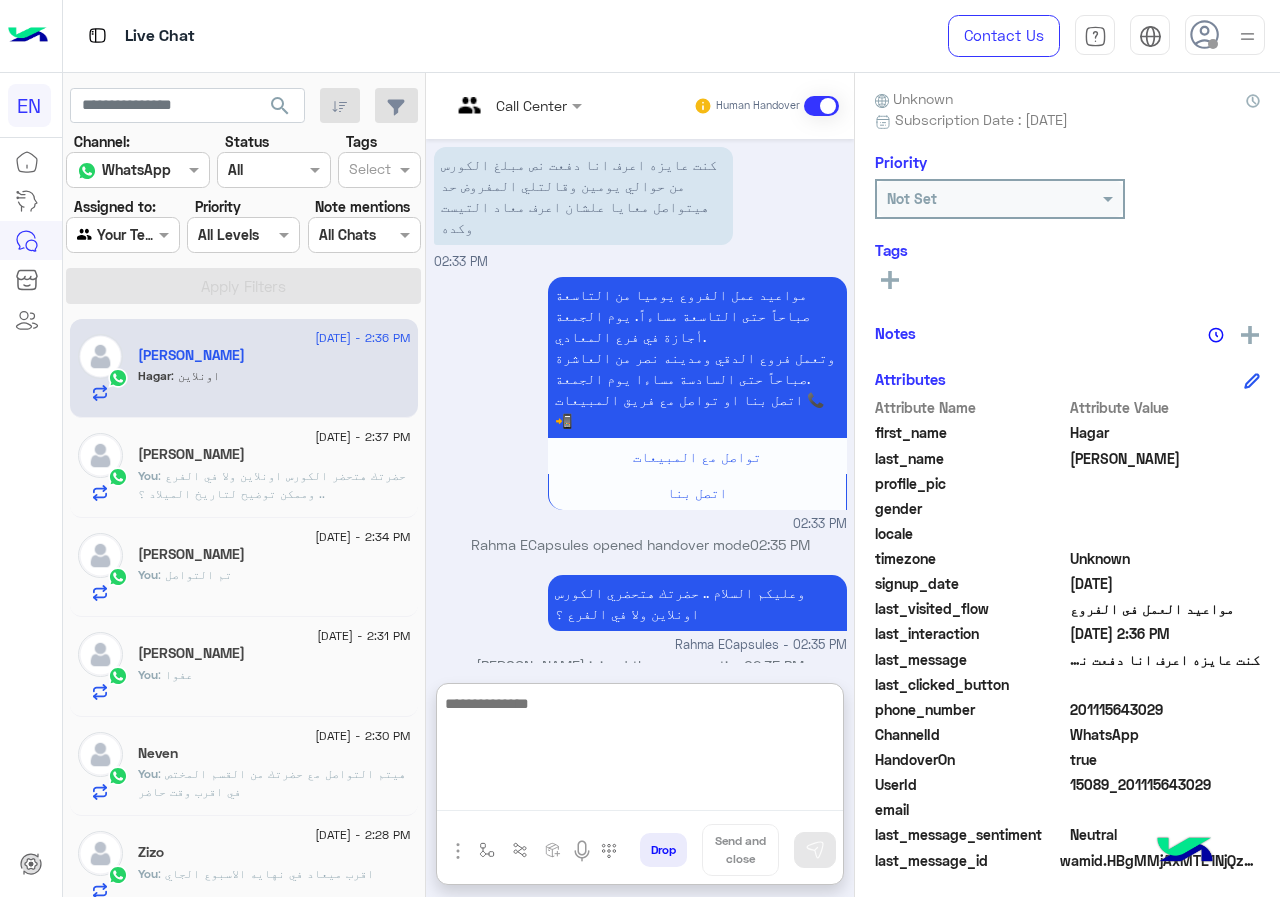 click at bounding box center (640, 751) 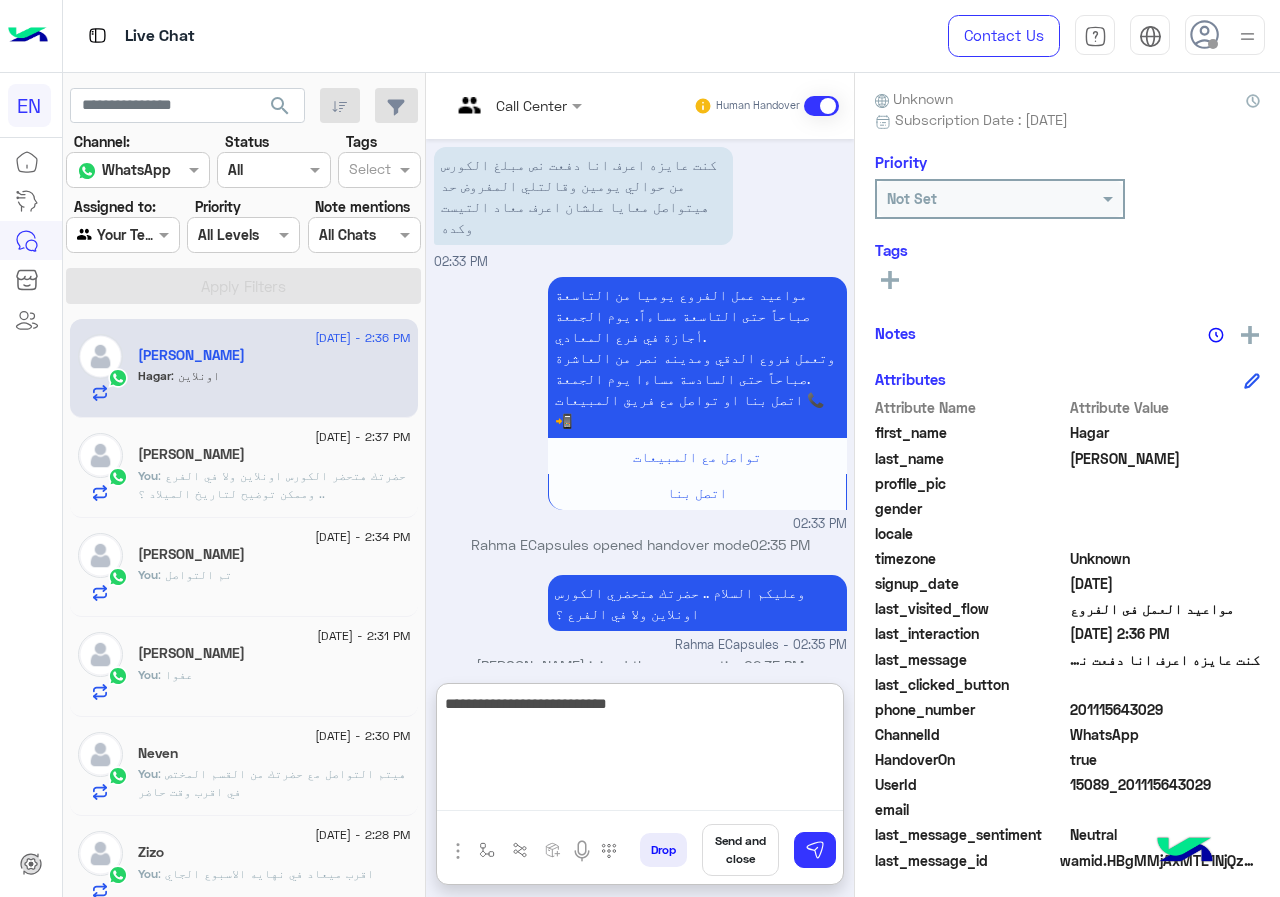 type on "**********" 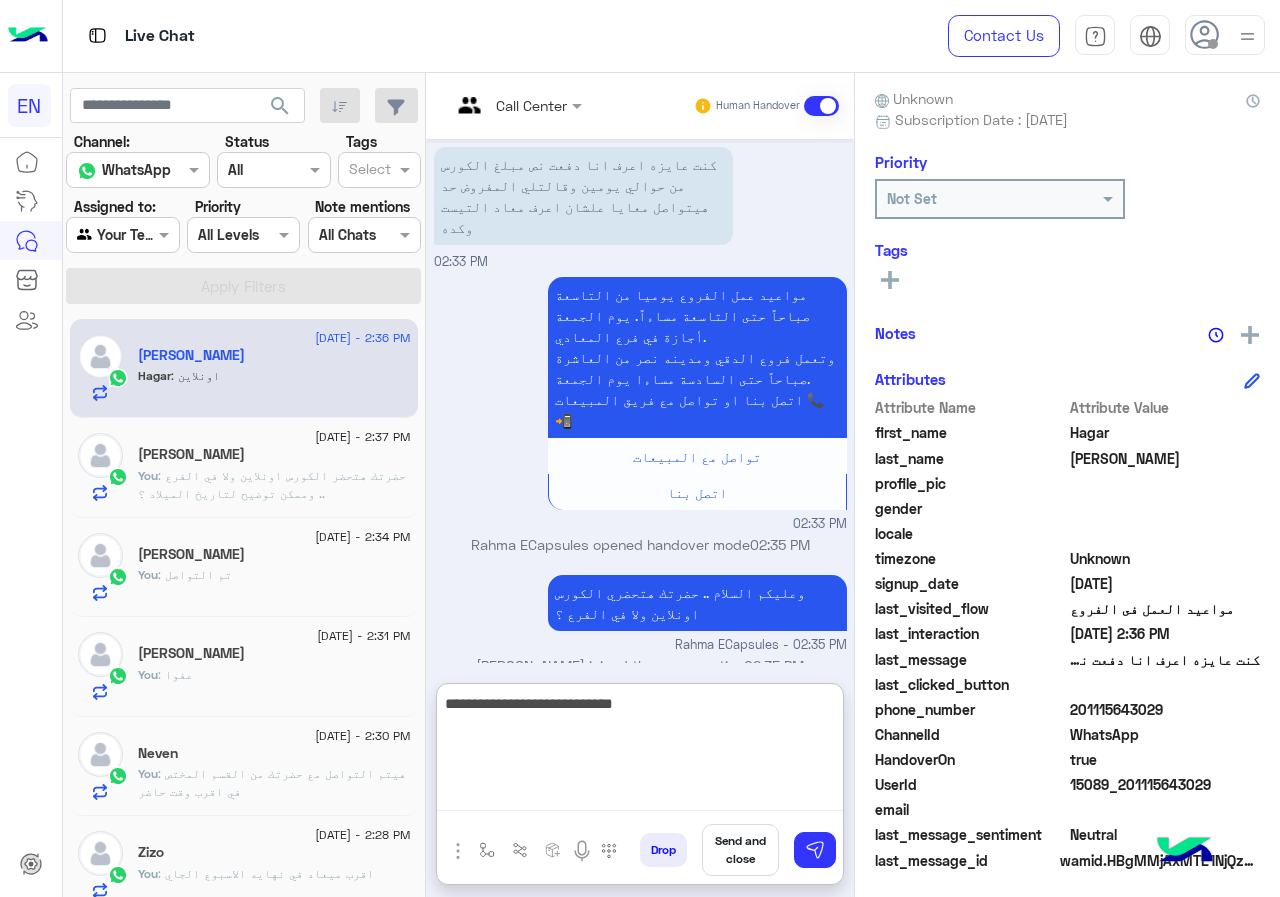 type 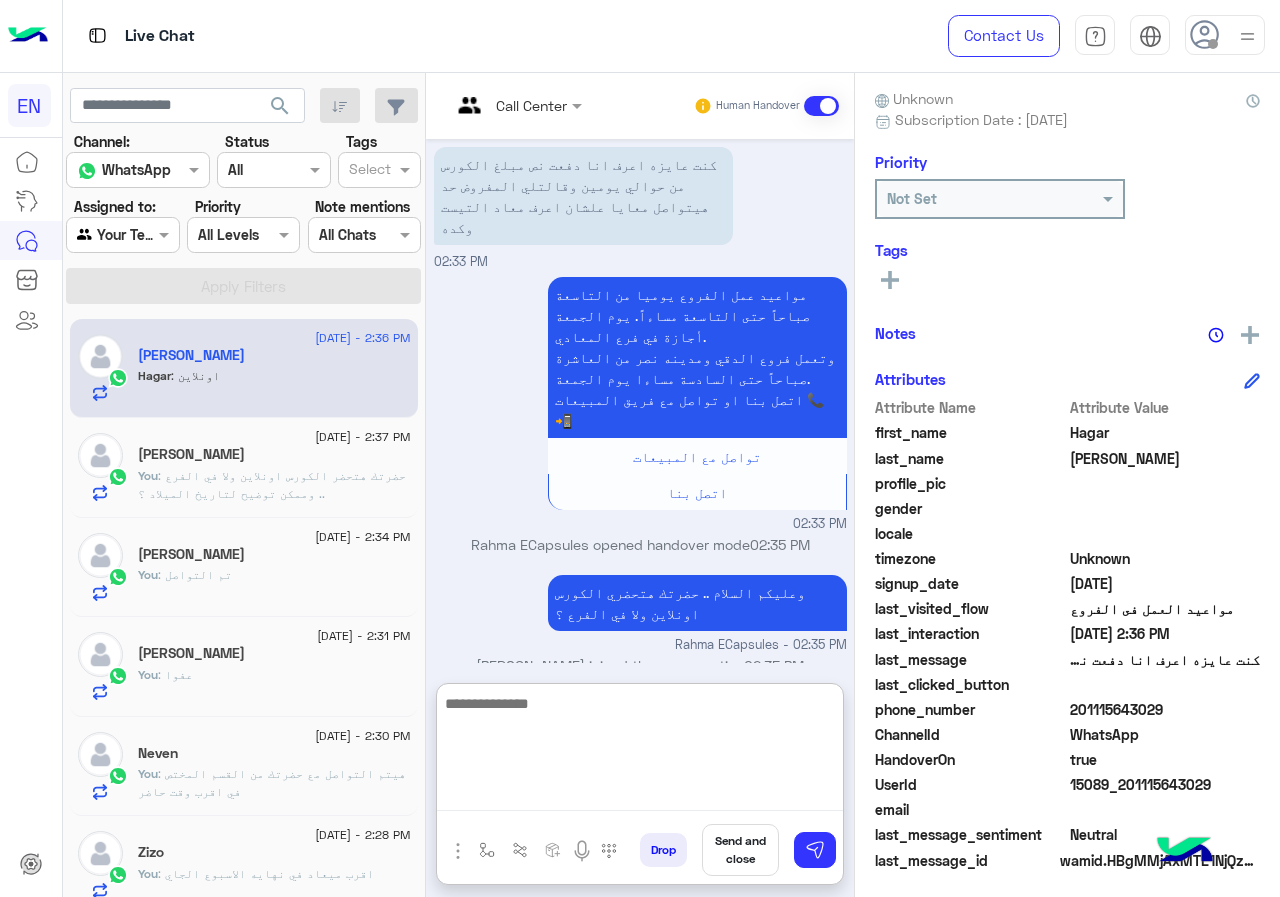 scroll, scrollTop: 454, scrollLeft: 0, axis: vertical 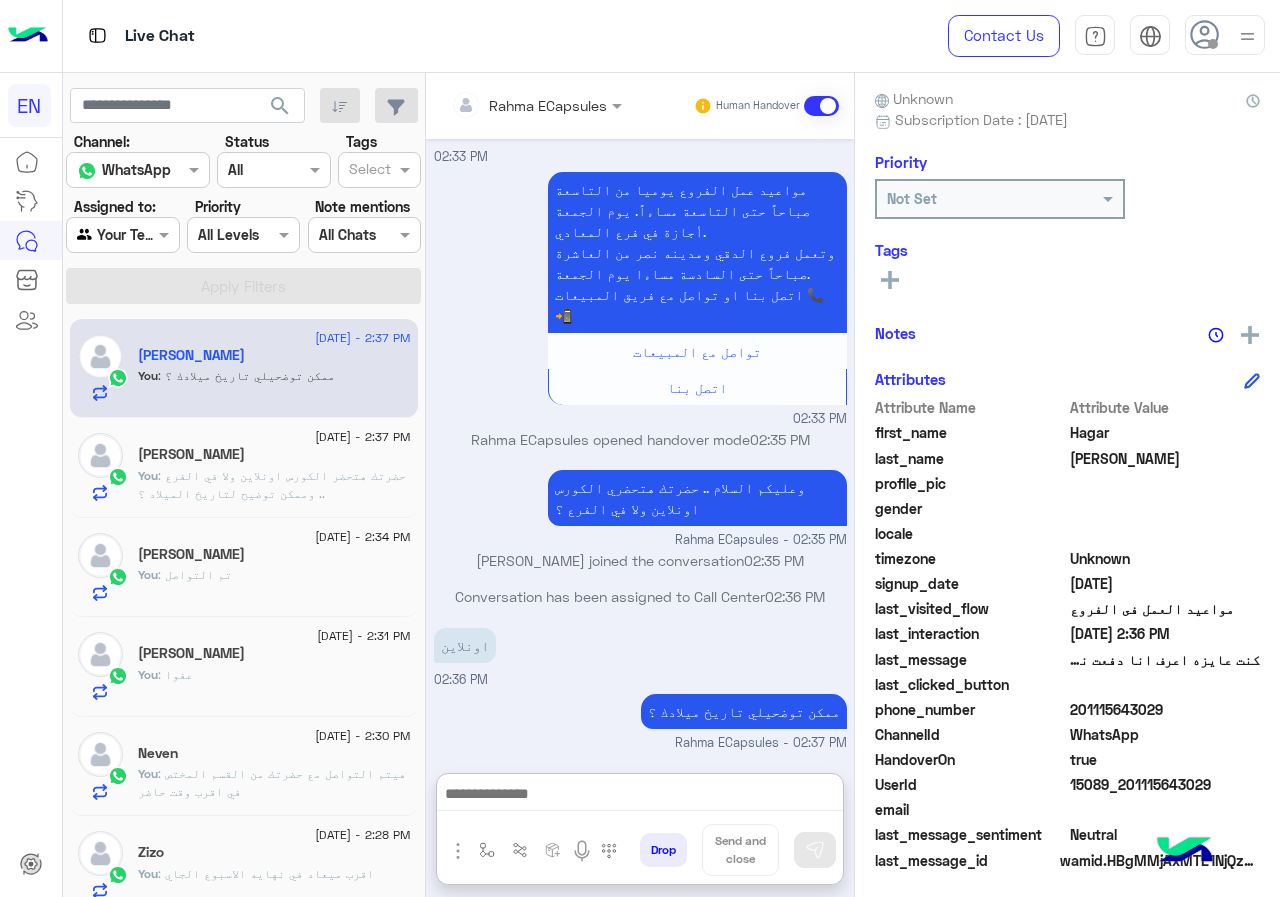 click at bounding box center [122, 234] 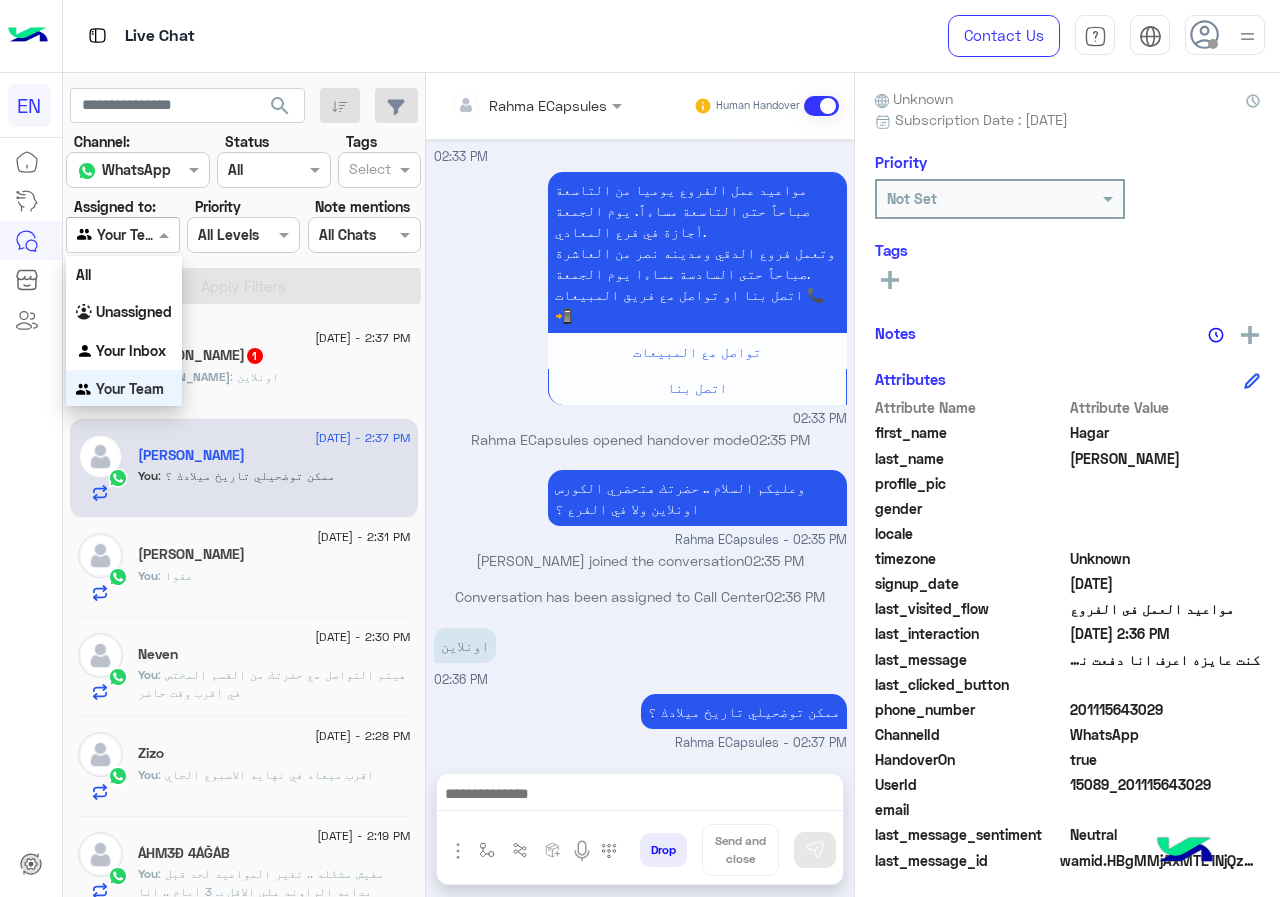 scroll, scrollTop: 364, scrollLeft: 0, axis: vertical 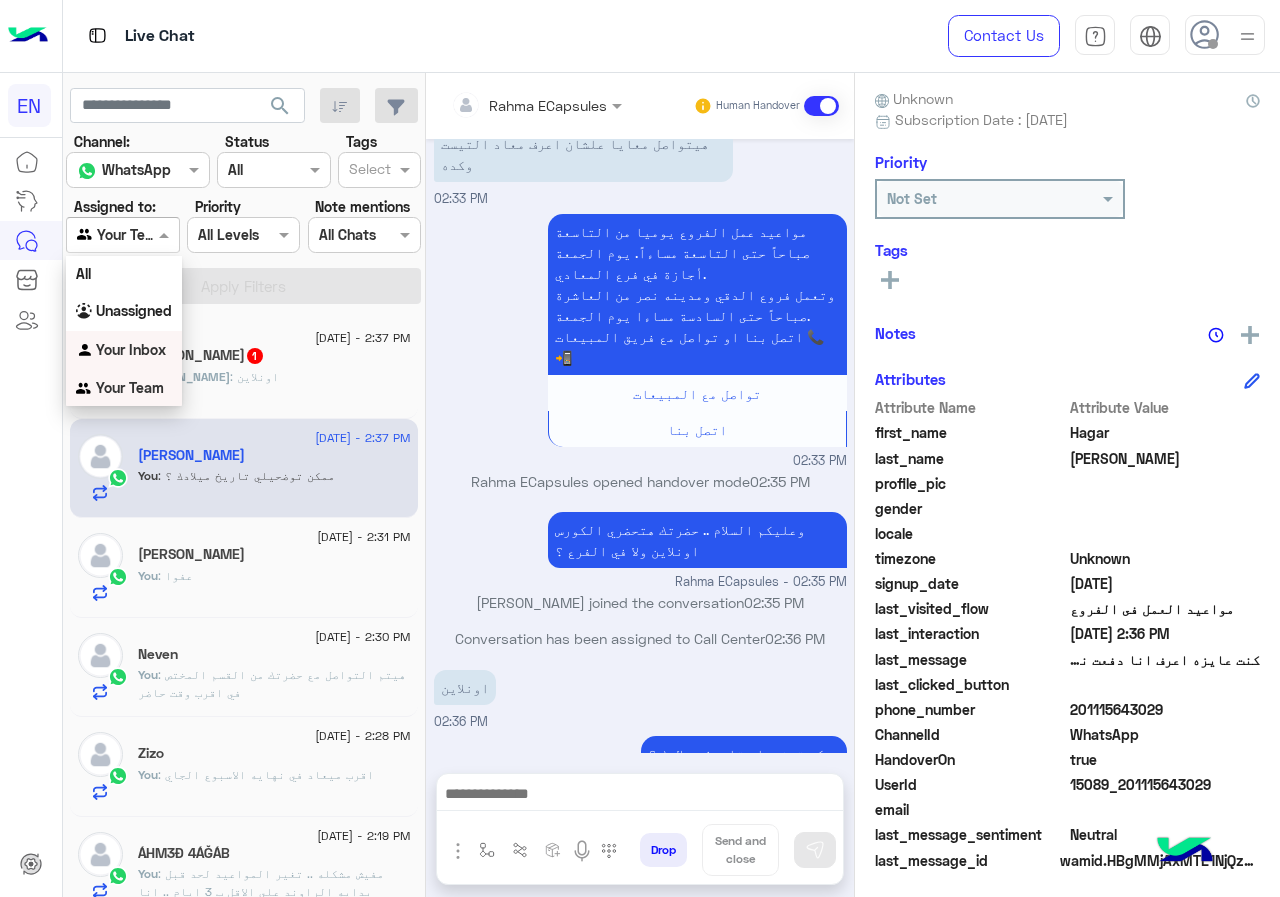 click on "Your Inbox" at bounding box center (124, 350) 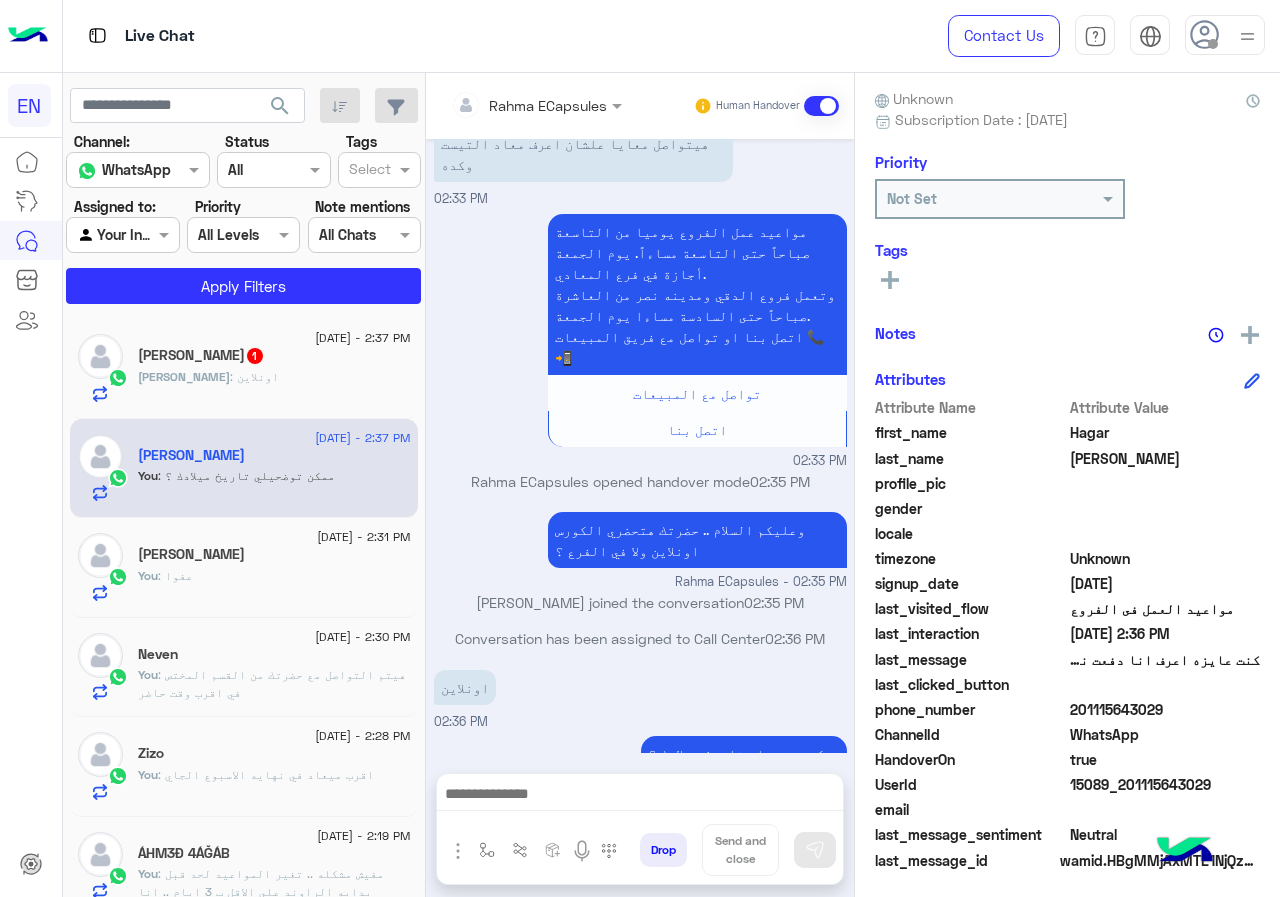 click on "Channel: Channel WhatsApp Status Channel All Tags Select Assigned to: Agent Filter Your Inbox Priority All Levels All Levels Note mentions Select All Chats Apply Filters" 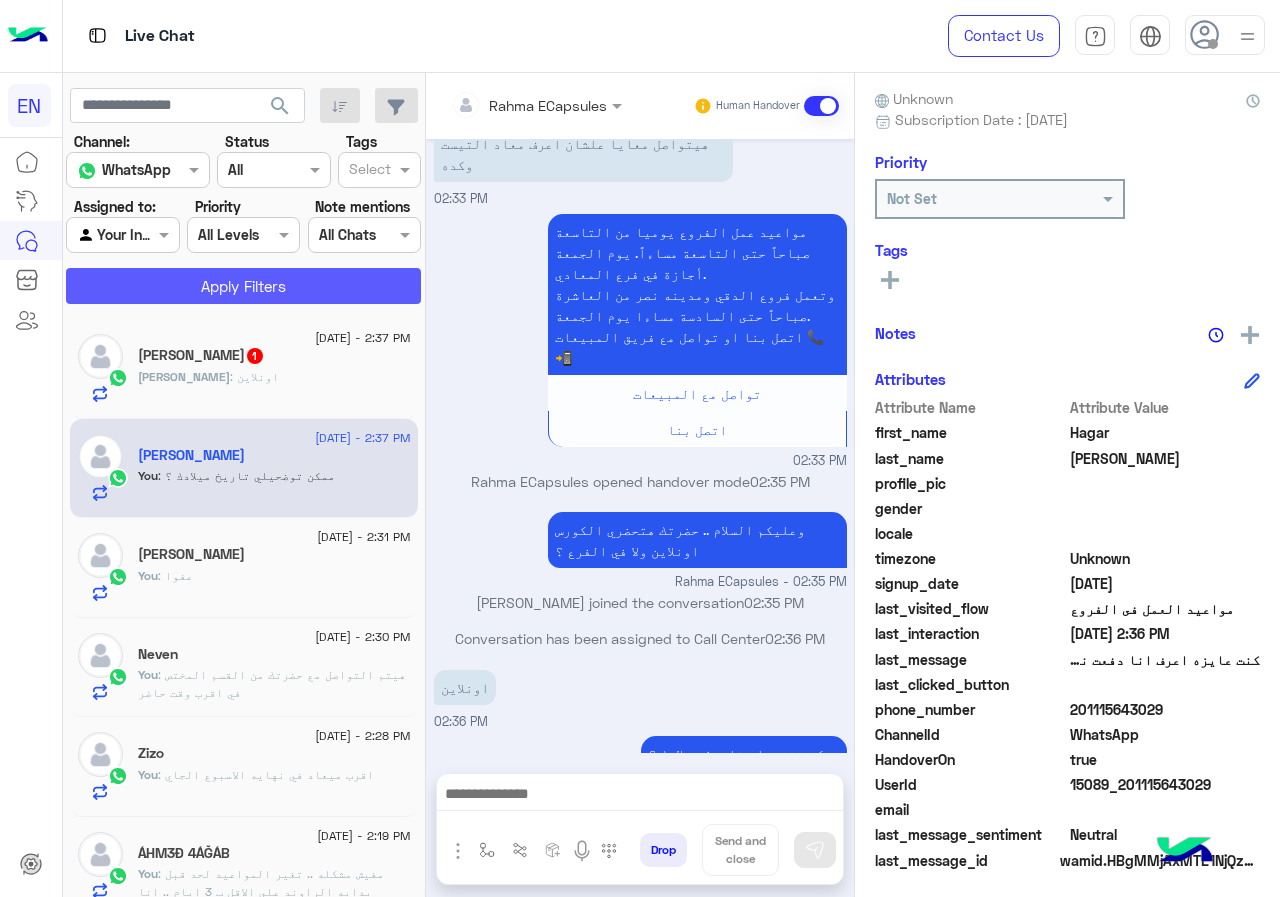 click on "Apply Filters" 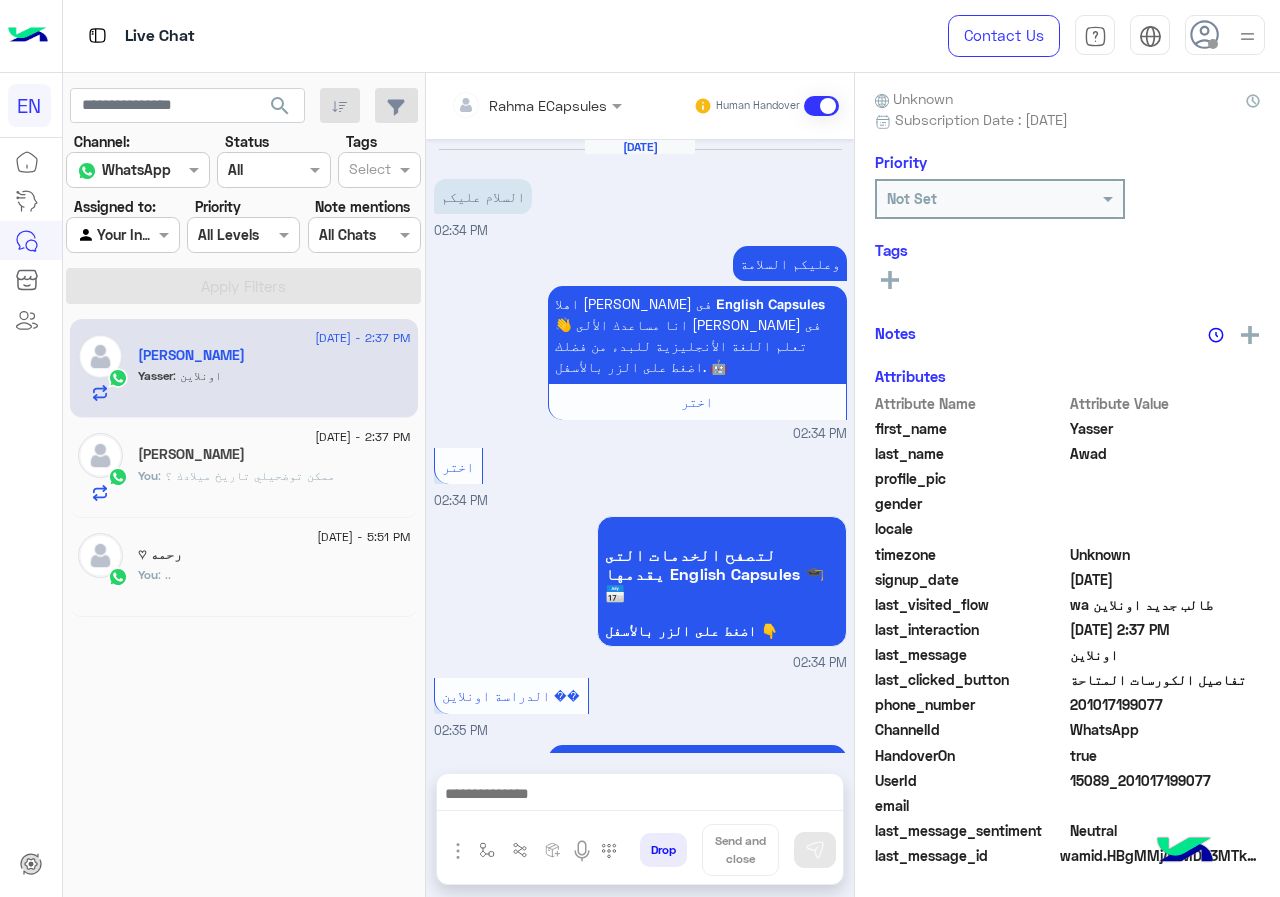 scroll, scrollTop: 956, scrollLeft: 0, axis: vertical 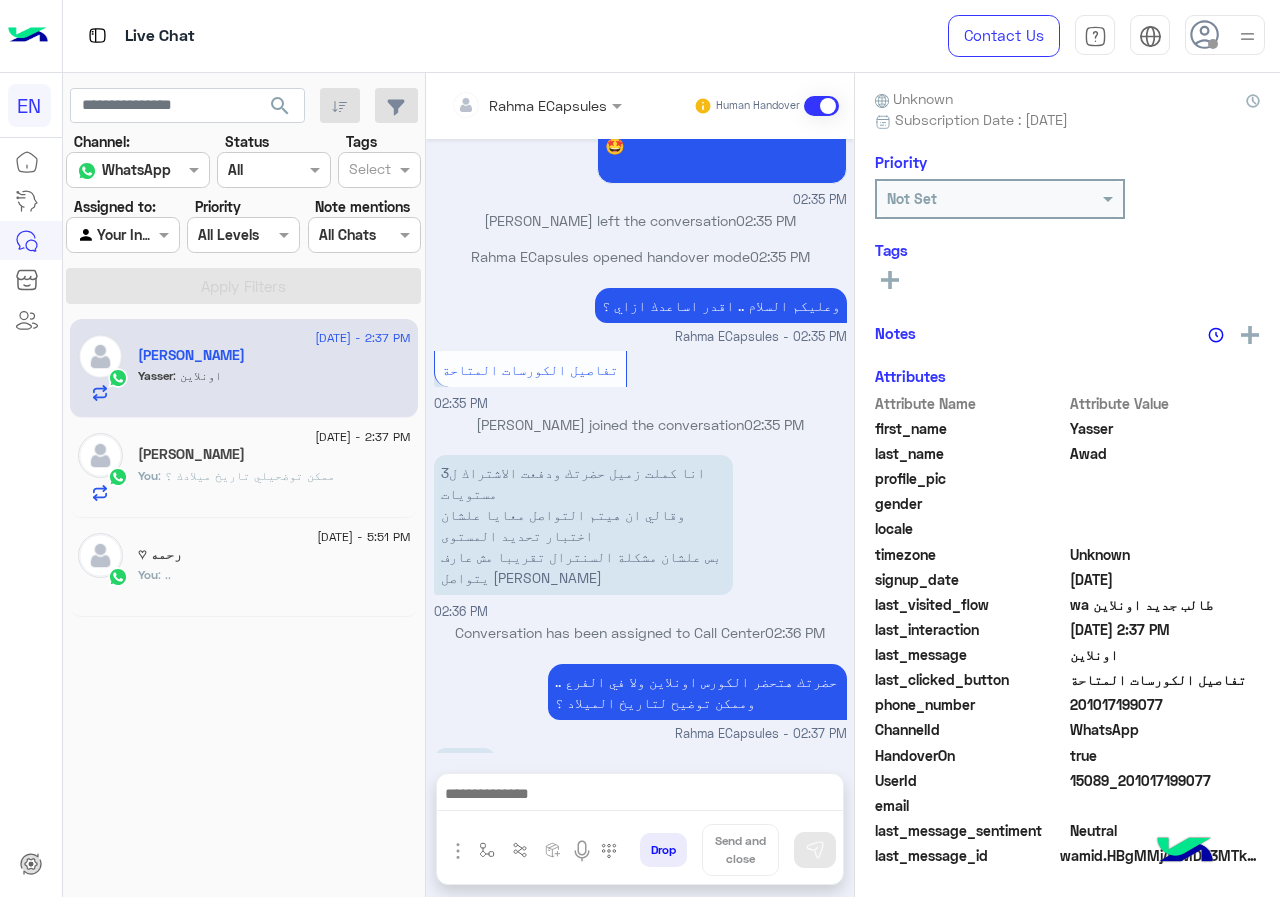 click at bounding box center [509, 105] 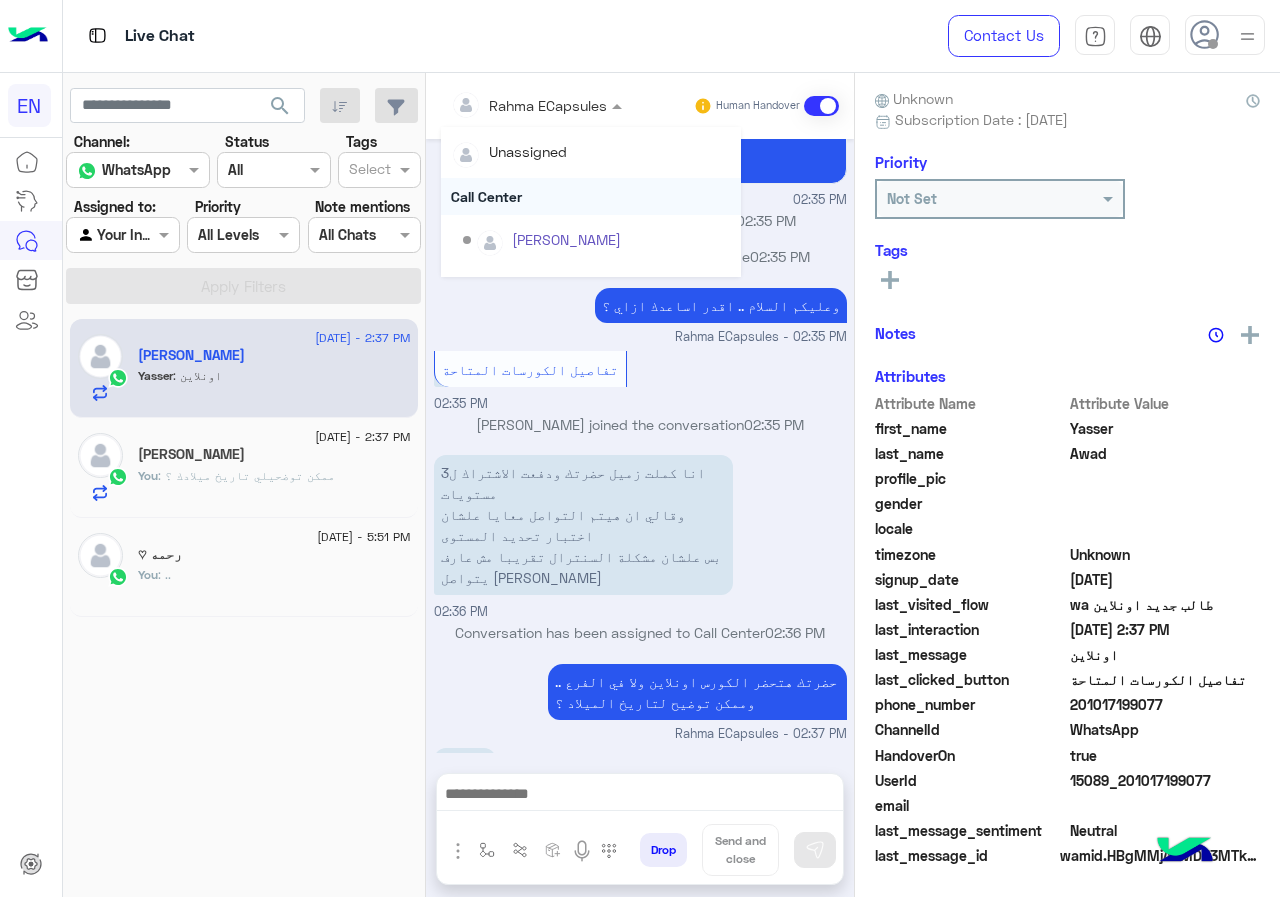 click on "Call Center" at bounding box center [591, 196] 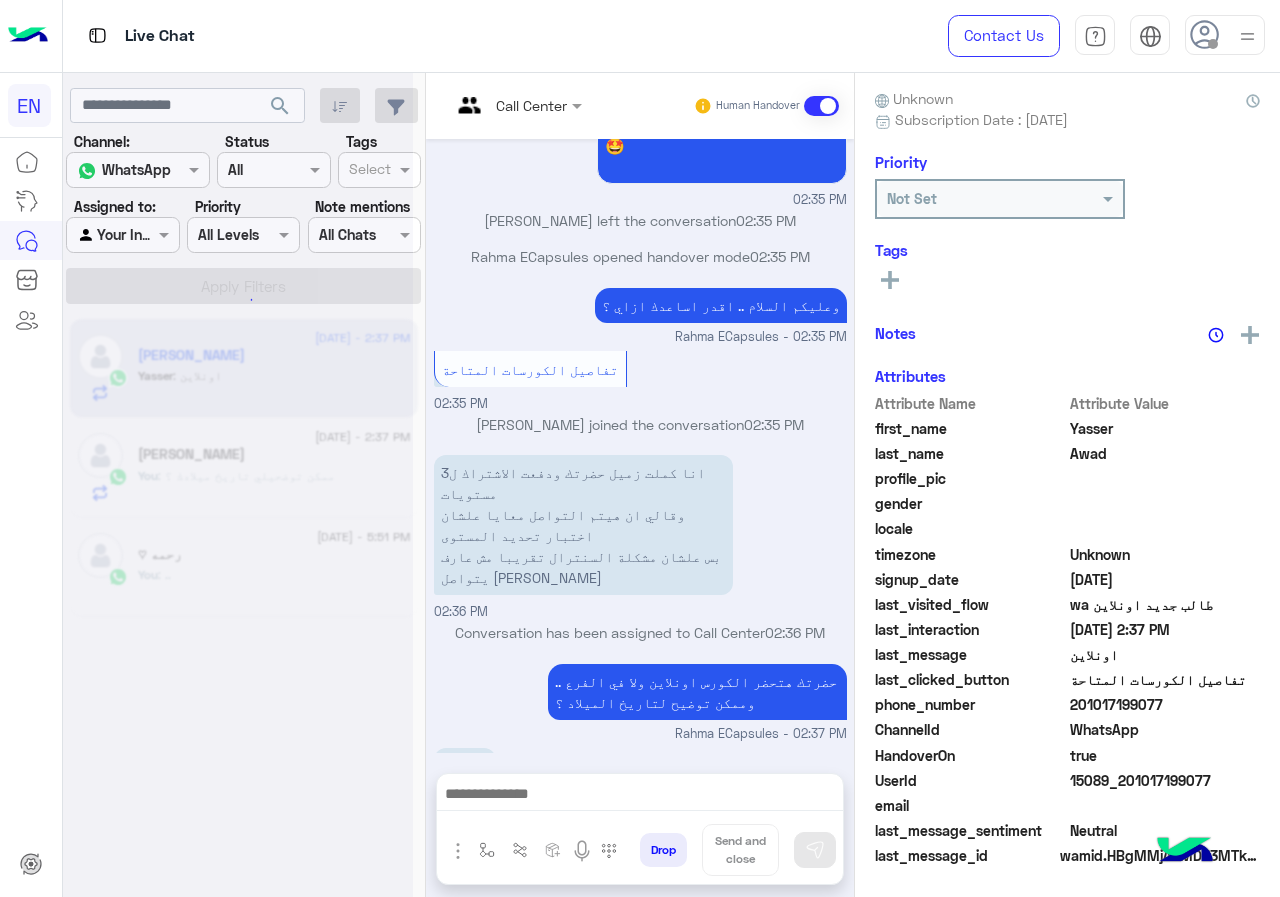 scroll, scrollTop: 0, scrollLeft: 0, axis: both 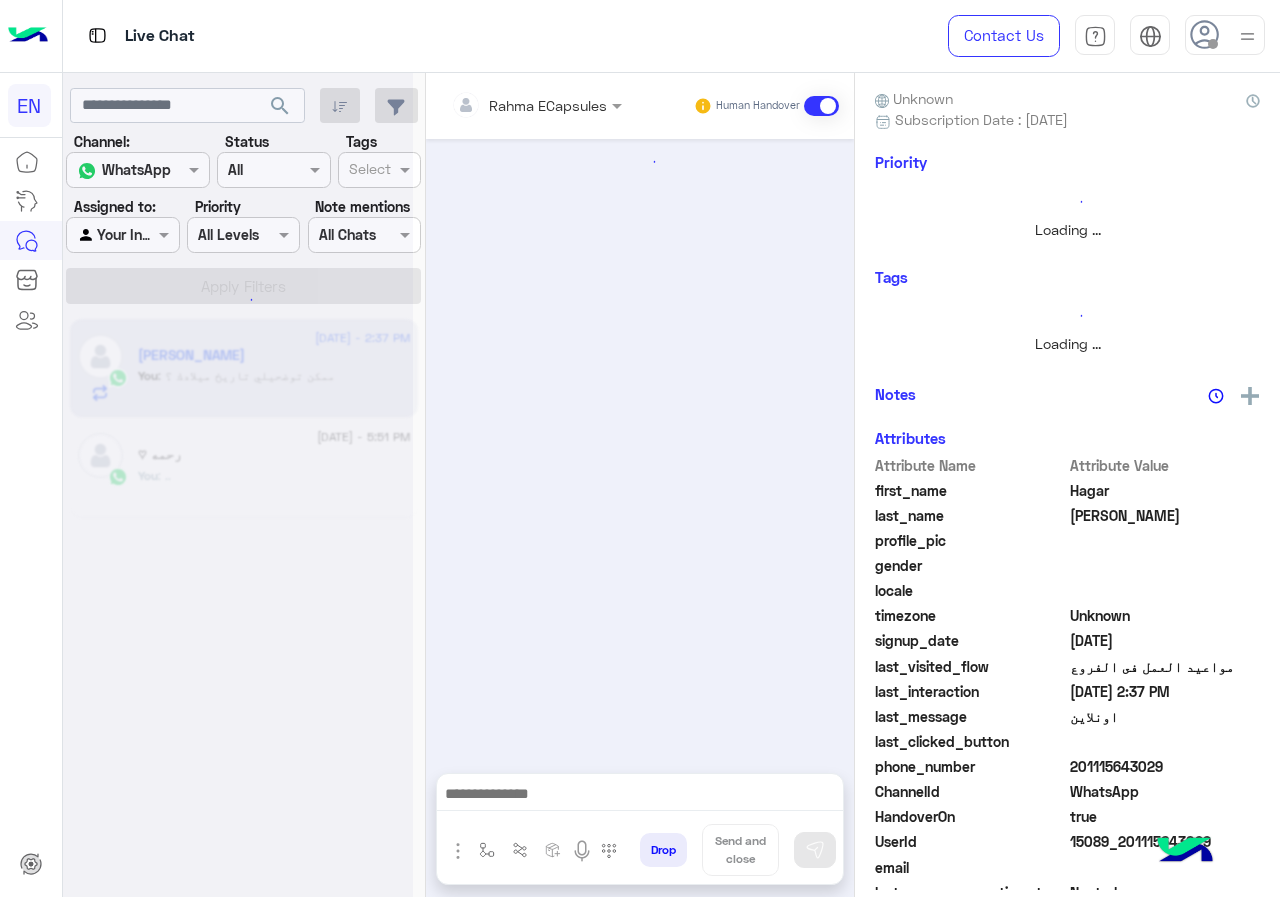 click at bounding box center (509, 105) 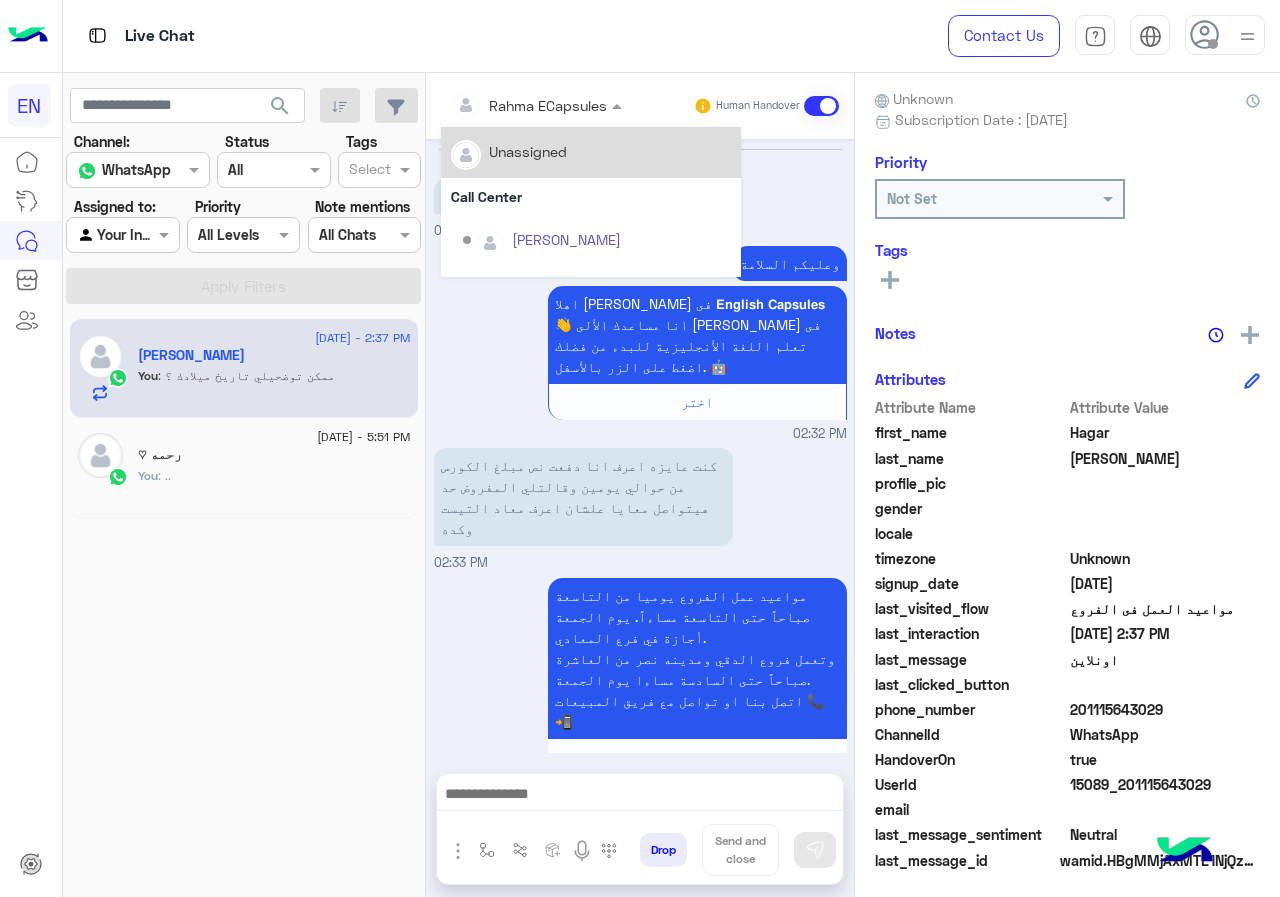 scroll, scrollTop: 364, scrollLeft: 0, axis: vertical 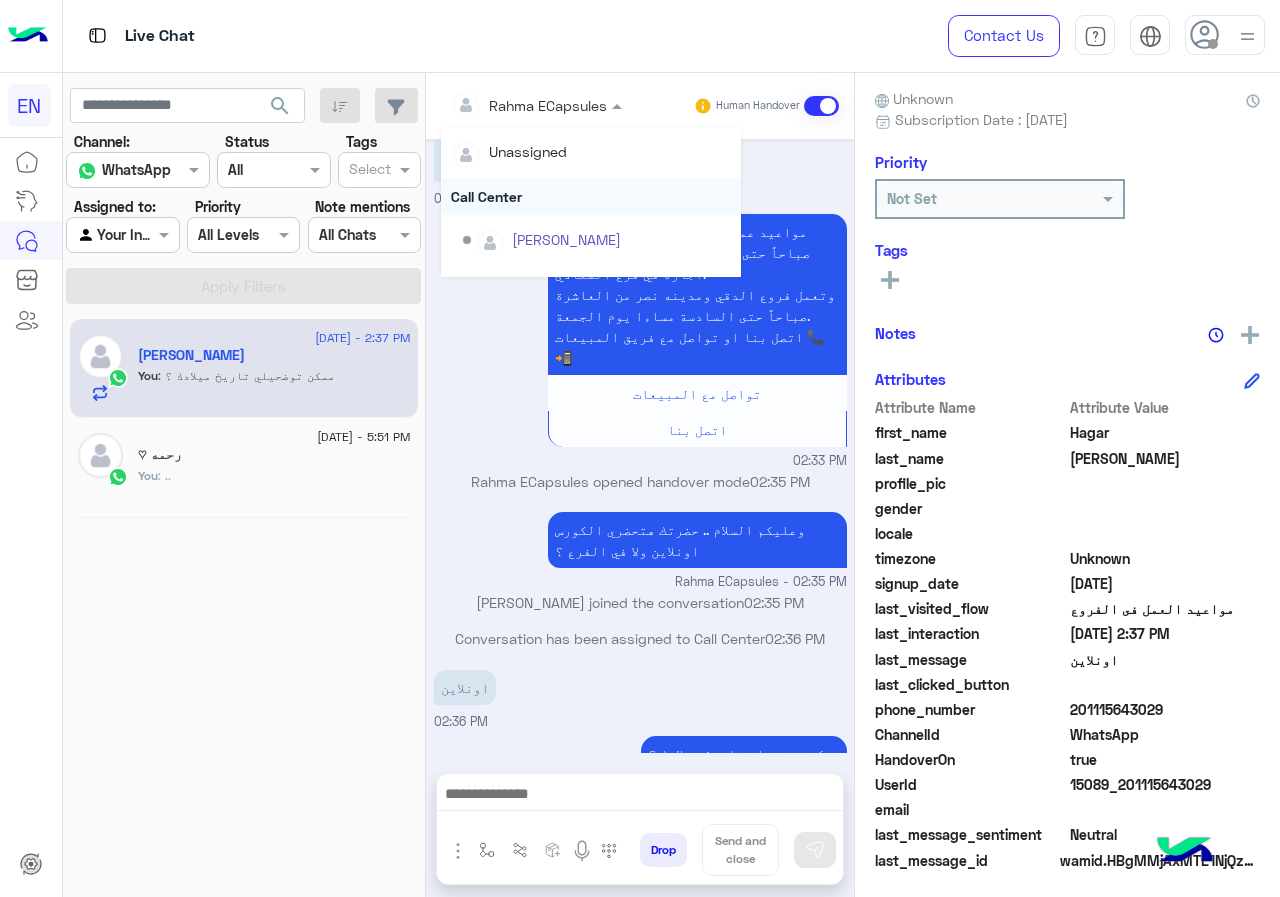 click on "Call Center" at bounding box center [591, 196] 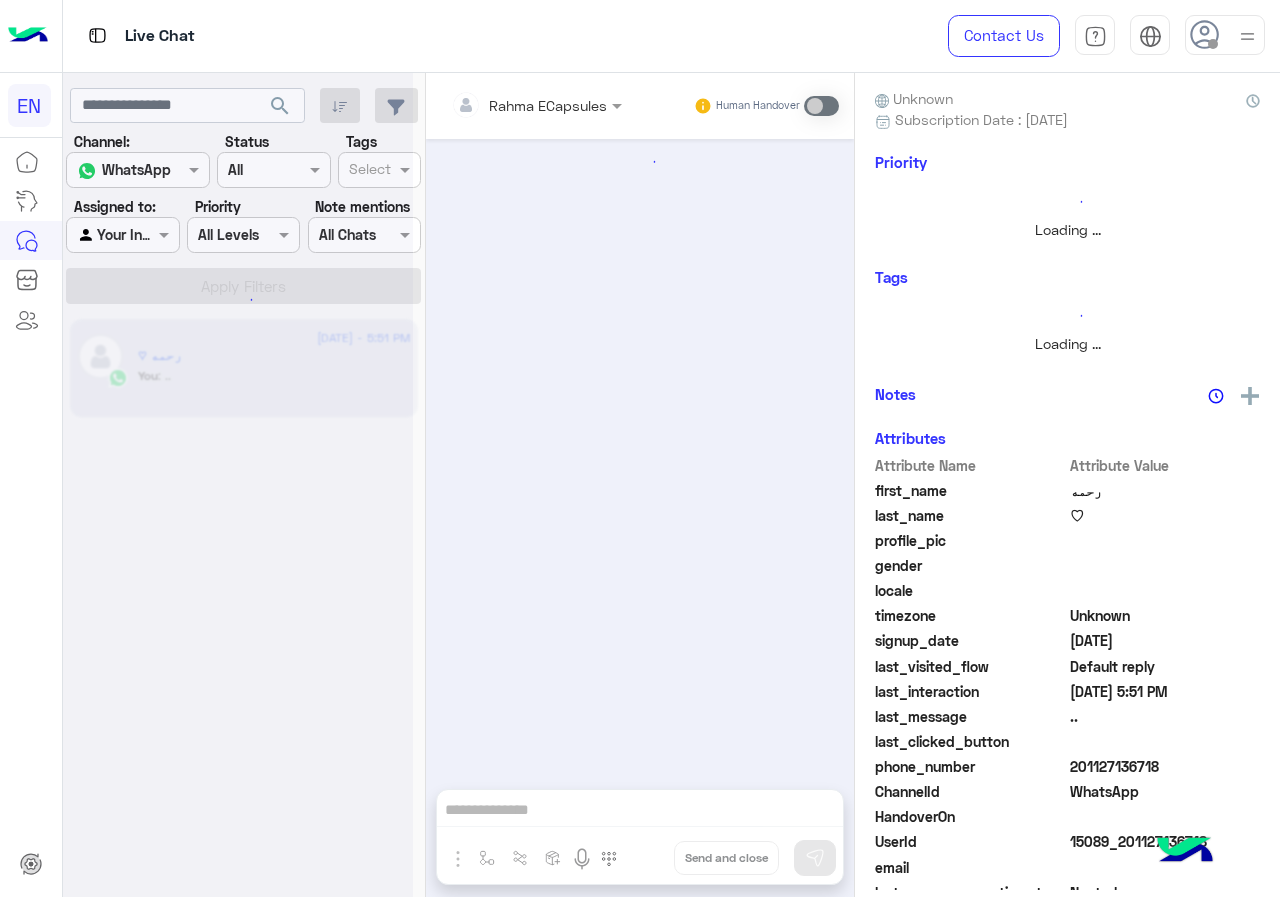 scroll, scrollTop: 0, scrollLeft: 0, axis: both 